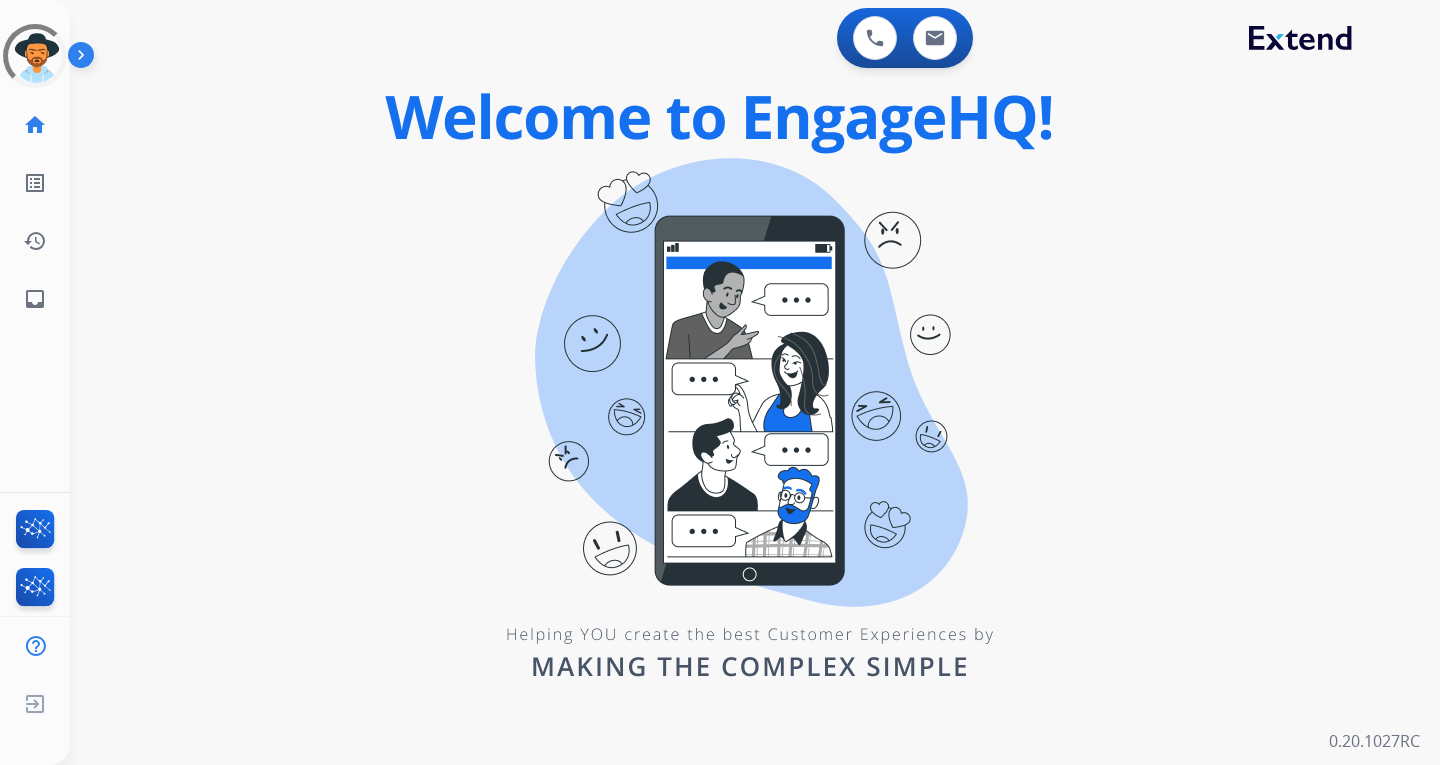 scroll, scrollTop: 0, scrollLeft: 0, axis: both 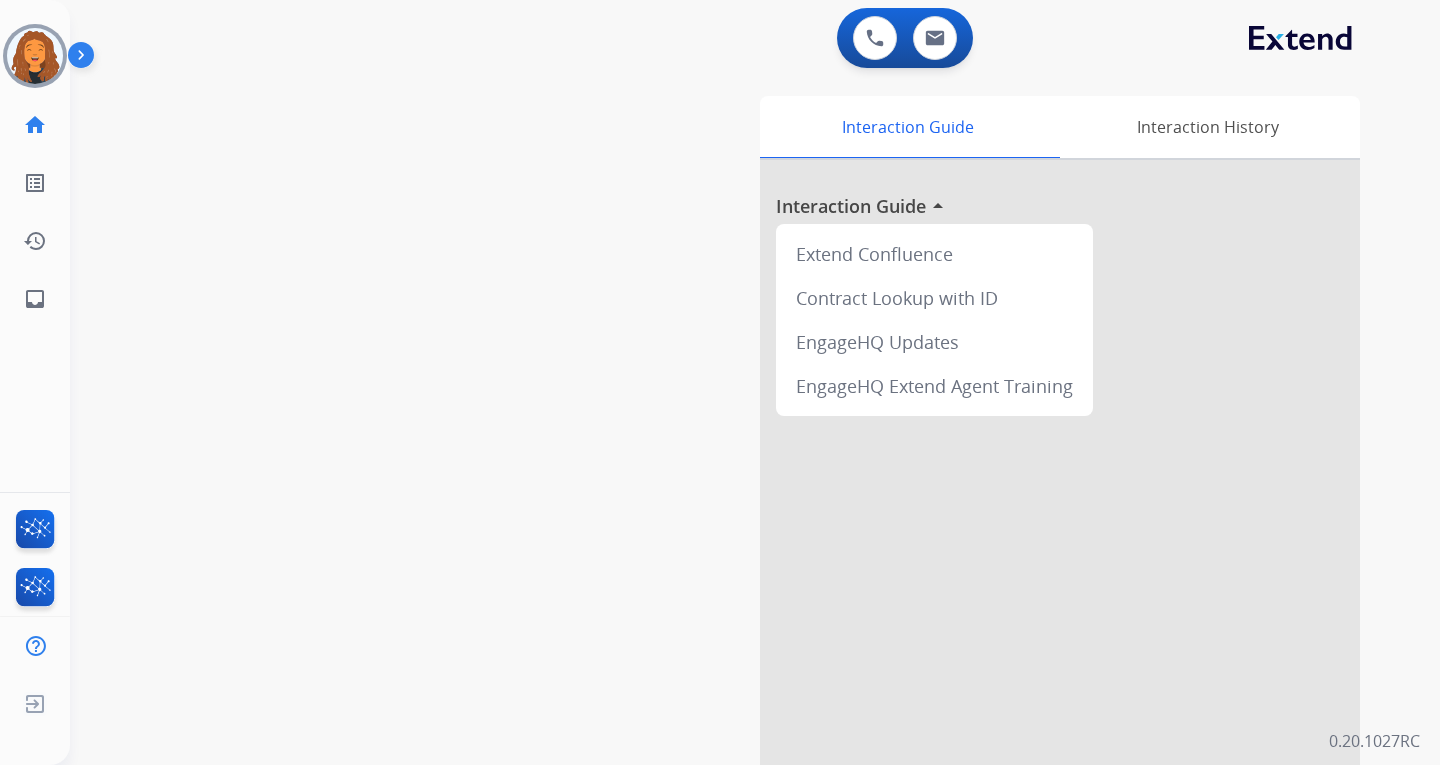 click at bounding box center [35, 56] 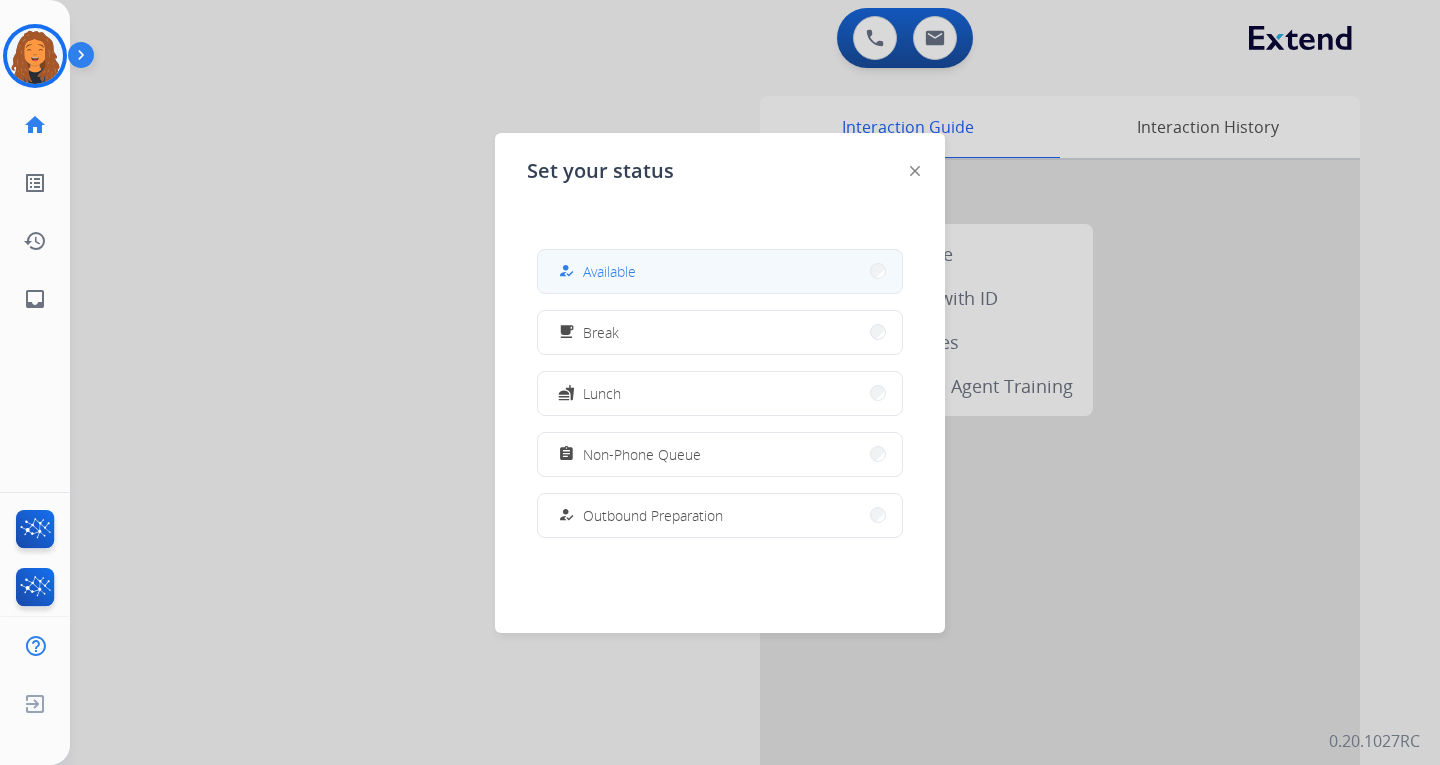 click on "how_to_reg Available" at bounding box center (720, 271) 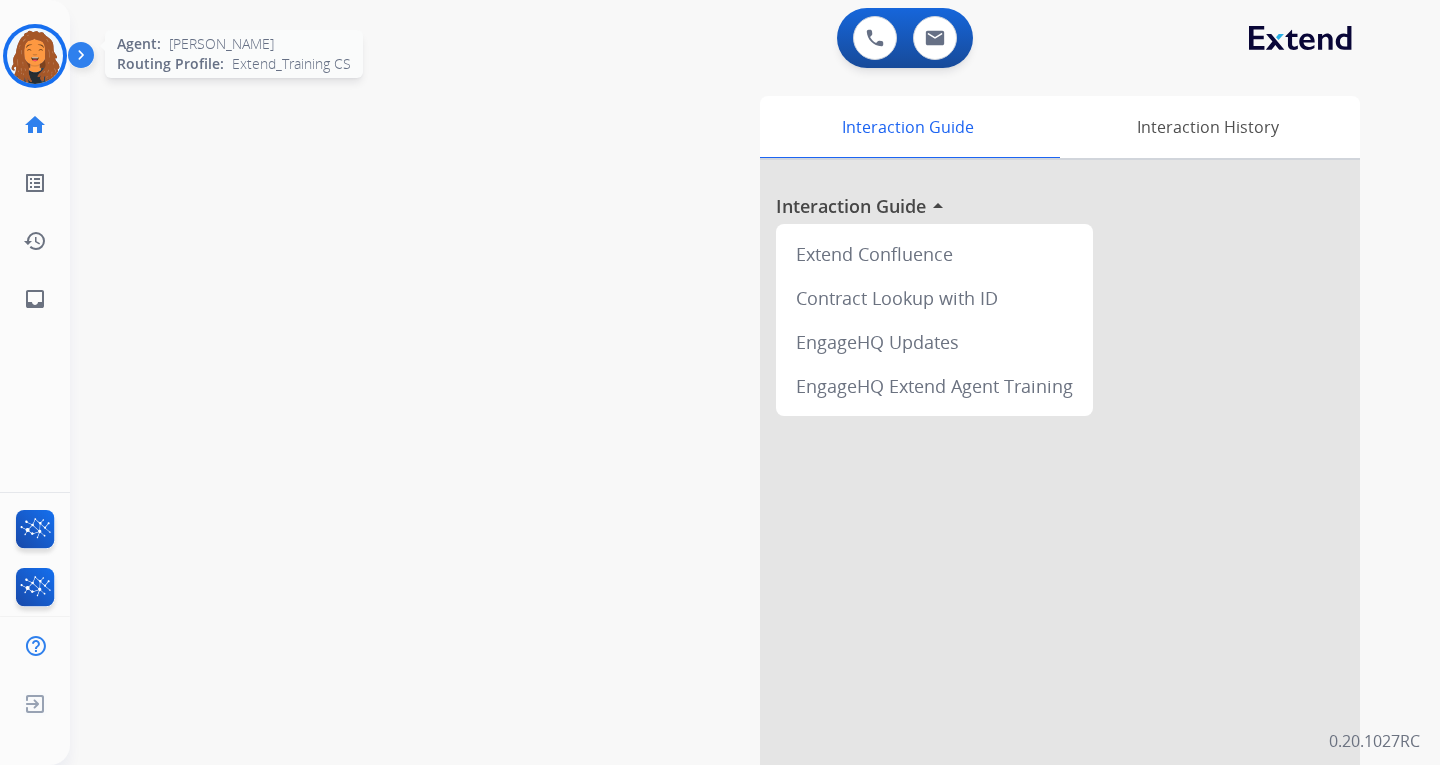 click at bounding box center [35, 56] 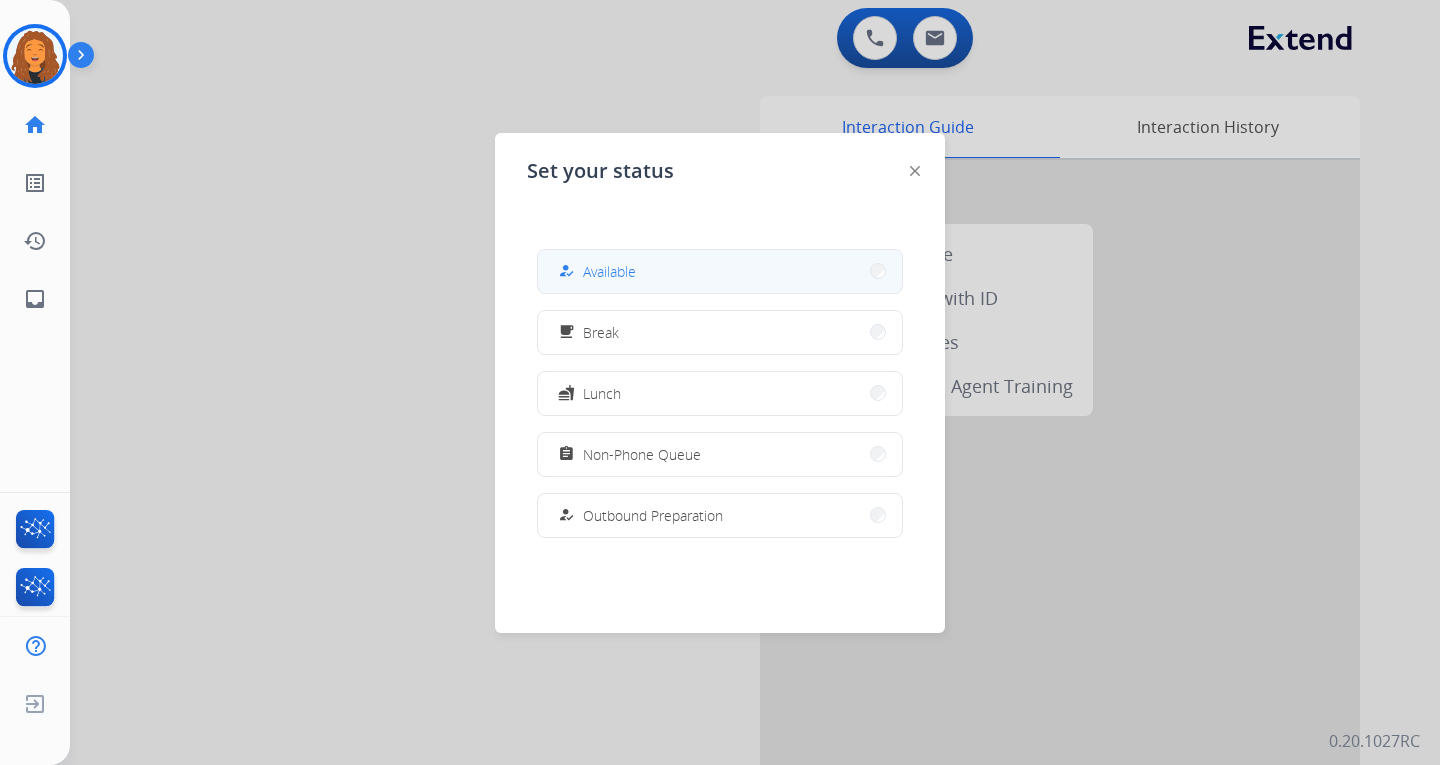 click on "how_to_reg Available" at bounding box center (720, 271) 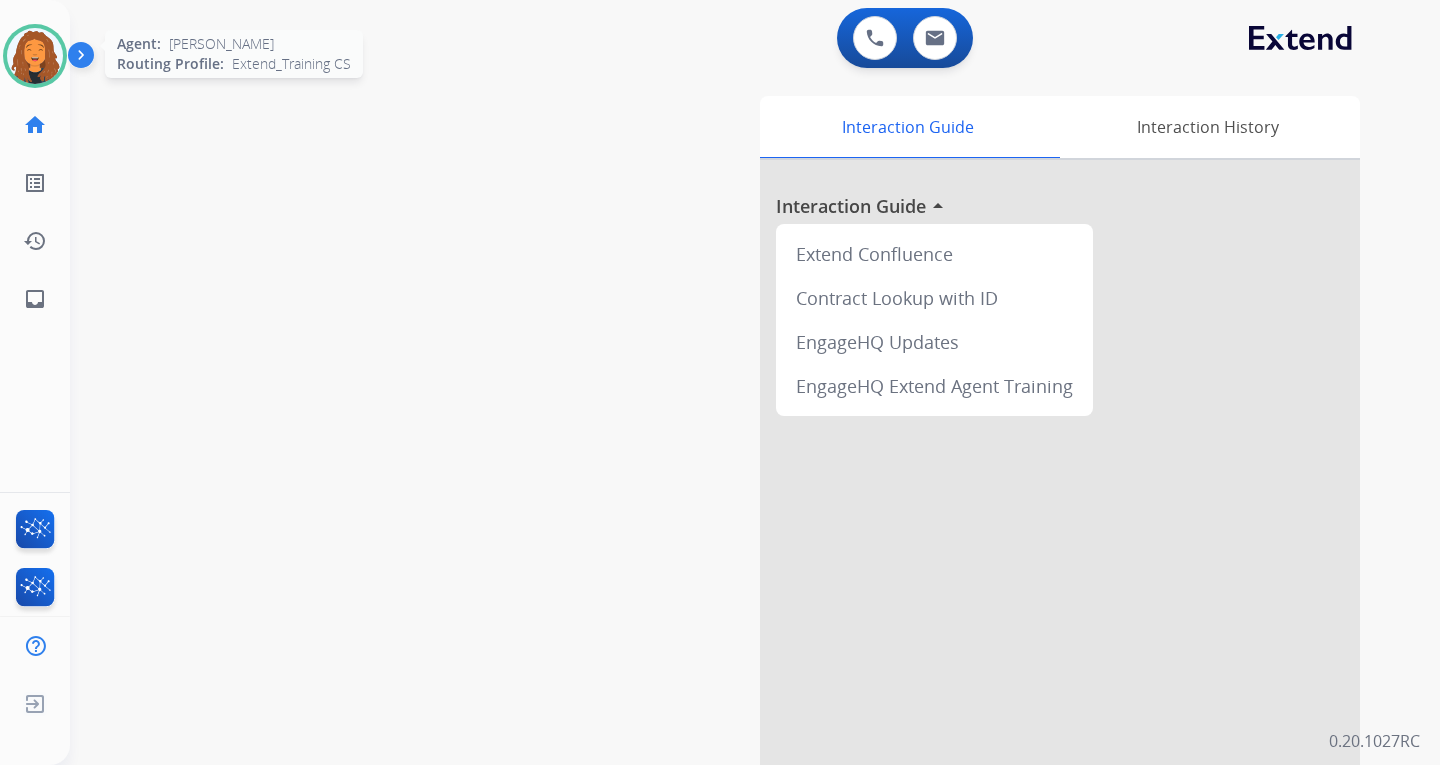 click at bounding box center [35, 56] 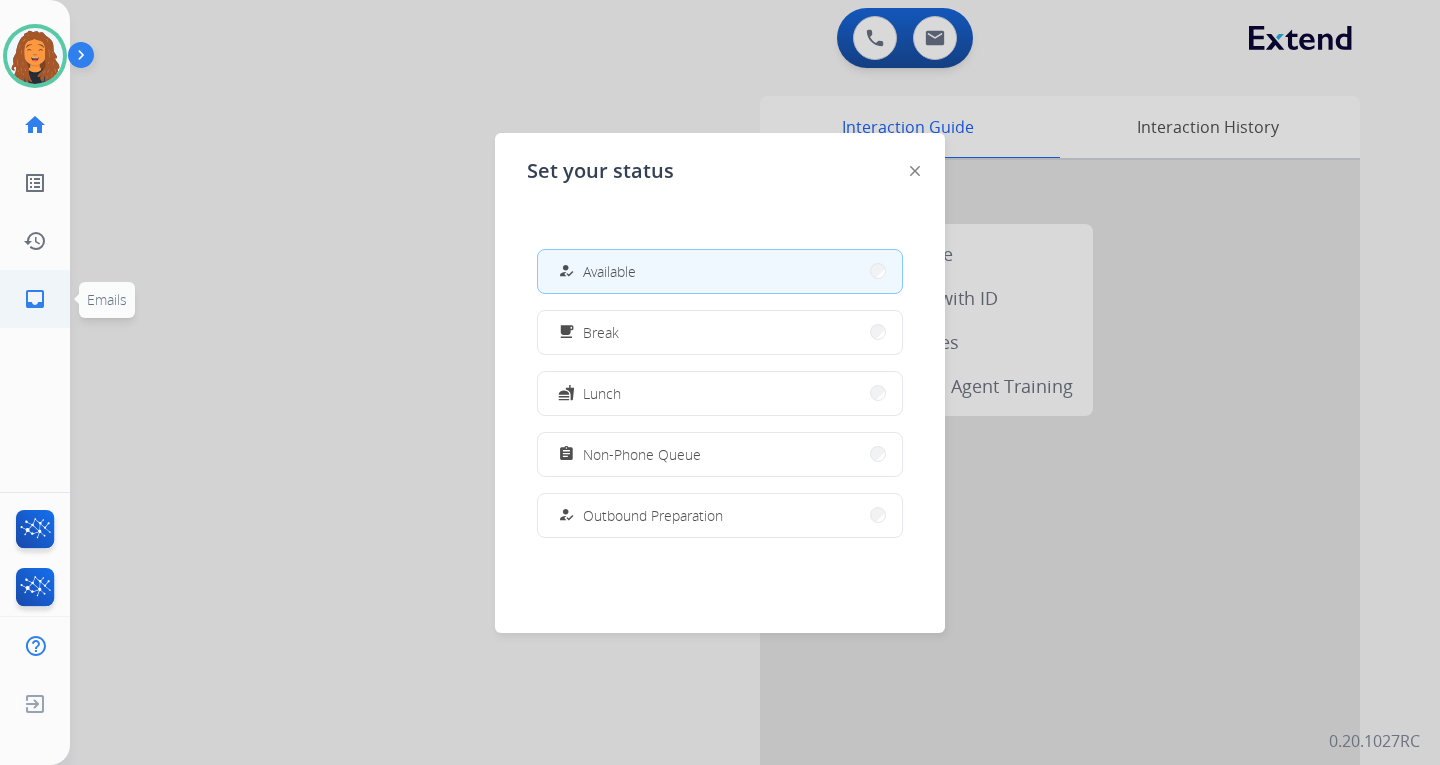 click on "inbox" 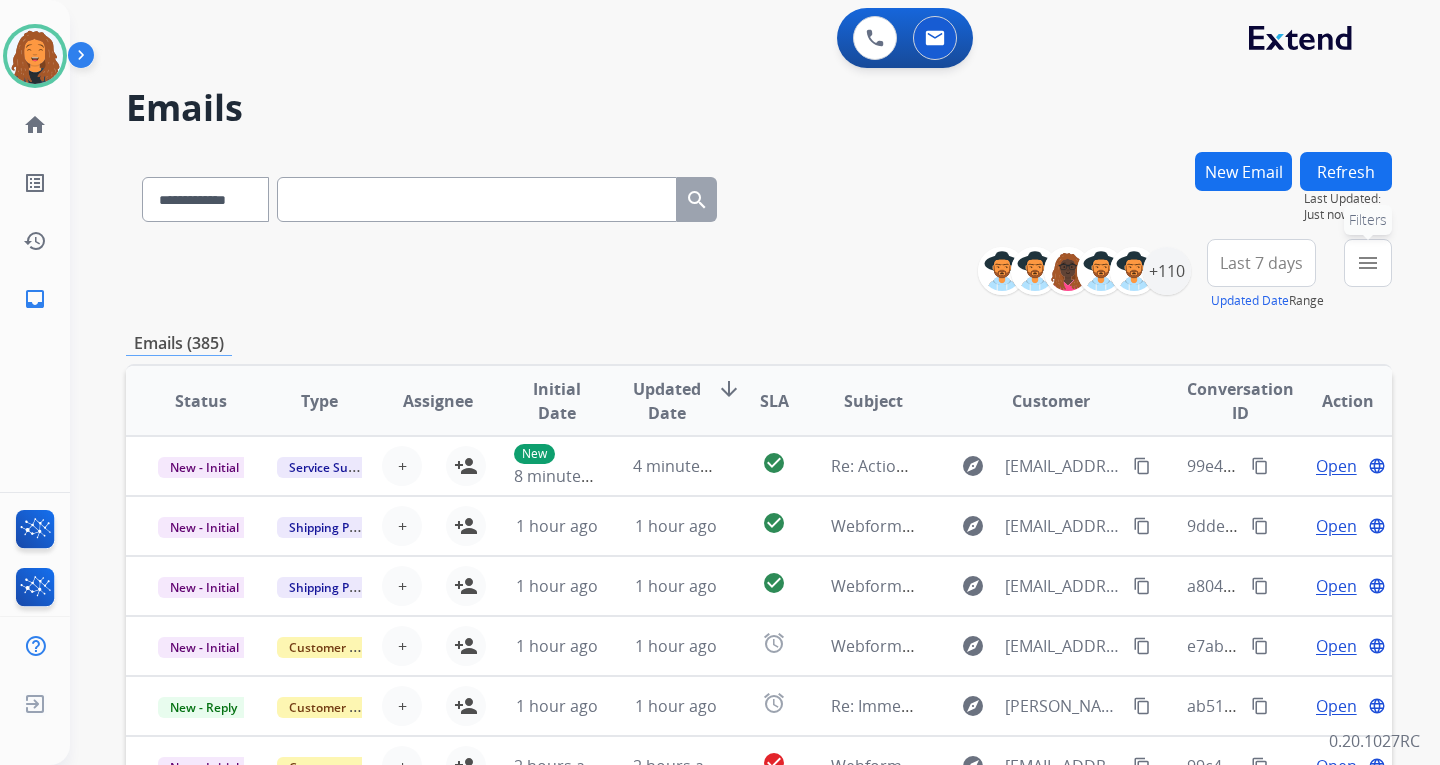 click on "menu  Filters" at bounding box center [1368, 263] 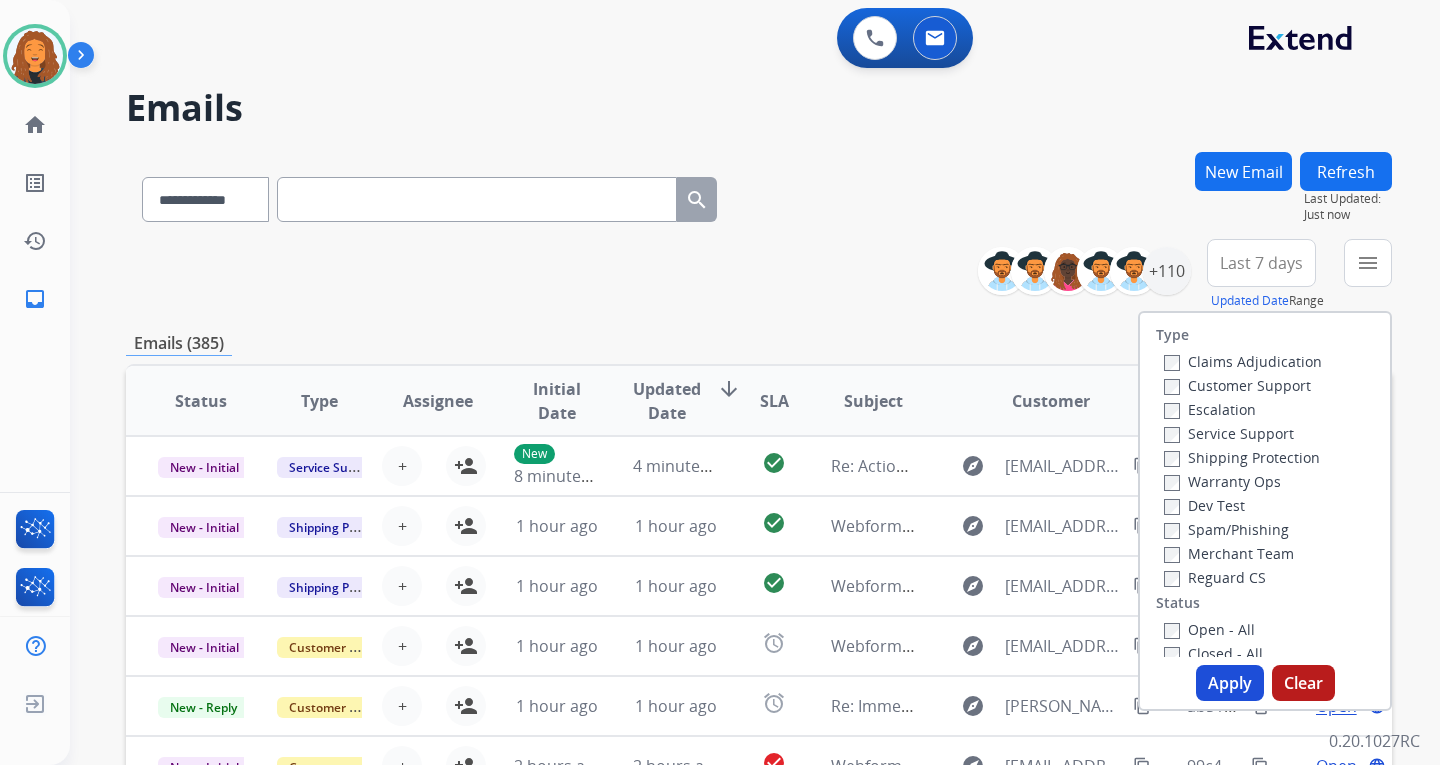 click on "Customer Support" at bounding box center [1237, 385] 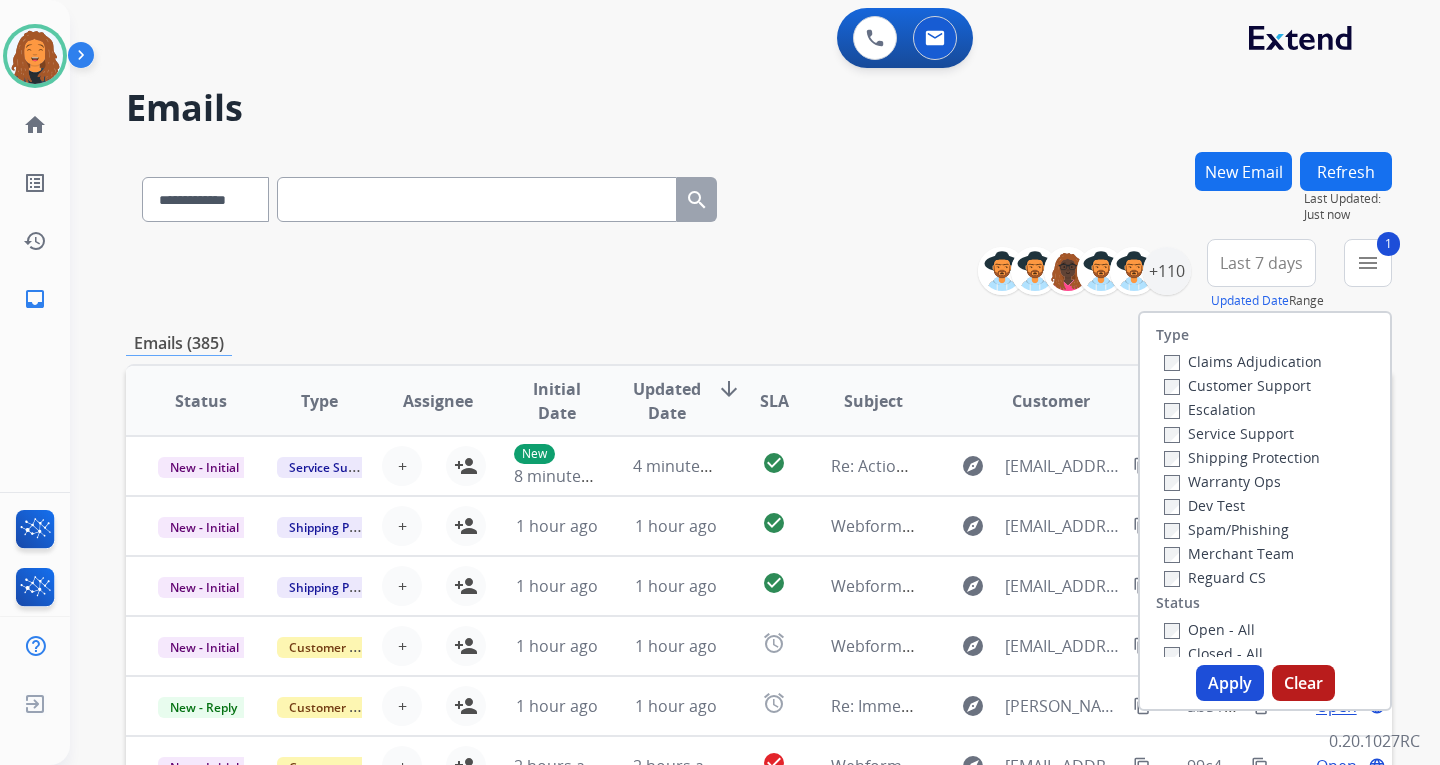 drag, startPoint x: 1212, startPoint y: 452, endPoint x: 1210, endPoint y: 500, distance: 48.04165 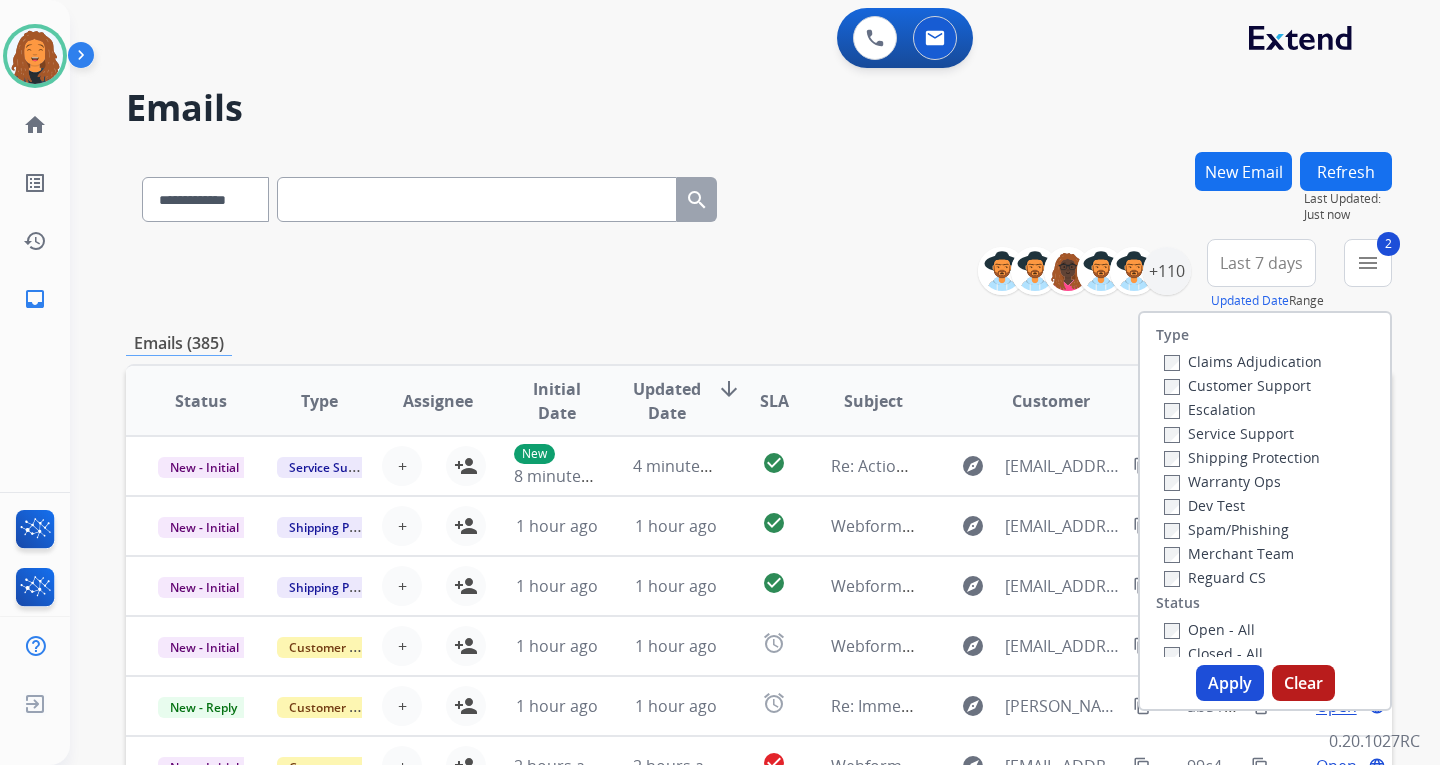 click on "Reguard CS" at bounding box center [1215, 577] 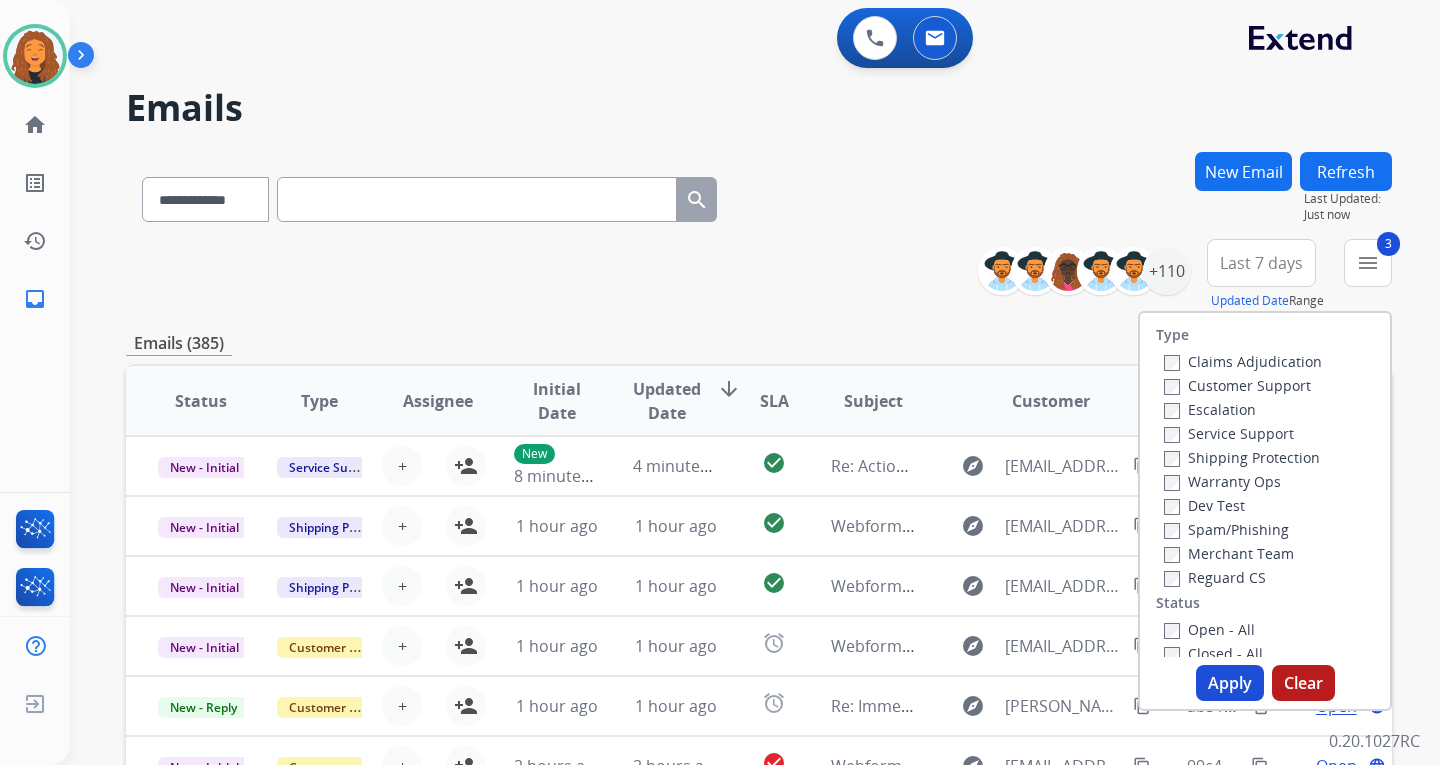 click on "Open - All" at bounding box center [1209, 629] 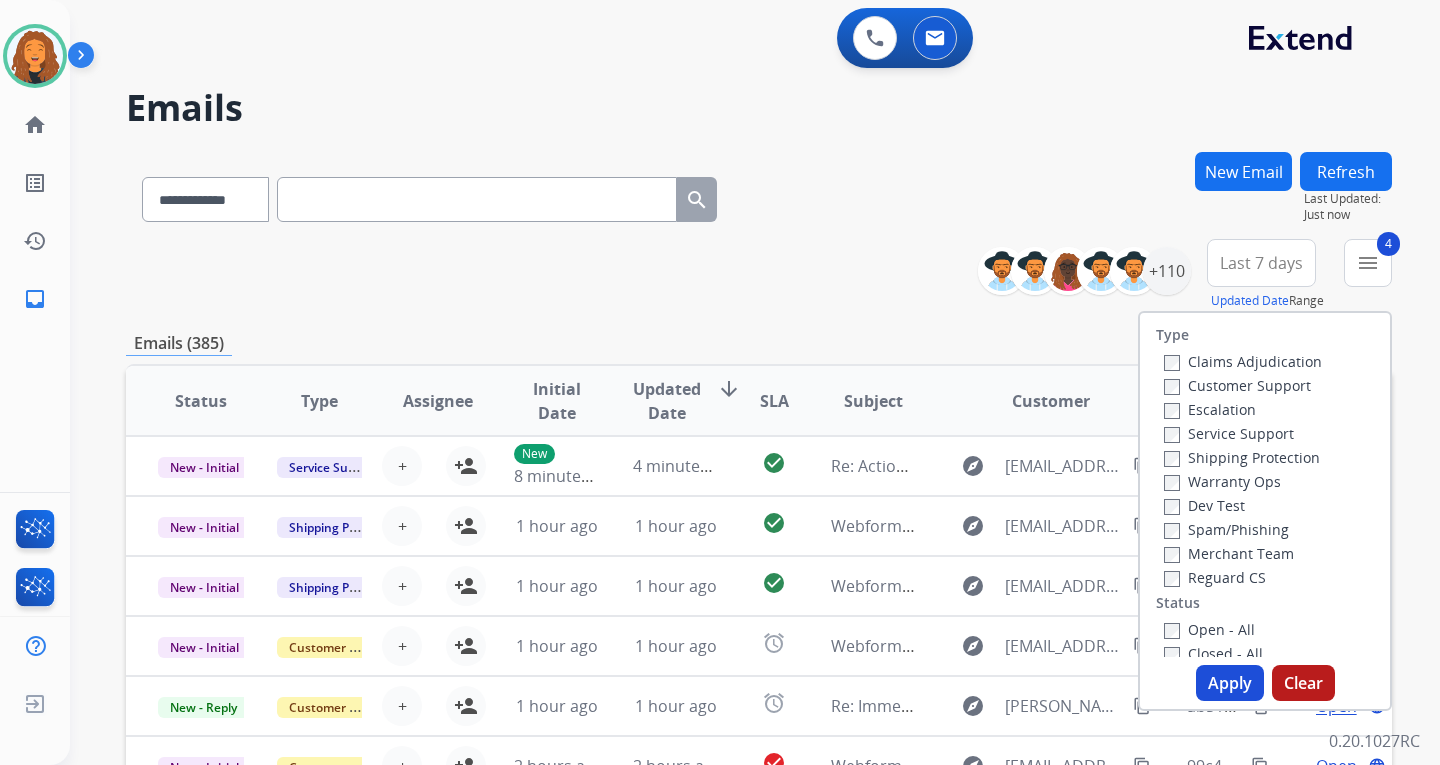 click on "Apply" at bounding box center [1230, 683] 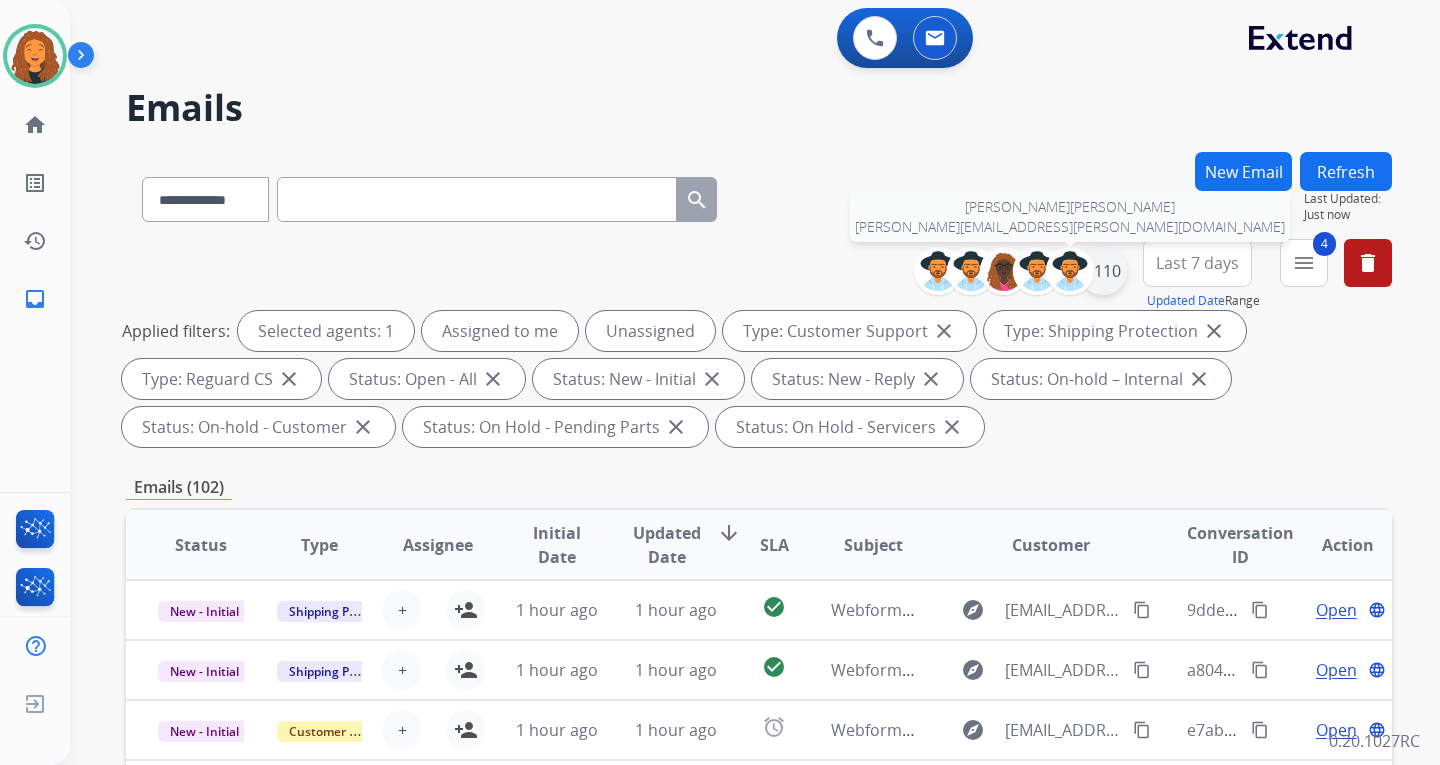 click on "+110" at bounding box center (1103, 271) 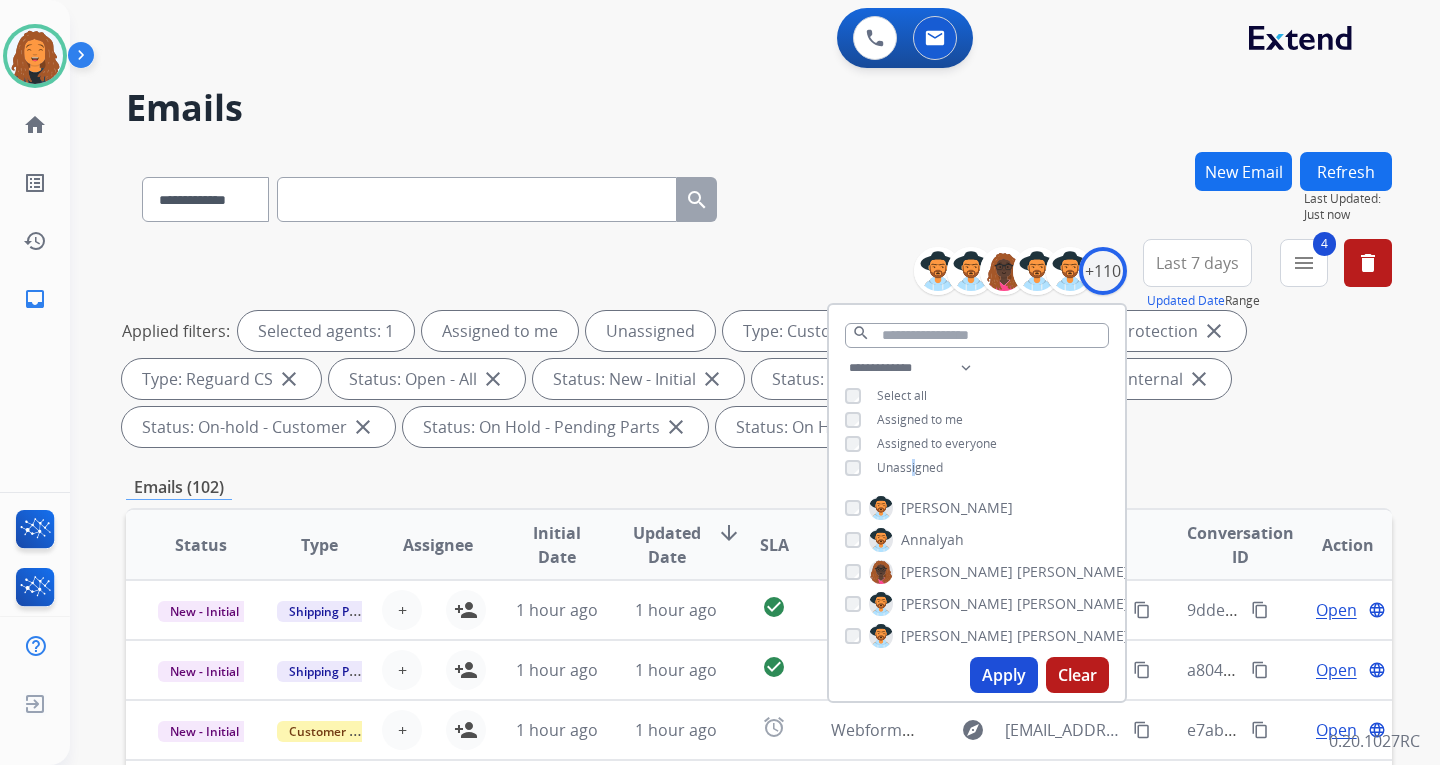 click on "Unassigned" at bounding box center [910, 467] 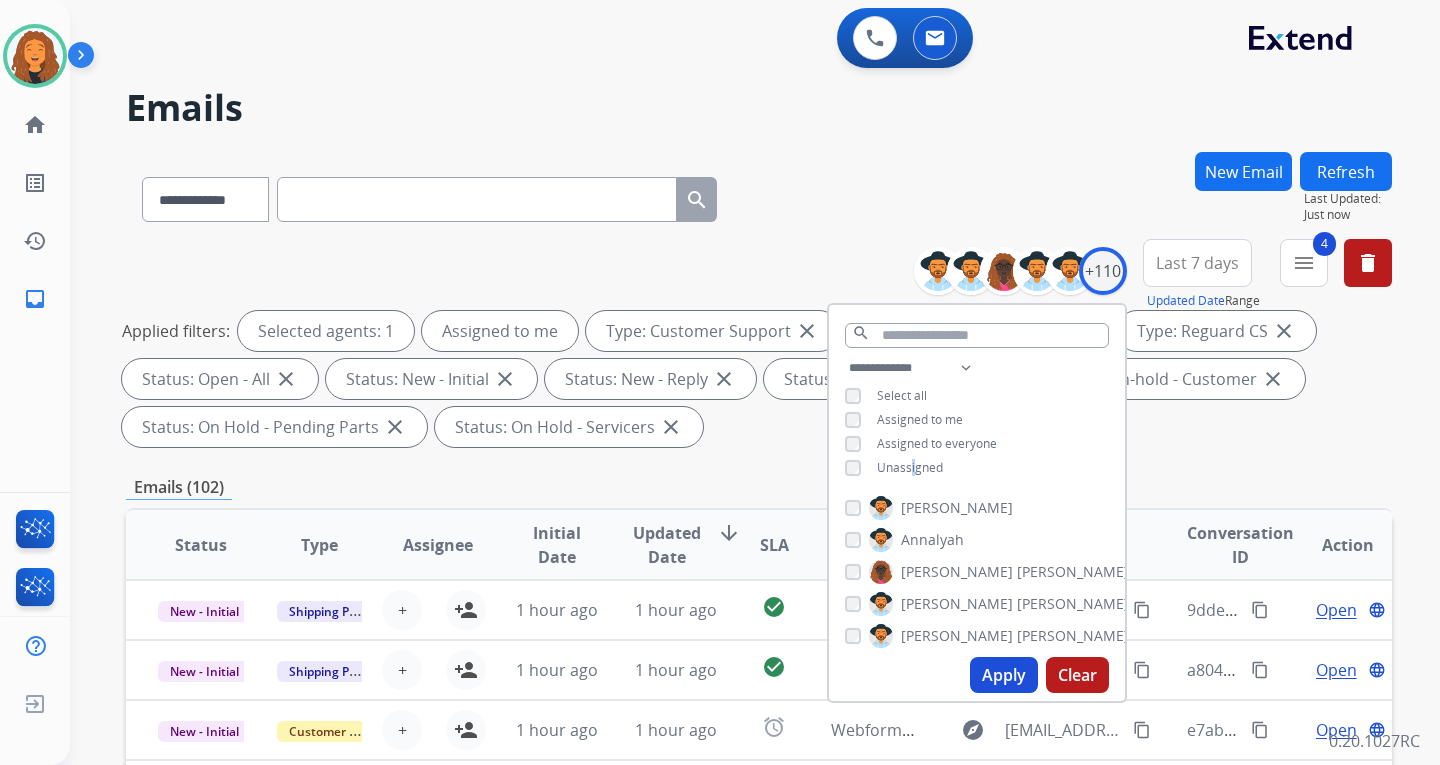 click on "Apply" at bounding box center [1004, 675] 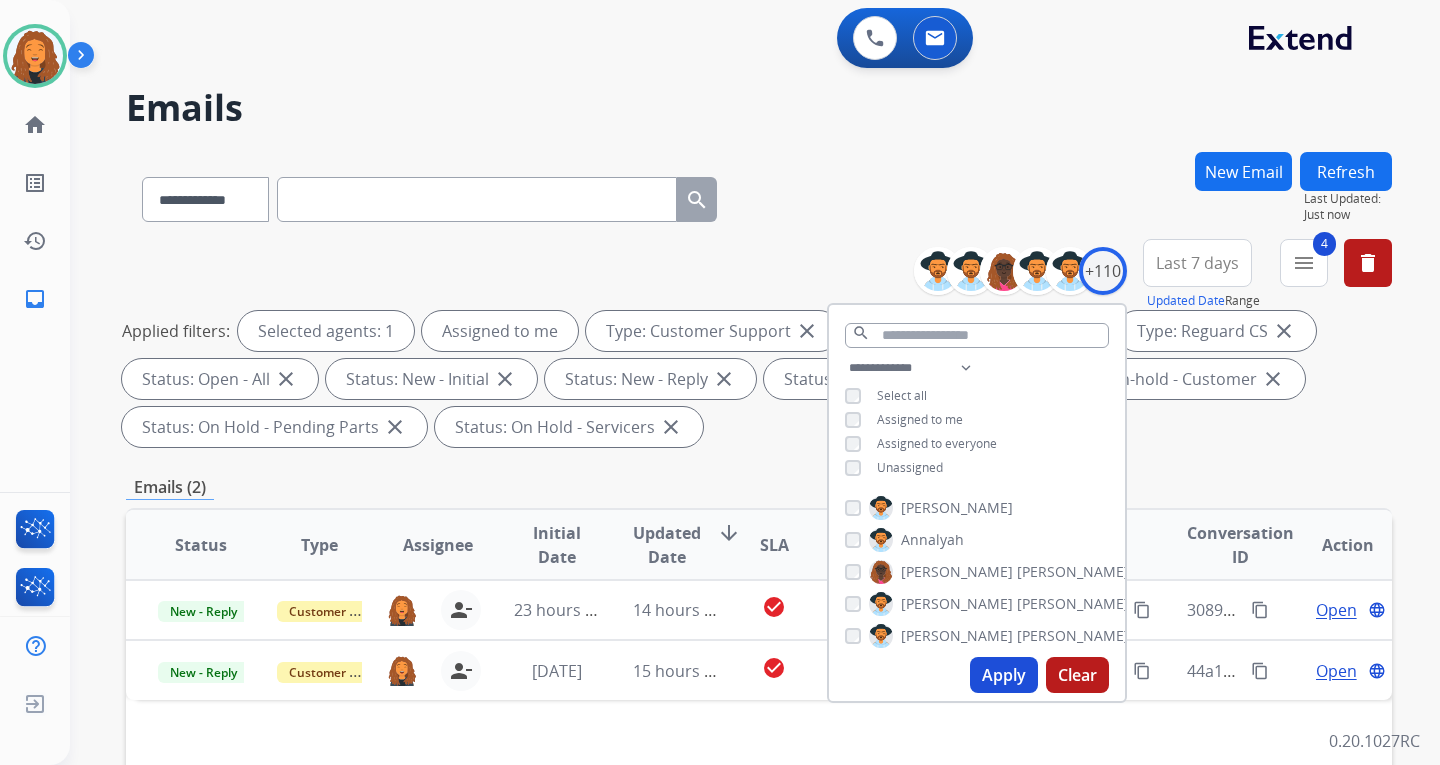 click on "**********" at bounding box center [759, 195] 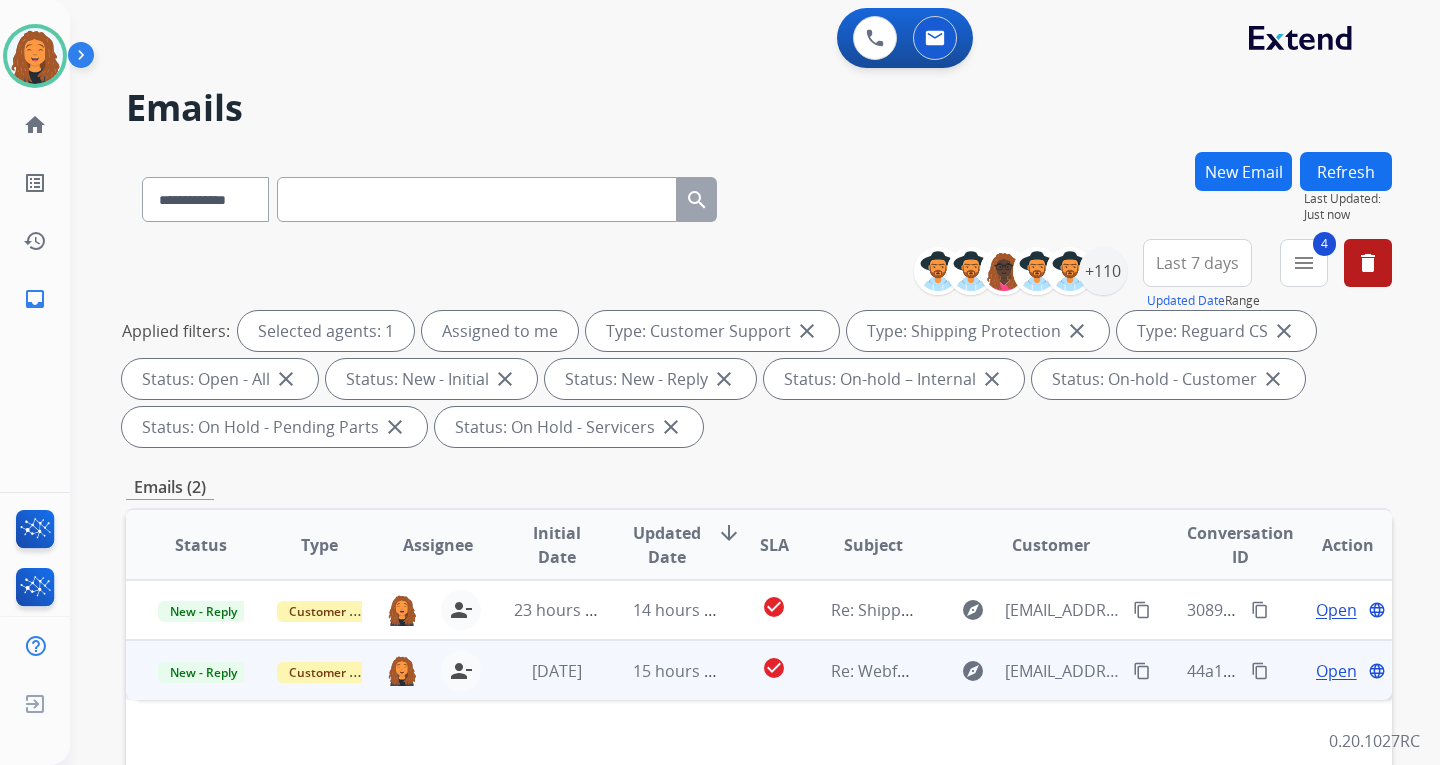 click on "content_copy" at bounding box center [1142, 671] 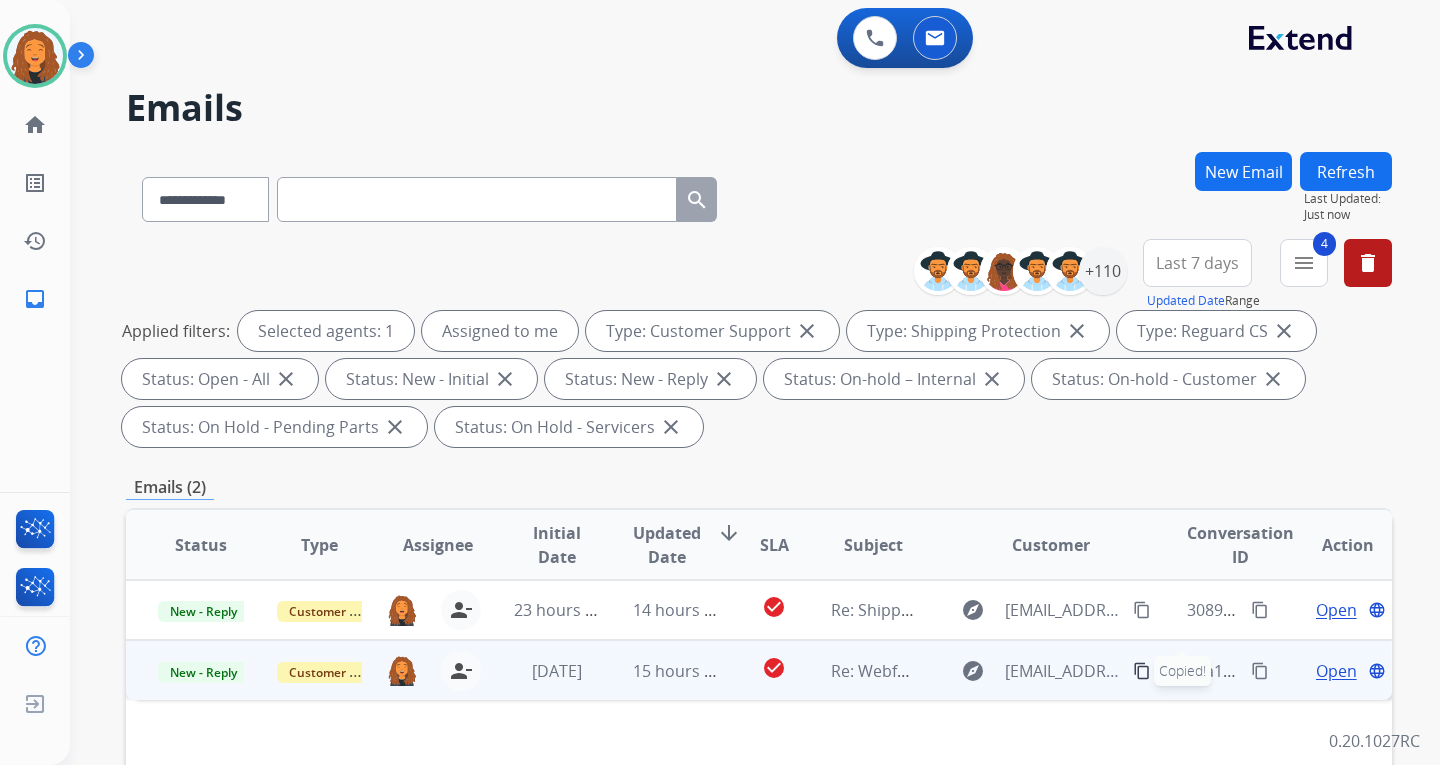 click on "Open" at bounding box center [1336, 671] 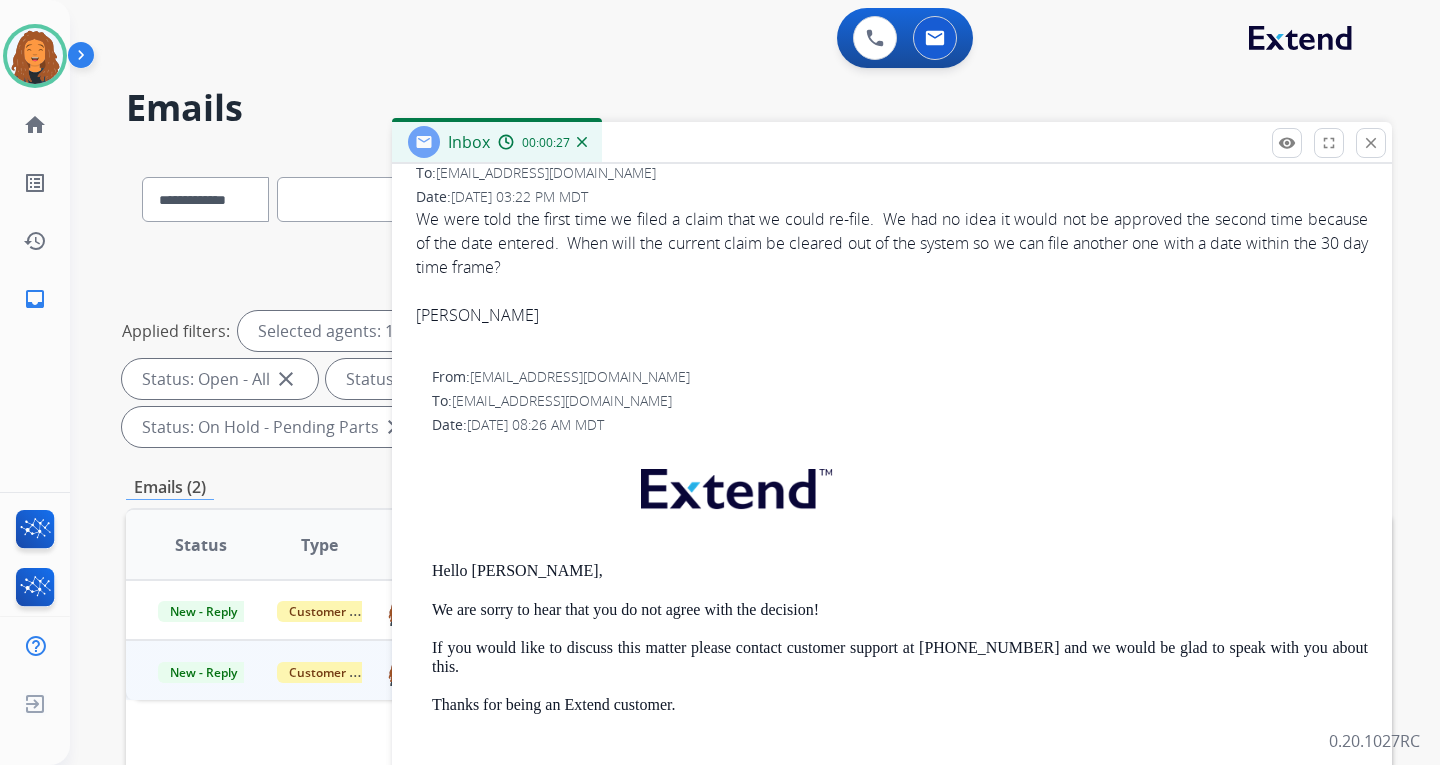 scroll, scrollTop: 0, scrollLeft: 0, axis: both 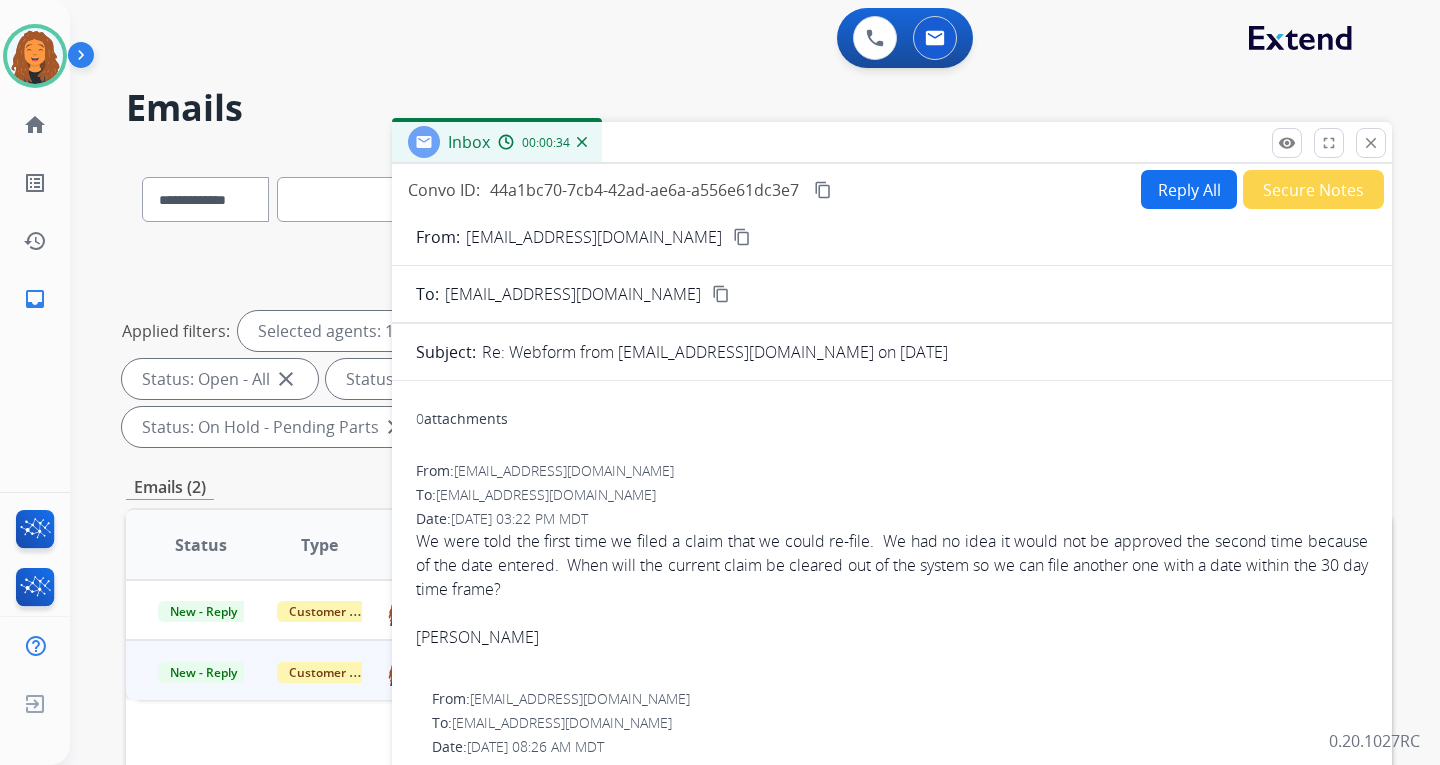 click on "Reply All" at bounding box center [1189, 189] 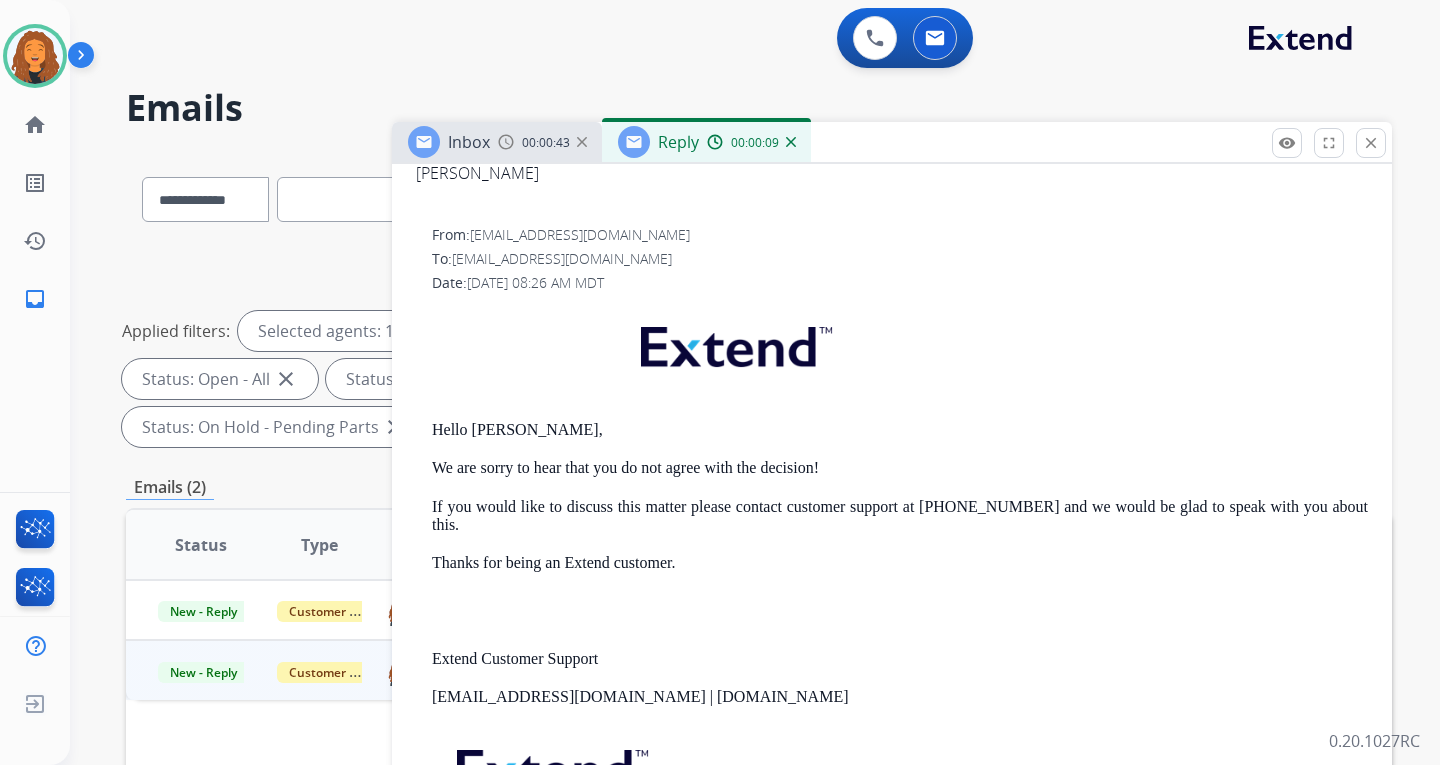 scroll, scrollTop: 652, scrollLeft: 0, axis: vertical 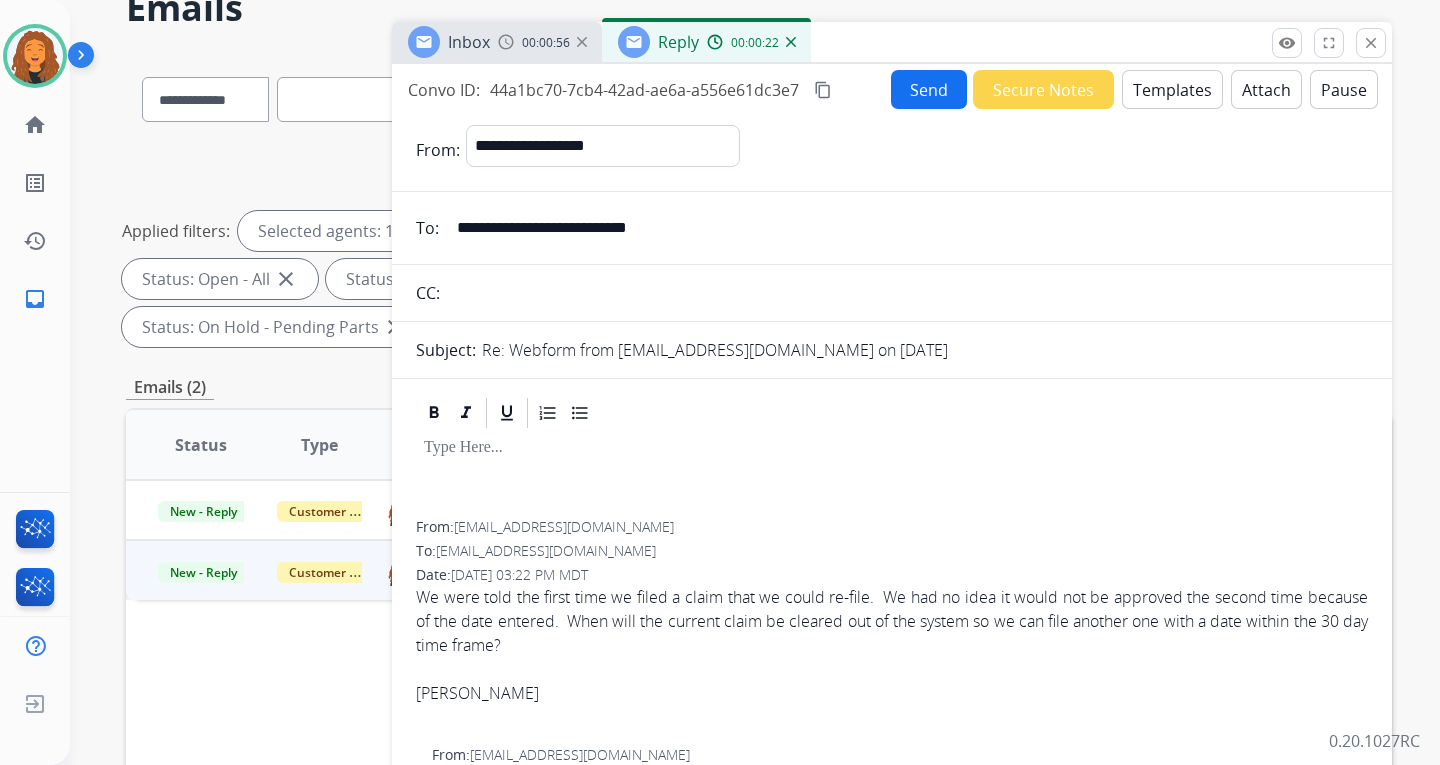 click on "Templates" at bounding box center [1172, 89] 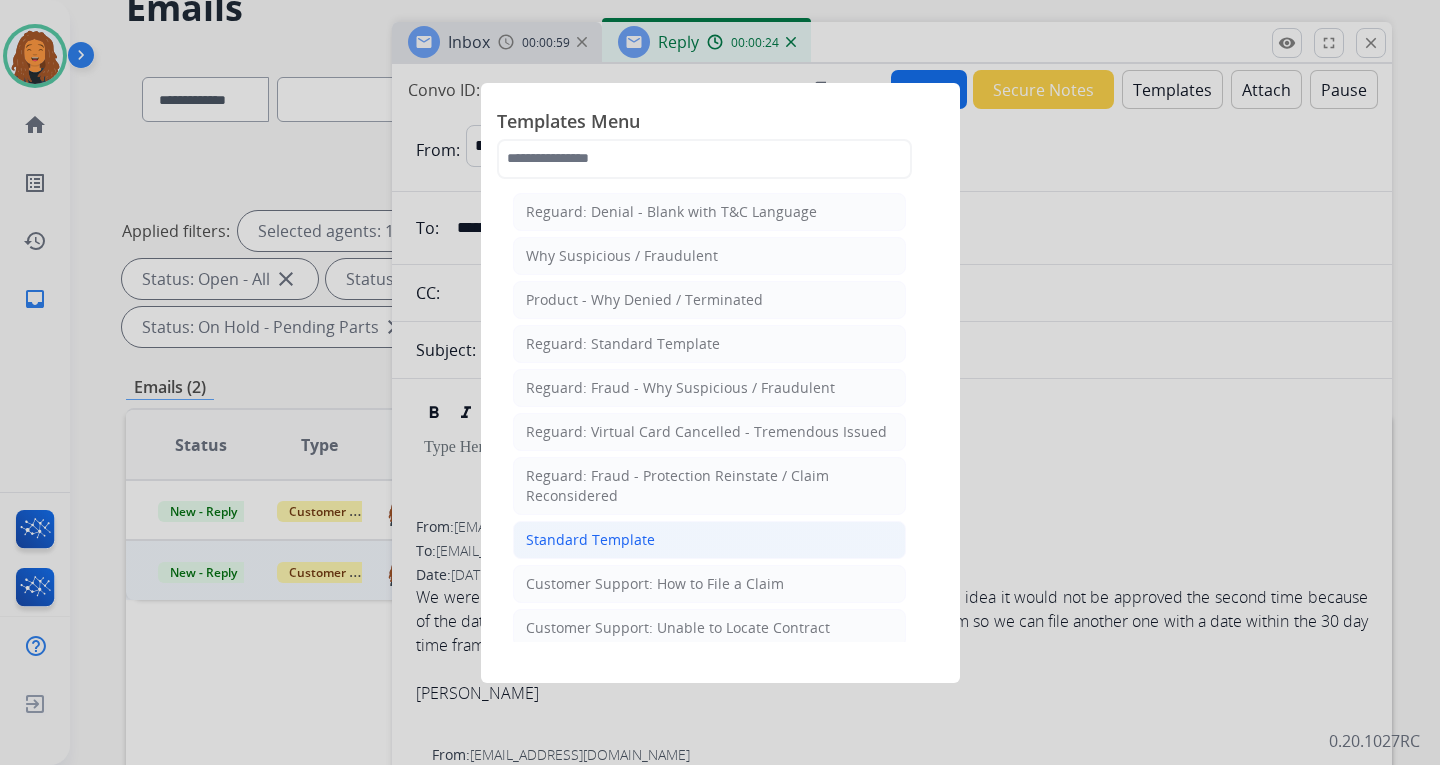 click on "Standard Template" 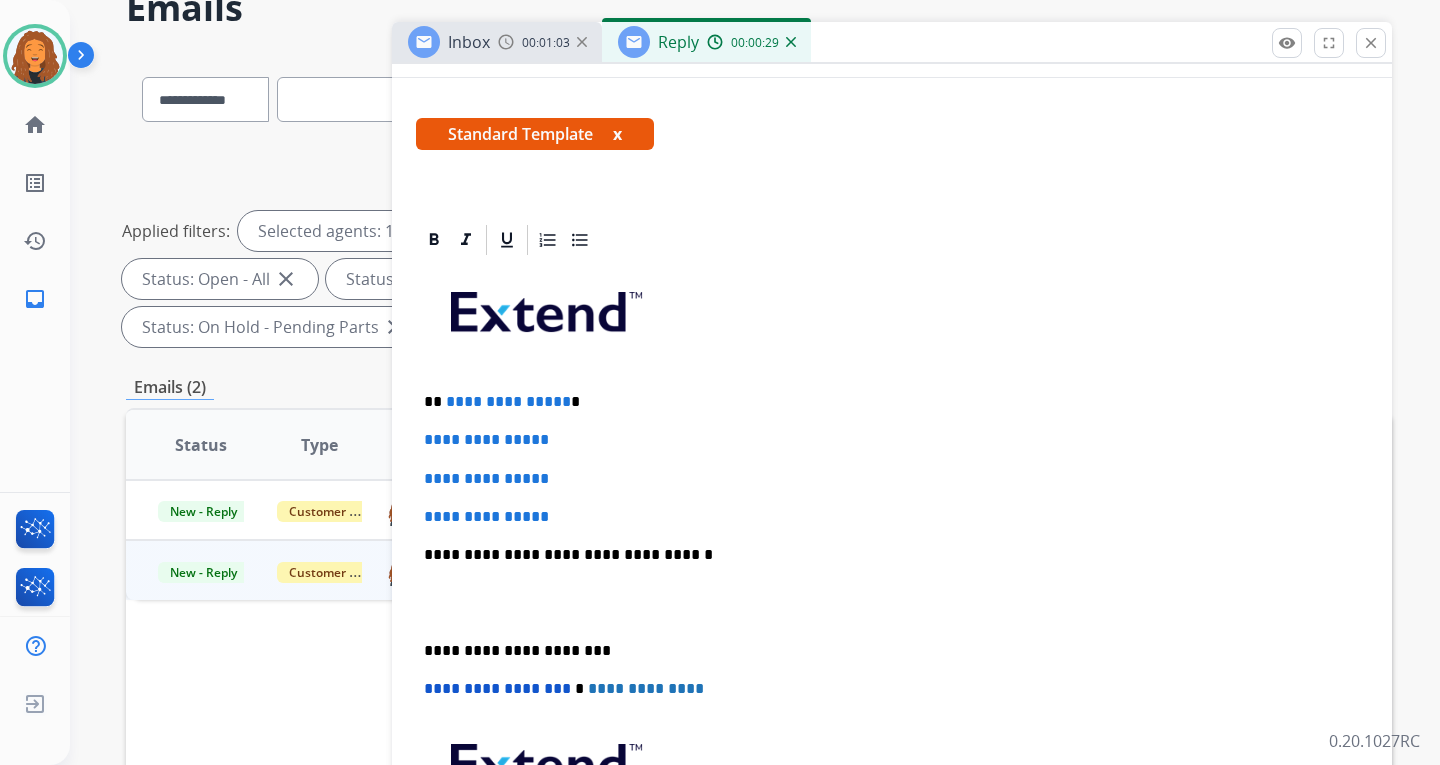 scroll, scrollTop: 300, scrollLeft: 0, axis: vertical 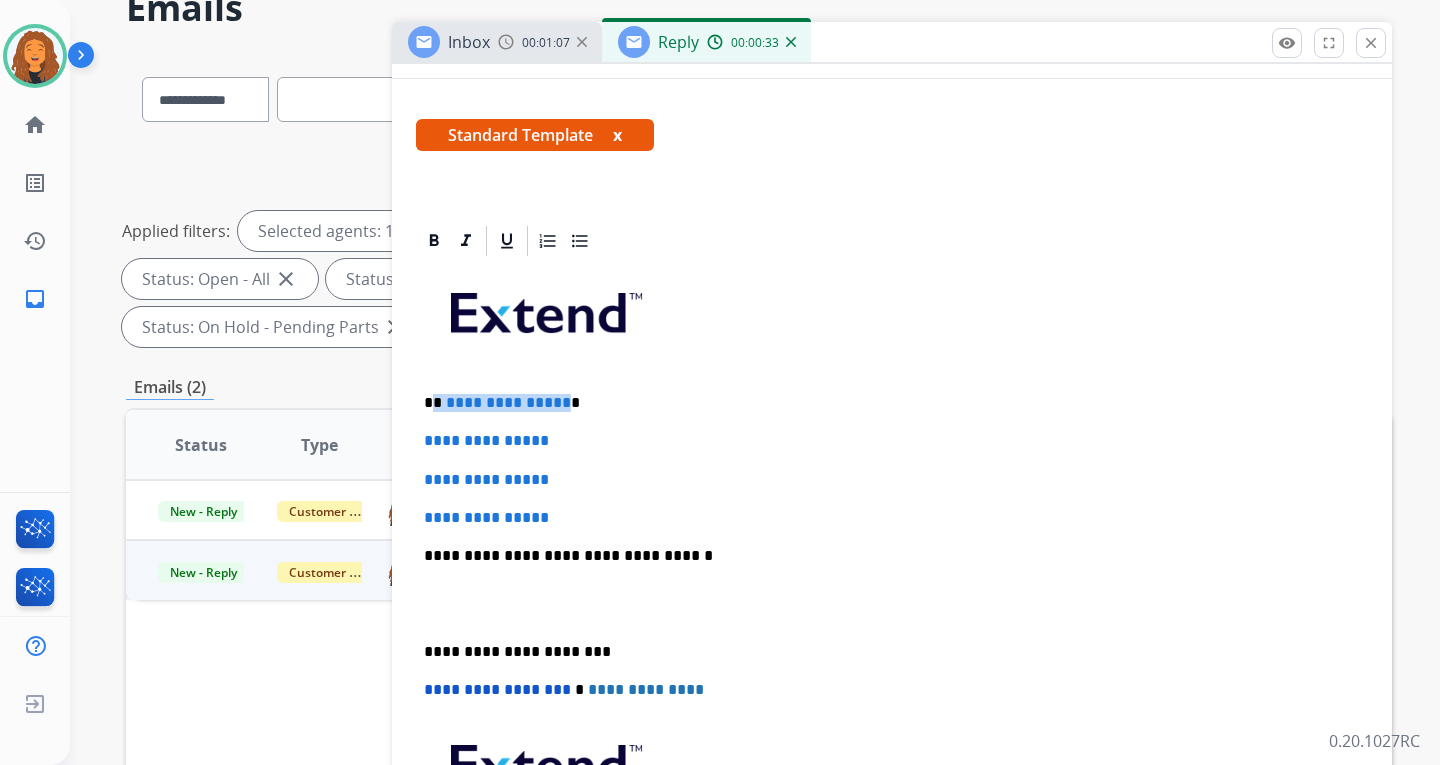 drag, startPoint x: 559, startPoint y: 403, endPoint x: 433, endPoint y: 396, distance: 126.1943 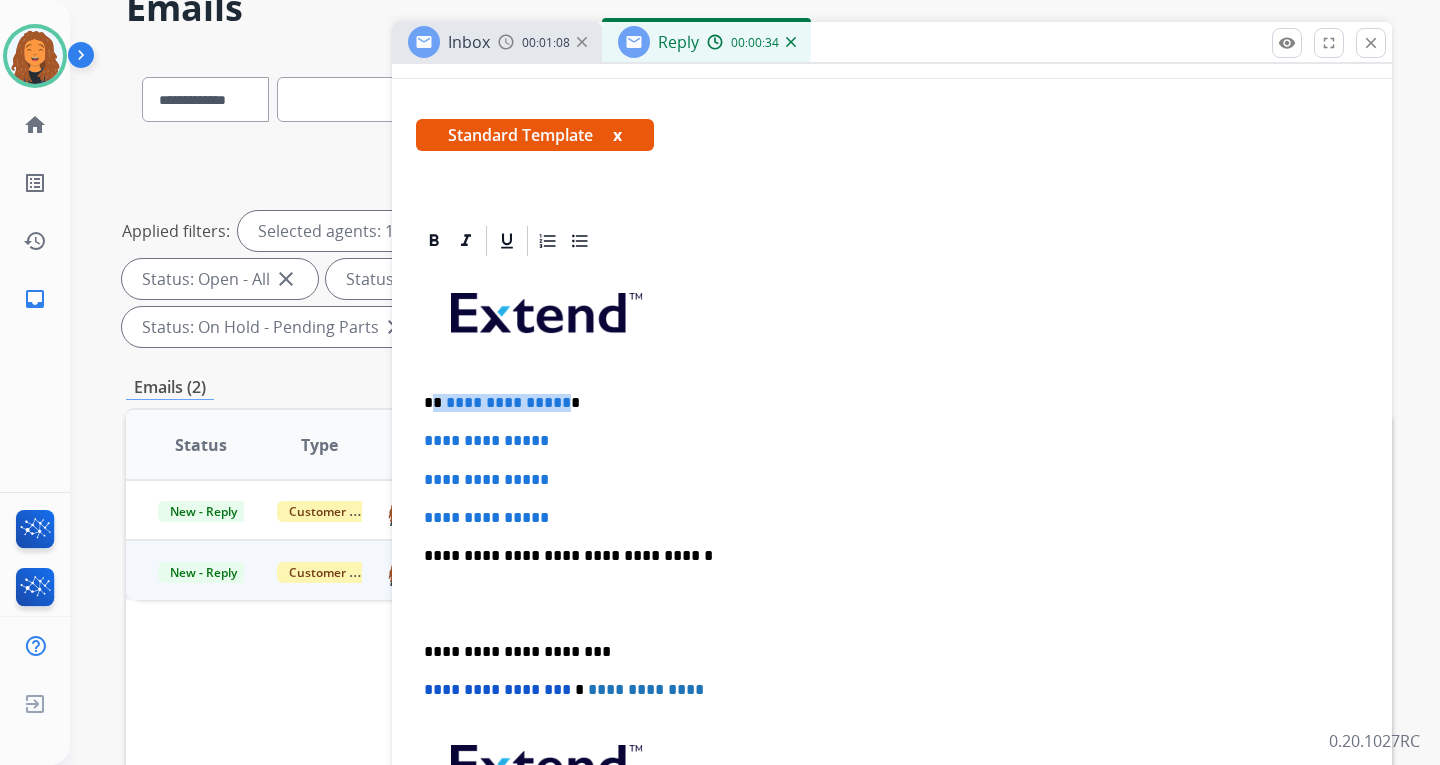 type 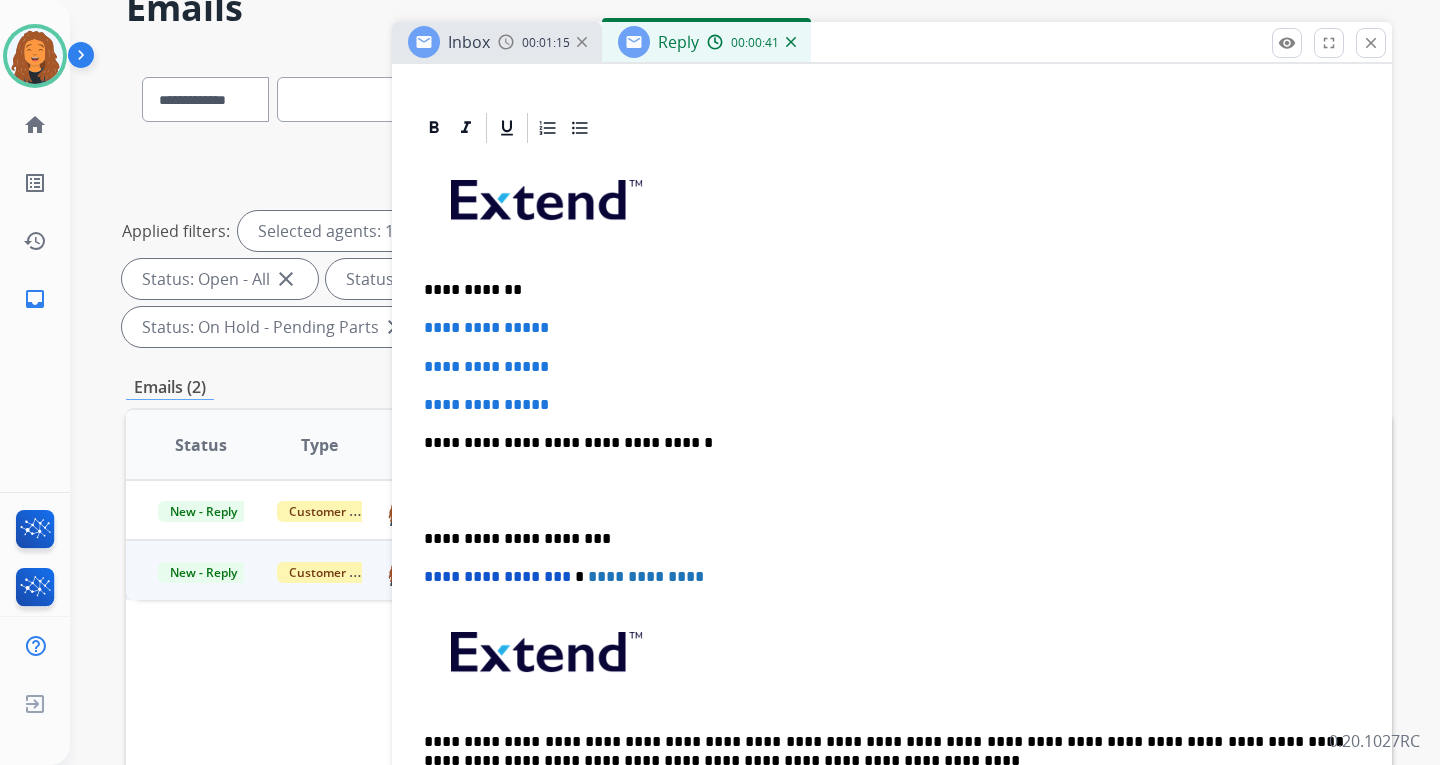 scroll, scrollTop: 400, scrollLeft: 0, axis: vertical 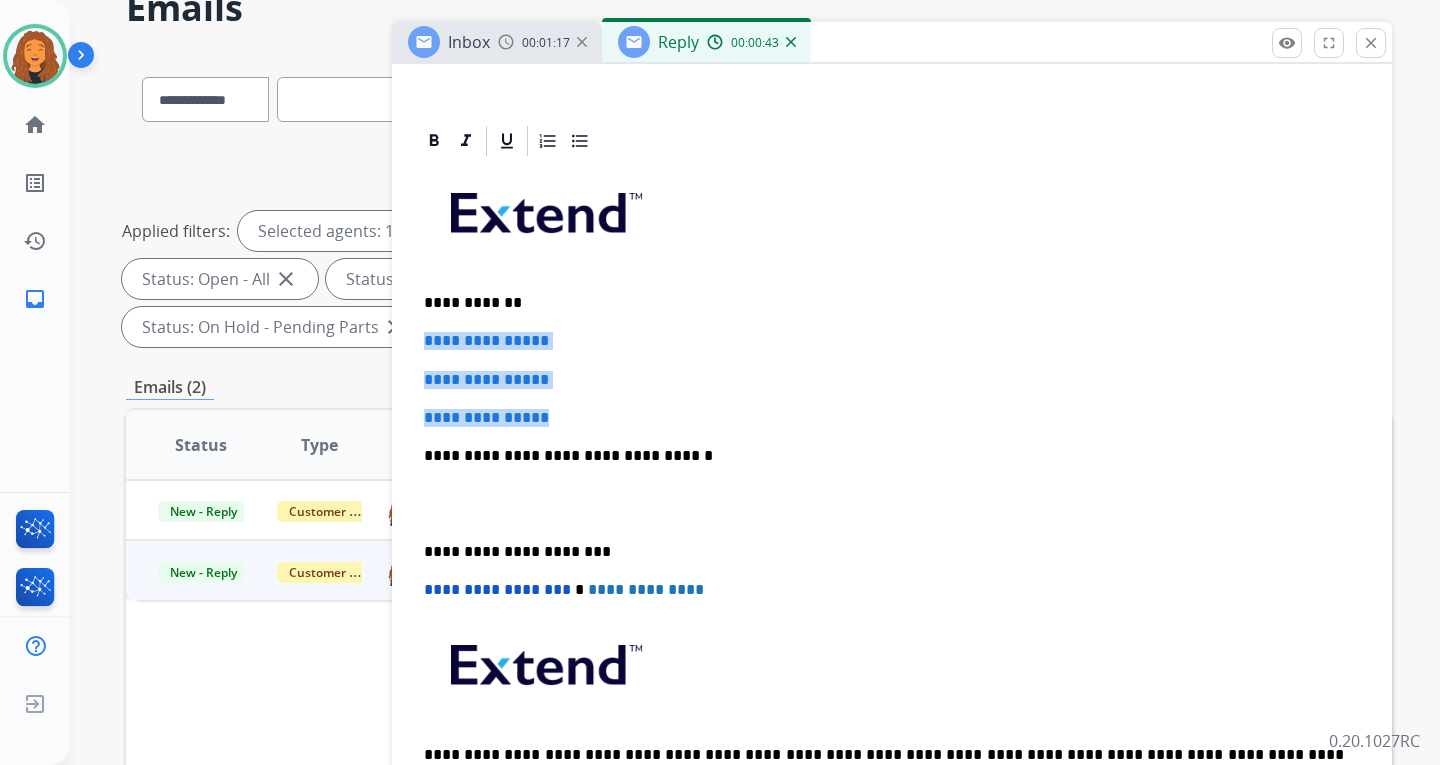 drag, startPoint x: 568, startPoint y: 418, endPoint x: 407, endPoint y: 338, distance: 179.78043 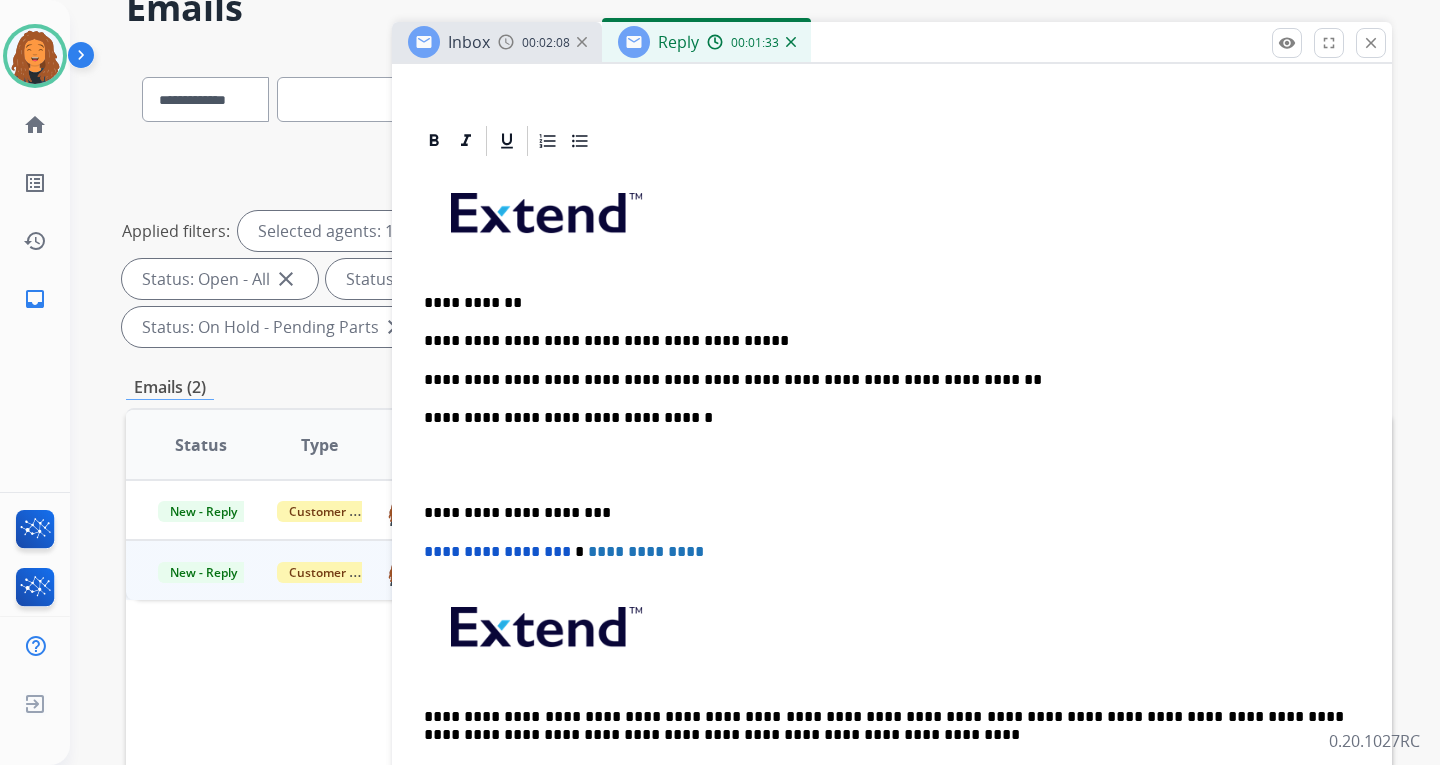 click on "**********" at bounding box center [884, 380] 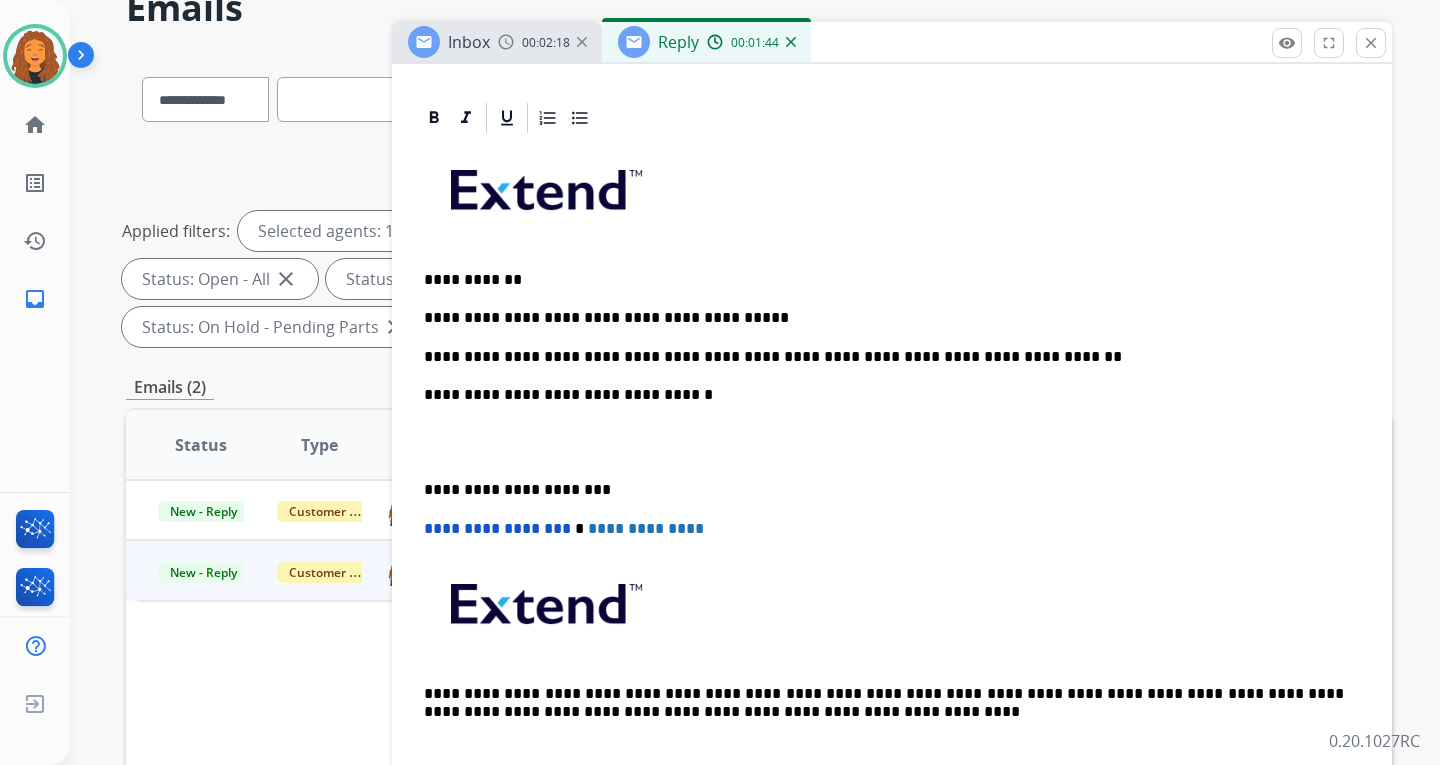scroll, scrollTop: 400, scrollLeft: 0, axis: vertical 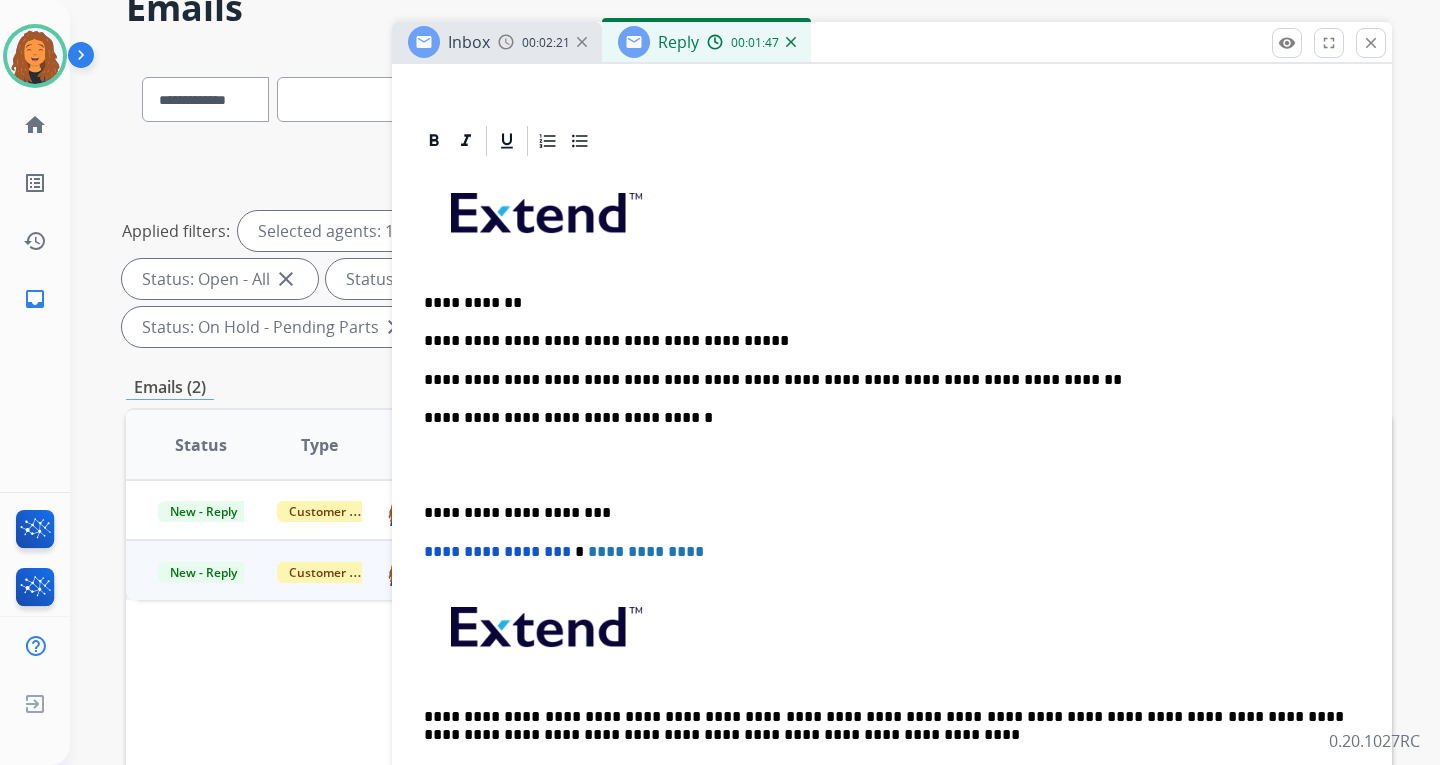 click on "**********" at bounding box center (884, 341) 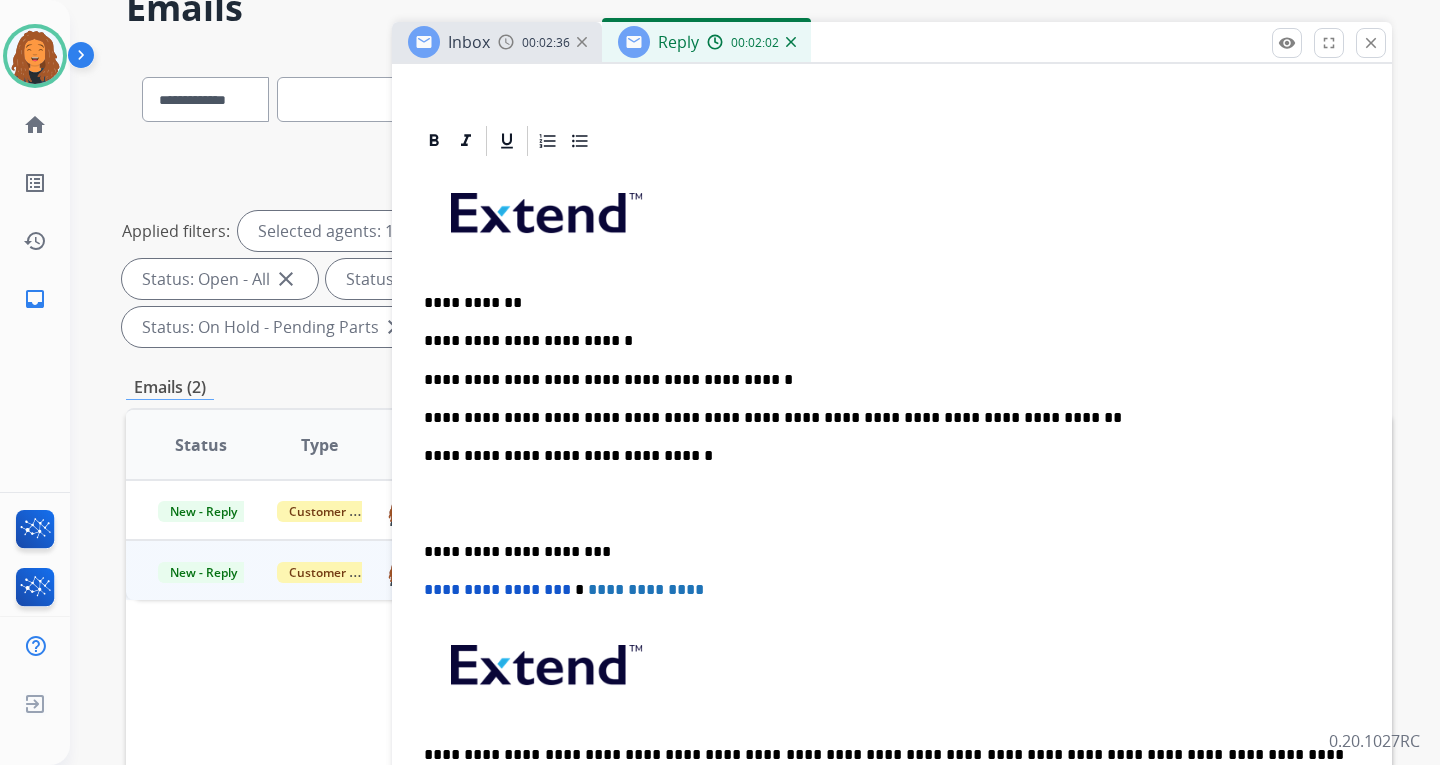 click on "**********" at bounding box center (884, 380) 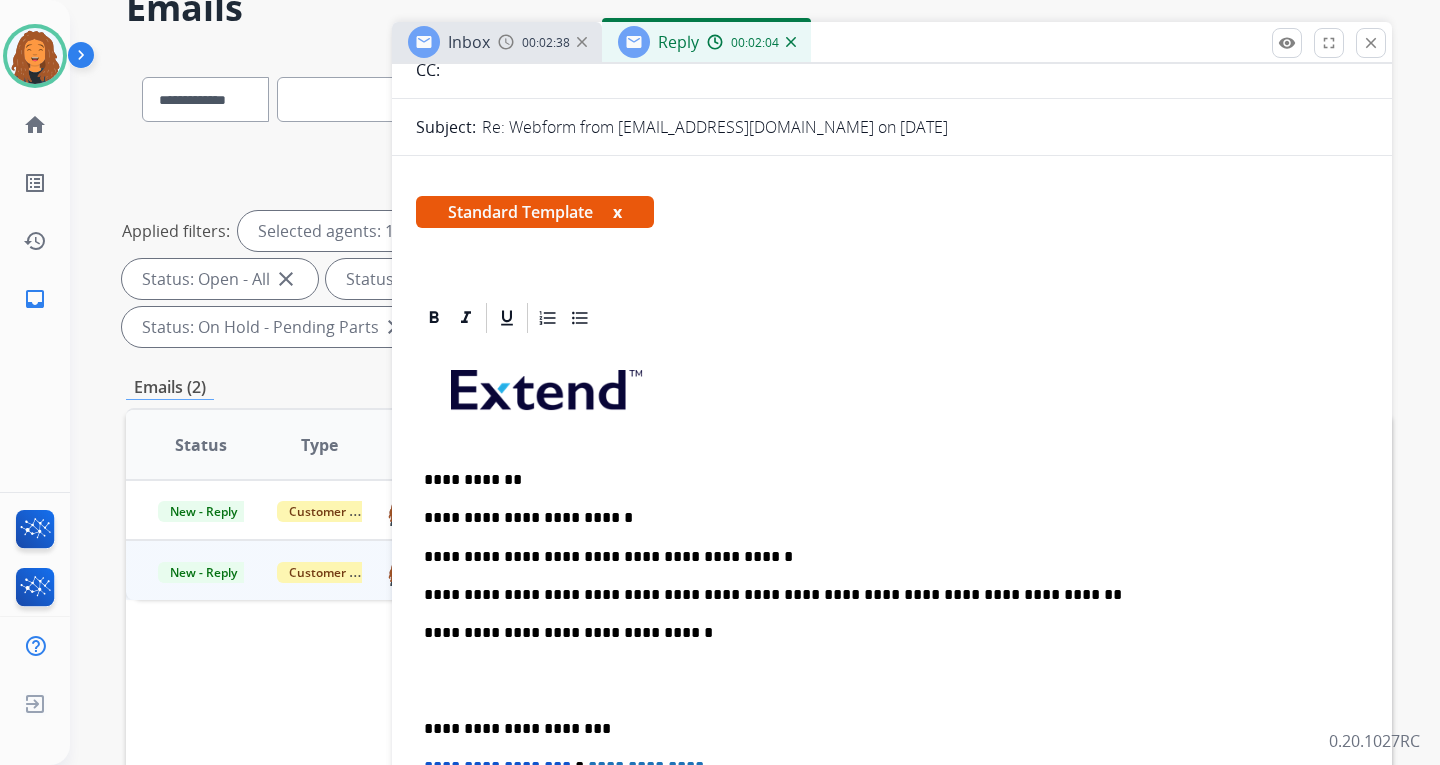 scroll, scrollTop: 0, scrollLeft: 0, axis: both 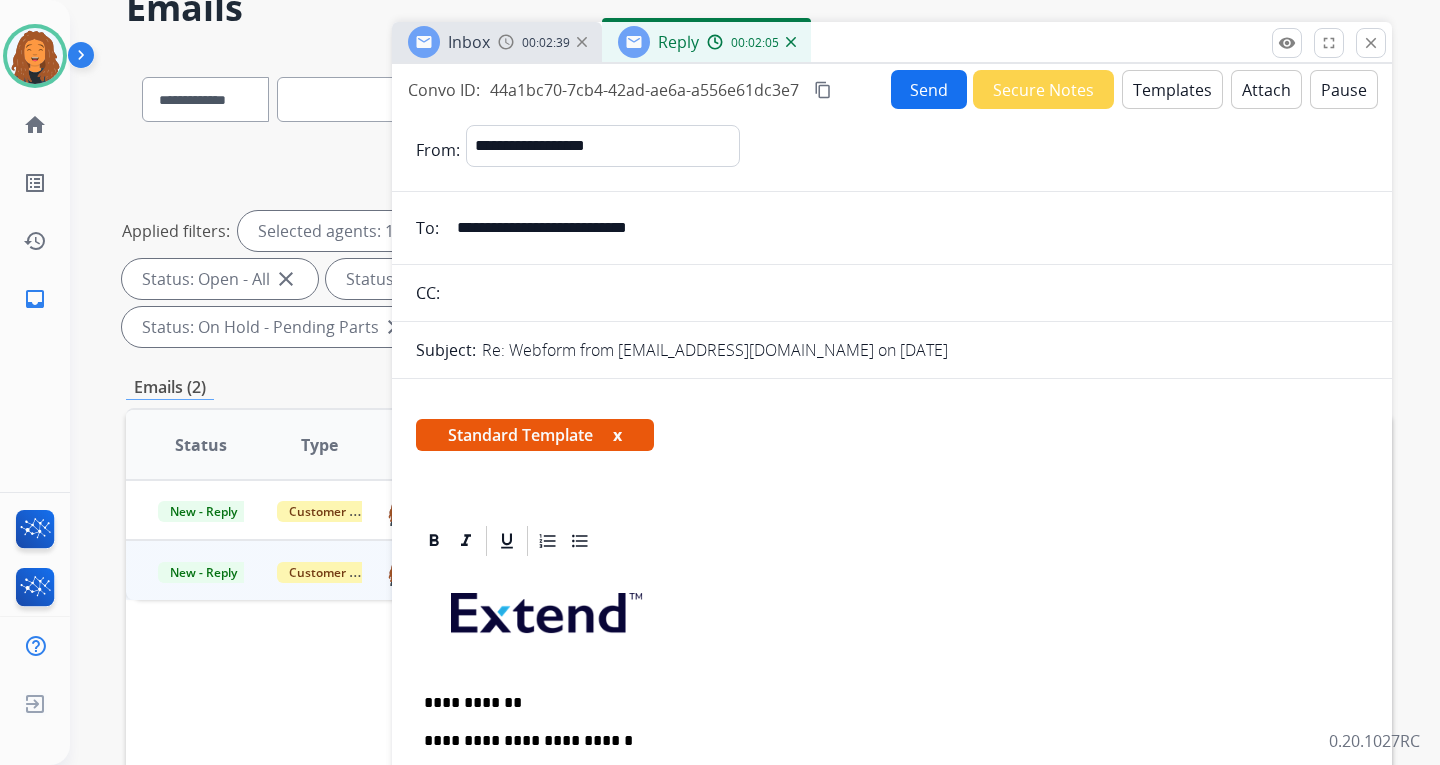 click on "Send" at bounding box center (929, 89) 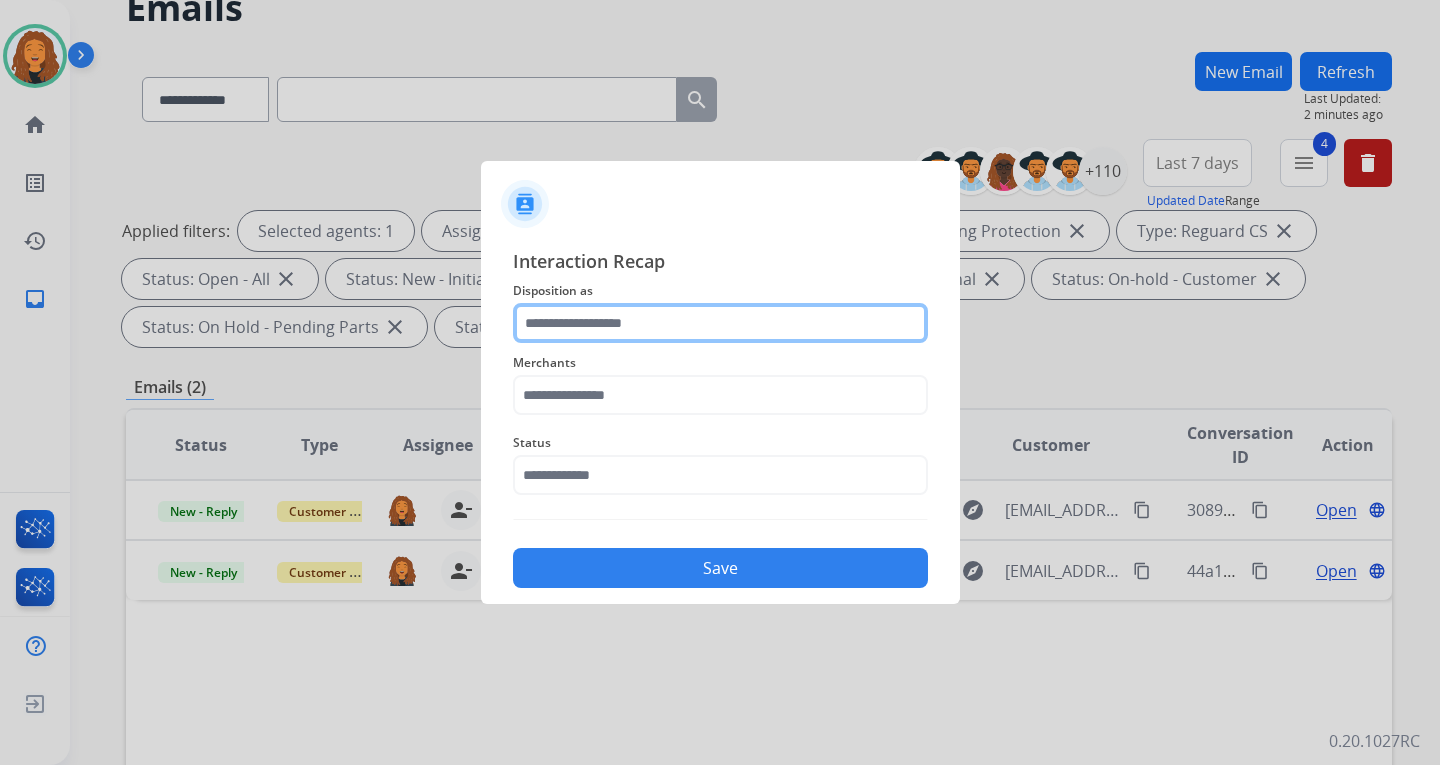 click 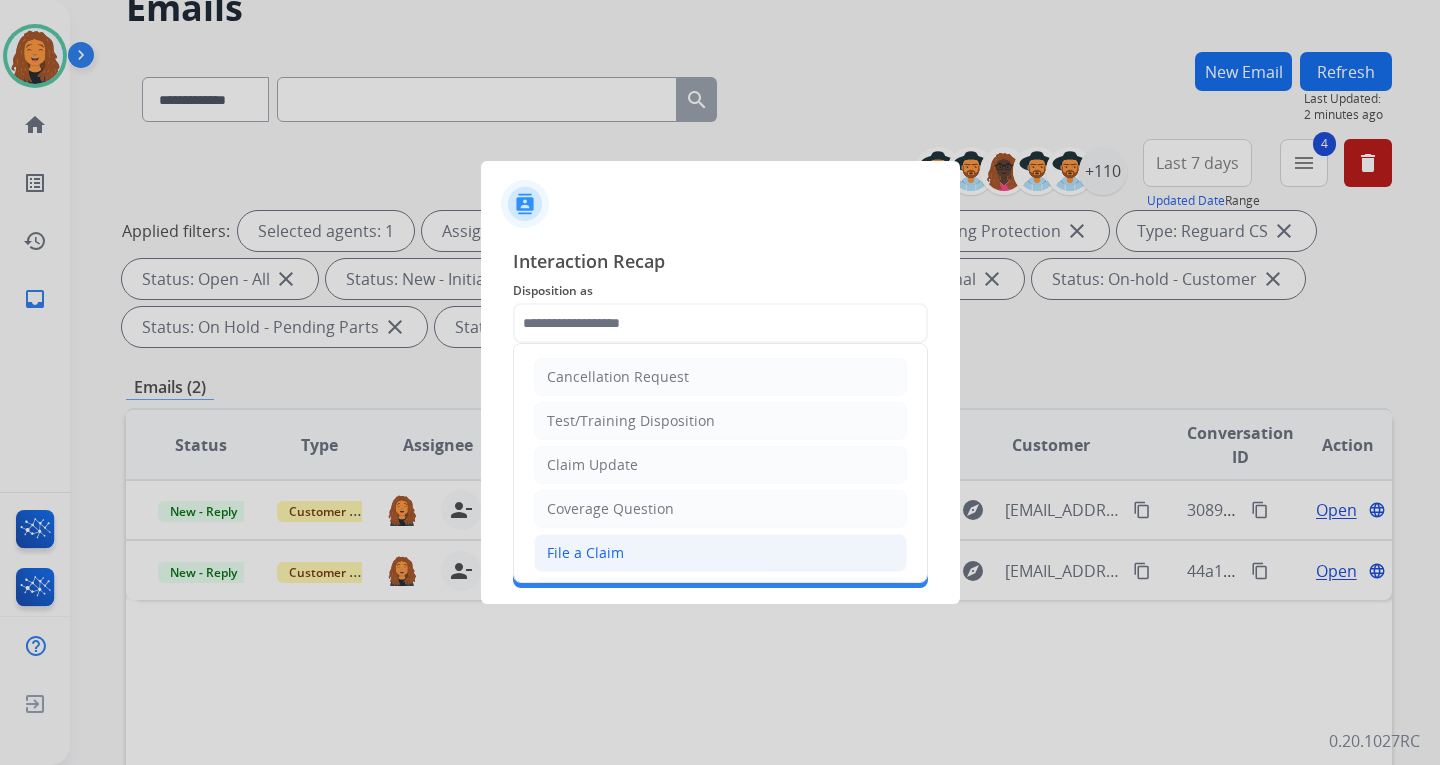 drag, startPoint x: 618, startPoint y: 549, endPoint x: 618, endPoint y: 447, distance: 102 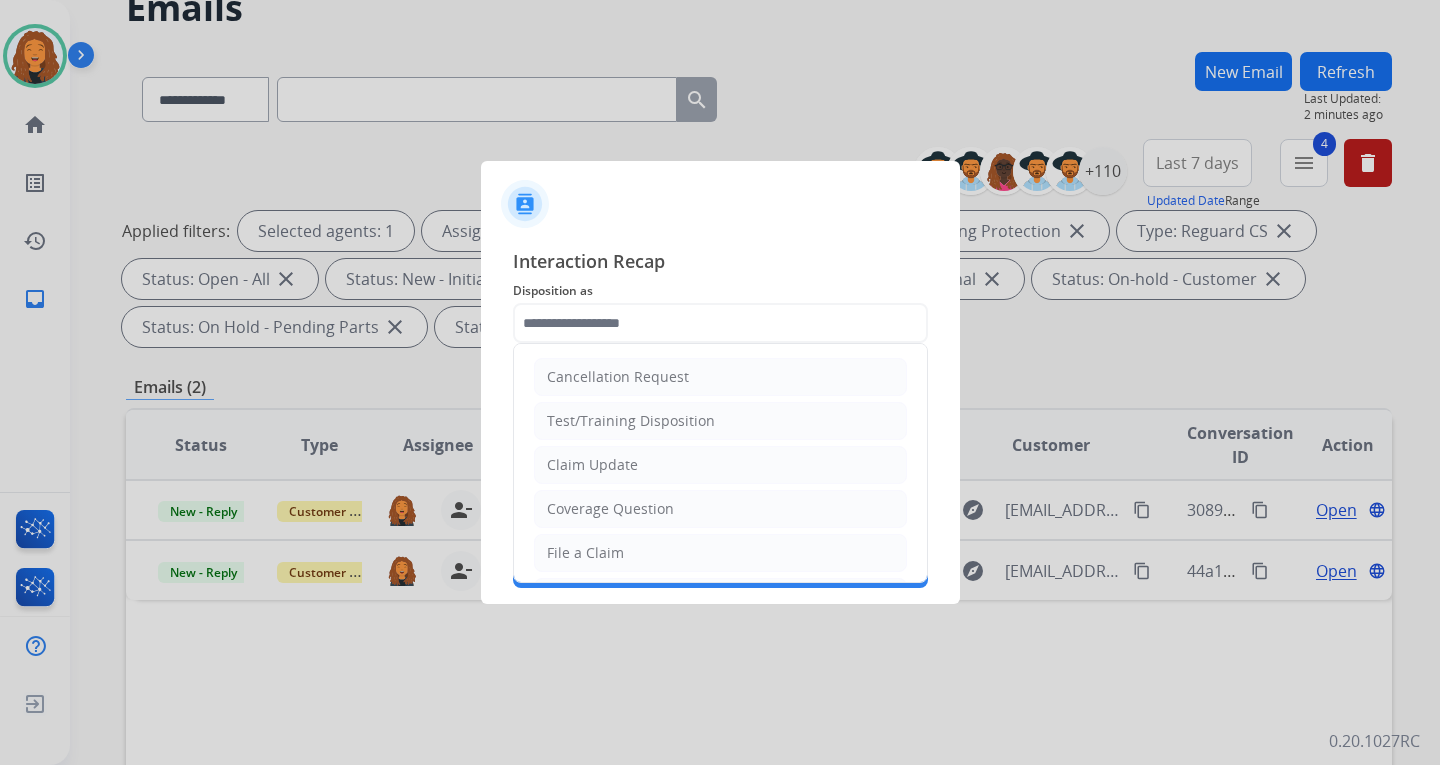 type on "**********" 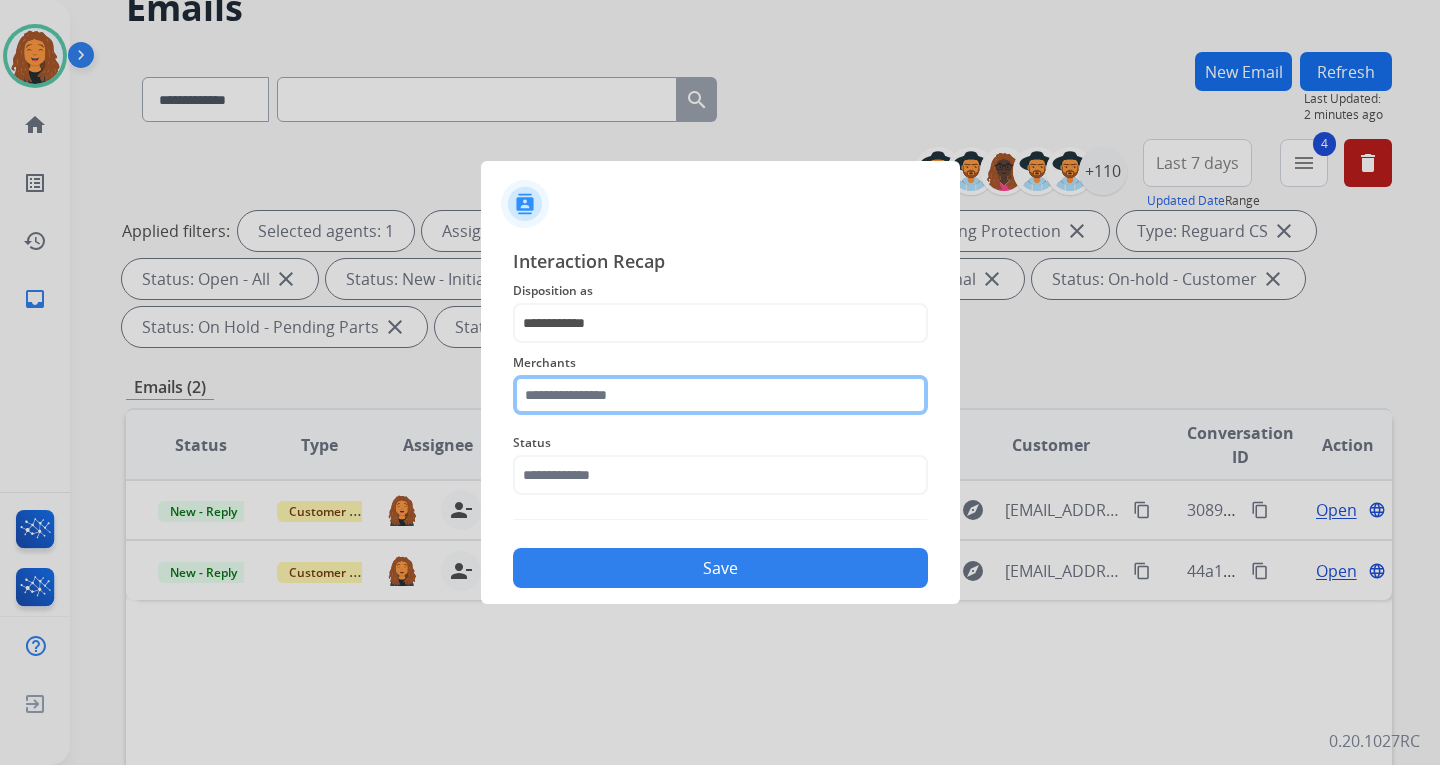 click 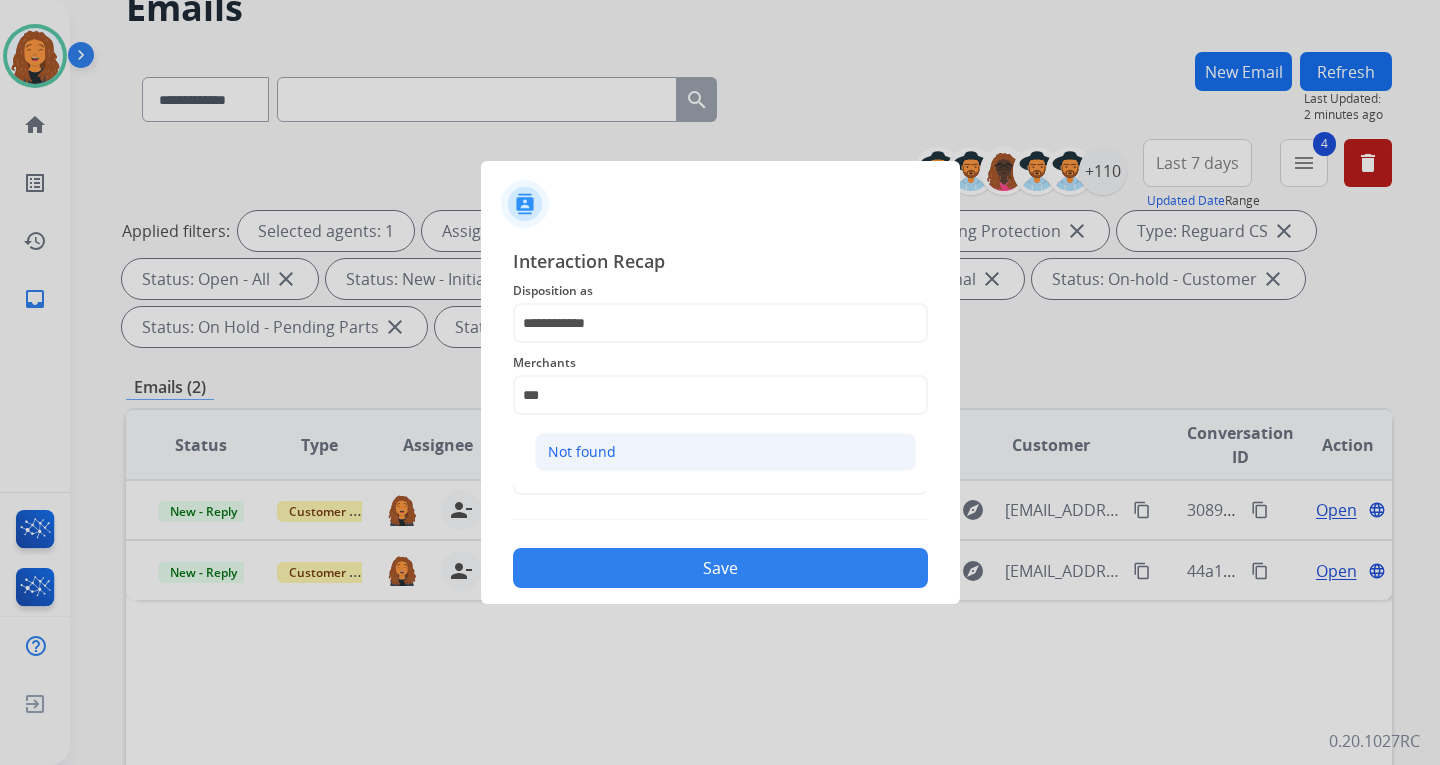 click on "Not found" 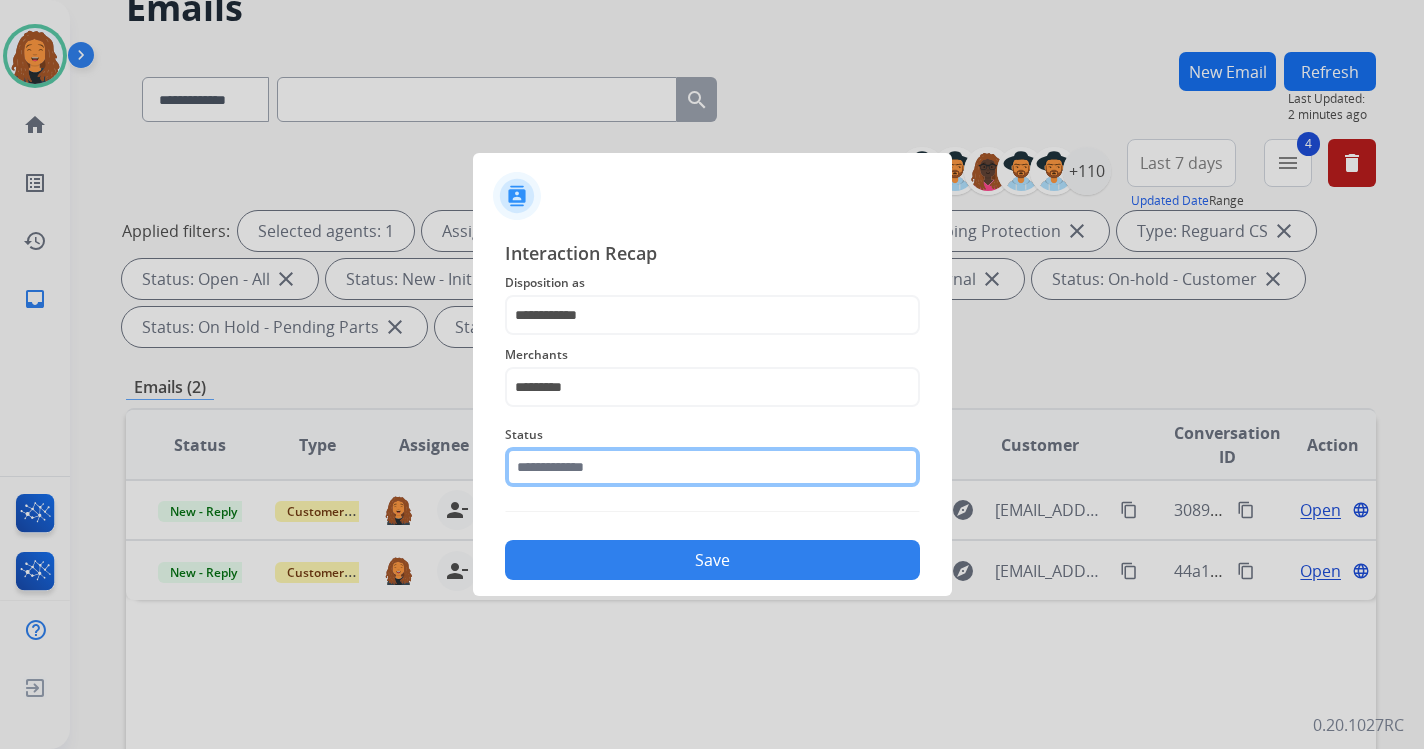click 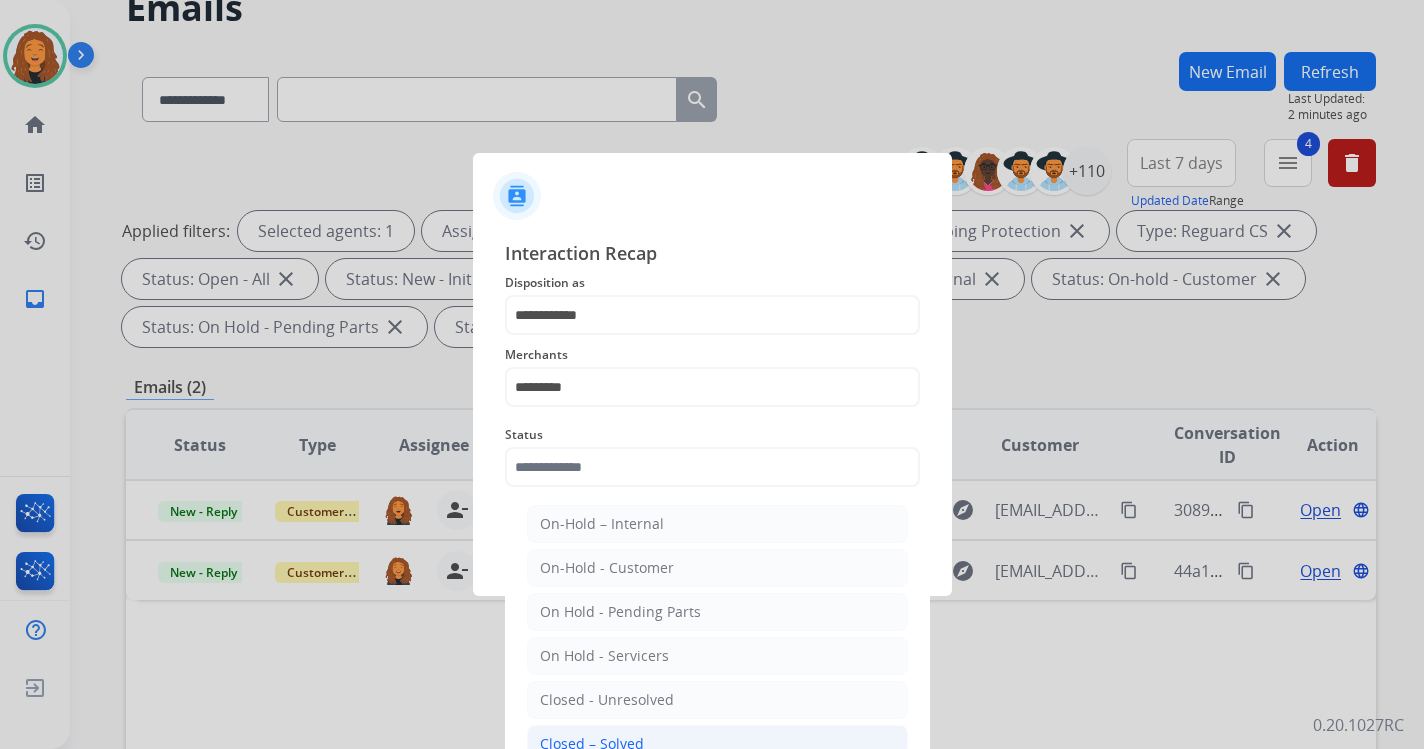click on "Closed – Solved" 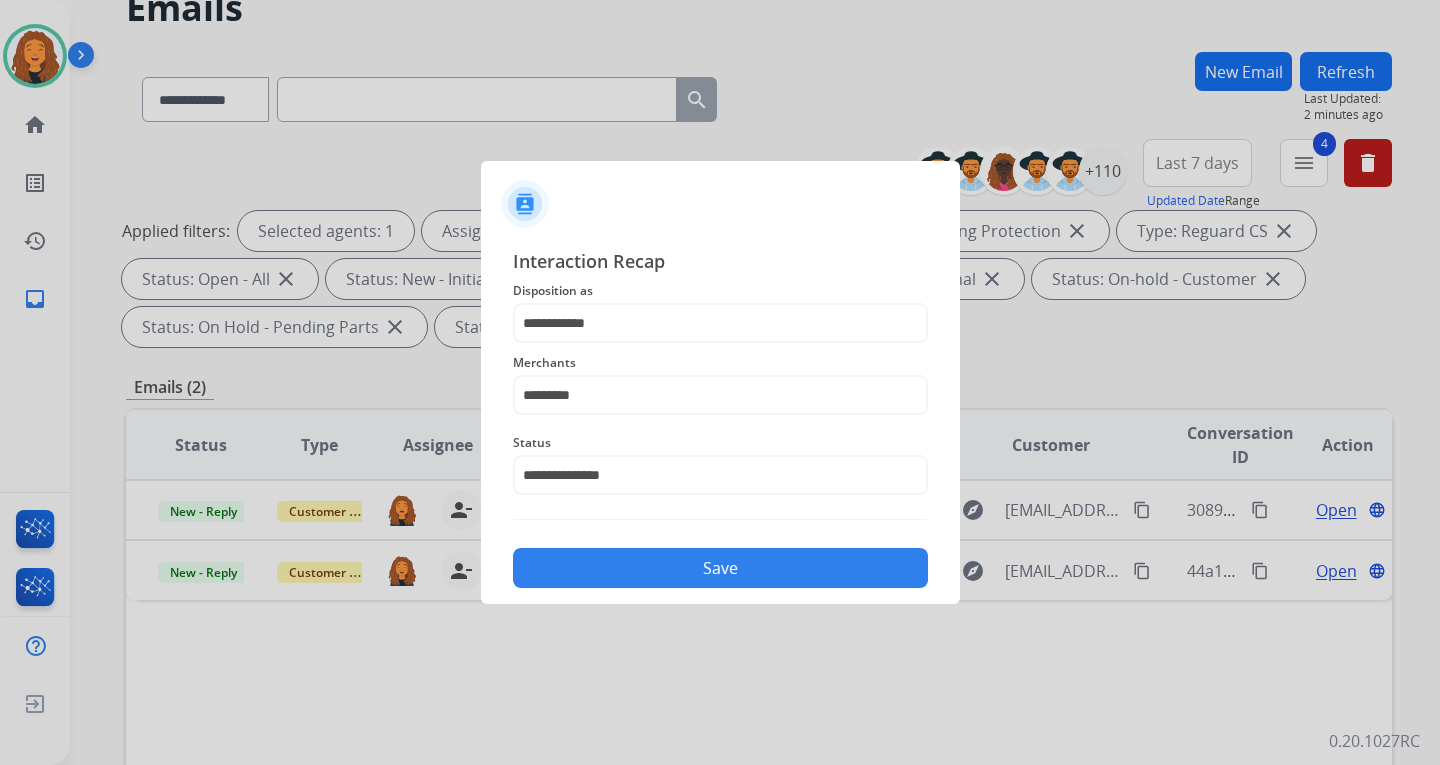 click on "Save" 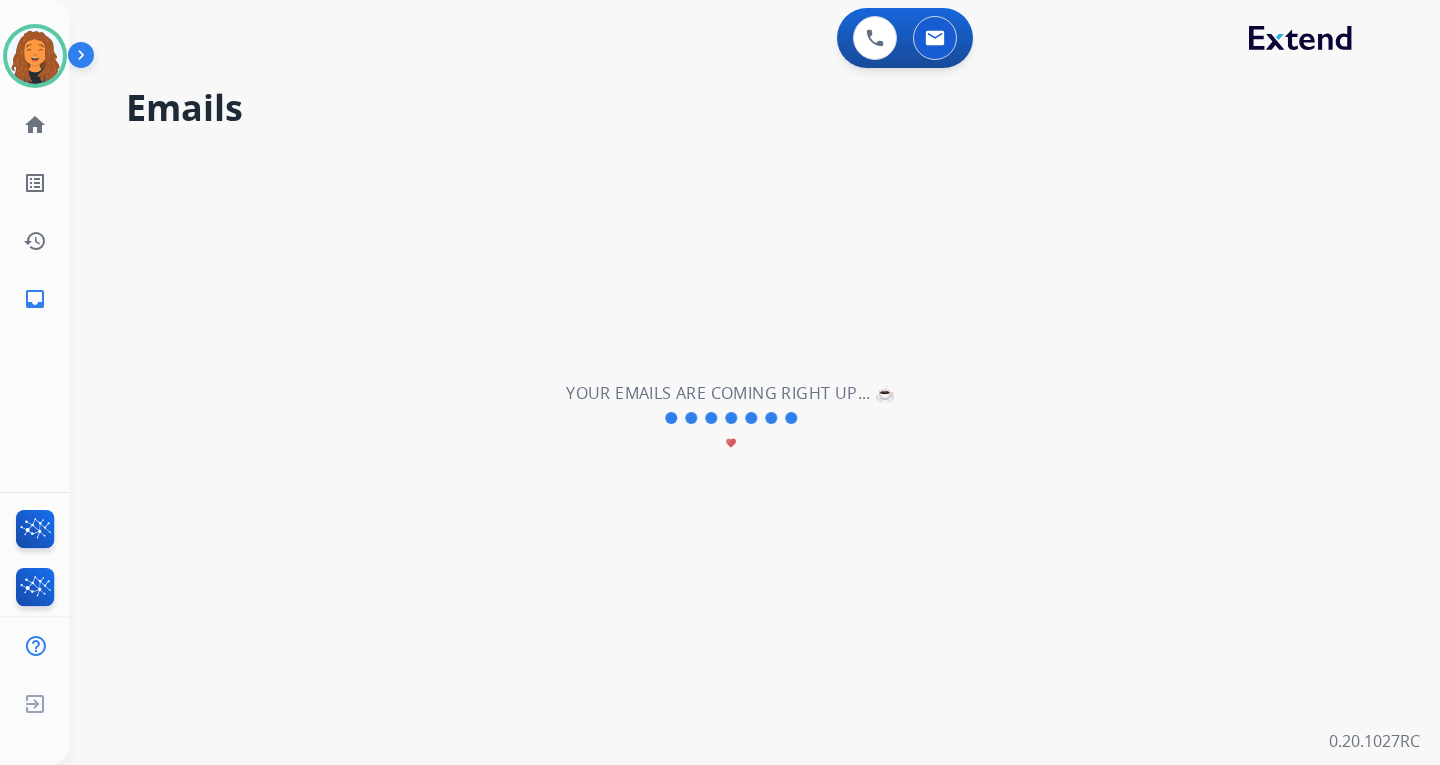scroll, scrollTop: 0, scrollLeft: 0, axis: both 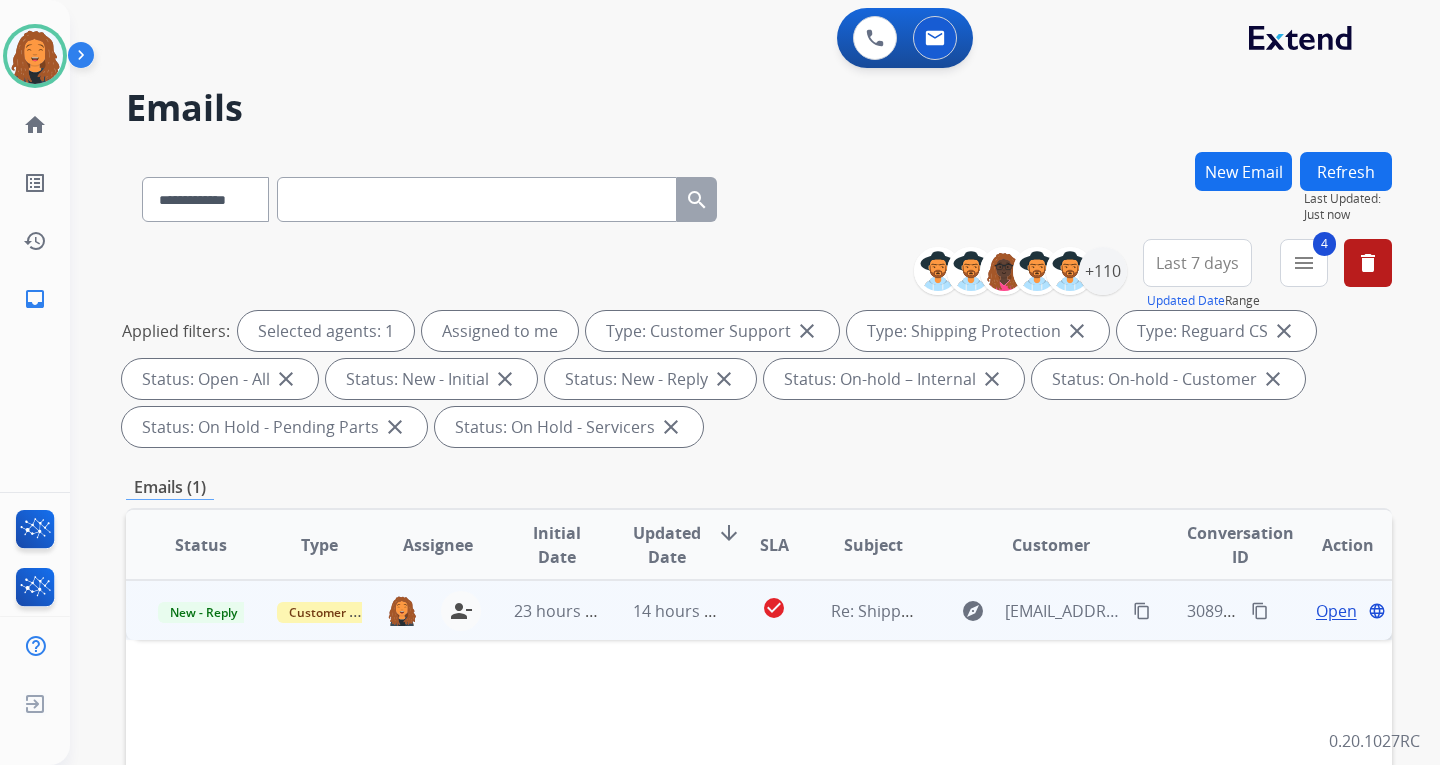 click on "content_copy" at bounding box center (1142, 611) 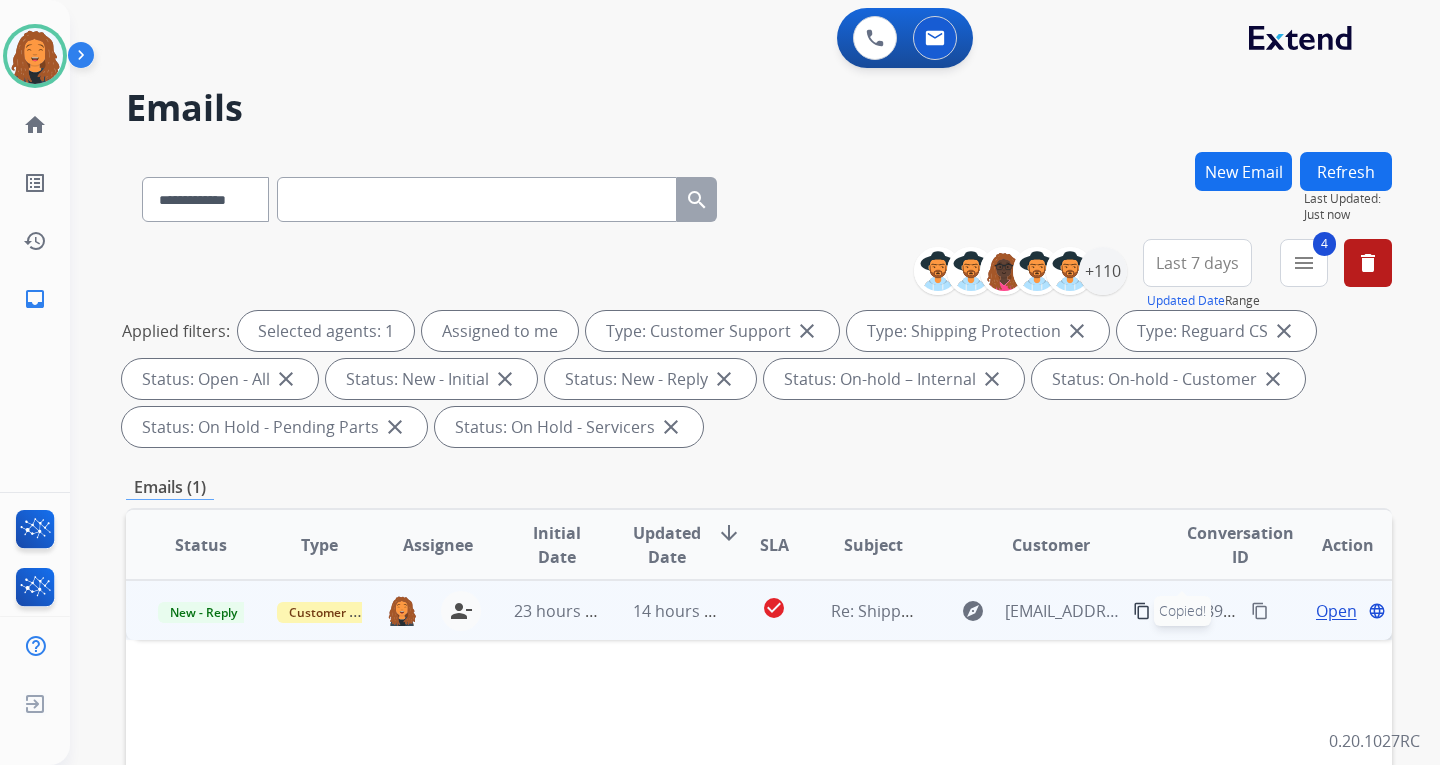 drag, startPoint x: 1321, startPoint y: 615, endPoint x: 1312, endPoint y: 610, distance: 10.29563 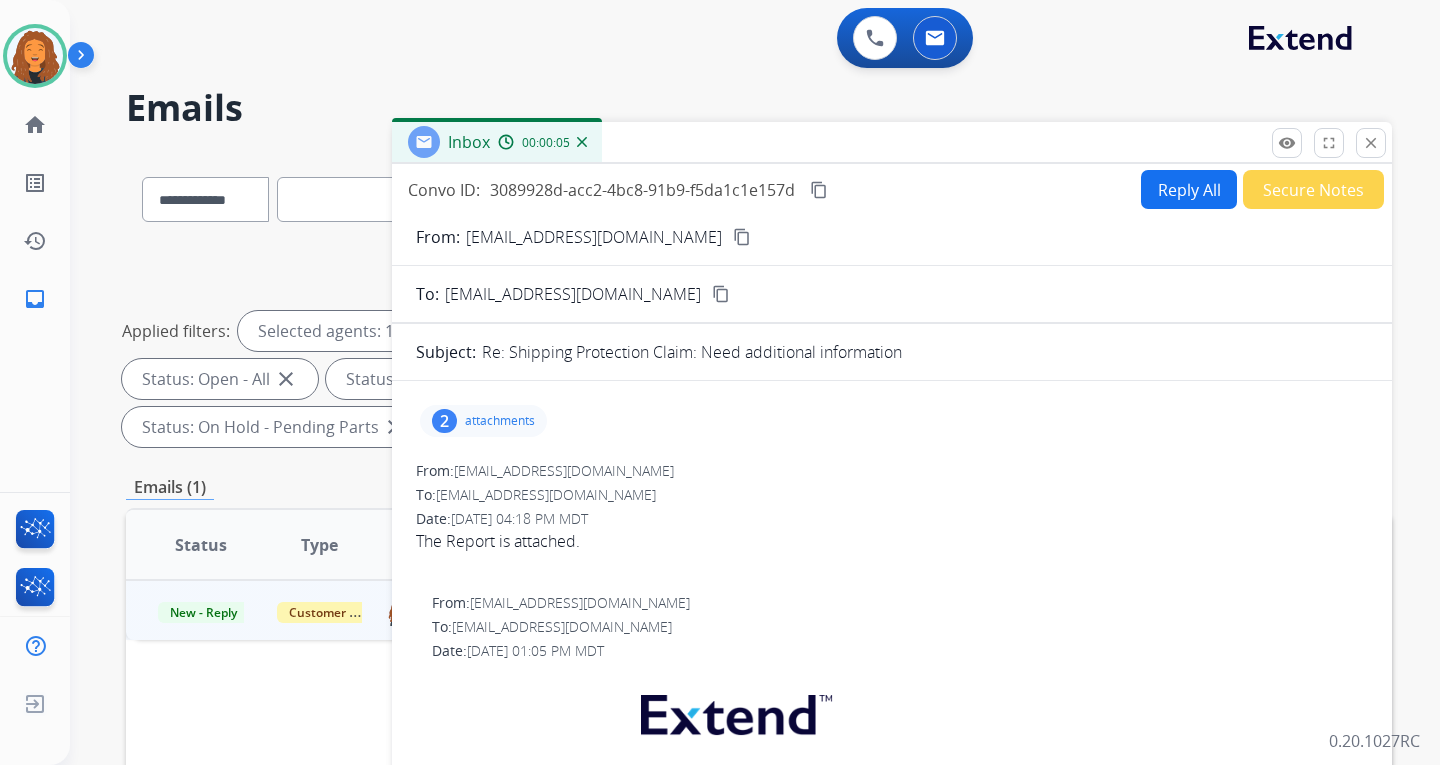 click on "attachments" at bounding box center (500, 421) 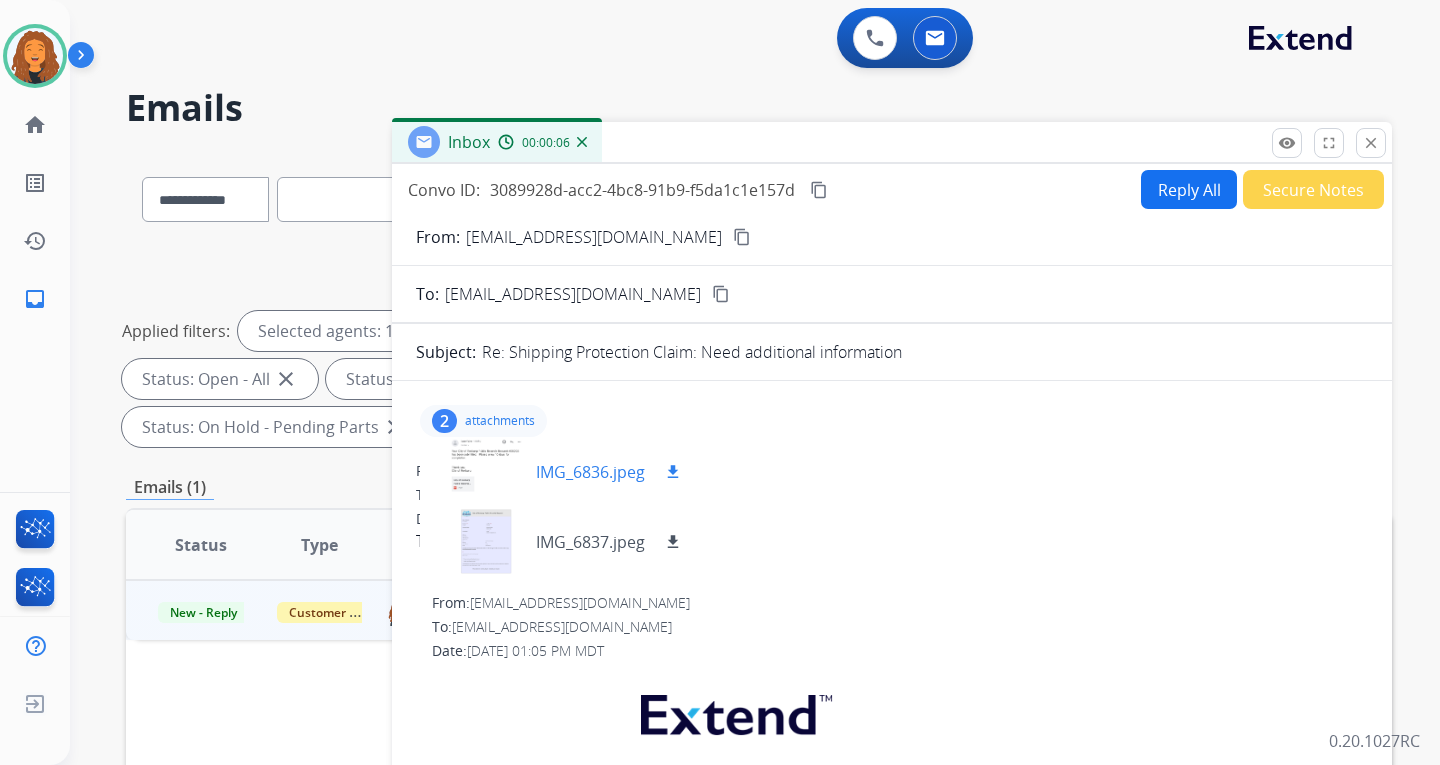 click at bounding box center (486, 472) 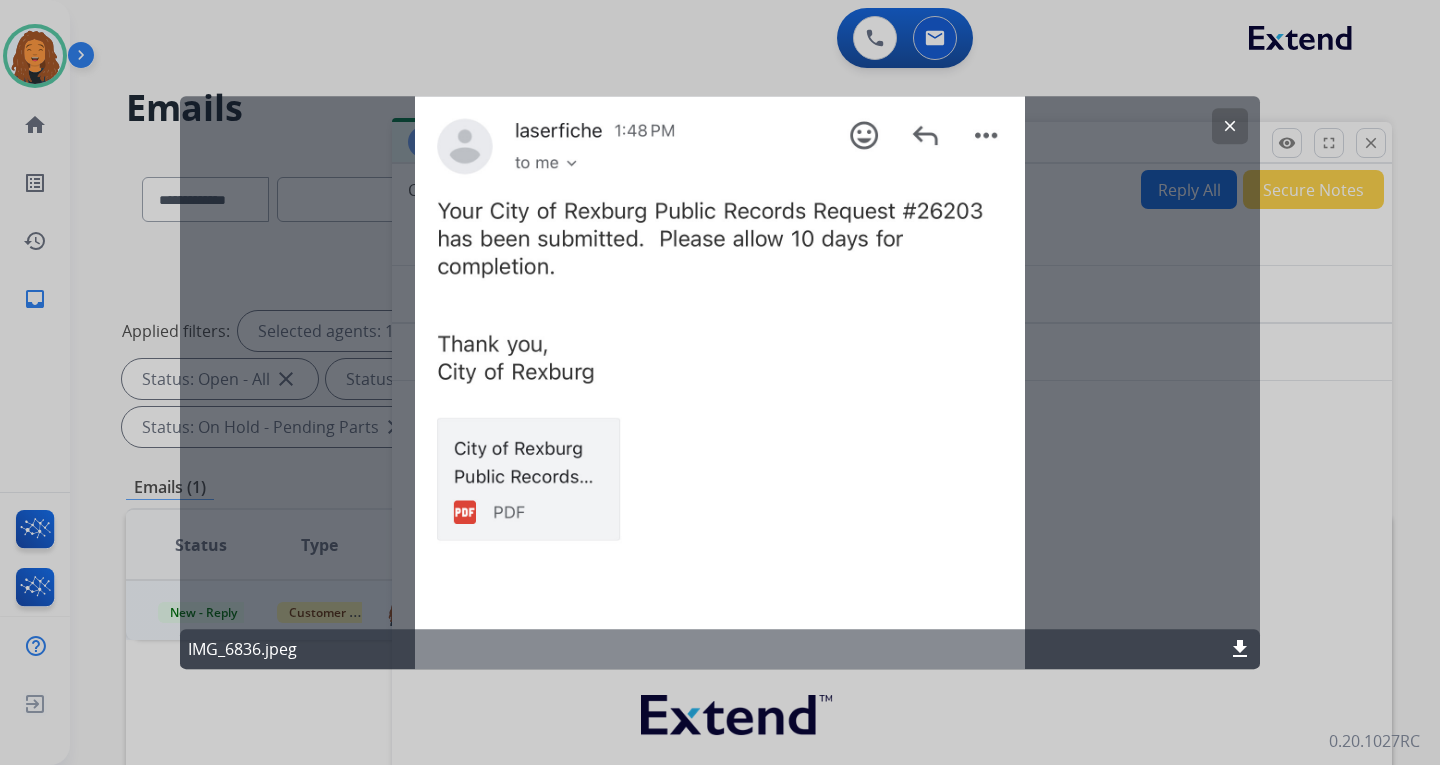 click on "clear" 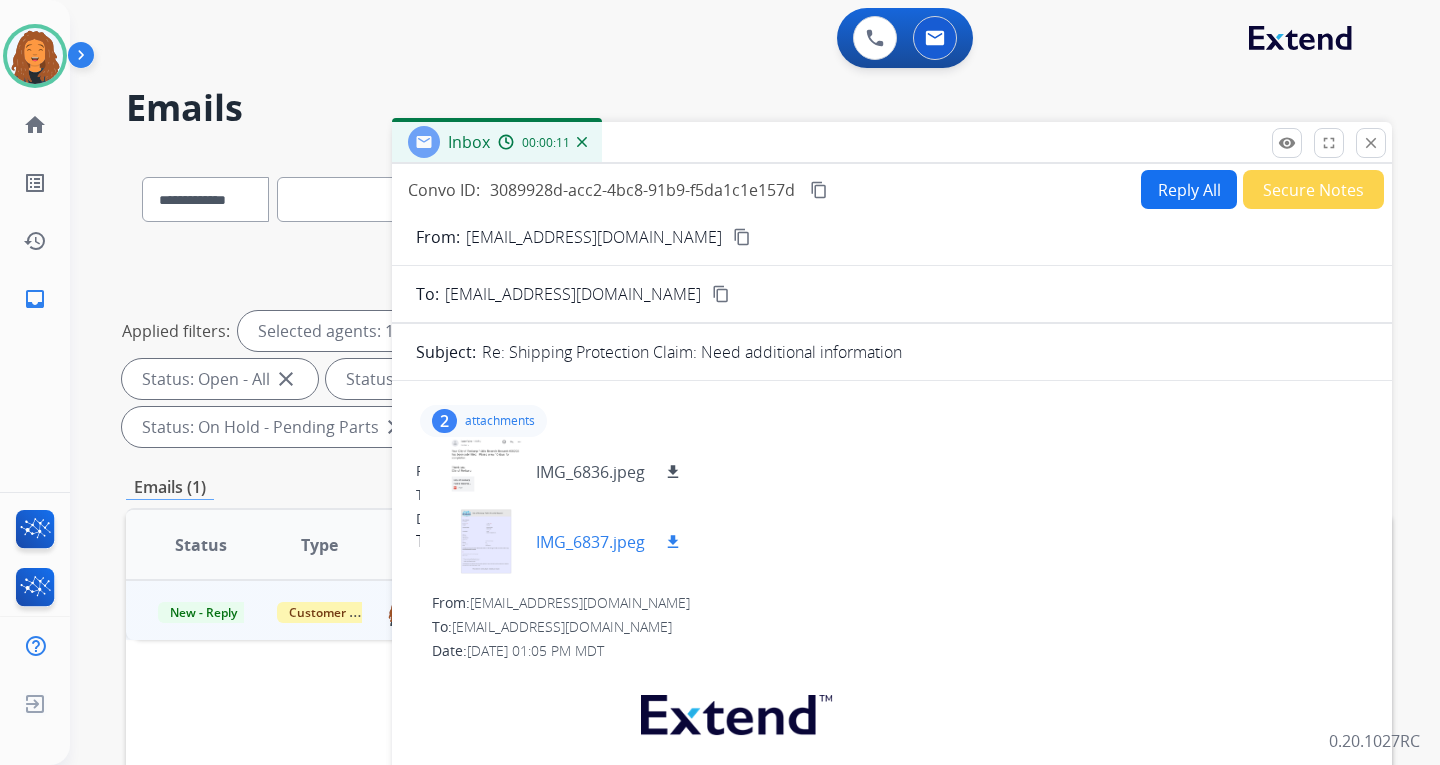 click at bounding box center [486, 542] 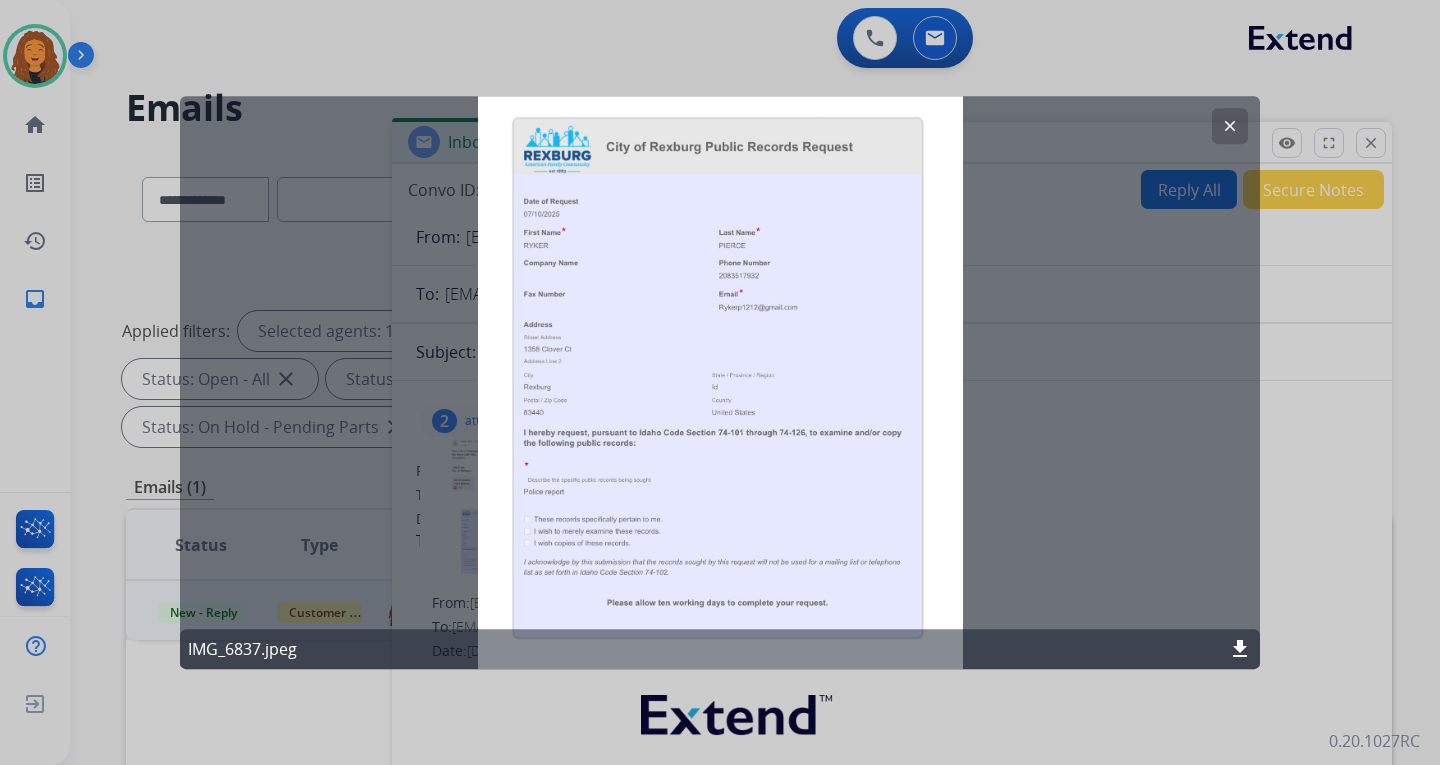 click on "clear" 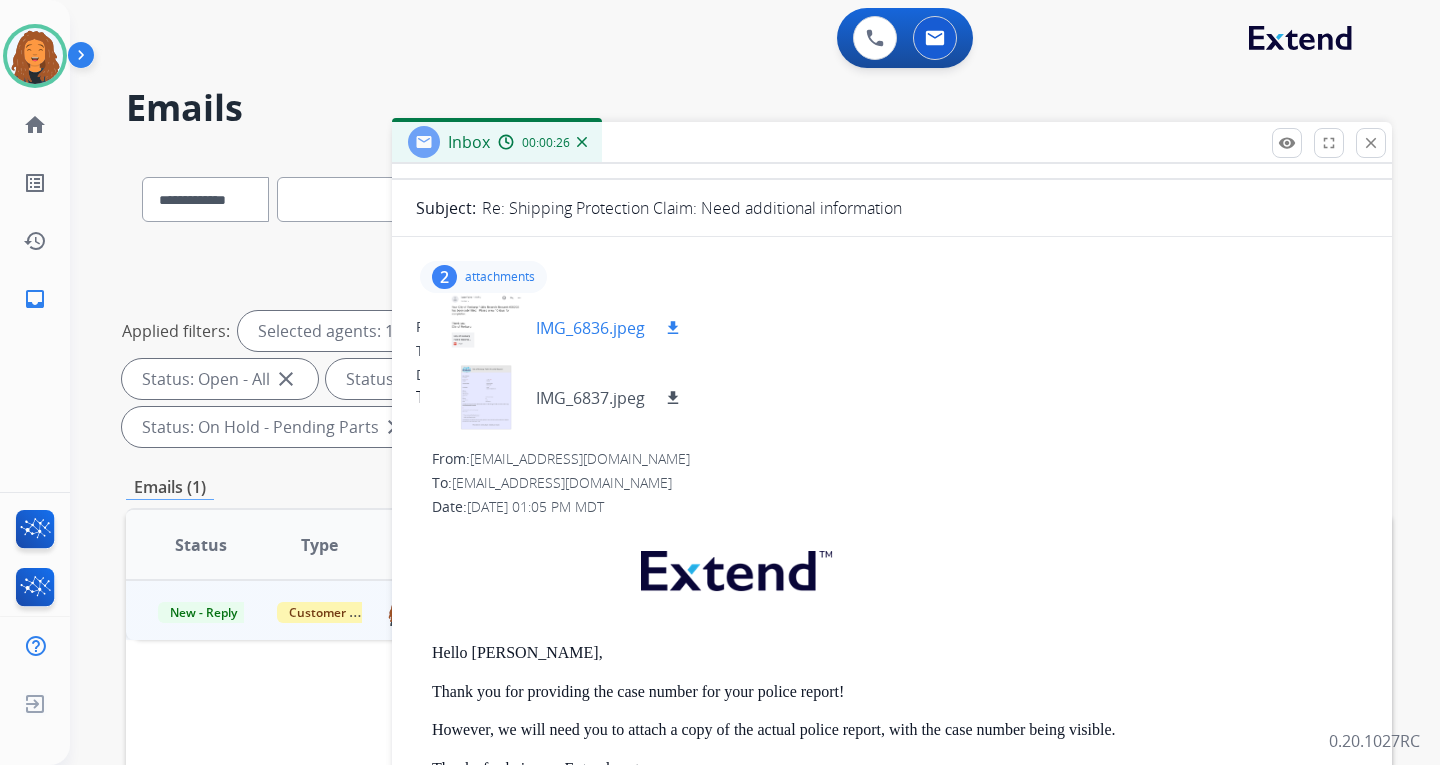 scroll, scrollTop: 0, scrollLeft: 0, axis: both 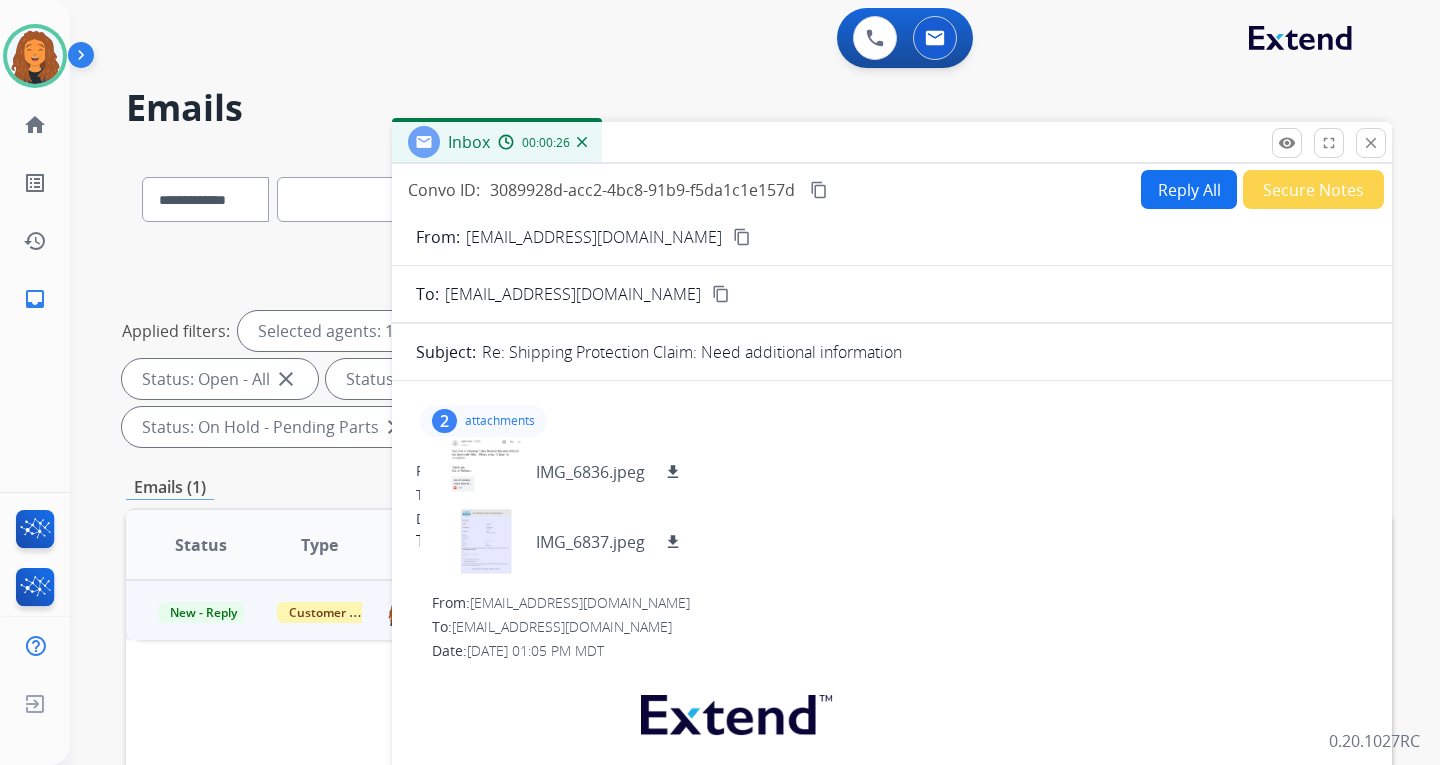 click on "Reply All" at bounding box center (1189, 189) 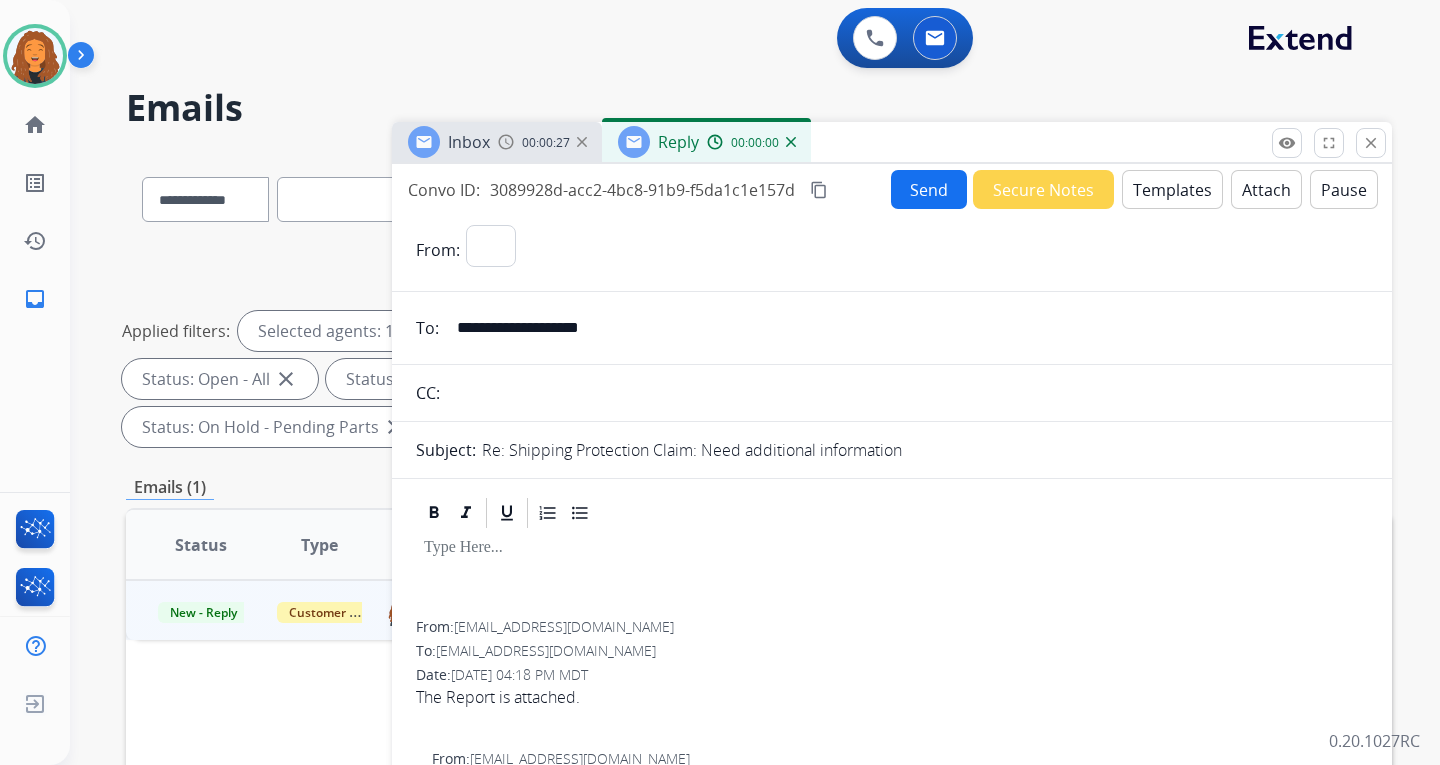 select on "**********" 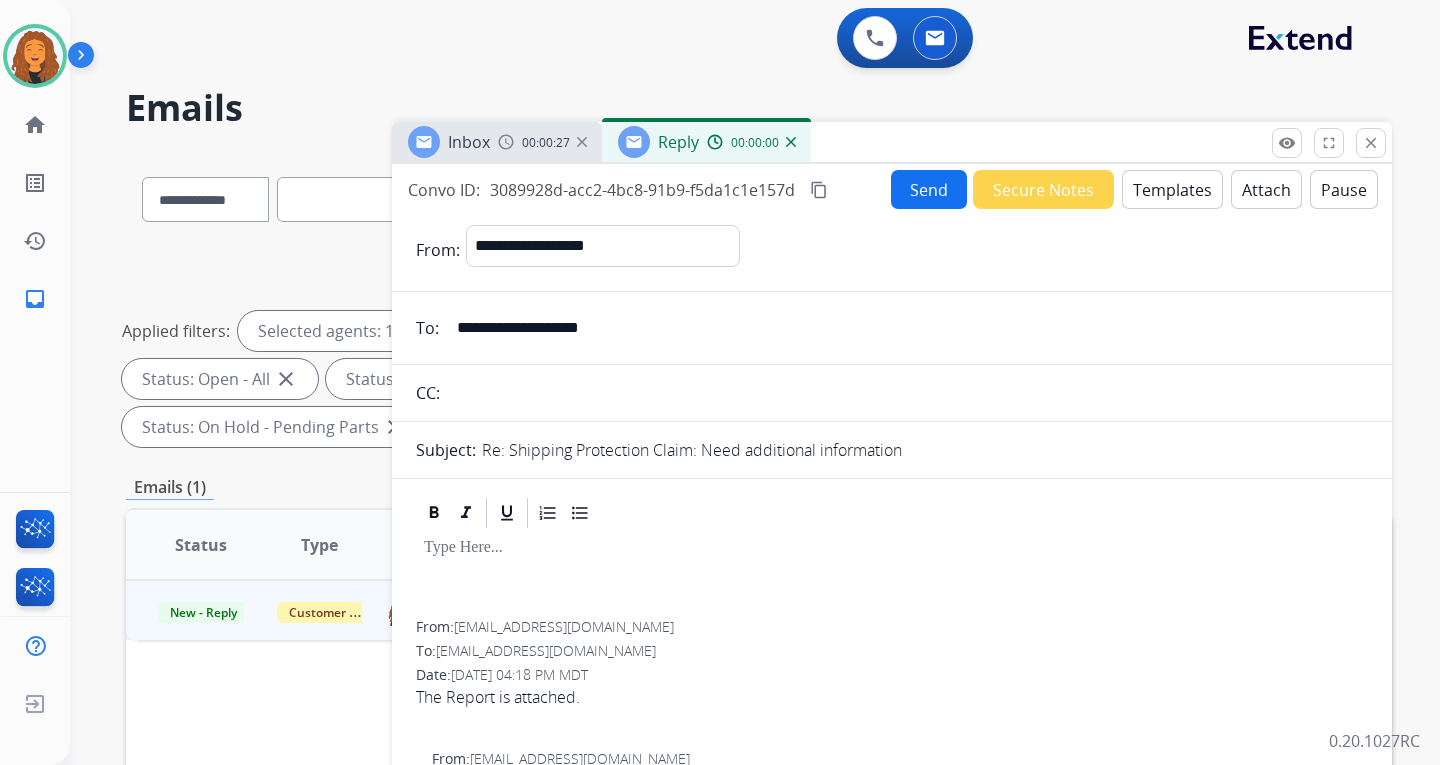 click on "Templates" at bounding box center [1172, 189] 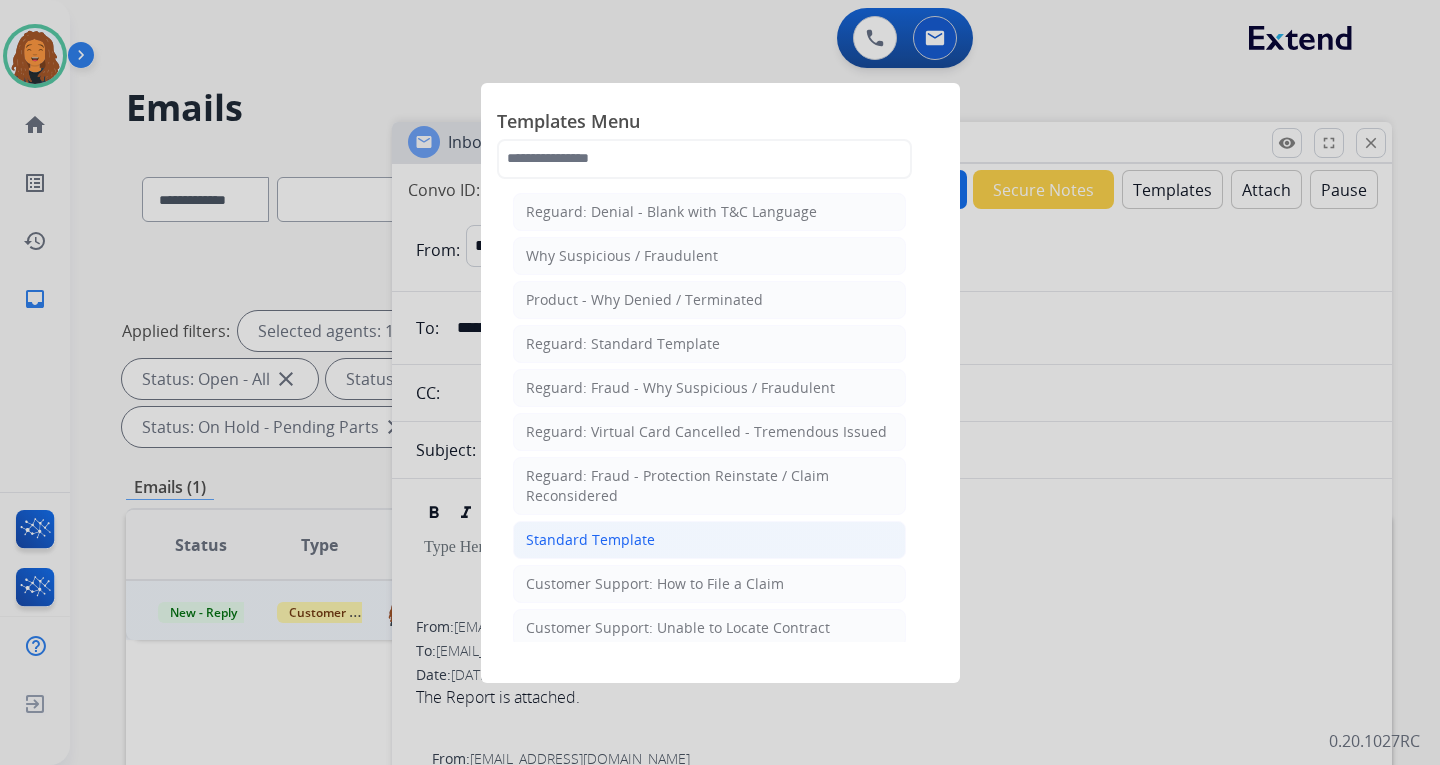 click on "Standard Template" 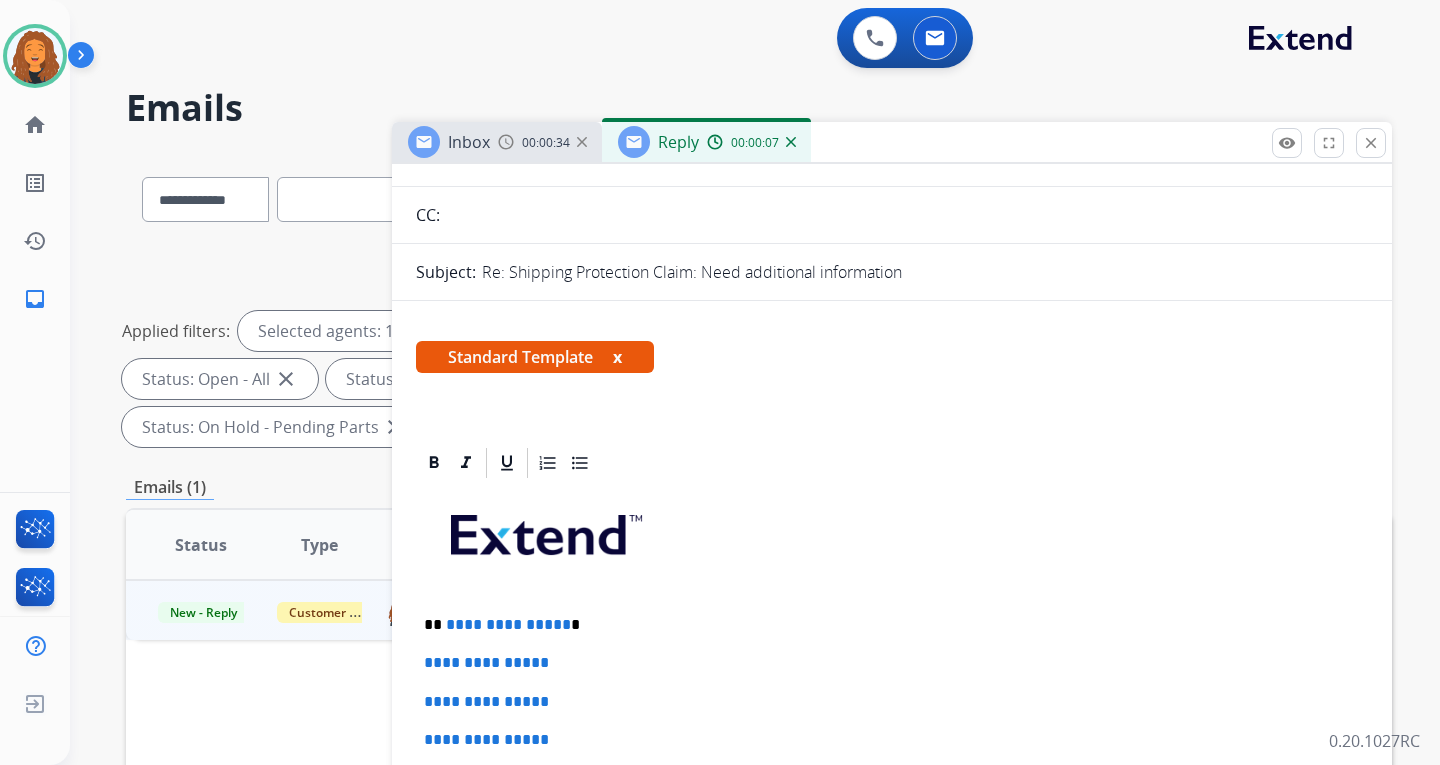scroll, scrollTop: 300, scrollLeft: 0, axis: vertical 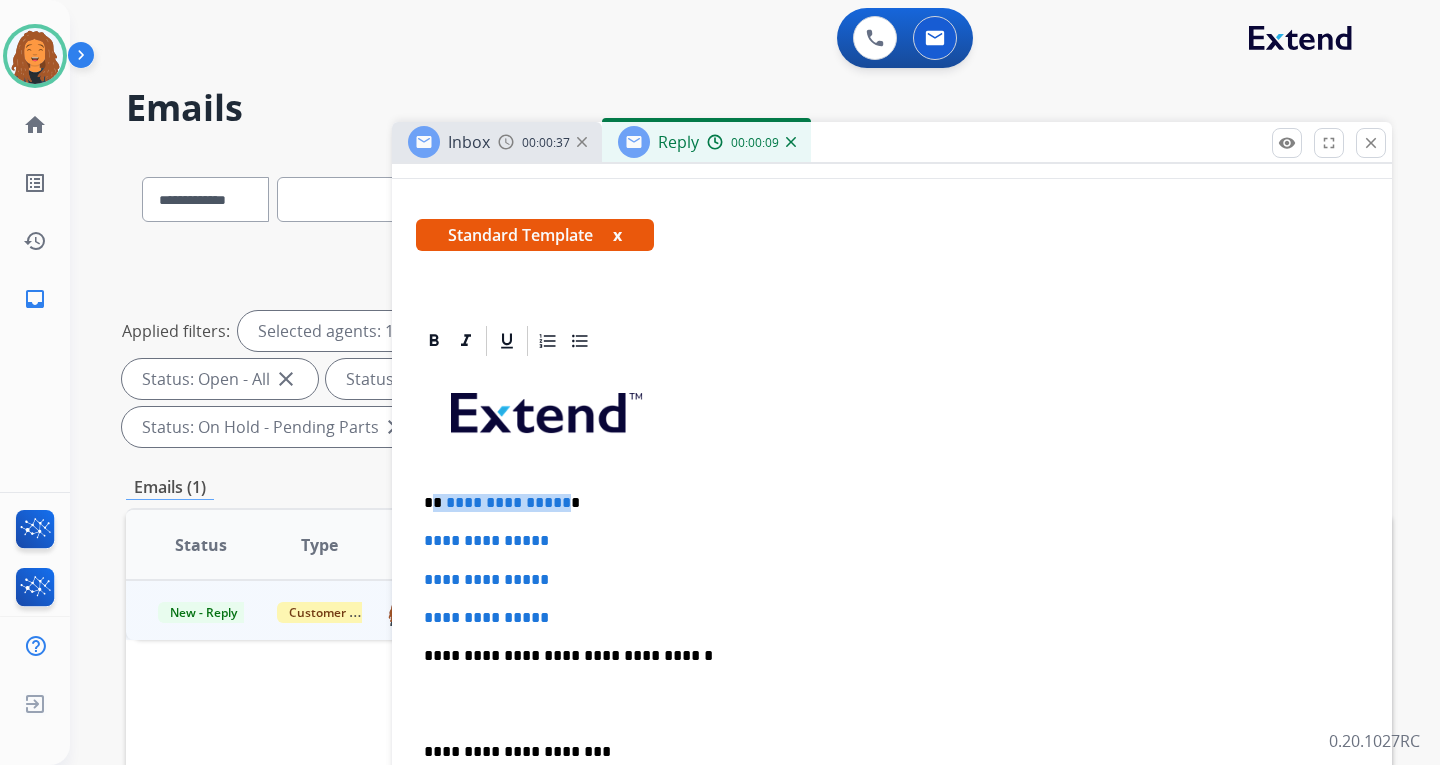 drag, startPoint x: 558, startPoint y: 499, endPoint x: 430, endPoint y: 513, distance: 128.76335 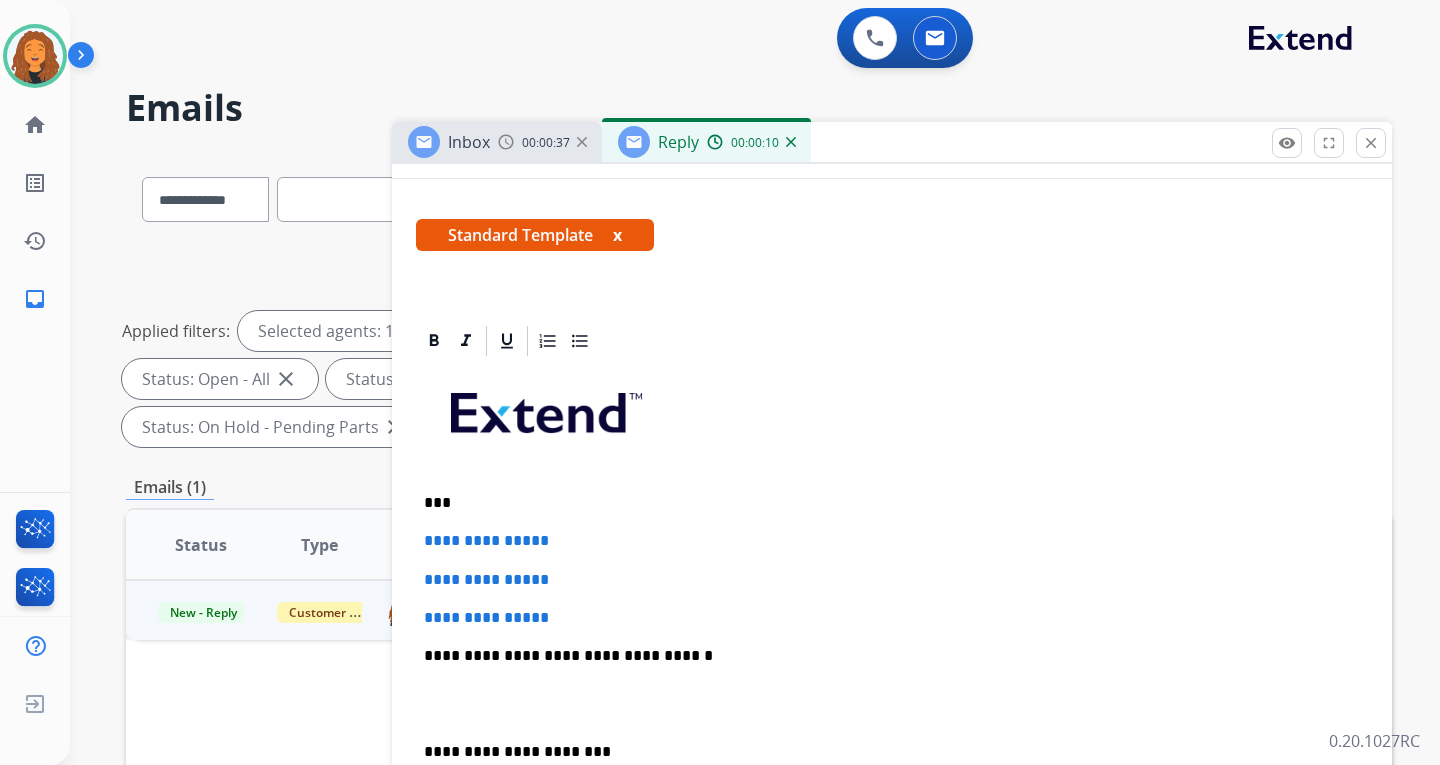 type 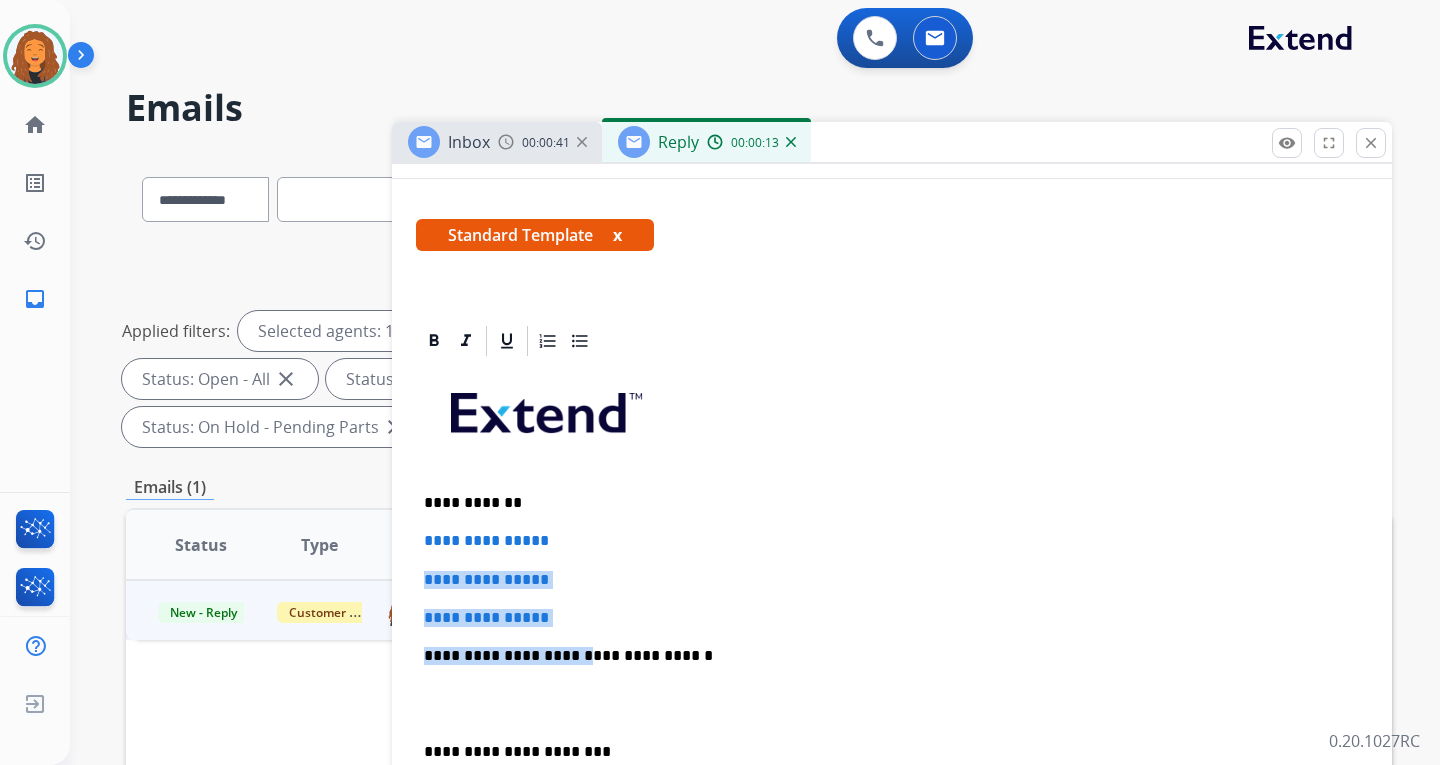 drag, startPoint x: 566, startPoint y: 627, endPoint x: 420, endPoint y: 552, distance: 164.13713 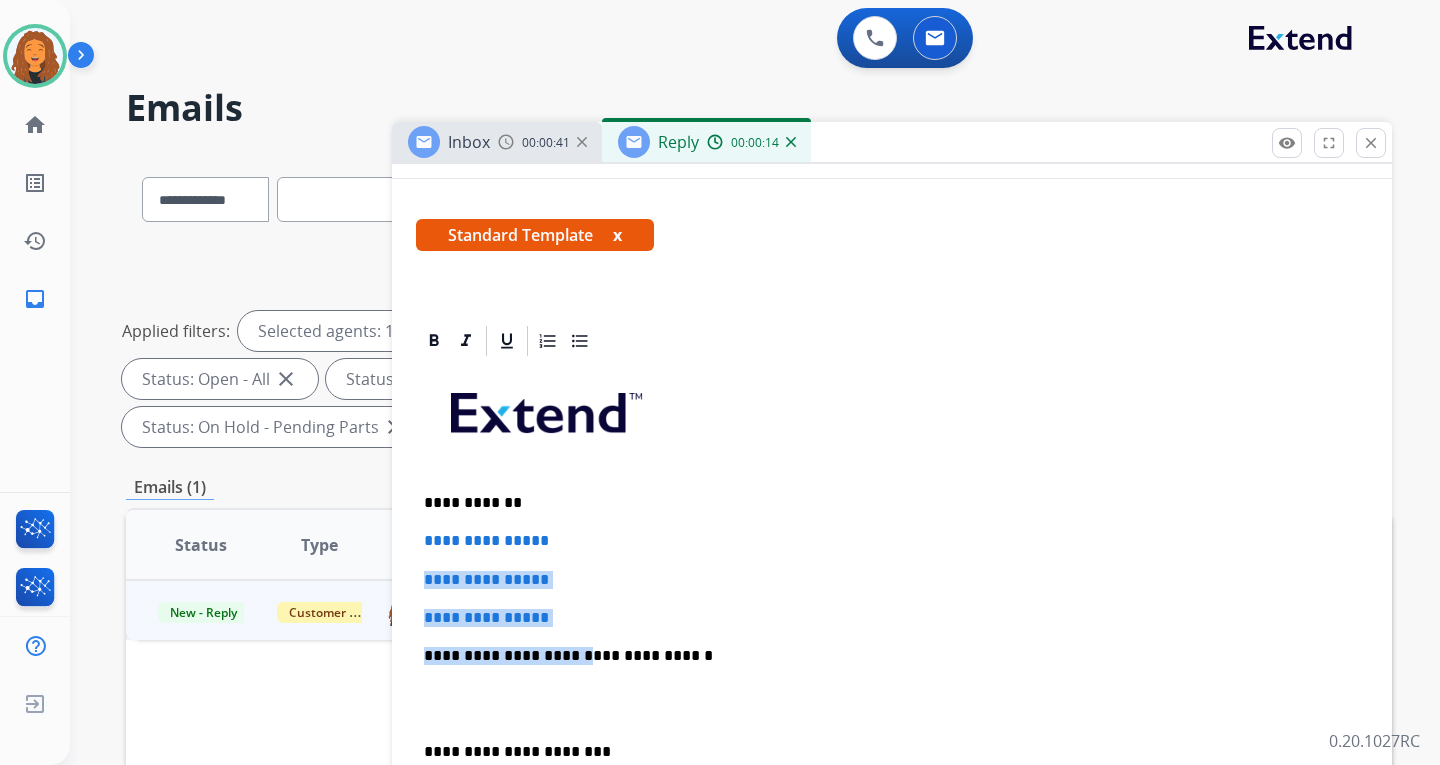 click on "**********" at bounding box center (892, 618) 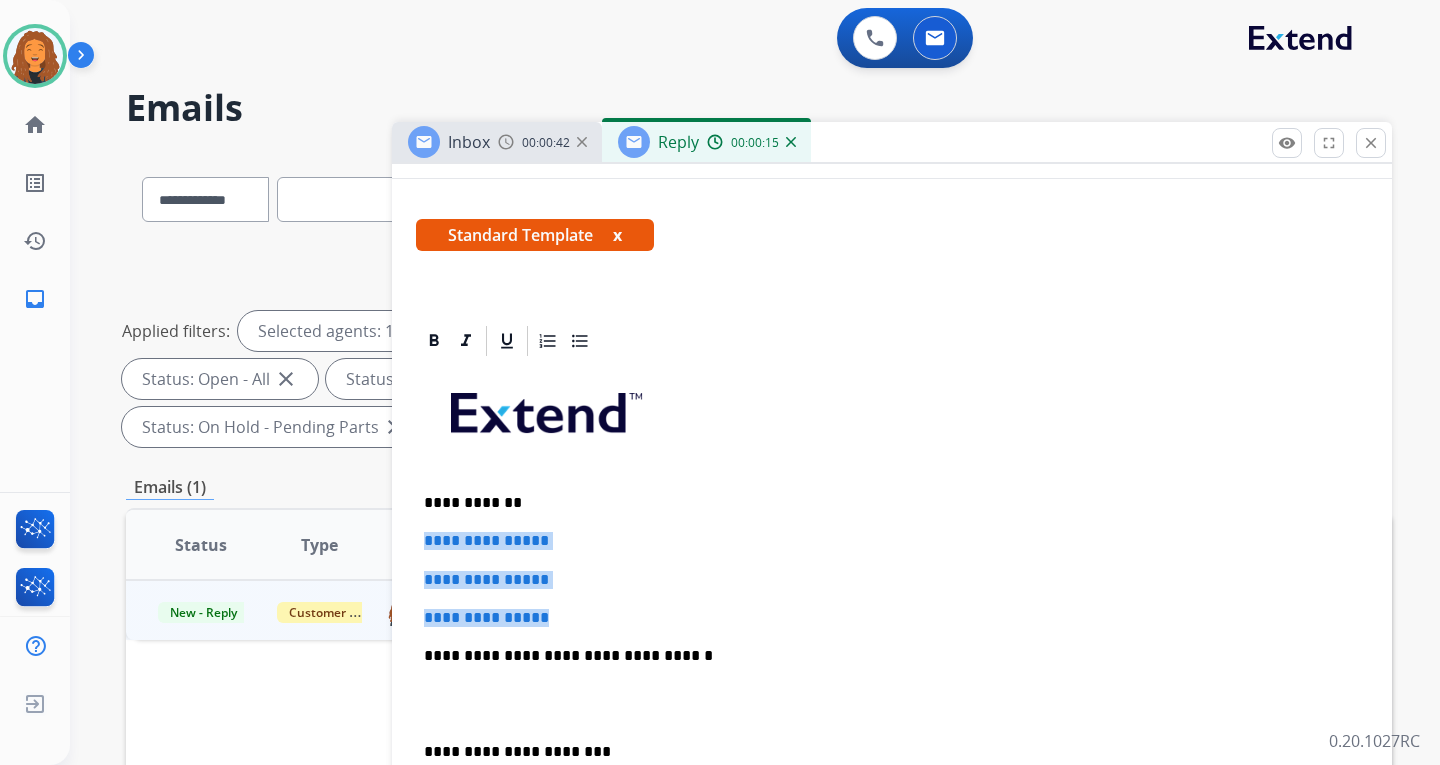 drag, startPoint x: 569, startPoint y: 614, endPoint x: 421, endPoint y: 540, distance: 165.46902 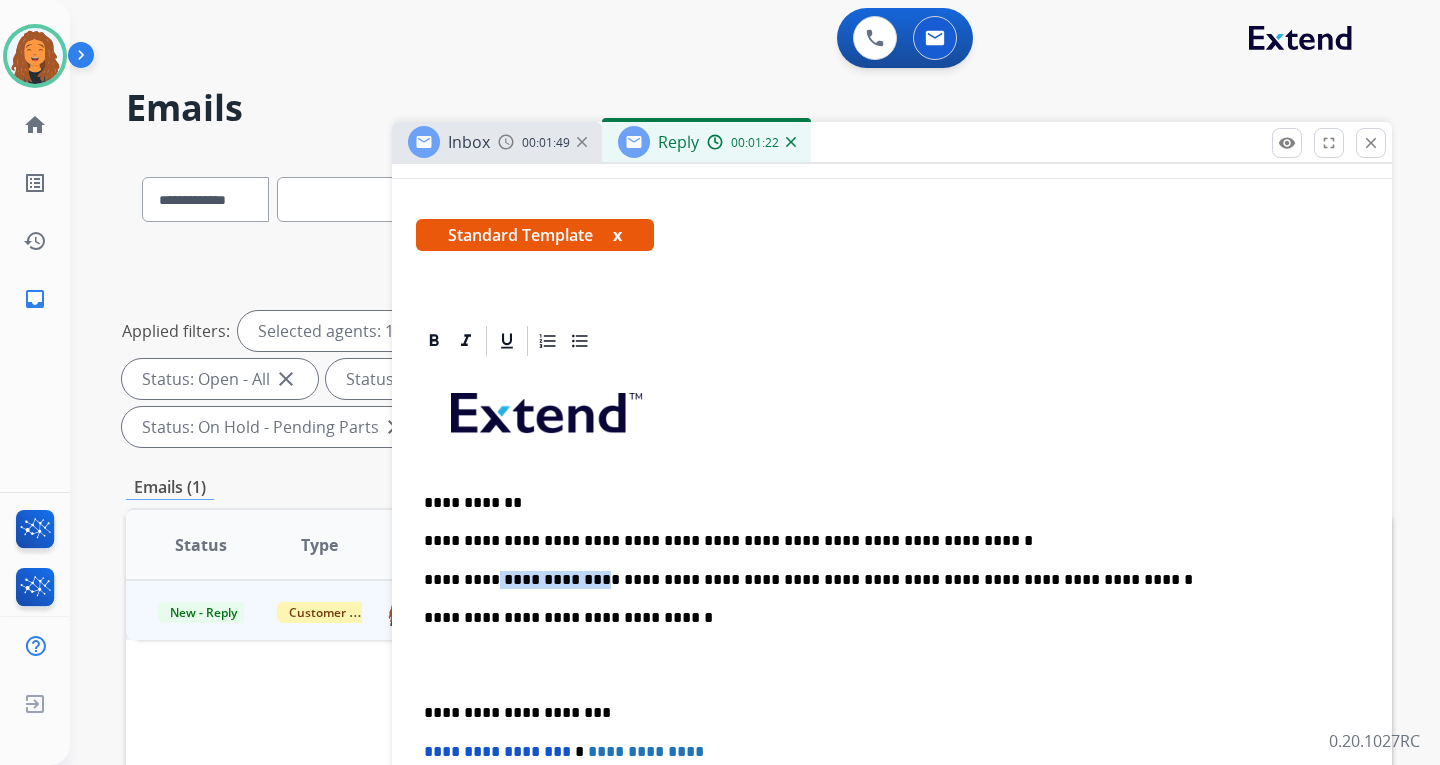 drag, startPoint x: 581, startPoint y: 580, endPoint x: 491, endPoint y: 574, distance: 90.199776 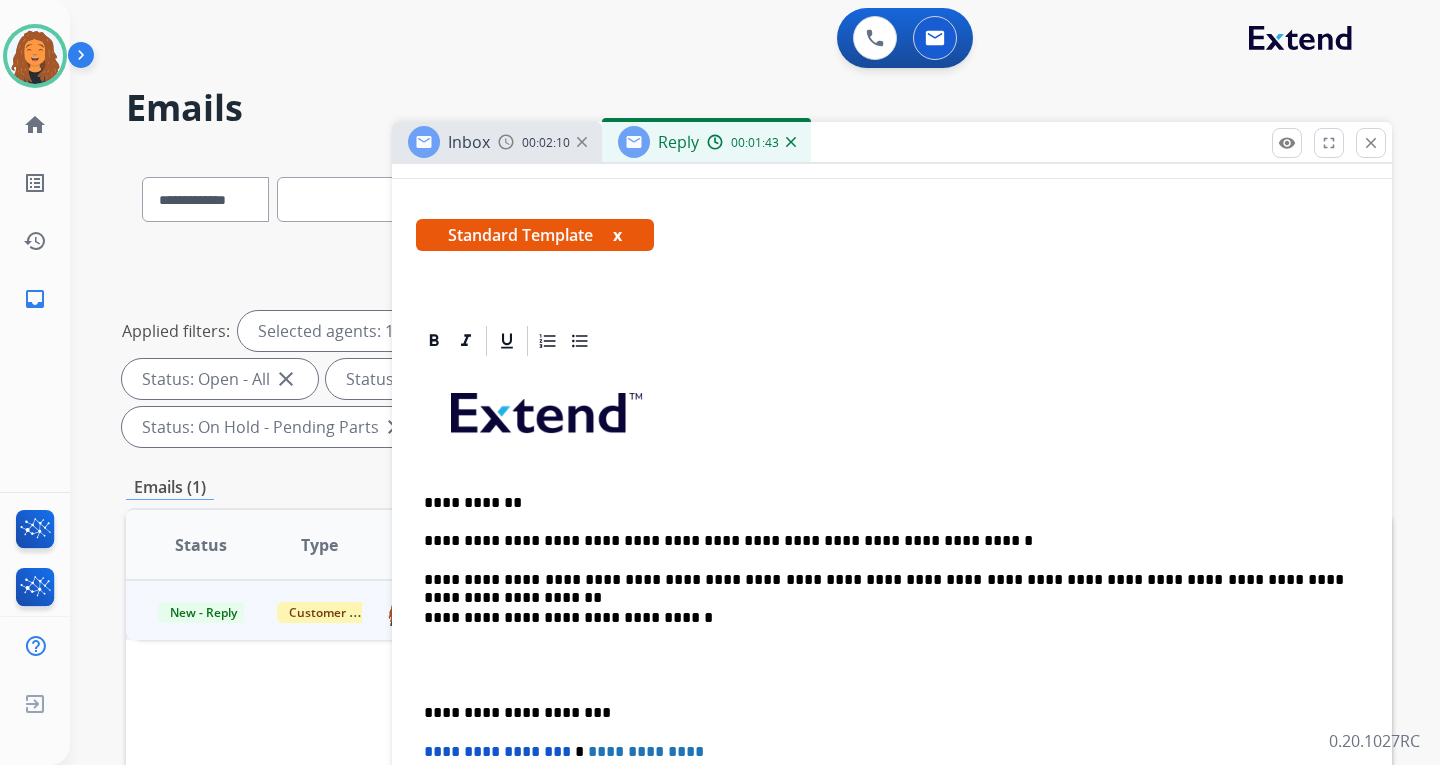 click on "**********" at bounding box center (884, 580) 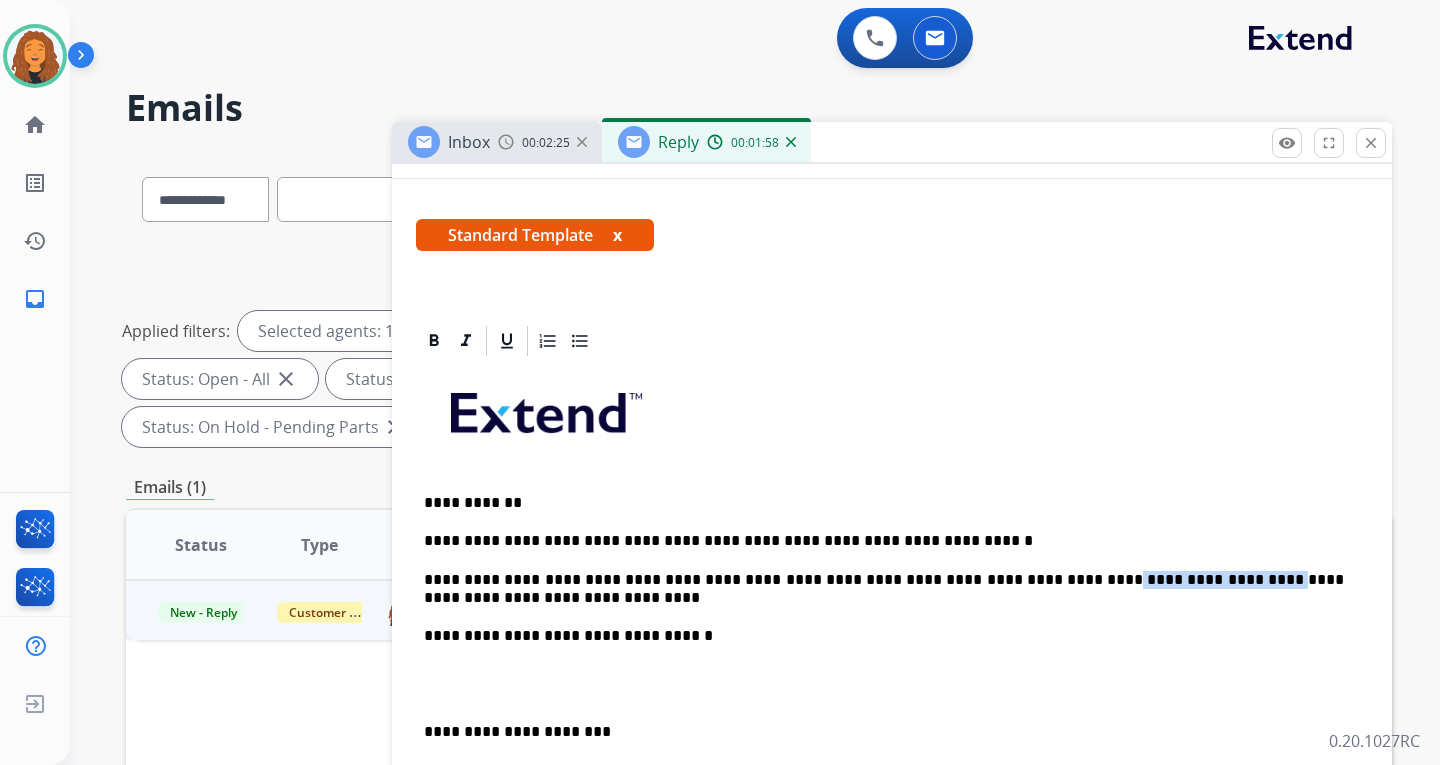 drag, startPoint x: 1009, startPoint y: 579, endPoint x: 1138, endPoint y: 576, distance: 129.03488 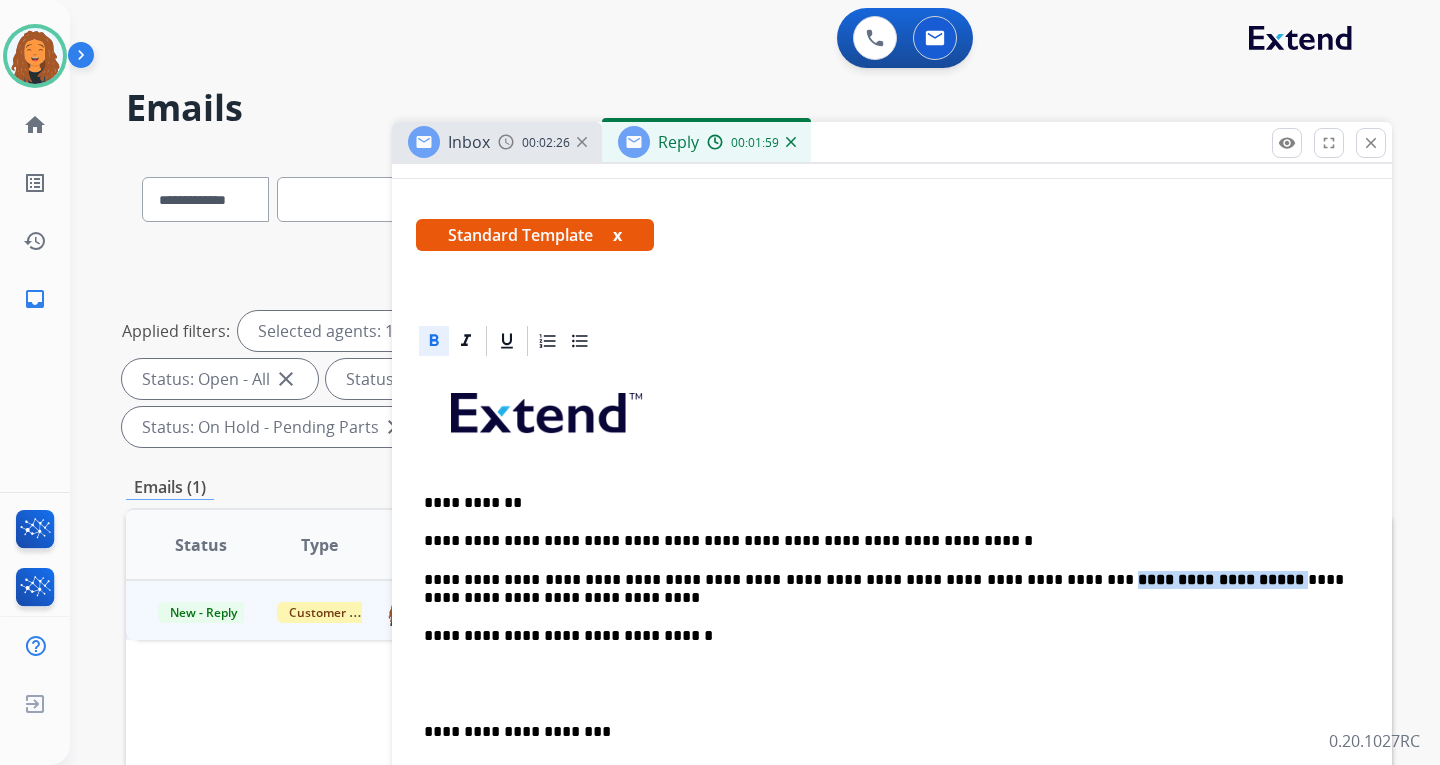 click 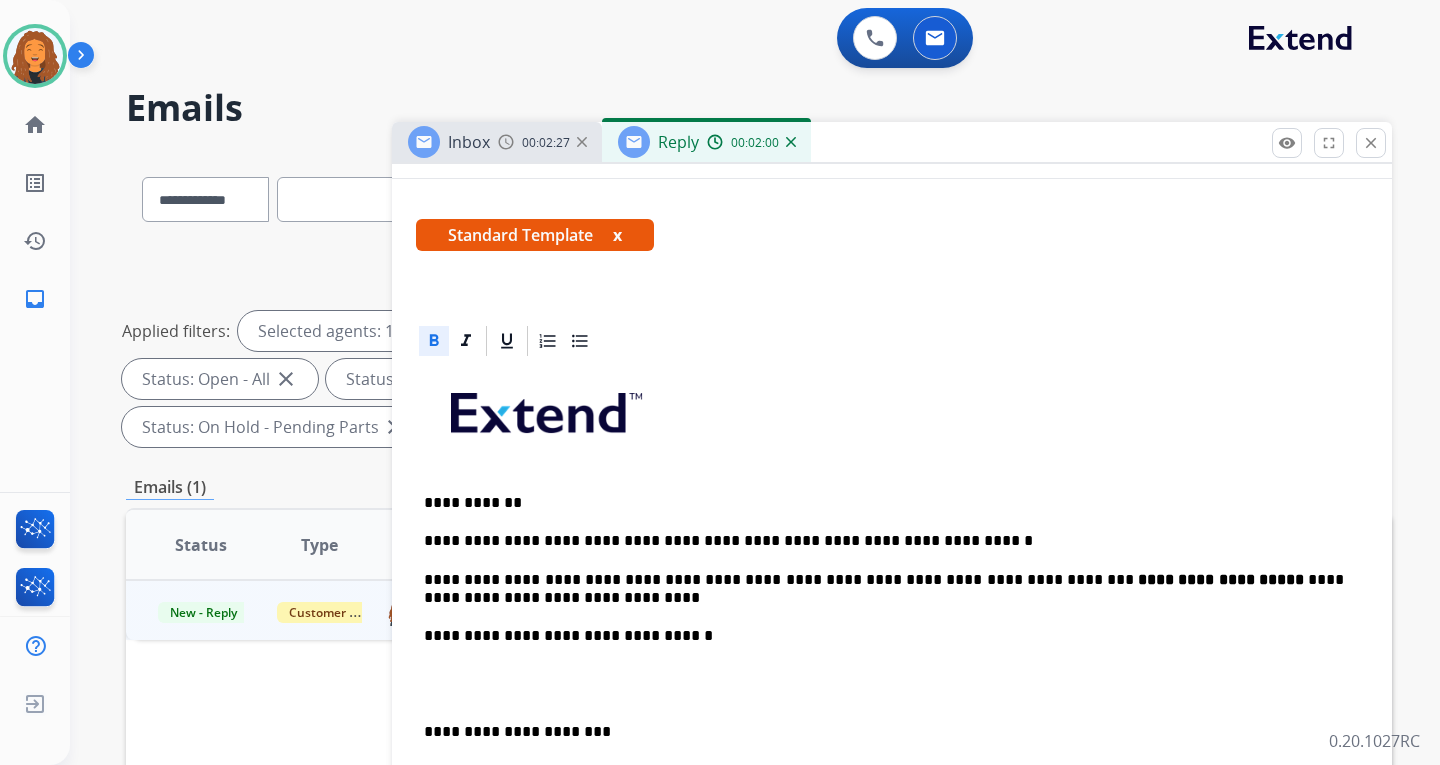 click on "**********" at bounding box center (892, 693) 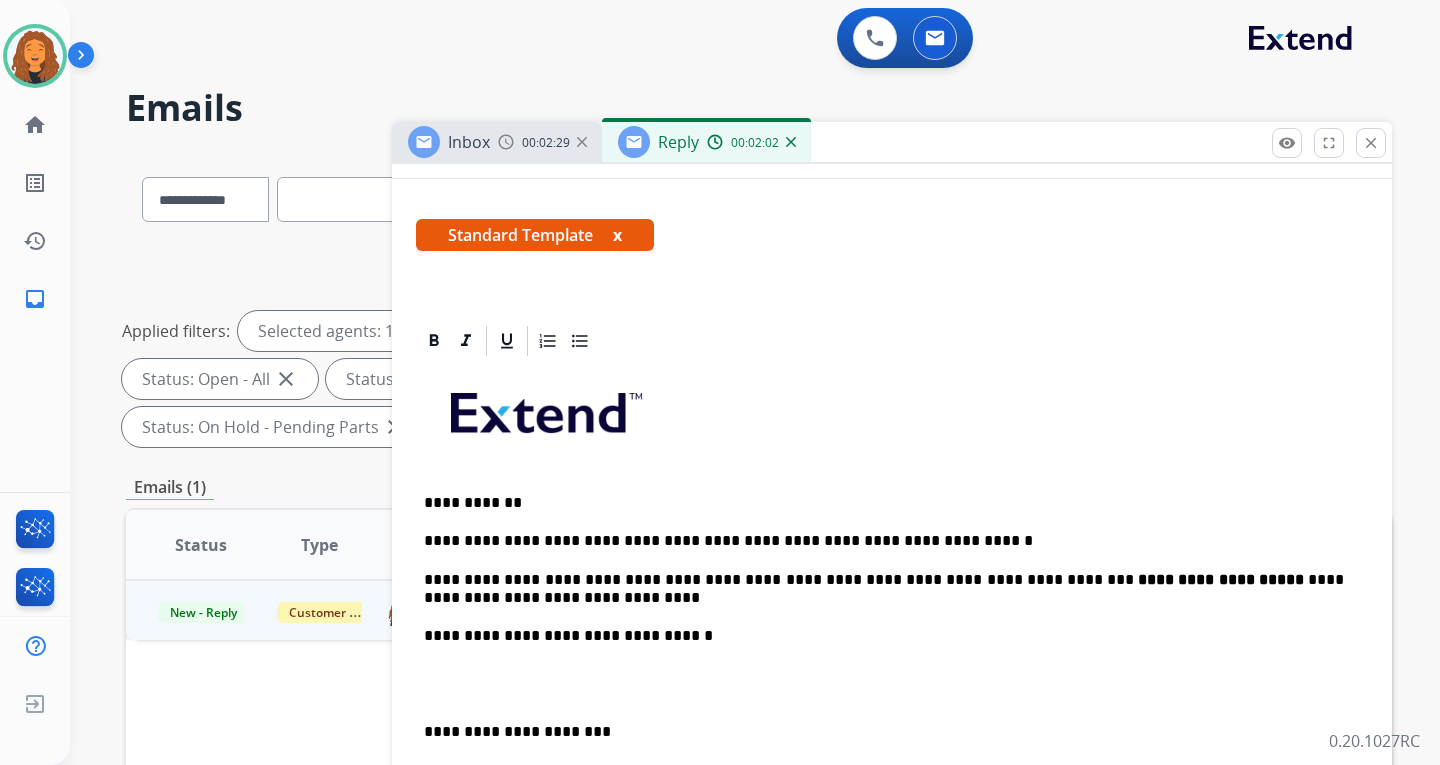 click on "**********" at bounding box center [892, 693] 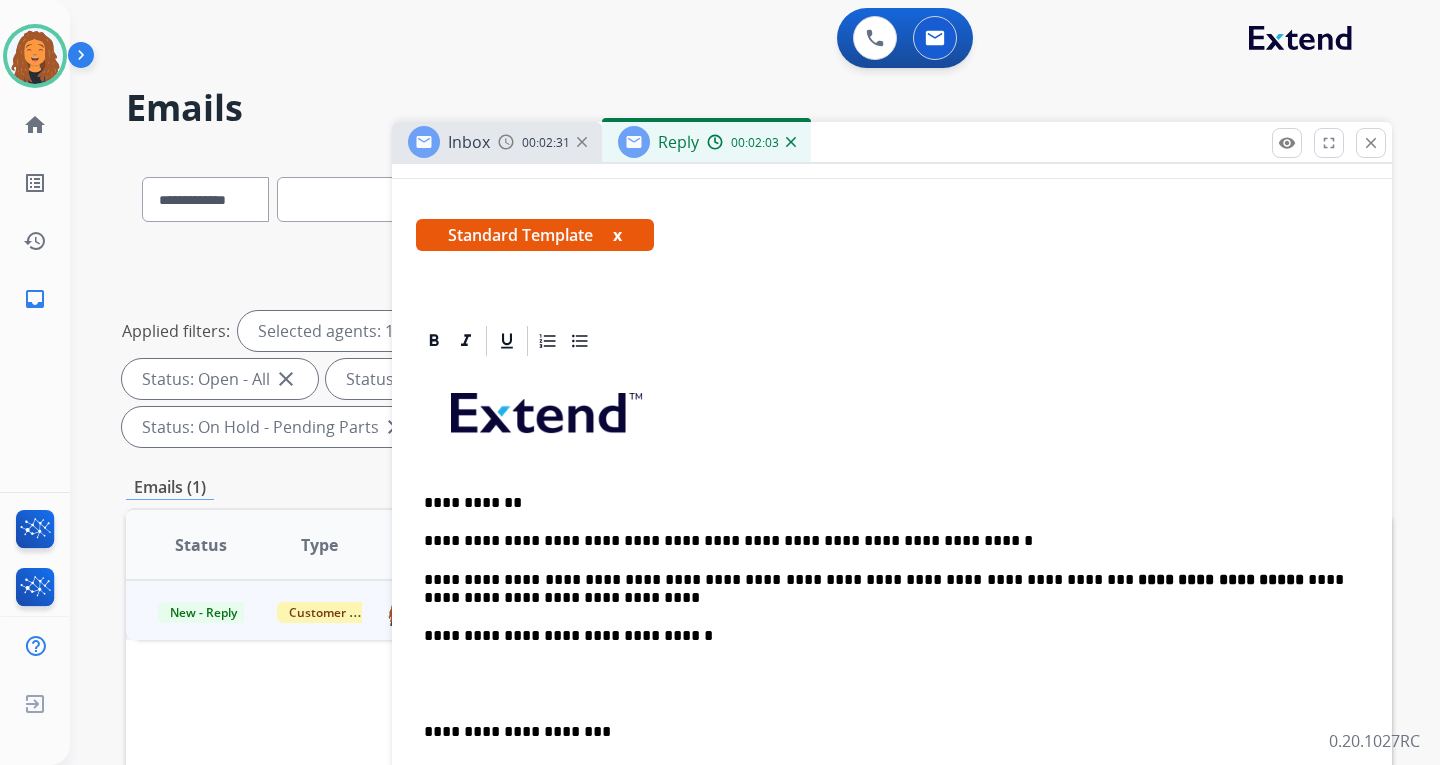 click on "**********" at bounding box center (884, 589) 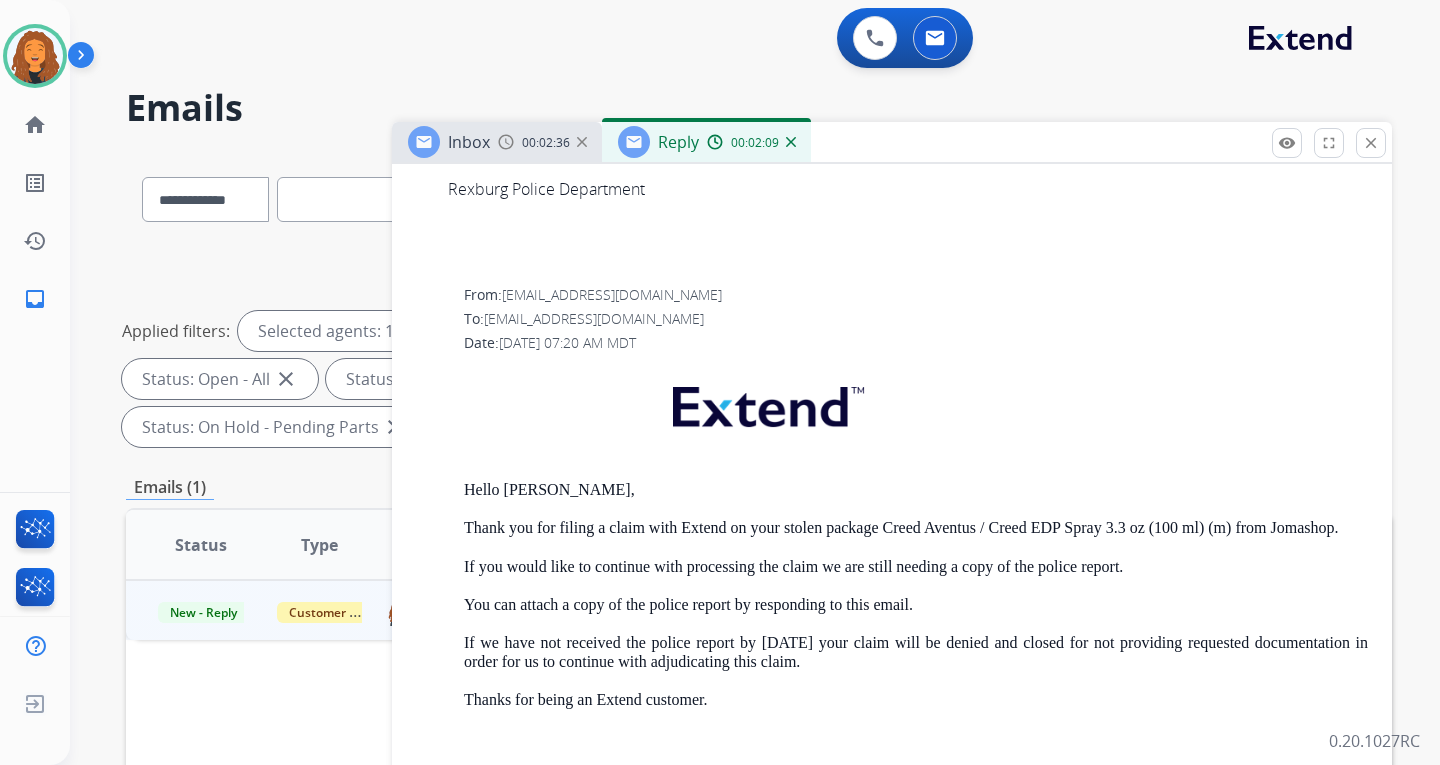 scroll, scrollTop: 2166, scrollLeft: 0, axis: vertical 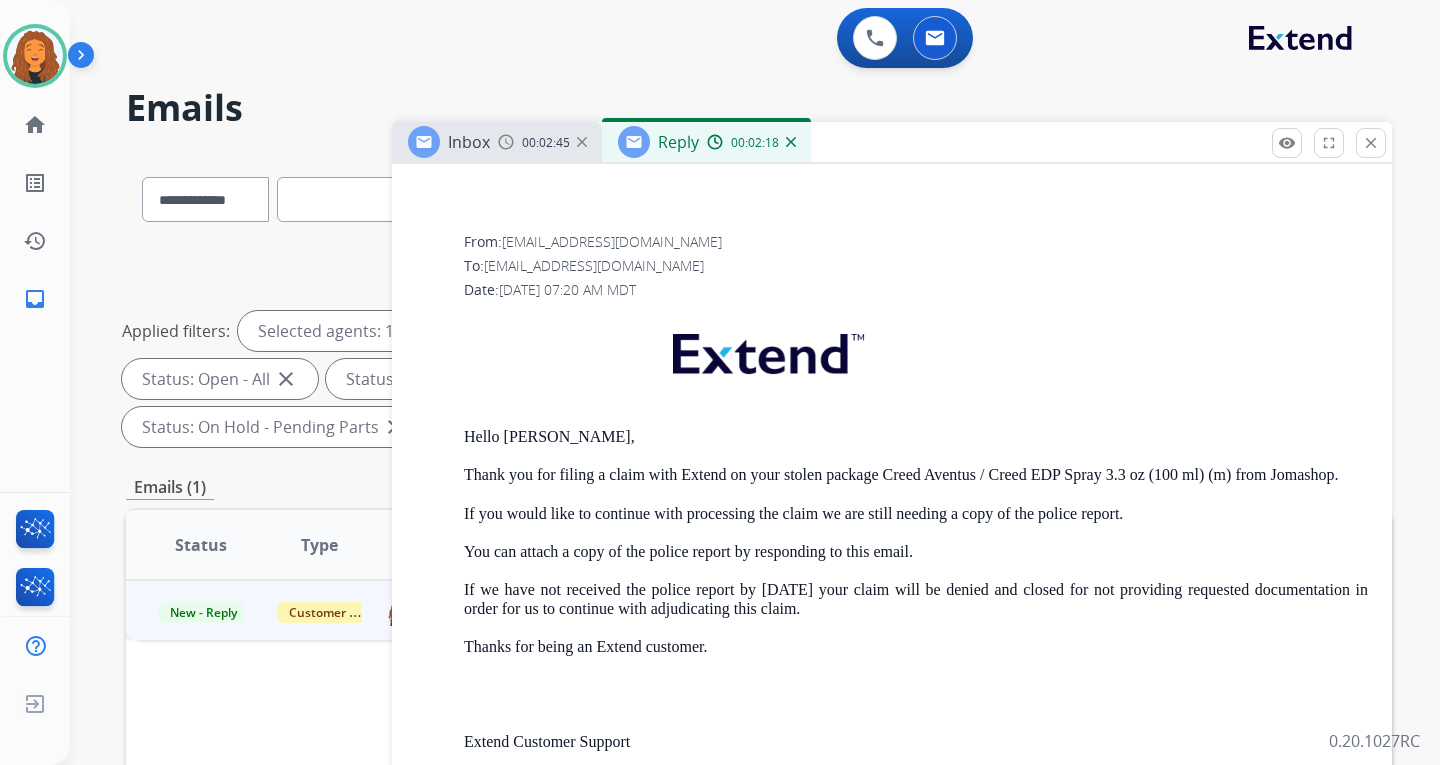 drag, startPoint x: 452, startPoint y: 584, endPoint x: 918, endPoint y: 615, distance: 467.02997 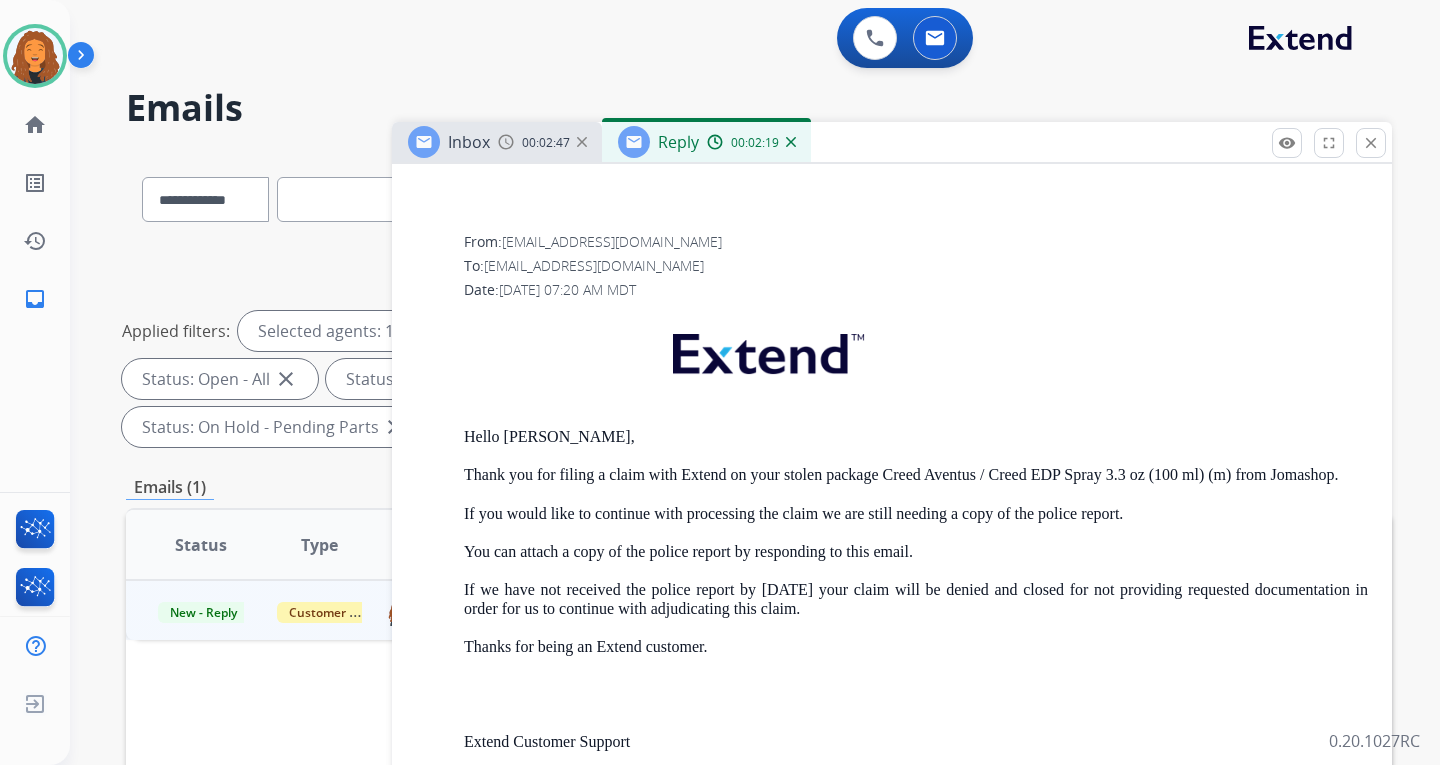 copy on "If we have not received the police report by [DATE] your claim will be denied and closed for not providing requested documentation in order for us to continue with adjudicating this claim." 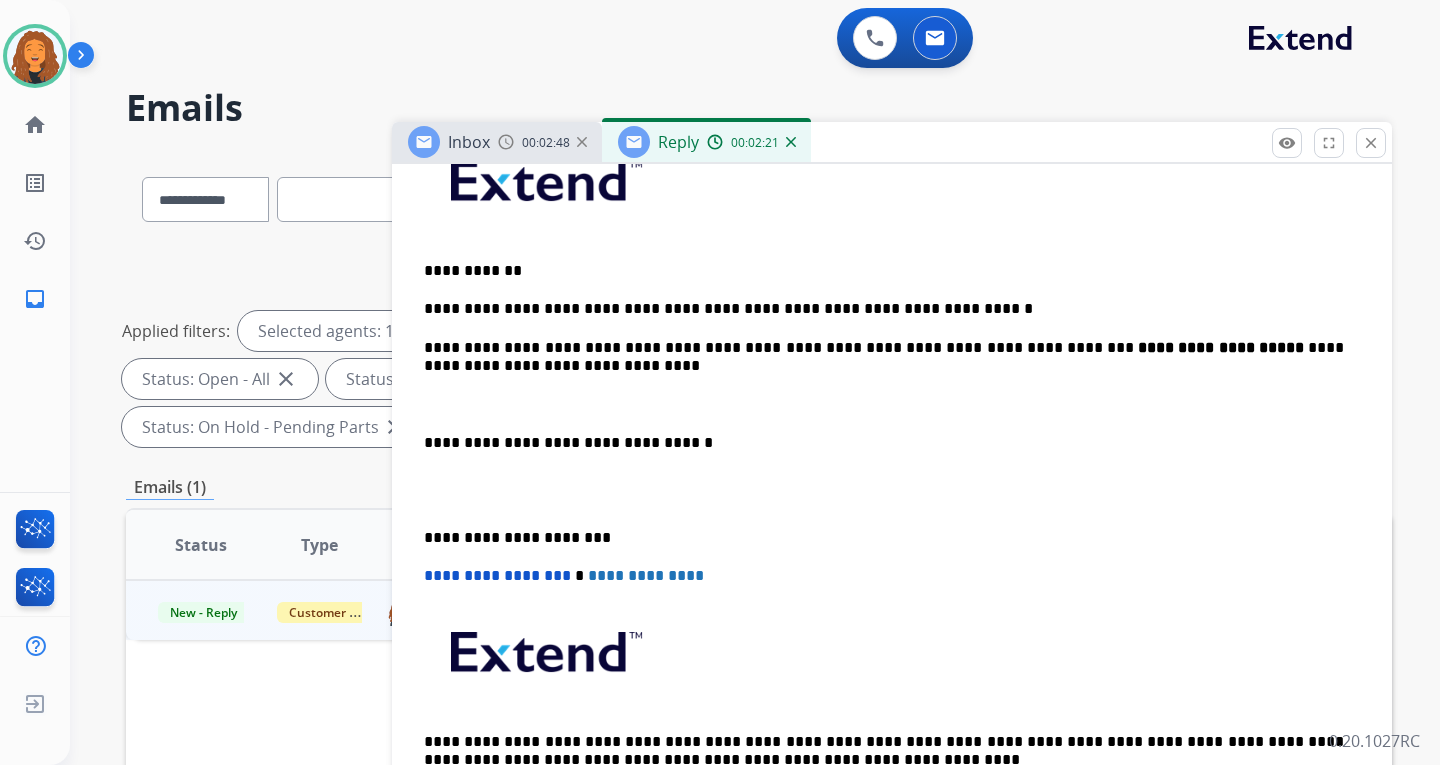 scroll, scrollTop: 366, scrollLeft: 0, axis: vertical 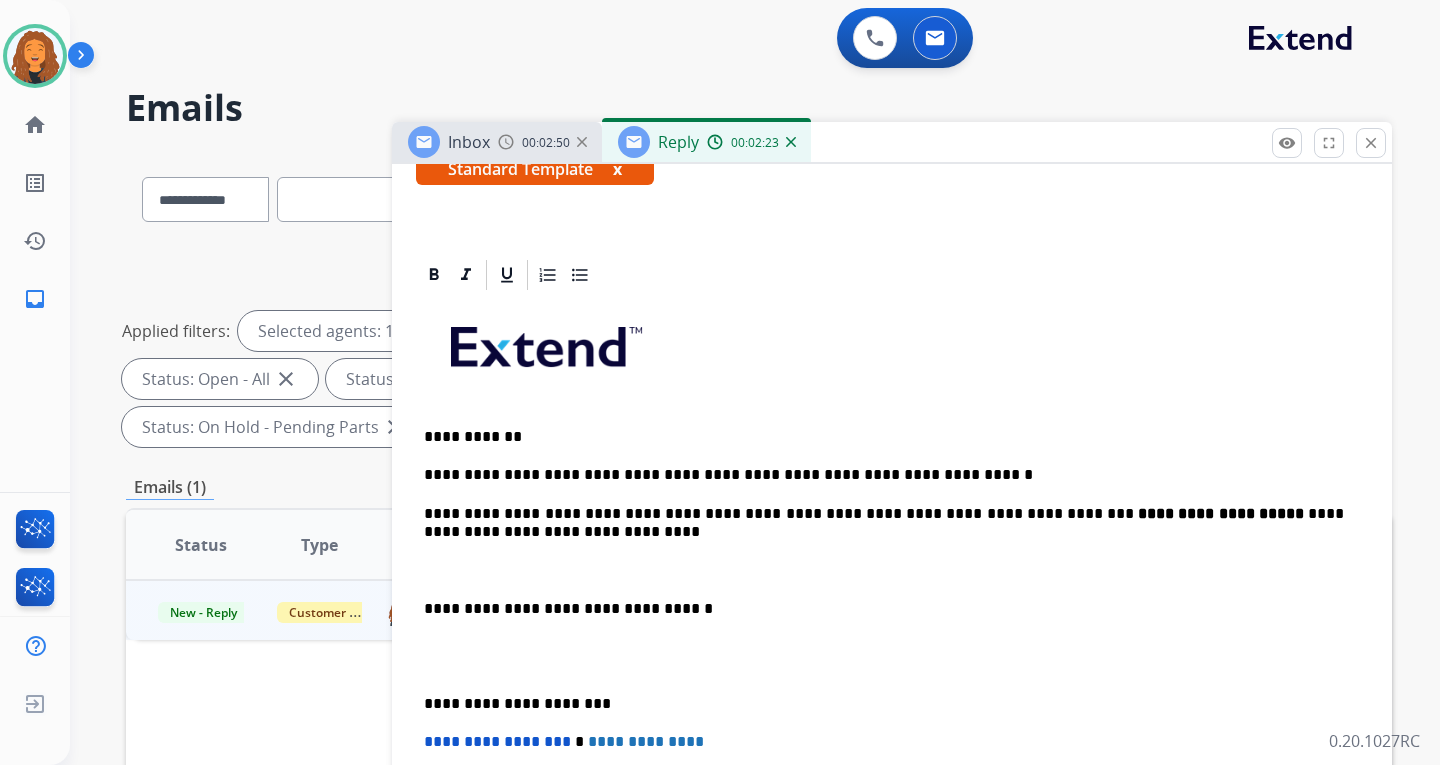 click at bounding box center [892, 570] 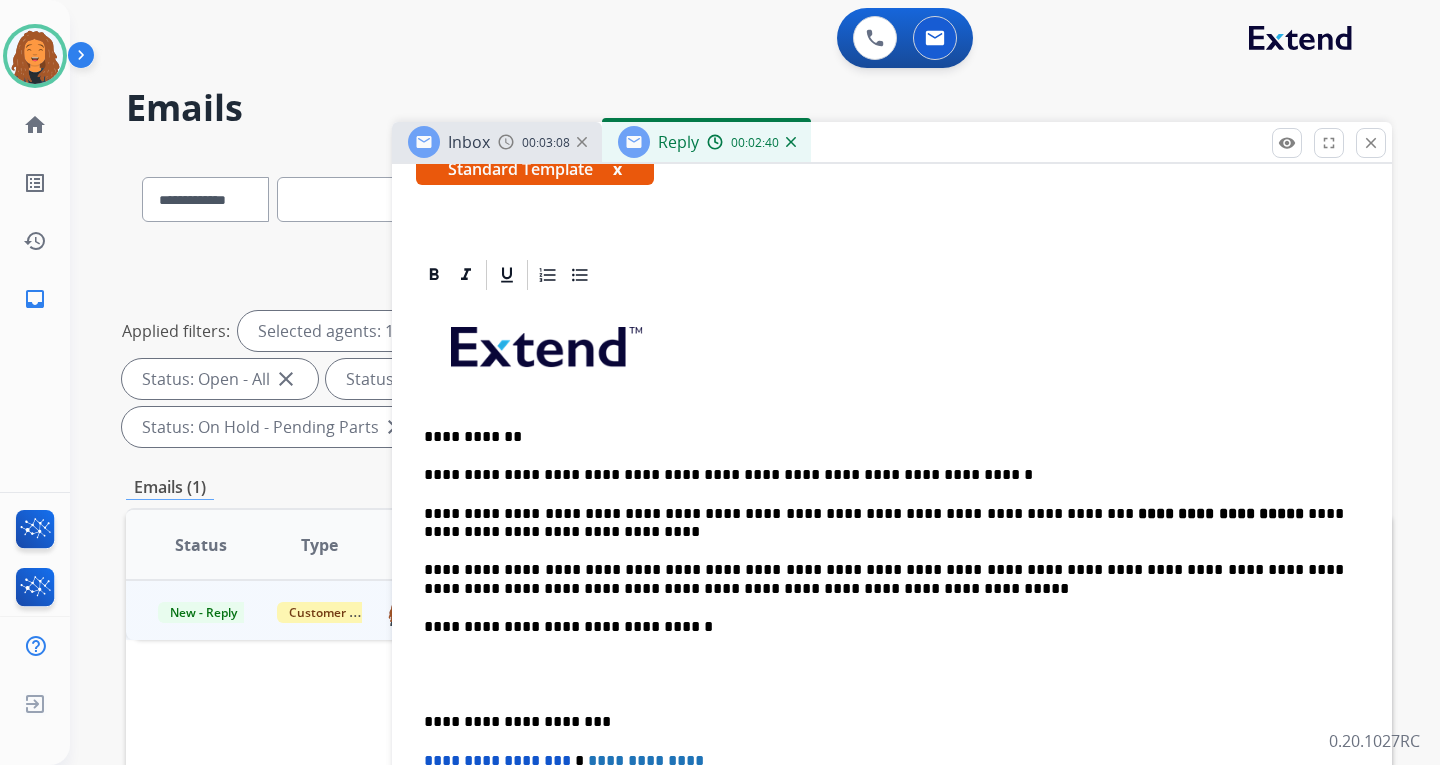 scroll, scrollTop: 0, scrollLeft: 0, axis: both 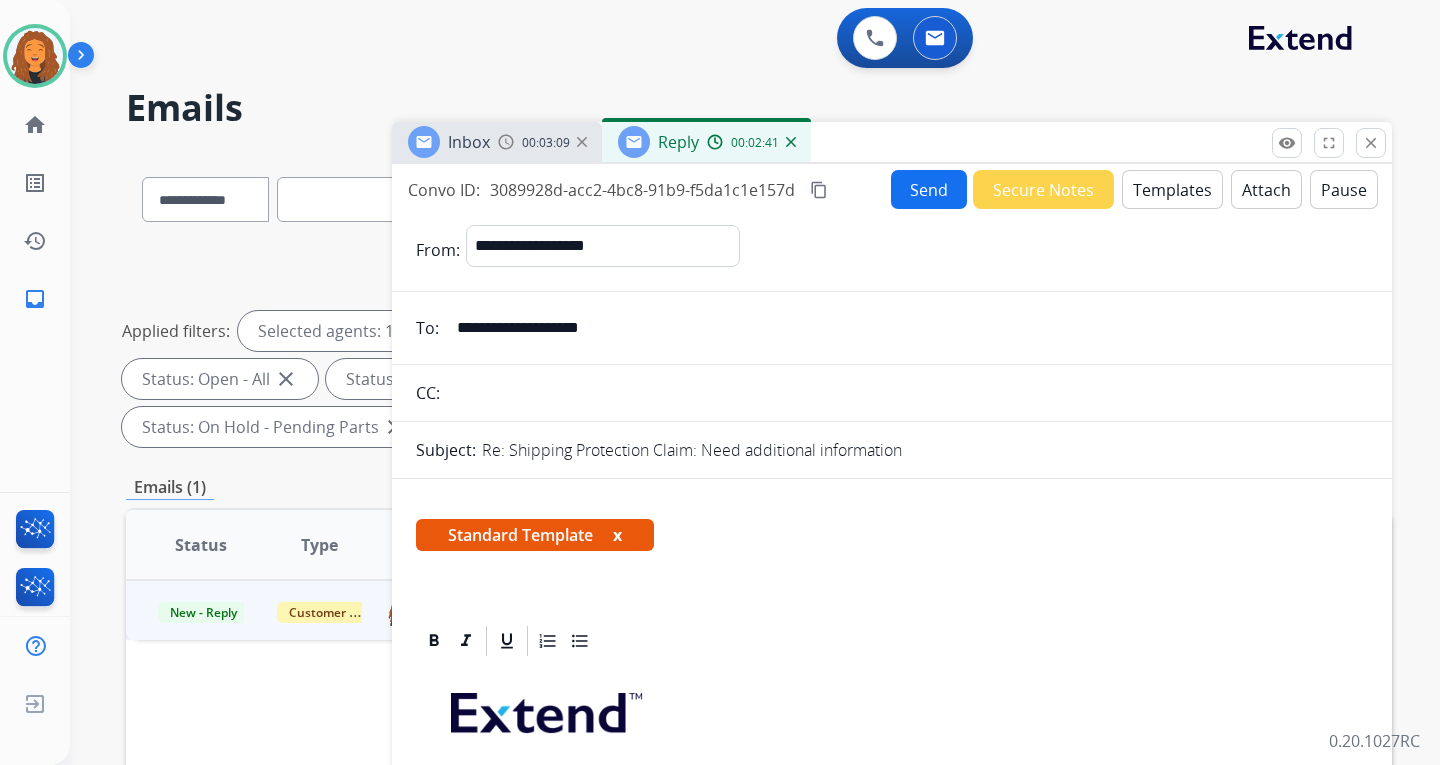 click on "Send" at bounding box center [929, 189] 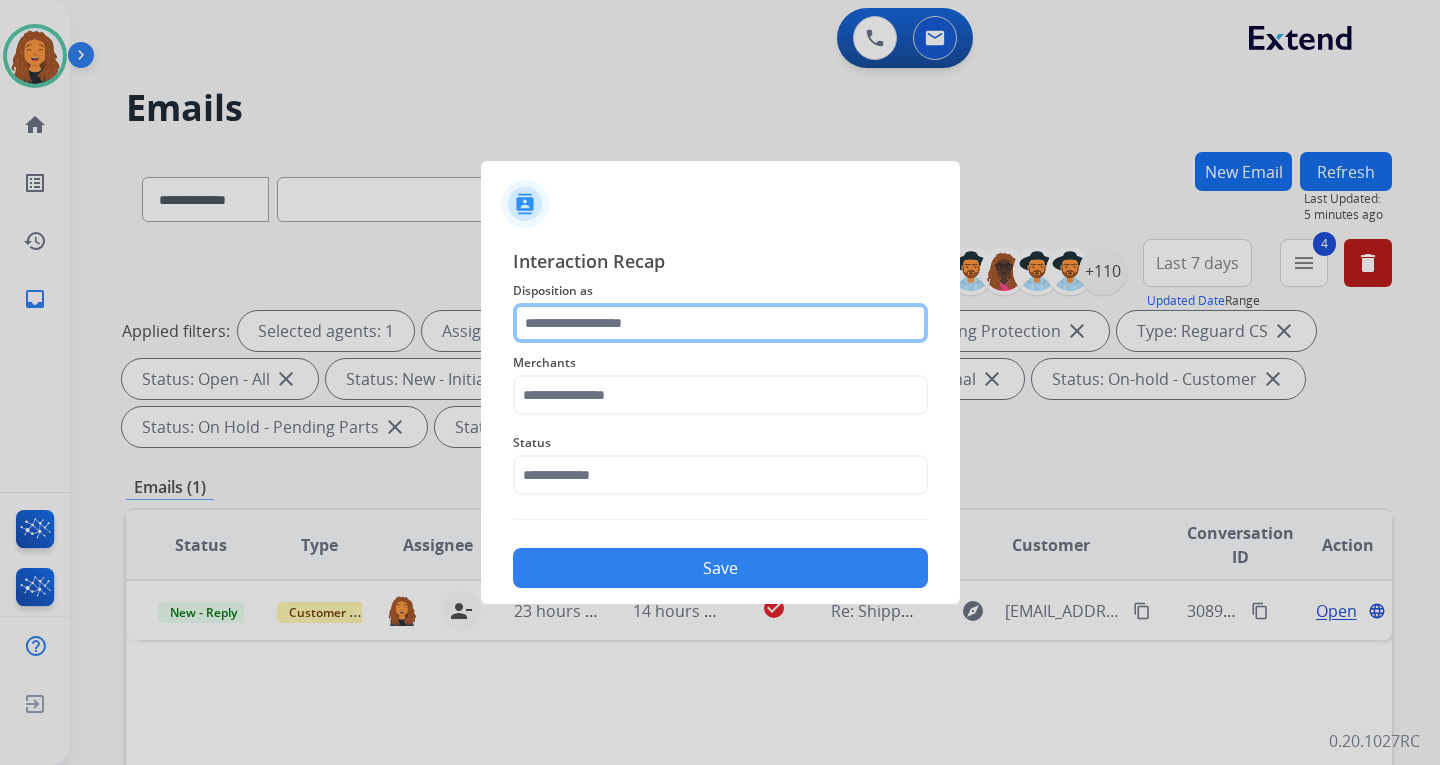 click 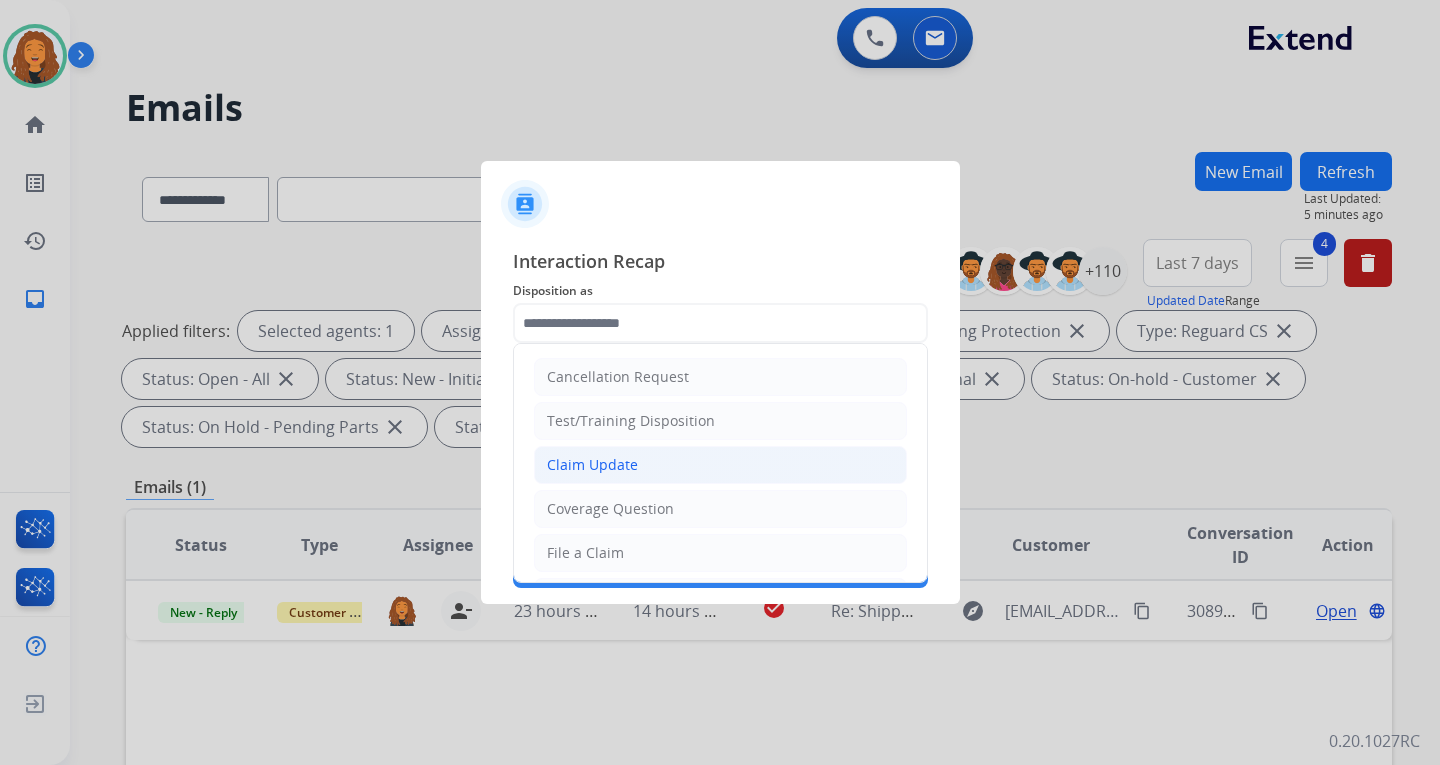 click on "Claim Update" 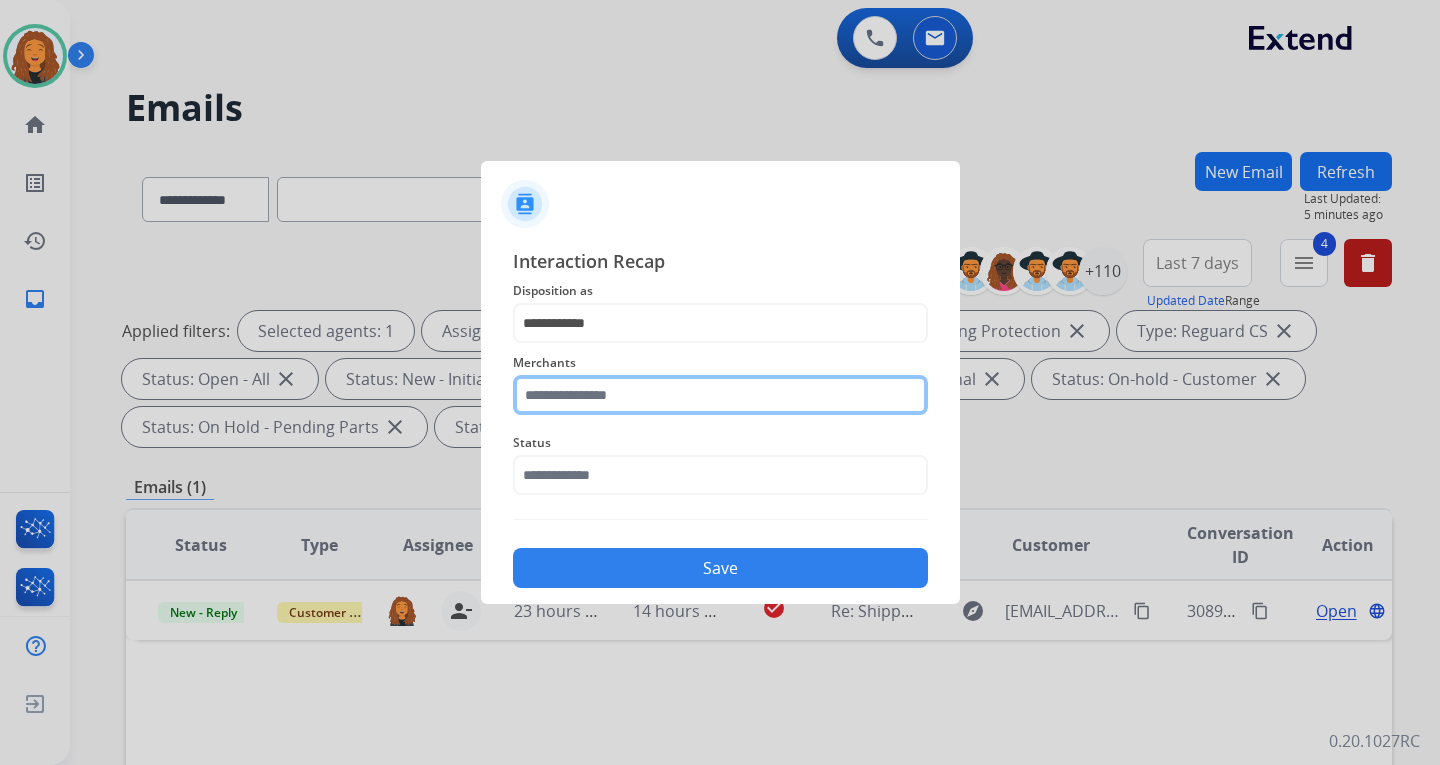 click 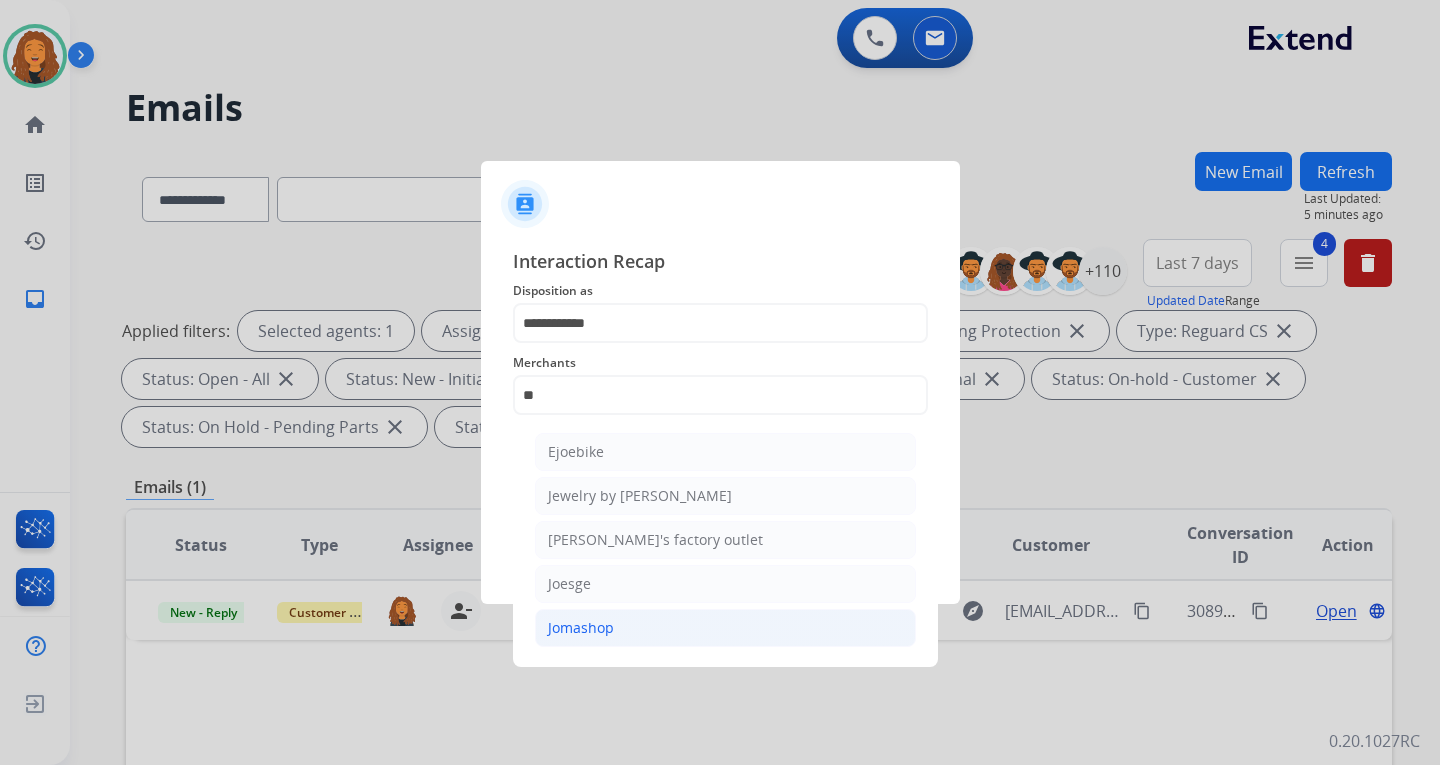 click on "Jomashop" 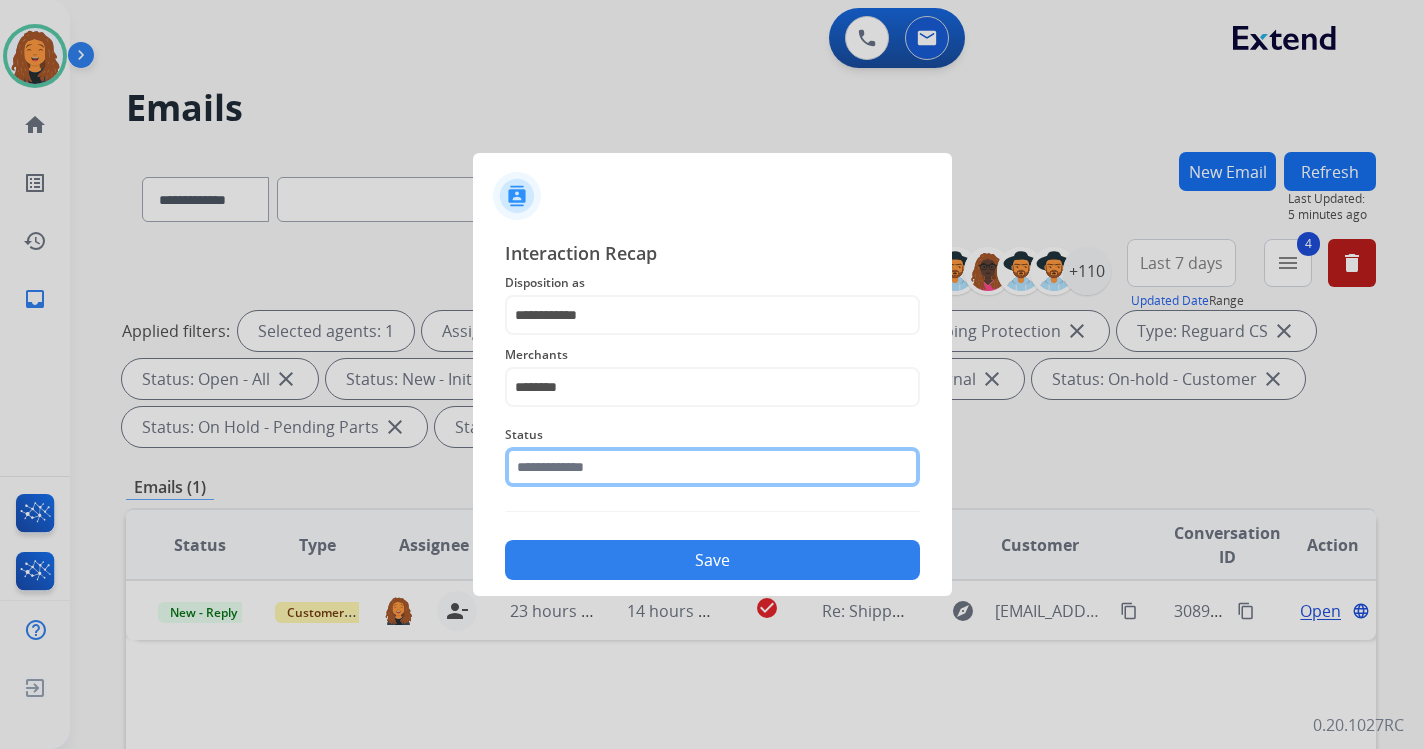 click 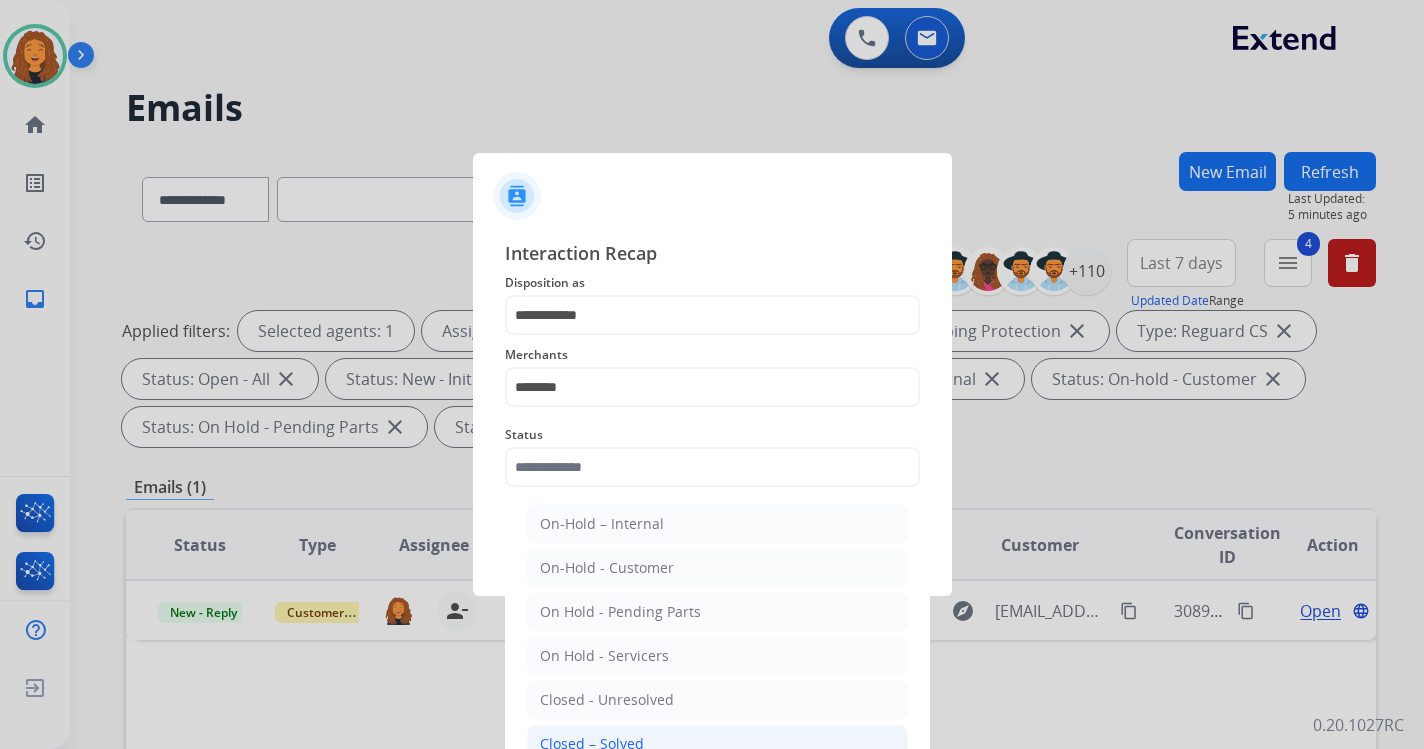 click on "Closed – Solved" 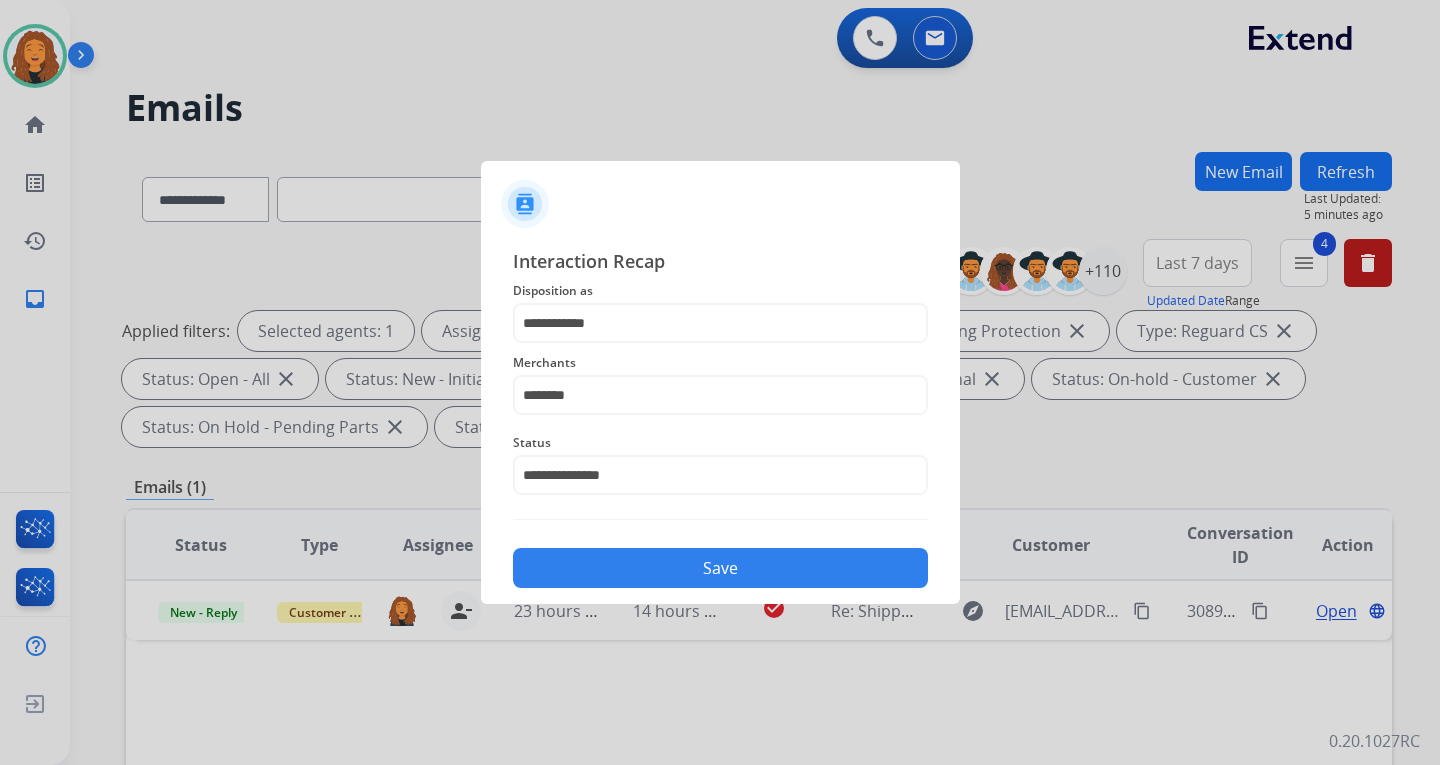 click on "Save" 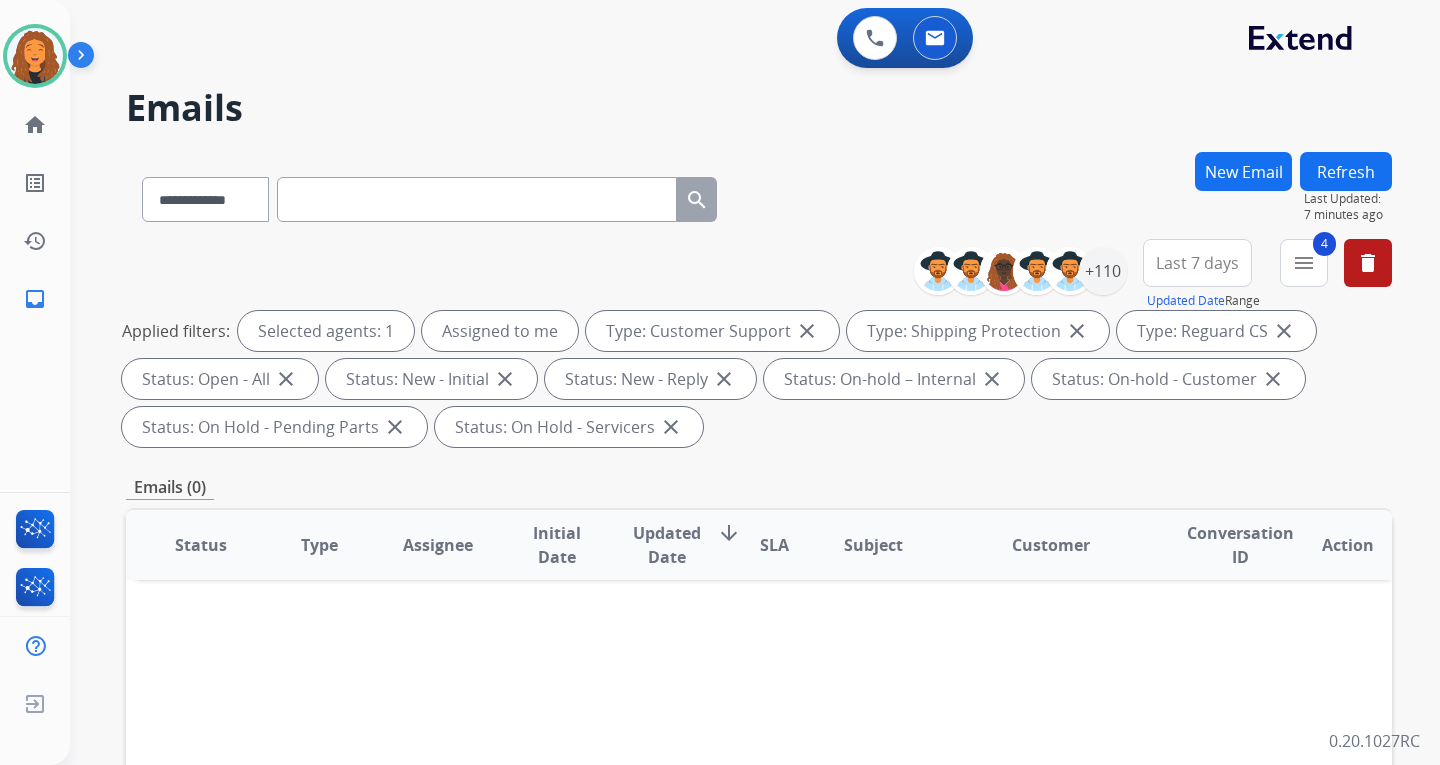 click on "Refresh" at bounding box center (1346, 171) 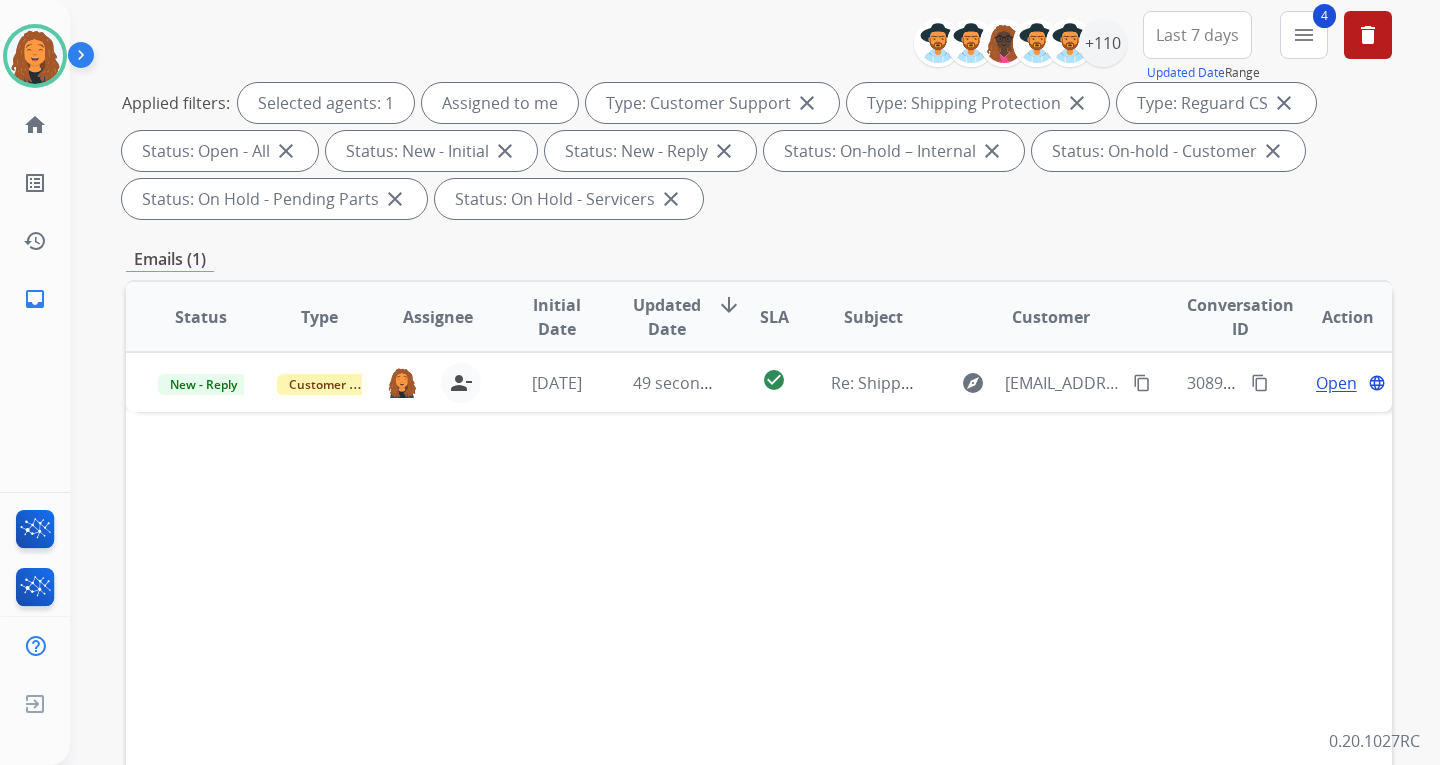 scroll, scrollTop: 300, scrollLeft: 0, axis: vertical 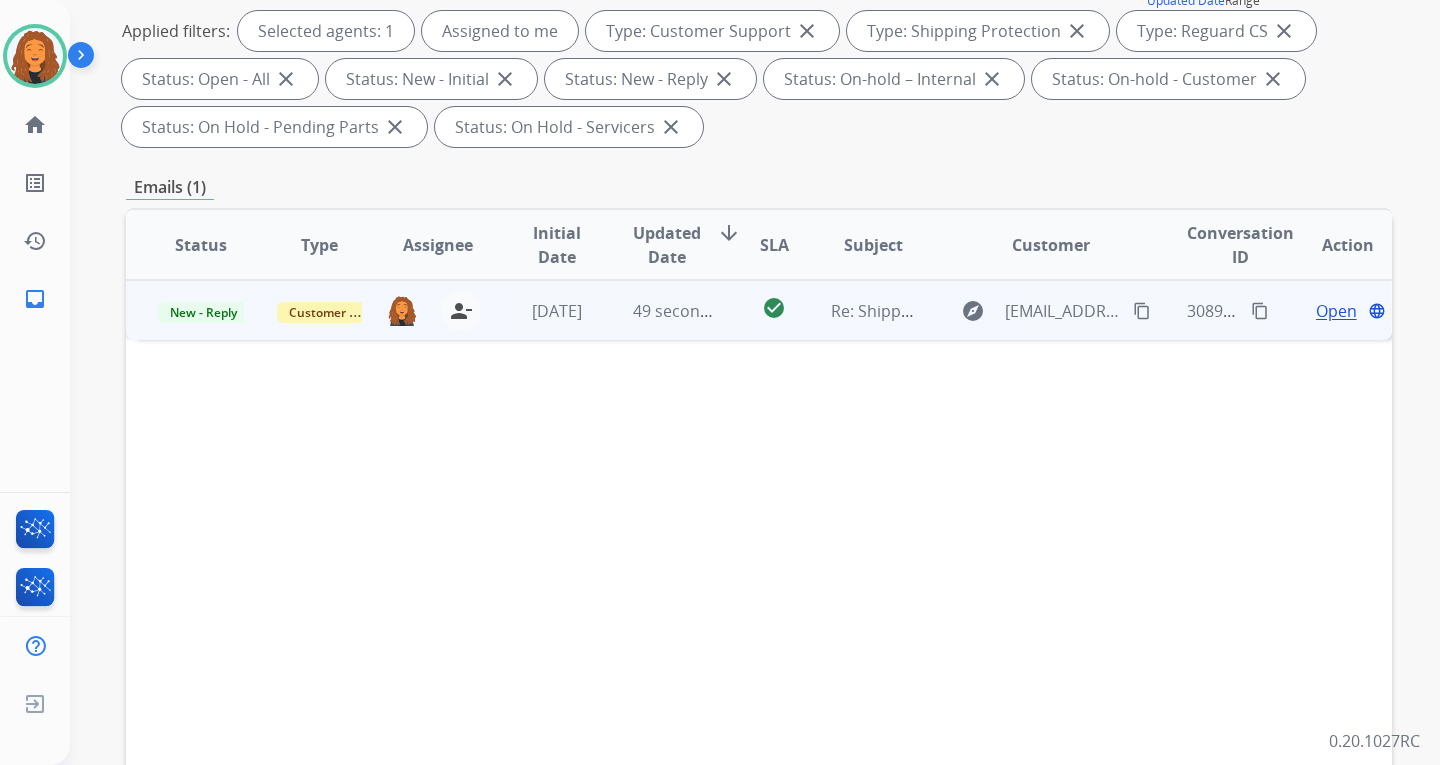 click on "Open" at bounding box center (1336, 311) 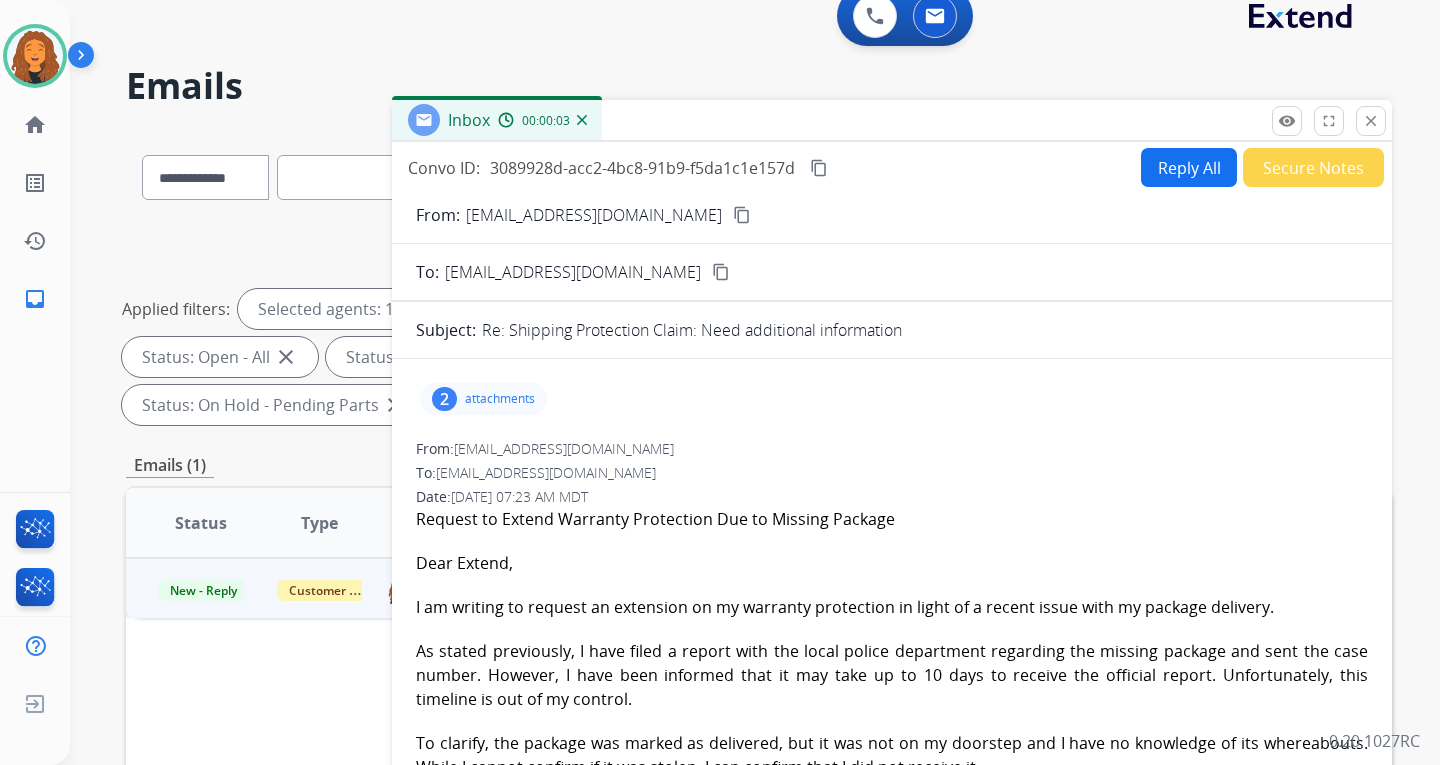 scroll, scrollTop: 0, scrollLeft: 0, axis: both 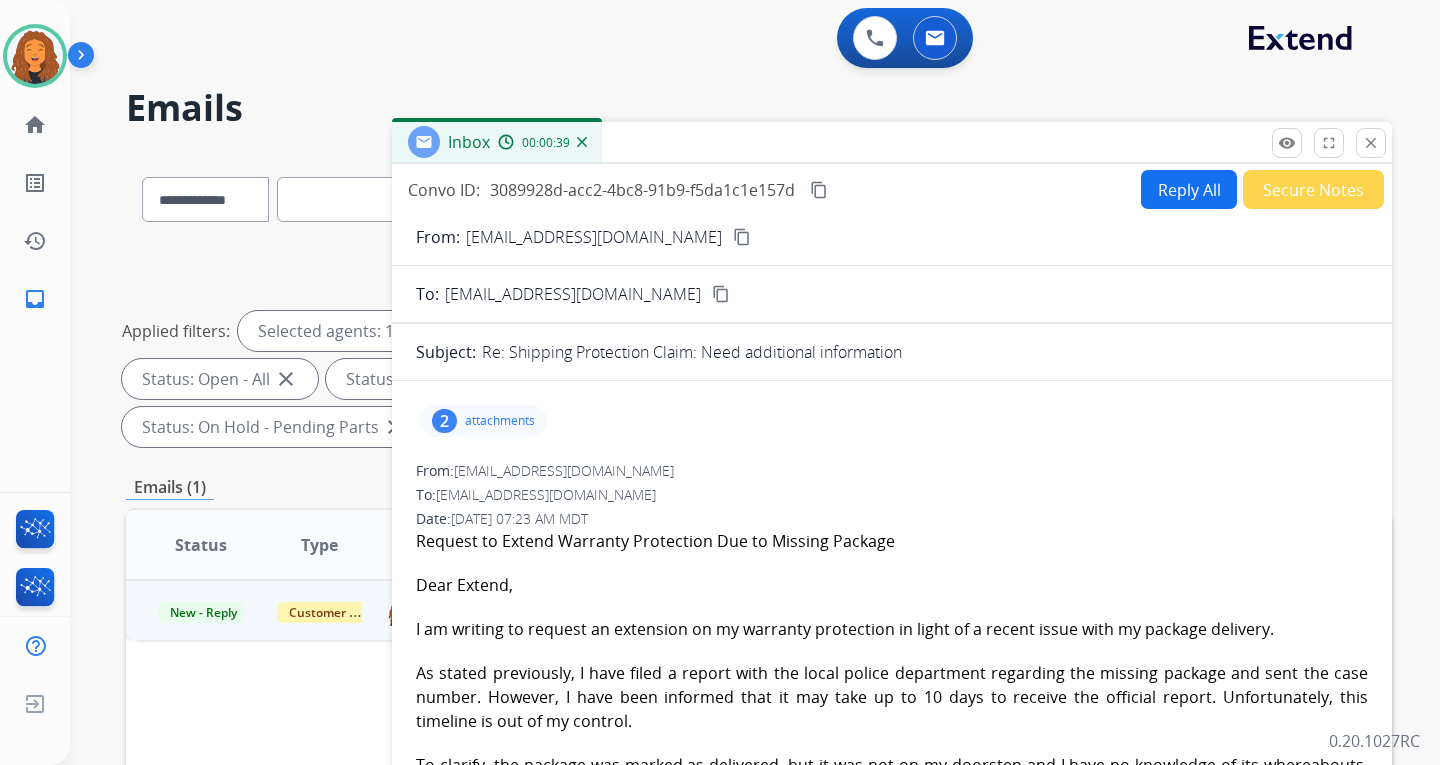 click on "Reply All" at bounding box center (1189, 189) 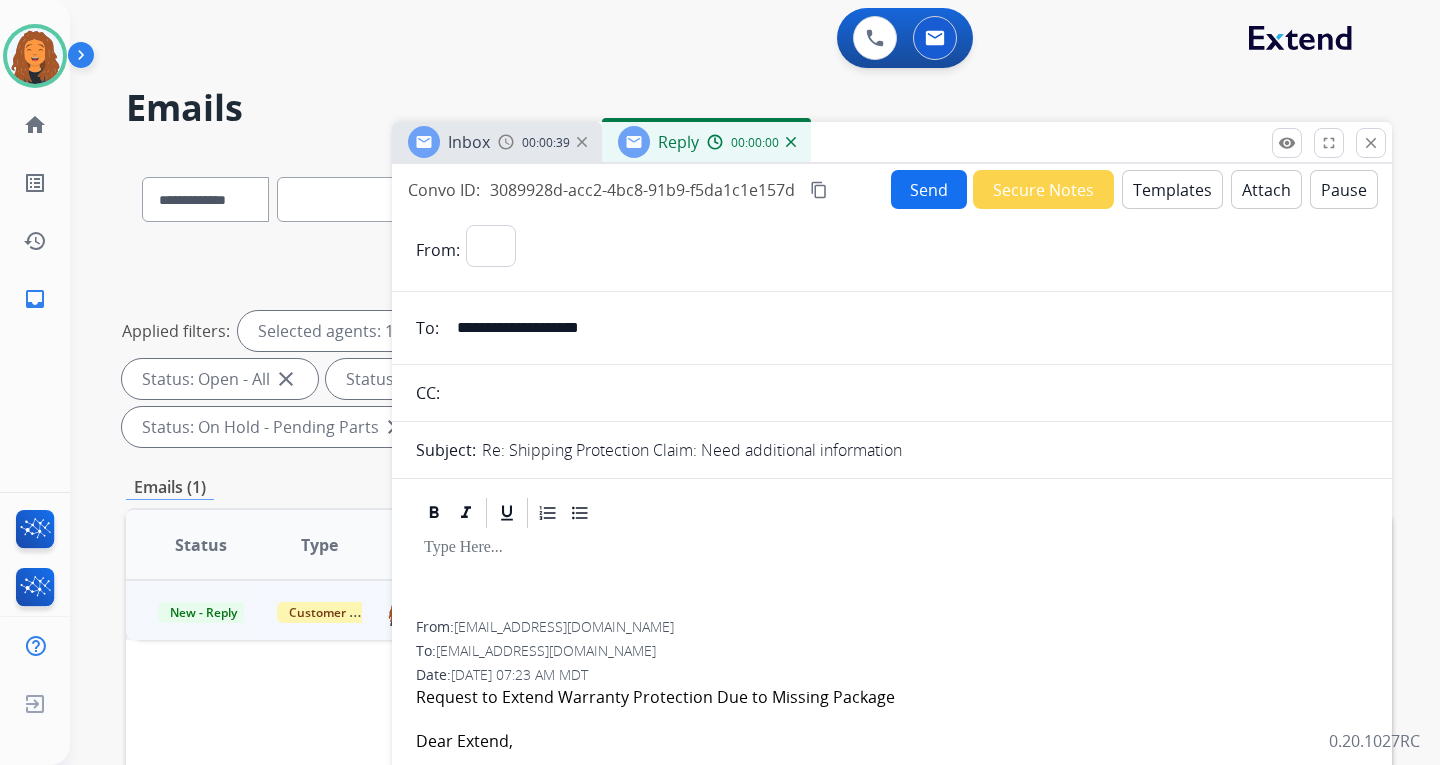 select on "**********" 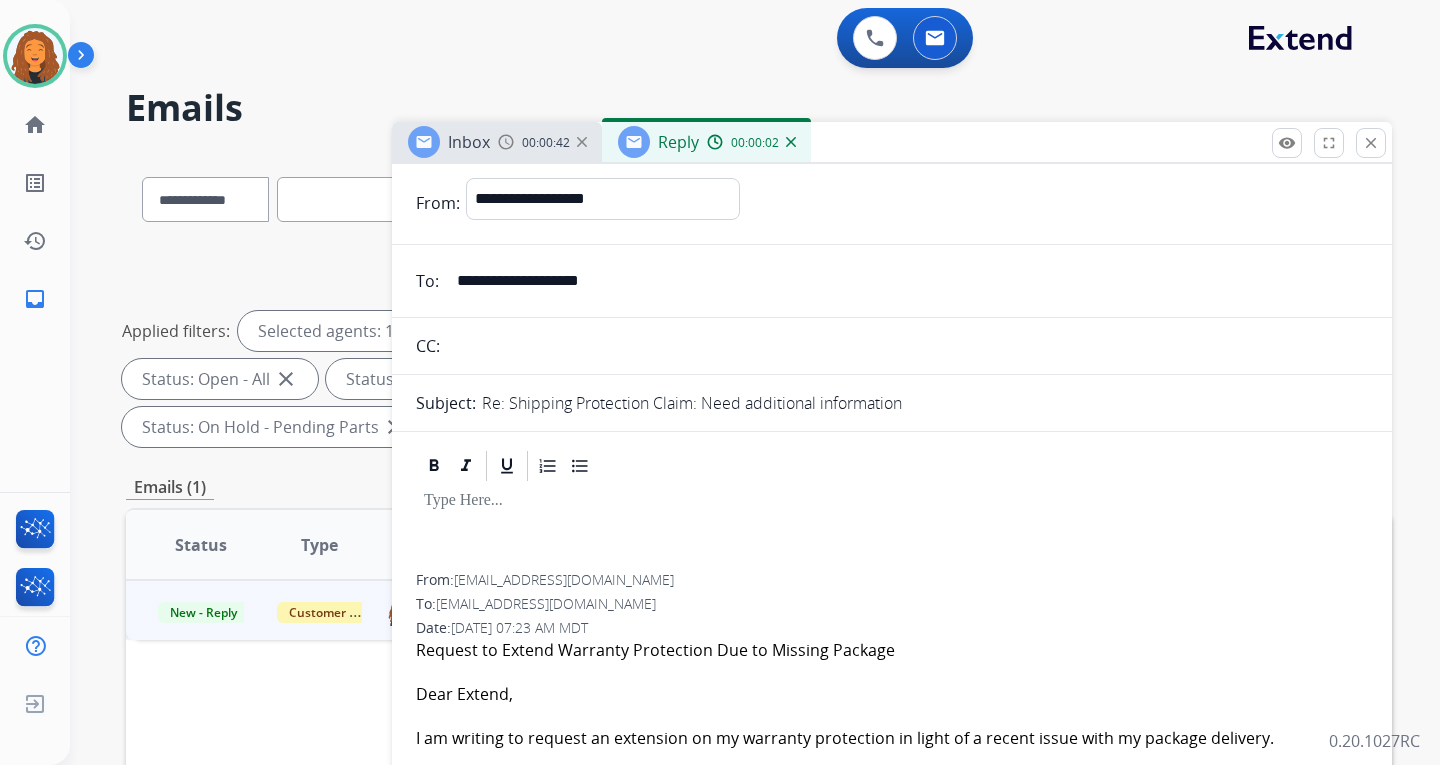 scroll, scrollTop: 0, scrollLeft: 0, axis: both 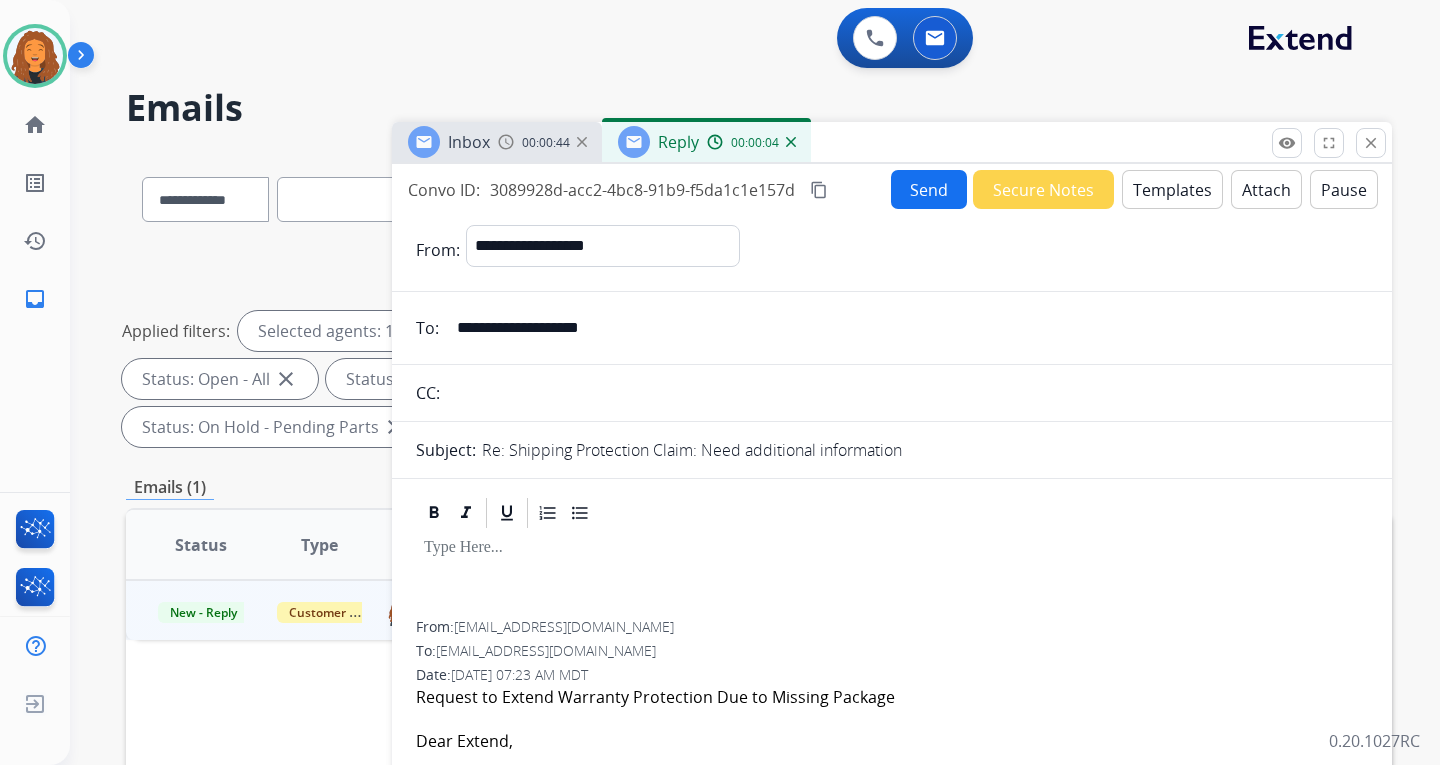 click on "Templates" at bounding box center (1172, 189) 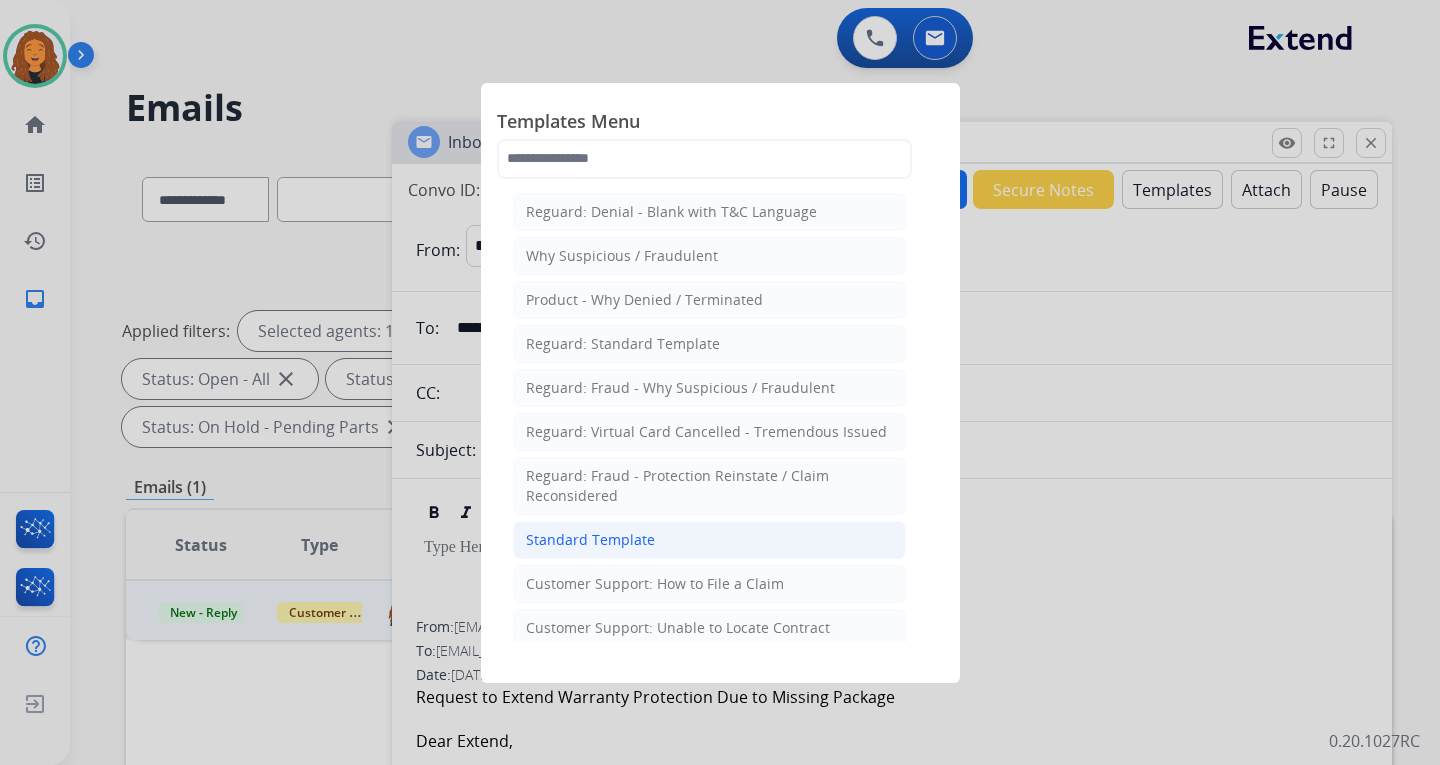 click on "Standard Template" 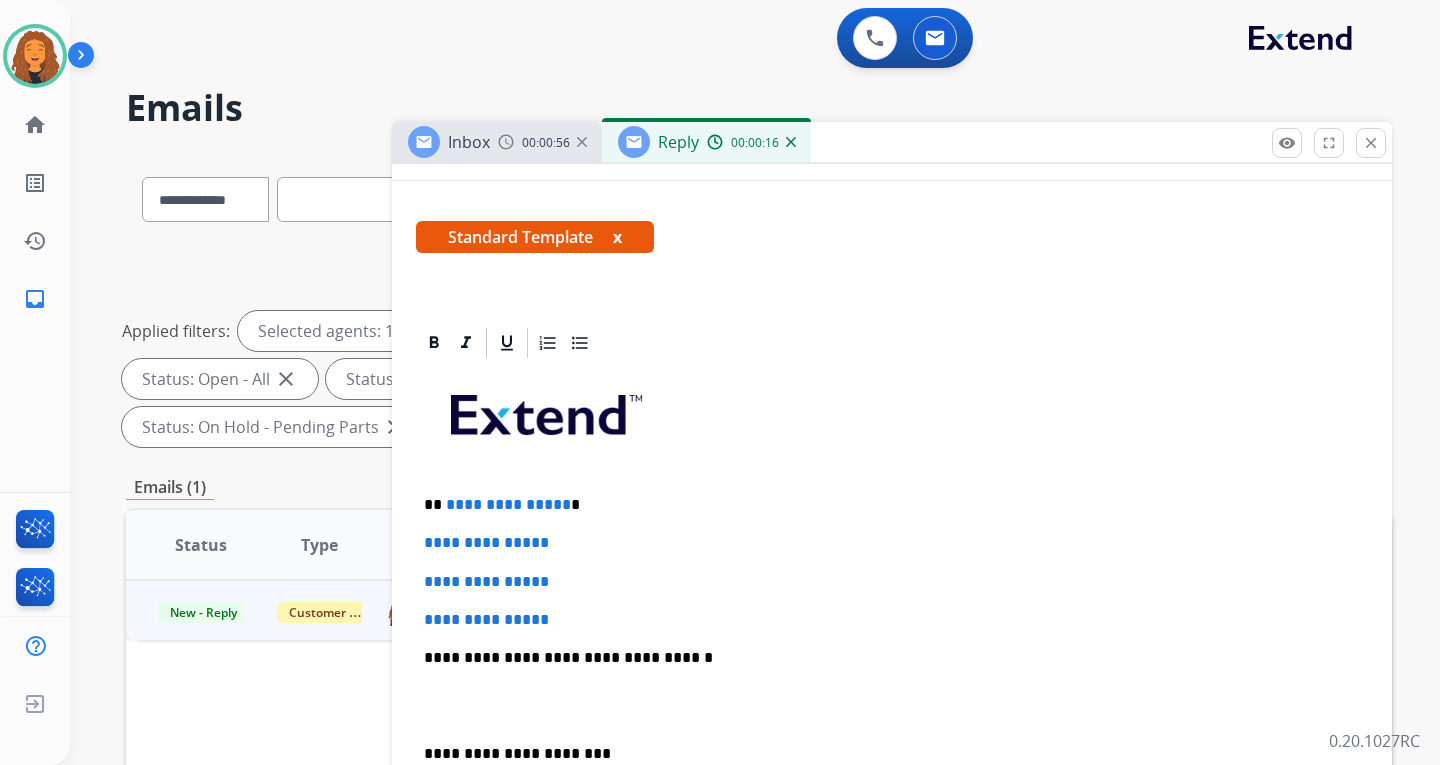 scroll, scrollTop: 300, scrollLeft: 0, axis: vertical 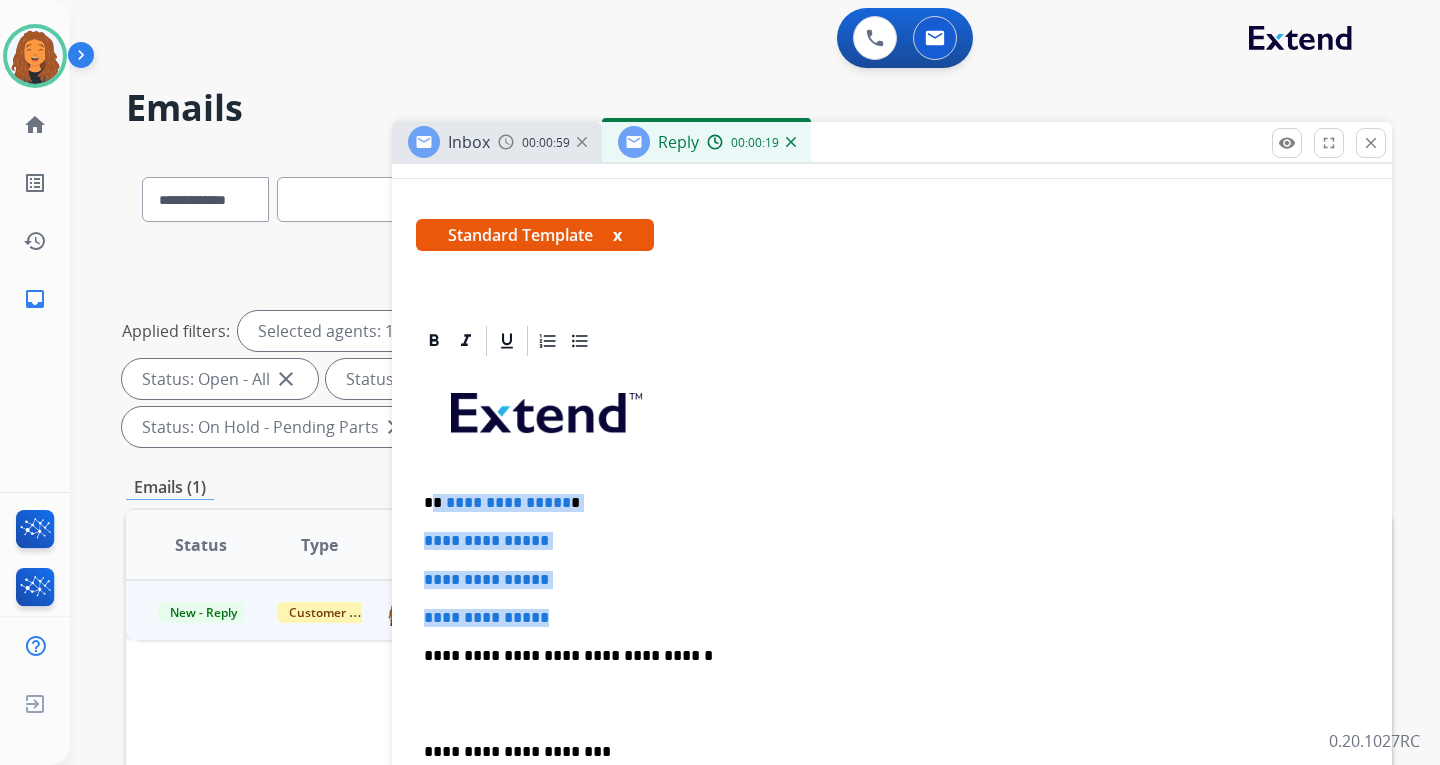 drag, startPoint x: 547, startPoint y: 610, endPoint x: 434, endPoint y: 490, distance: 164.83022 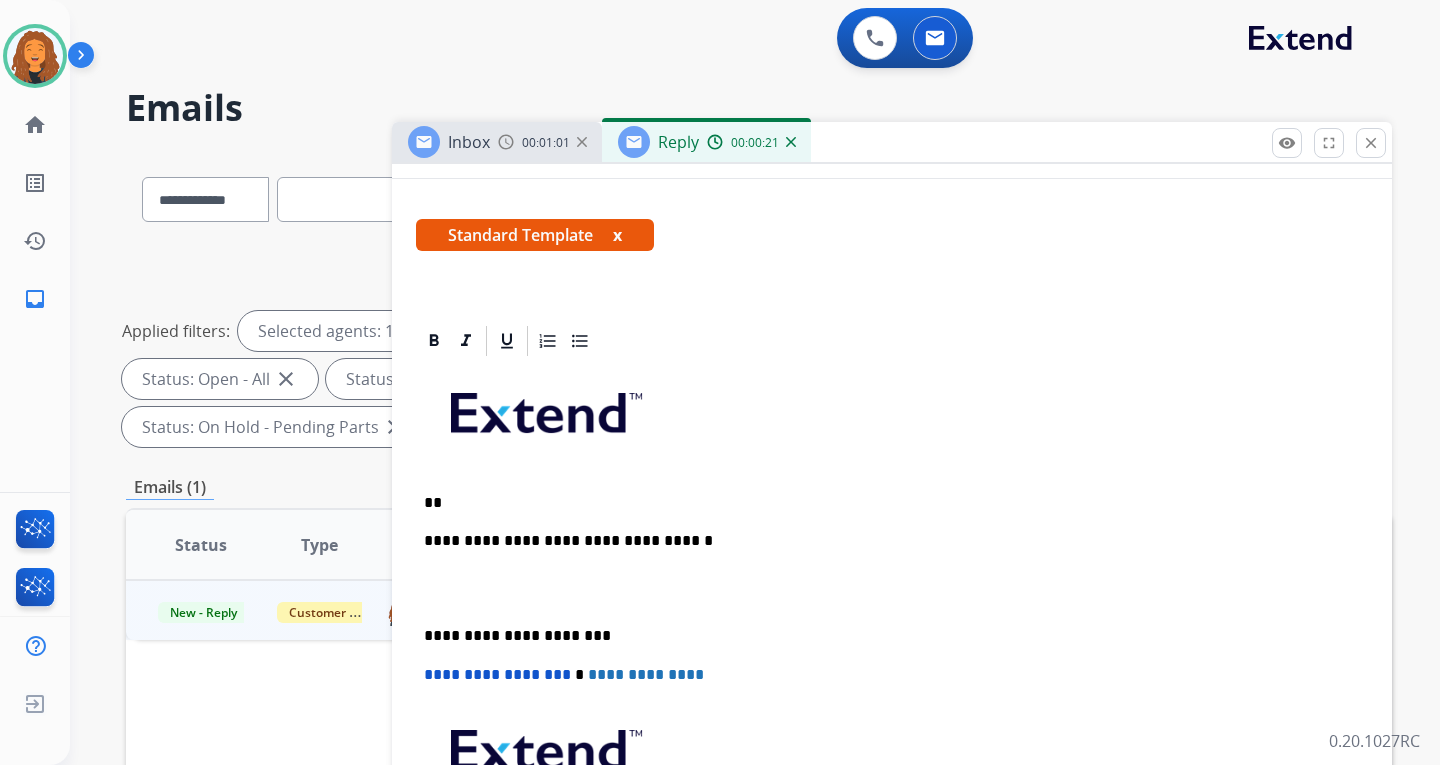type 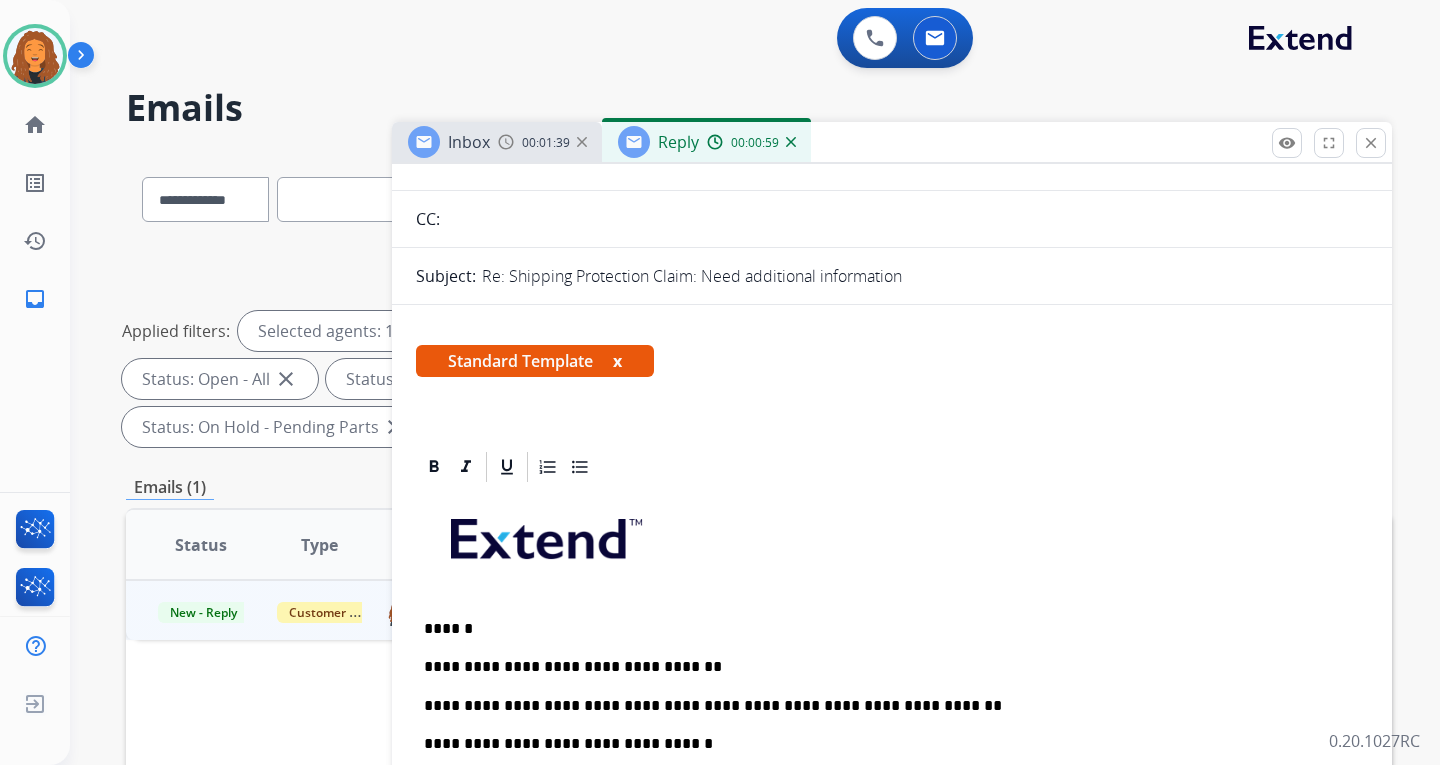 scroll, scrollTop: 0, scrollLeft: 0, axis: both 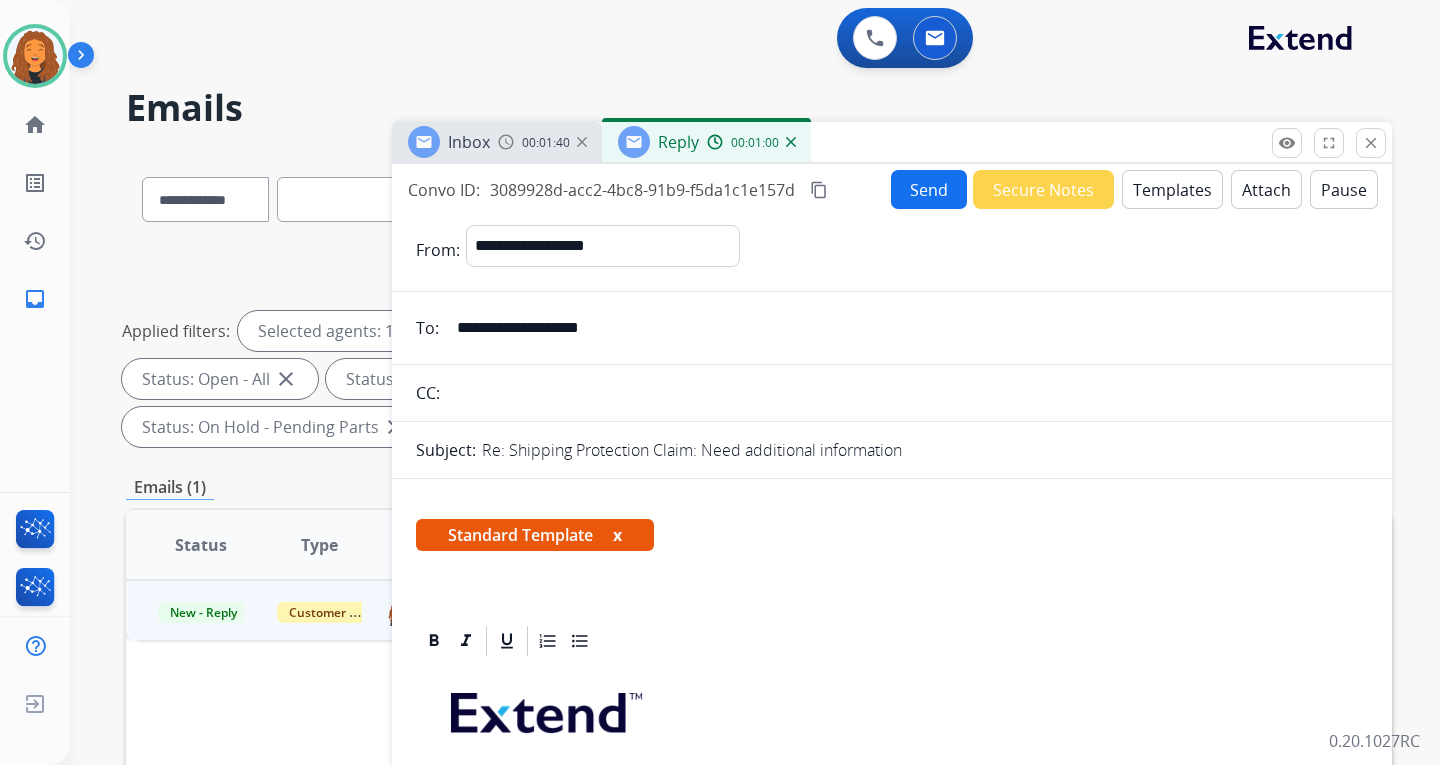 click on "Send" at bounding box center [929, 189] 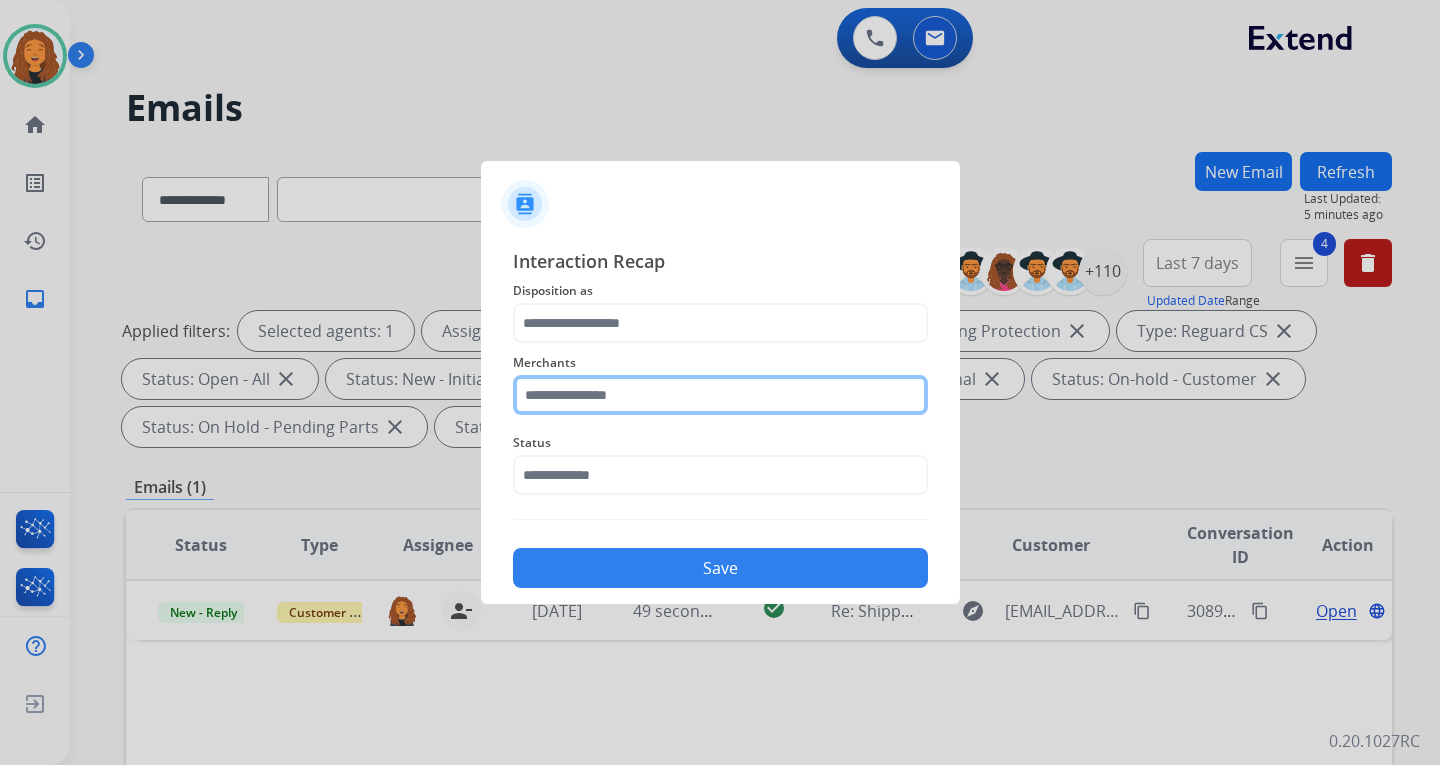 click 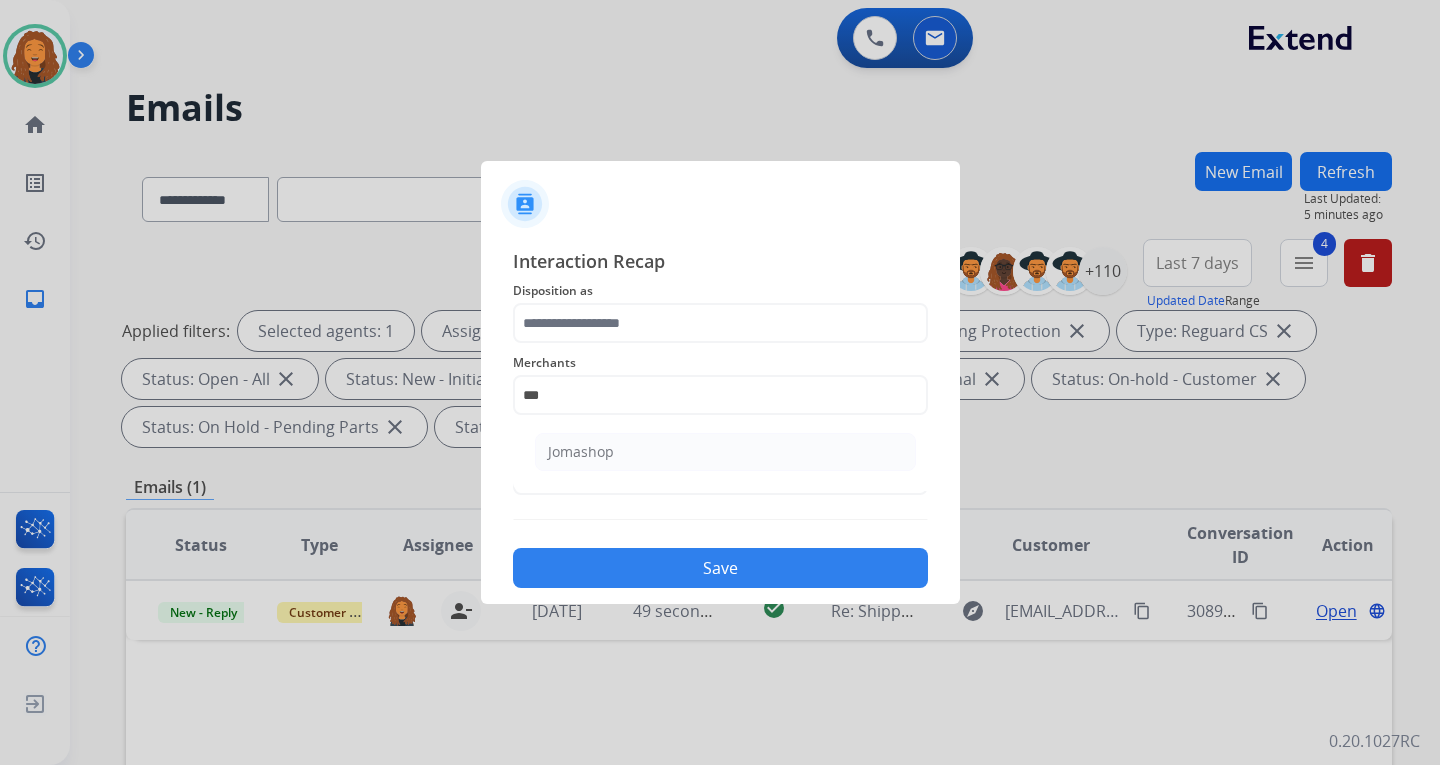 click on "Jomashop" 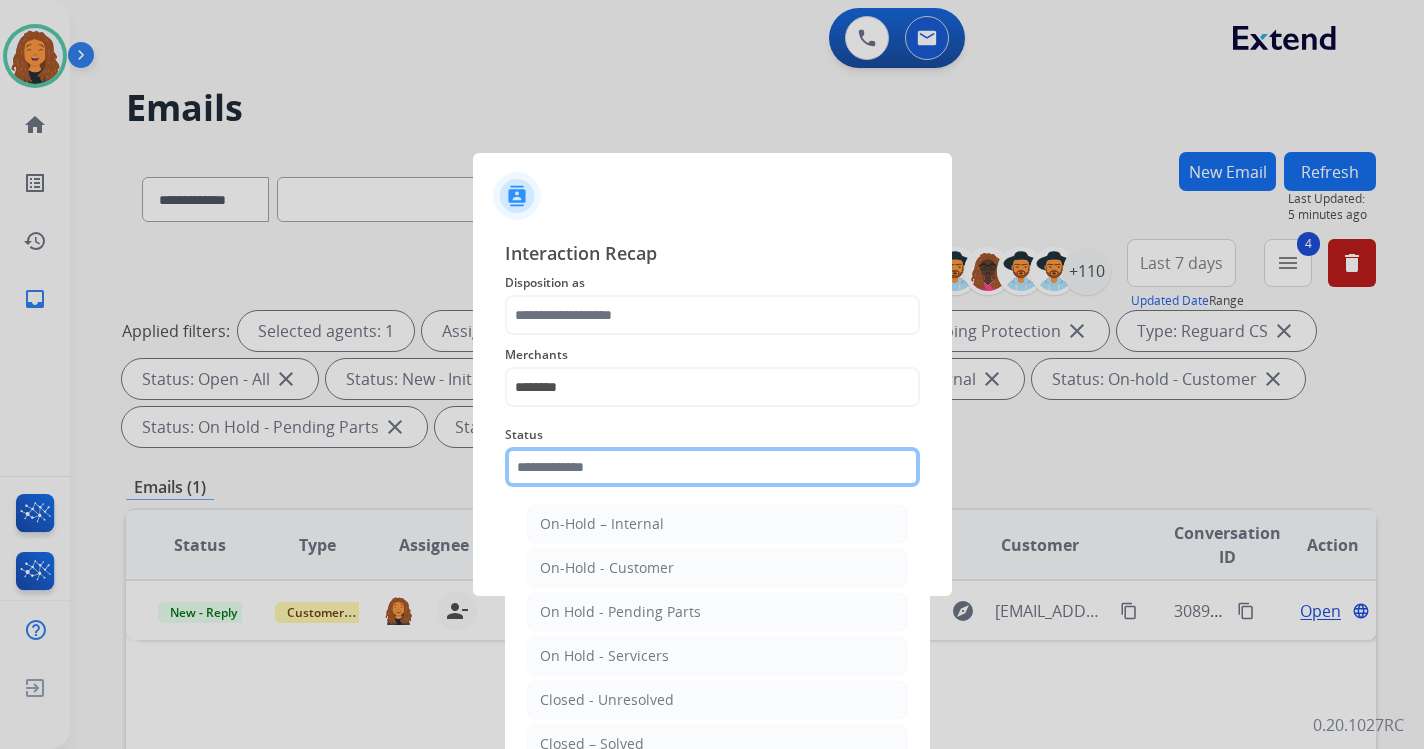 drag, startPoint x: 617, startPoint y: 468, endPoint x: 598, endPoint y: 489, distance: 28.319605 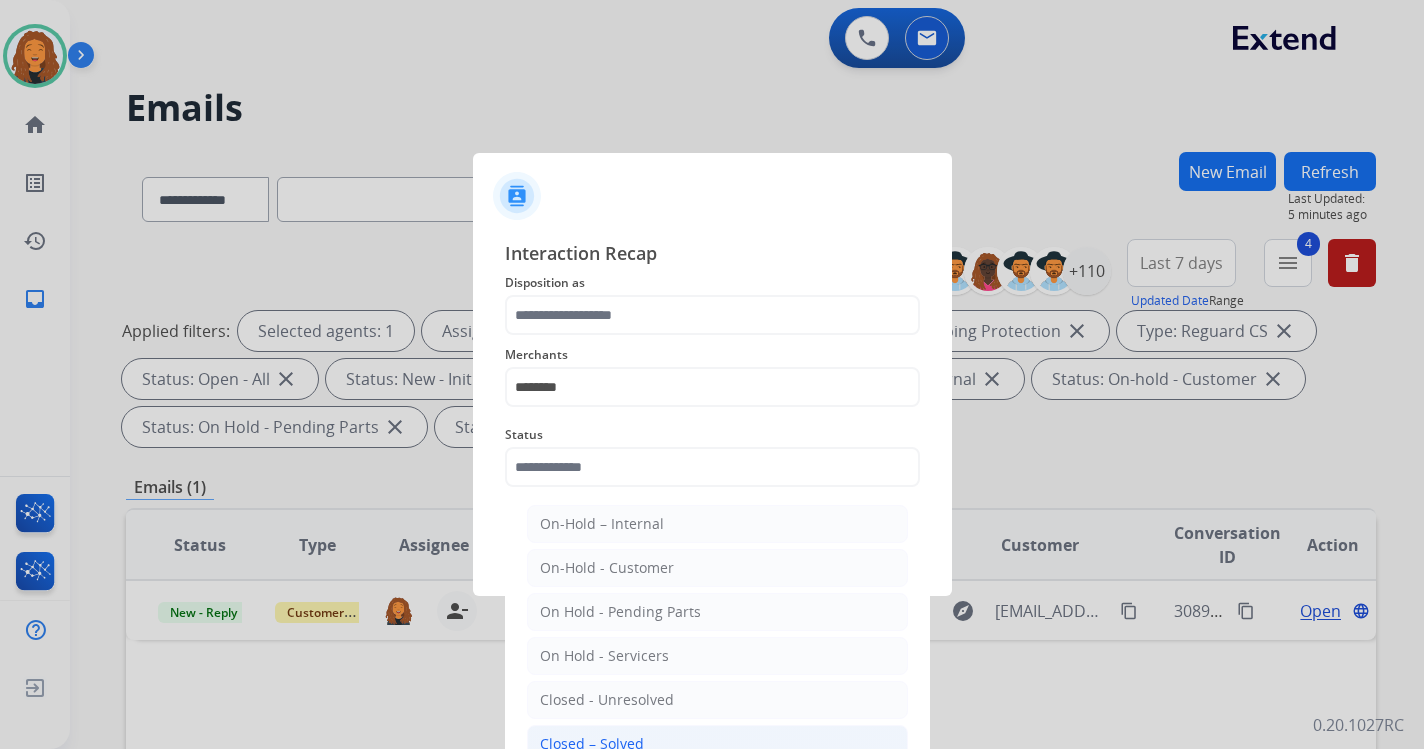 click on "Closed – Solved" 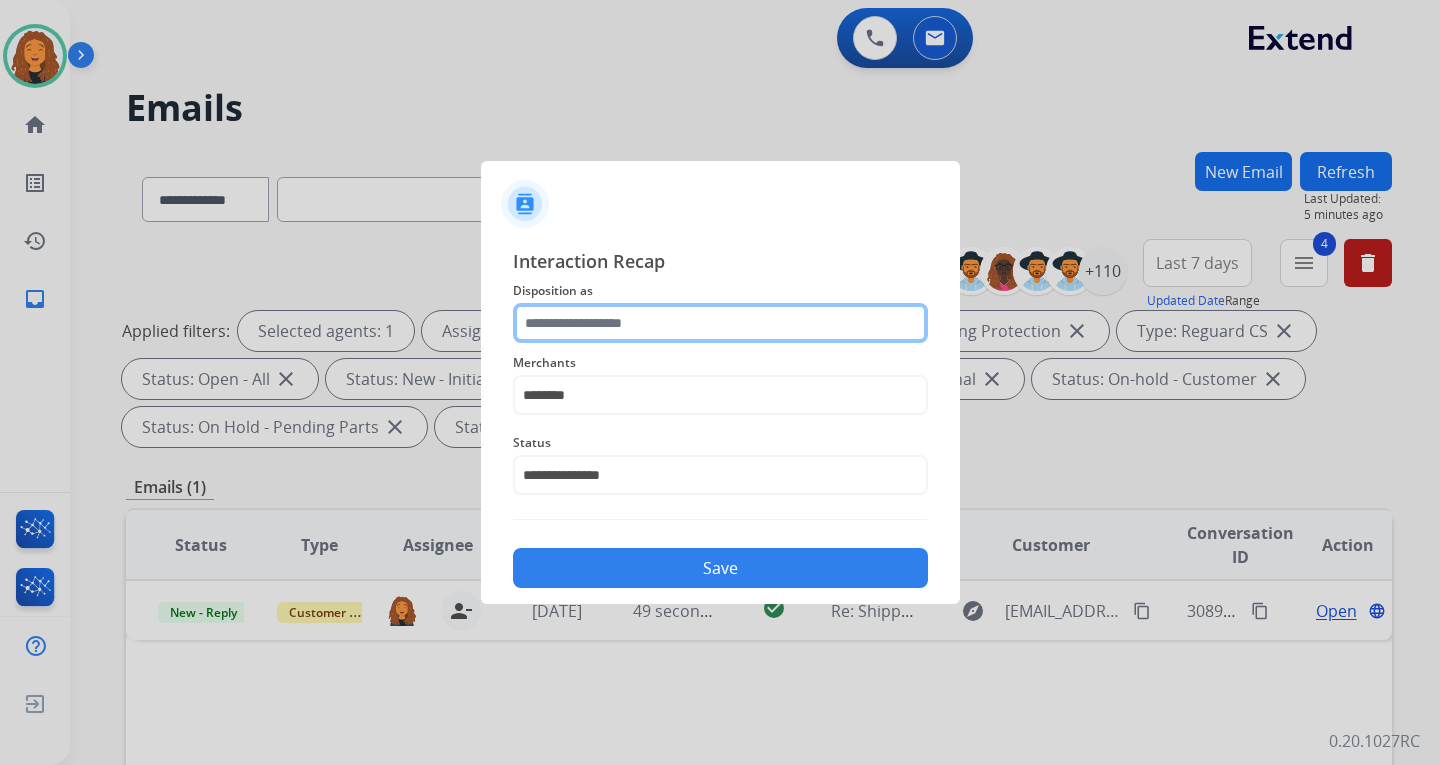 click 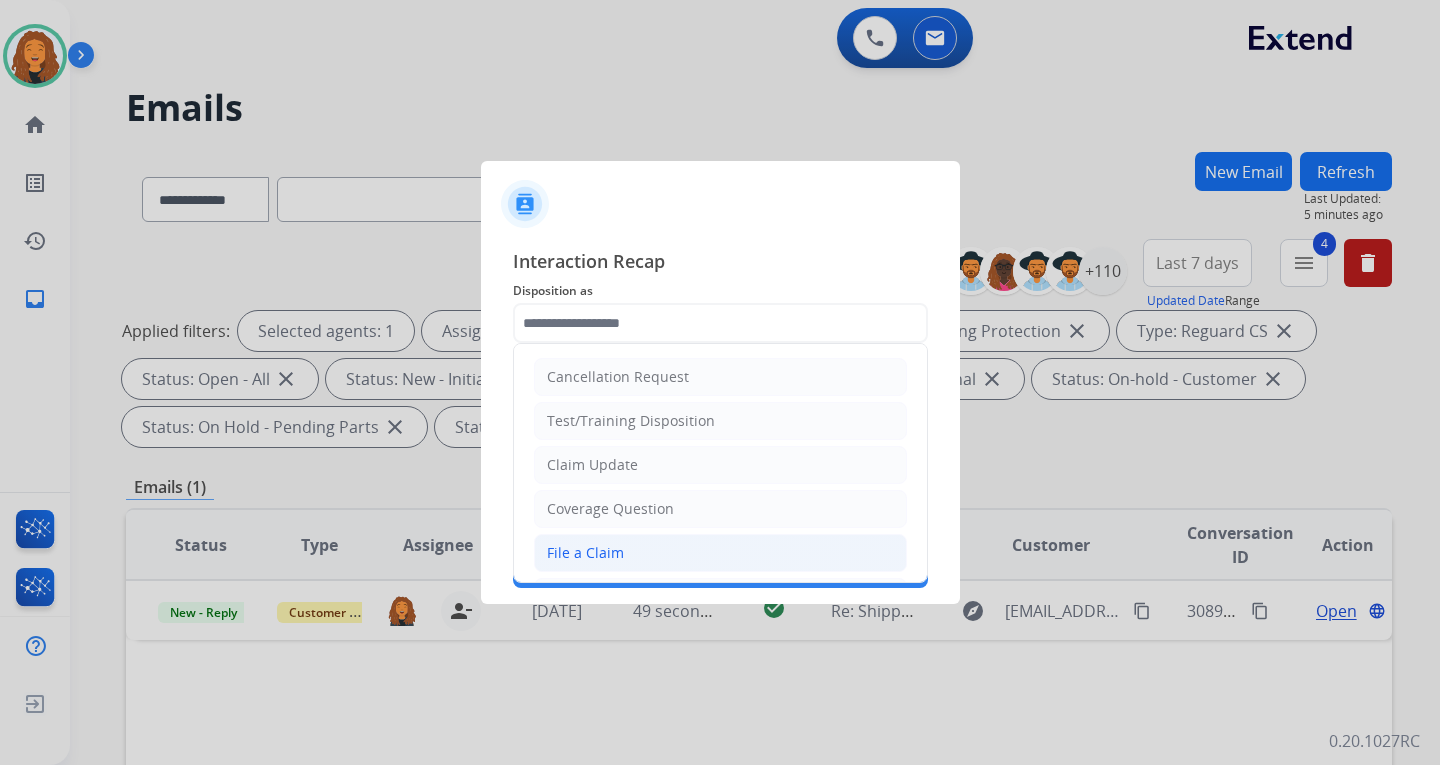 click on "File a Claim" 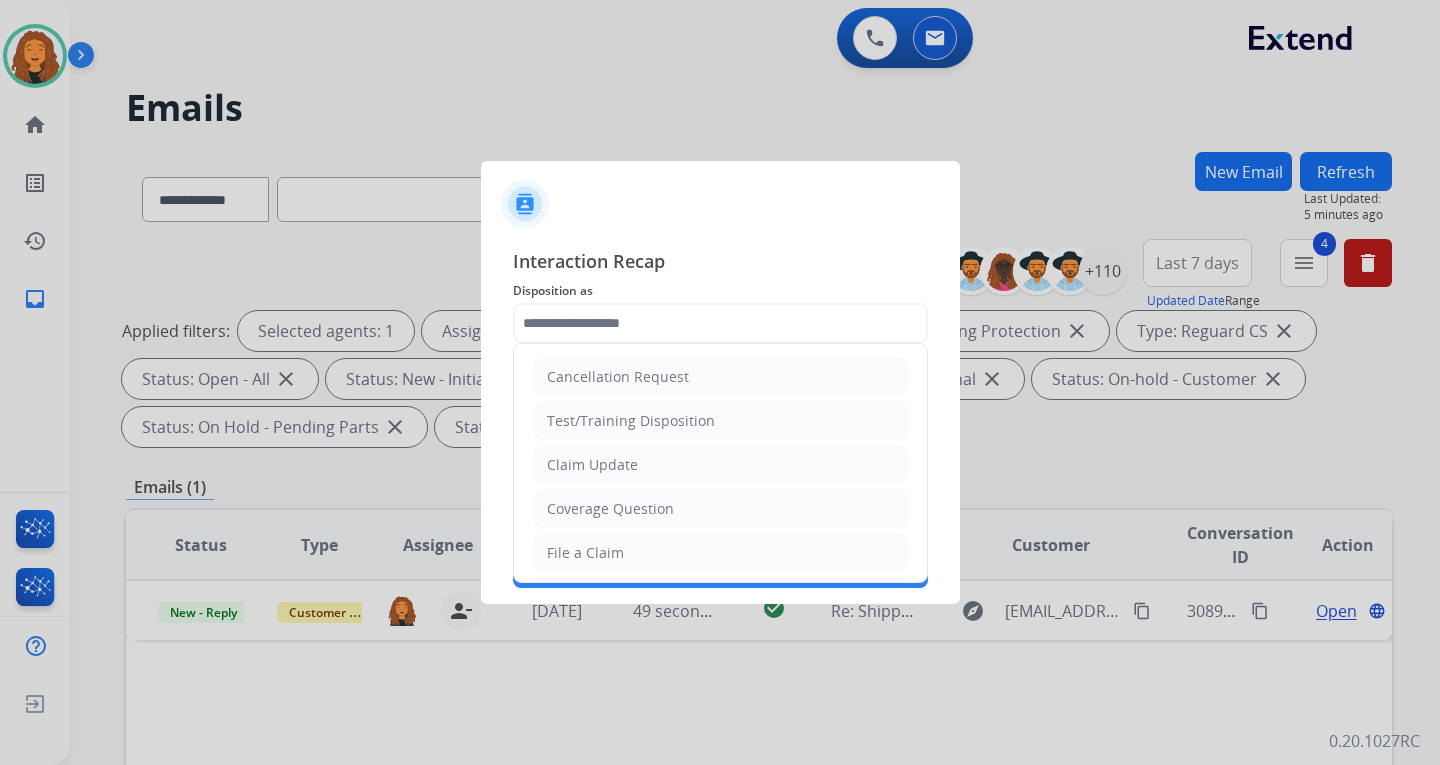 type on "**********" 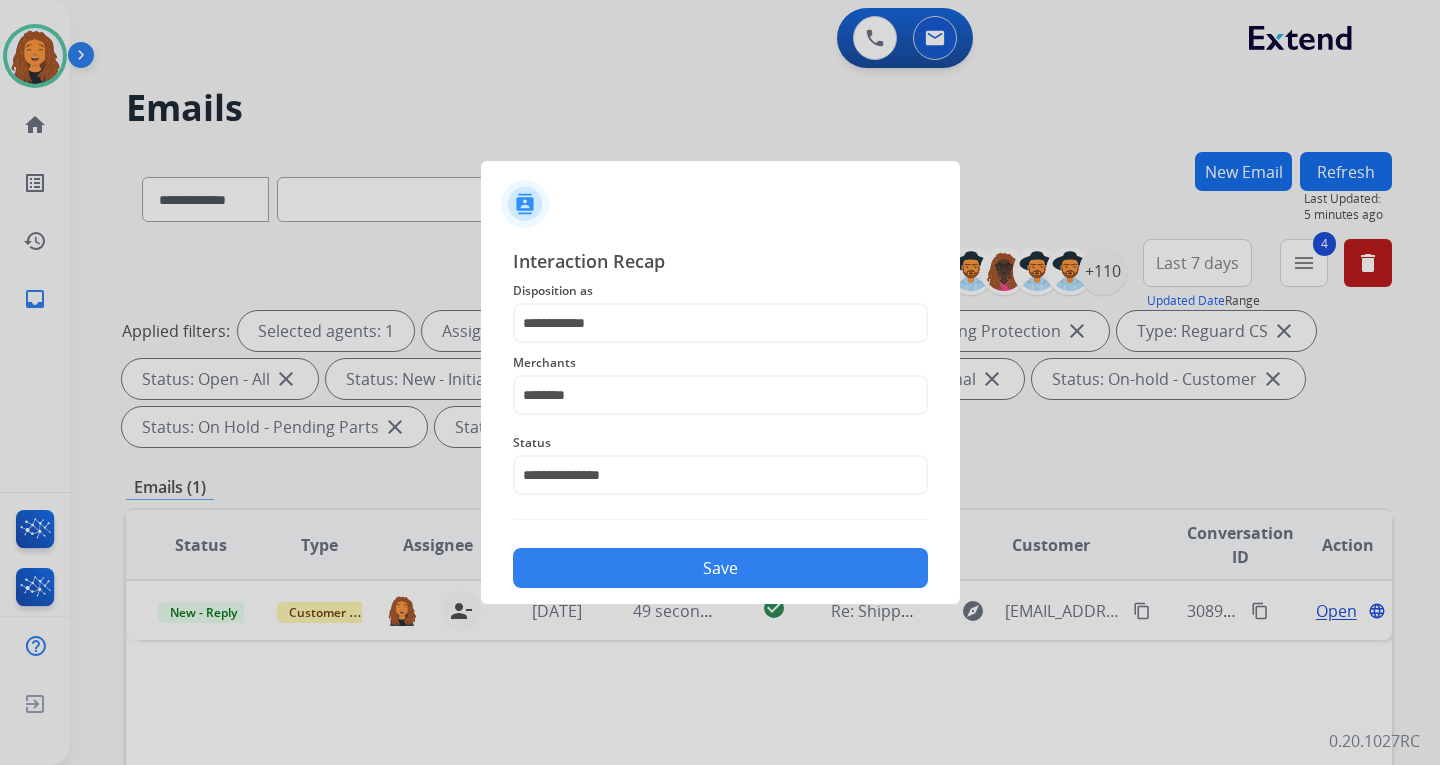 click on "Save" 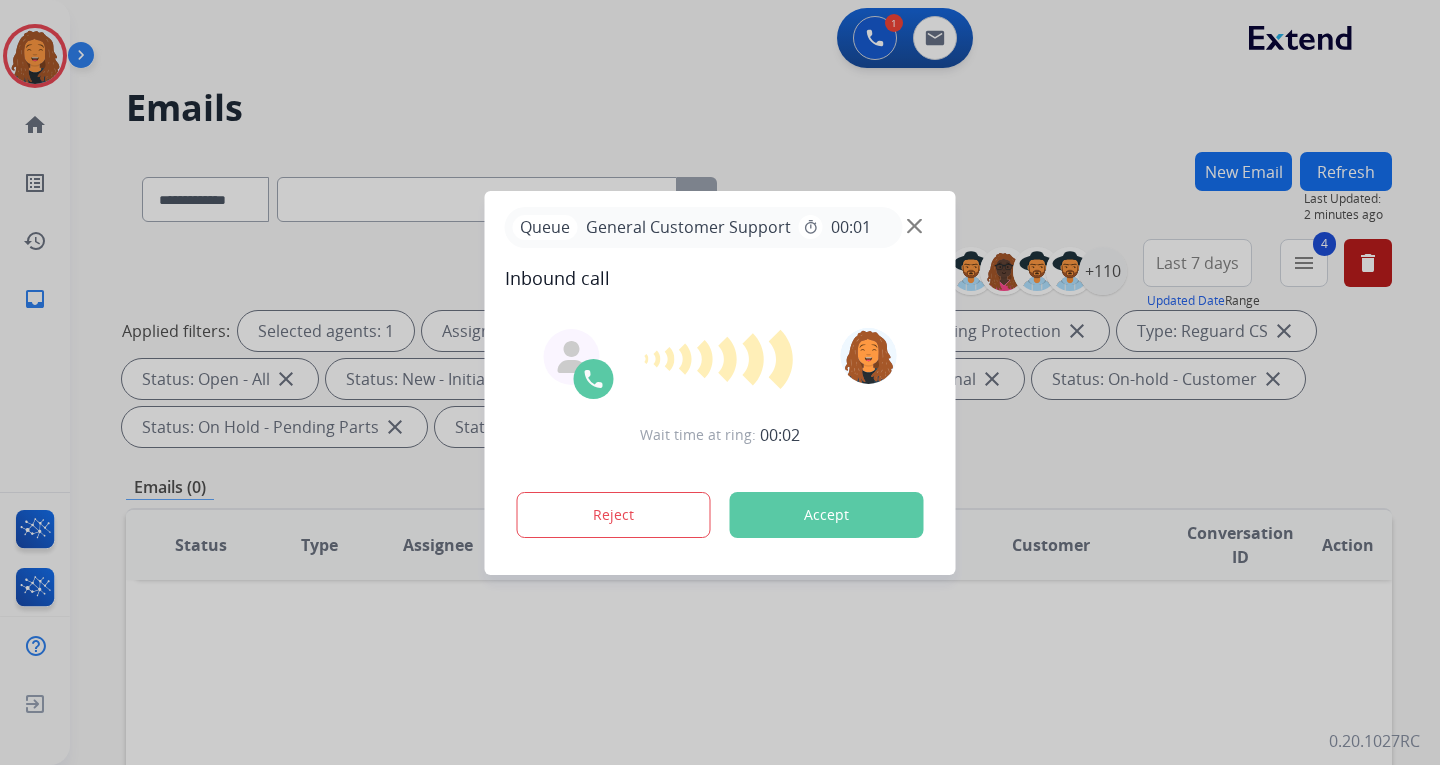 click on "Accept" at bounding box center [827, 515] 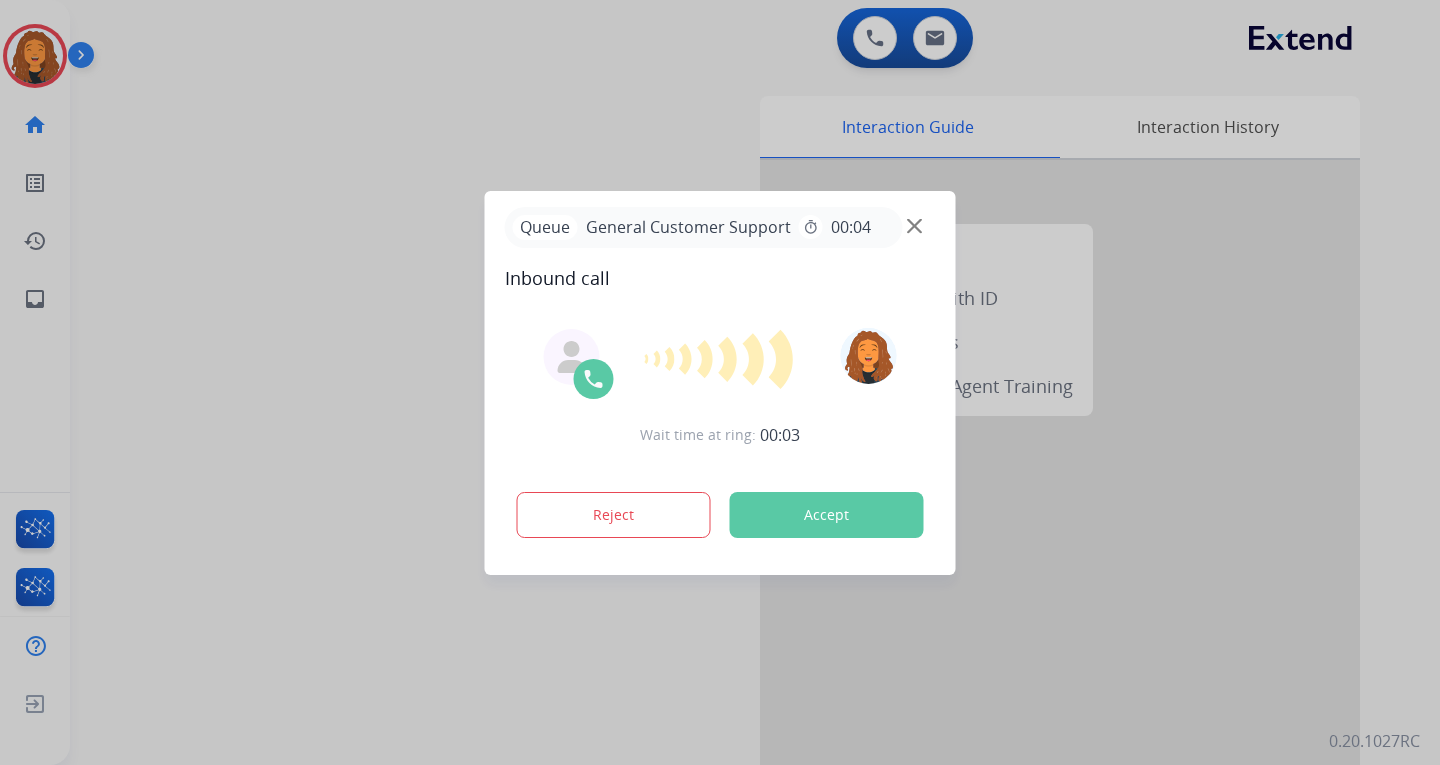 click on "Accept" at bounding box center (827, 515) 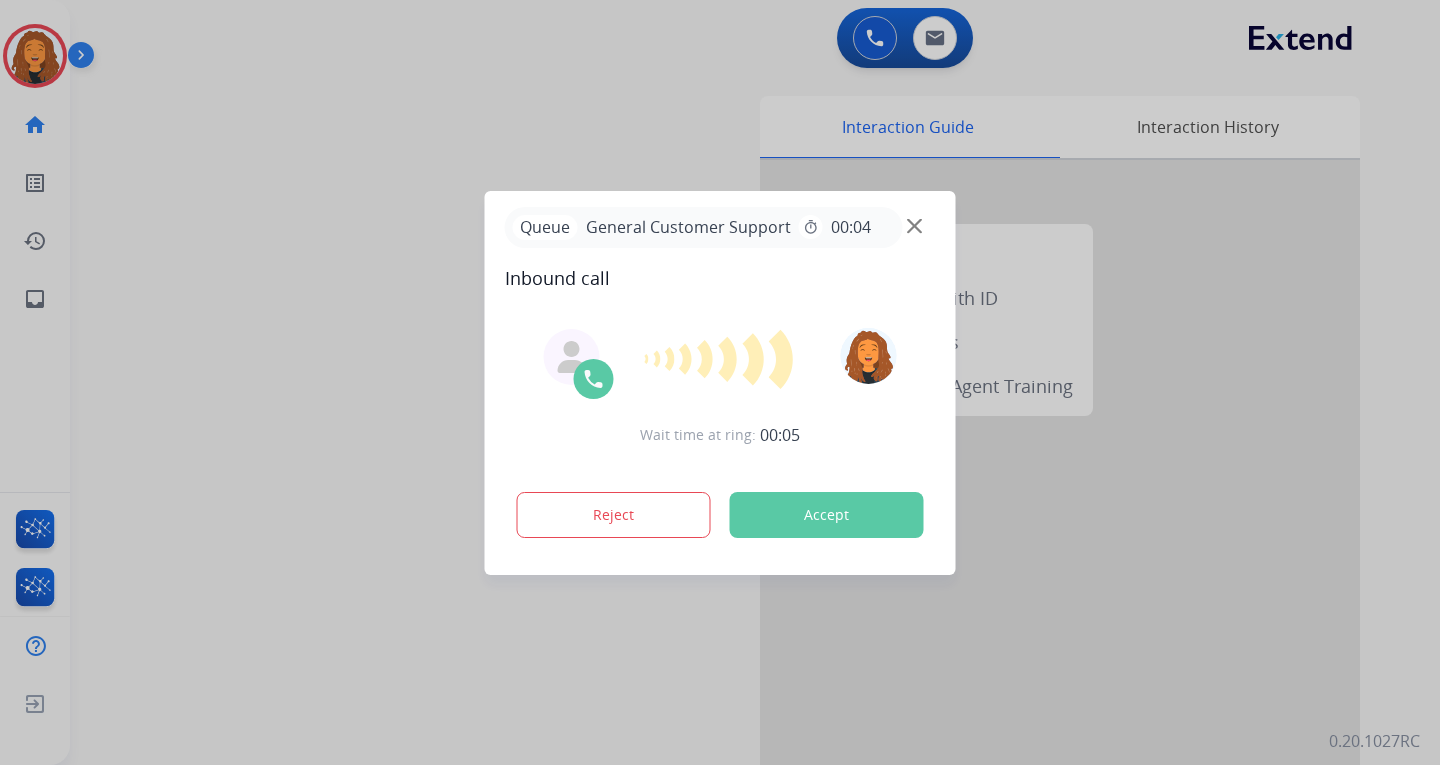 click on "Accept" at bounding box center [827, 515] 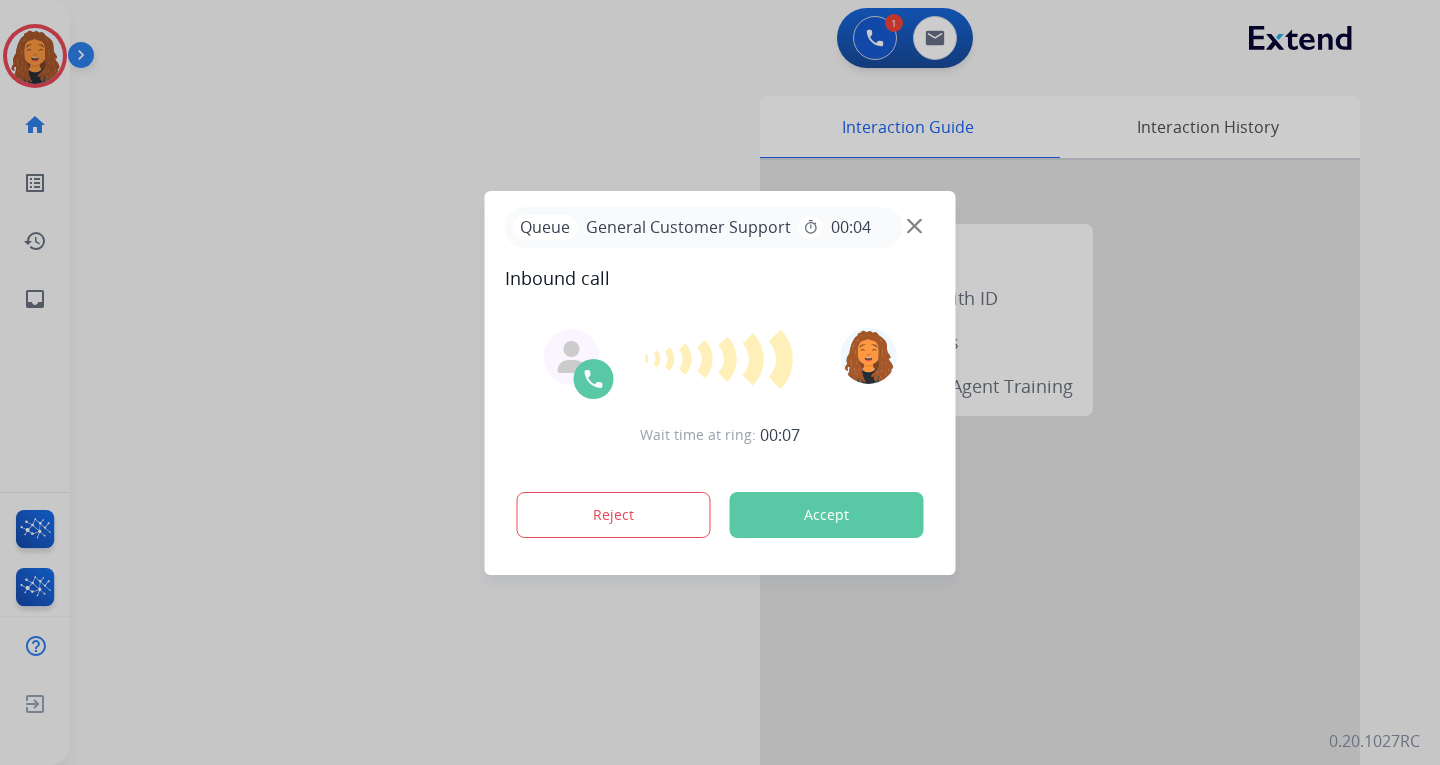 click on "Accept" at bounding box center [827, 515] 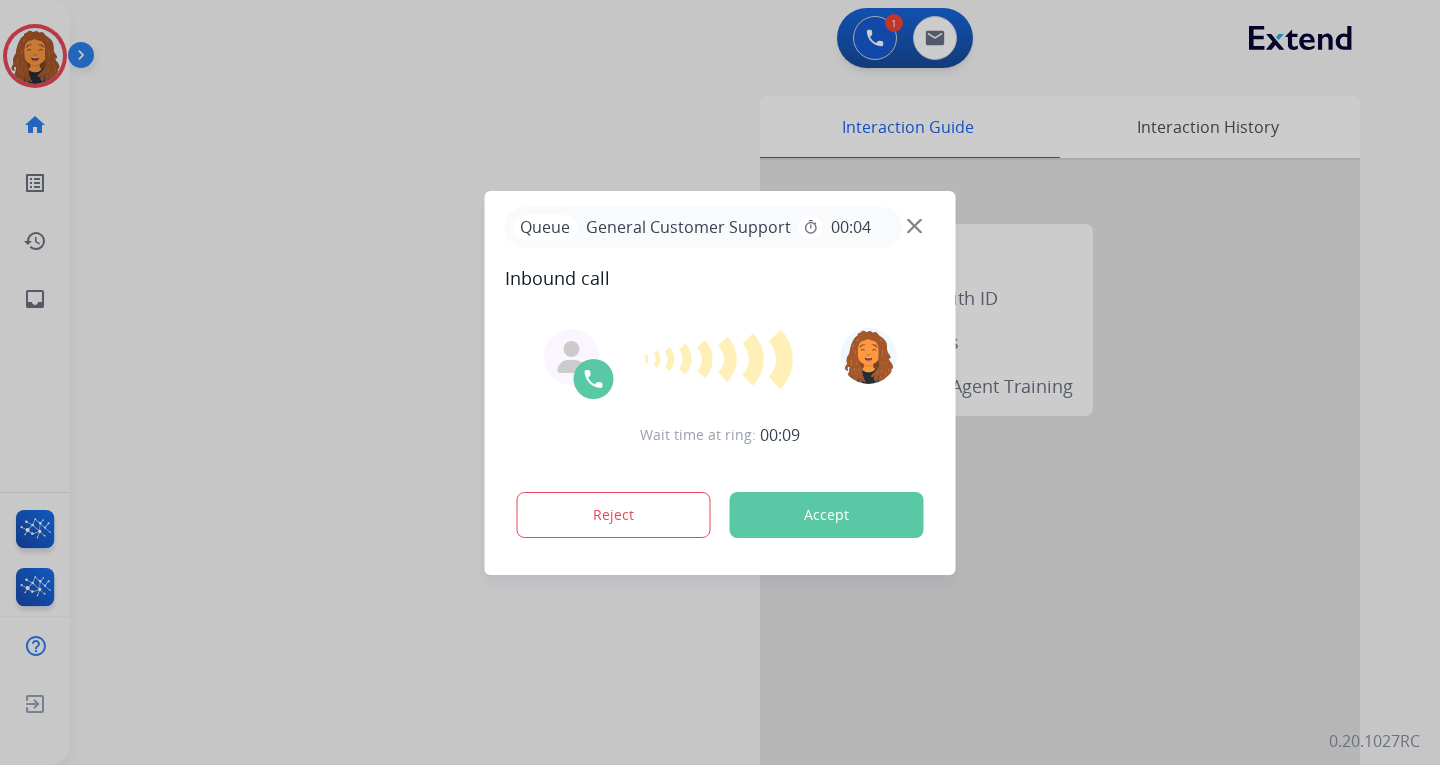 click on "Accept" at bounding box center [827, 515] 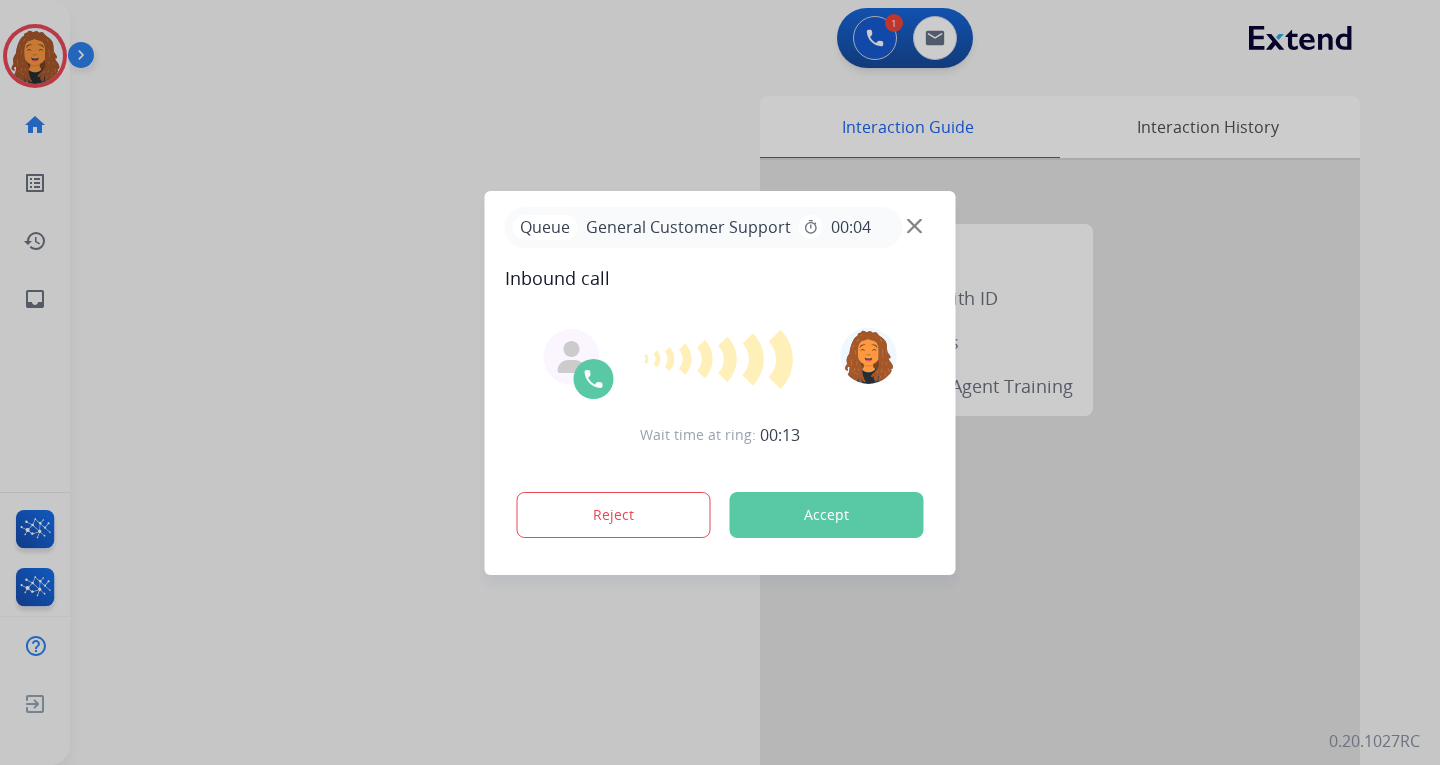 click at bounding box center [914, 225] 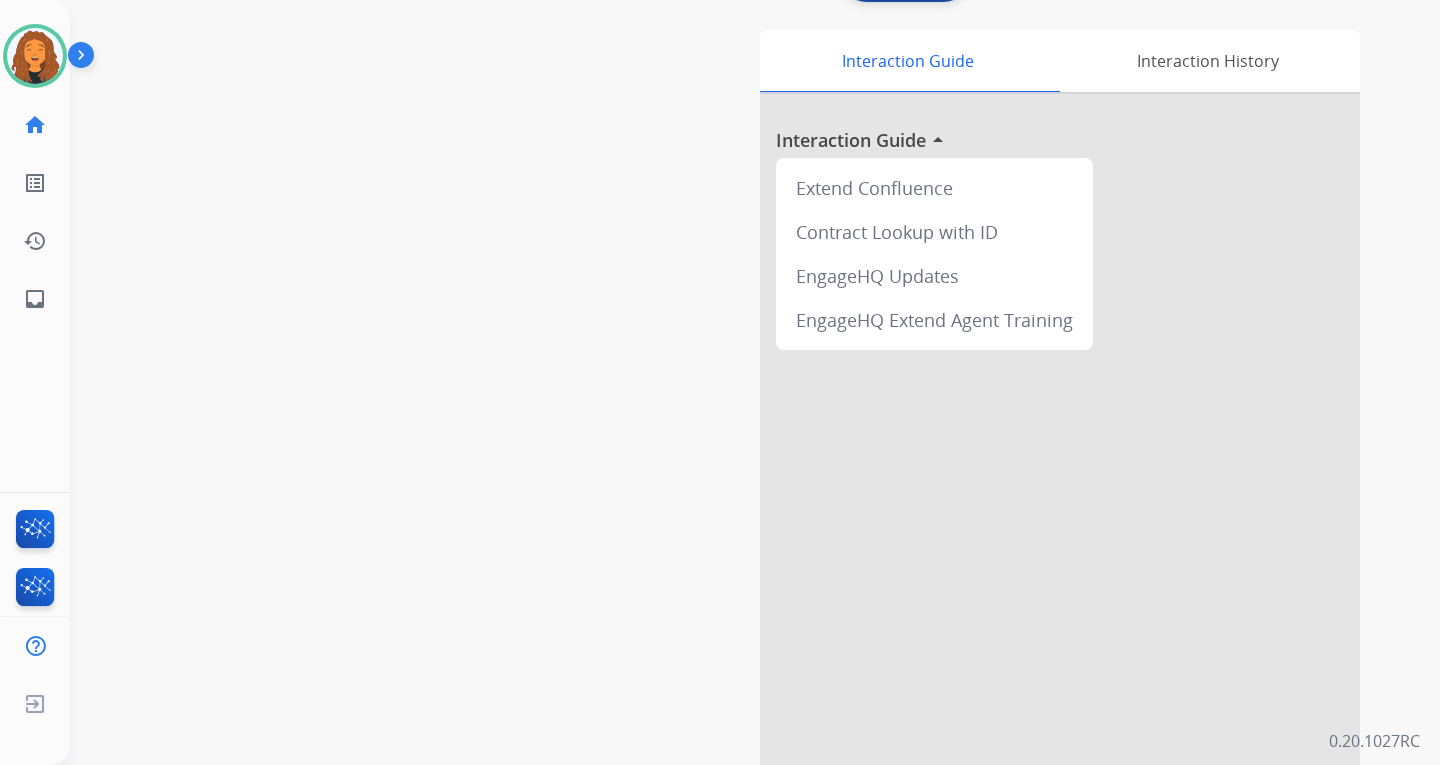 scroll, scrollTop: 100, scrollLeft: 0, axis: vertical 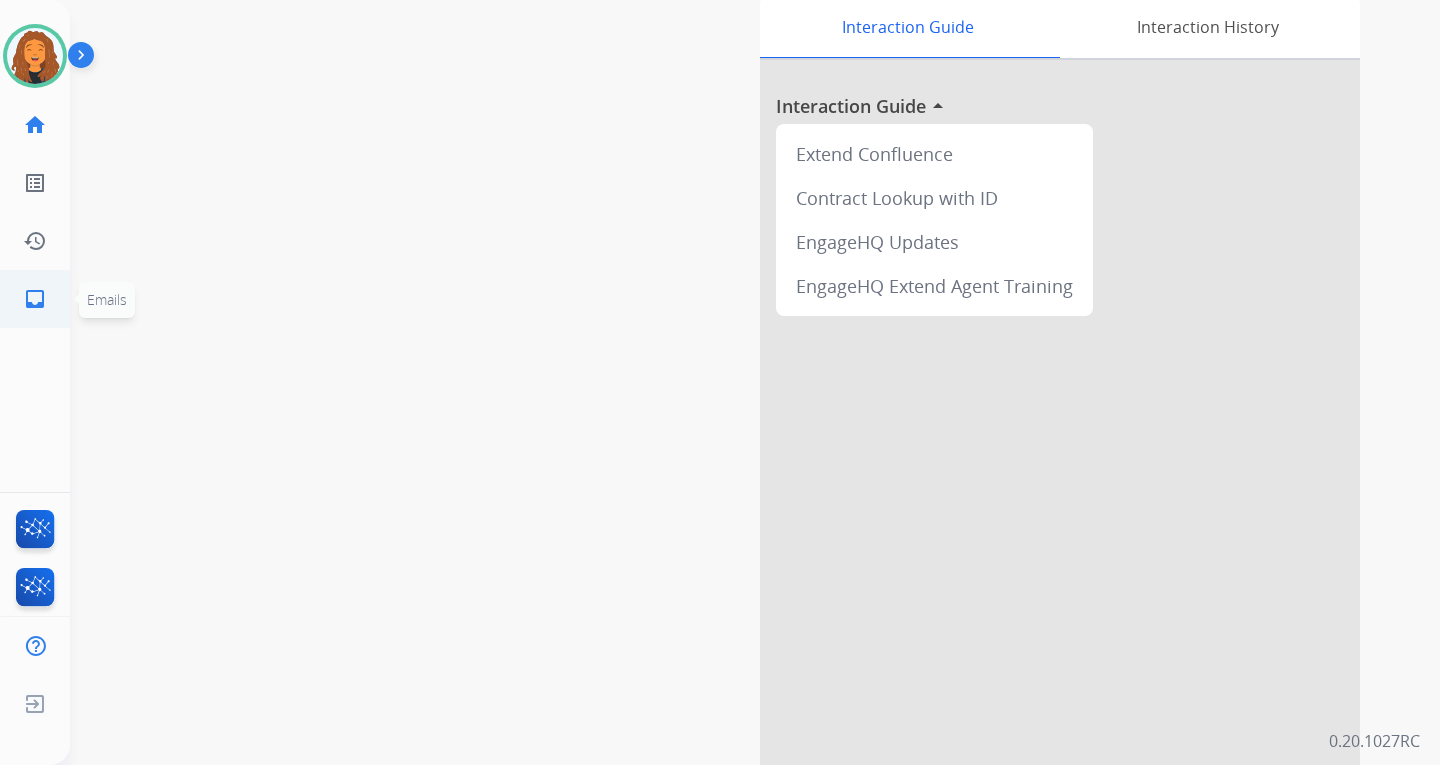 click on "inbox" 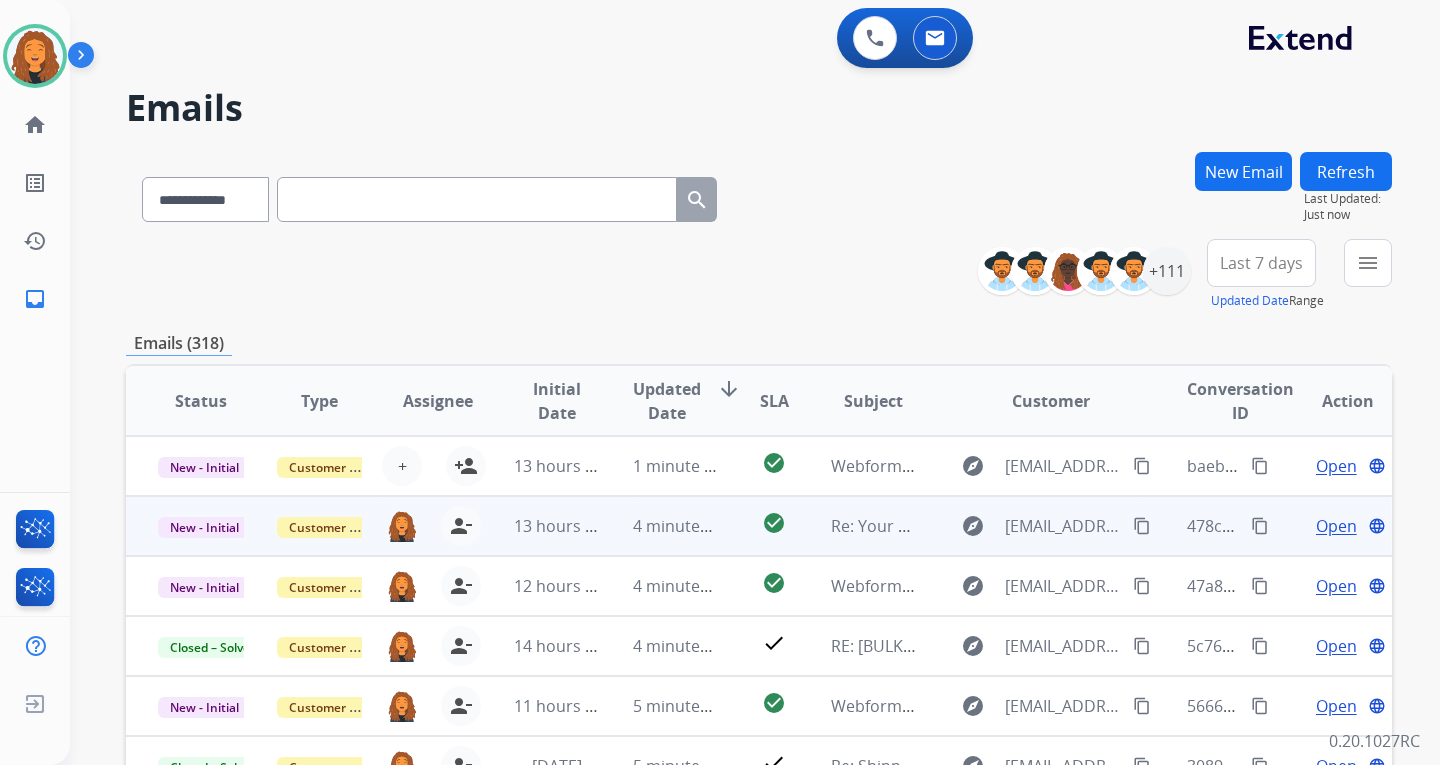 scroll, scrollTop: 2, scrollLeft: 0, axis: vertical 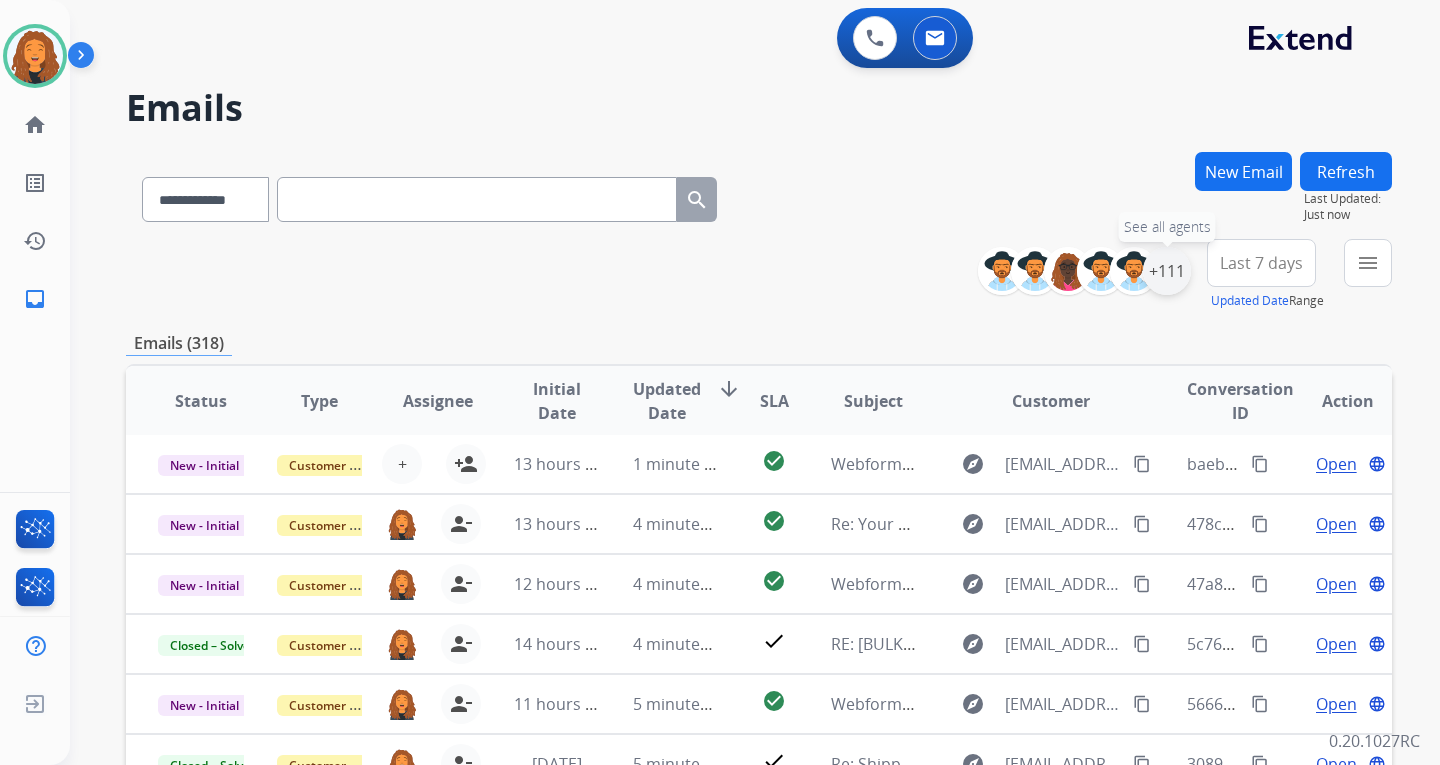click on "+111" at bounding box center (1167, 271) 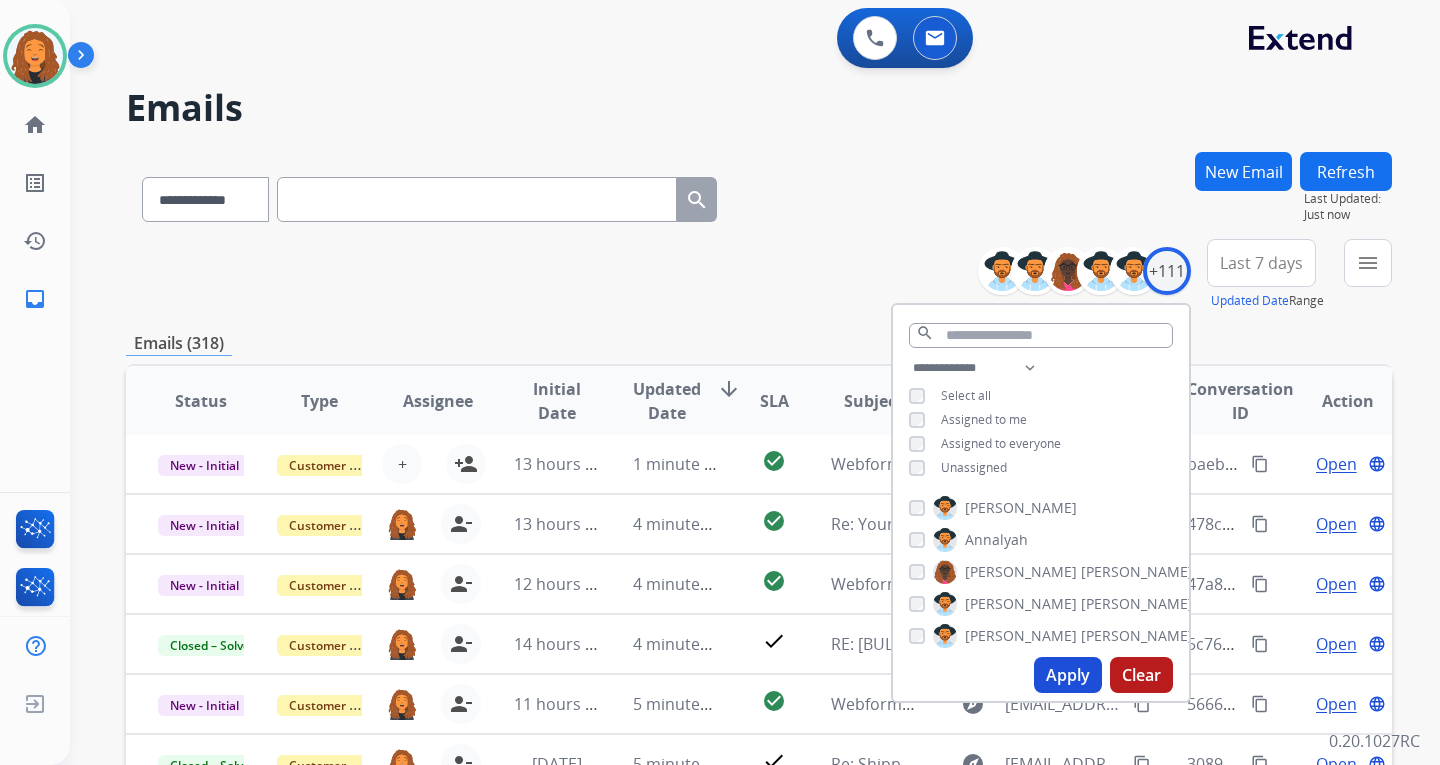 click on "Unassigned" at bounding box center [974, 467] 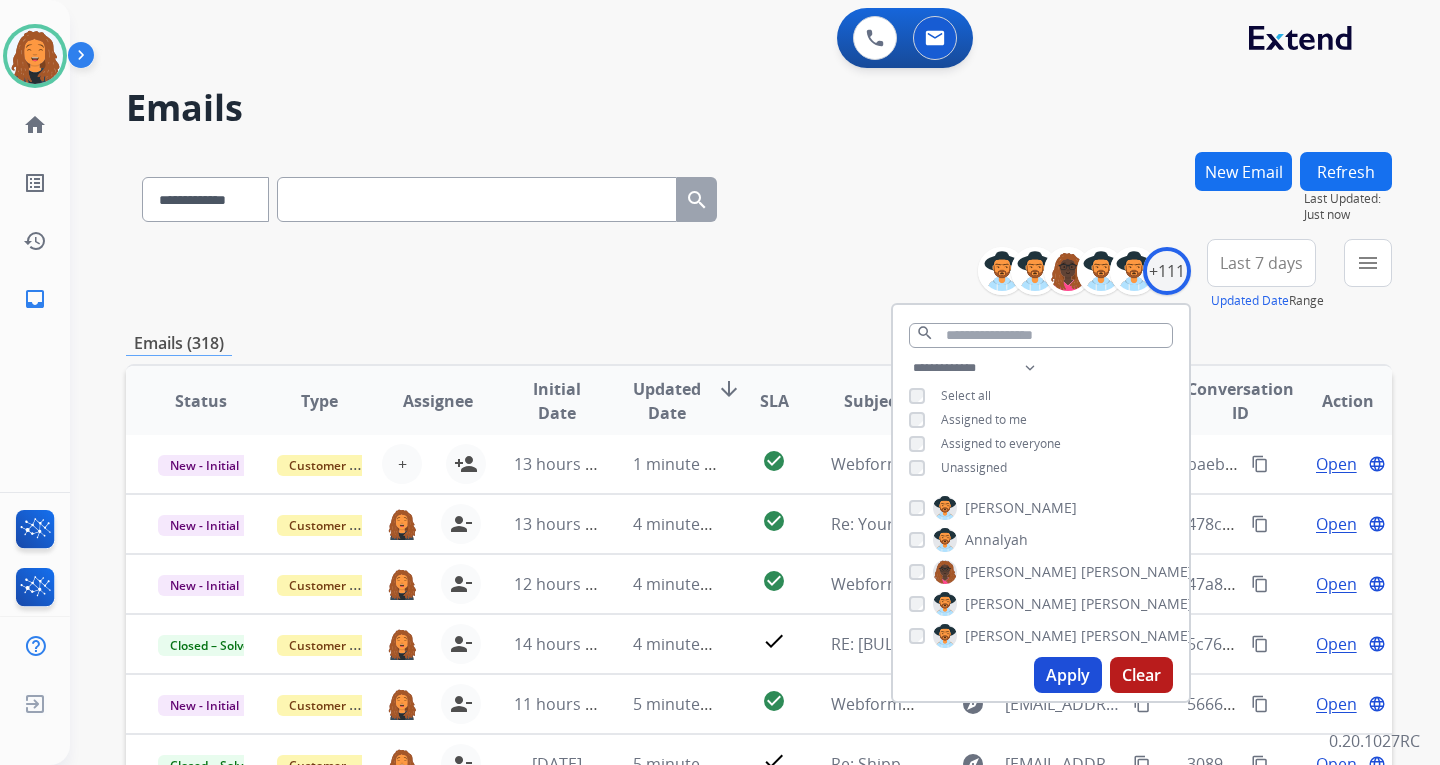 click on "Apply" at bounding box center [1068, 675] 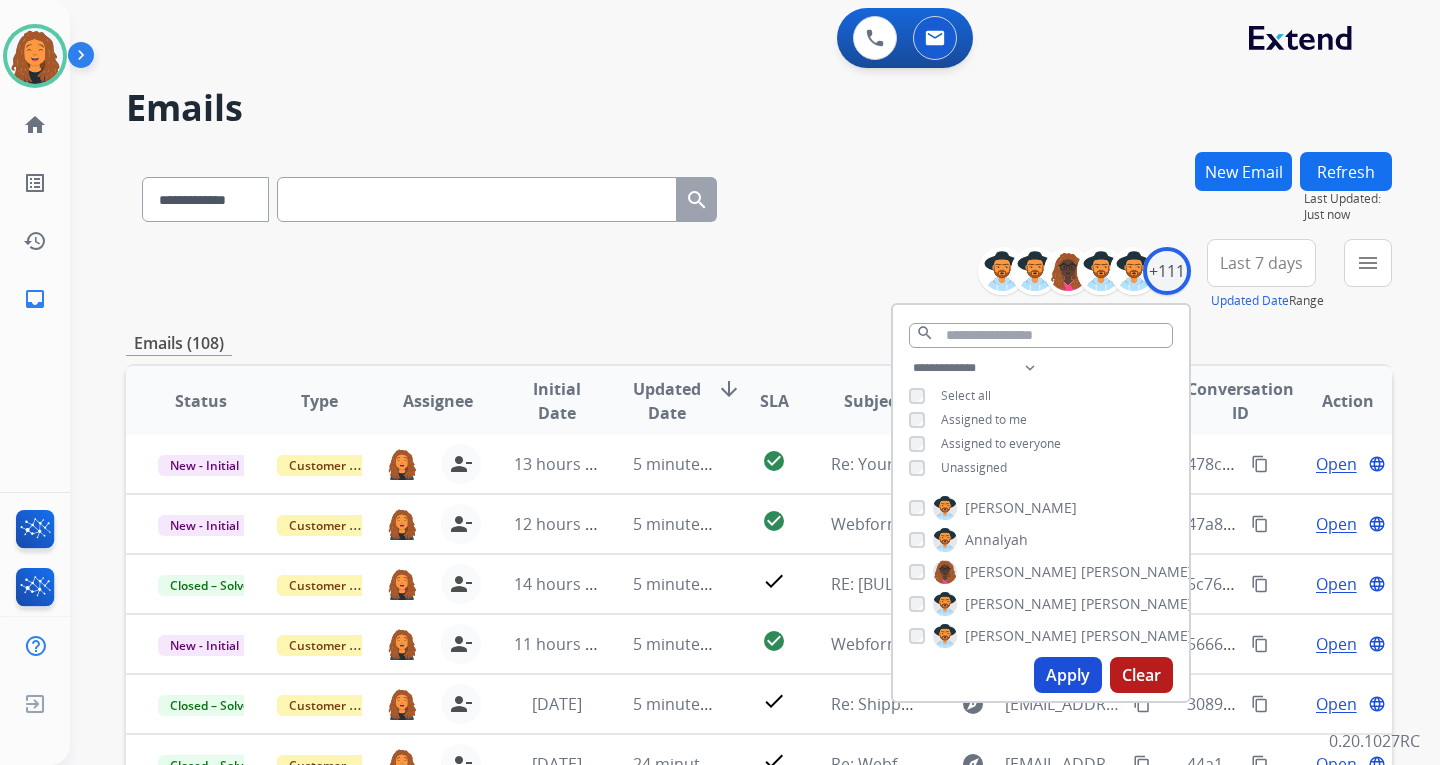 click on "Apply" at bounding box center (1068, 675) 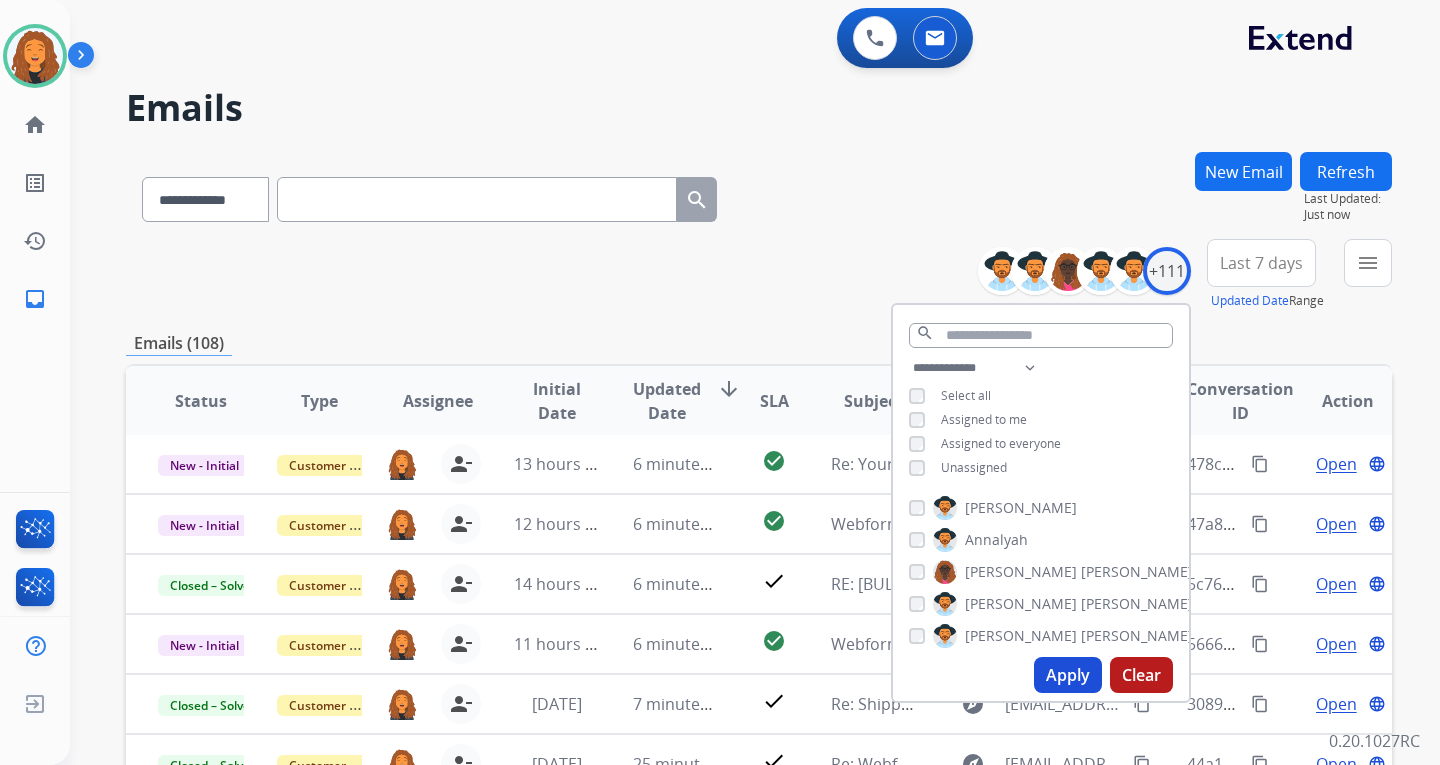 click on "**********" at bounding box center (759, 275) 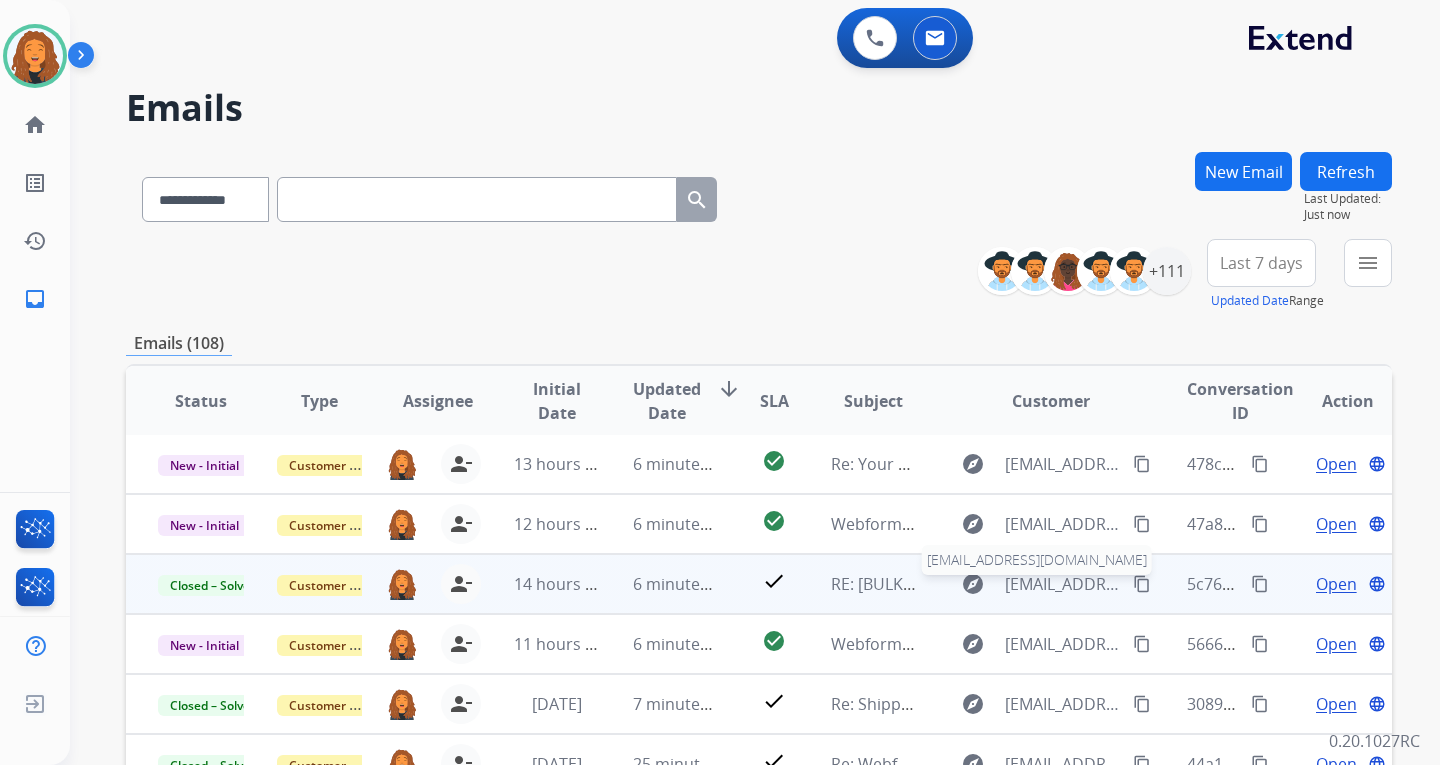 scroll, scrollTop: 100, scrollLeft: 0, axis: vertical 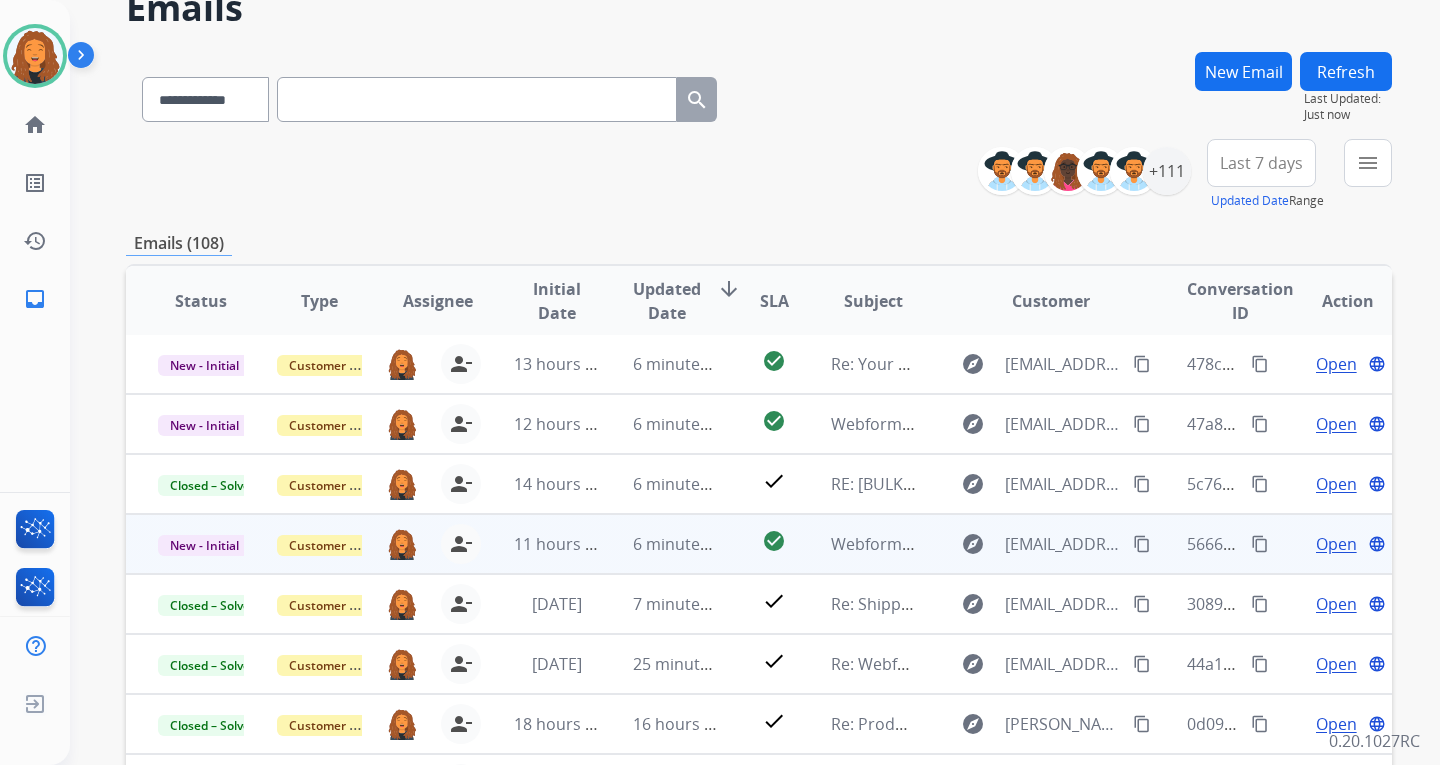 click on "content_copy" at bounding box center [1142, 544] 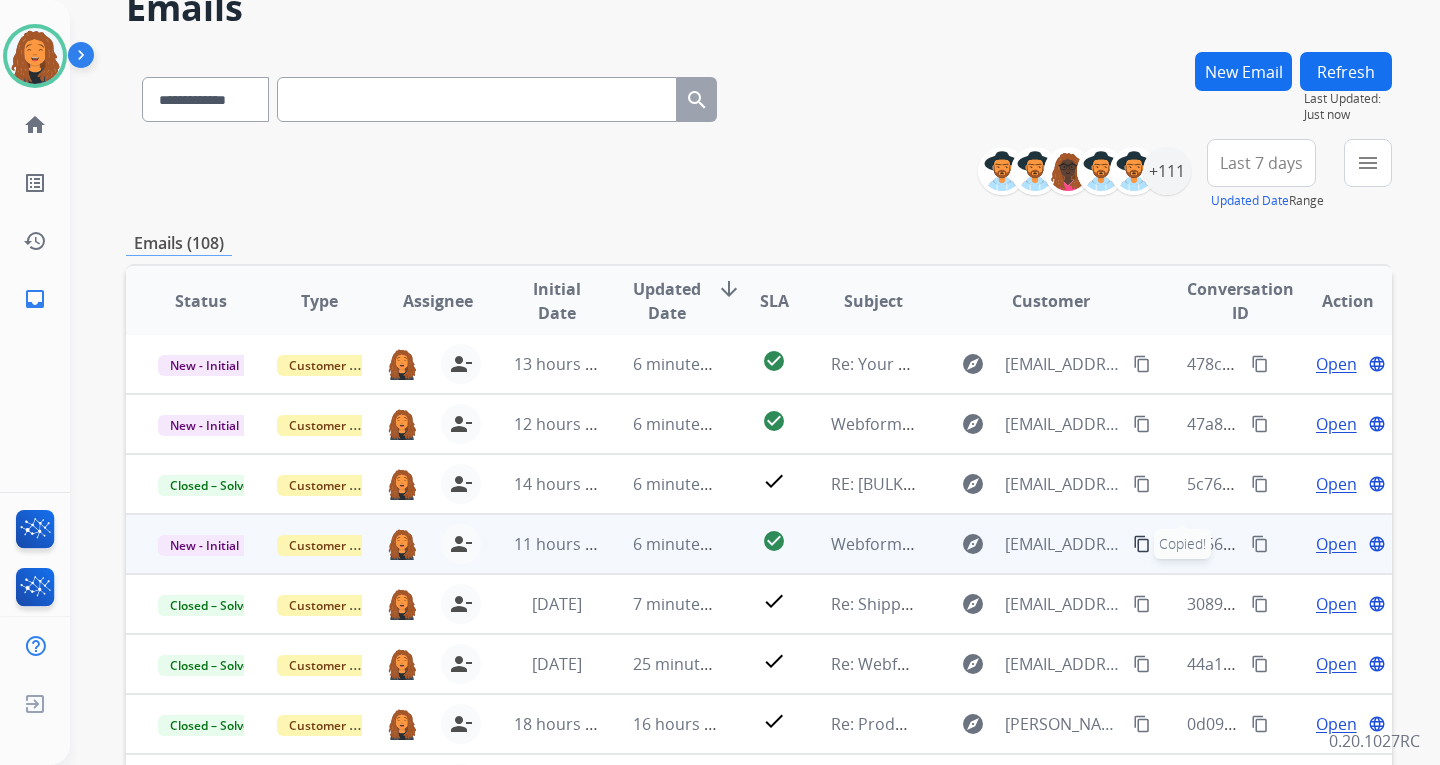 click on "Open" at bounding box center [1336, 544] 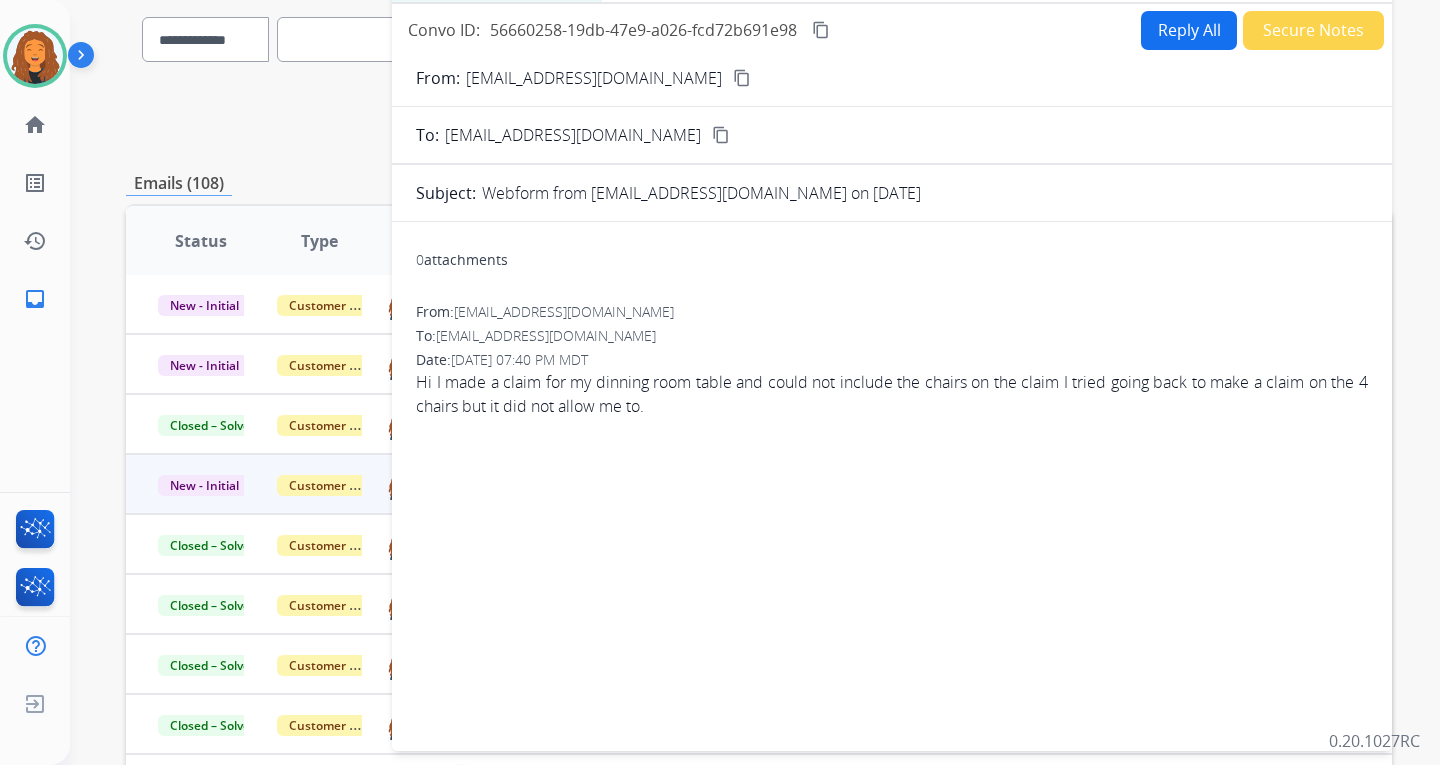 scroll, scrollTop: 0, scrollLeft: 0, axis: both 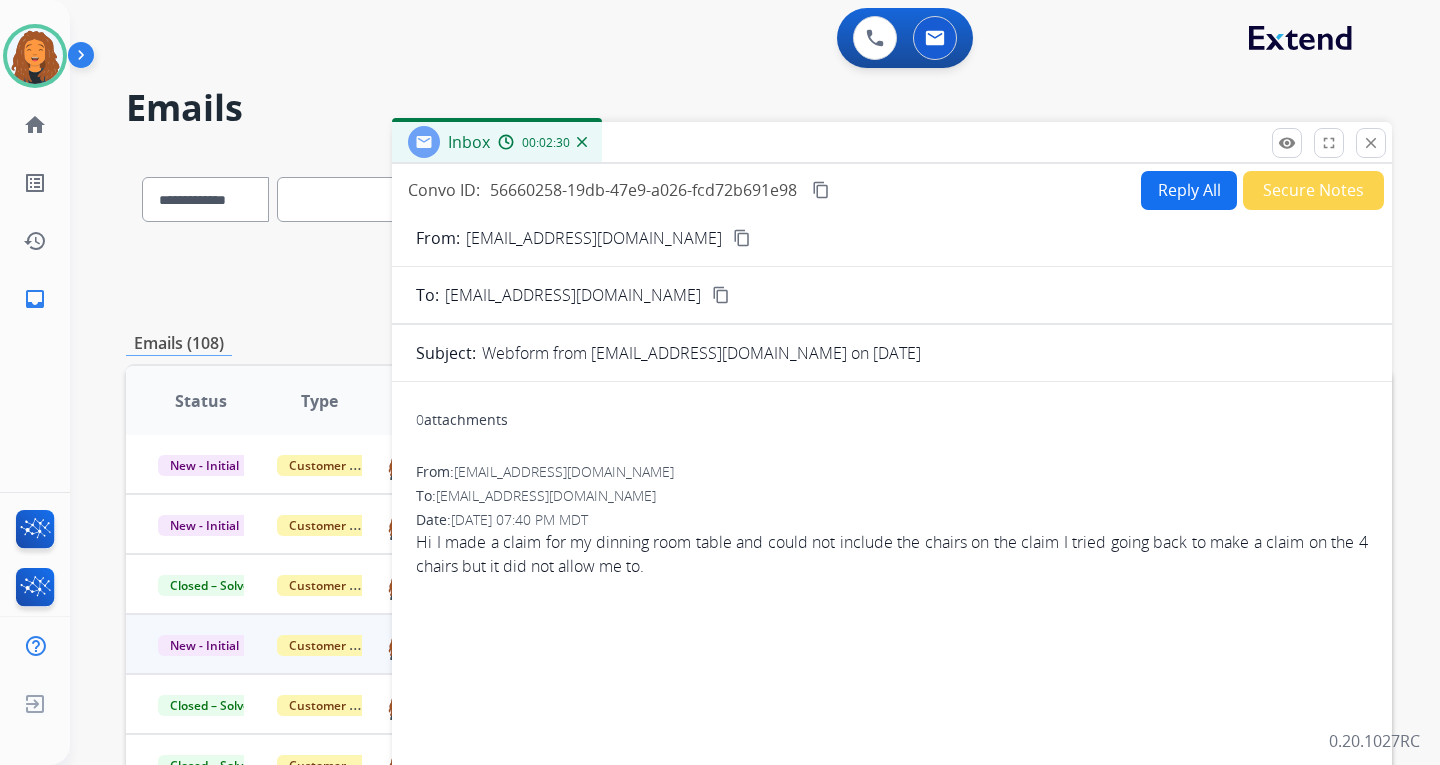 click on "Reply All" at bounding box center [1189, 190] 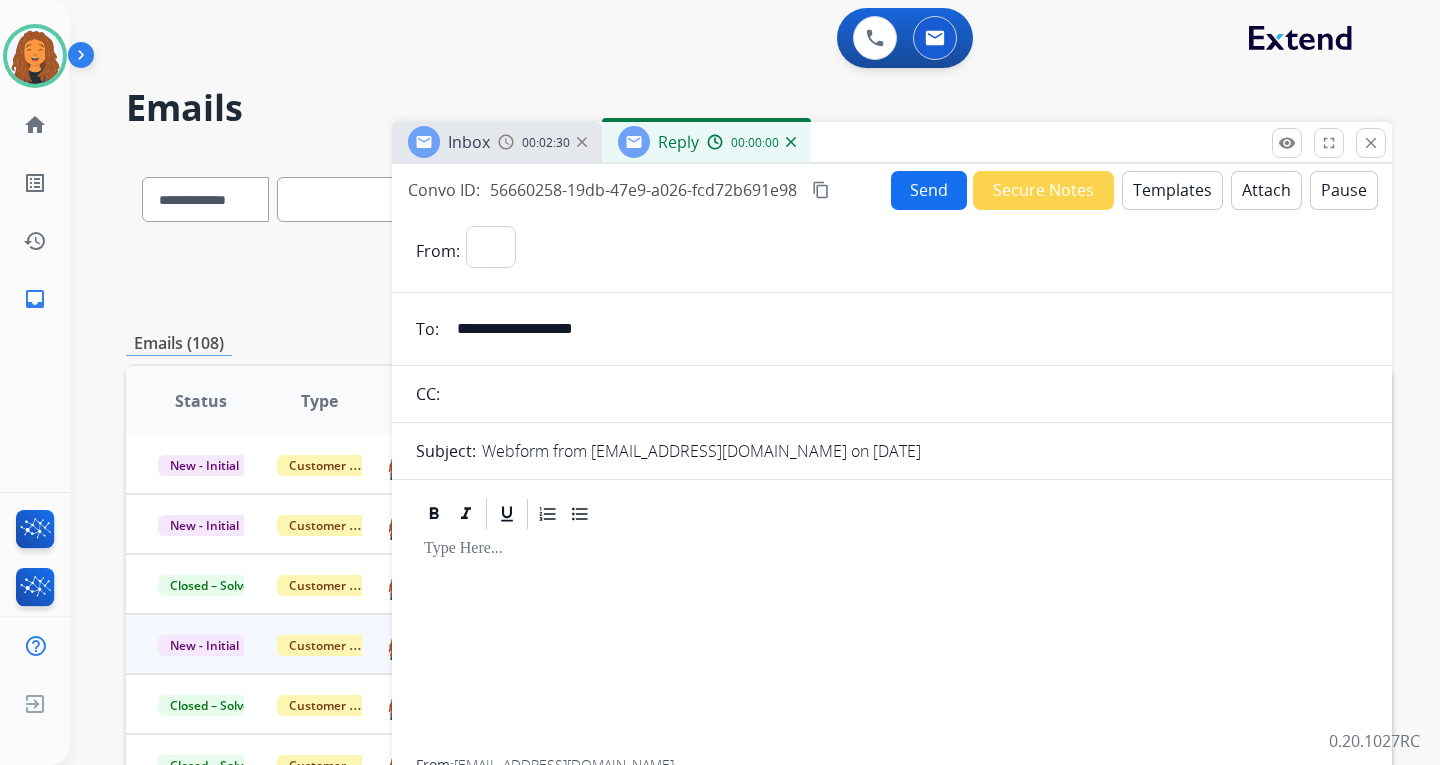 select on "**********" 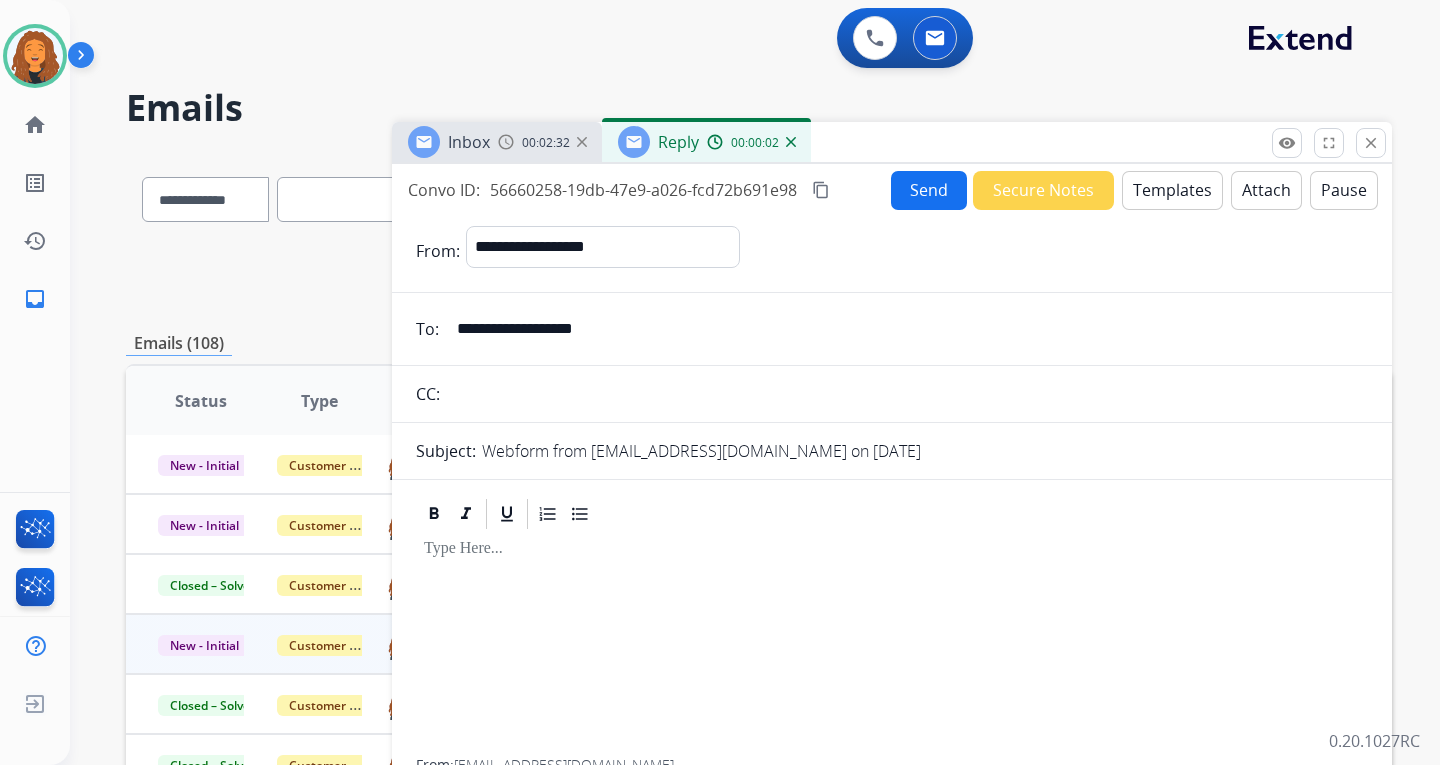 click on "Templates" at bounding box center (1172, 190) 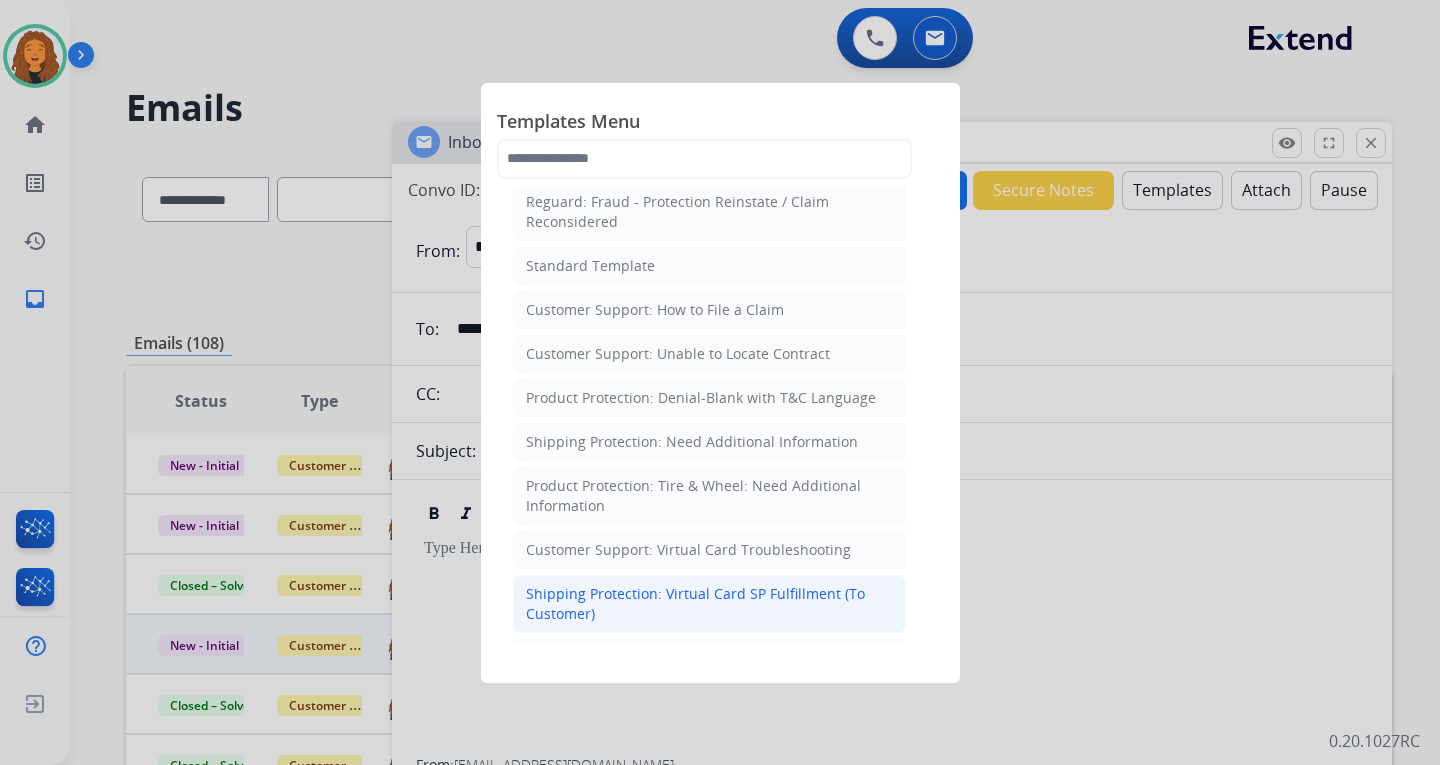 scroll, scrollTop: 300, scrollLeft: 0, axis: vertical 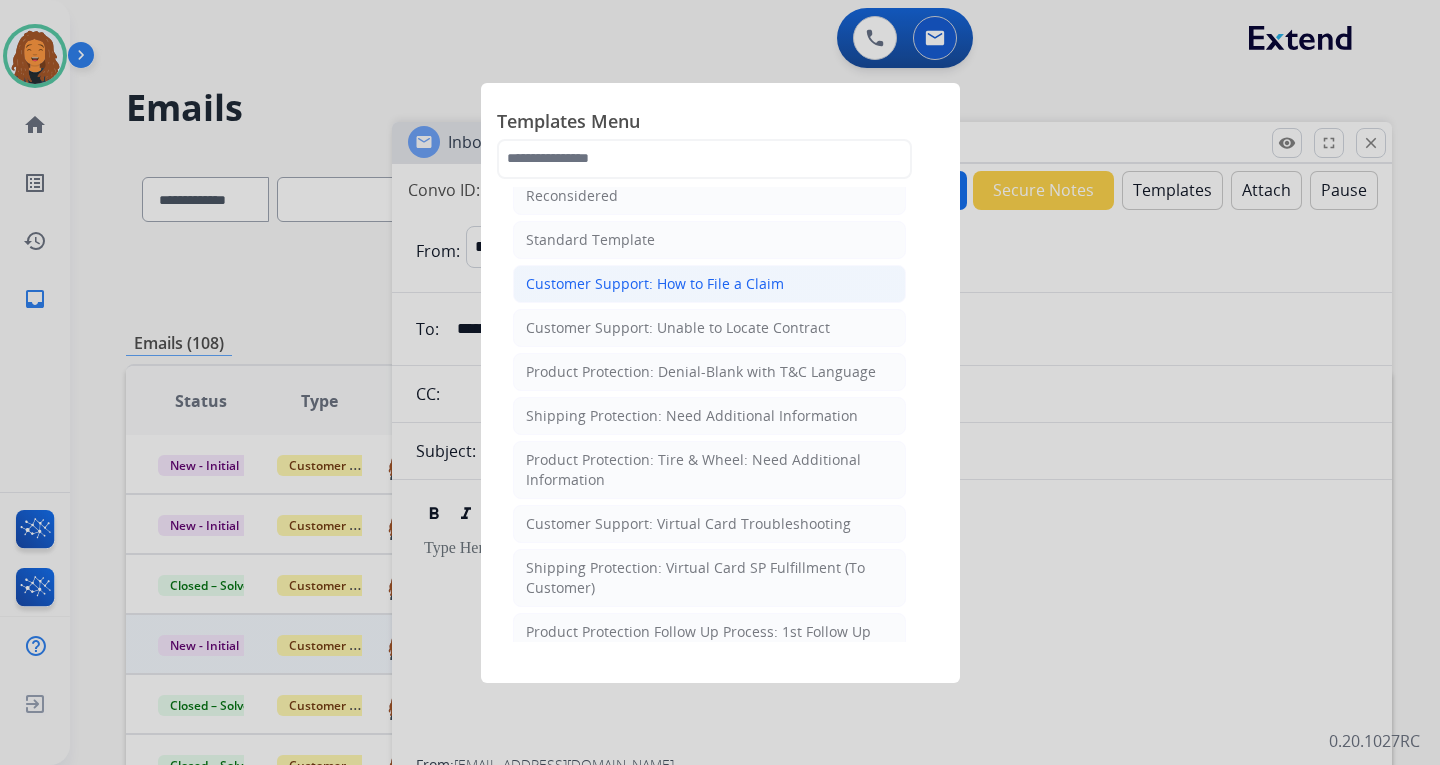 click on "Customer Support: How to File a Claim" 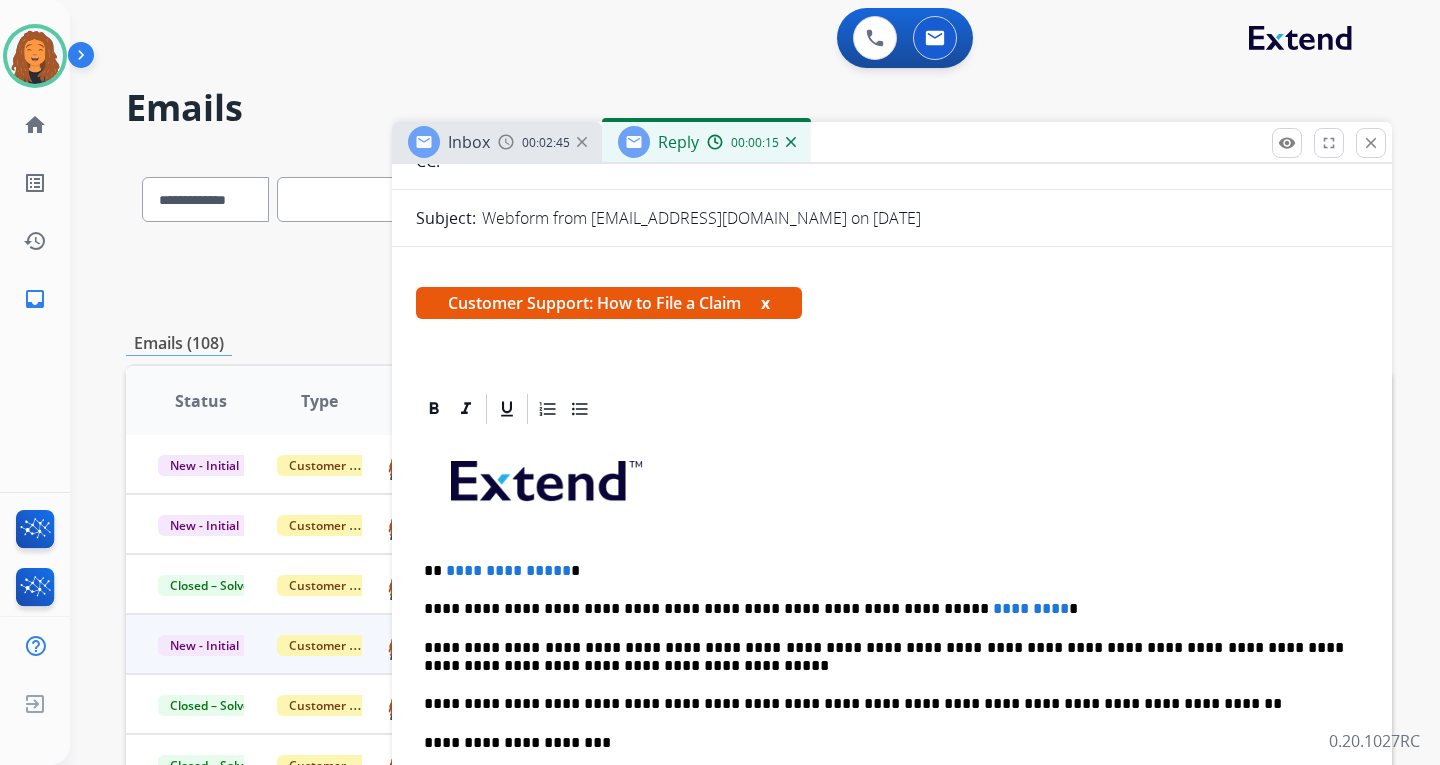scroll, scrollTop: 300, scrollLeft: 0, axis: vertical 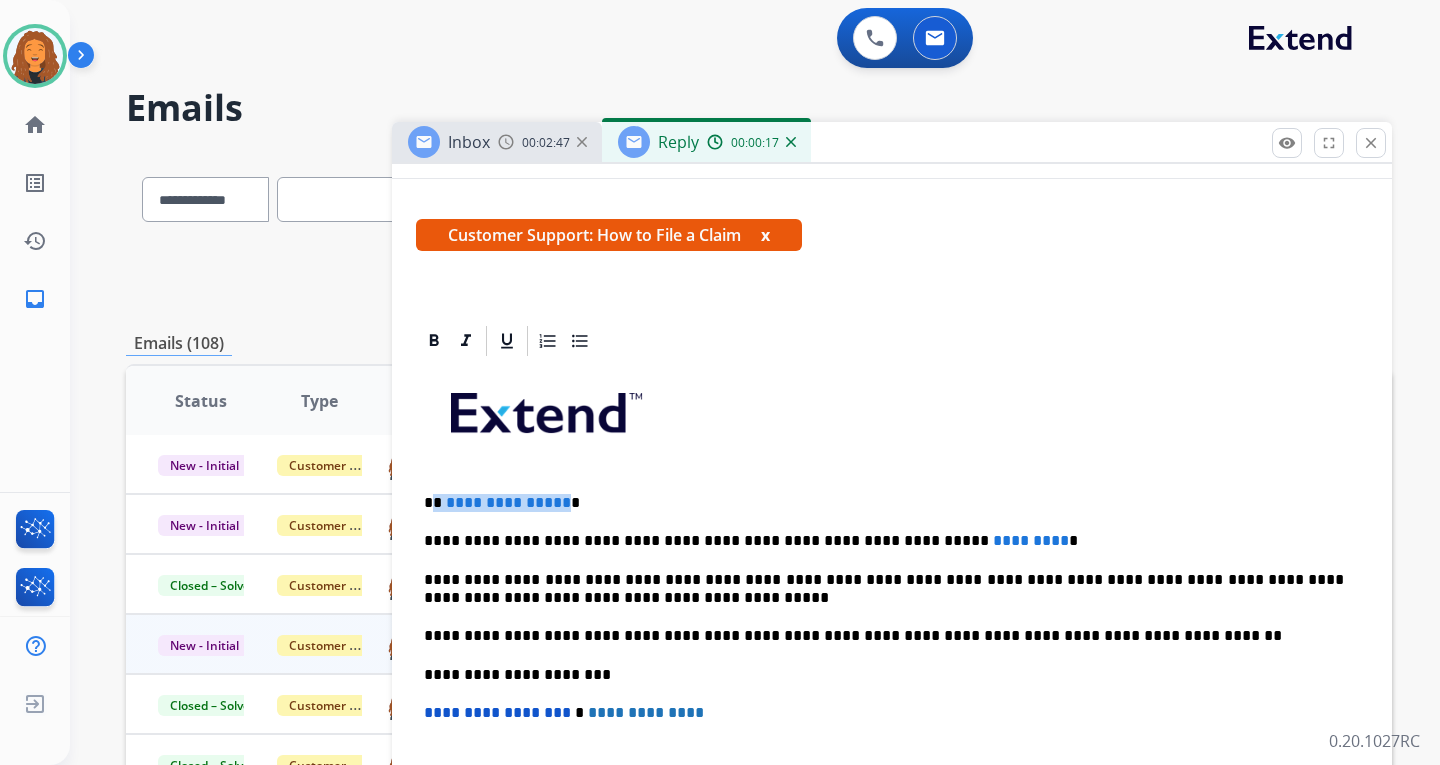 drag, startPoint x: 560, startPoint y: 504, endPoint x: 431, endPoint y: 500, distance: 129.062 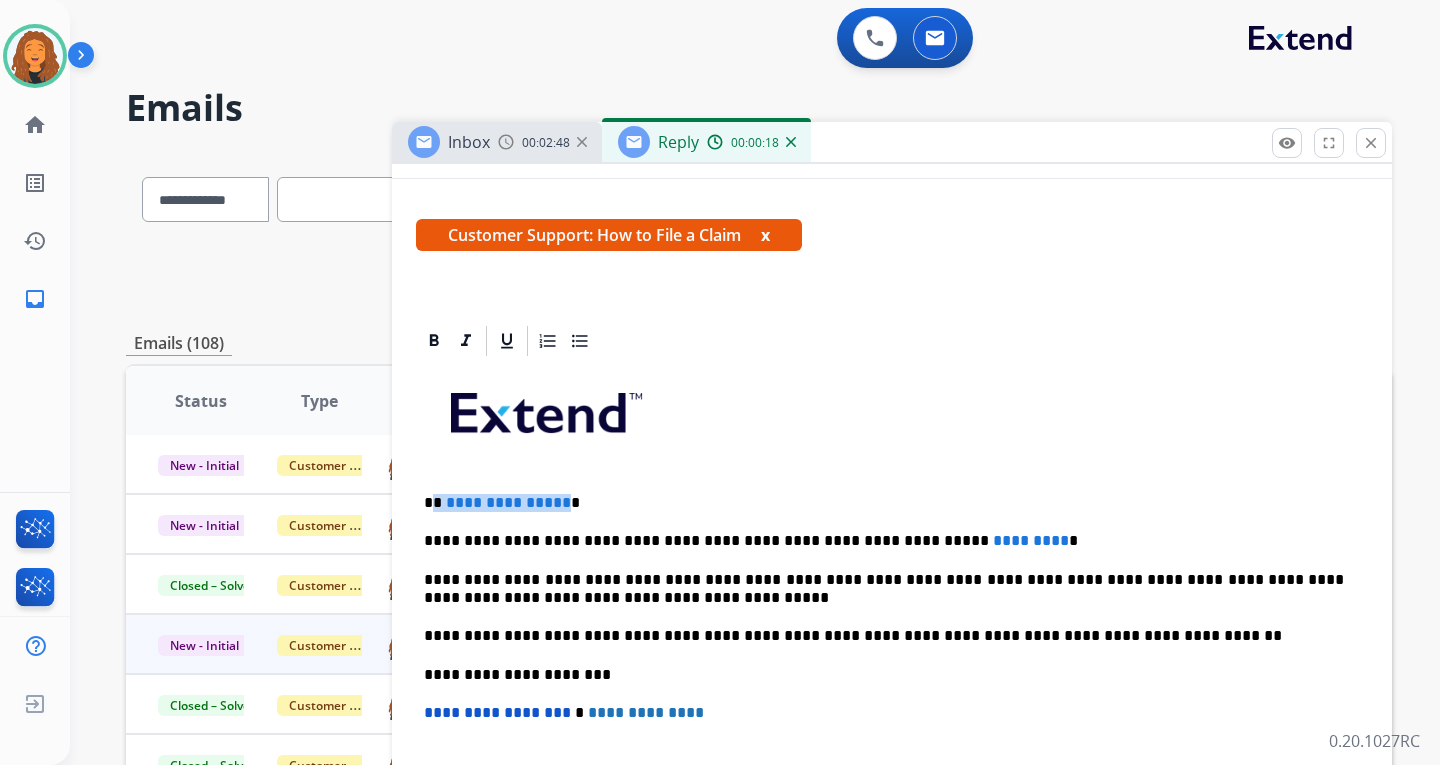 type 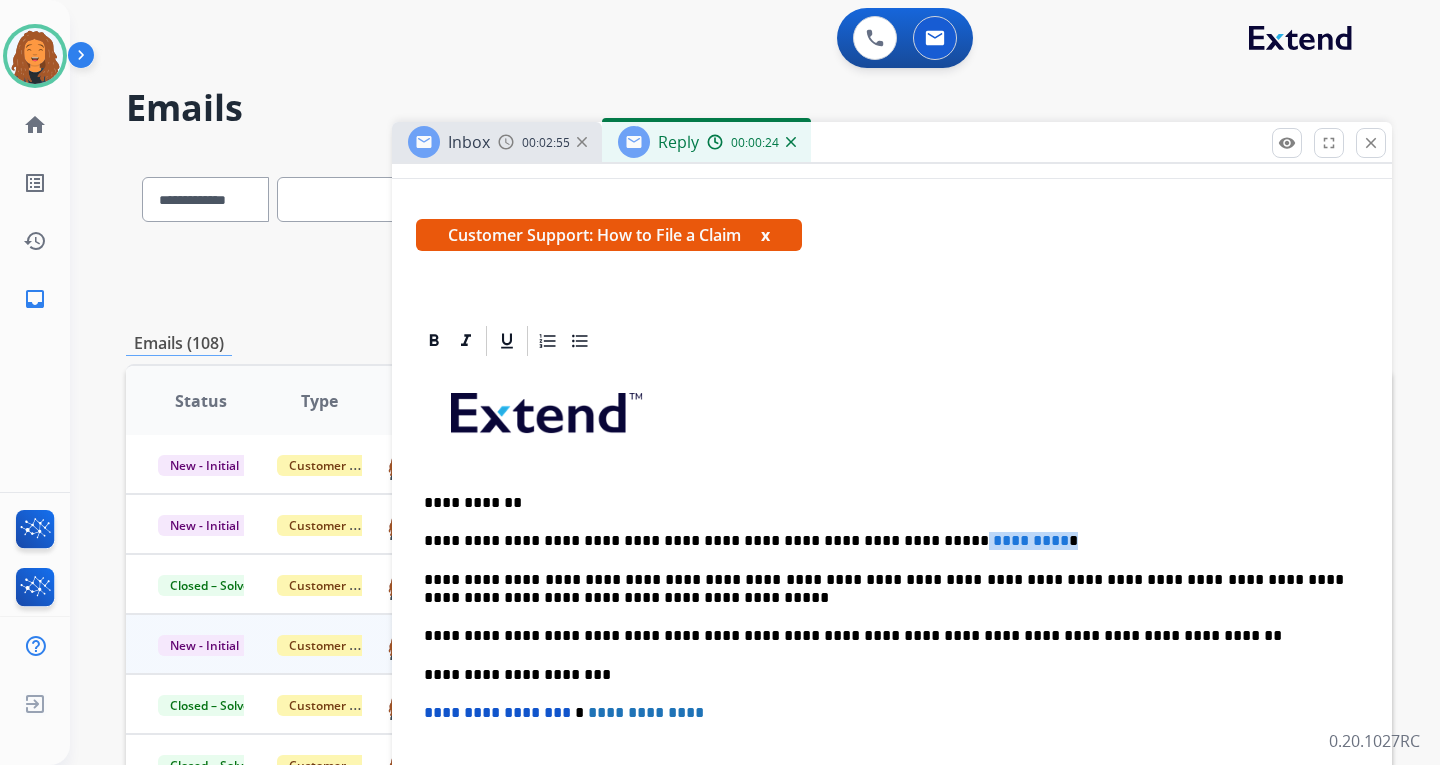 drag, startPoint x: 973, startPoint y: 539, endPoint x: 881, endPoint y: 538, distance: 92.00543 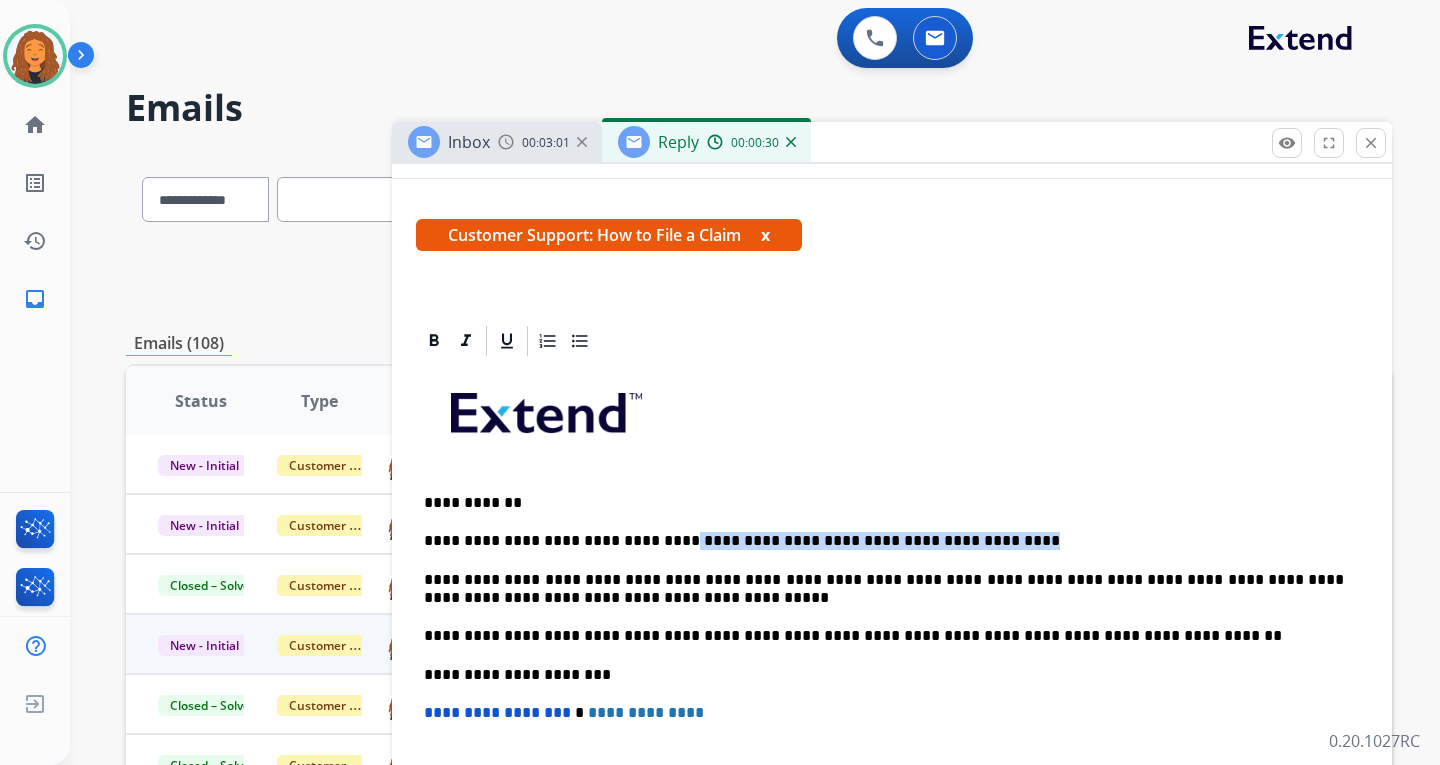 drag, startPoint x: 953, startPoint y: 546, endPoint x: 645, endPoint y: 546, distance: 308 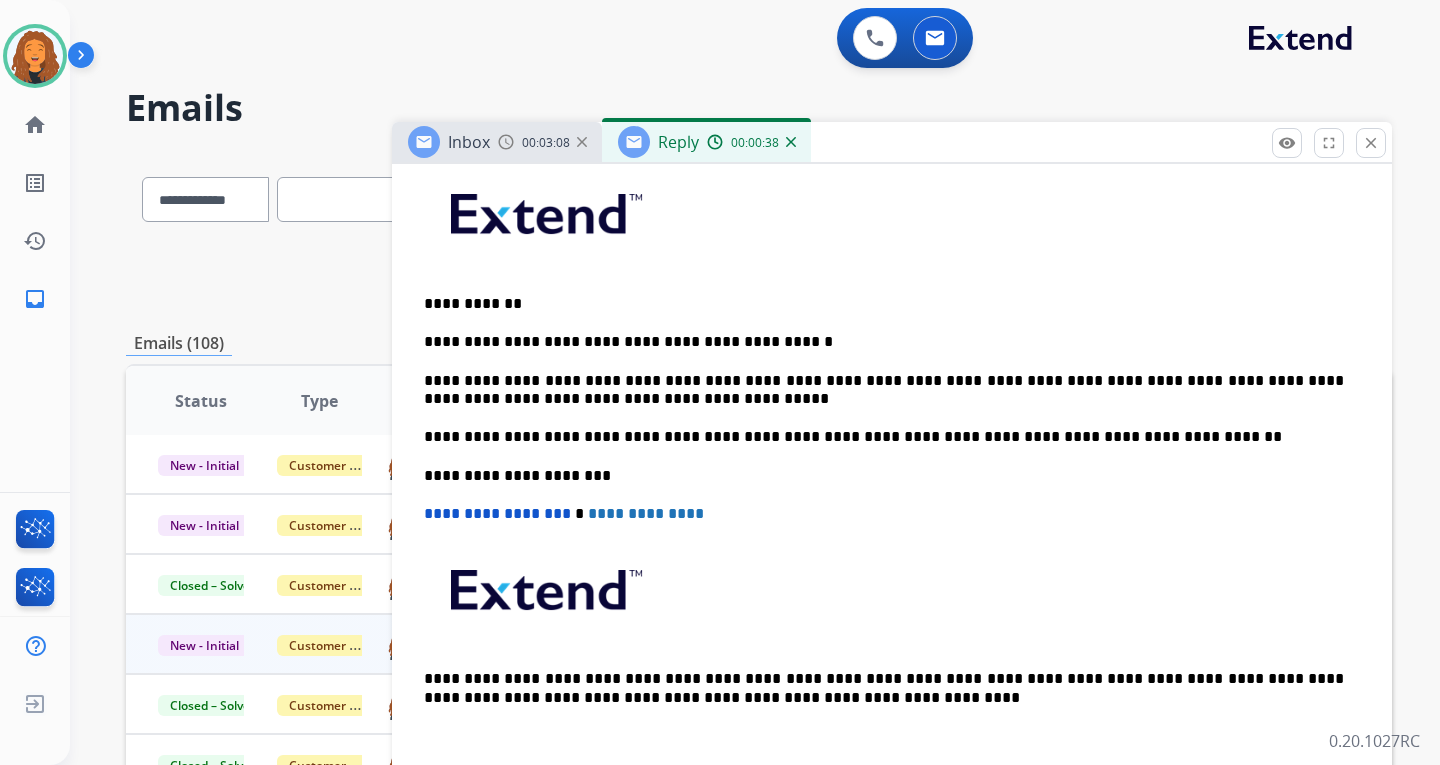 scroll, scrollTop: 501, scrollLeft: 0, axis: vertical 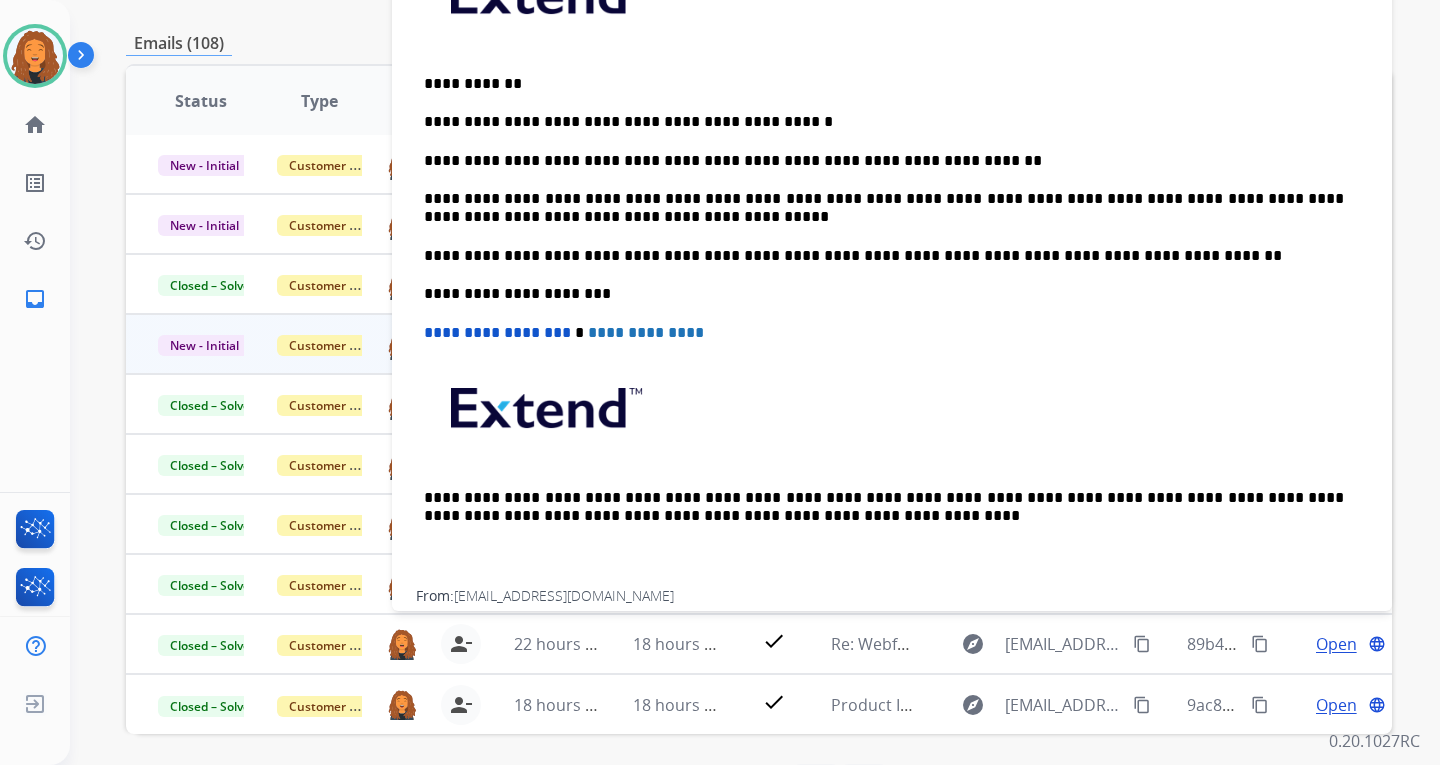 drag, startPoint x: 802, startPoint y: 229, endPoint x: 810, endPoint y: 243, distance: 16.124516 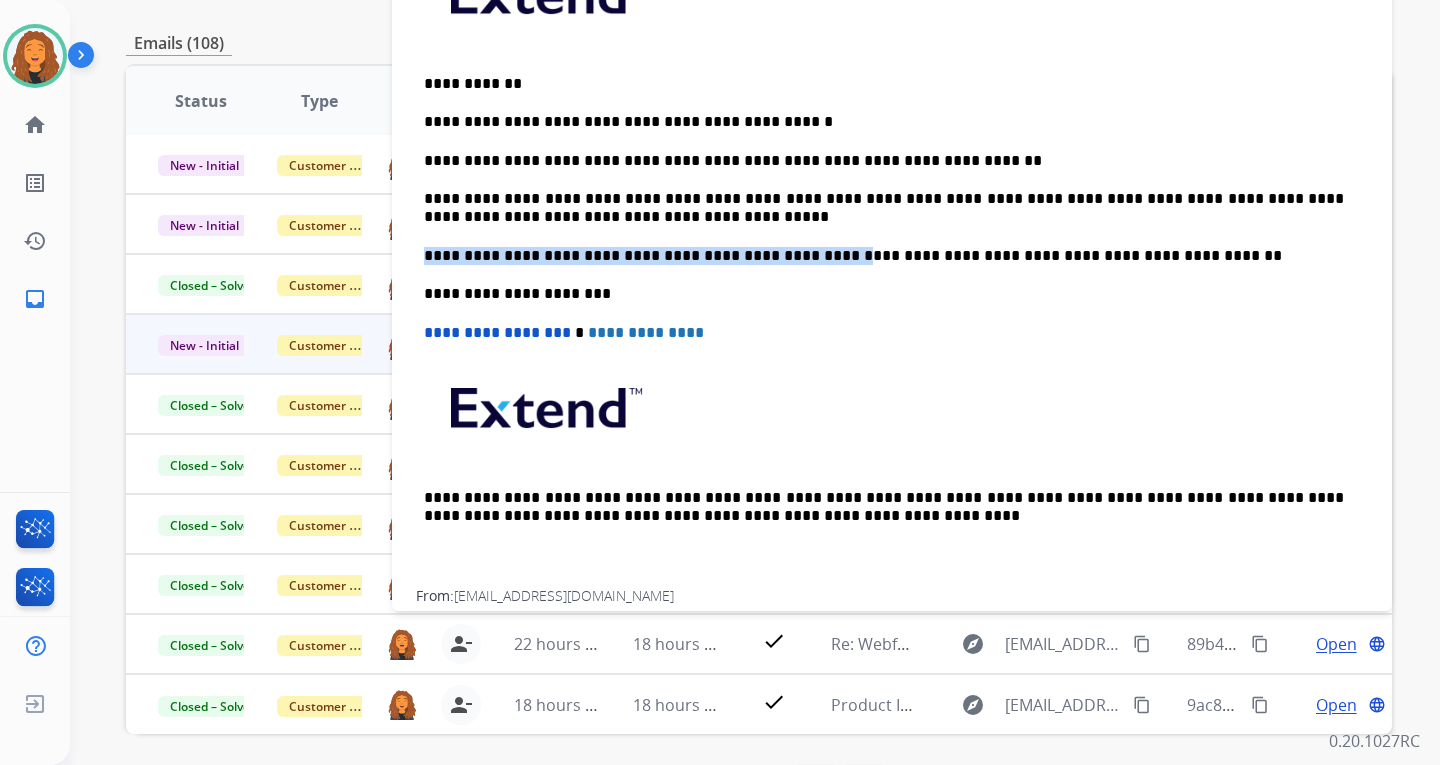 click on "**********" at bounding box center (884, 208) 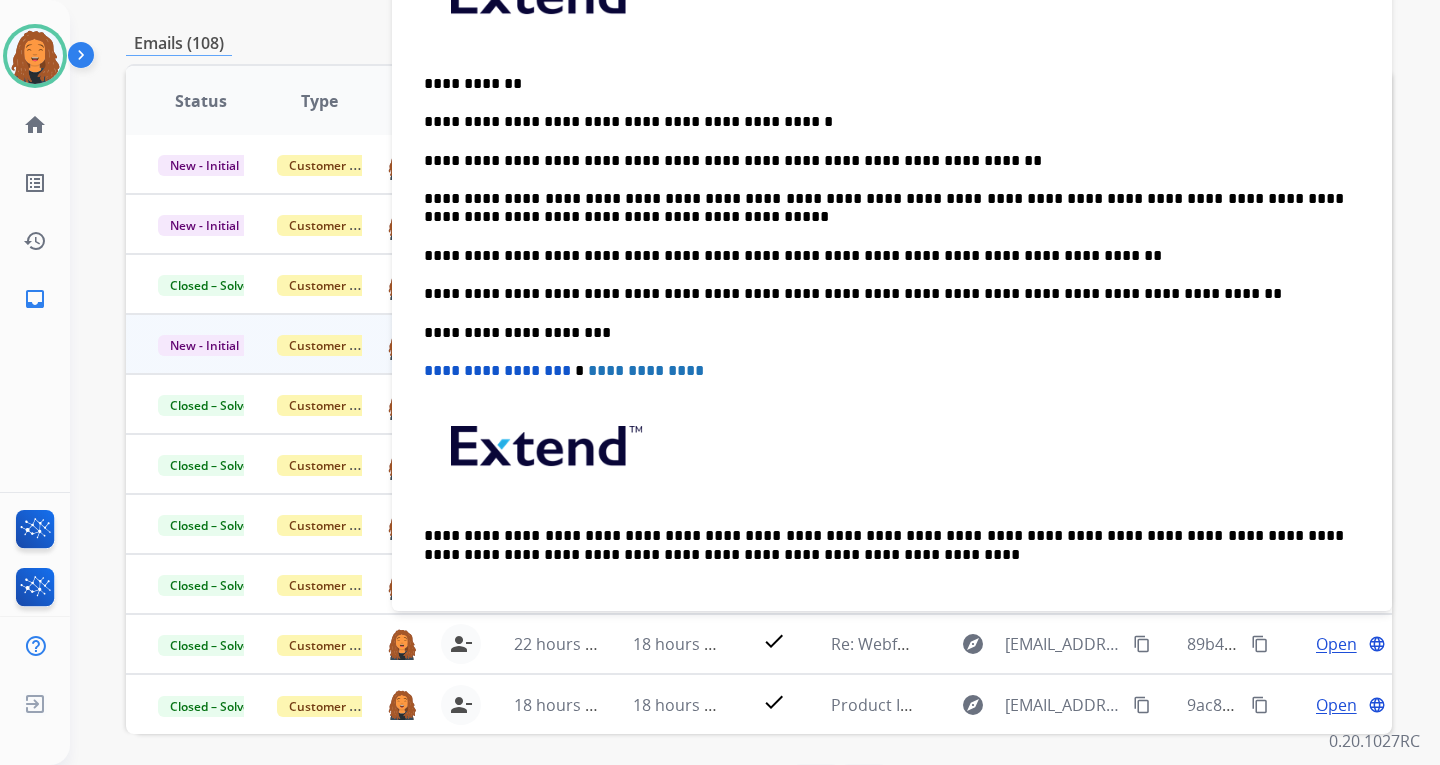 click on "**********" at bounding box center [884, 256] 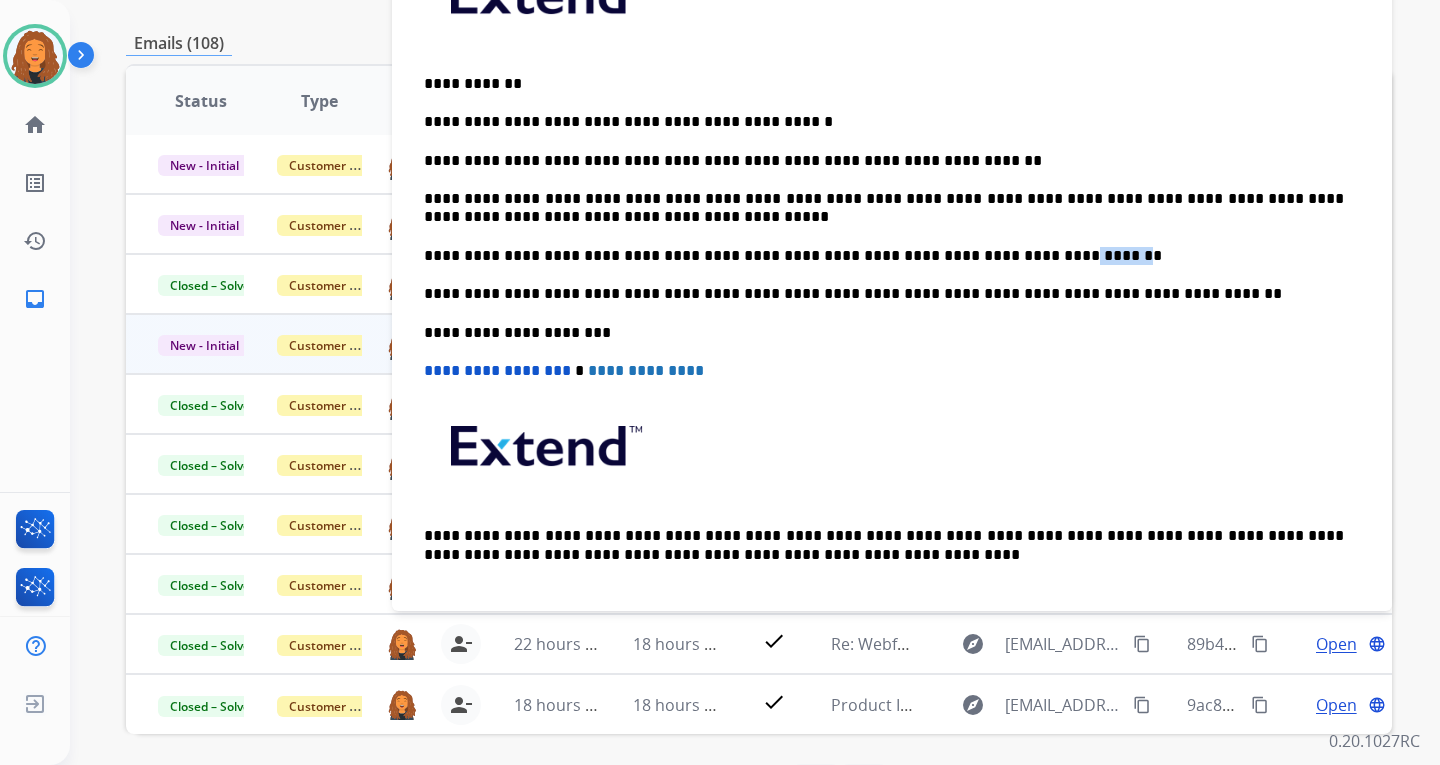 click on "**********" at bounding box center [884, 256] 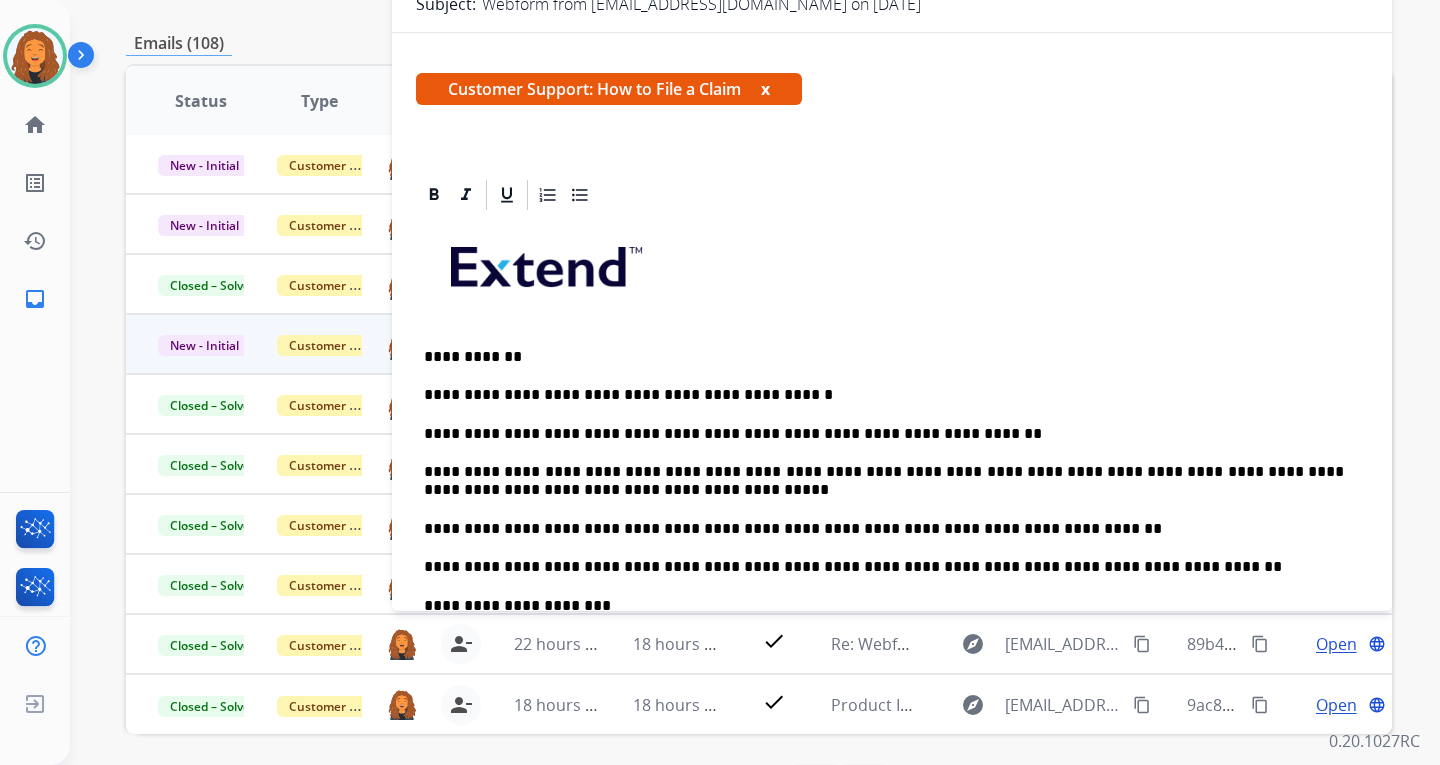 scroll, scrollTop: 0, scrollLeft: 0, axis: both 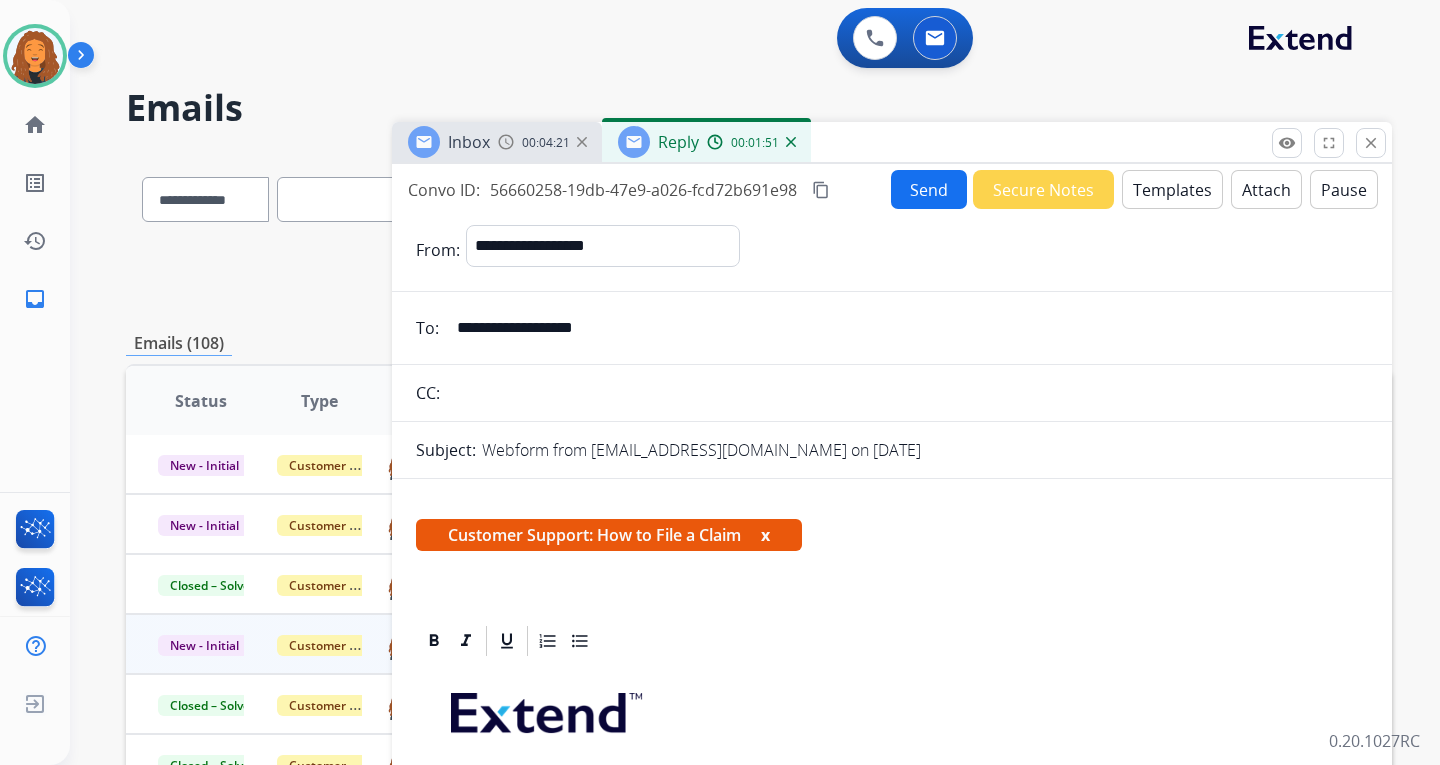 click on "Send" at bounding box center [929, 189] 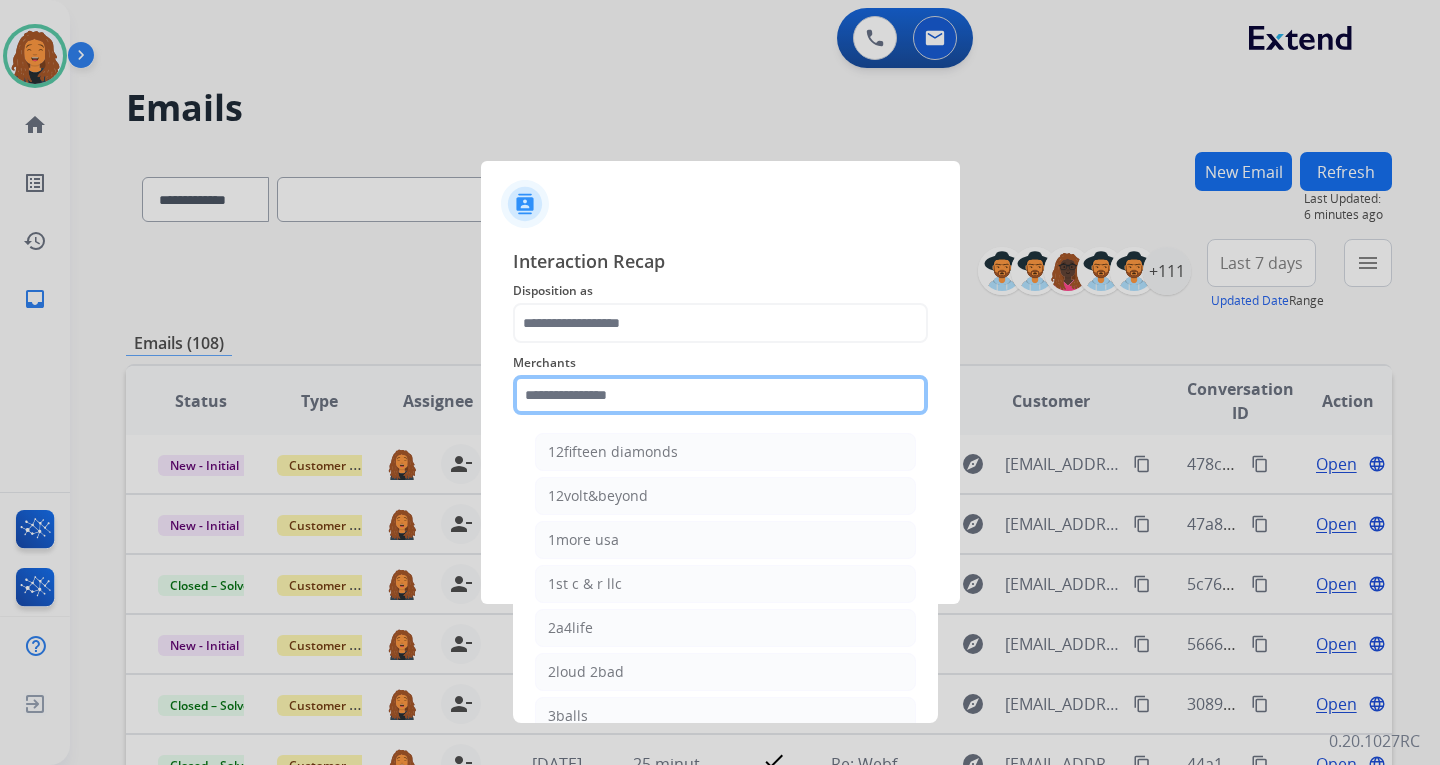 click 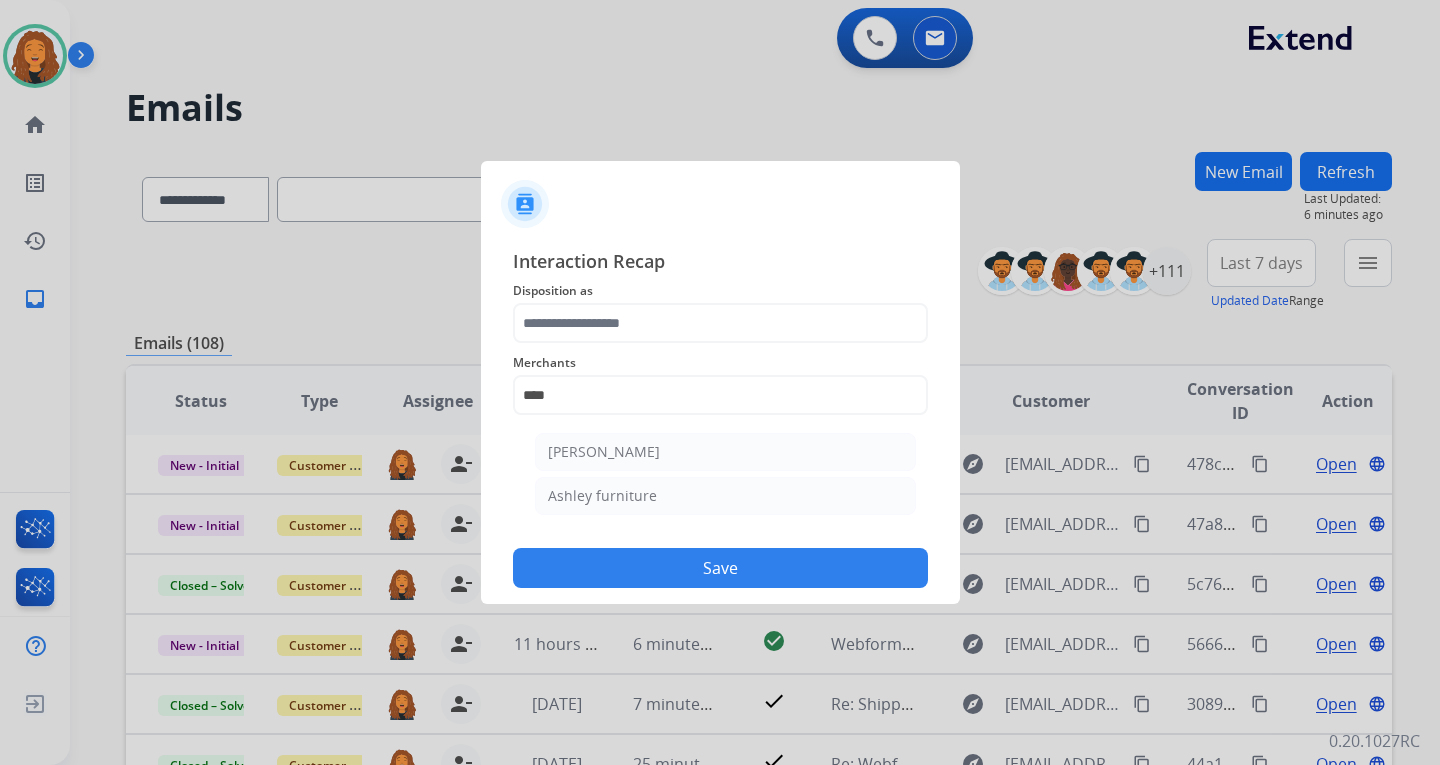 drag, startPoint x: 705, startPoint y: 443, endPoint x: 696, endPoint y: 451, distance: 12.0415945 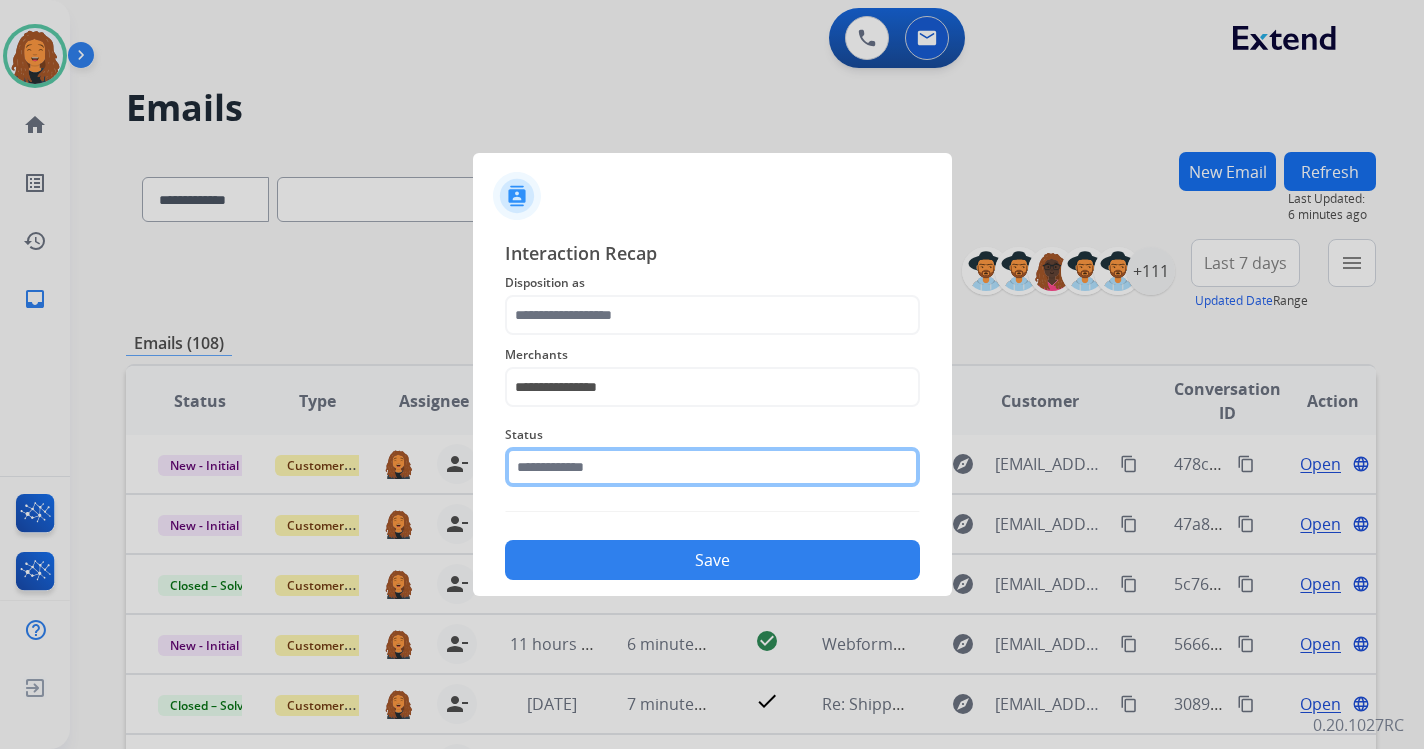 click on "Status" 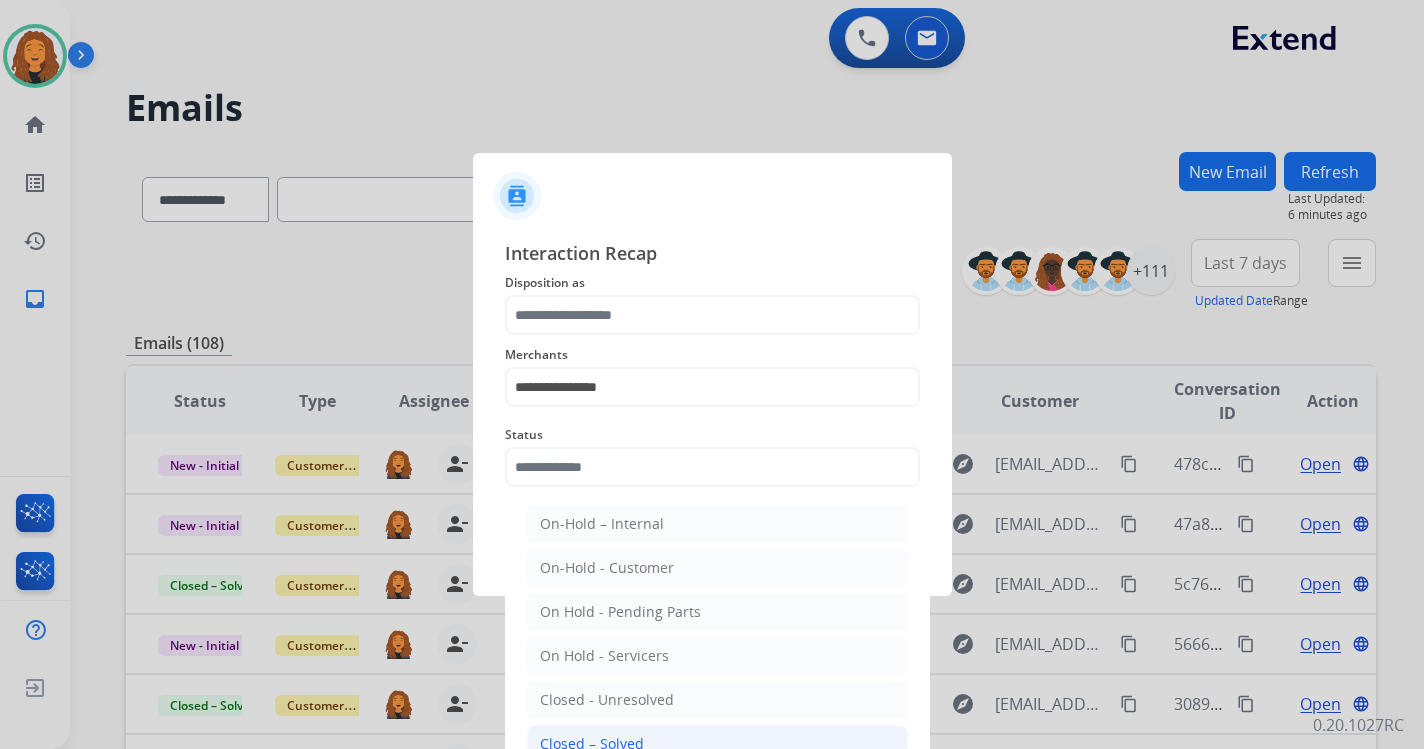 click on "Closed – Solved" 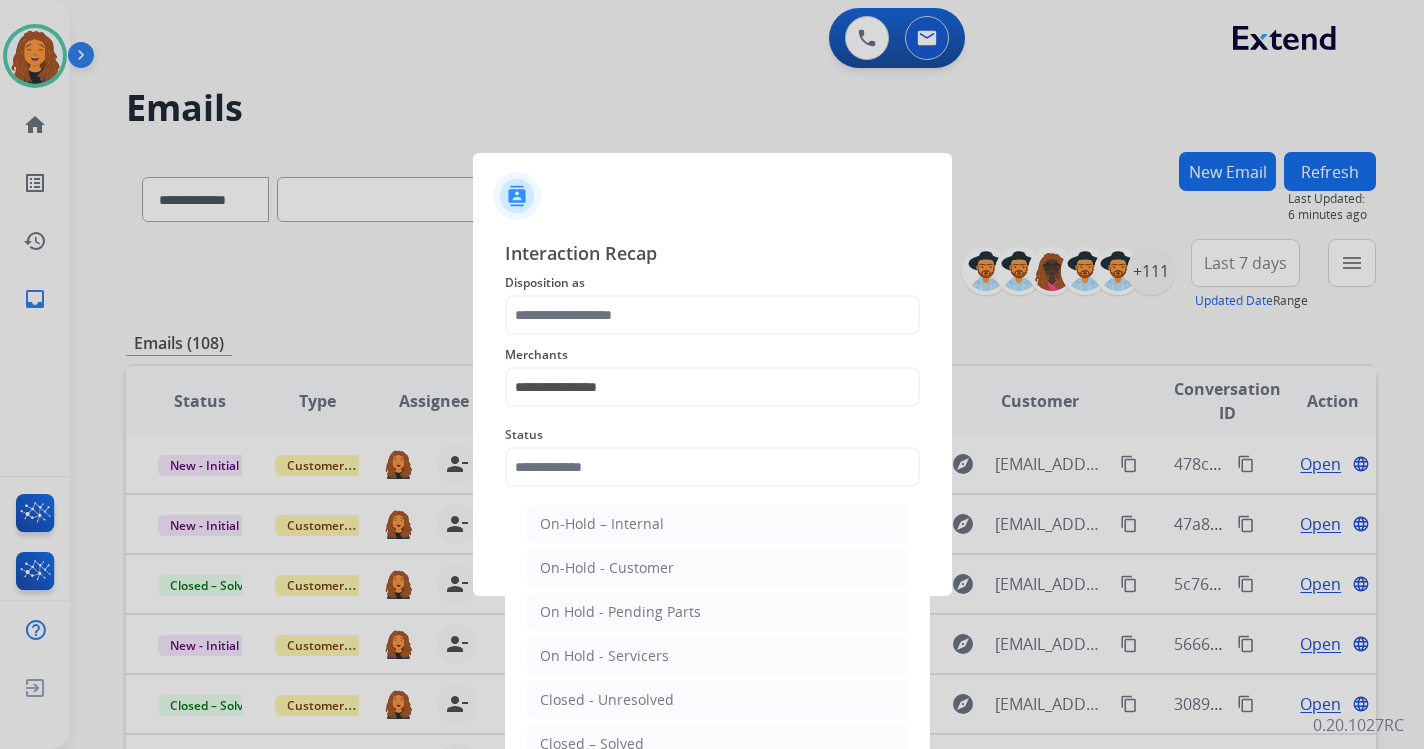 type on "**********" 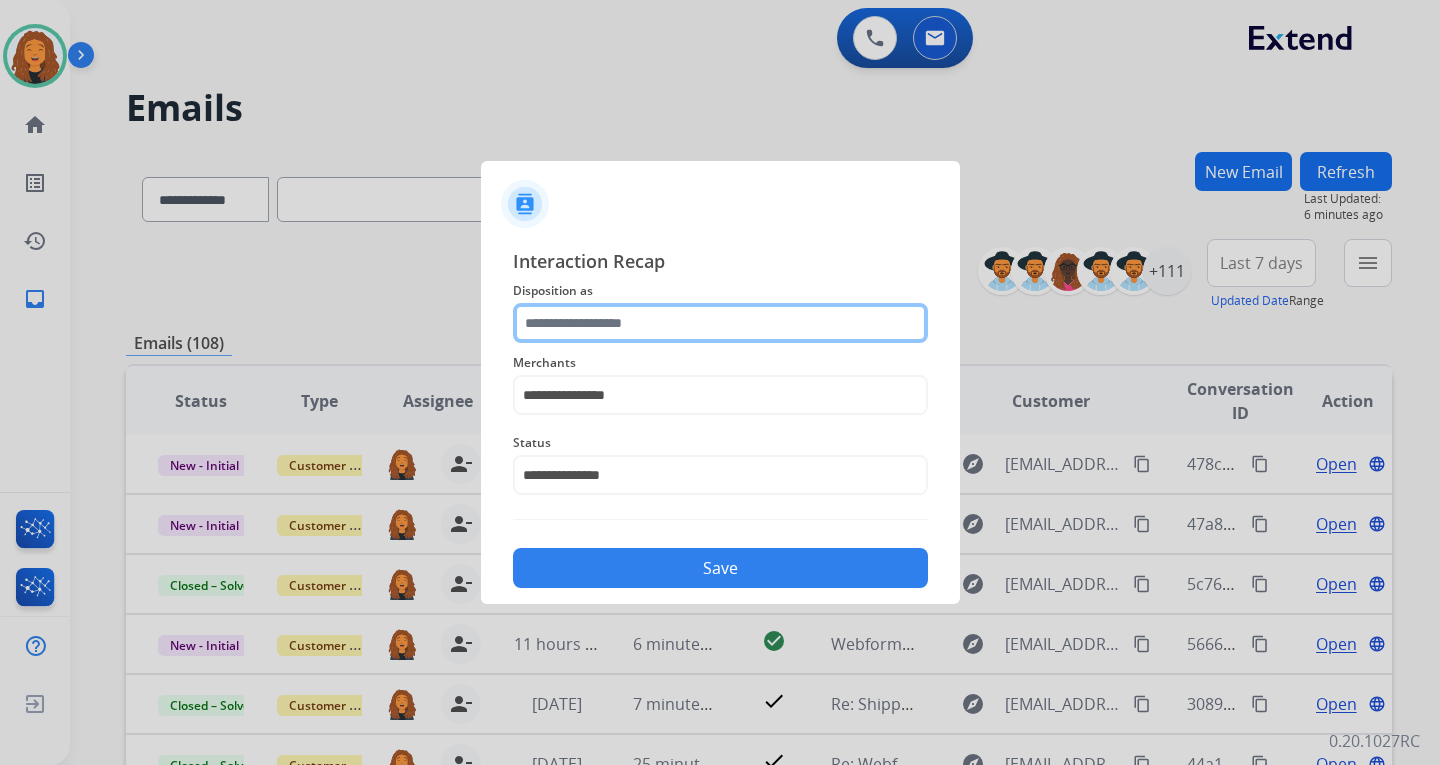 click 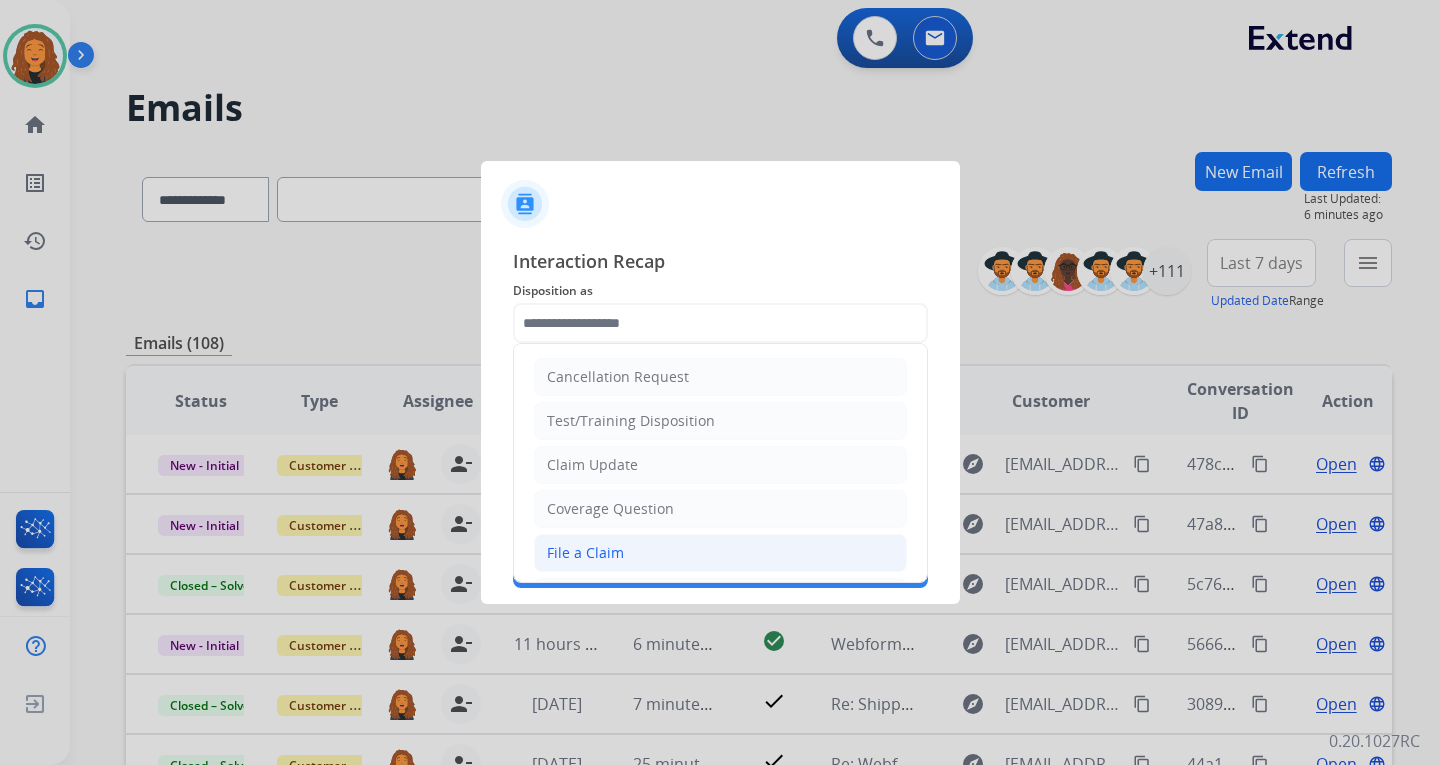 click on "File a Claim" 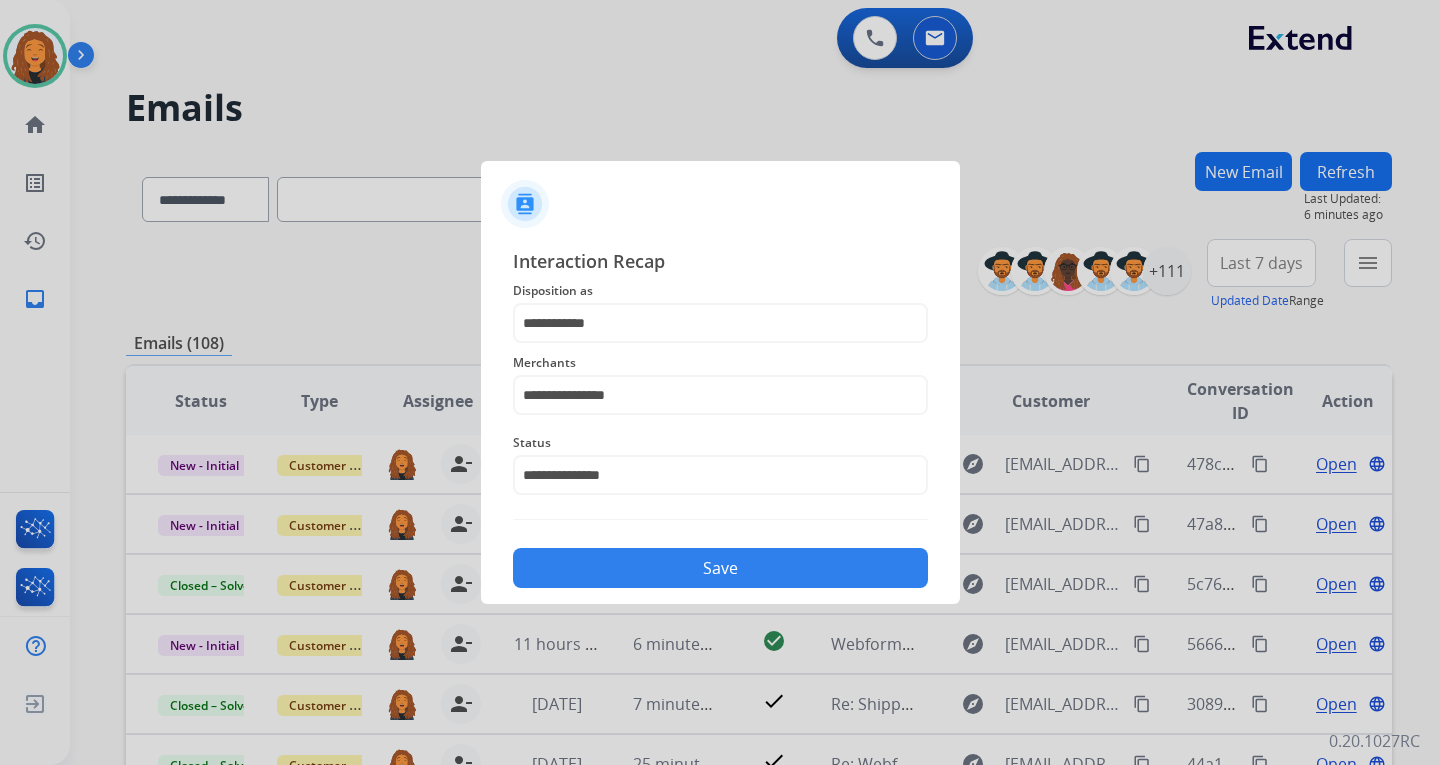 click on "Save" 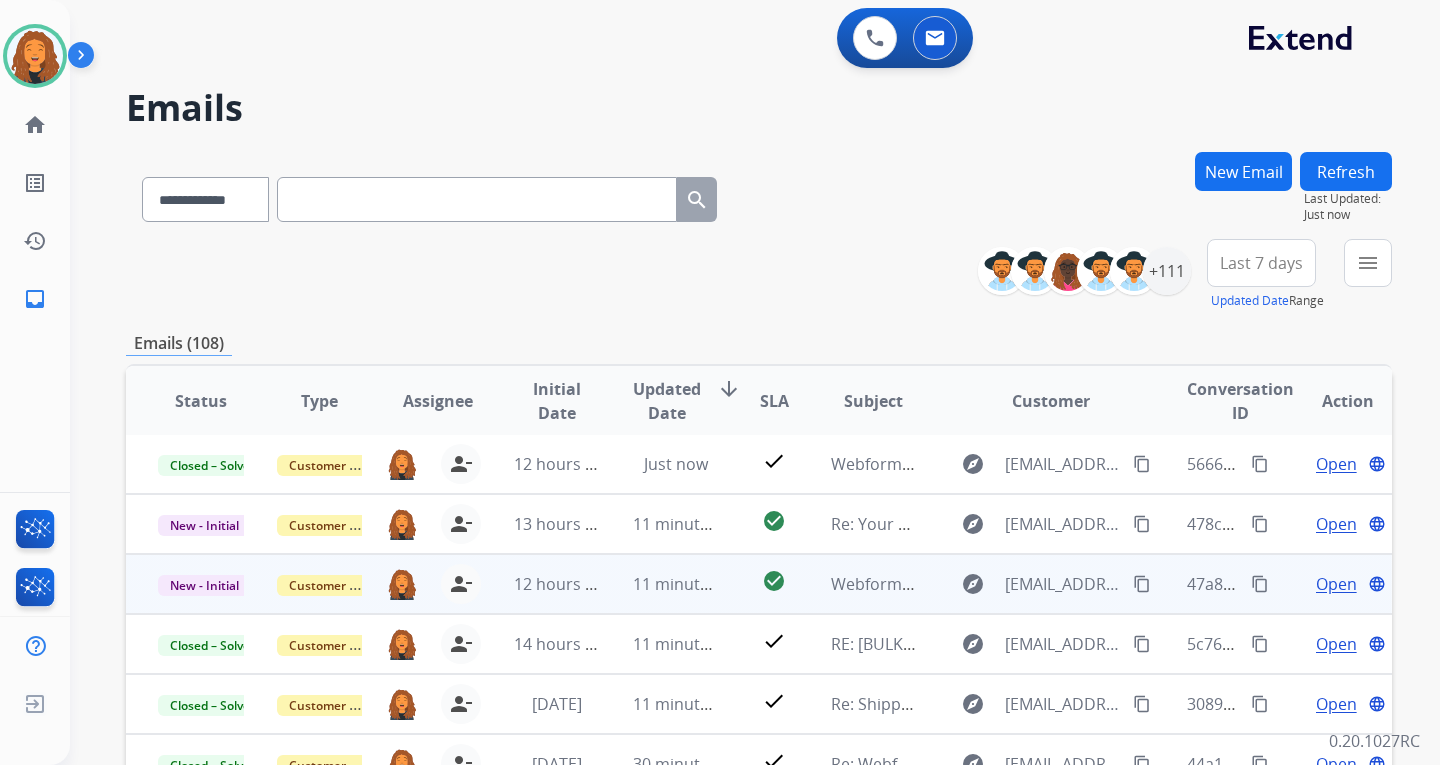 click on "content_copy" at bounding box center (1142, 584) 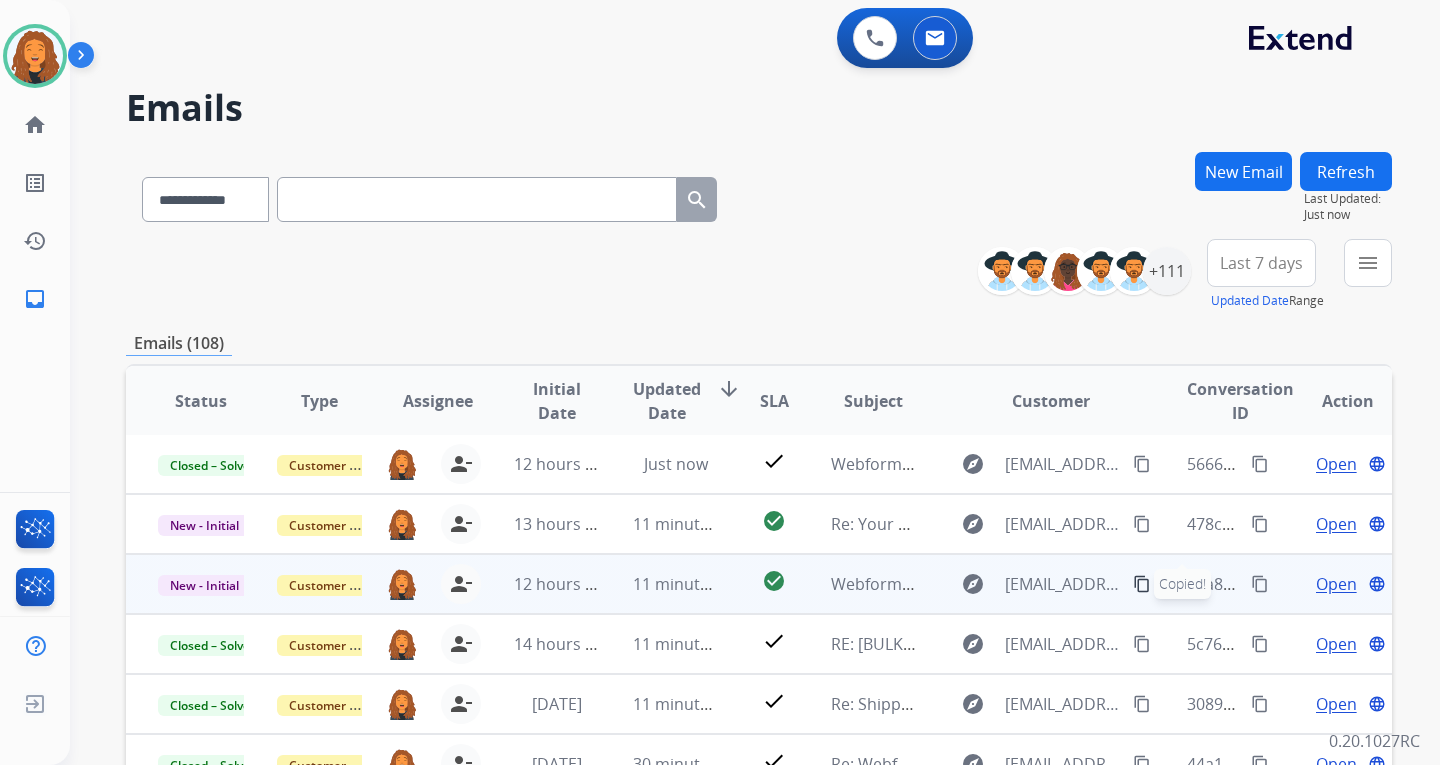 click on "Open" at bounding box center (1336, 584) 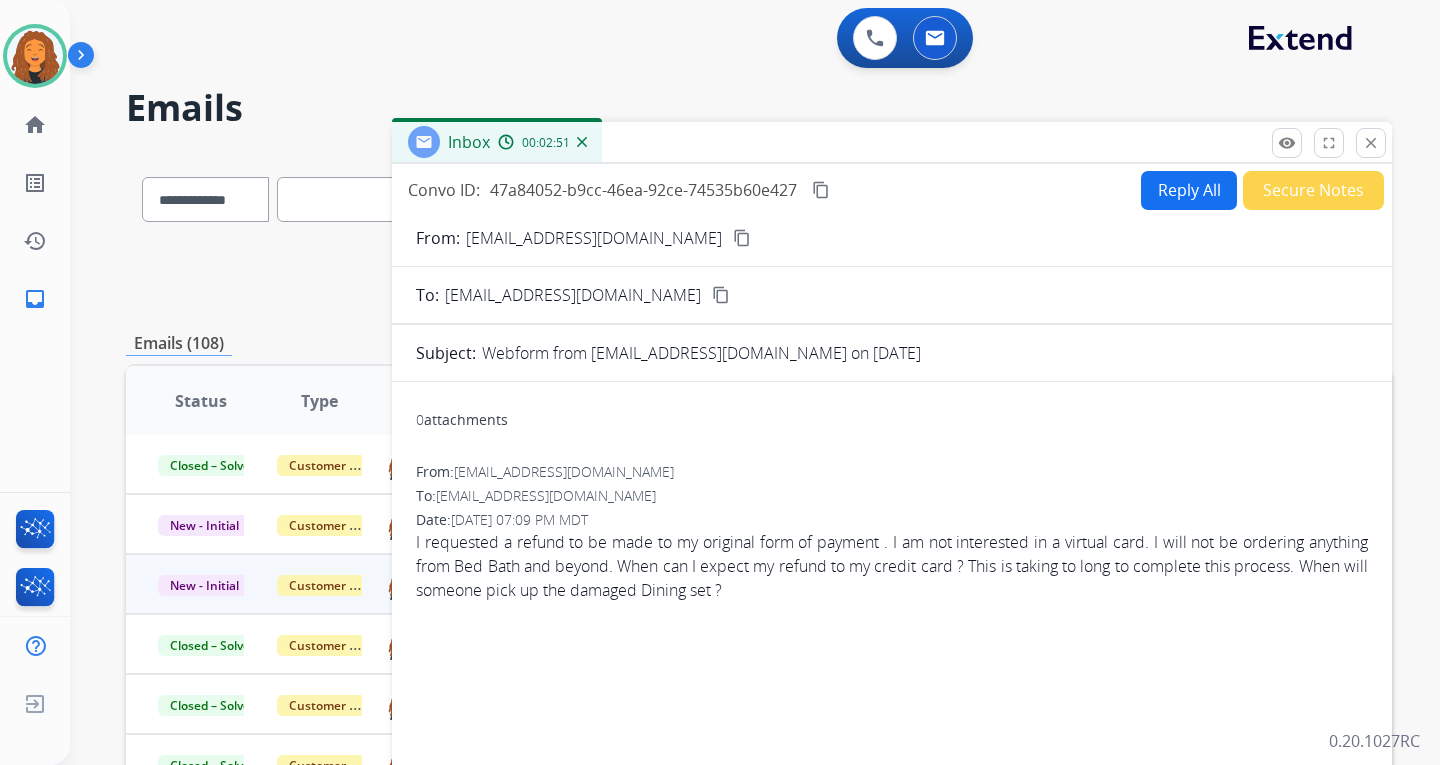 click on "Reply All" at bounding box center (1189, 190) 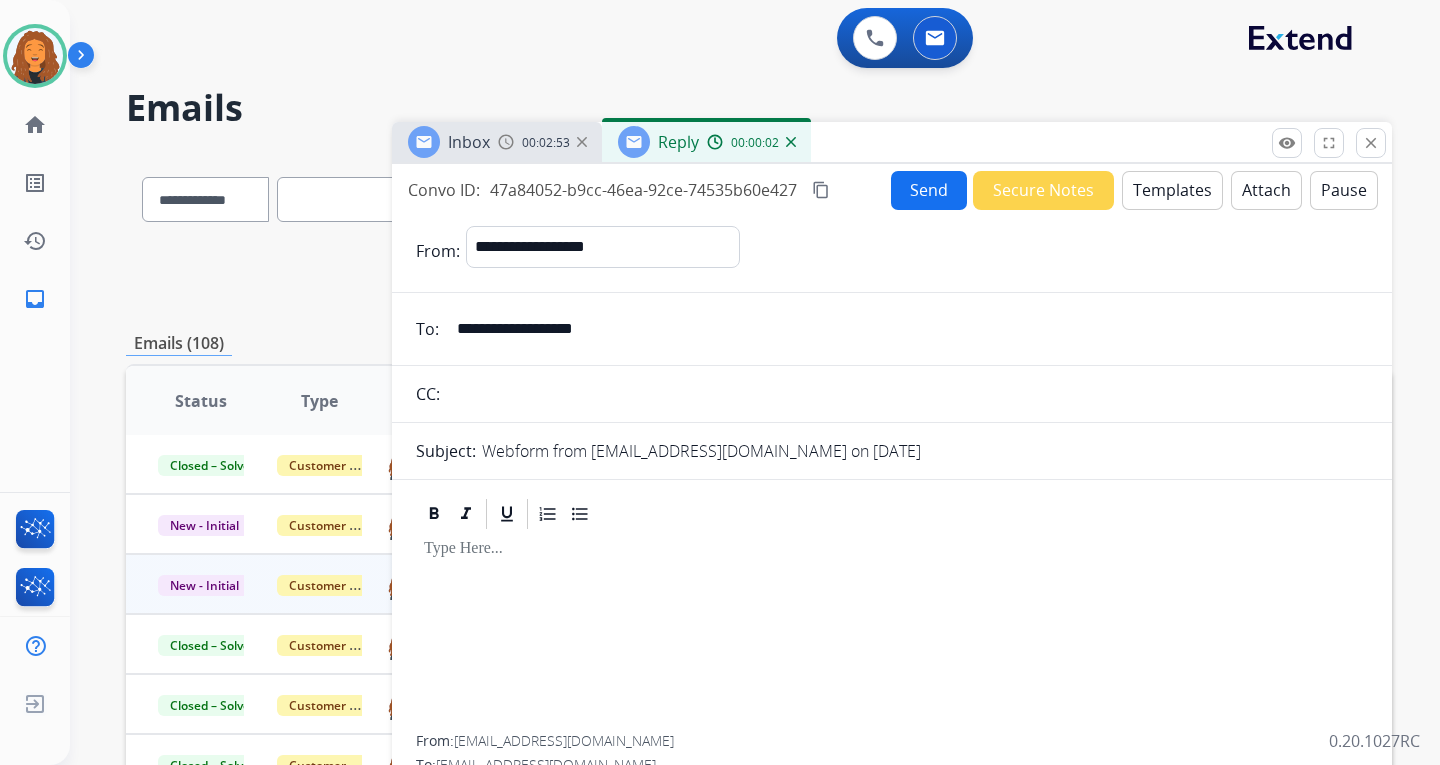 click on "Templates" at bounding box center (1172, 190) 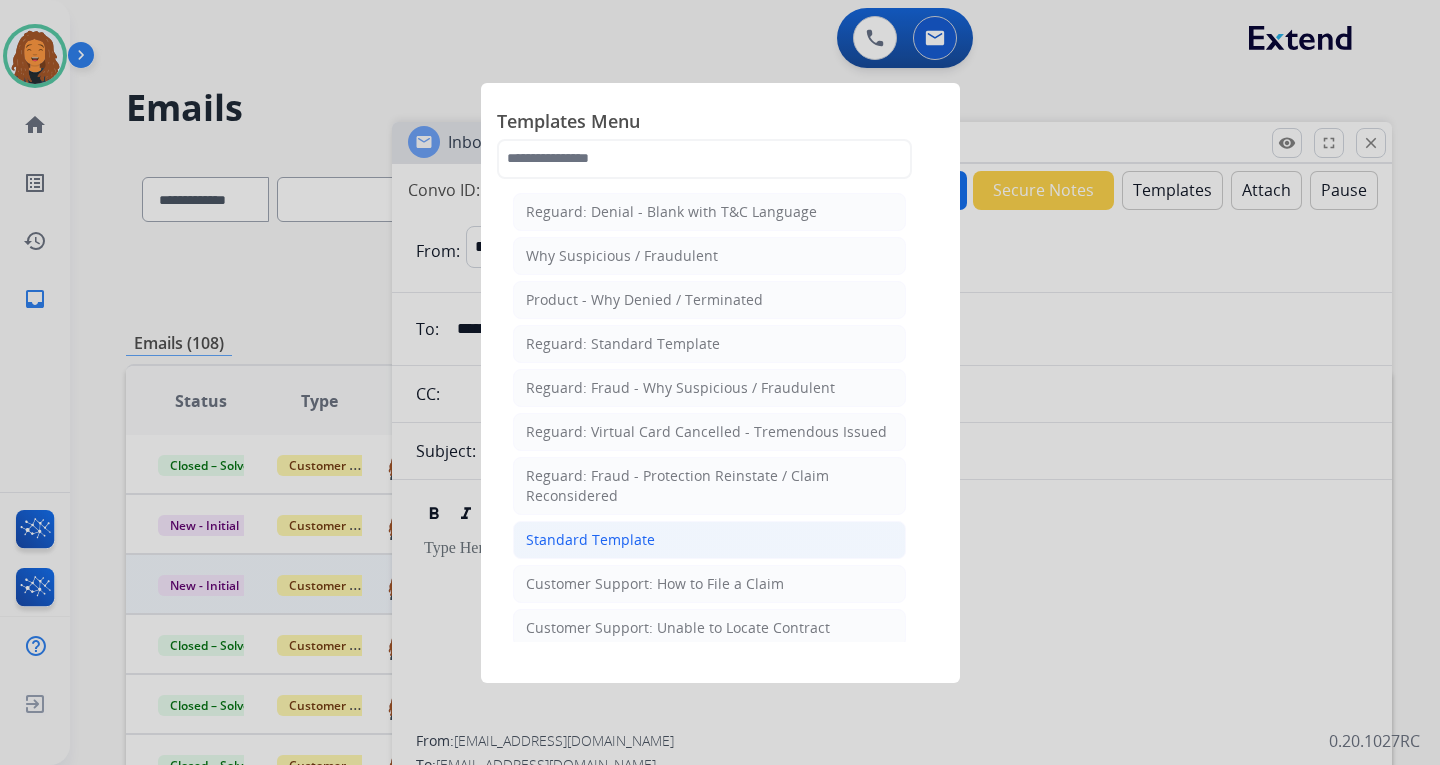 click on "Standard Template" 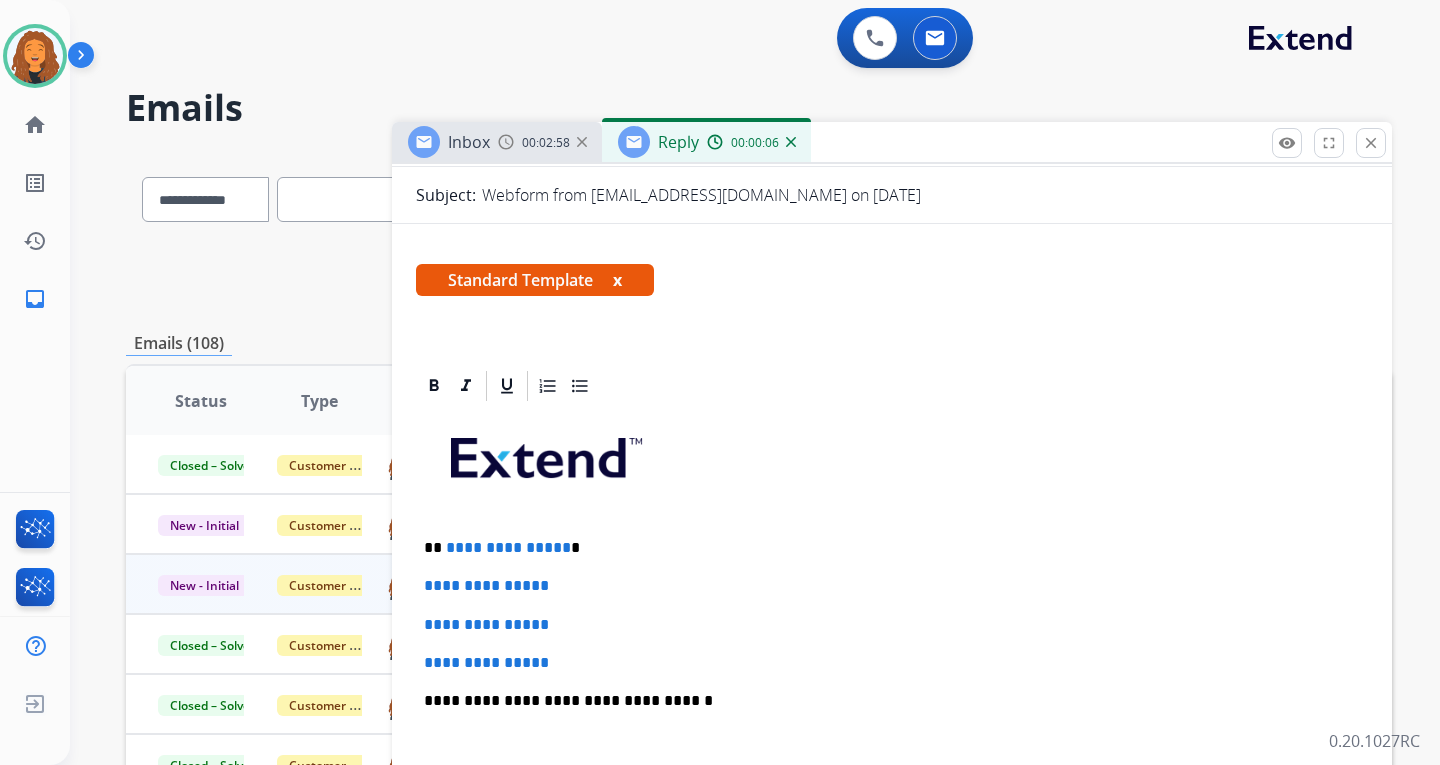 scroll, scrollTop: 300, scrollLeft: 0, axis: vertical 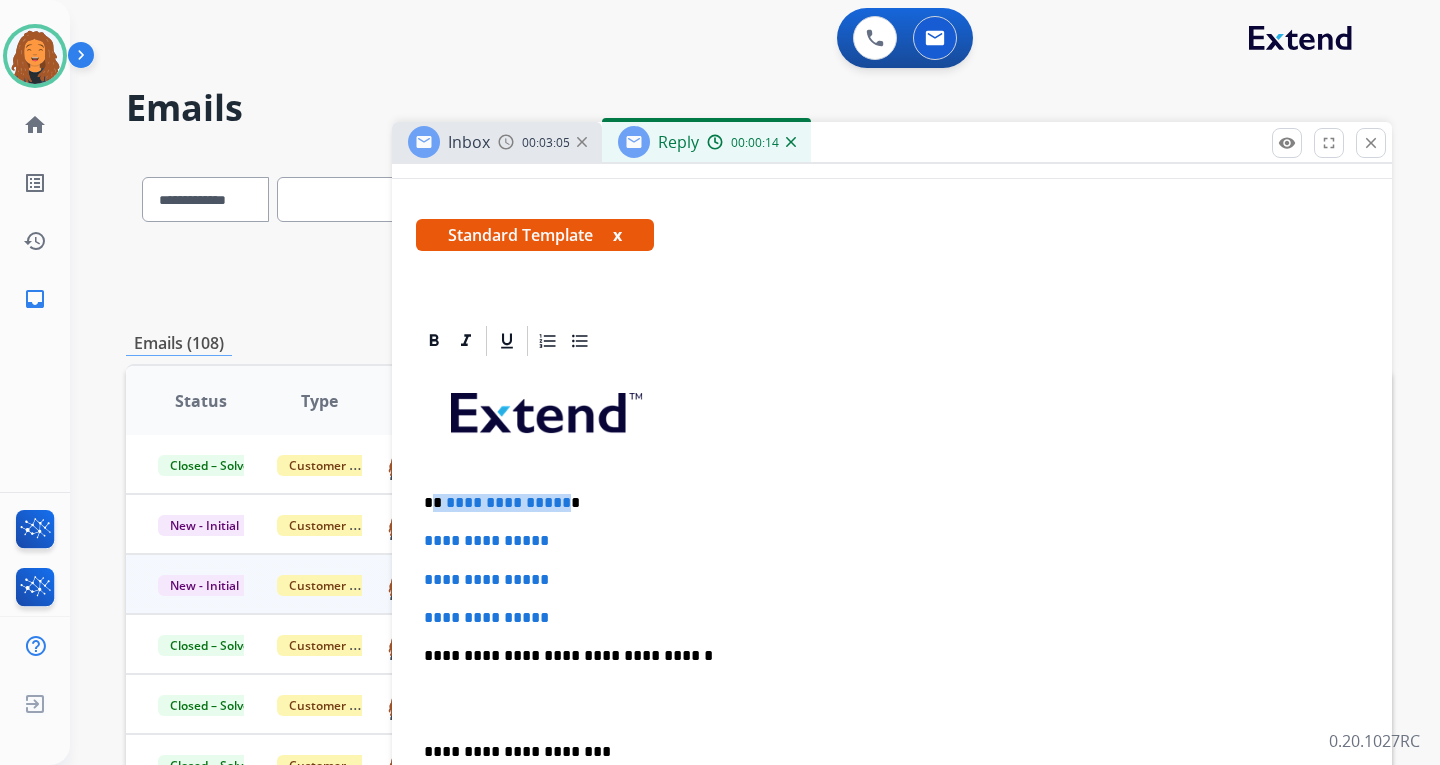 drag, startPoint x: 558, startPoint y: 502, endPoint x: 433, endPoint y: 511, distance: 125.32358 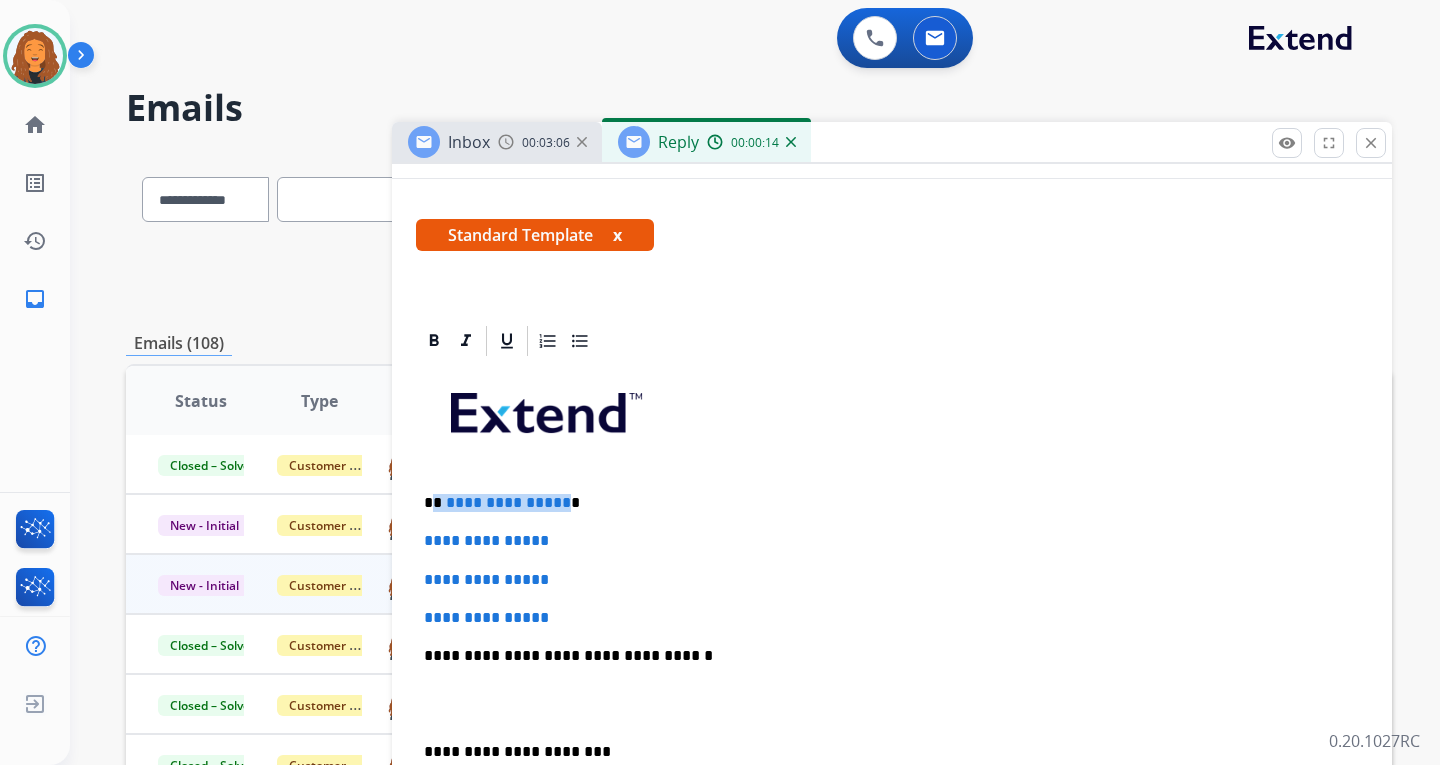 type 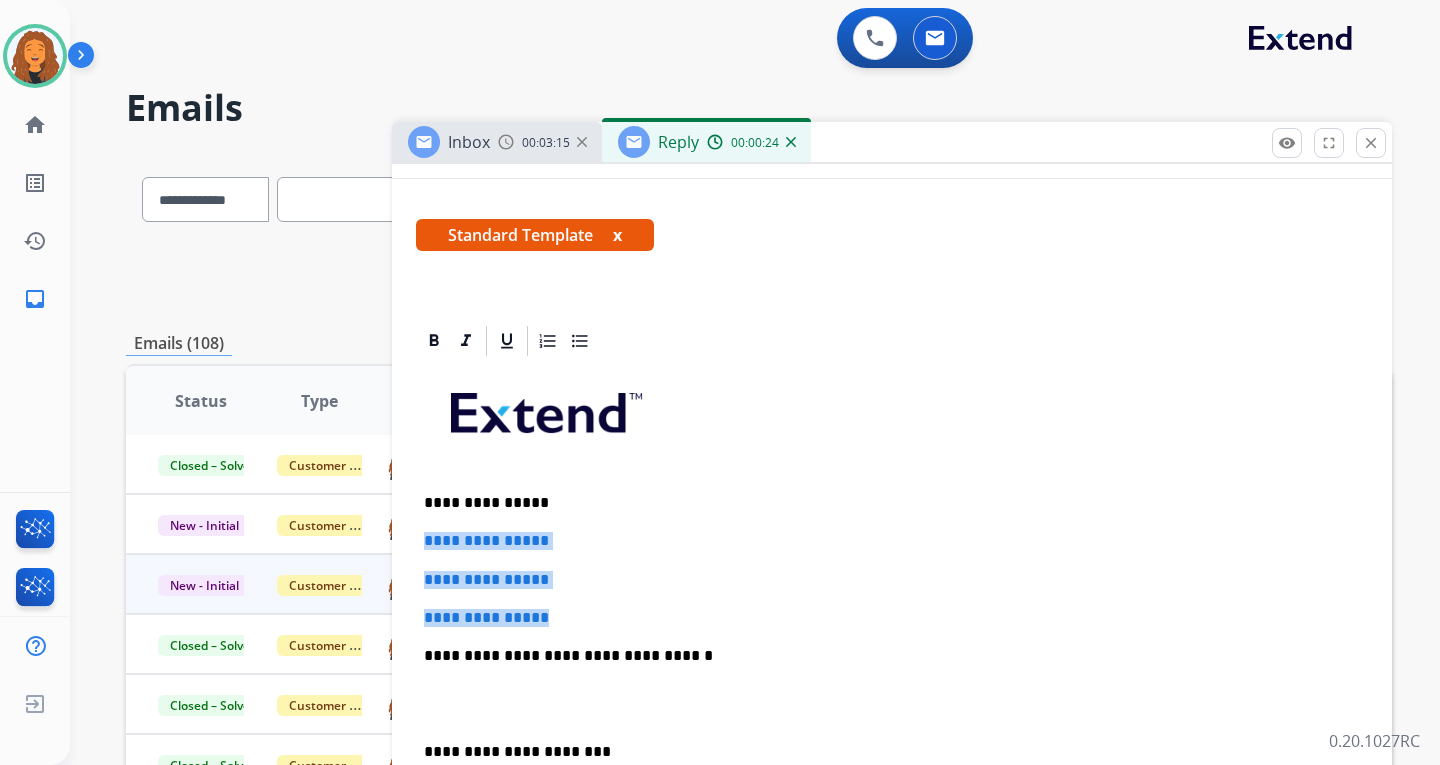 drag, startPoint x: 574, startPoint y: 617, endPoint x: 415, endPoint y: 525, distance: 183.69812 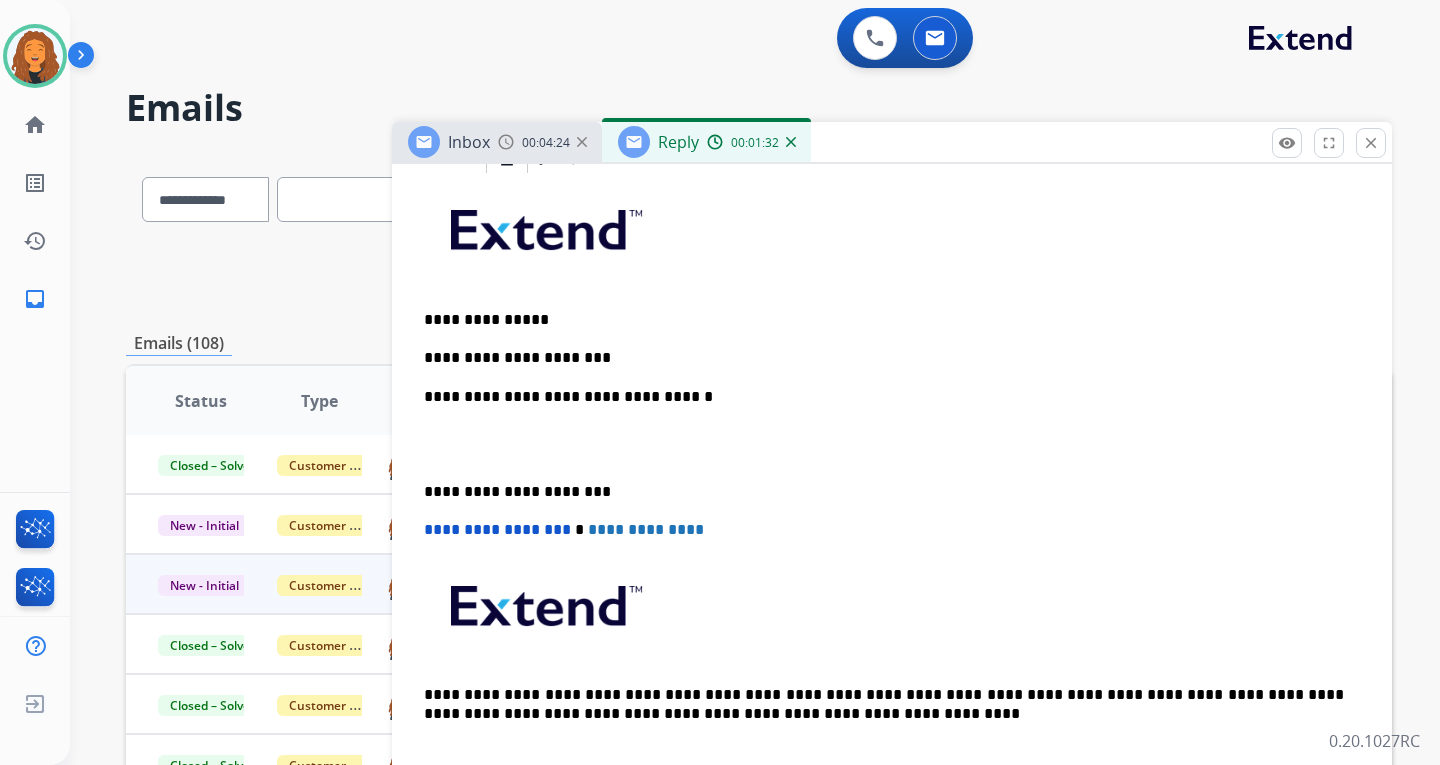 scroll, scrollTop: 525, scrollLeft: 0, axis: vertical 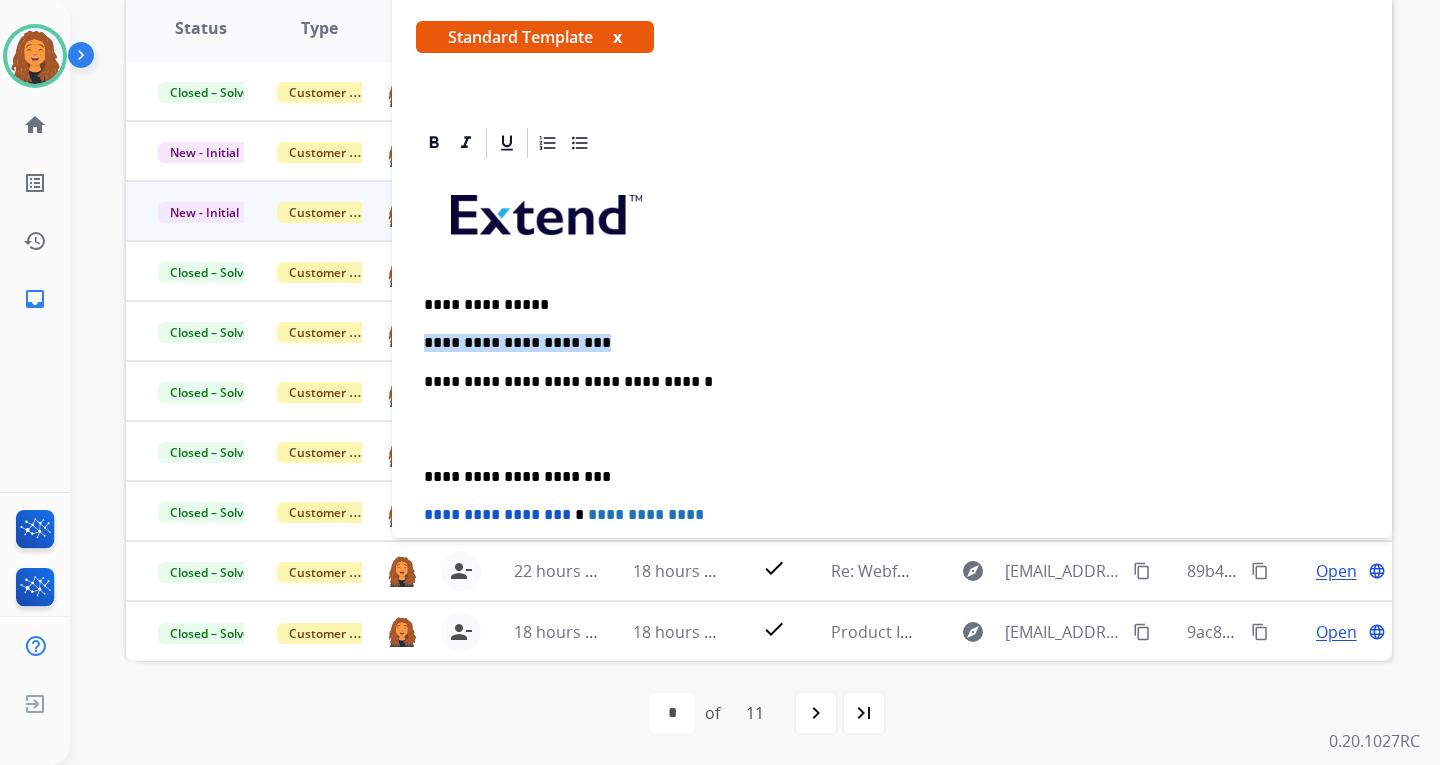 drag, startPoint x: 566, startPoint y: 340, endPoint x: 426, endPoint y: 340, distance: 140 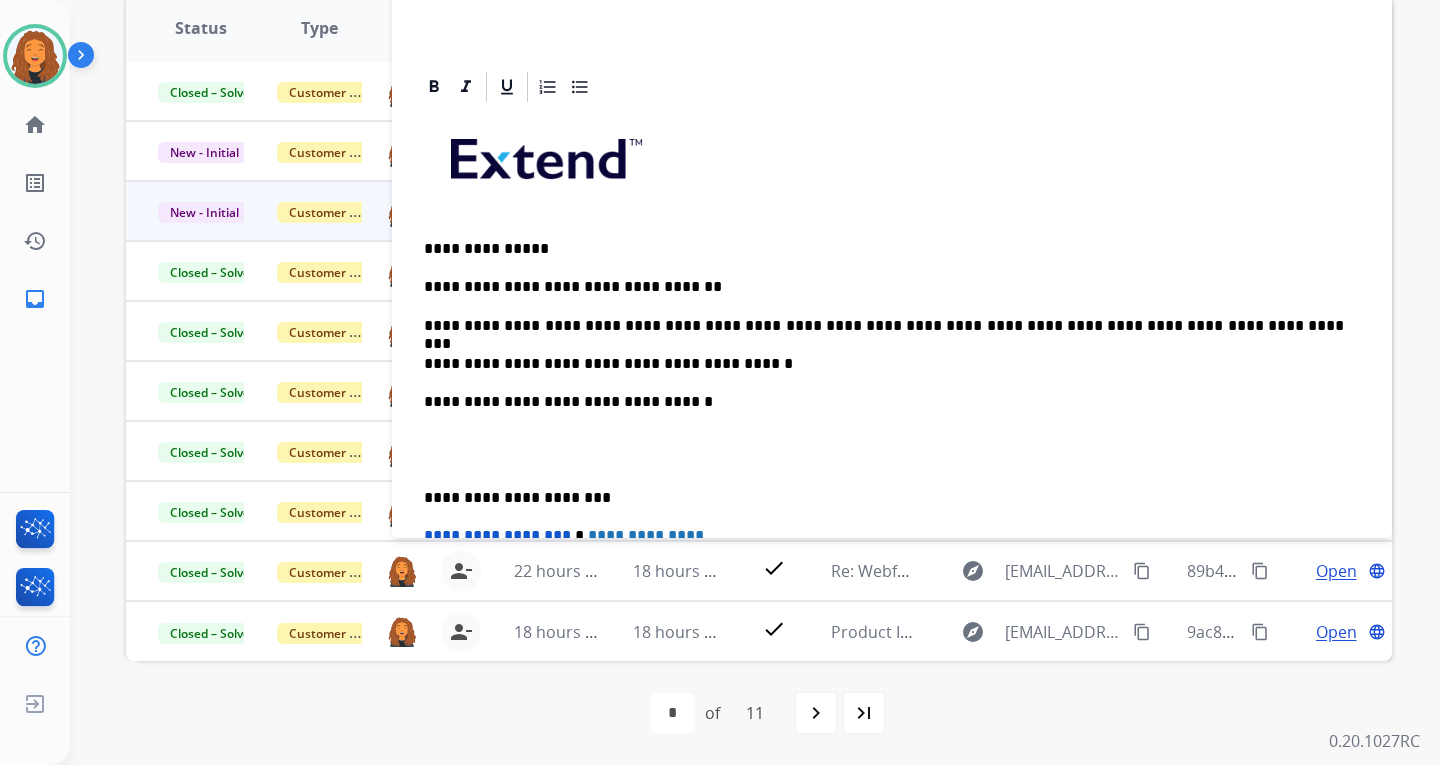 scroll, scrollTop: 200, scrollLeft: 0, axis: vertical 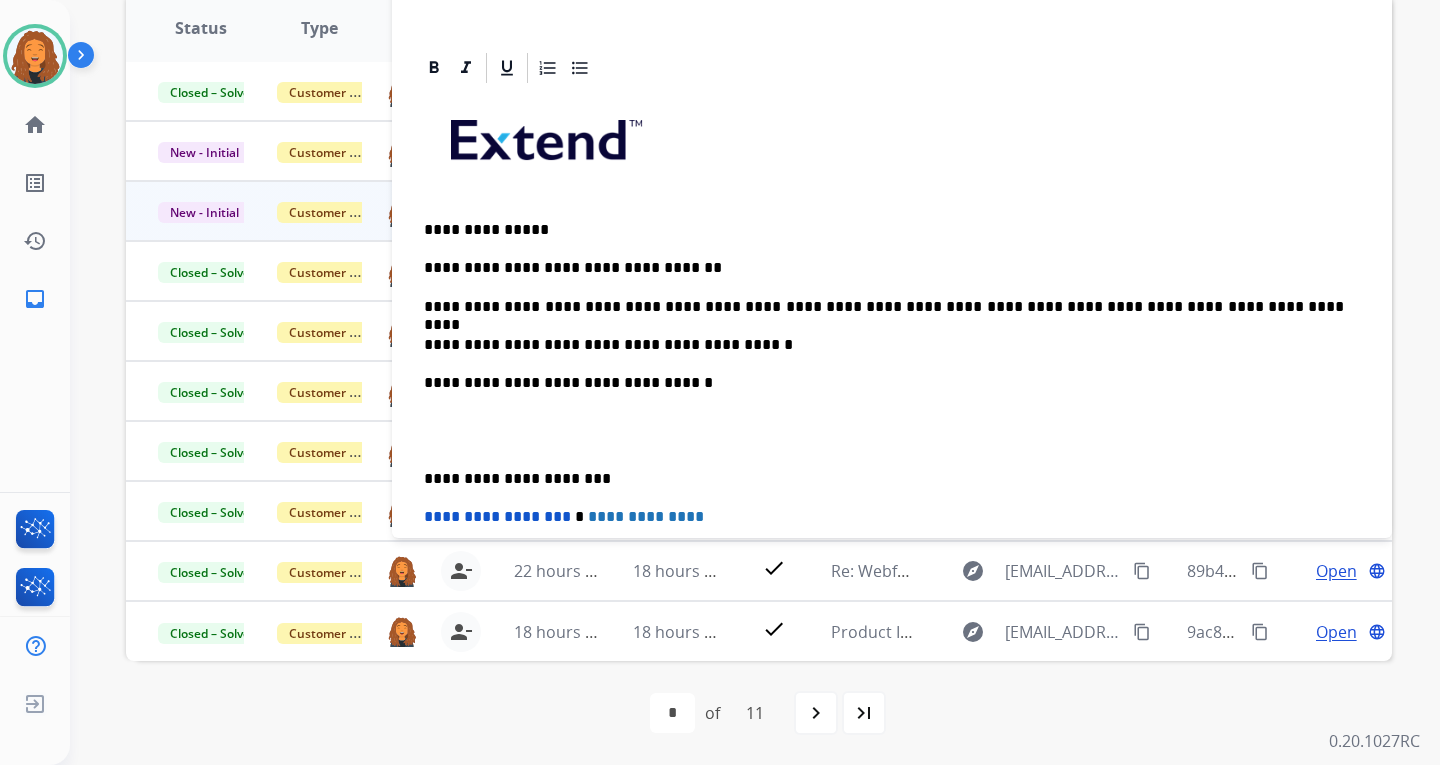 click on "**********" at bounding box center (884, 307) 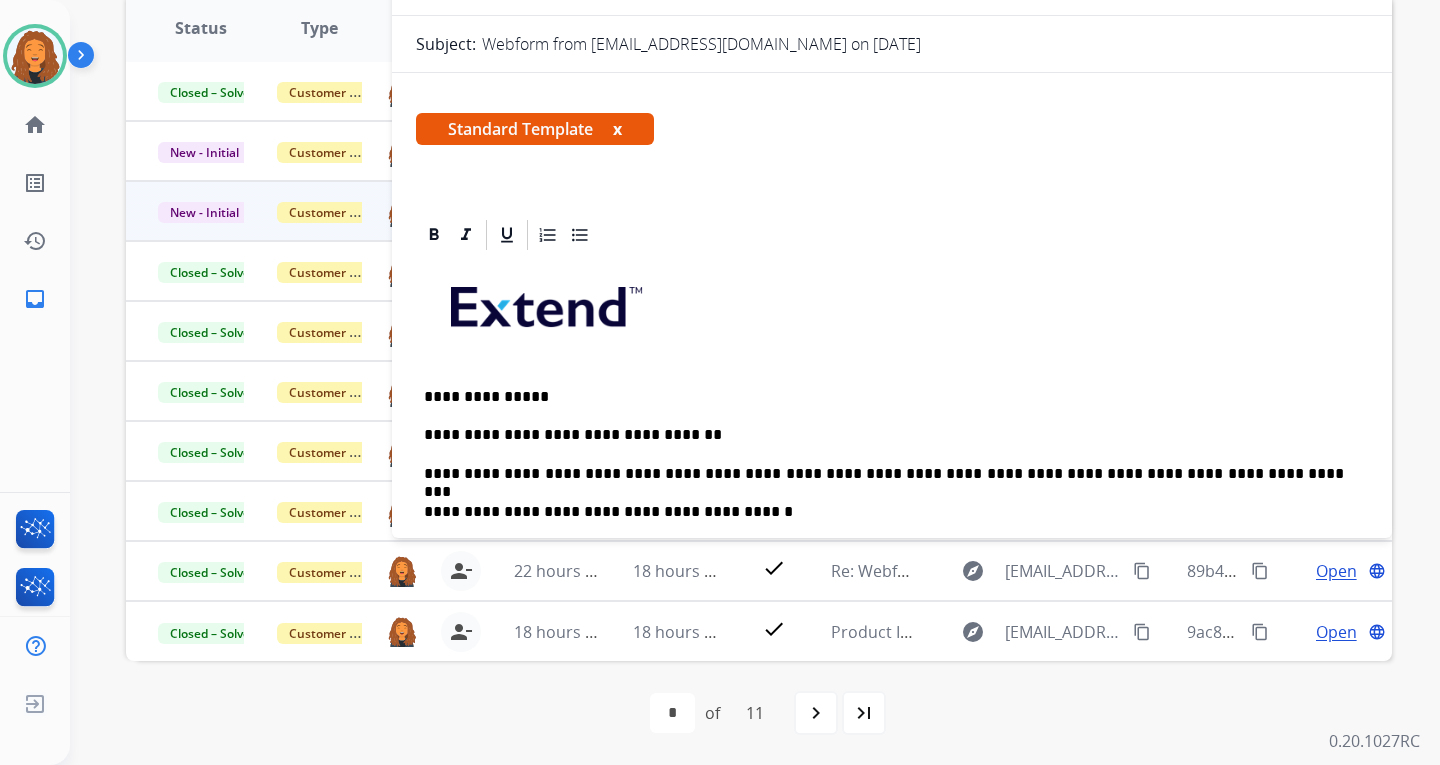 scroll, scrollTop: 0, scrollLeft: 0, axis: both 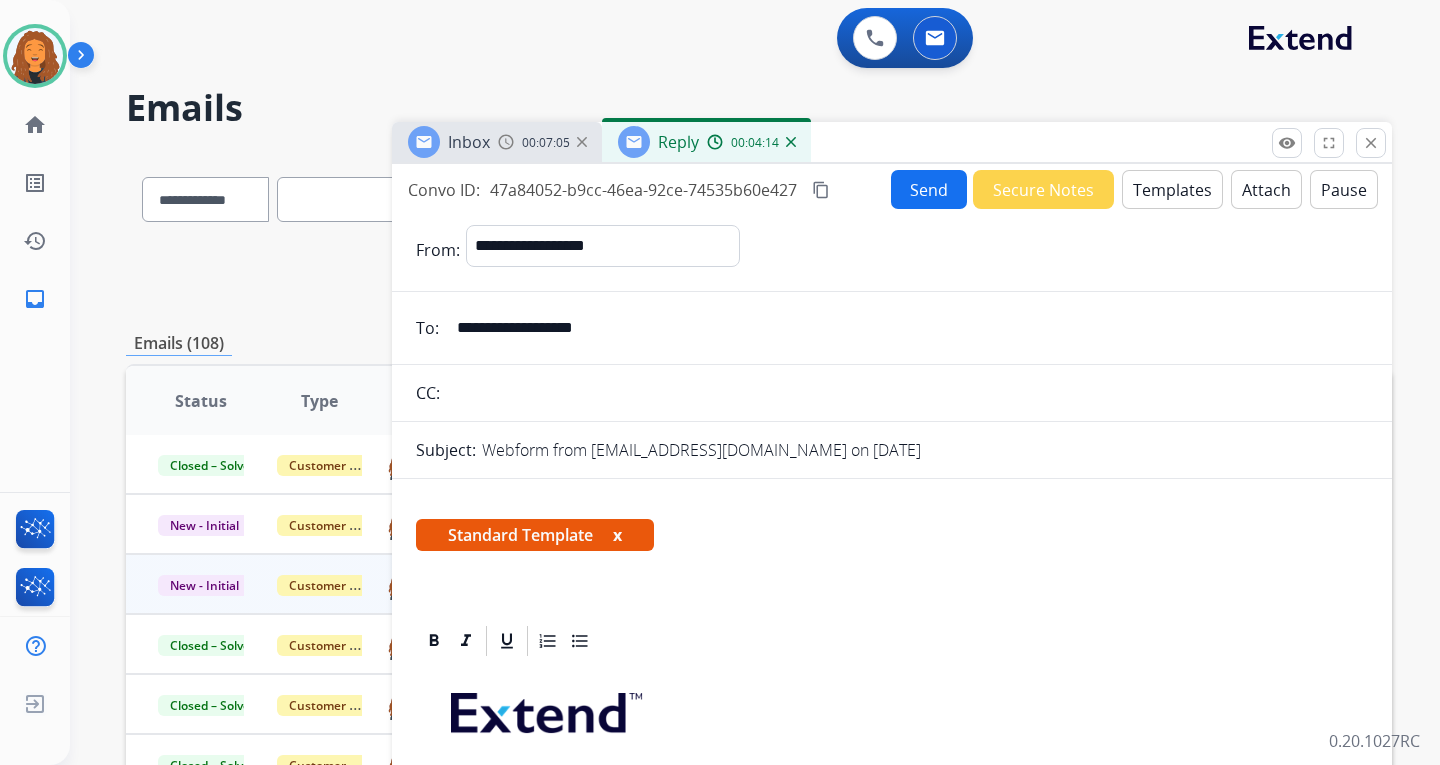click on "Send" at bounding box center [929, 189] 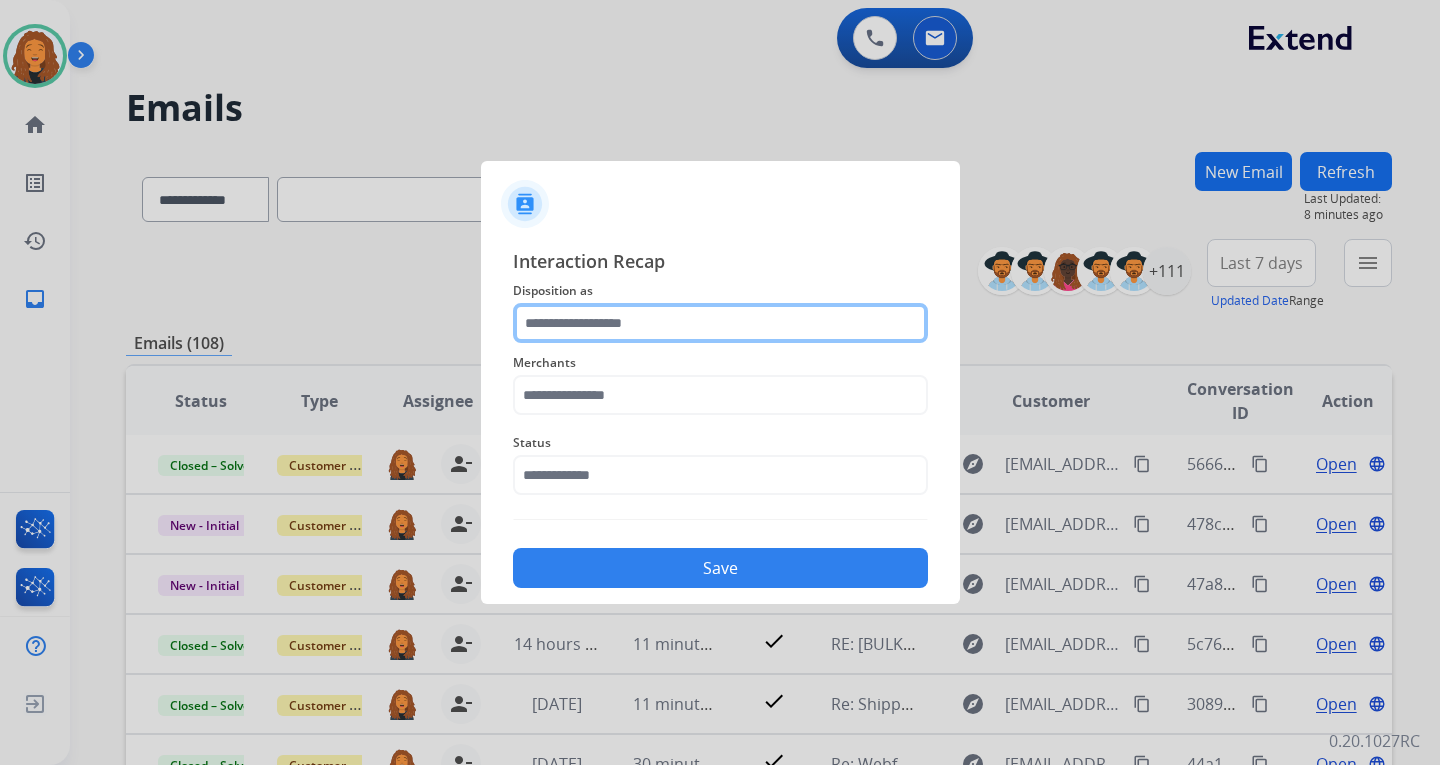 click 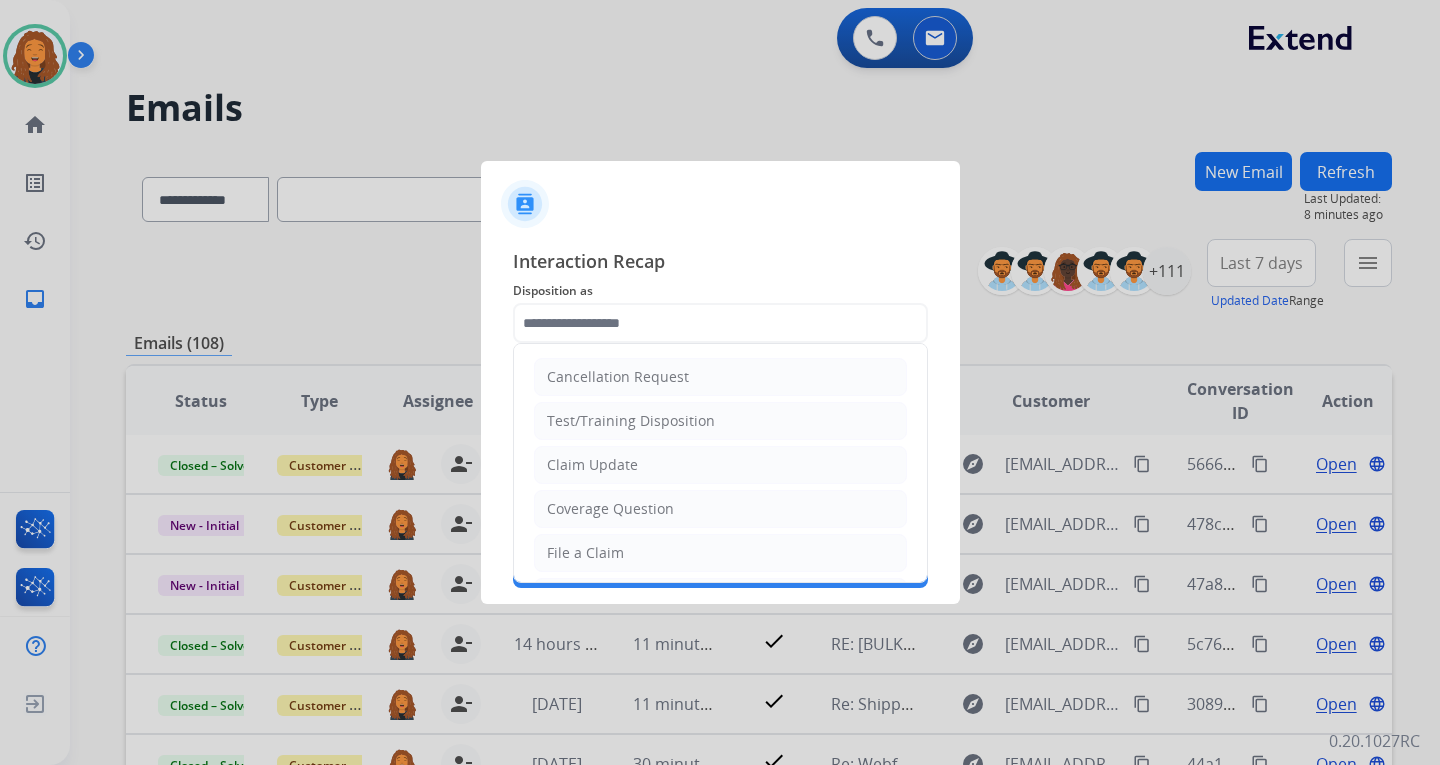 click on "Test/Training Disposition" 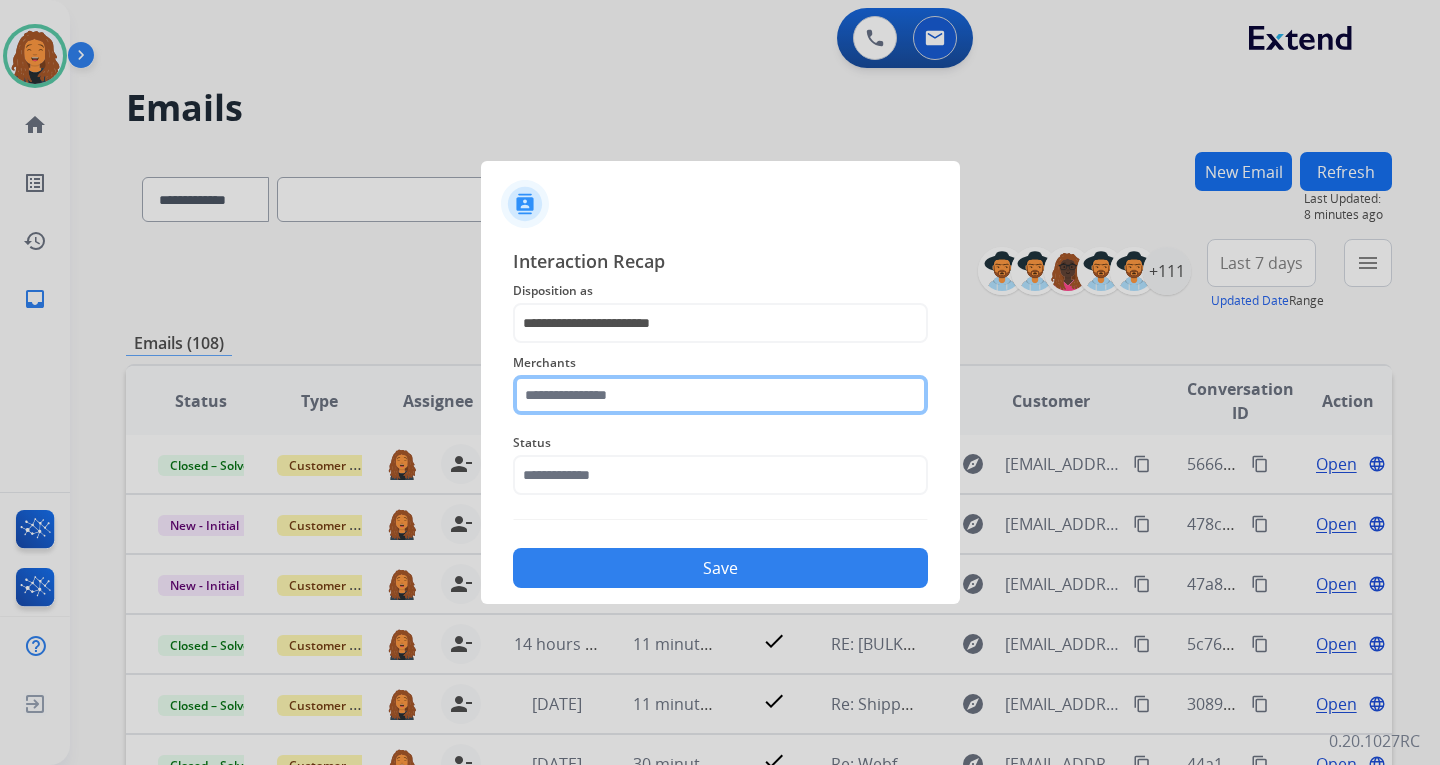 click 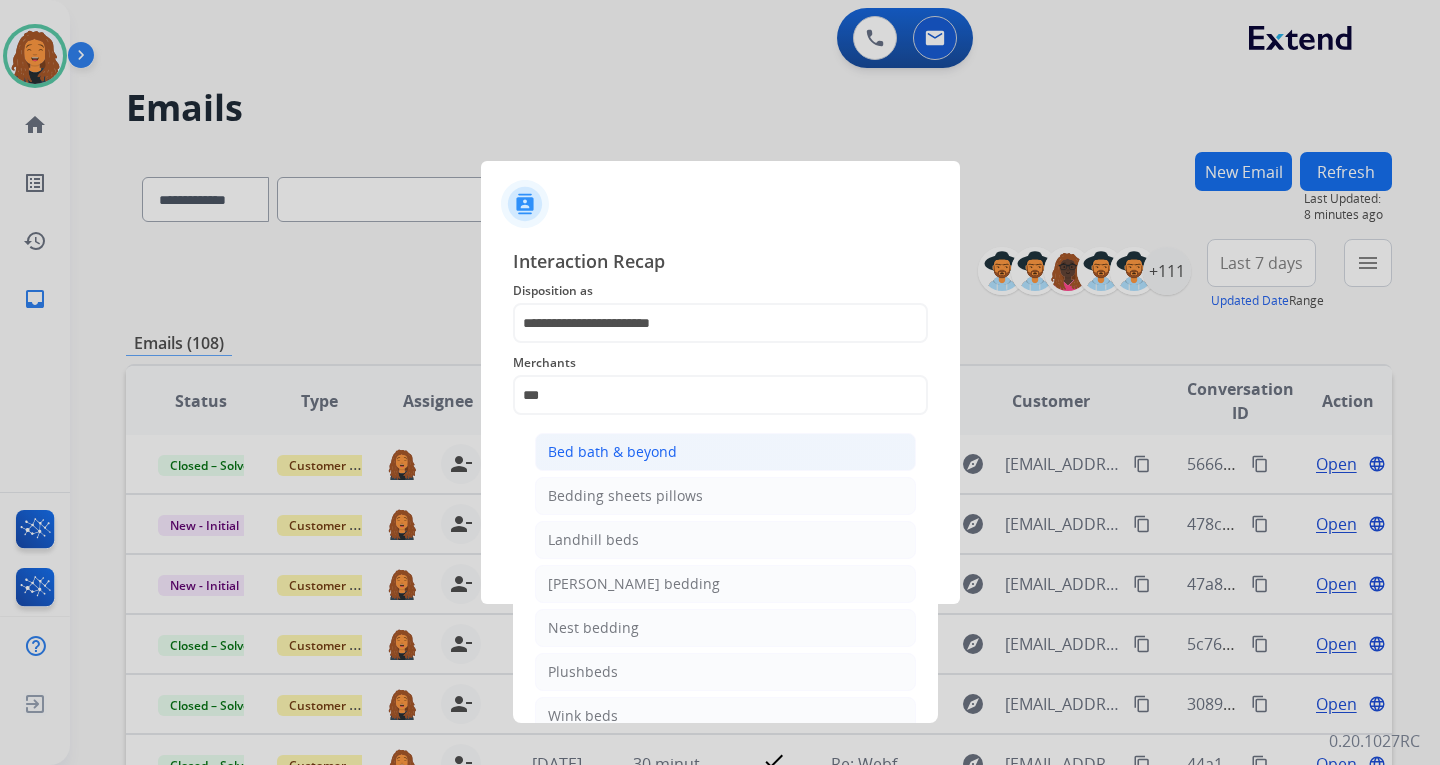 click on "Bed bath & beyond" 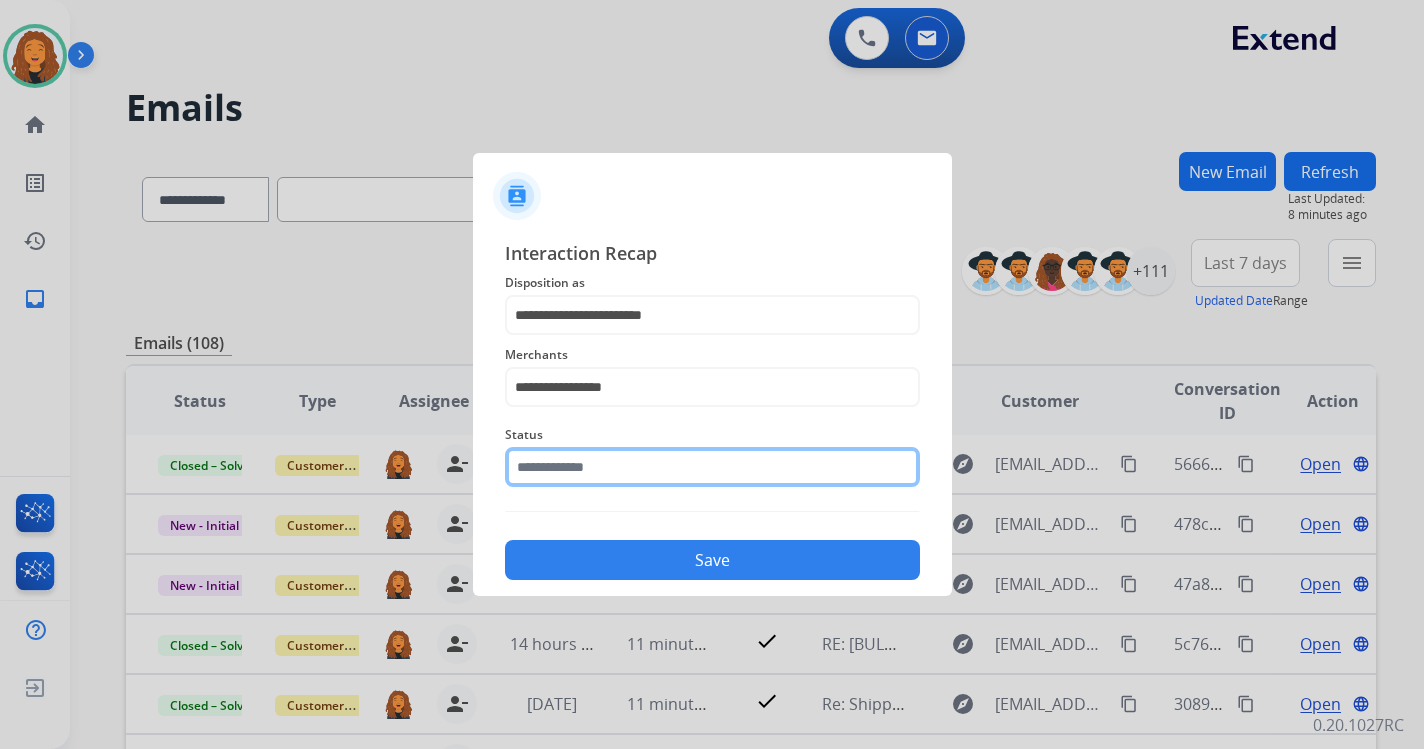 click 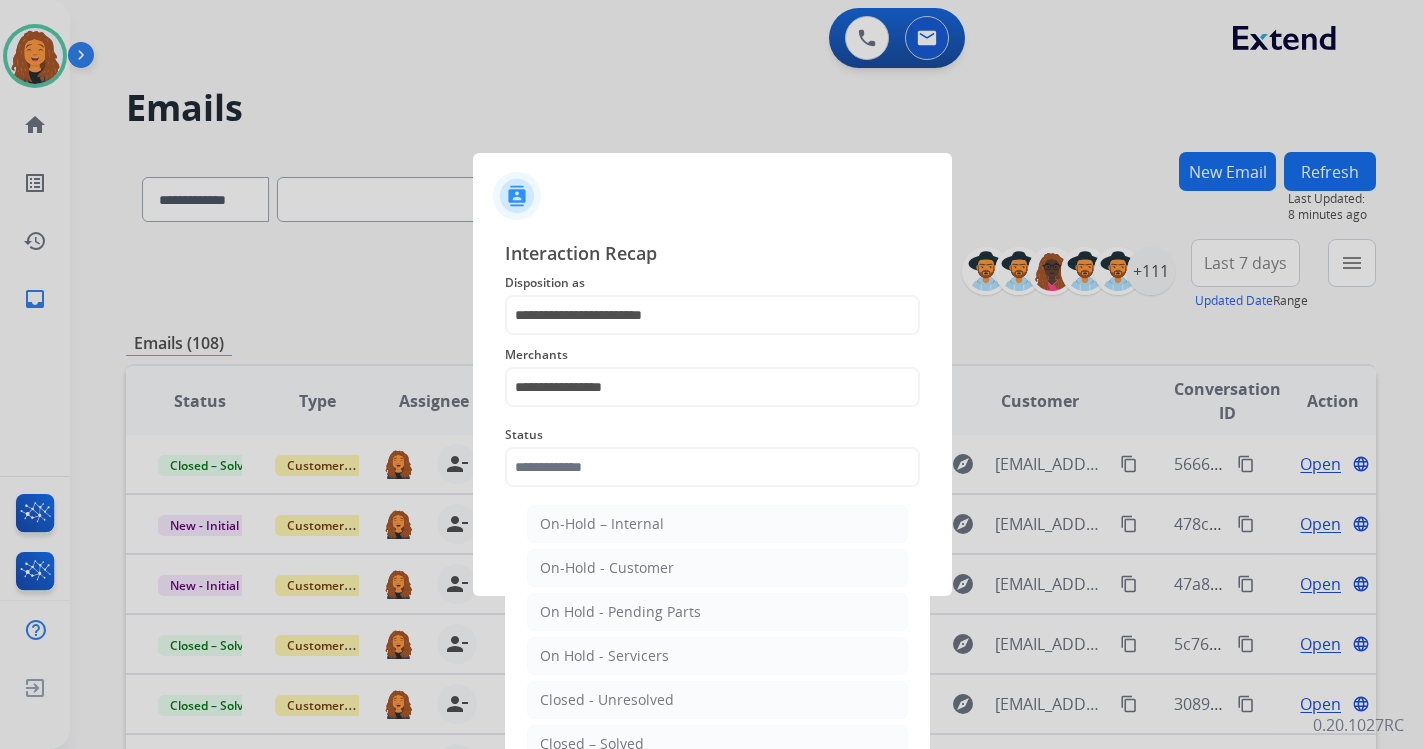 click on "Closed – Solved" 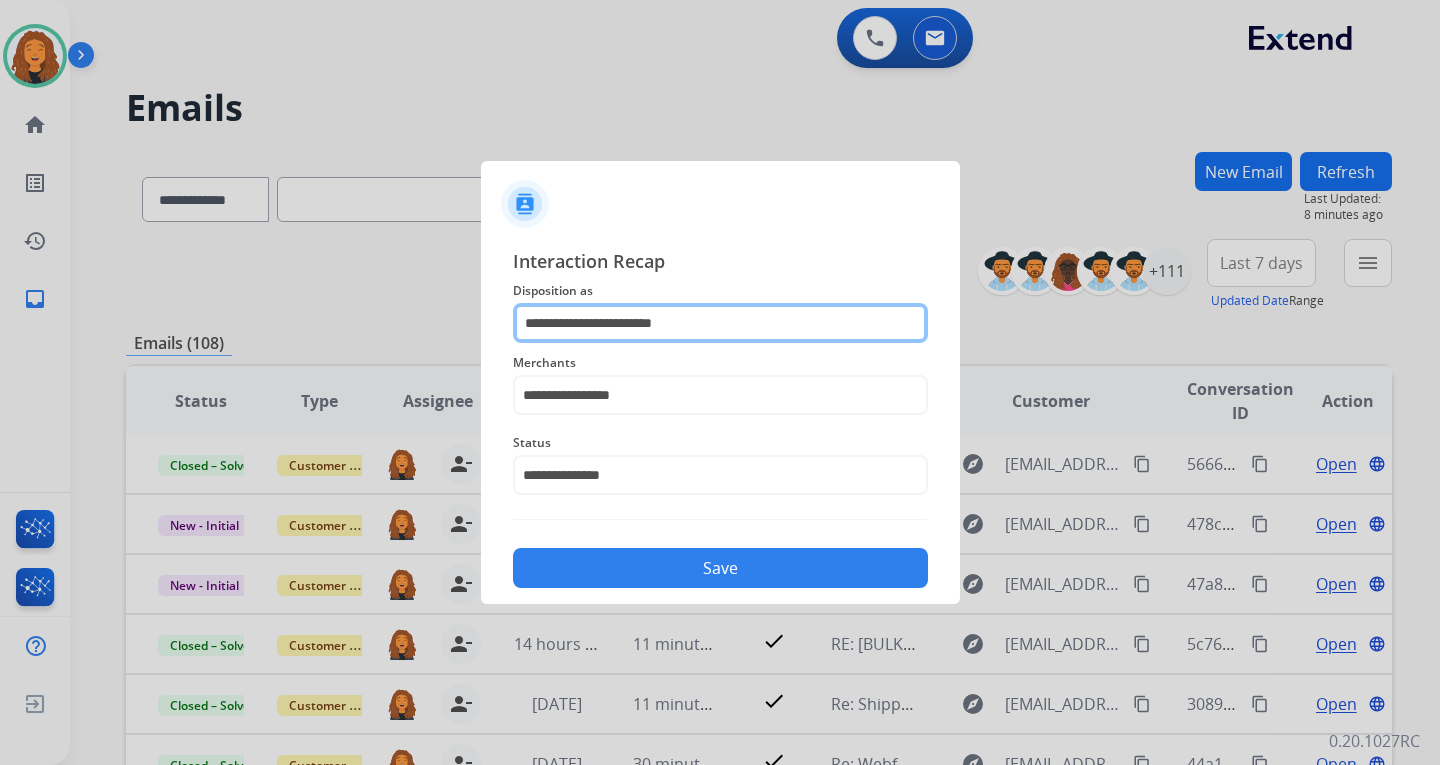 drag, startPoint x: 580, startPoint y: 321, endPoint x: 587, endPoint y: 332, distance: 13.038404 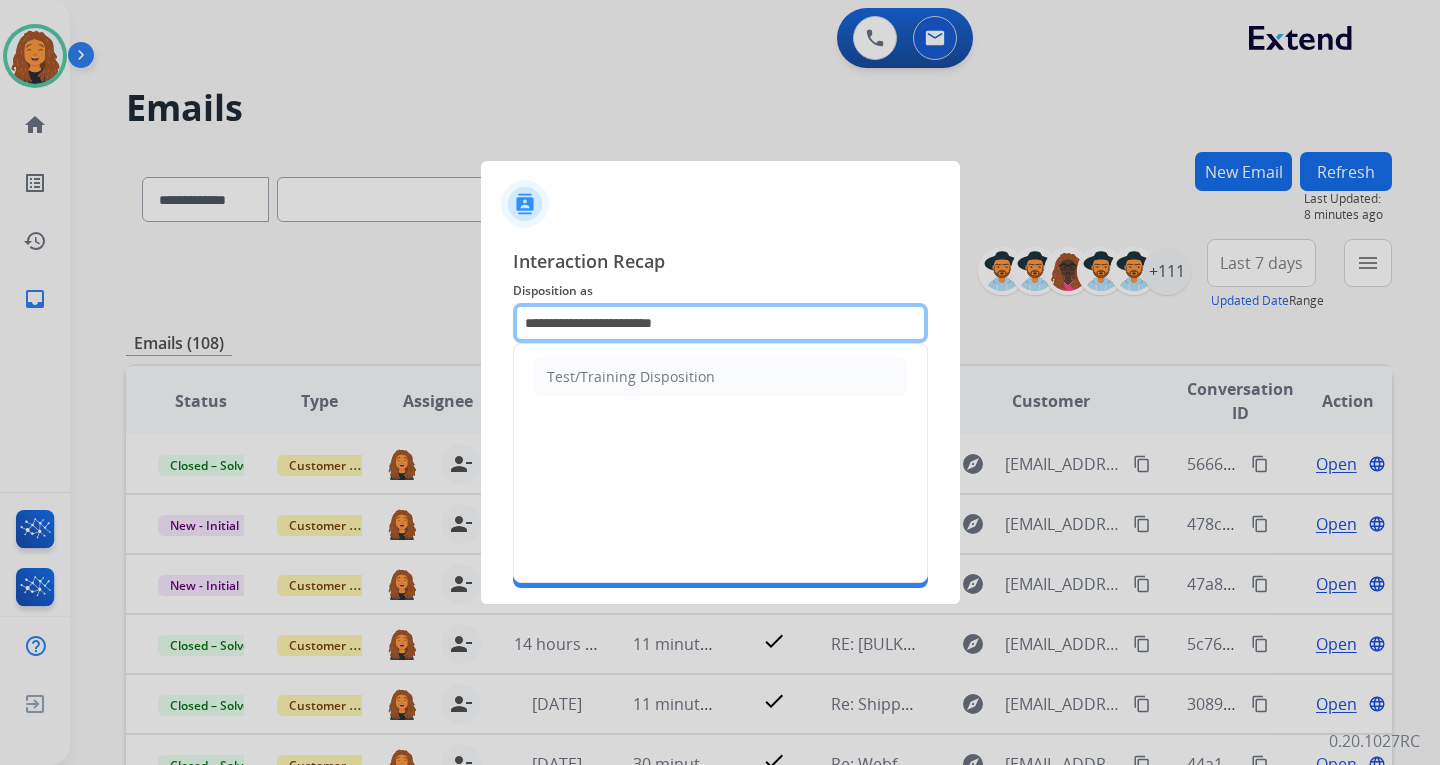 drag, startPoint x: 684, startPoint y: 328, endPoint x: 405, endPoint y: 345, distance: 279.51746 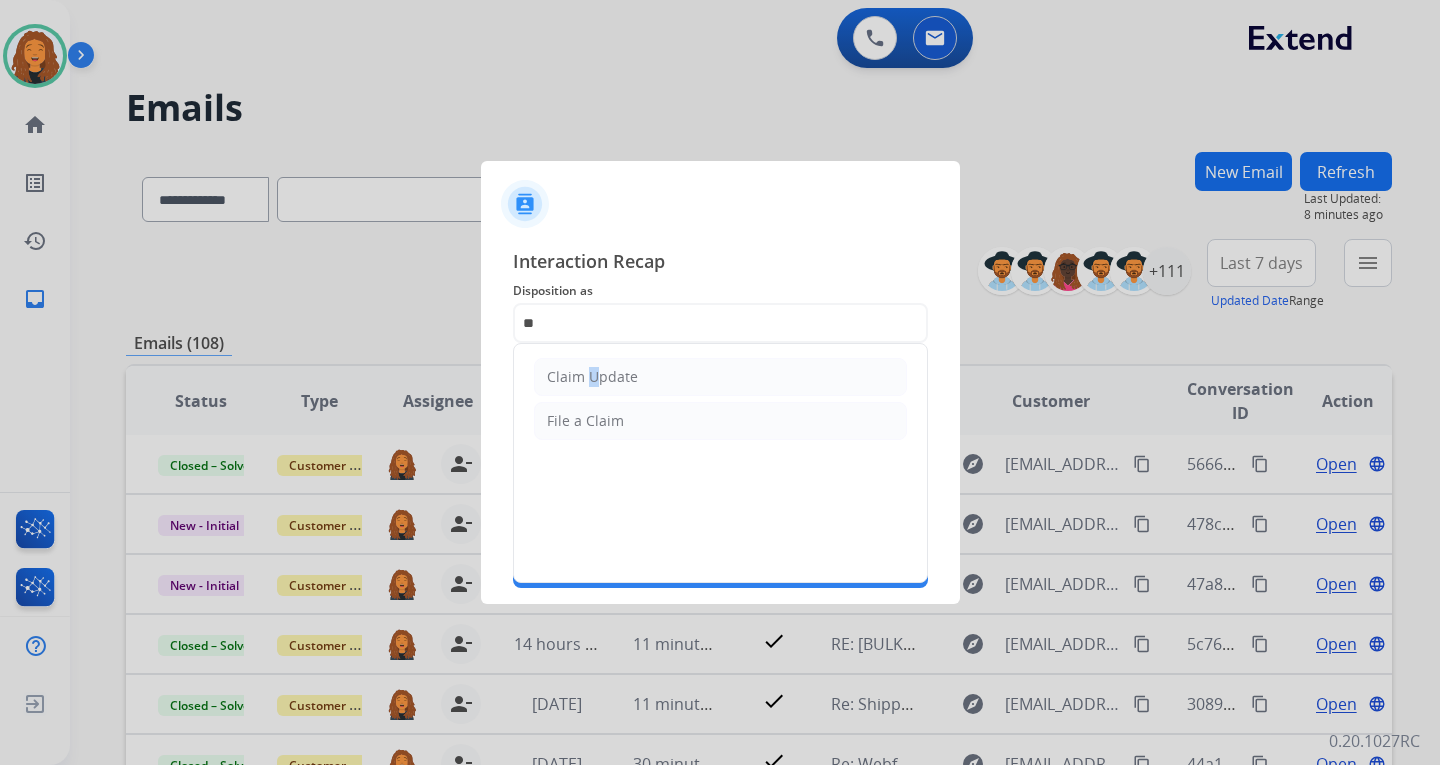 drag, startPoint x: 580, startPoint y: 379, endPoint x: 692, endPoint y: 442, distance: 128.50291 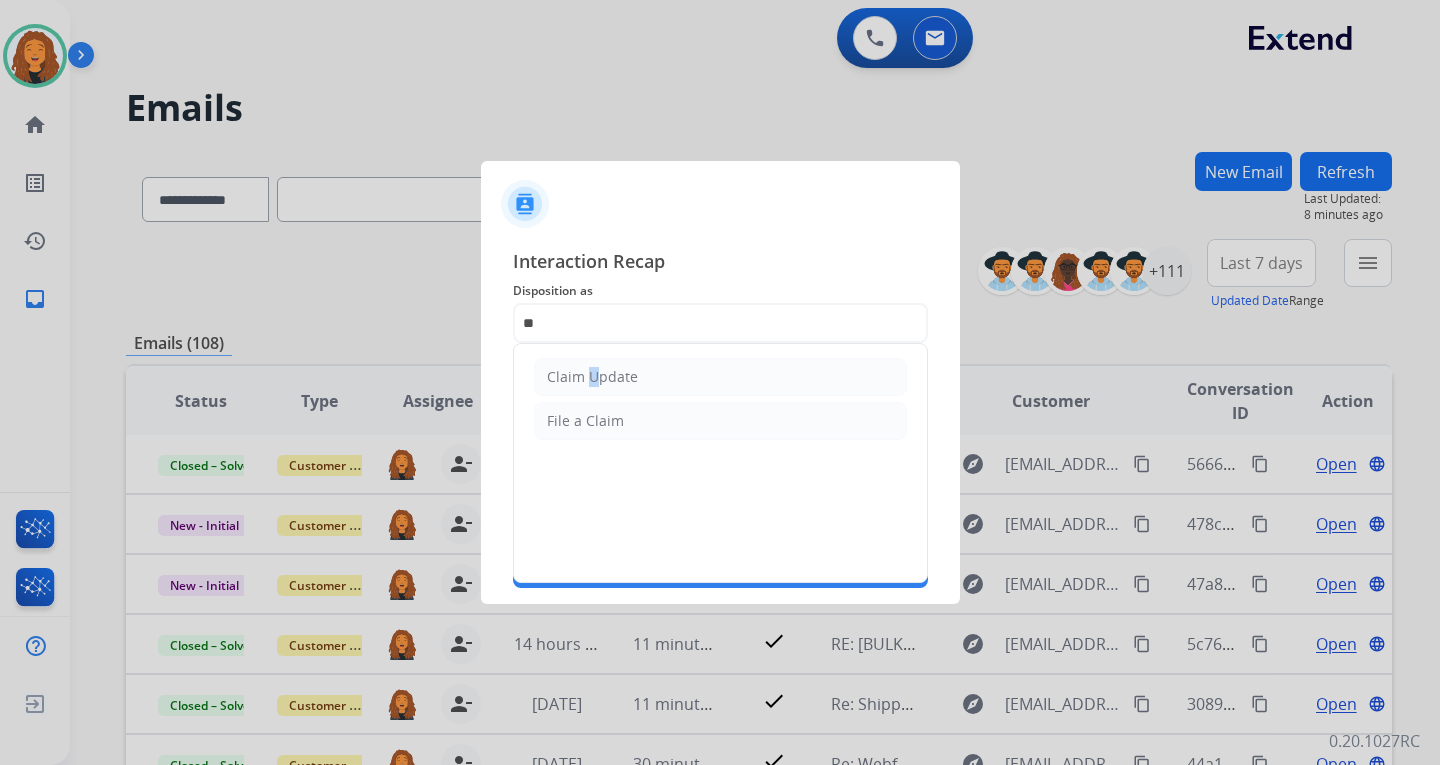 click on "Claim Update" 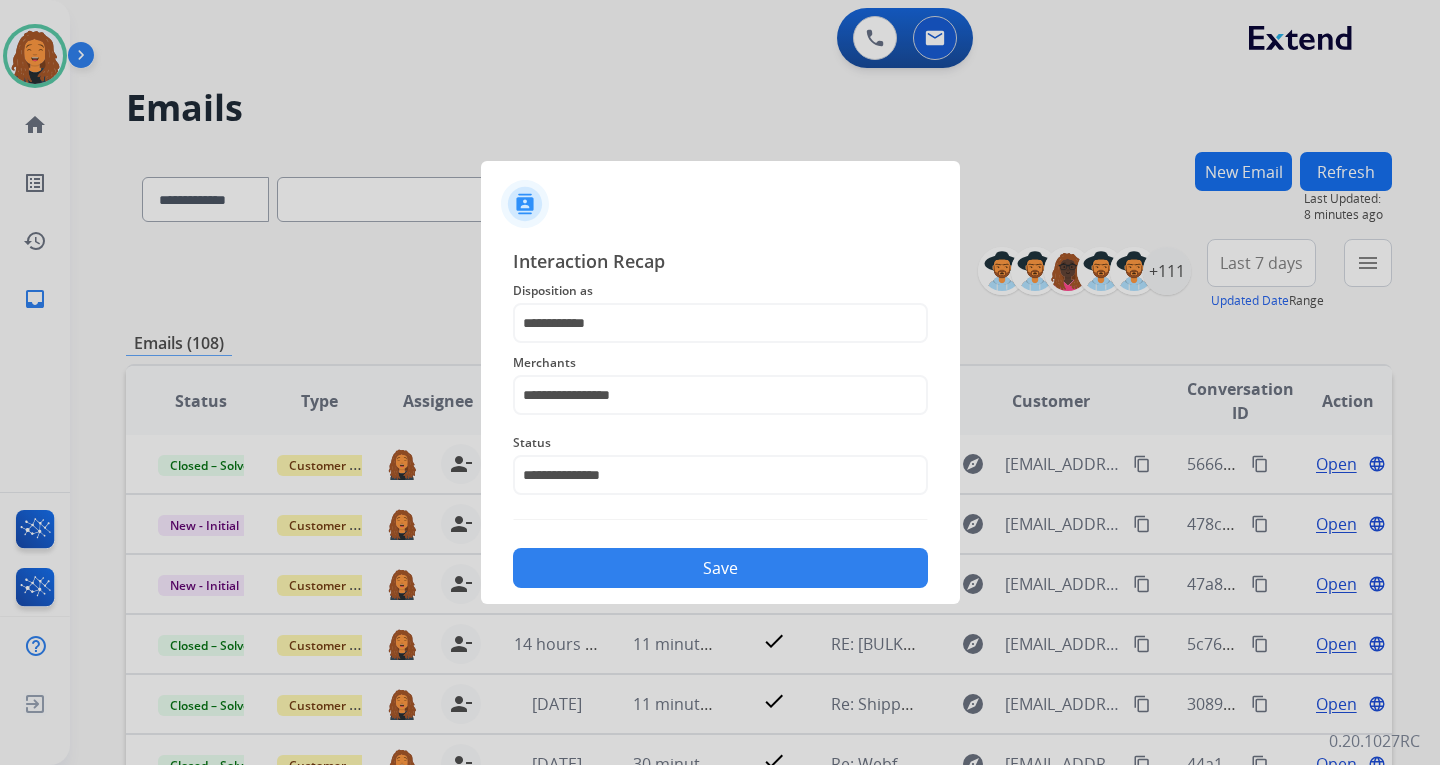 drag, startPoint x: 788, startPoint y: 563, endPoint x: 799, endPoint y: 566, distance: 11.401754 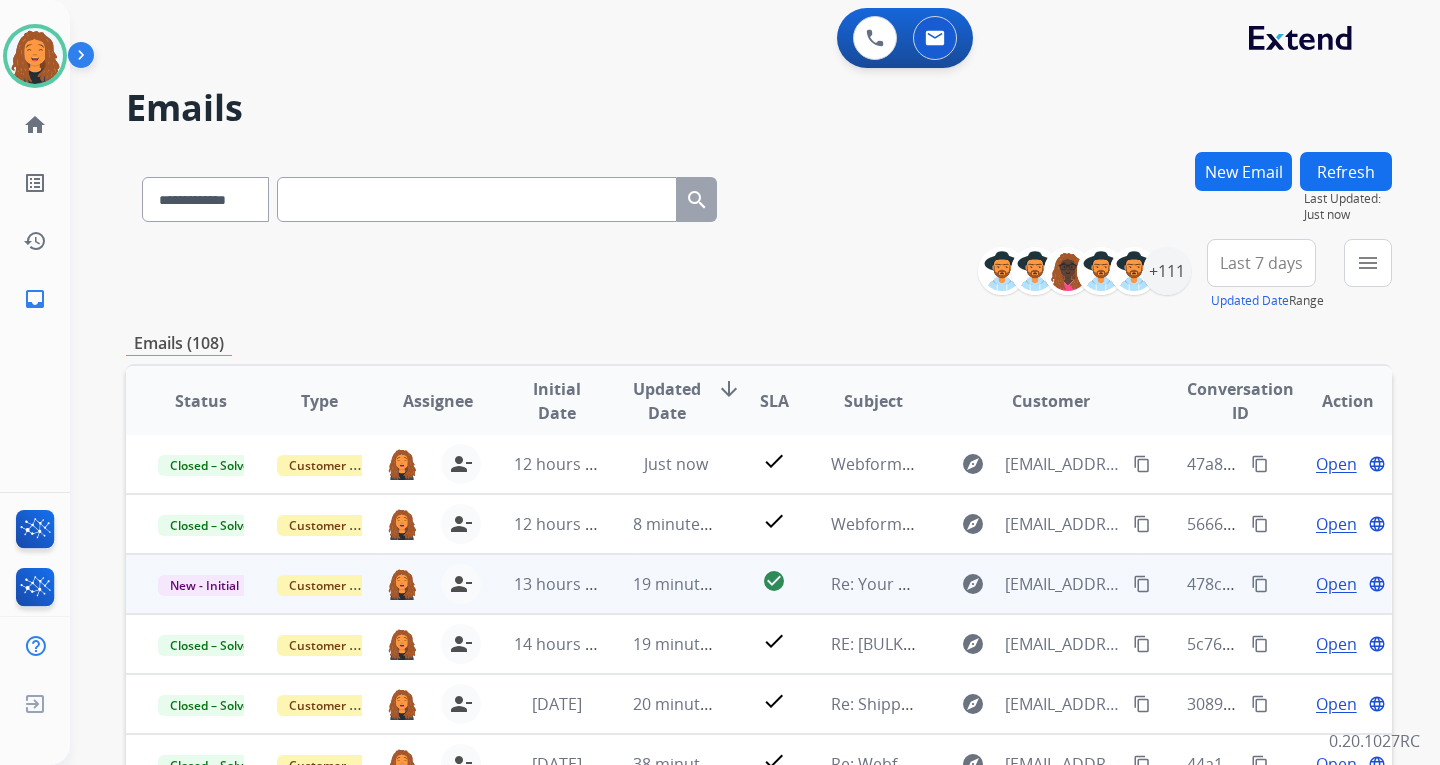 drag, startPoint x: 1129, startPoint y: 582, endPoint x: 1192, endPoint y: 586, distance: 63.126858 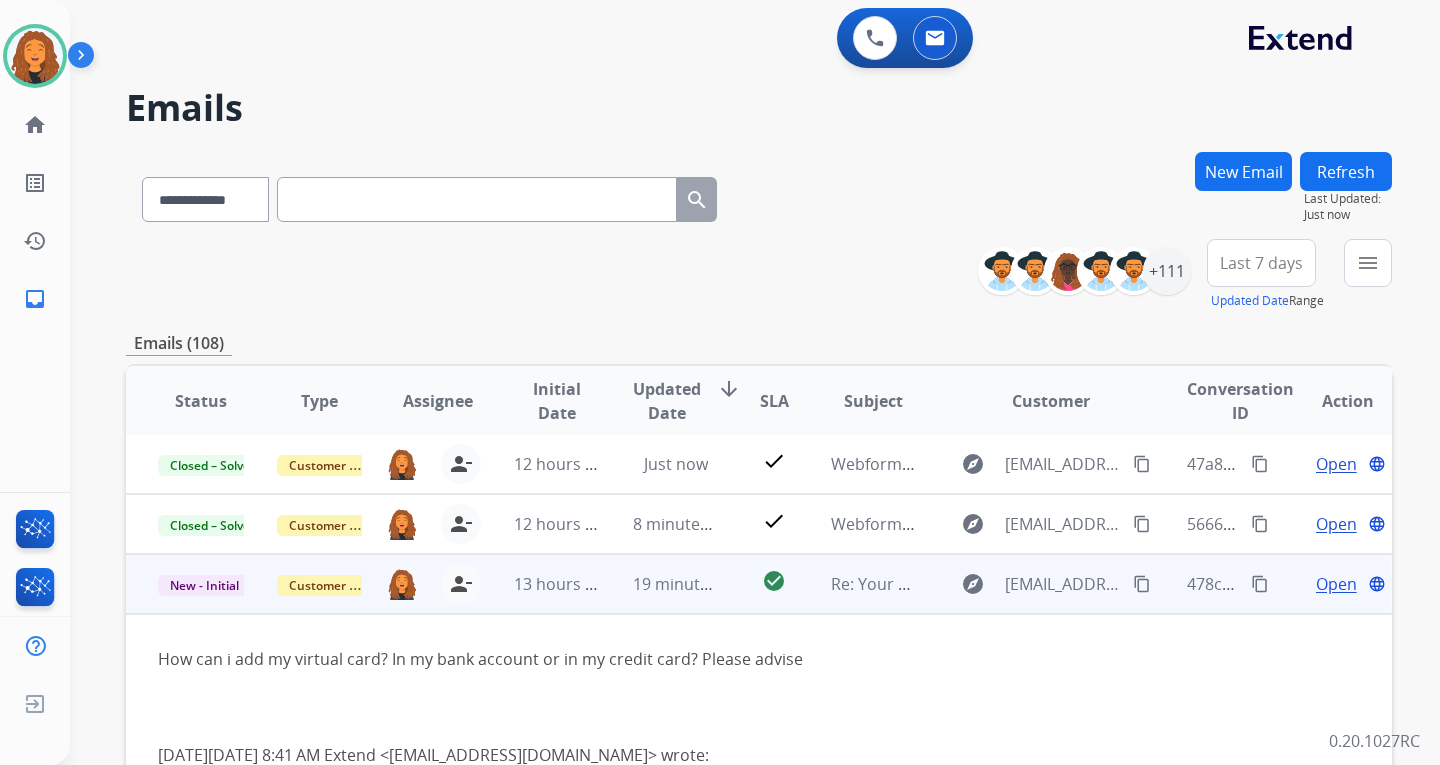 scroll, scrollTop: 120, scrollLeft: 0, axis: vertical 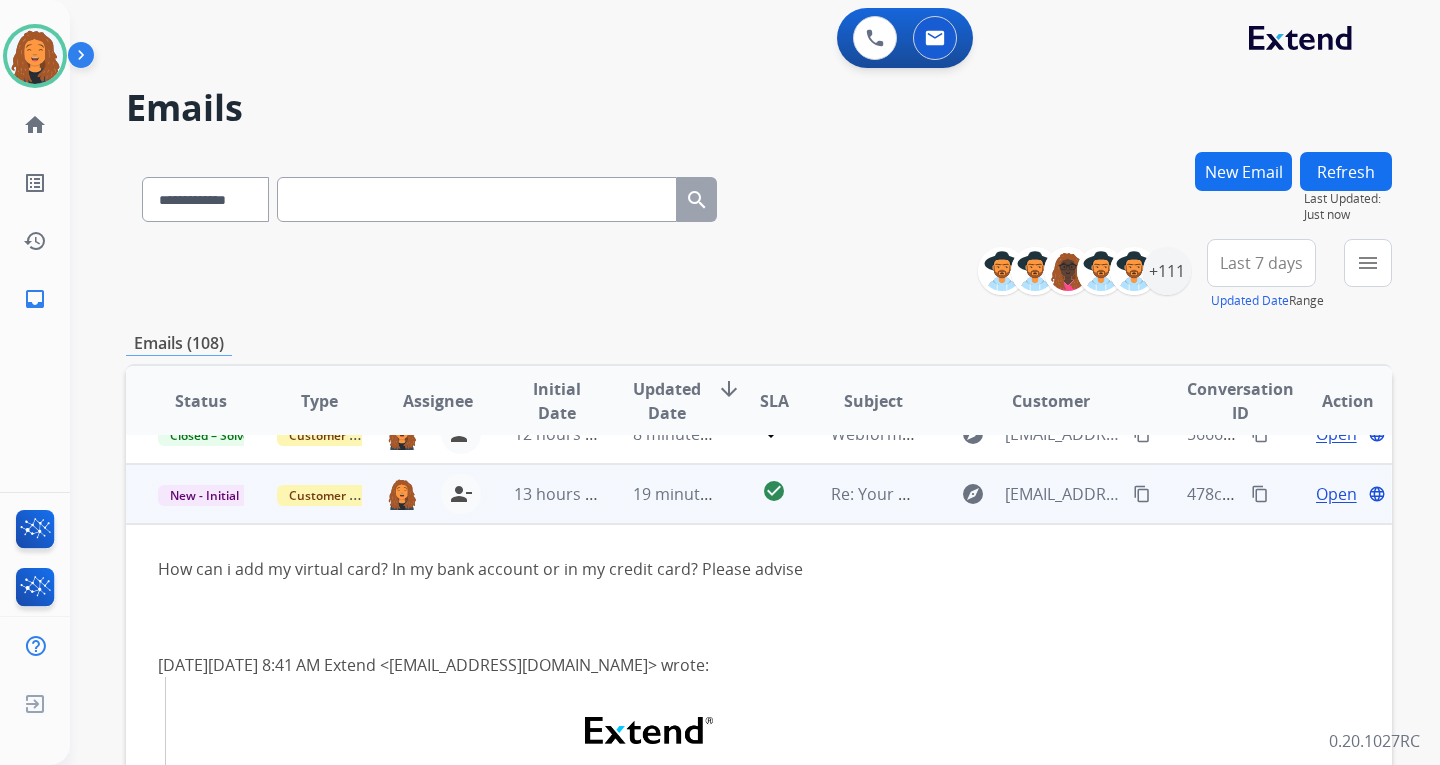 click on "Status Type Assignee Initial Date Updated Date arrow_downward SLA Subject Customer Conversation ID Action Closed – Solved Customer Support [PERSON_NAME][EMAIL_ADDRESS][PERSON_NAME][DOMAIN_NAME] person_remove Unassign to Me 12 hours ago Just now check  Webform from [EMAIL_ADDRESS][DOMAIN_NAME] on [DATE]  explore [EMAIL_ADDRESS][DOMAIN_NAME] content_copy  47a84052-b9cc-46ea-92ce-74535b60e427  content_copy Open language Closed – Solved Customer Support [PERSON_NAME][EMAIL_ADDRESS][PERSON_NAME][DOMAIN_NAME] person_remove Unassign to Me 12 hours ago 8 minutes ago check  Webform from [EMAIL_ADDRESS][DOMAIN_NAME] on [DATE]  explore [EMAIL_ADDRESS][DOMAIN_NAME] content_copy  56660258-19db-47e9-a026-fcd72b691e98  content_copy Open language New - Initial Customer Support [PERSON_NAME][EMAIL_ADDRESS][PERSON_NAME][DOMAIN_NAME] person_remove Unassign to Me 13 hours ago 19 minutes ago check_circle  Re: Your Extend Virtual Card  explore [EMAIL_ADDRESS][DOMAIN_NAME] content_copy  478c87ed-f76c-40a1-ad52-6e778a5c41d7  content_copy Open language [DATE][DATE] 8:41 AM Extend < [EMAIL_ADDRESS][DOMAIN_NAME] > wrote:" at bounding box center [759, 1477] 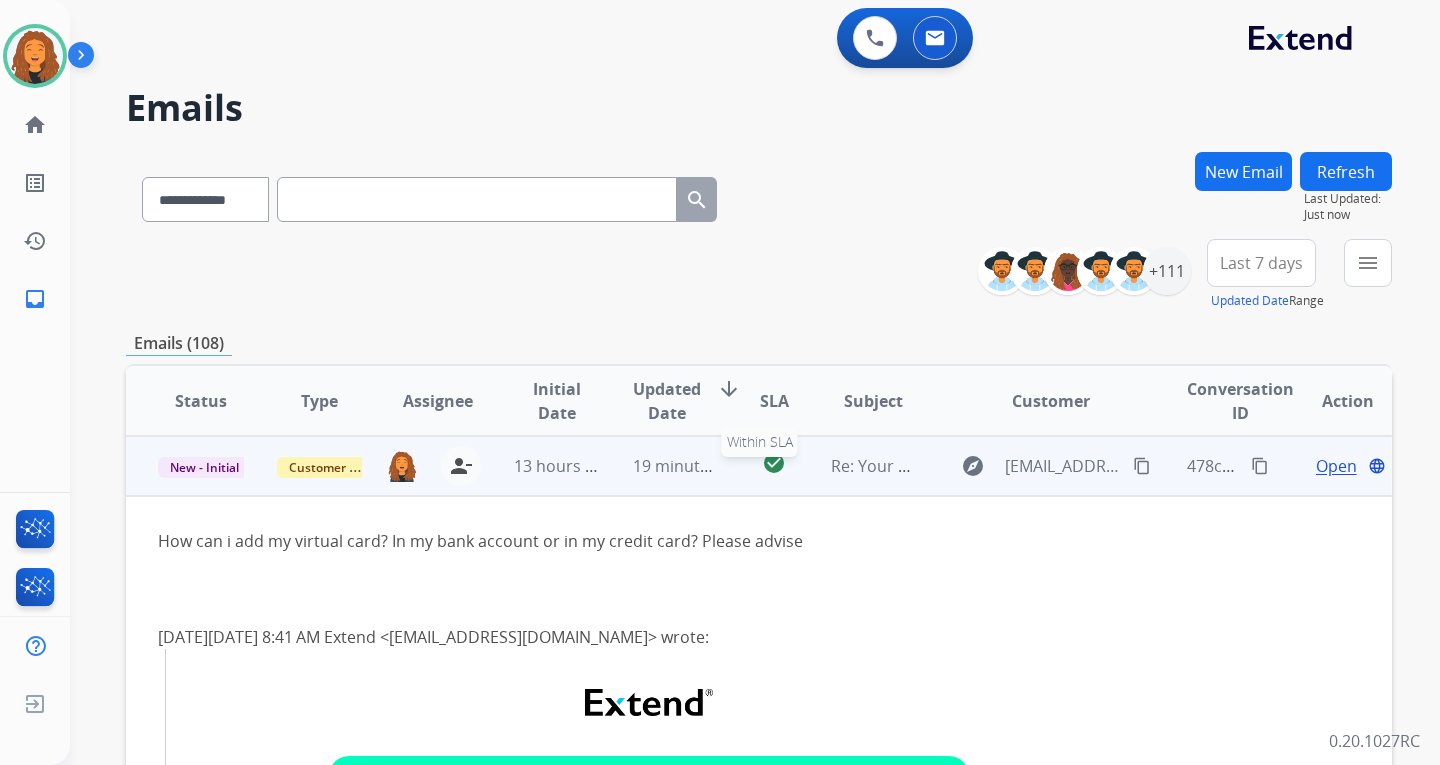 click on "check_circle" at bounding box center (774, 463) 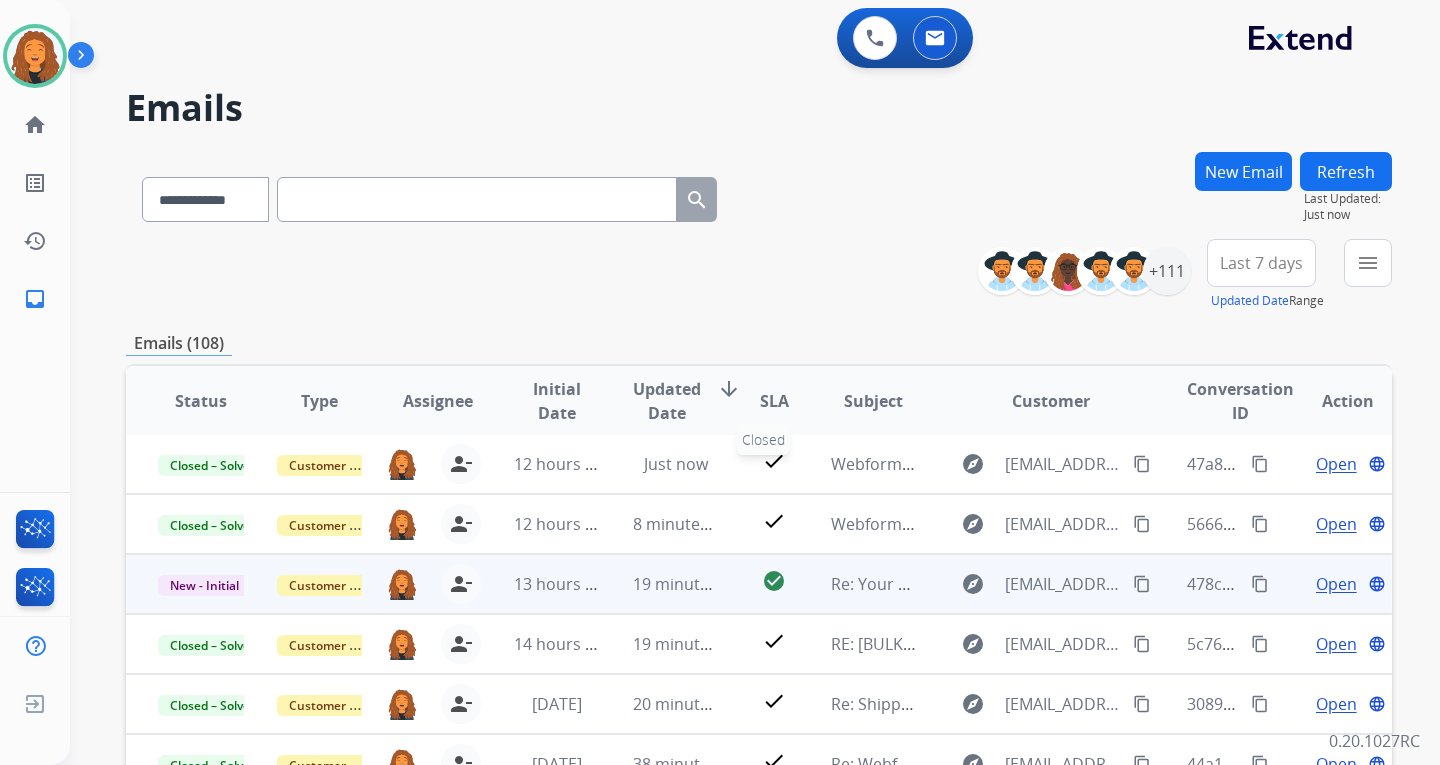 scroll, scrollTop: 2, scrollLeft: 0, axis: vertical 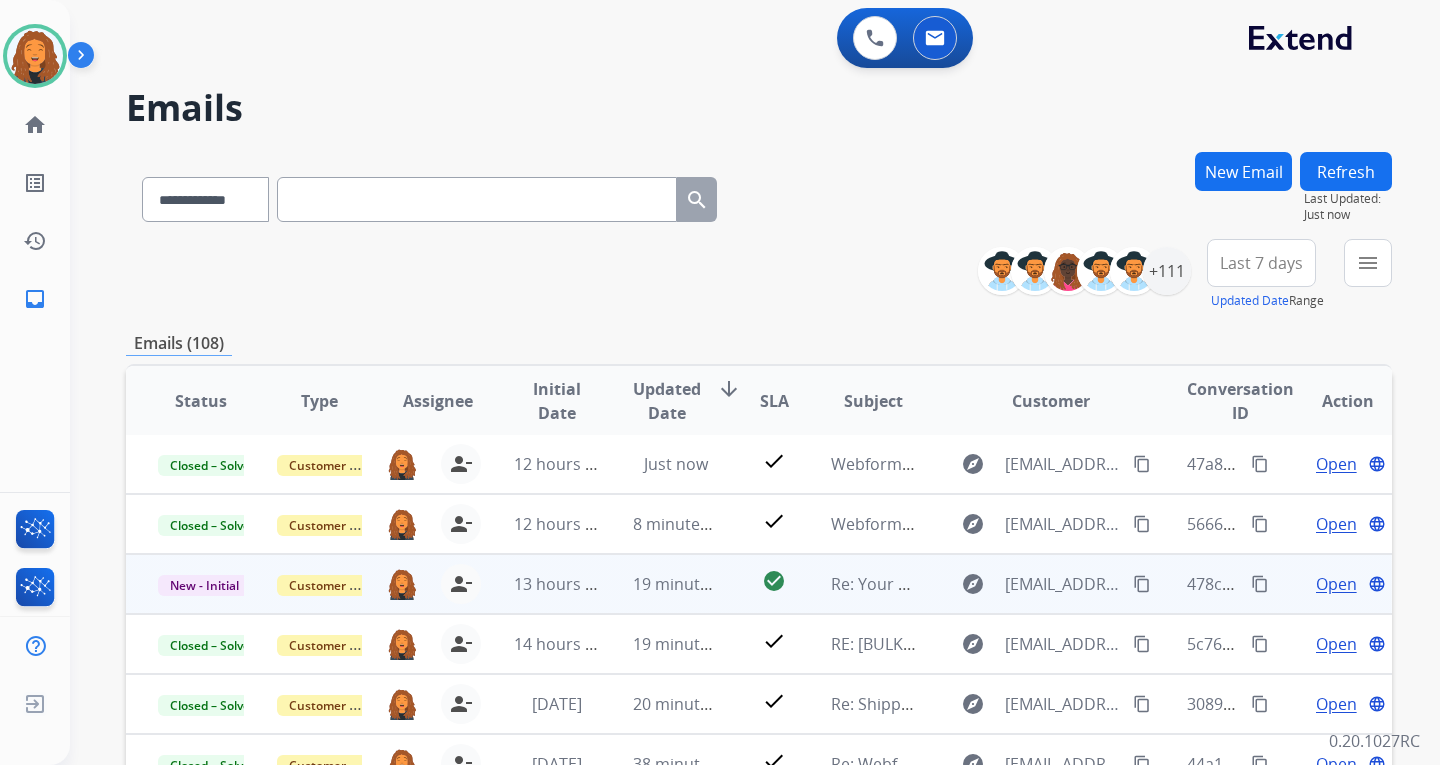 click on "content_copy" at bounding box center (1142, 584) 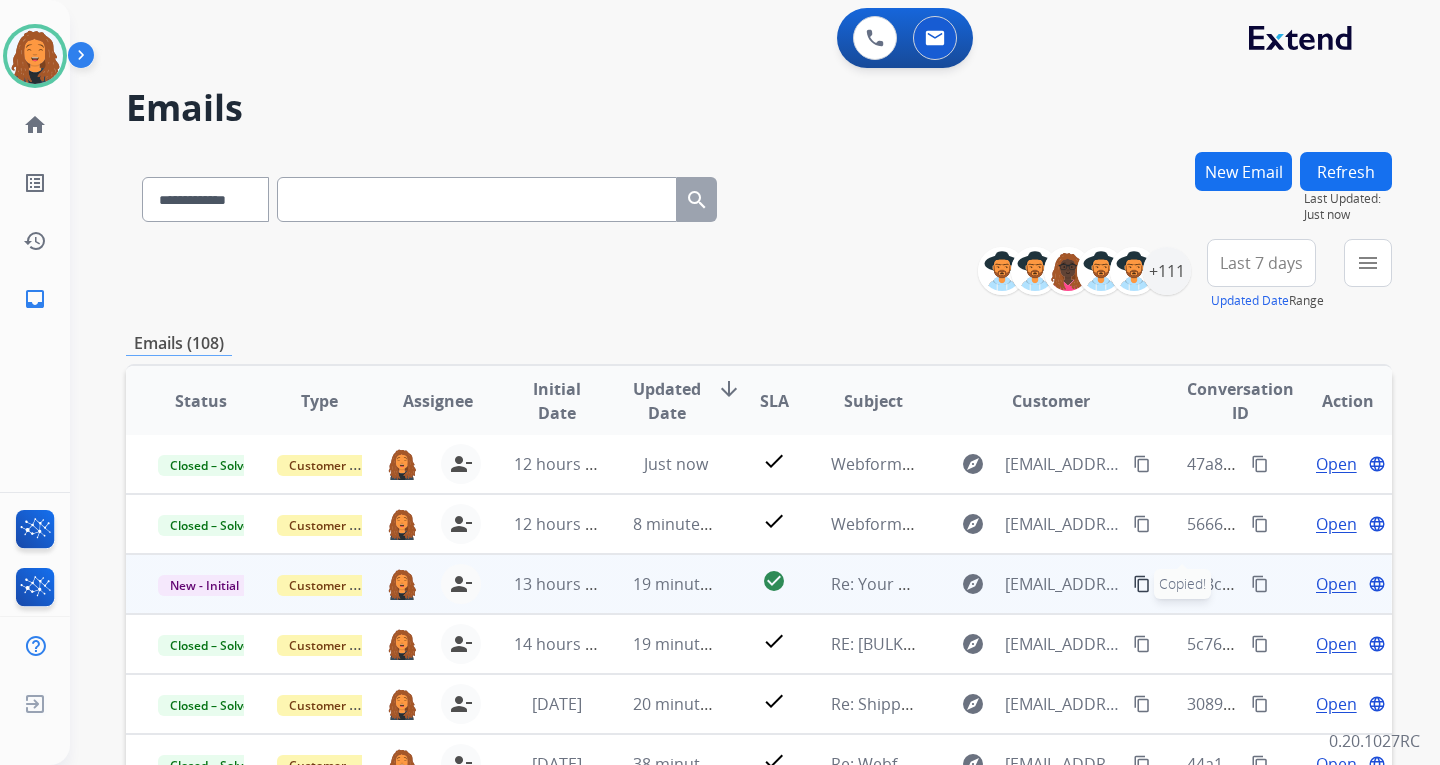 click on "Open" at bounding box center [1336, 584] 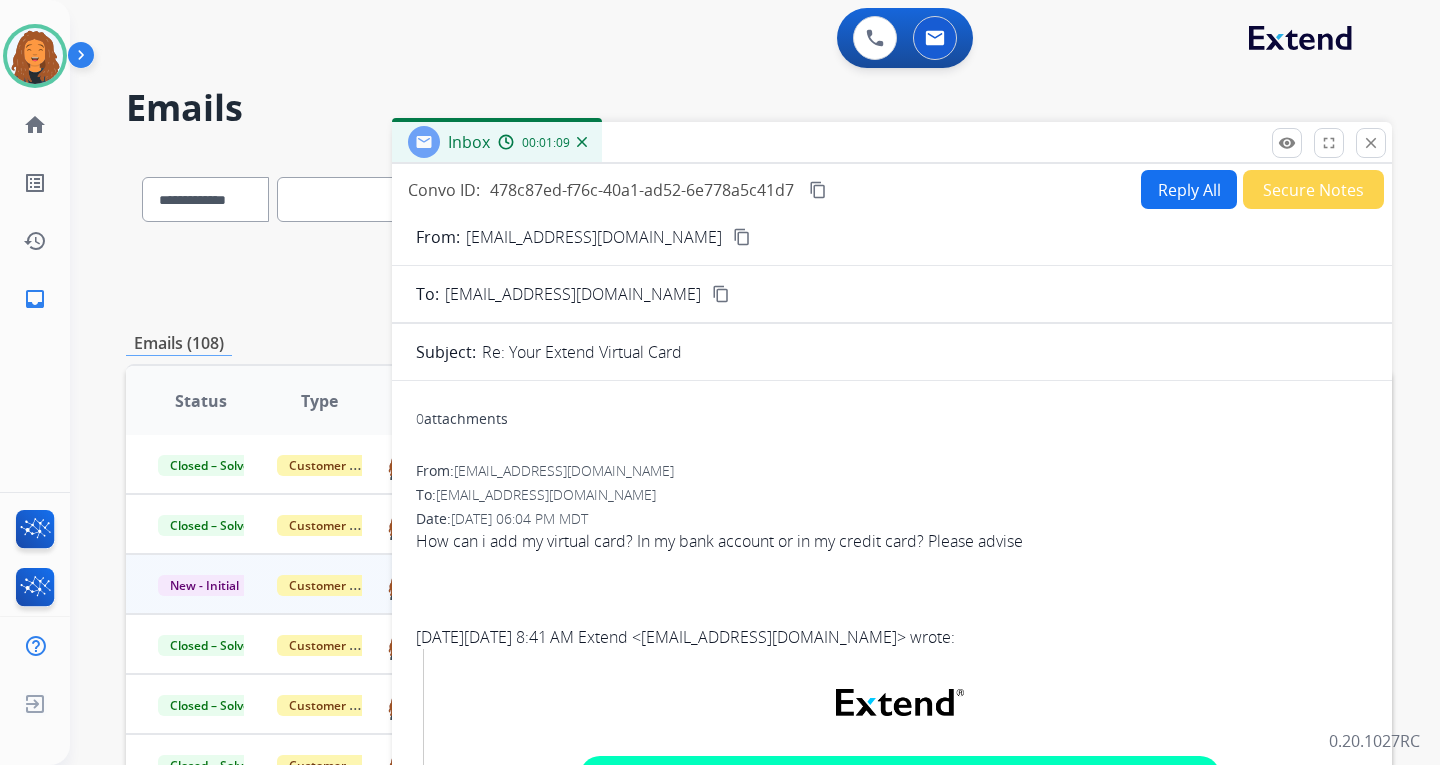 click on "Reply All" at bounding box center [1189, 189] 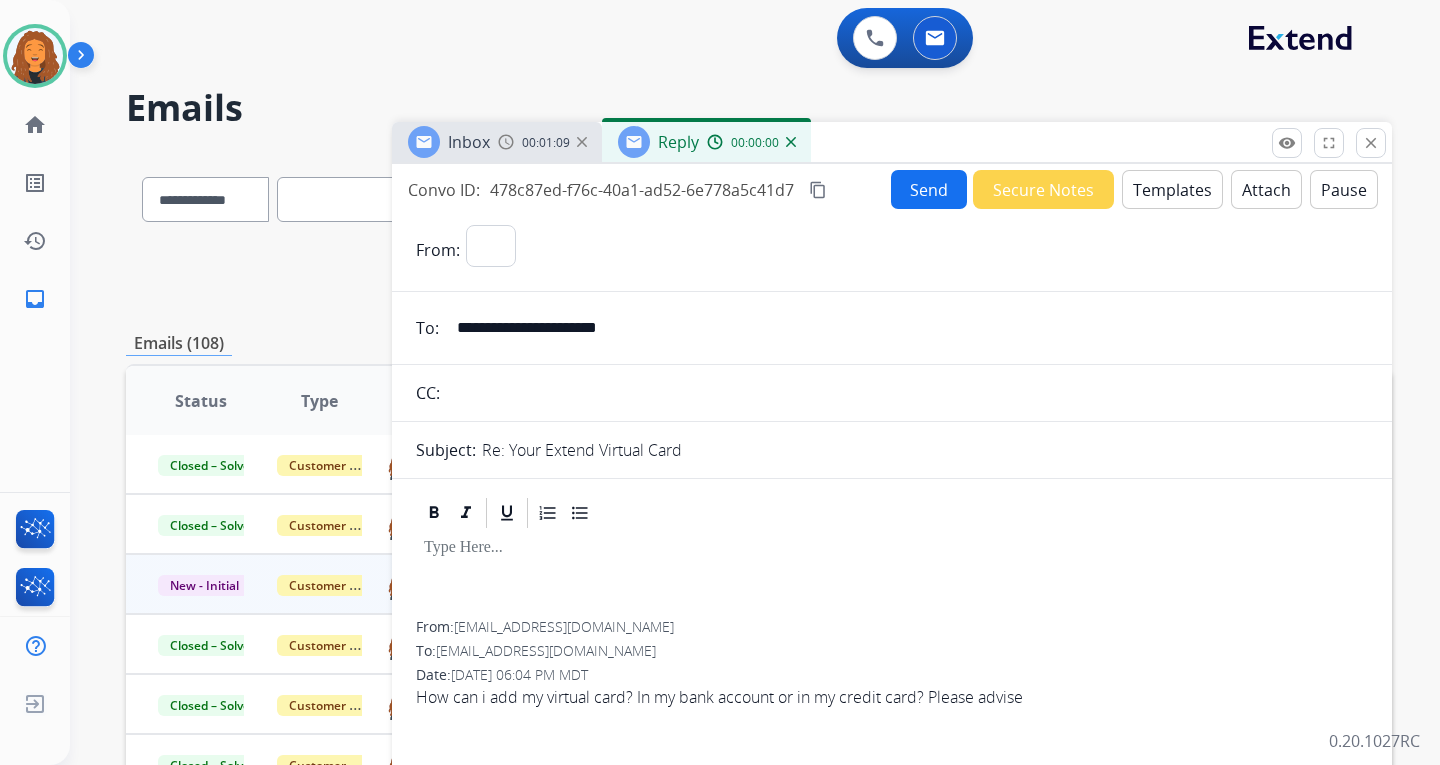 select on "**********" 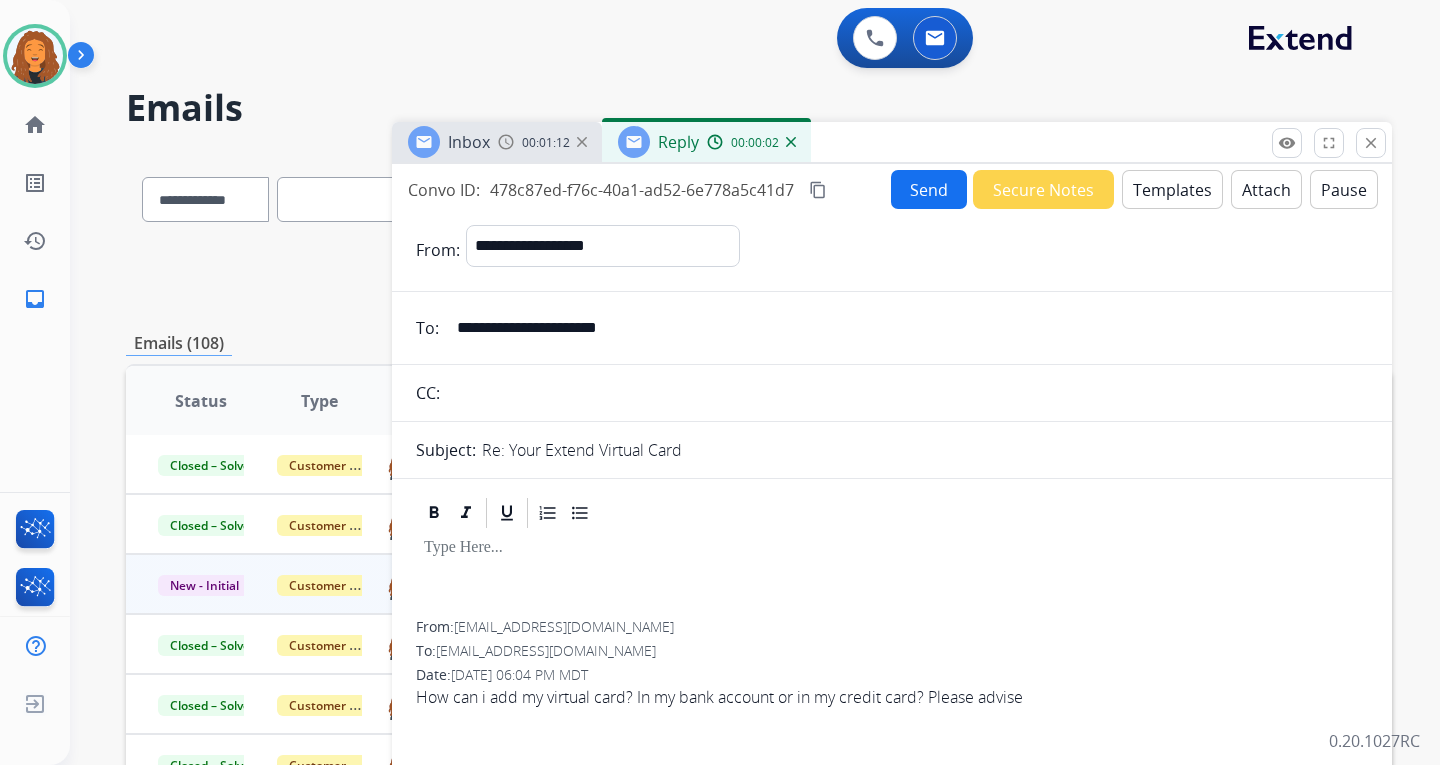 click on "Templates" at bounding box center [1172, 189] 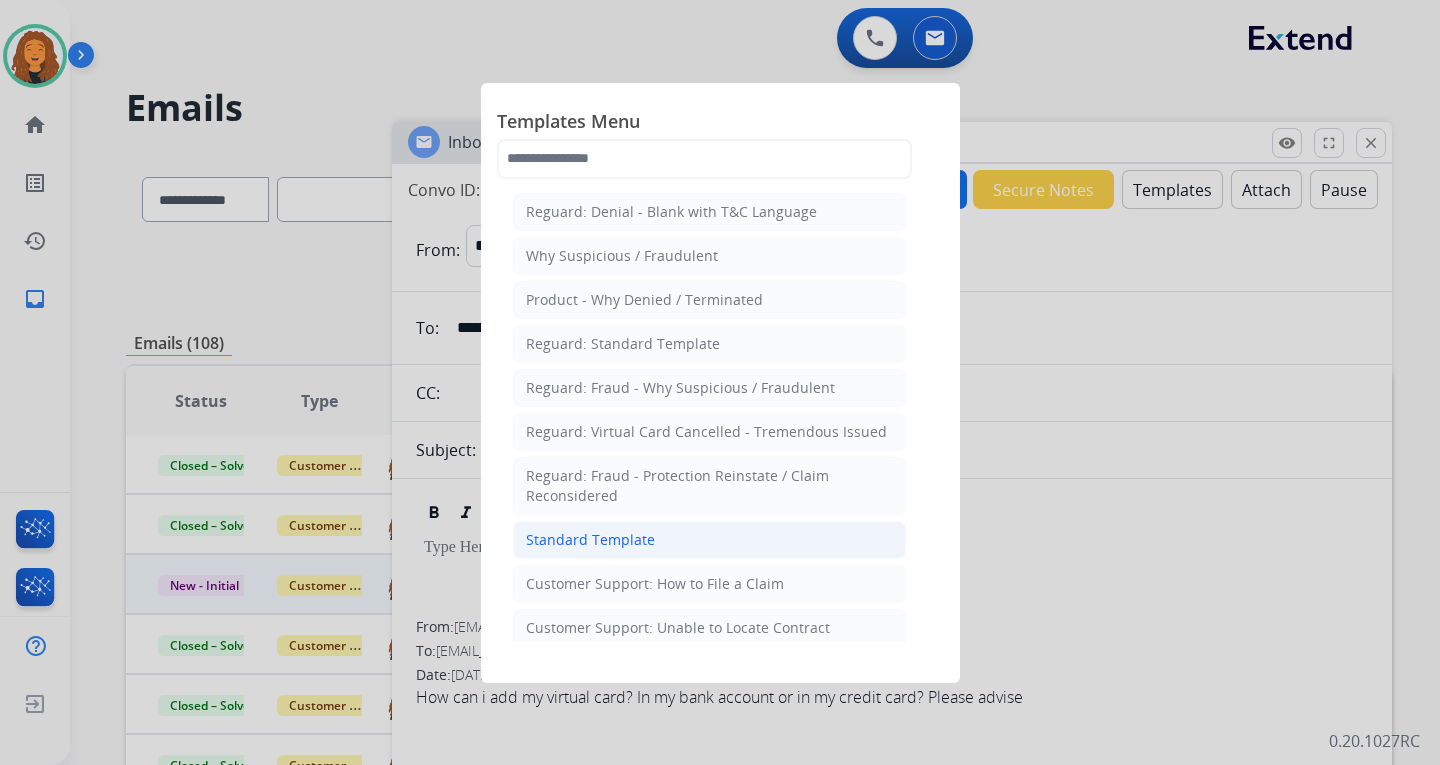 click on "Standard Template" 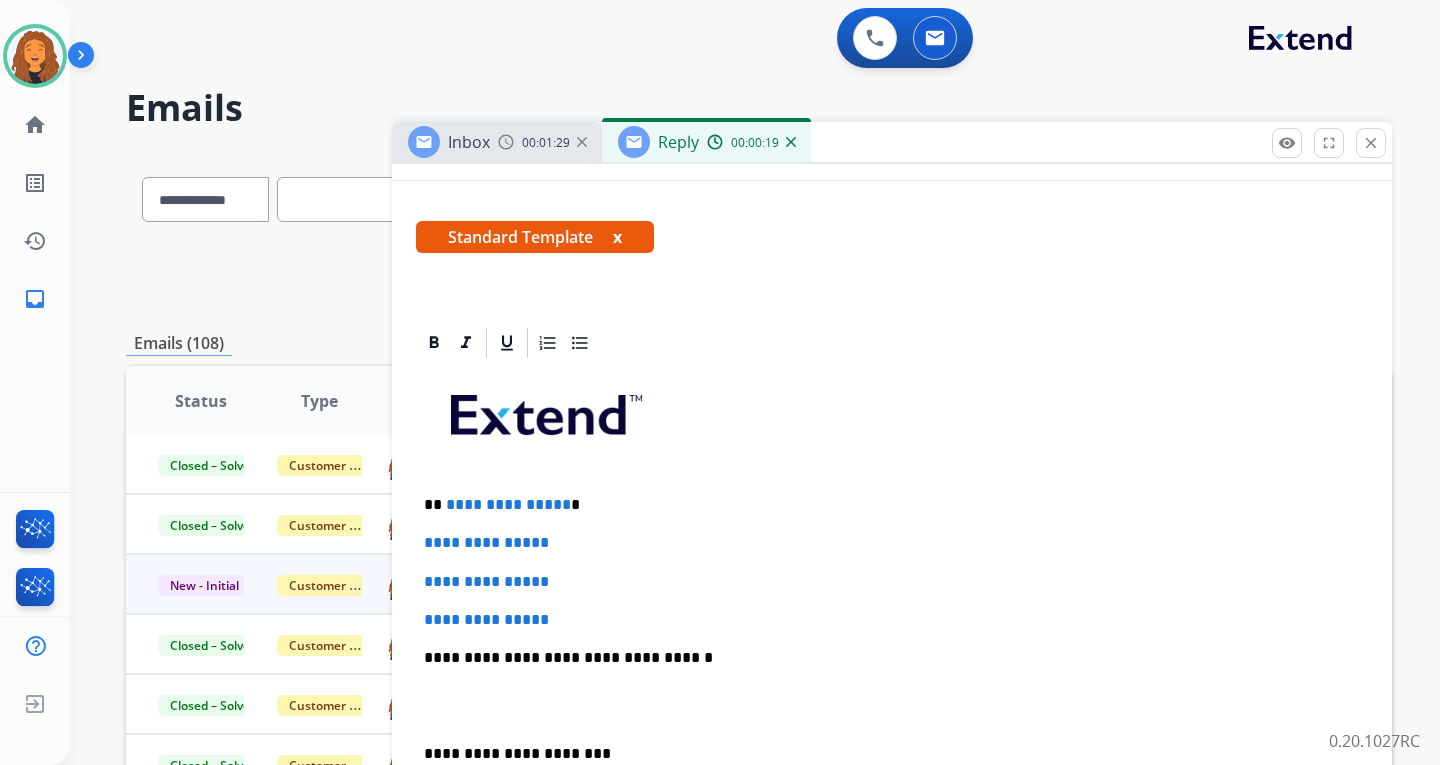 scroll, scrollTop: 300, scrollLeft: 0, axis: vertical 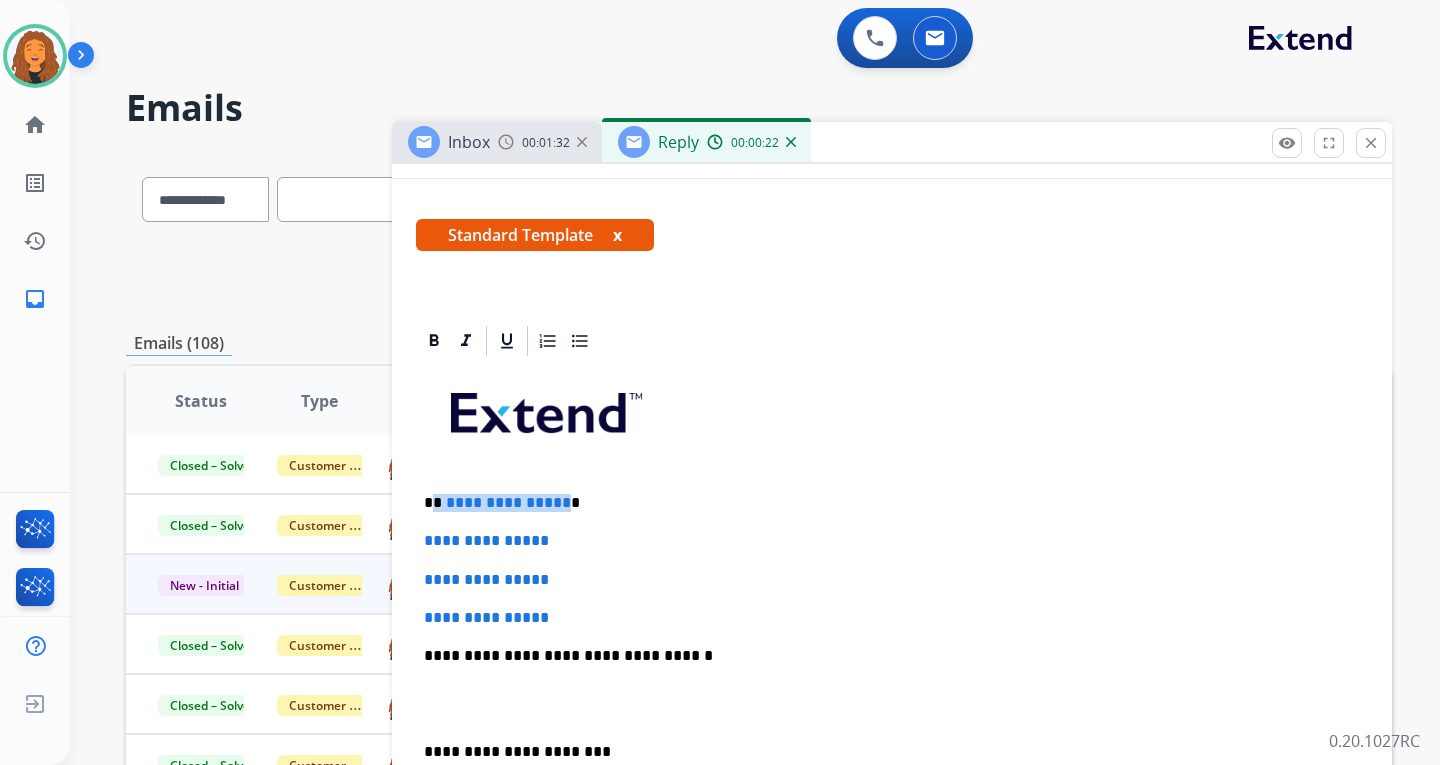drag, startPoint x: 560, startPoint y: 499, endPoint x: 432, endPoint y: 498, distance: 128.0039 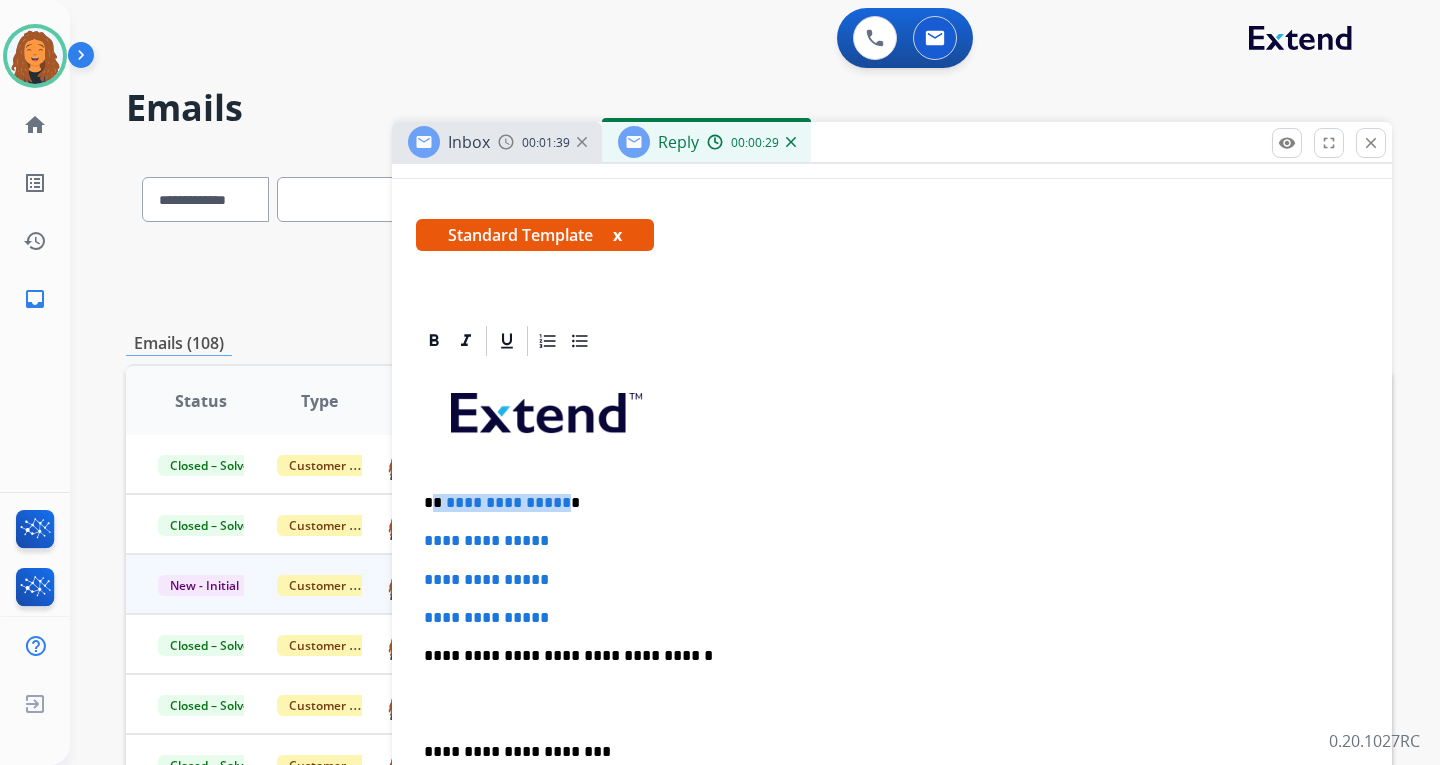 type 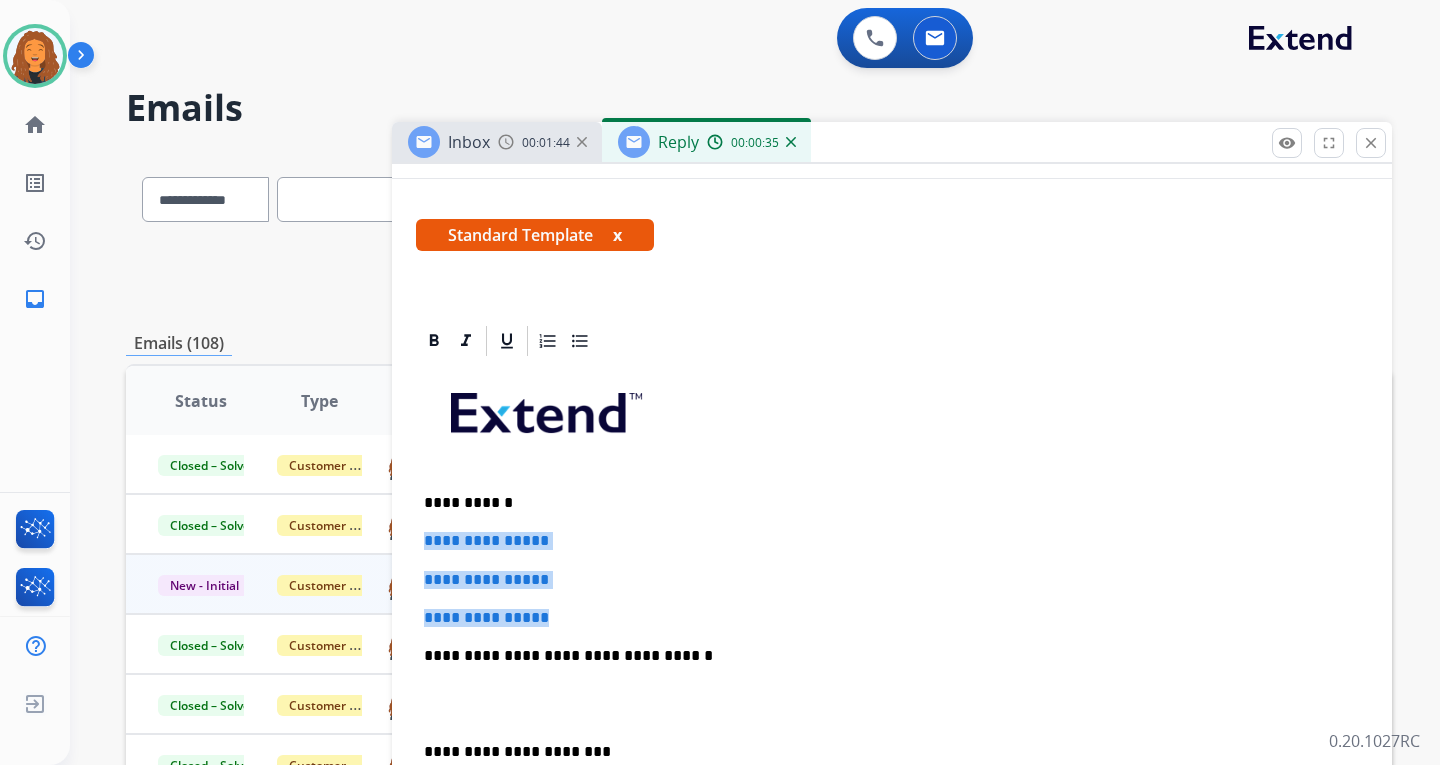 drag, startPoint x: 570, startPoint y: 623, endPoint x: 411, endPoint y: 539, distance: 179.82492 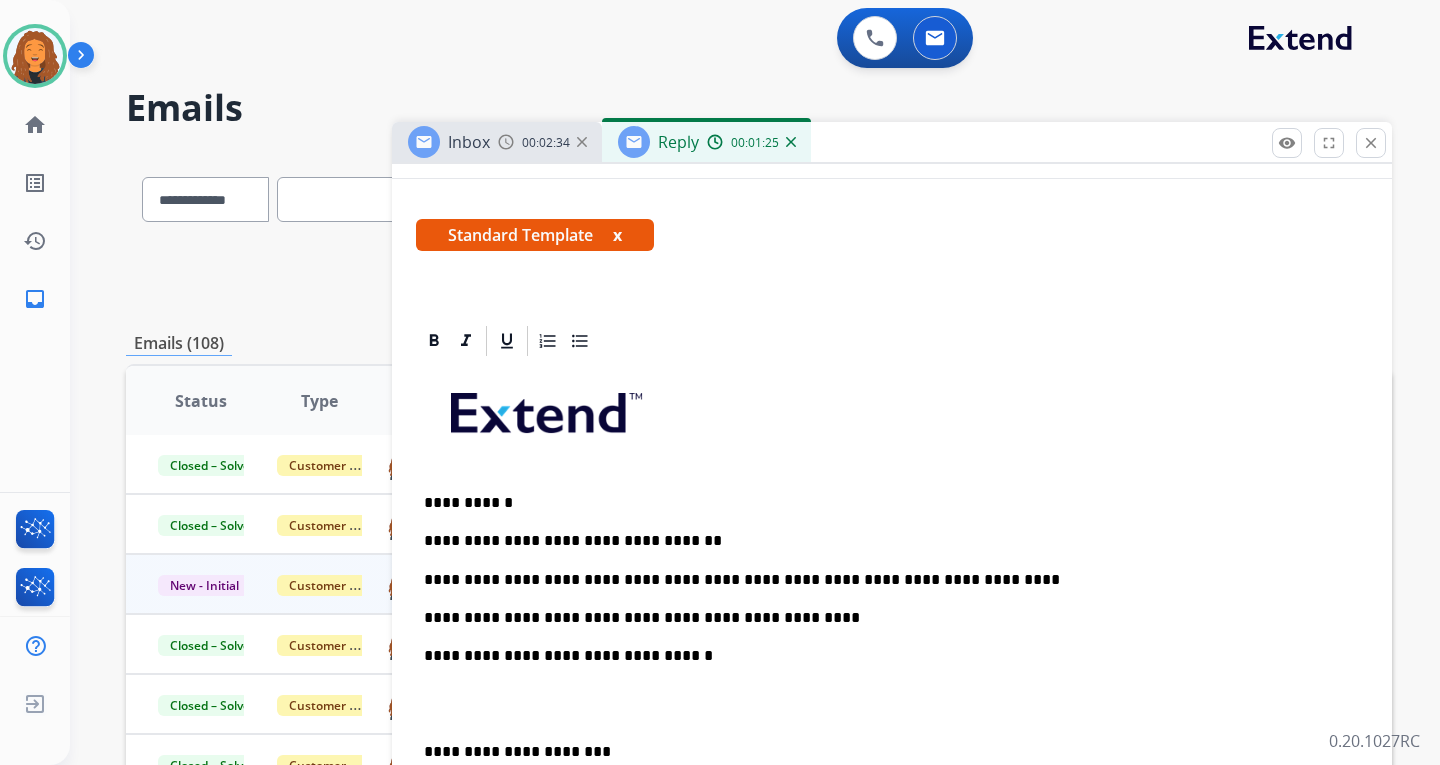 click on "**********" at bounding box center (884, 618) 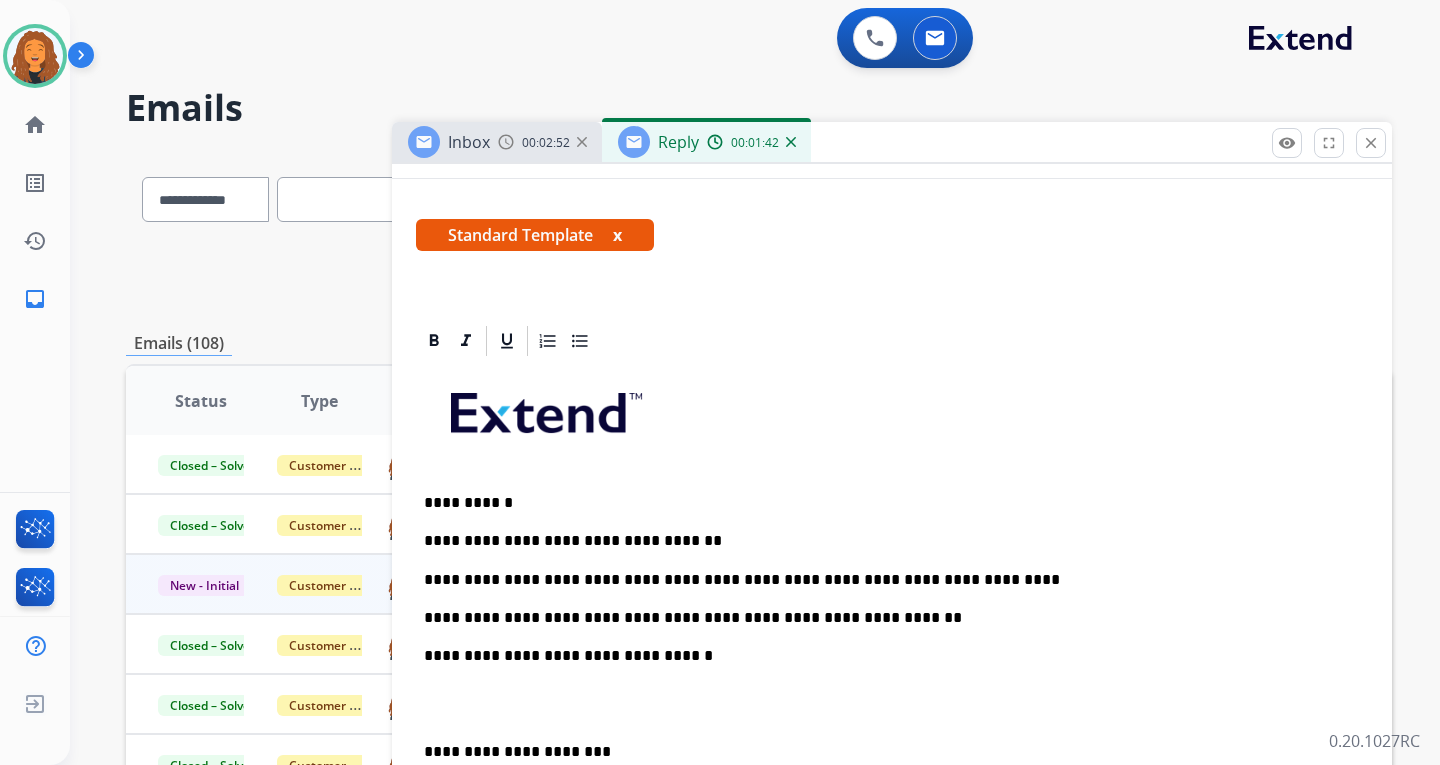 click on "**********" at bounding box center [892, 703] 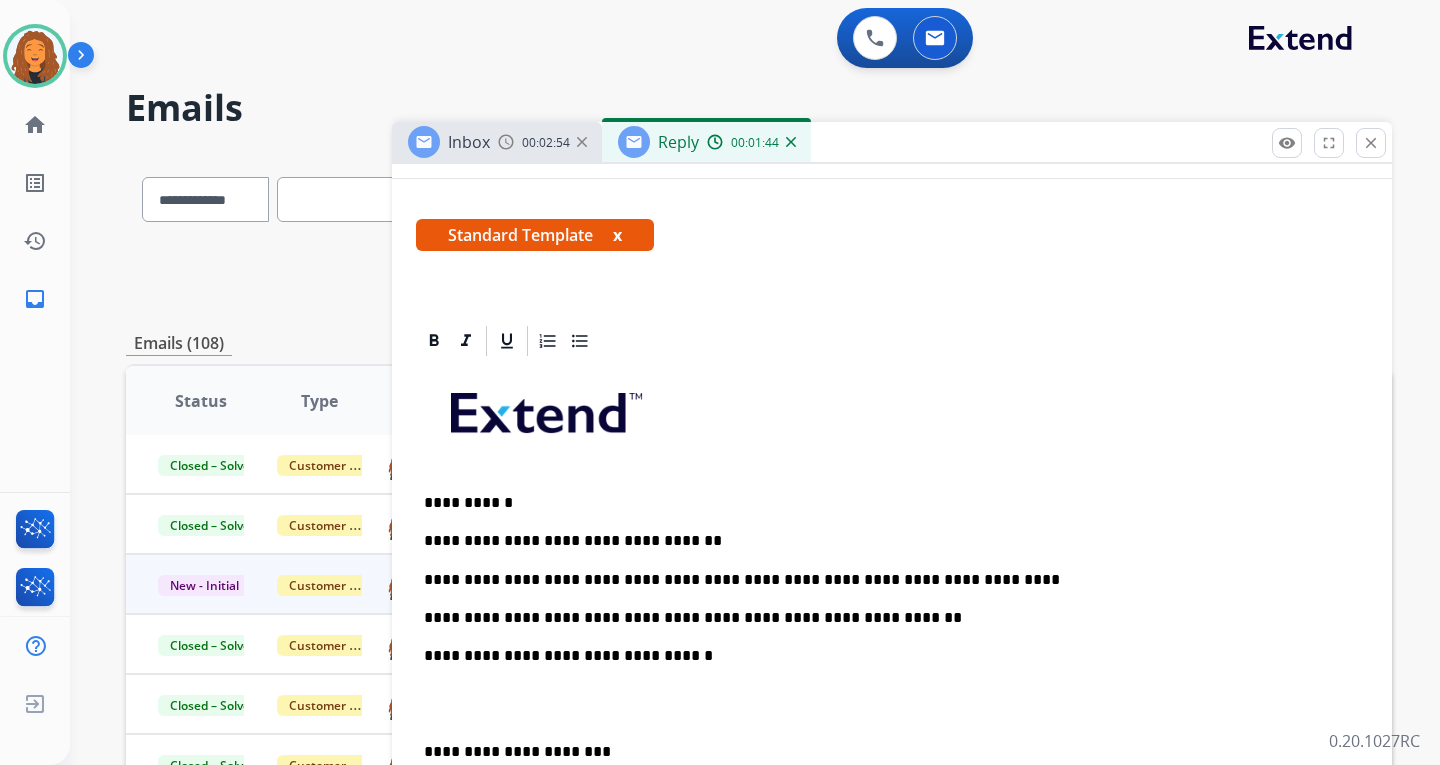click on "**********" at bounding box center [884, 618] 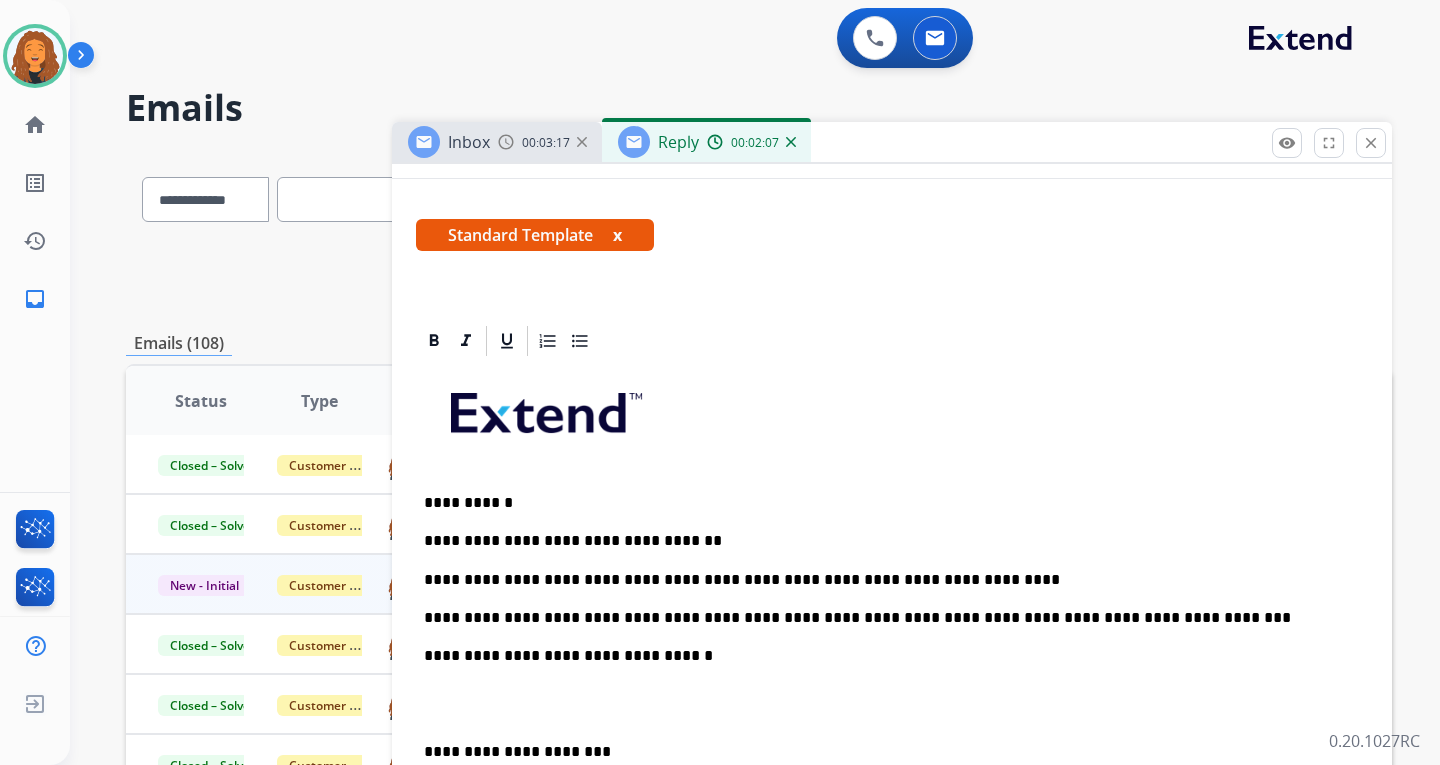click on "**********" at bounding box center (884, 618) 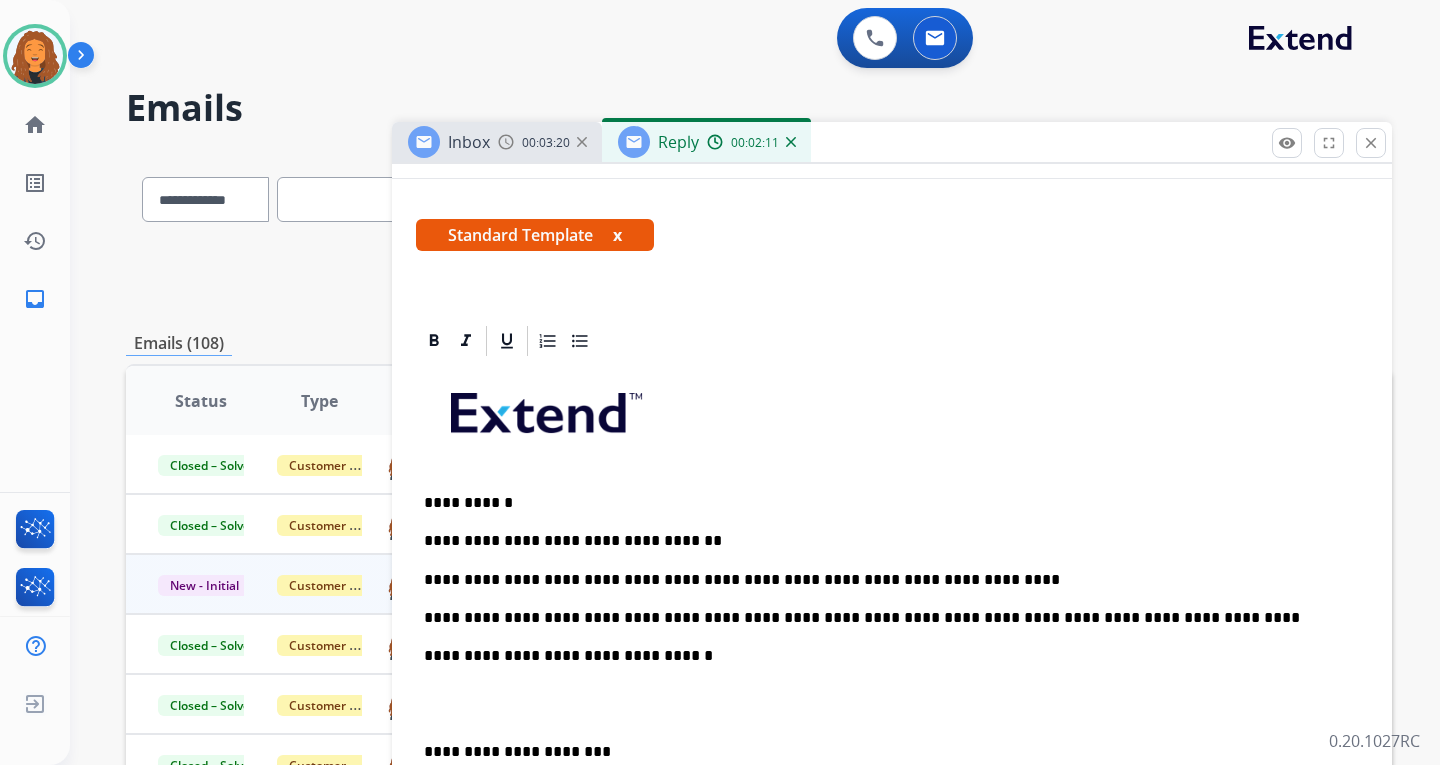 click on "**********" at bounding box center (884, 618) 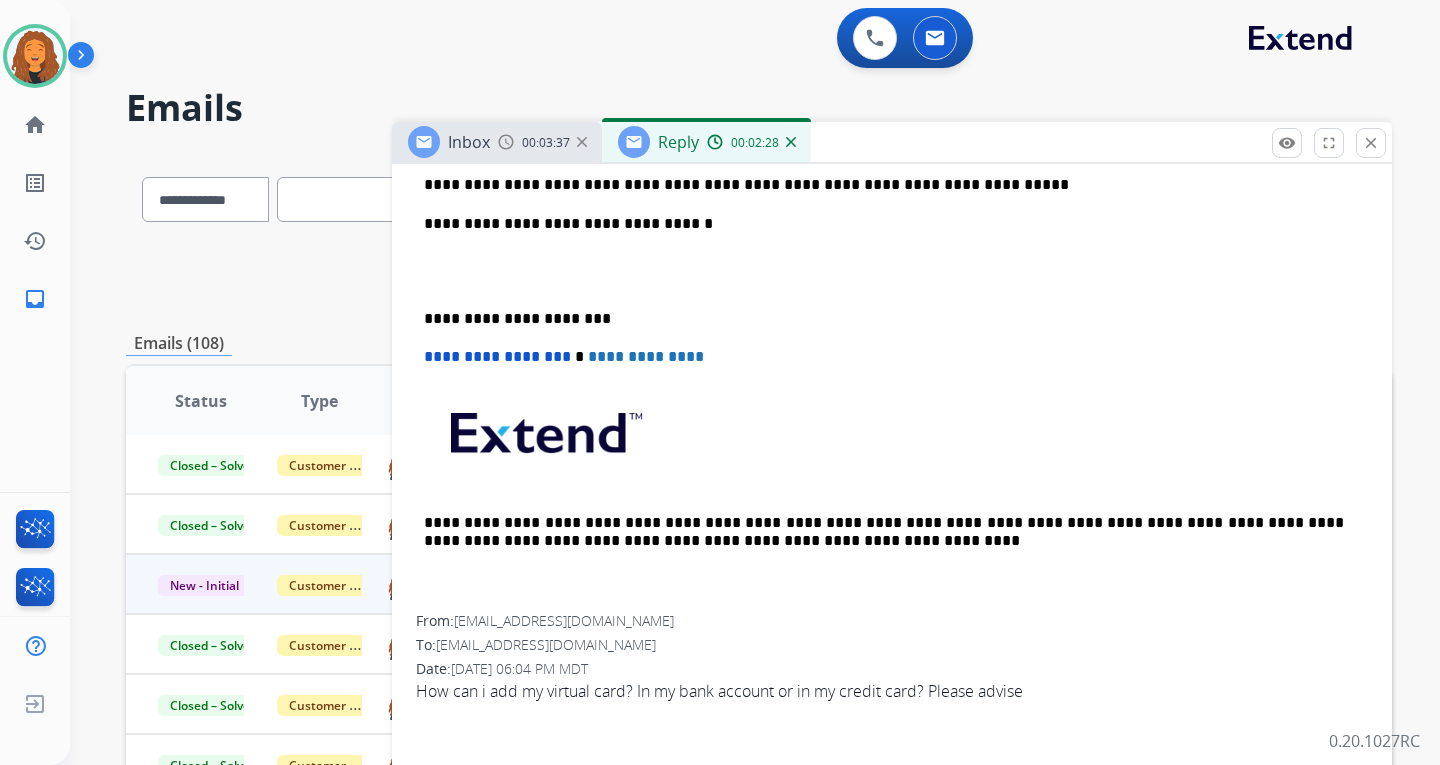 scroll, scrollTop: 800, scrollLeft: 0, axis: vertical 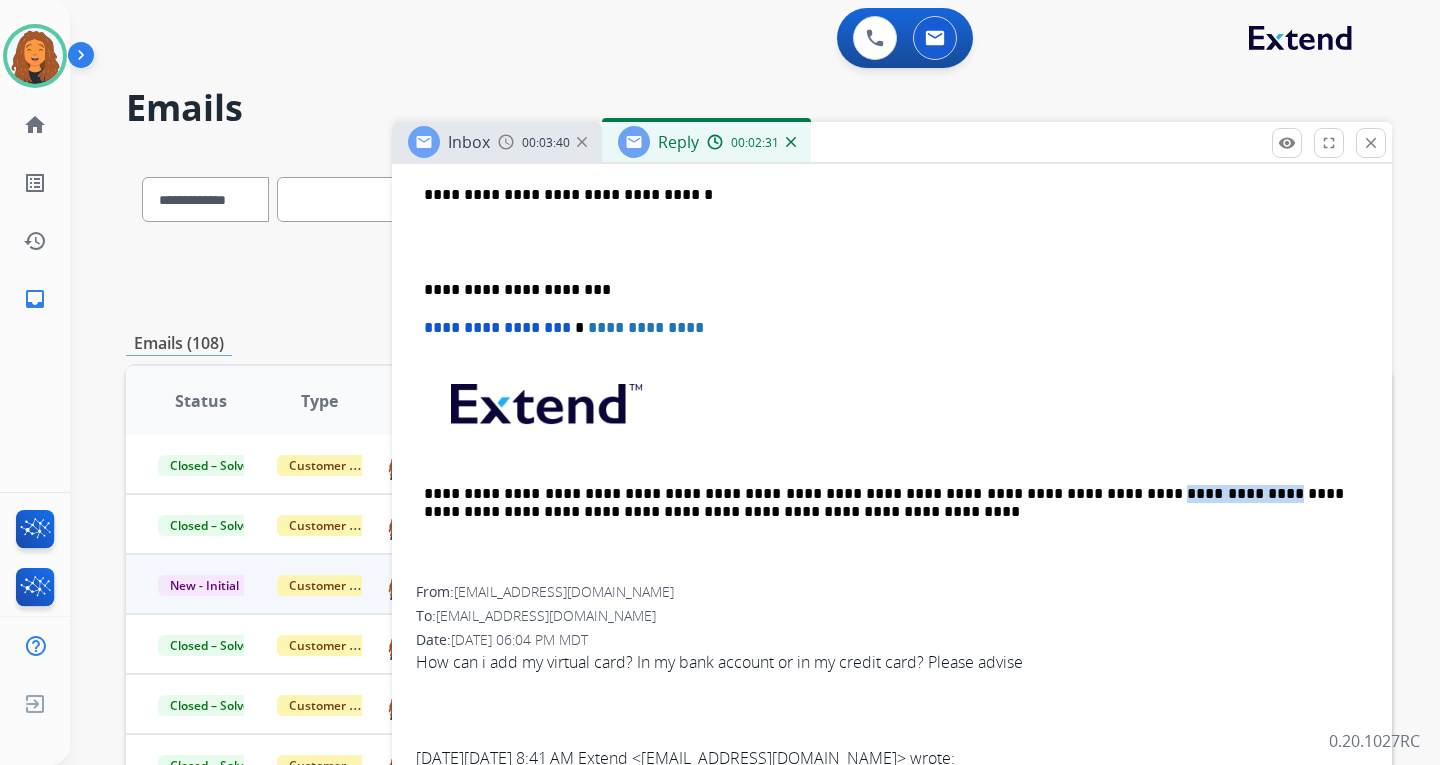 drag, startPoint x: 1112, startPoint y: 489, endPoint x: 1015, endPoint y: 487, distance: 97.020615 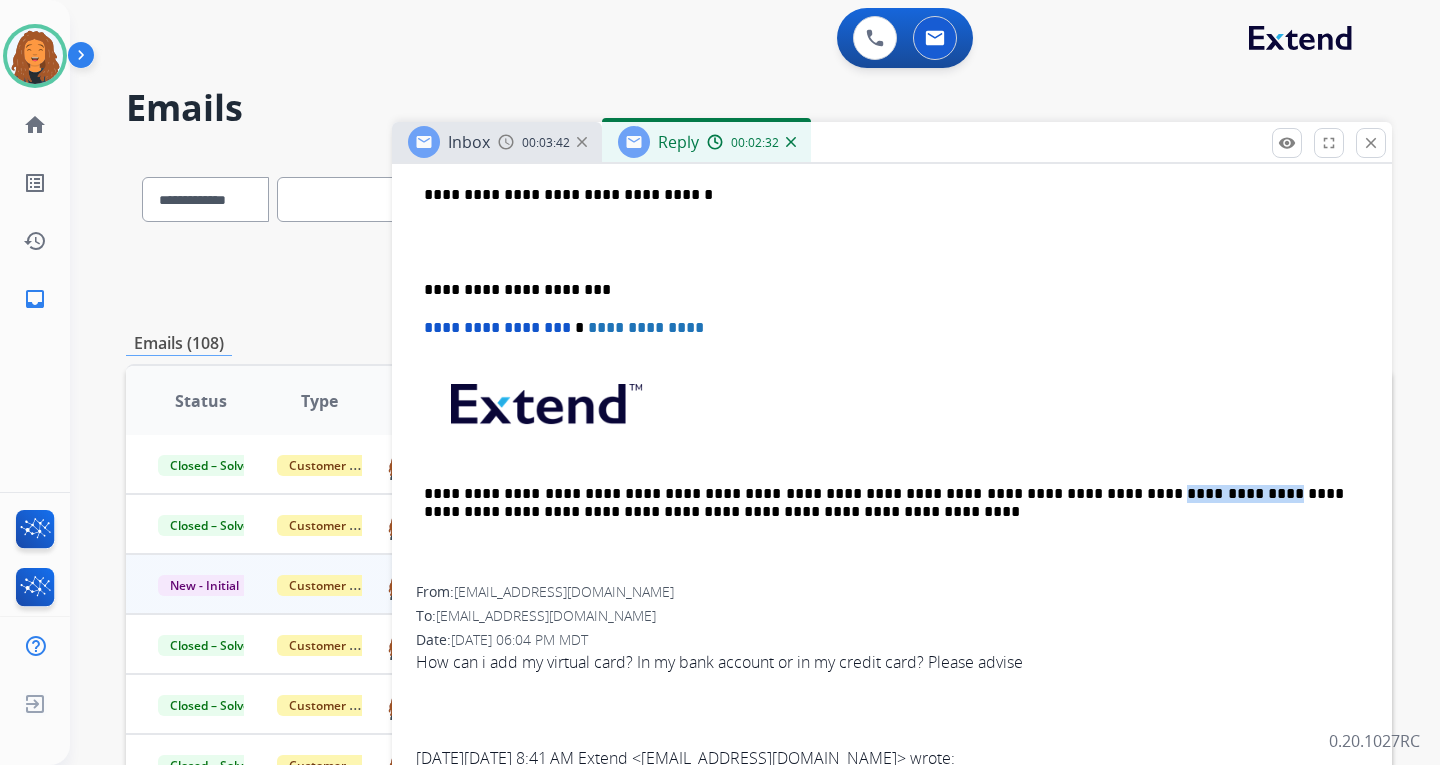 copy on "**********" 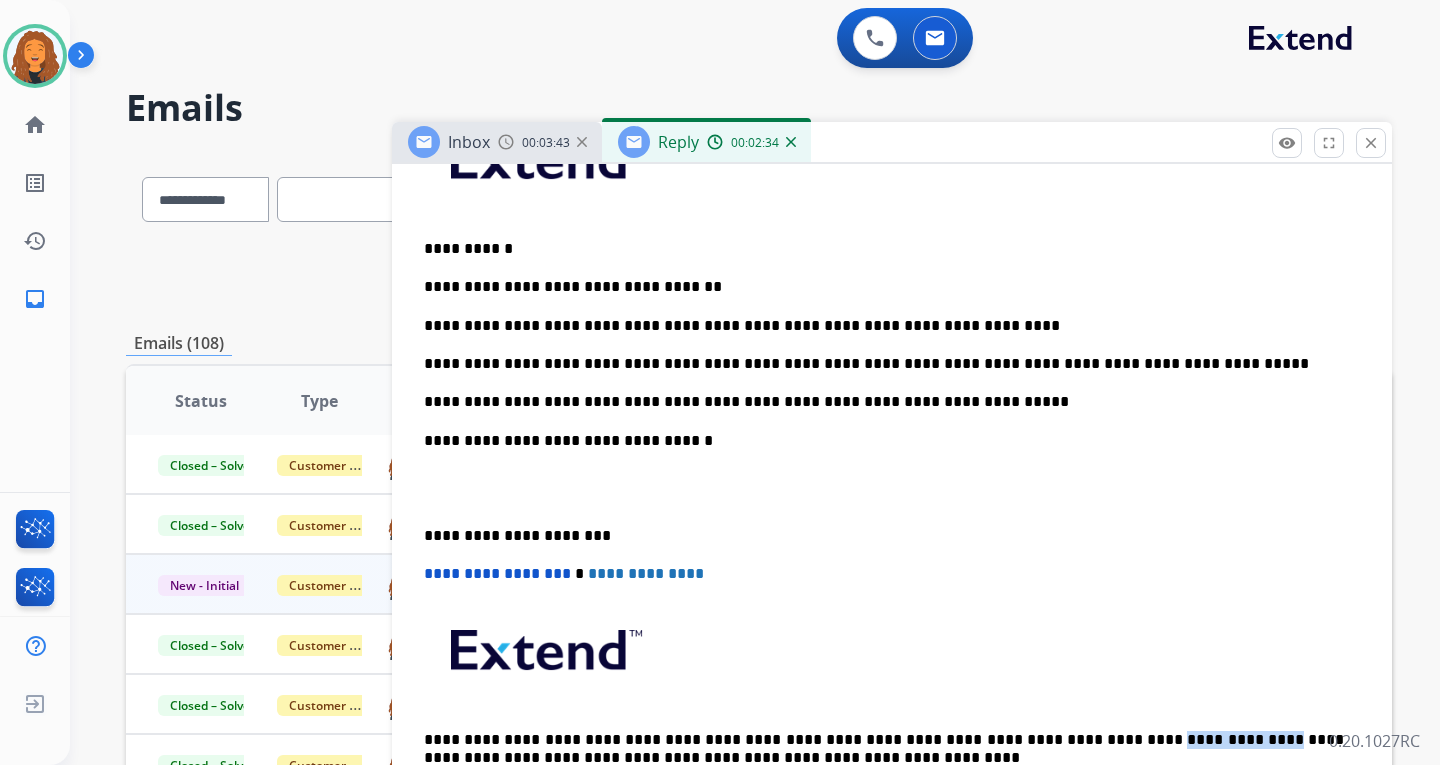 scroll, scrollTop: 400, scrollLeft: 0, axis: vertical 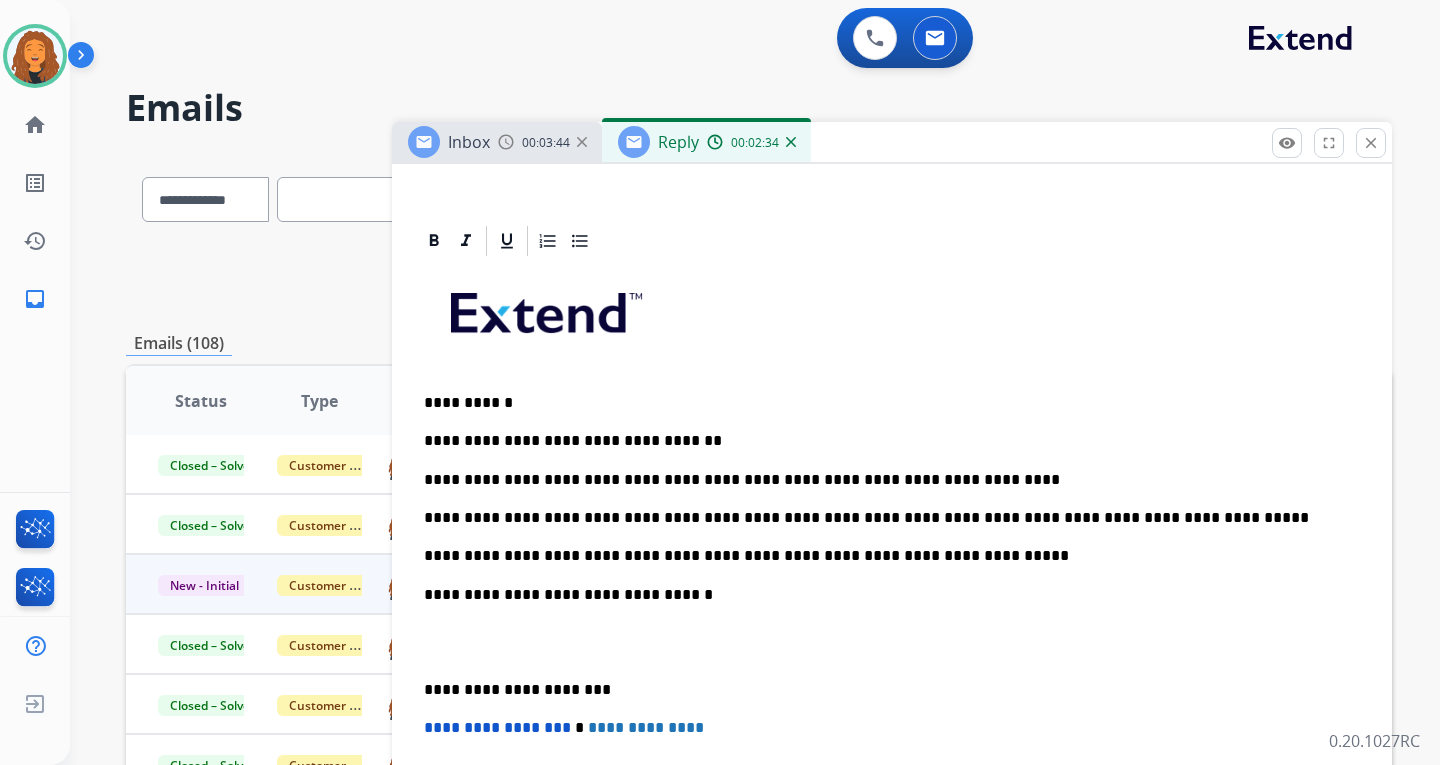 click on "**********" at bounding box center [884, 556] 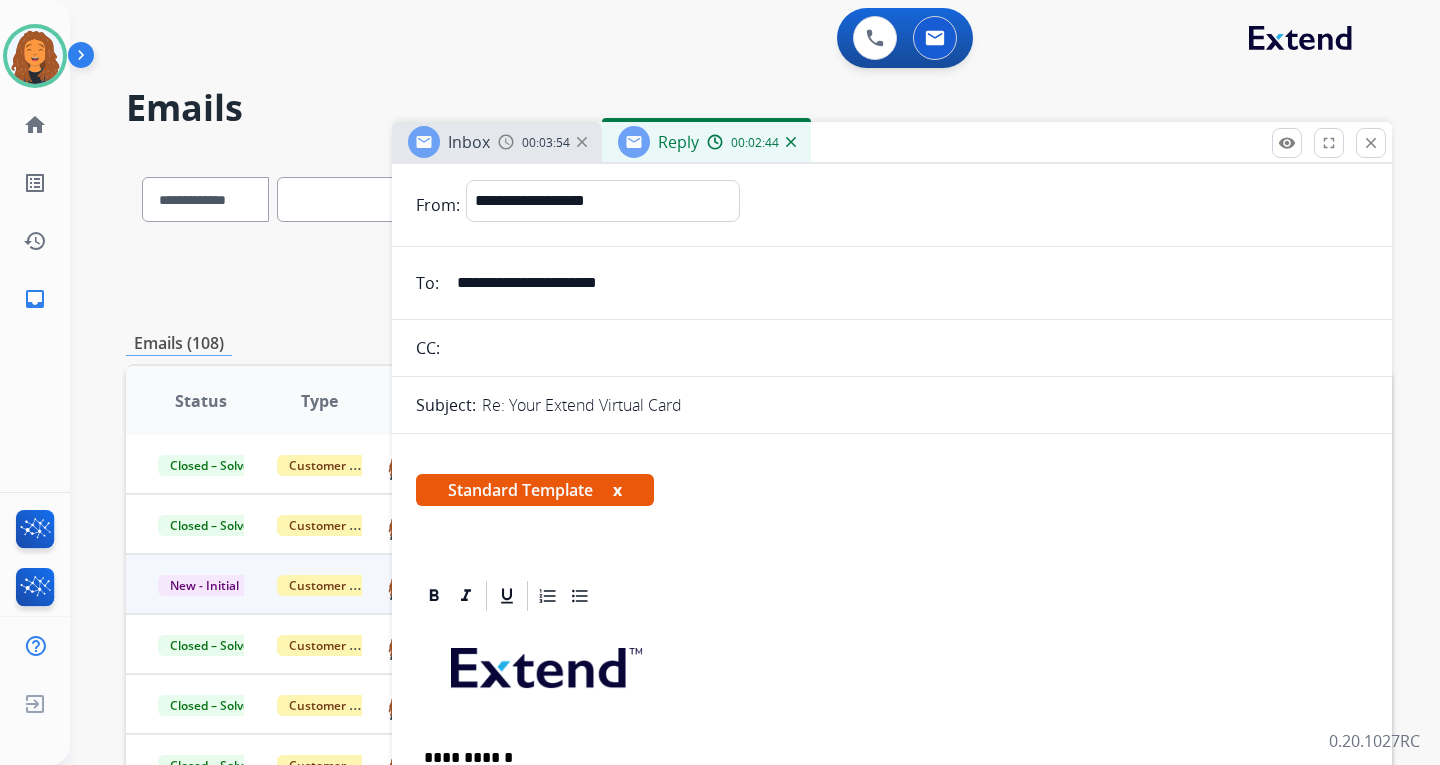 scroll, scrollTop: 0, scrollLeft: 0, axis: both 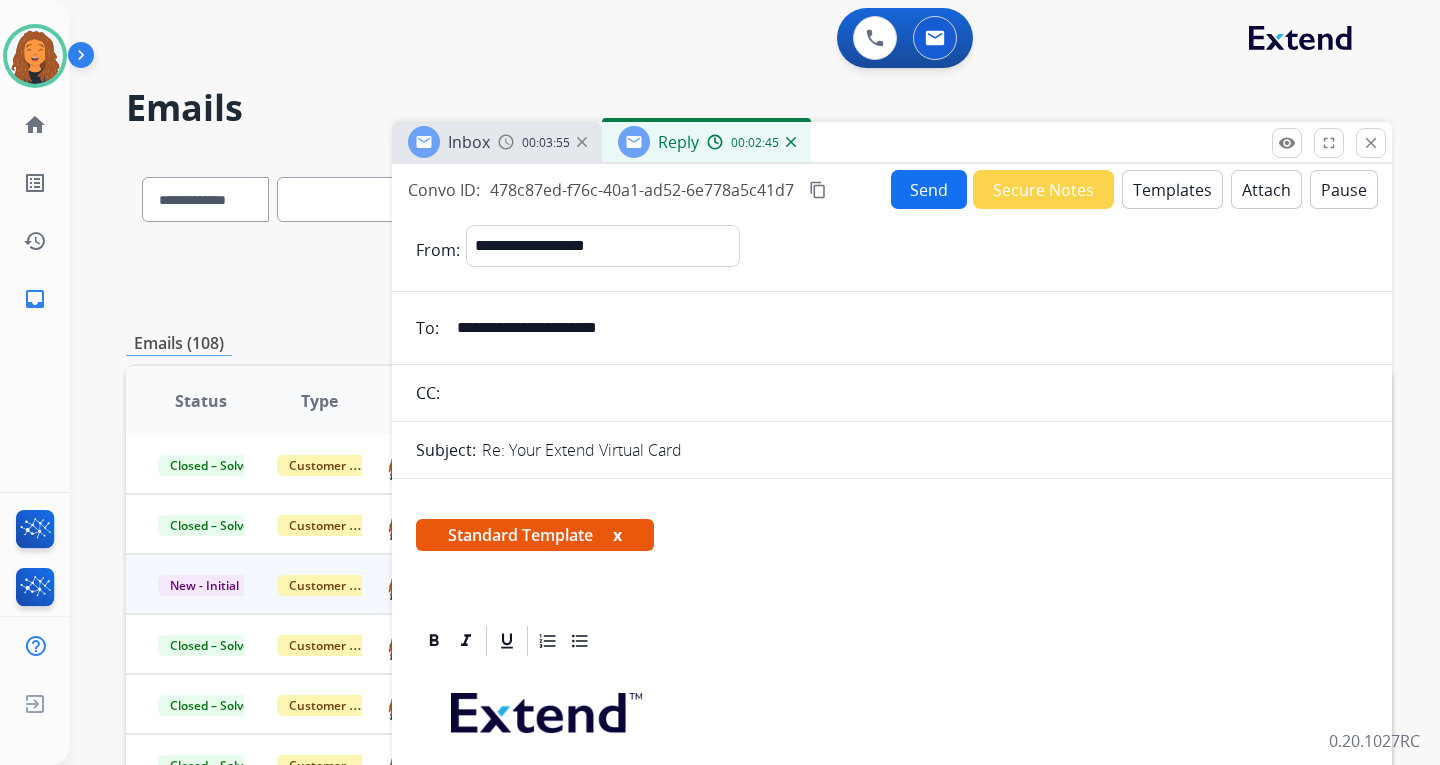 click on "Send" at bounding box center (929, 189) 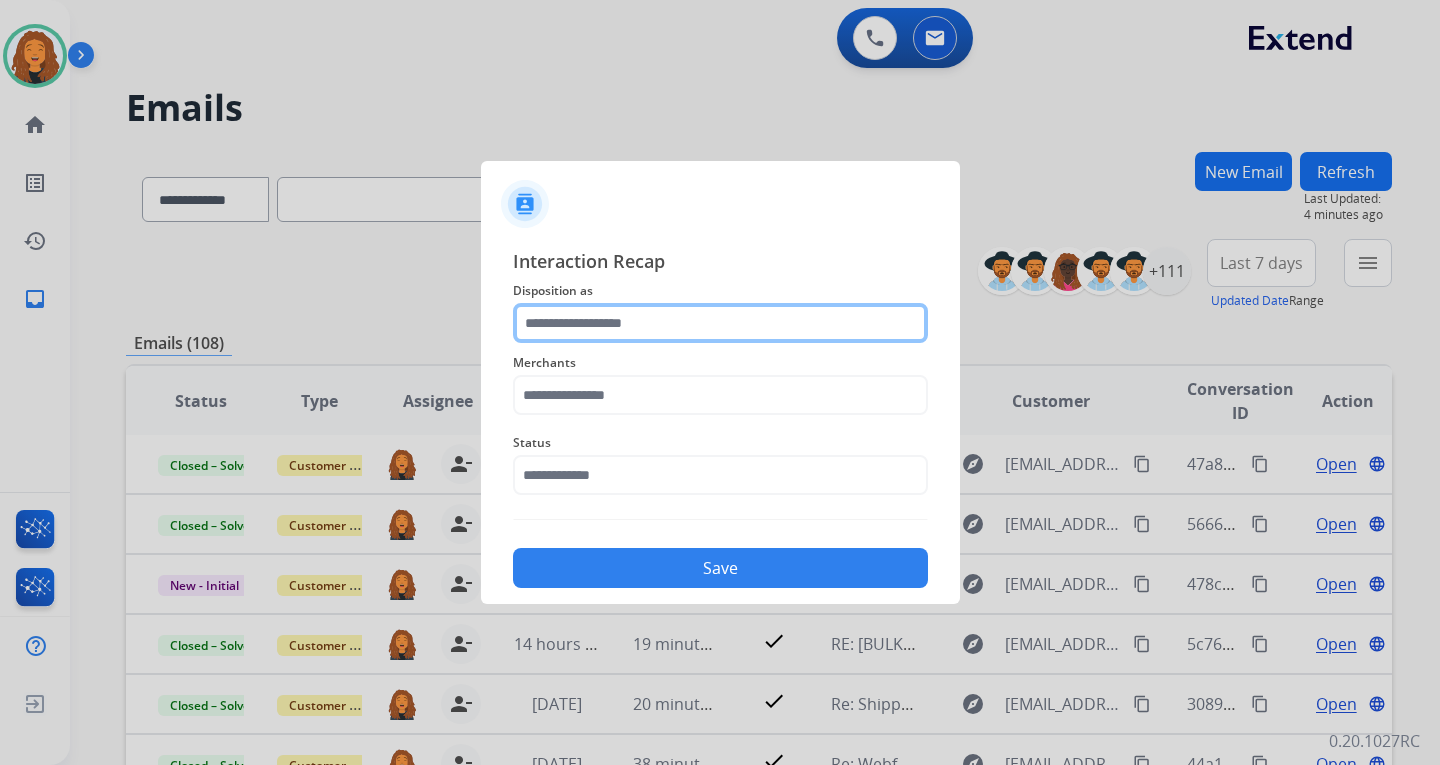 click 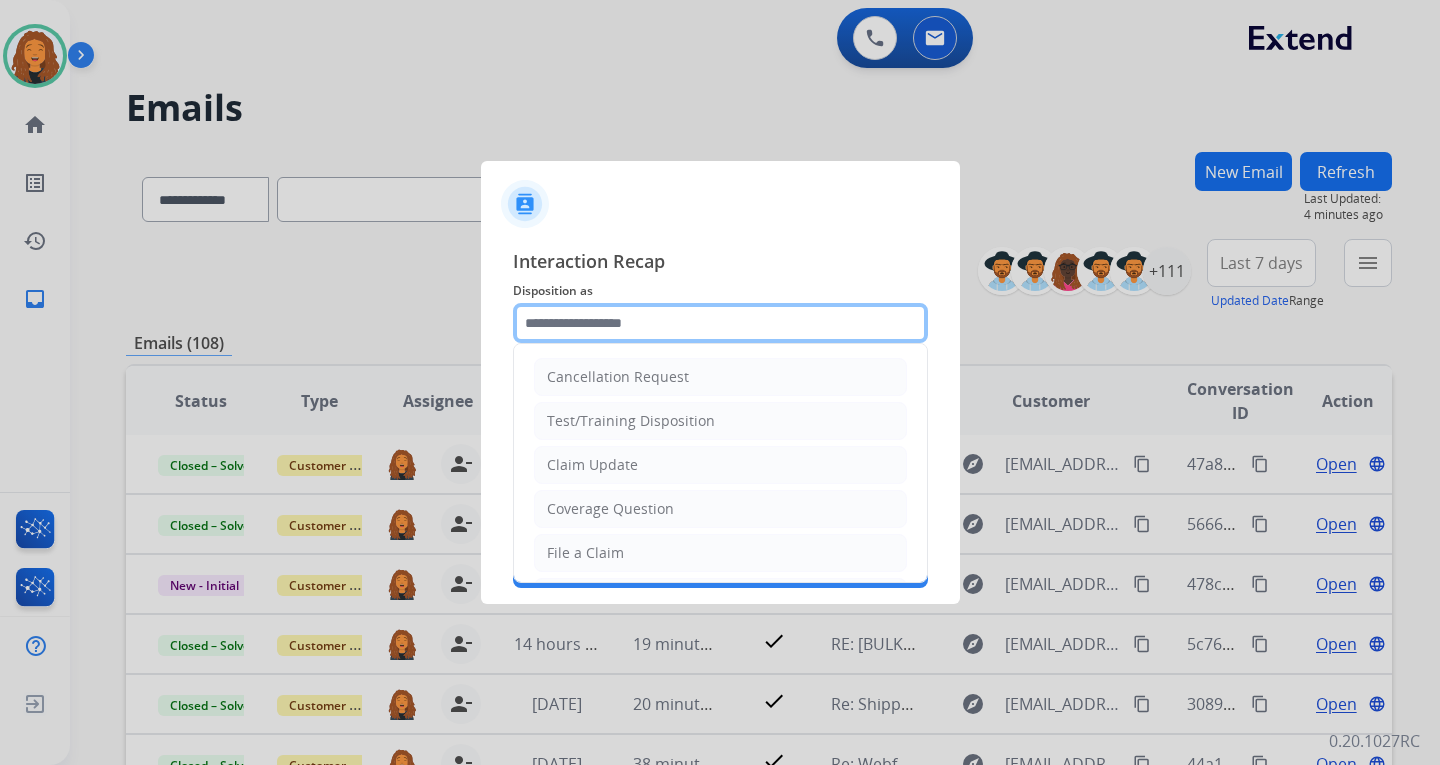 click 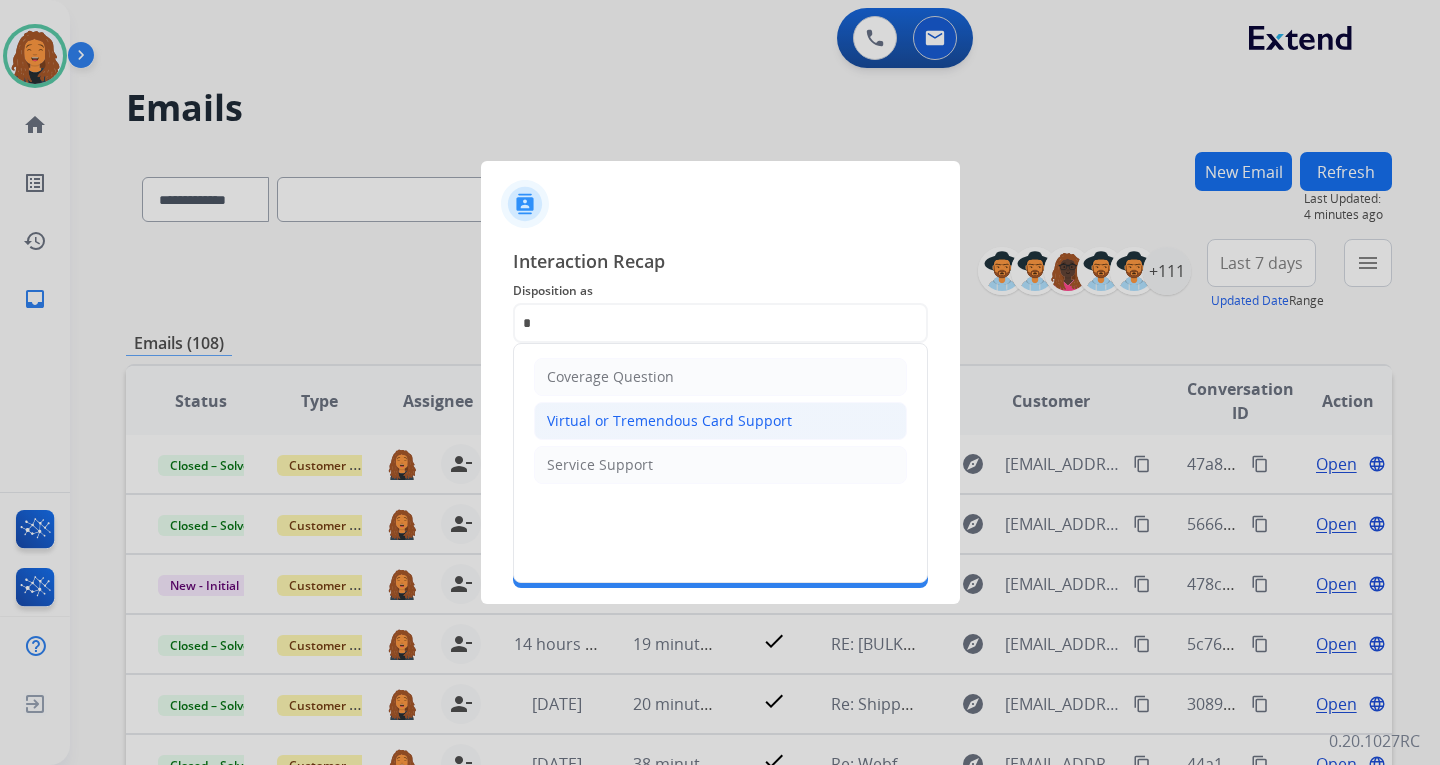 click on "Virtual or Tremendous Card Support" 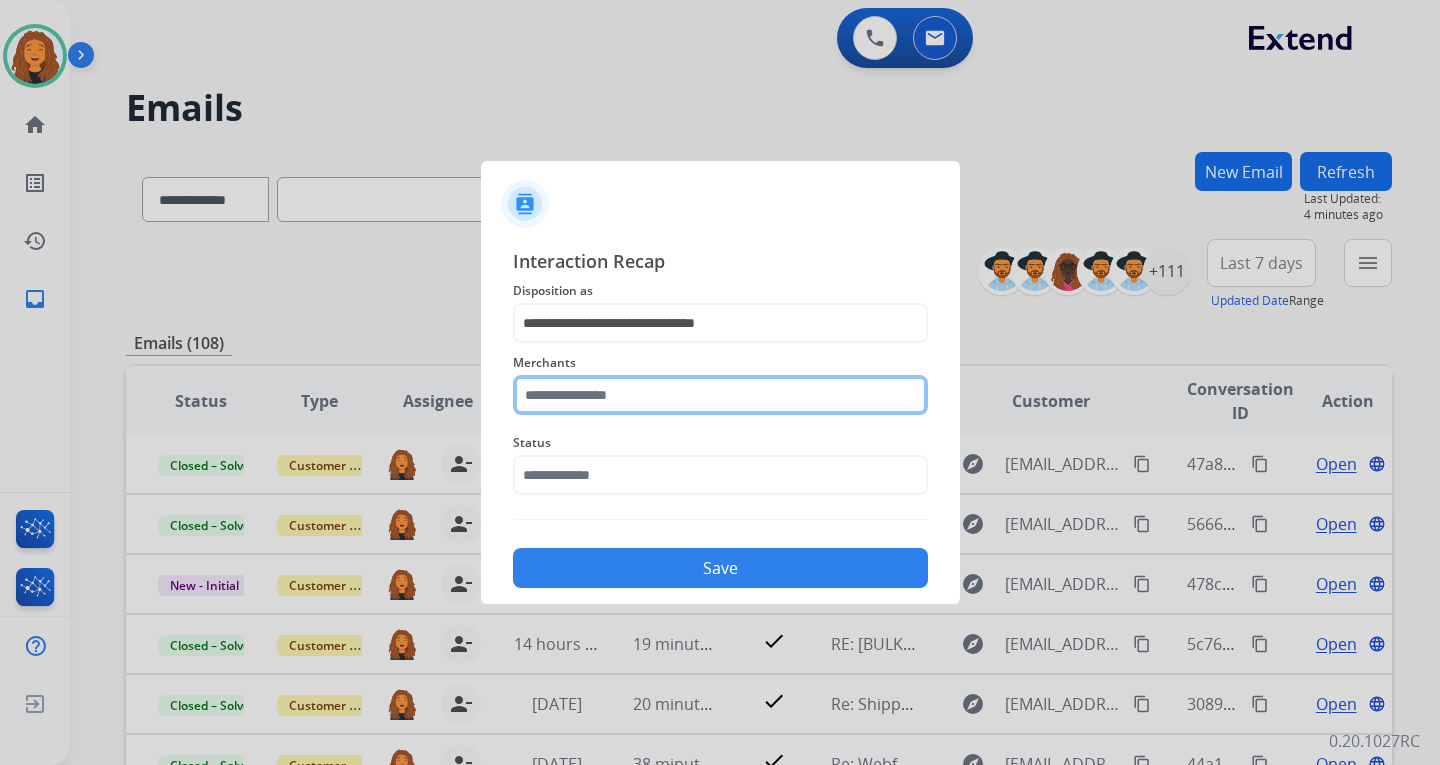 click 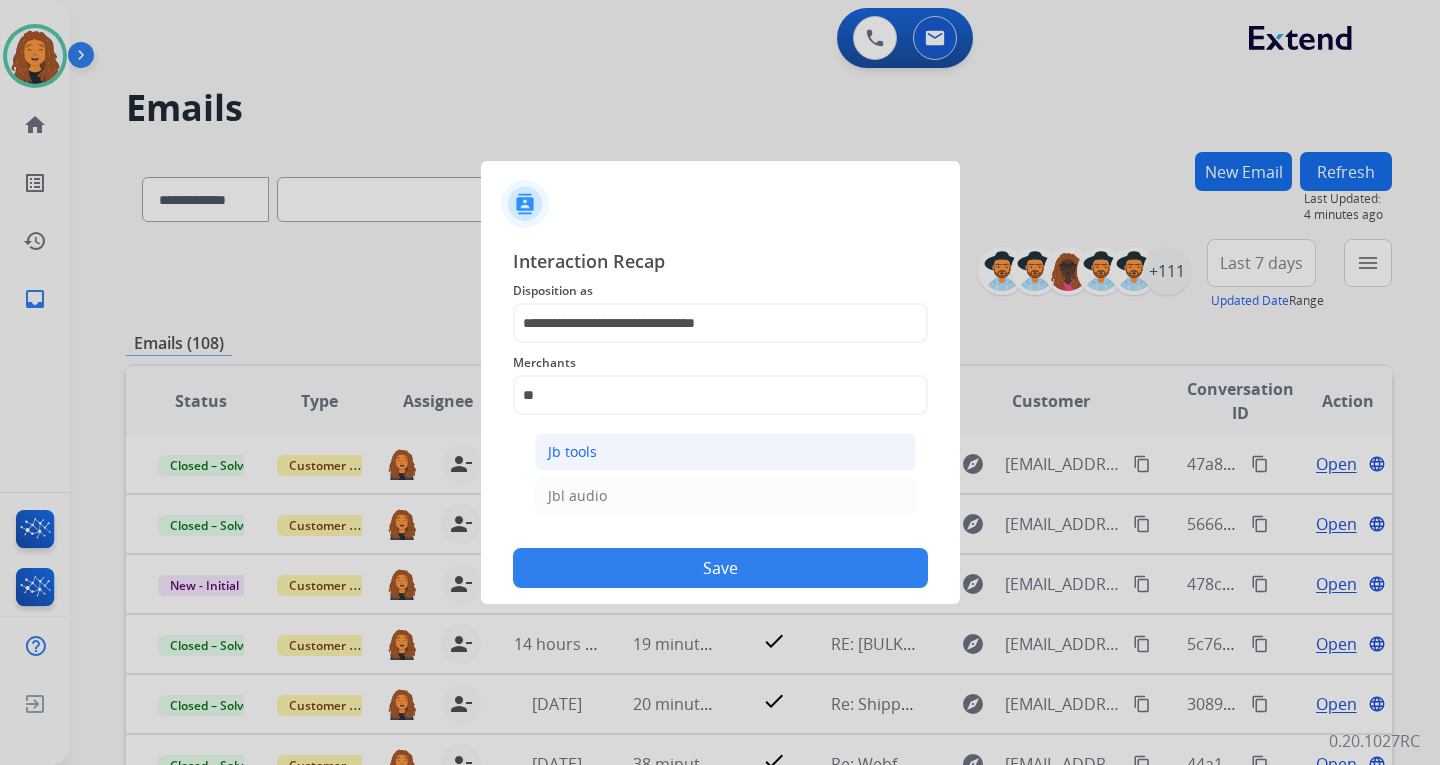 click on "Jb tools" 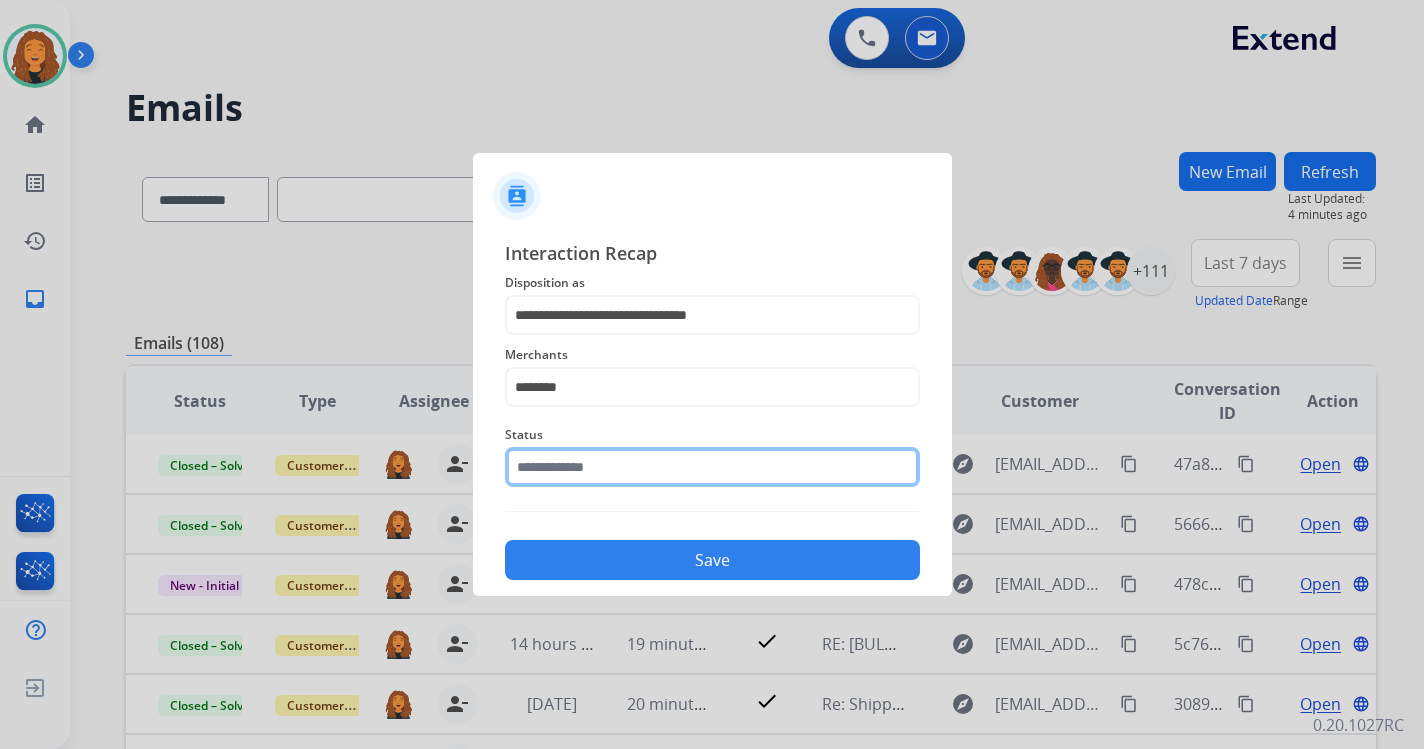 click 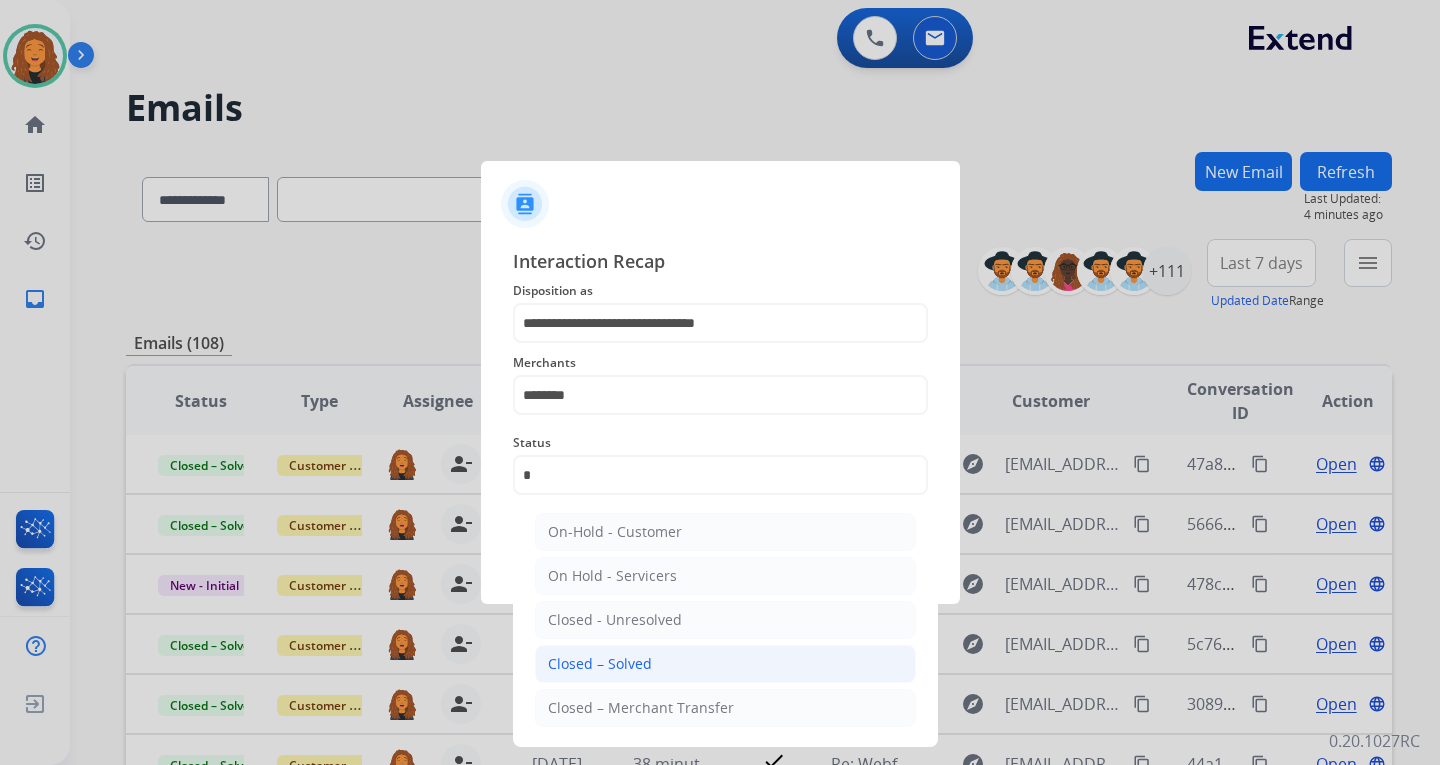 click on "Closed – Solved" 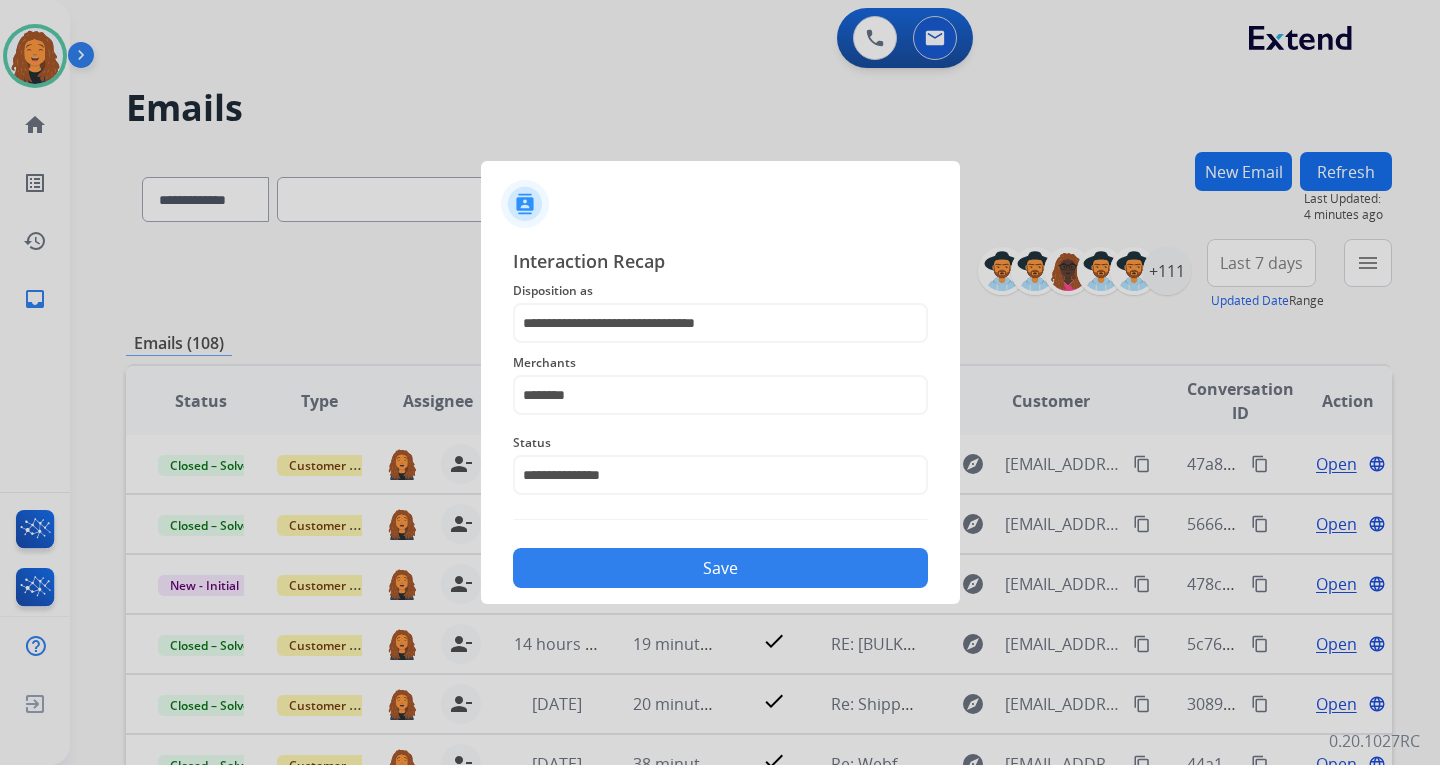 click on "Save" 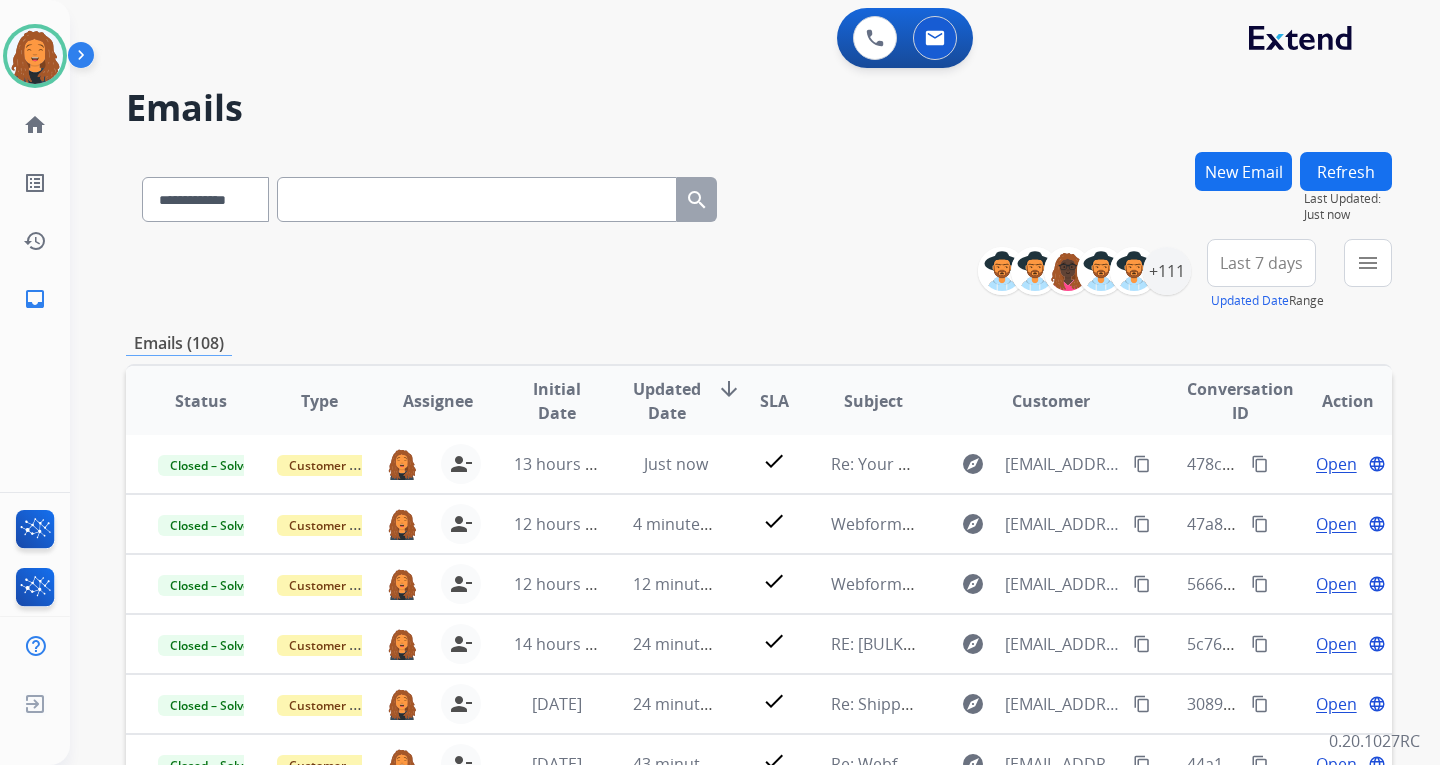 click on "Refresh" at bounding box center (1346, 171) 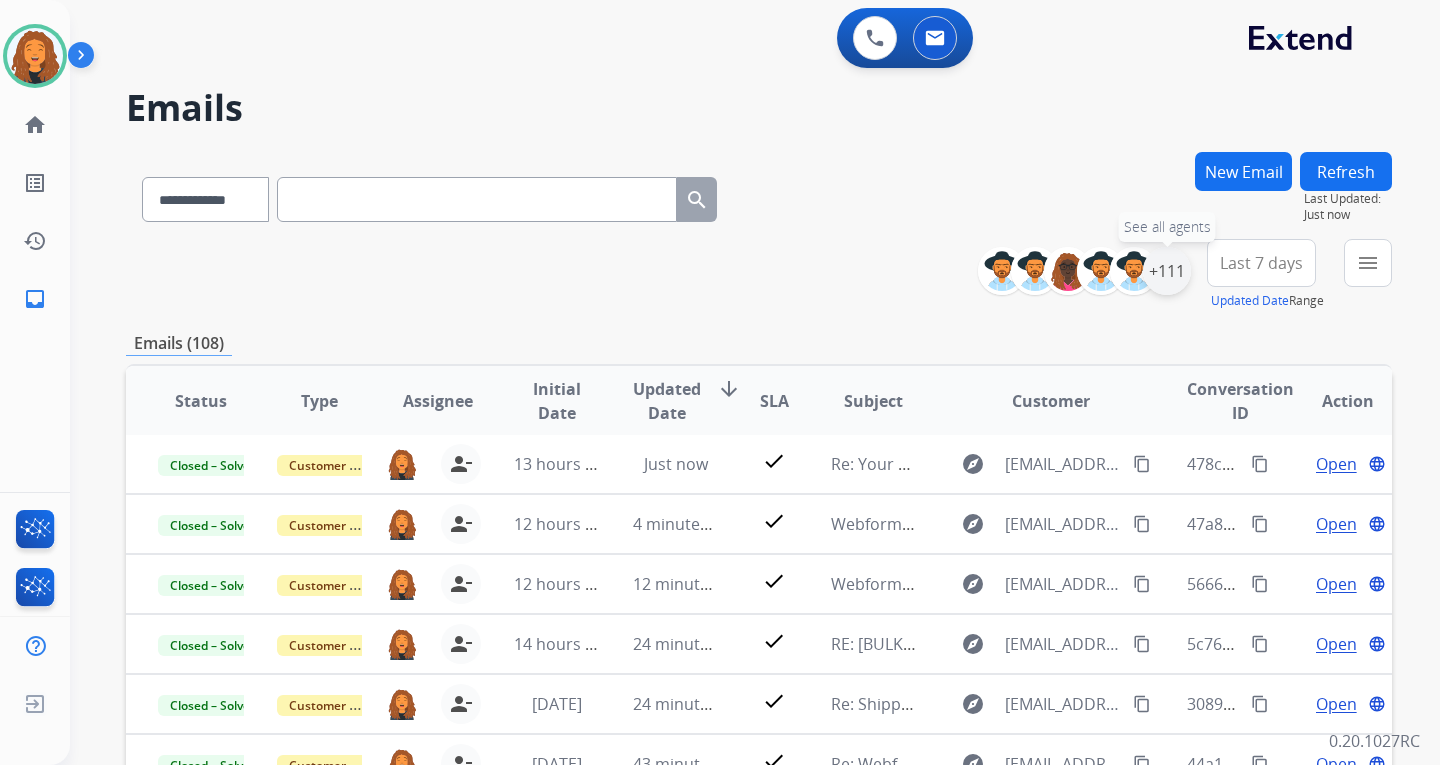 click on "+111" at bounding box center (1167, 271) 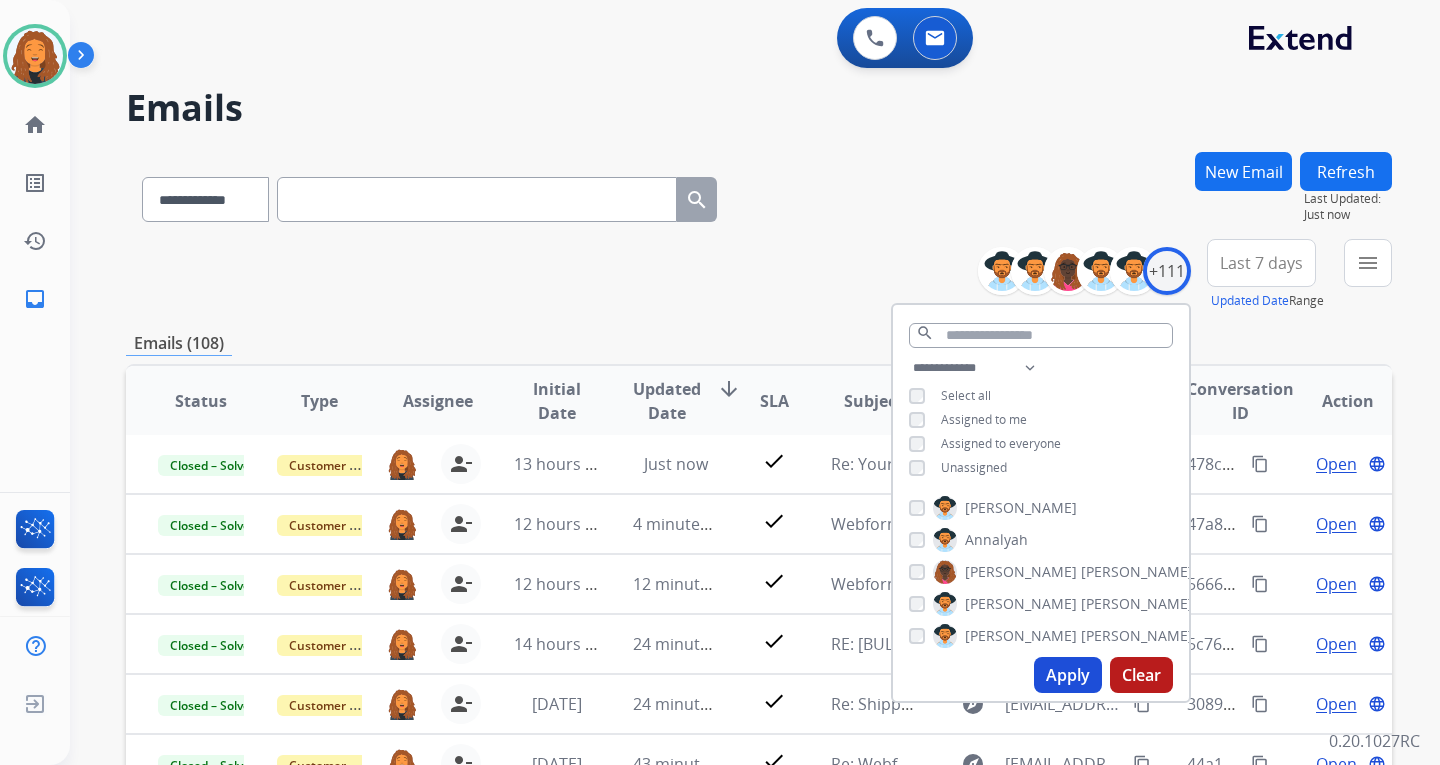 click on "Apply" at bounding box center [1068, 675] 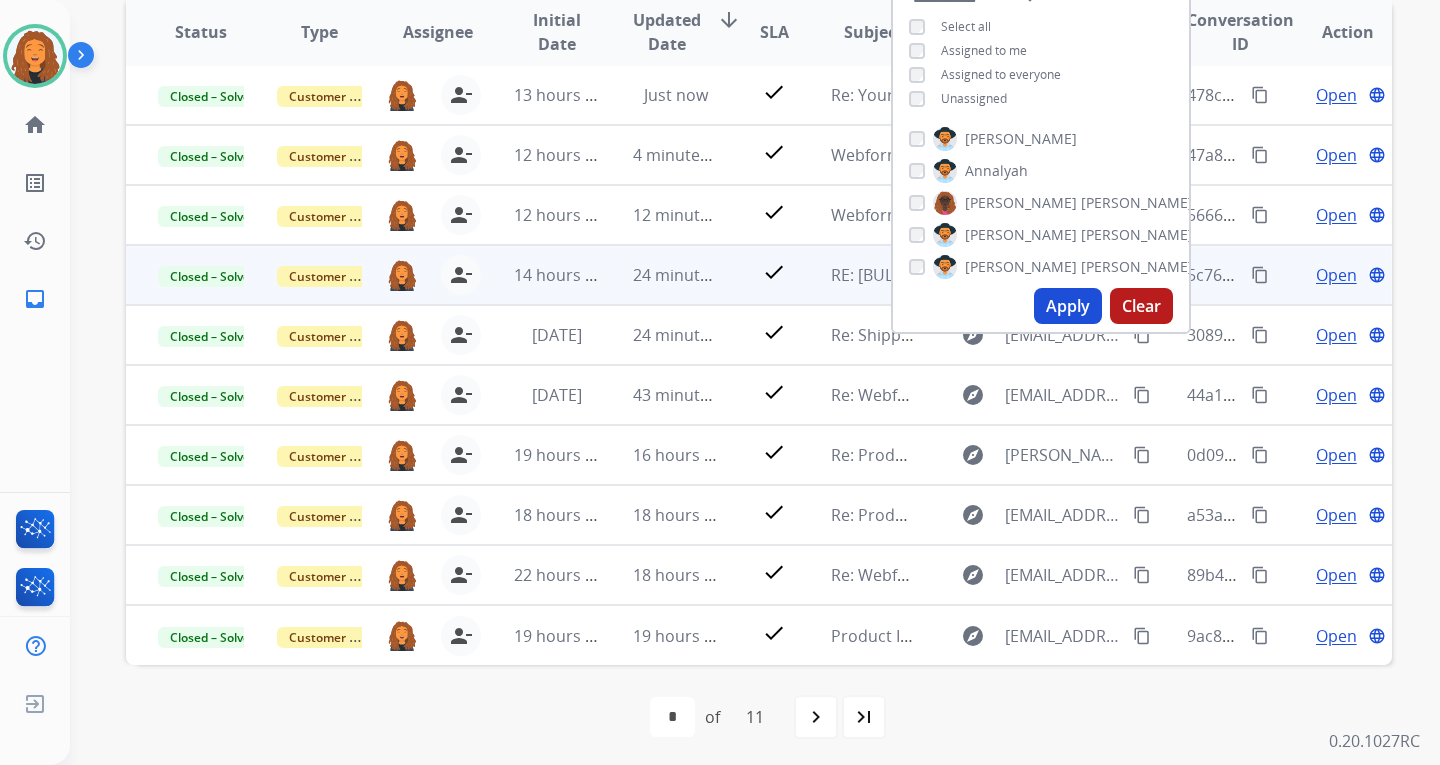 scroll, scrollTop: 373, scrollLeft: 0, axis: vertical 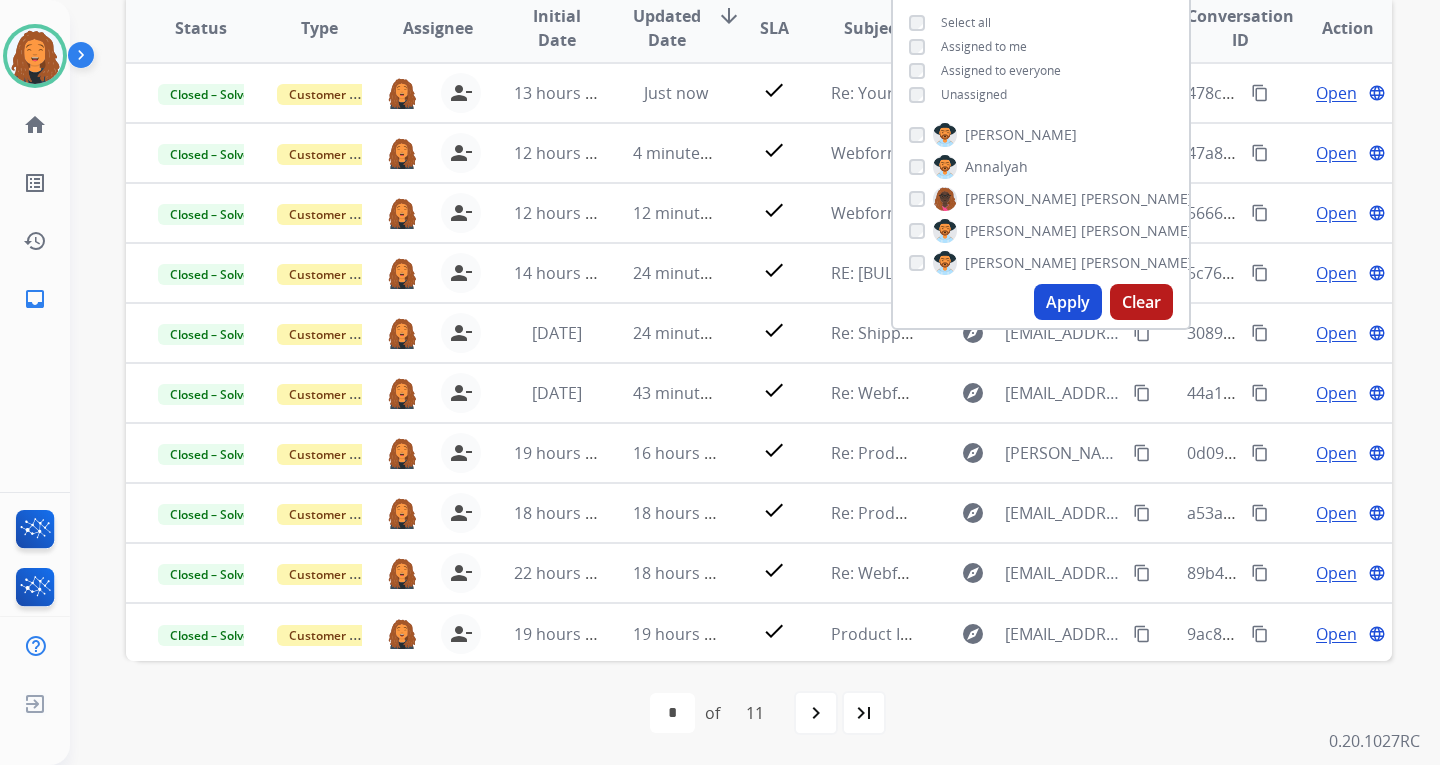 click on "Apply" at bounding box center (1068, 302) 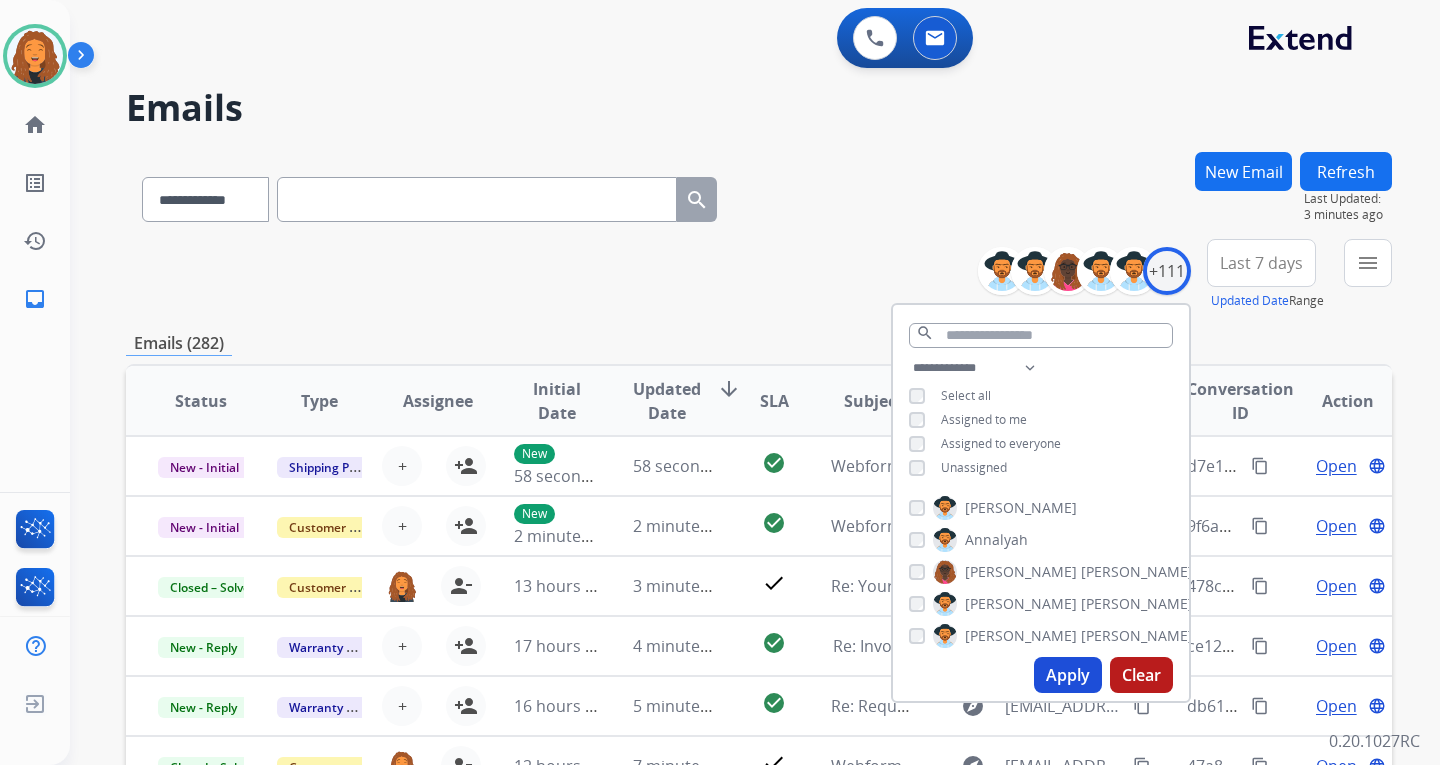 click on "**********" at bounding box center (759, 275) 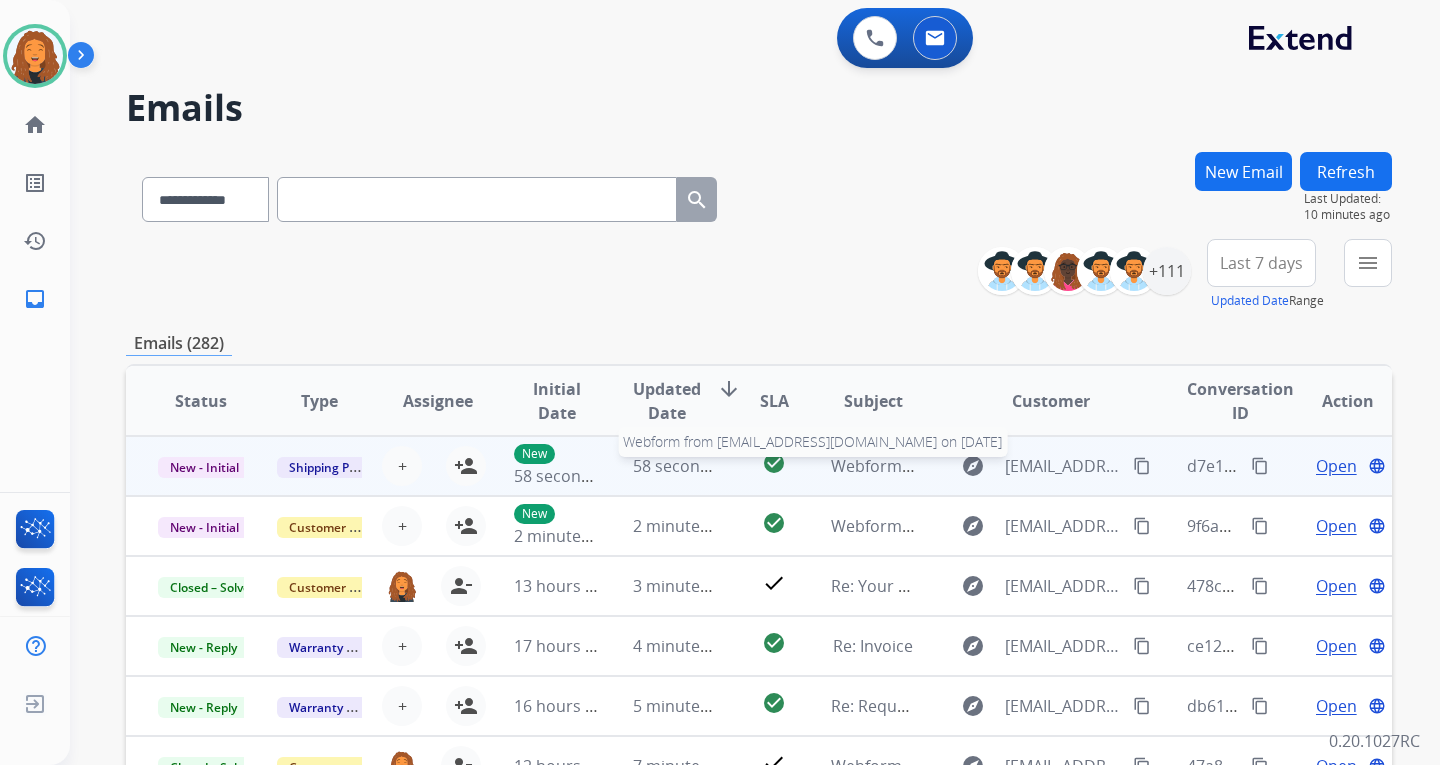 click on "Webform from [EMAIL_ADDRESS][DOMAIN_NAME] on [DATE]" at bounding box center [1057, 466] 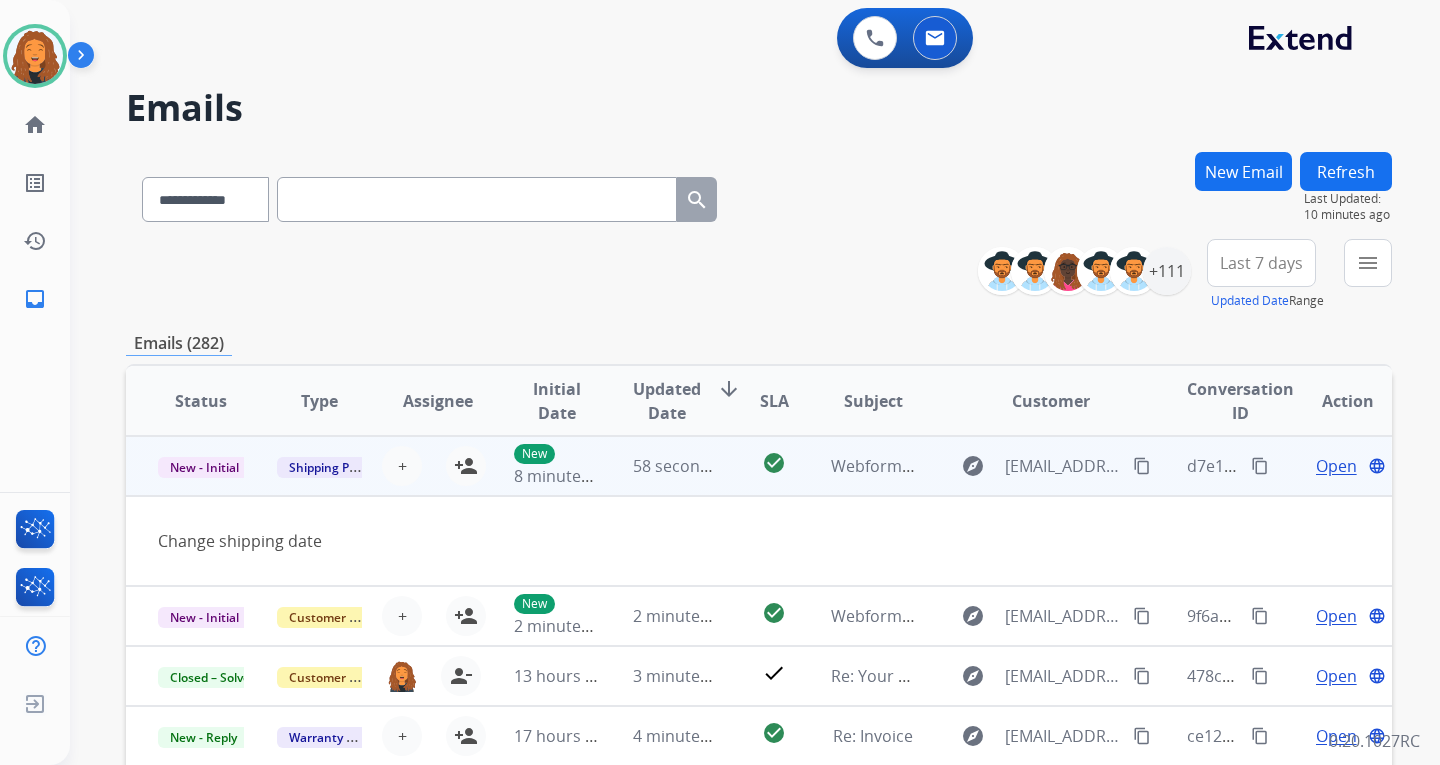 click on "explore [EMAIL_ADDRESS][DOMAIN_NAME] content_copy" at bounding box center (1035, 466) 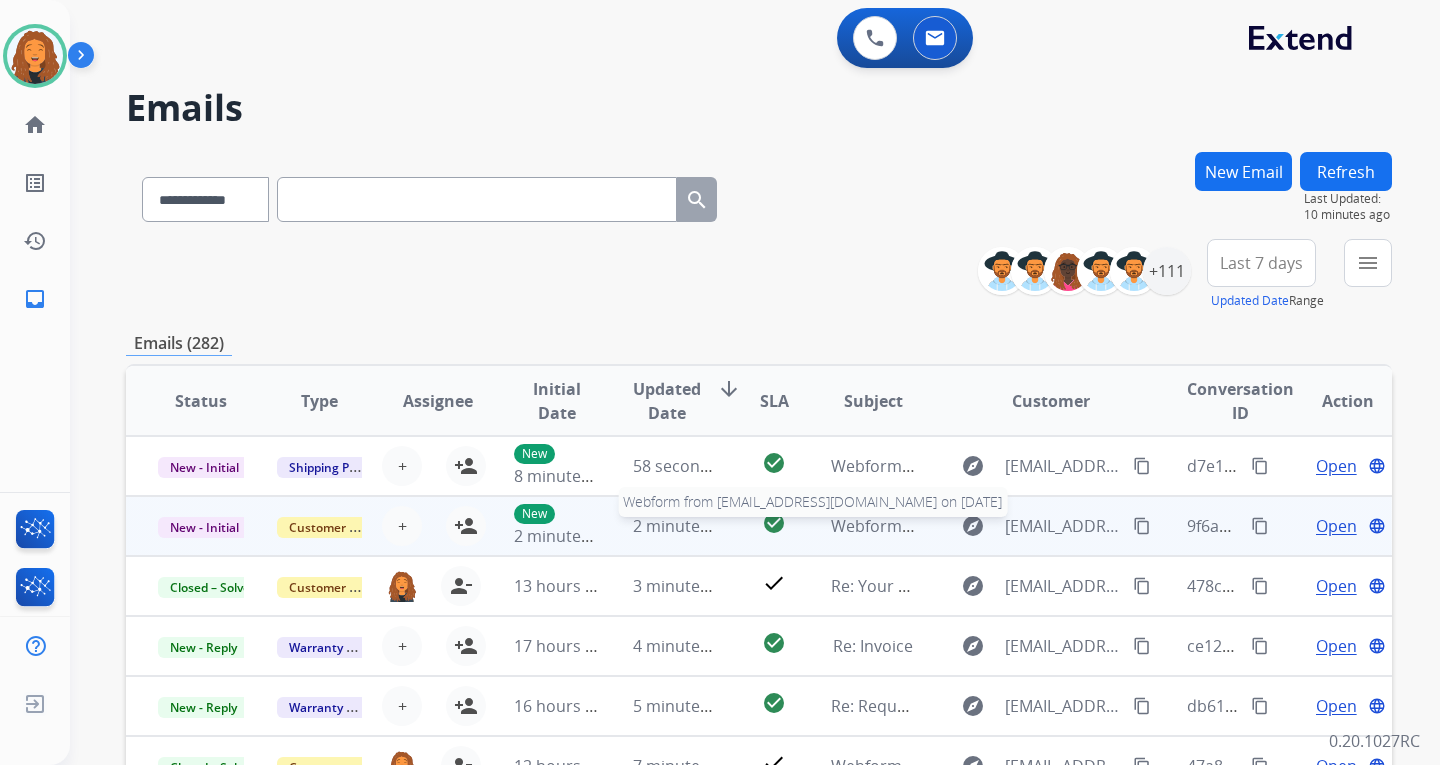 click on "Webform from [EMAIL_ADDRESS][DOMAIN_NAME] on [DATE]" at bounding box center (1057, 526) 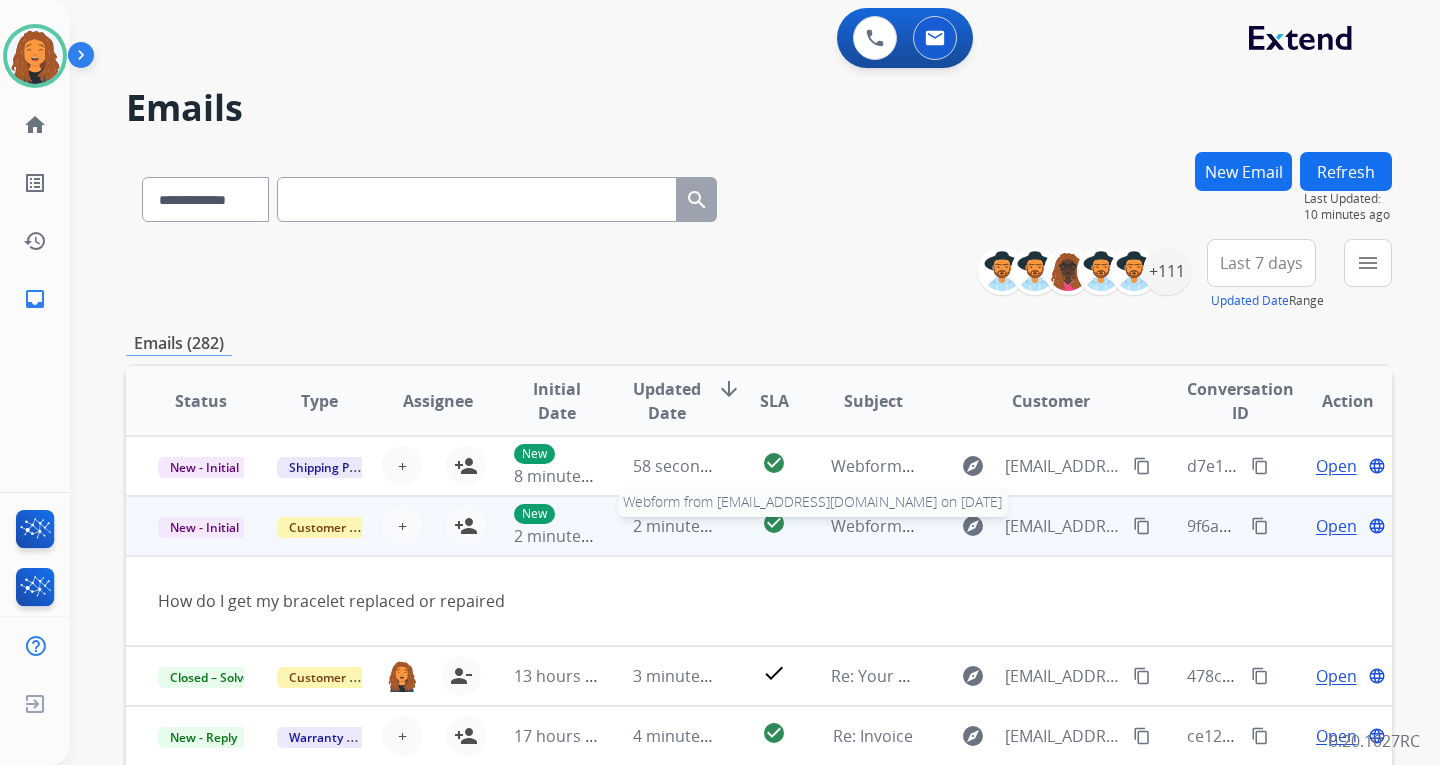 scroll, scrollTop: 60, scrollLeft: 0, axis: vertical 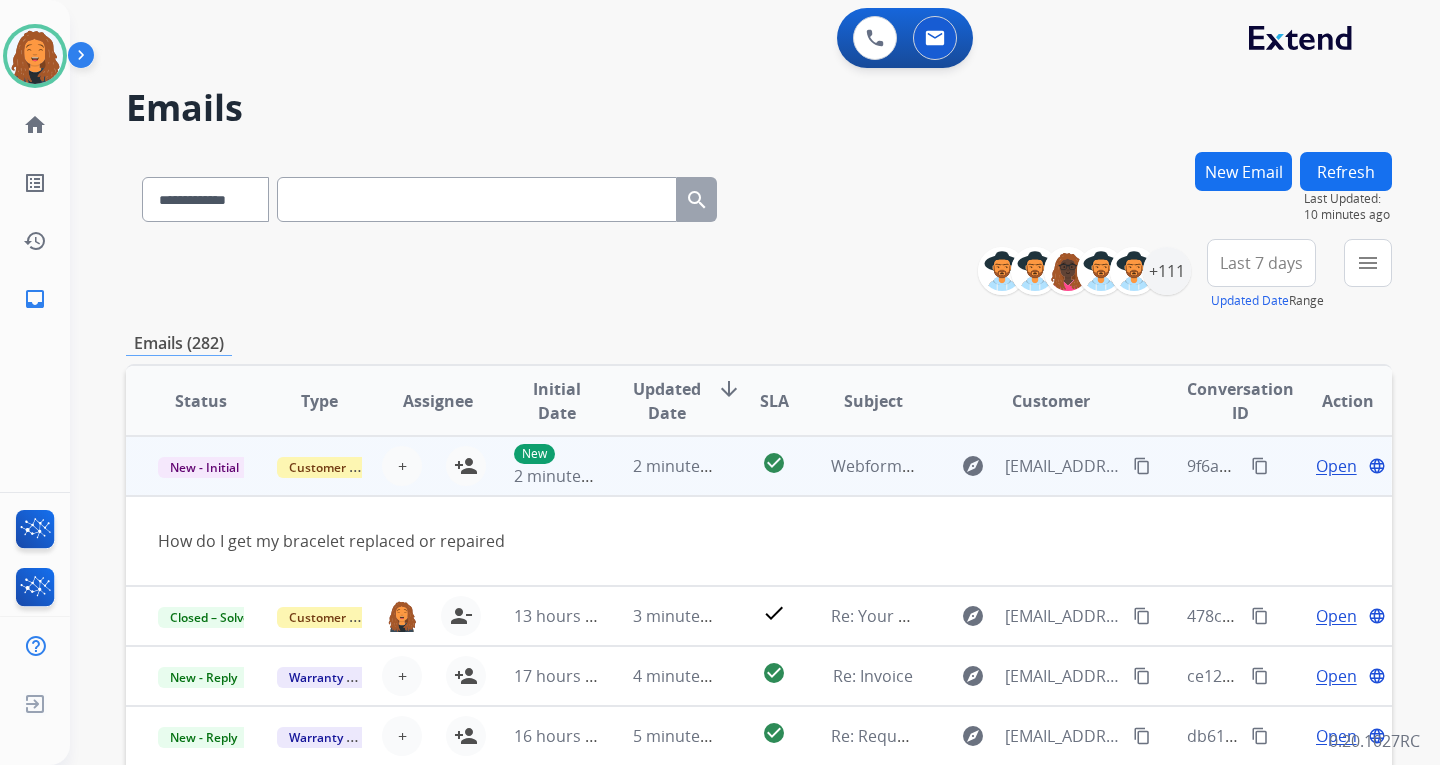 click on "Open" at bounding box center (1336, 466) 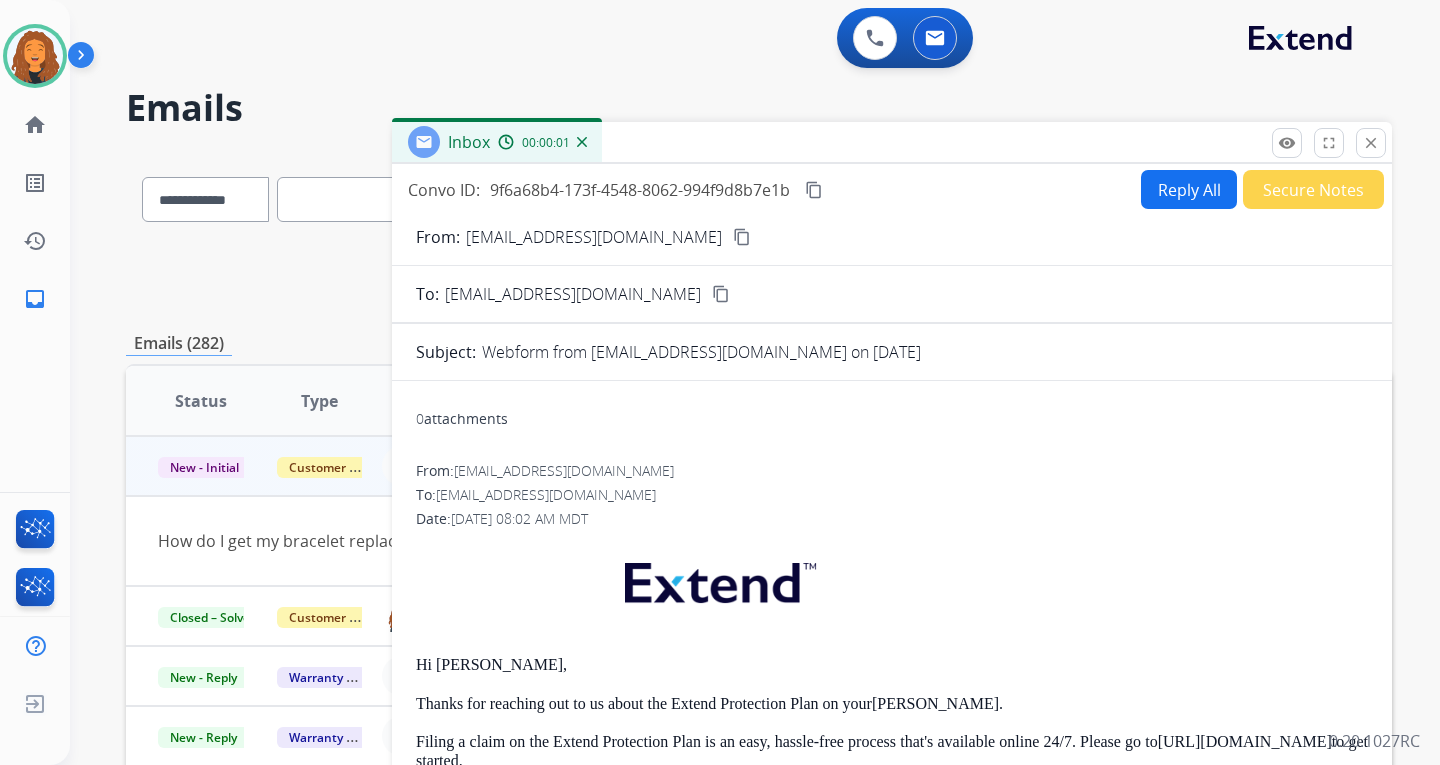 click on "Reply All" at bounding box center (1189, 189) 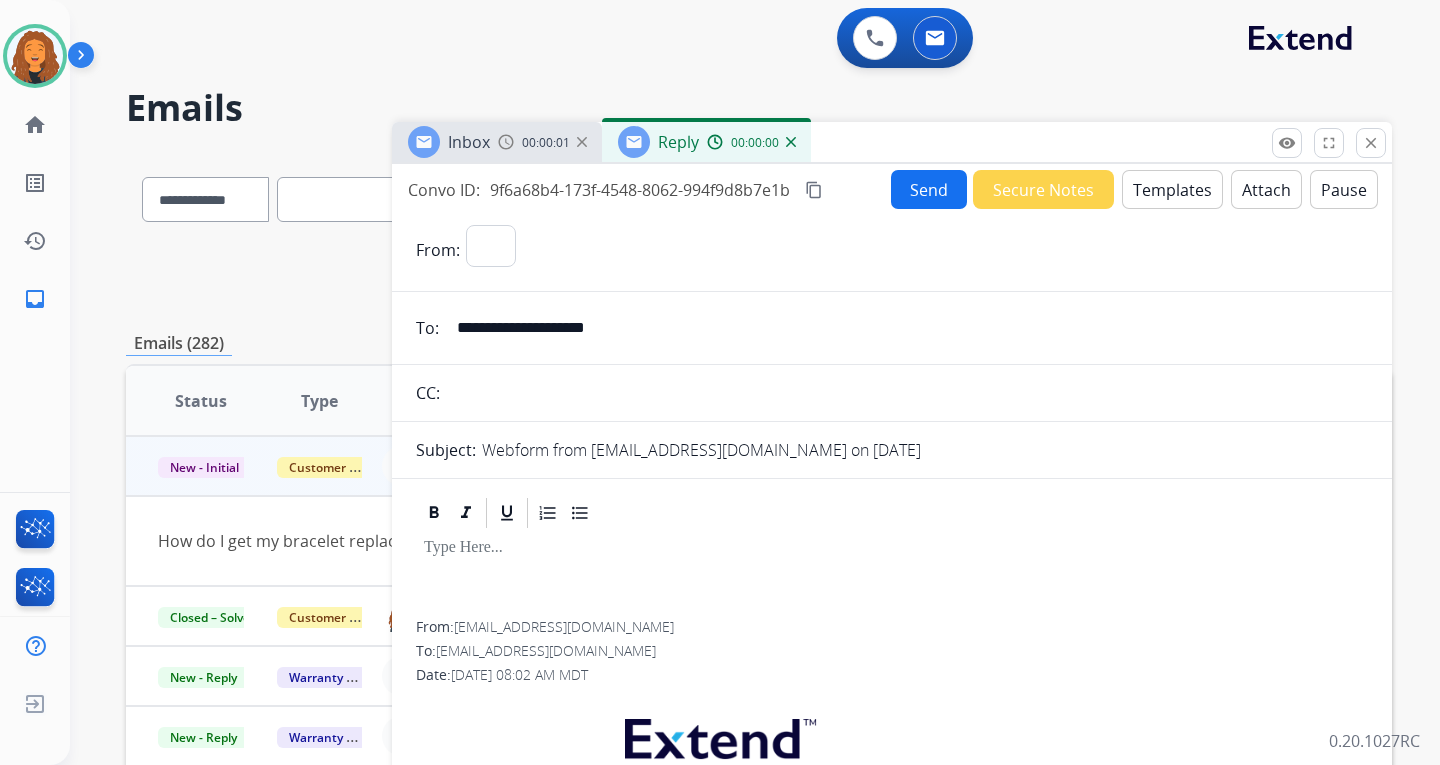 select on "**********" 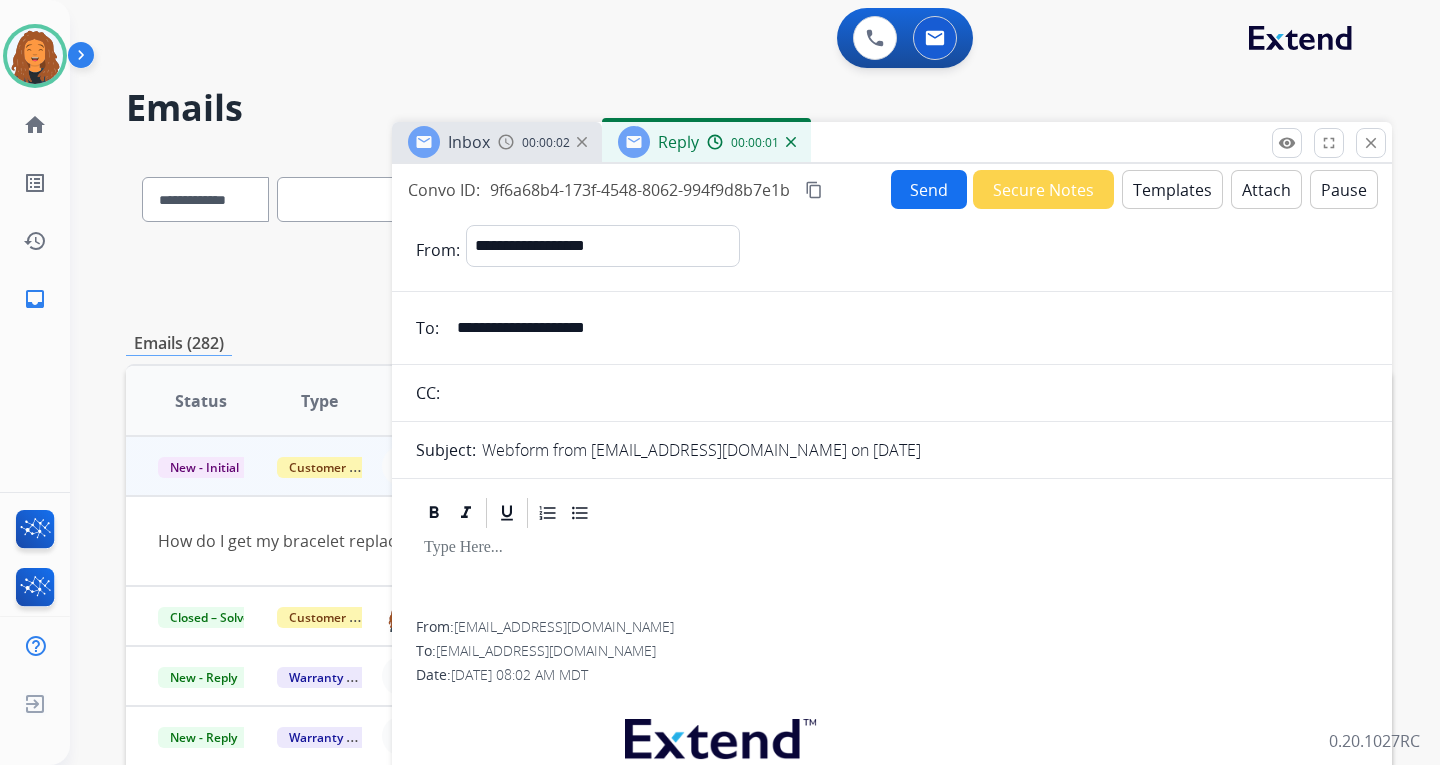 click on "Templates" at bounding box center (1172, 189) 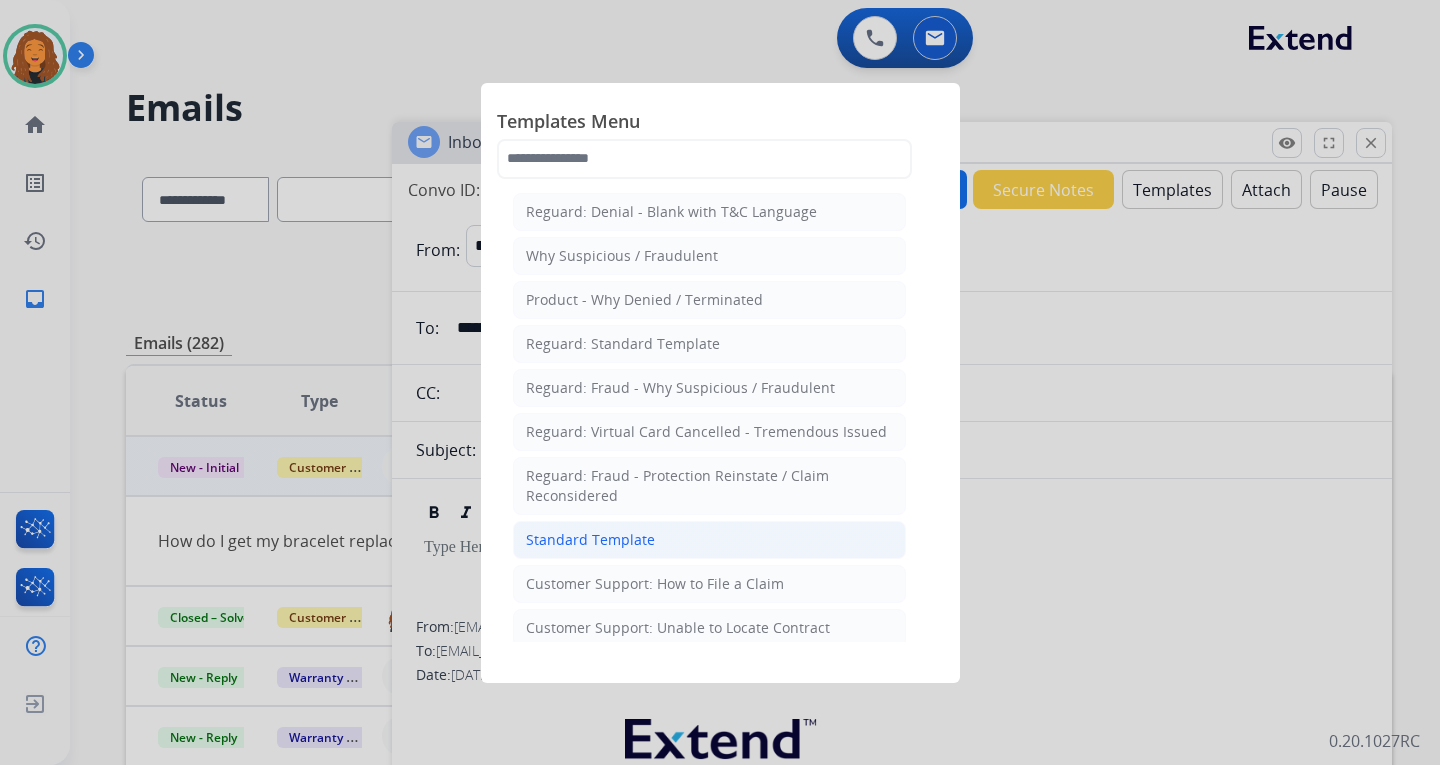 click on "Standard Template" 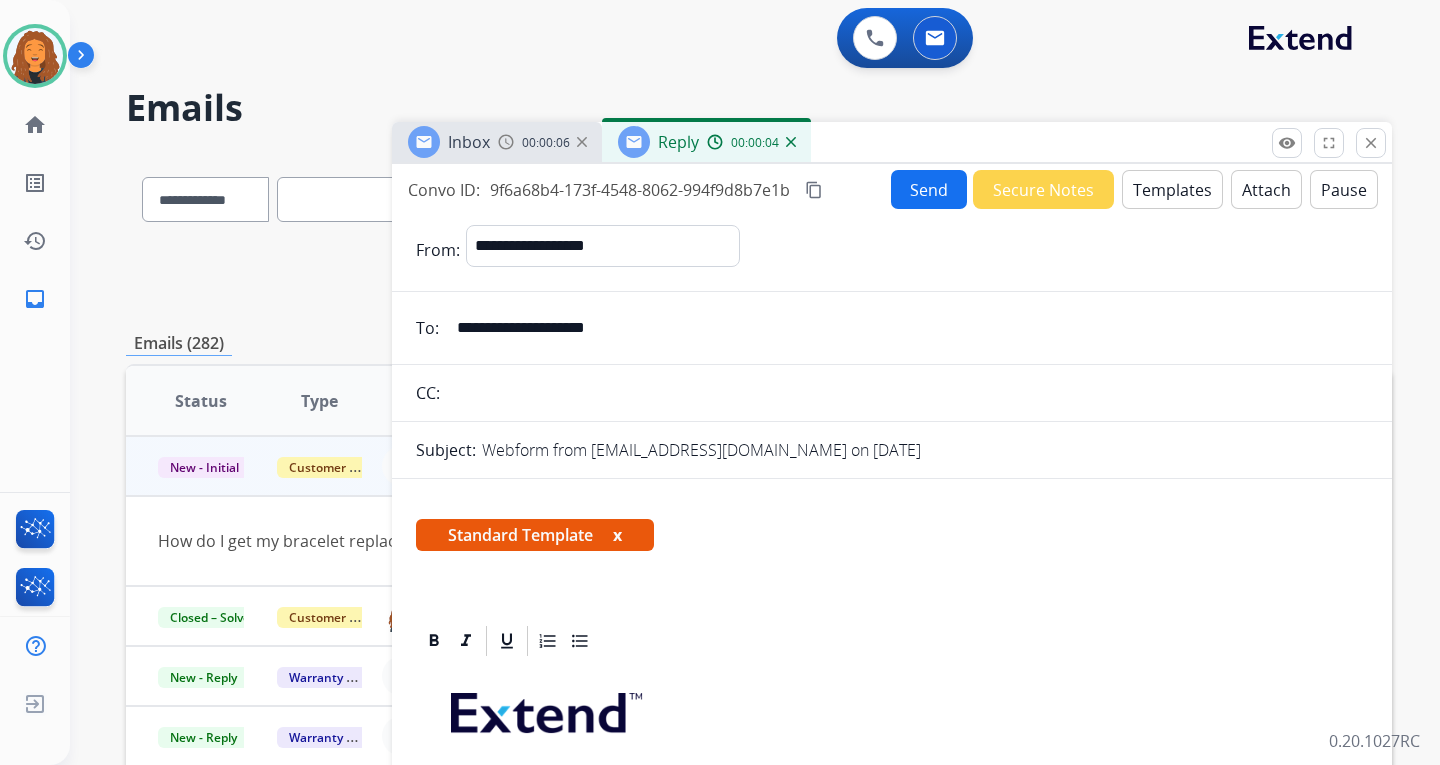 click on "Templates" at bounding box center (1172, 189) 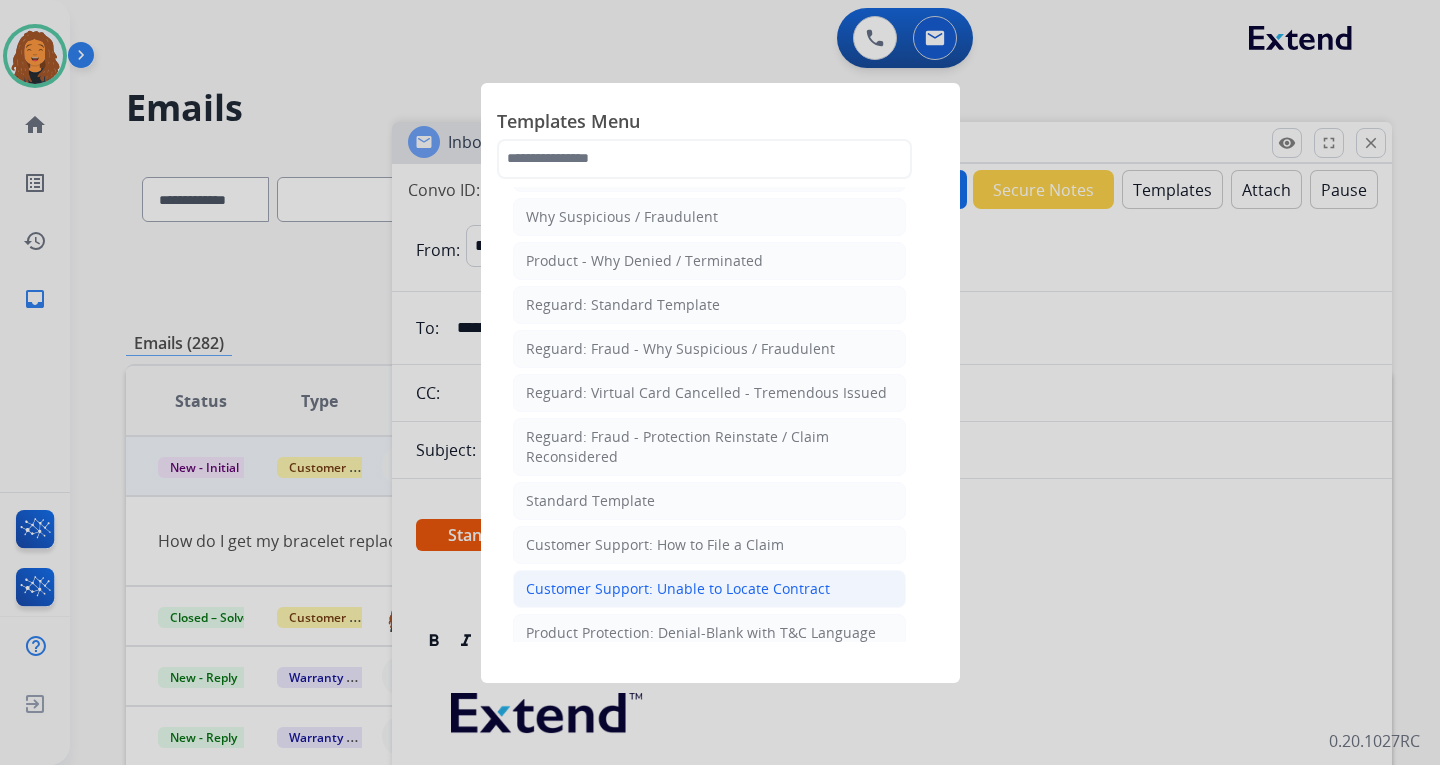 scroll, scrollTop: 100, scrollLeft: 0, axis: vertical 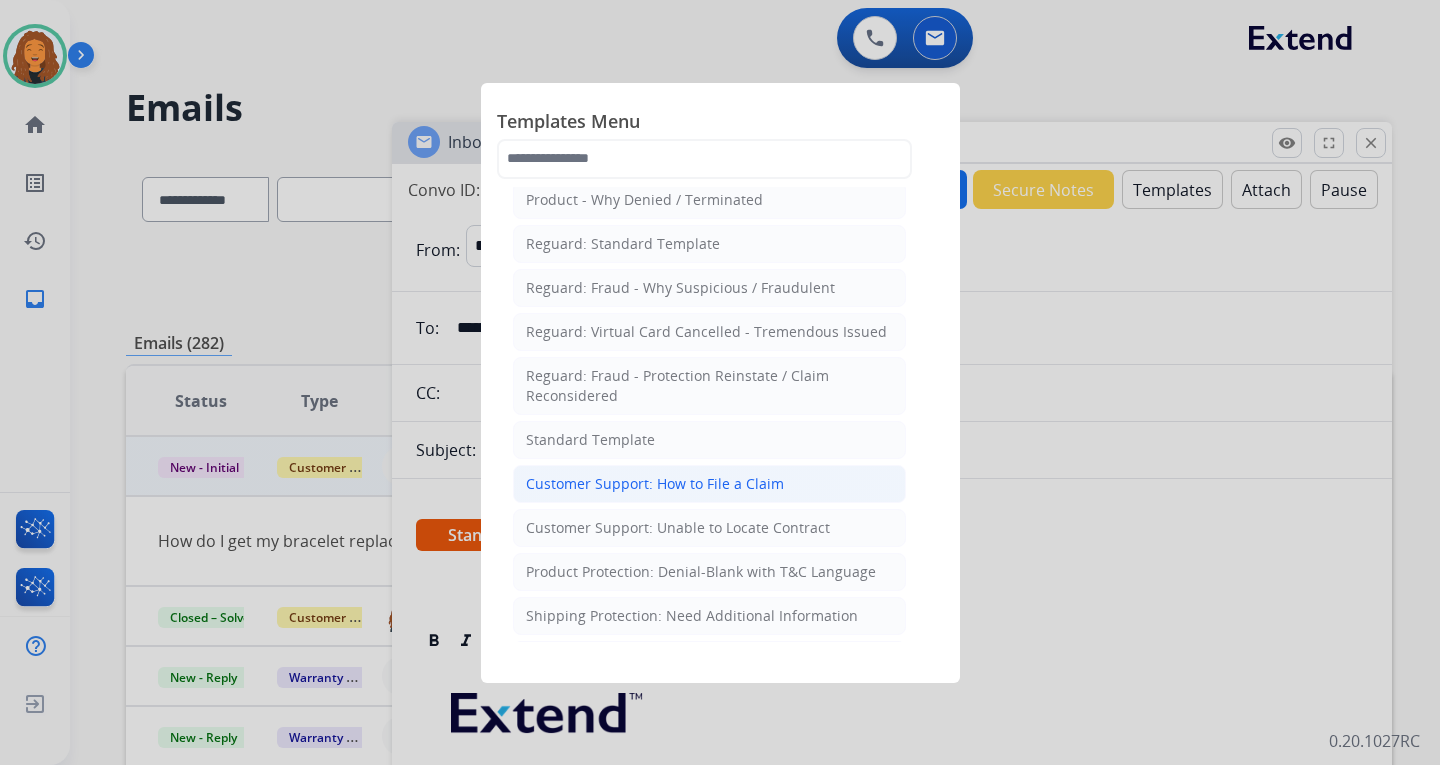 click on "Customer Support: How to File a Claim" 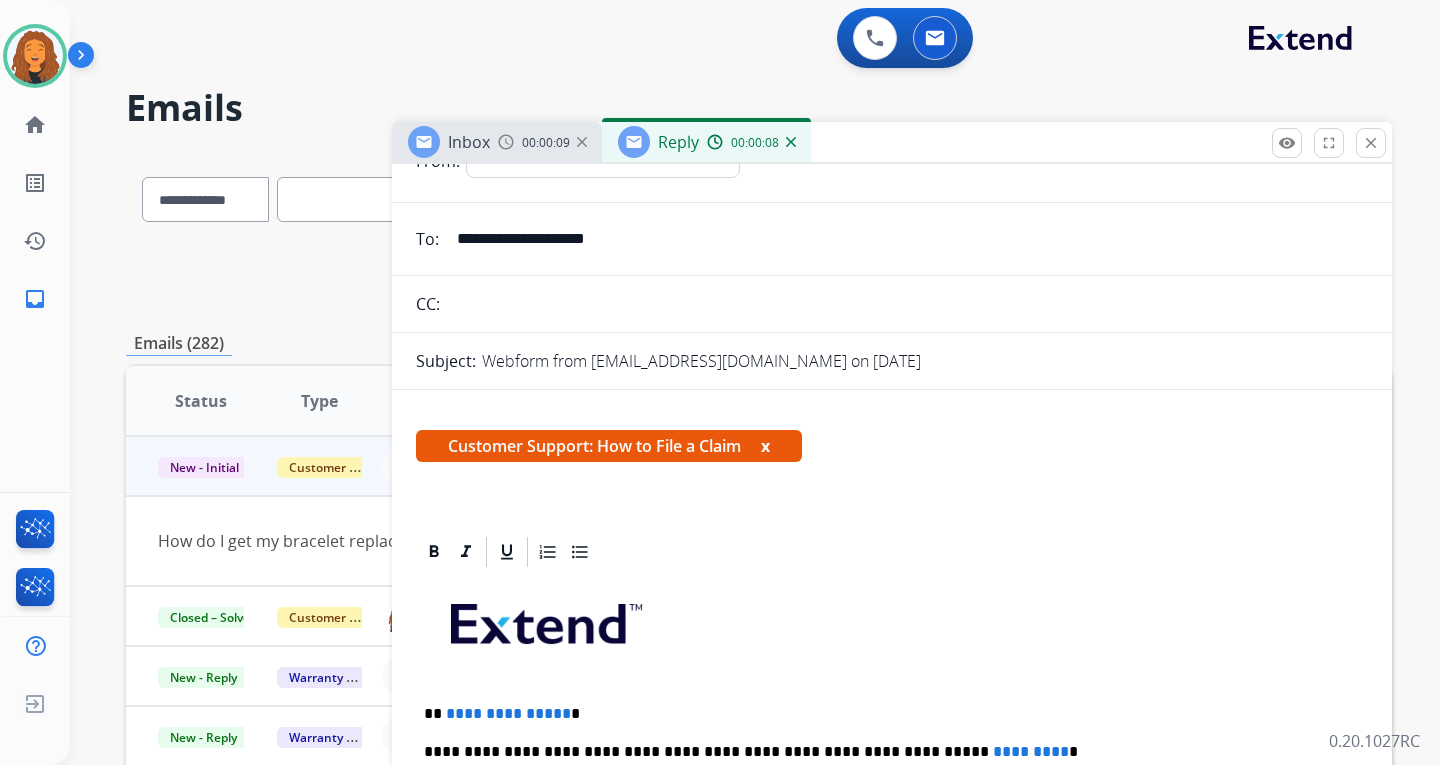 scroll, scrollTop: 200, scrollLeft: 0, axis: vertical 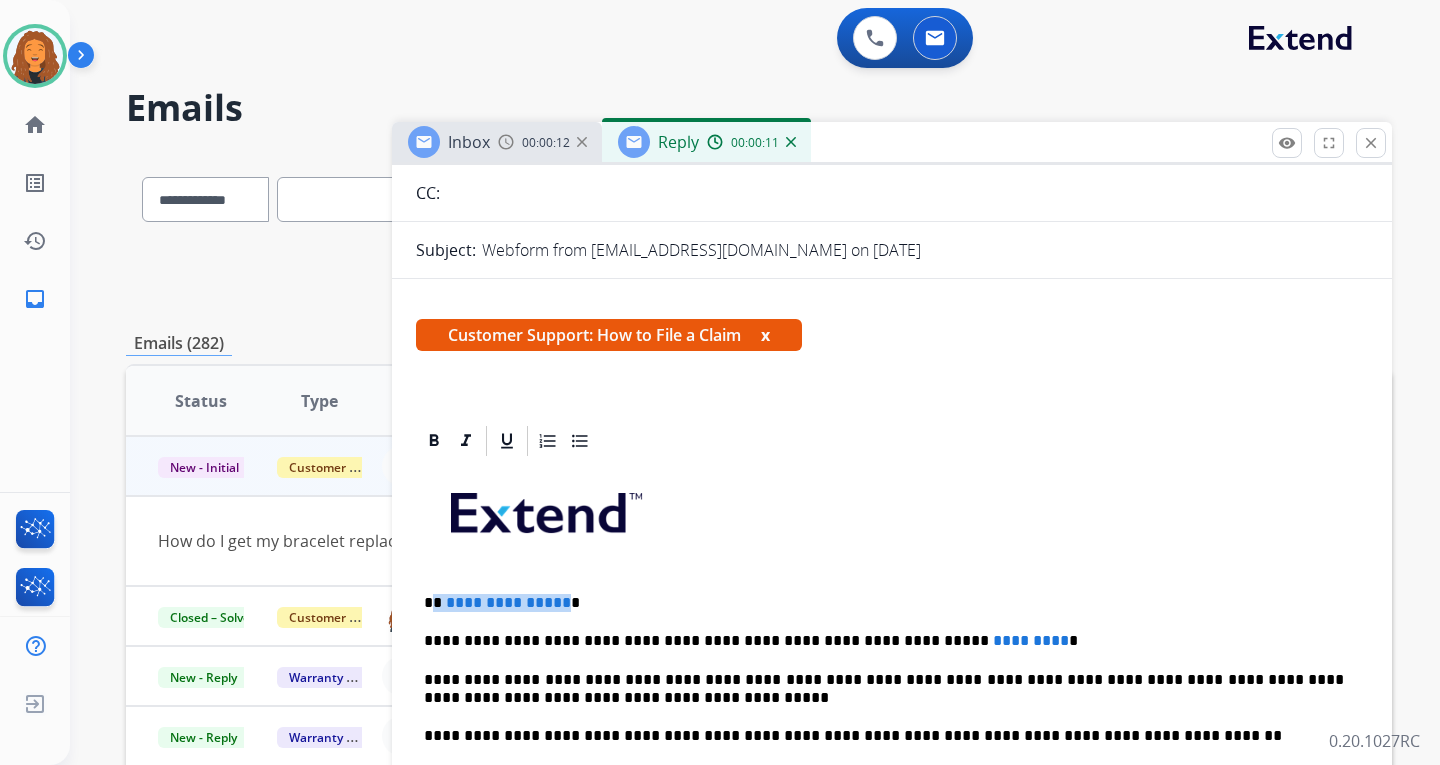 drag, startPoint x: 559, startPoint y: 600, endPoint x: 437, endPoint y: 602, distance: 122.016396 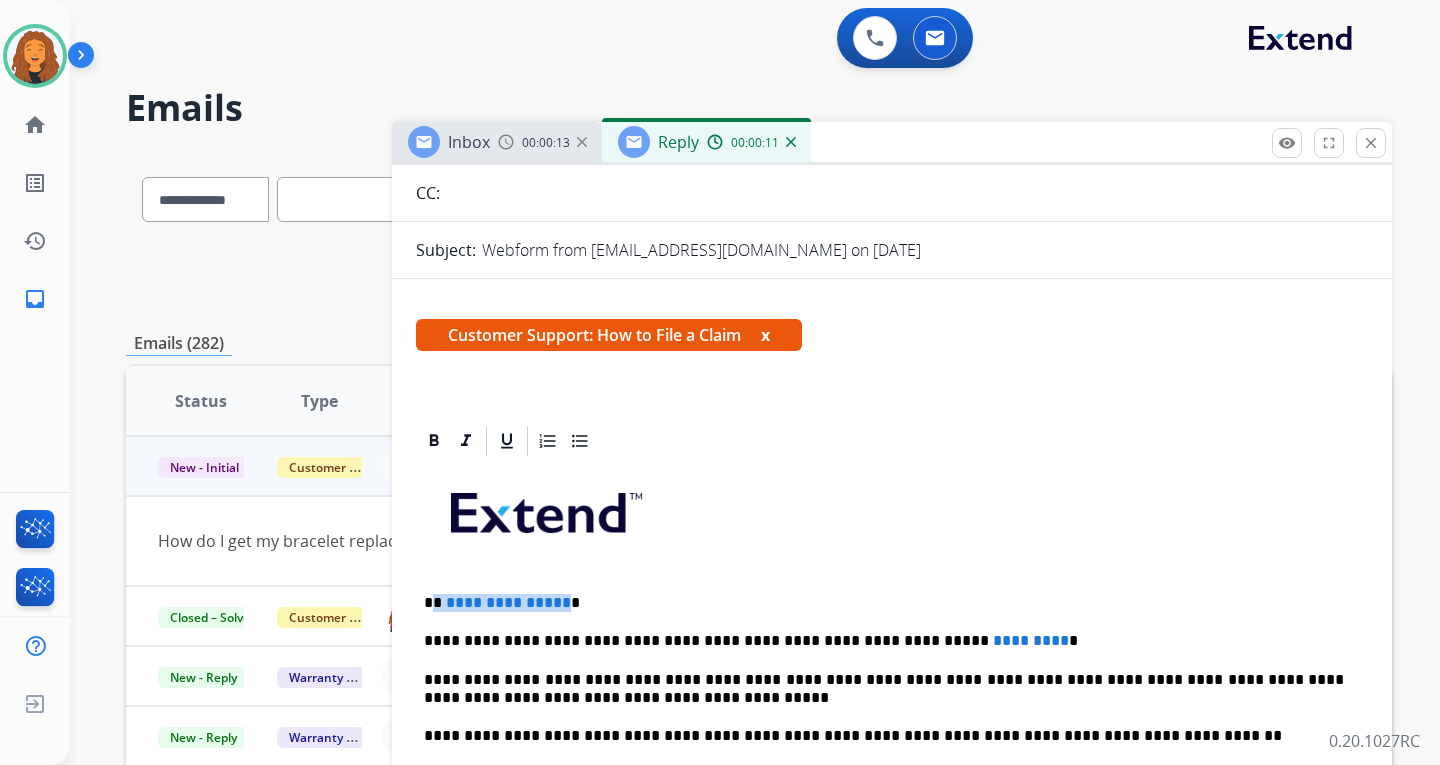type 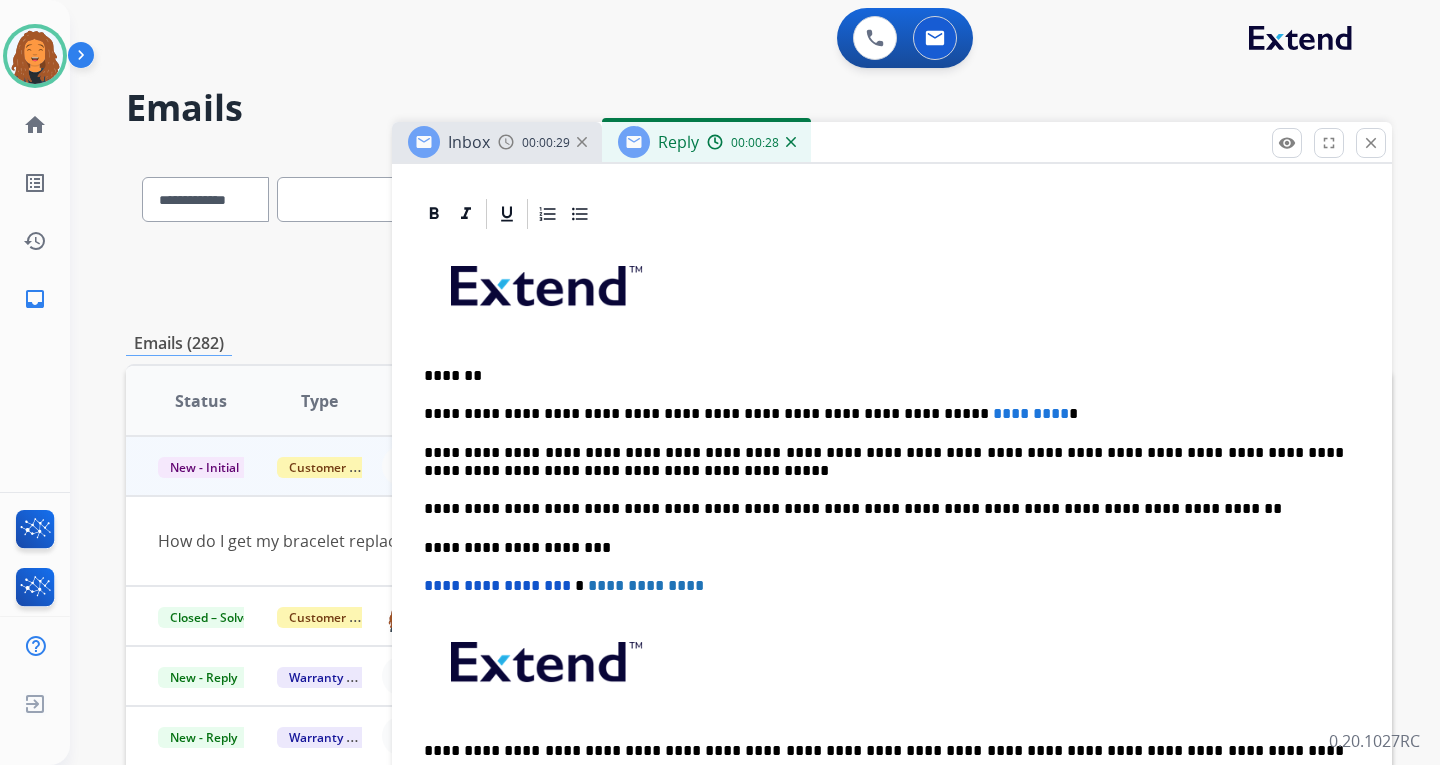 scroll, scrollTop: 400, scrollLeft: 0, axis: vertical 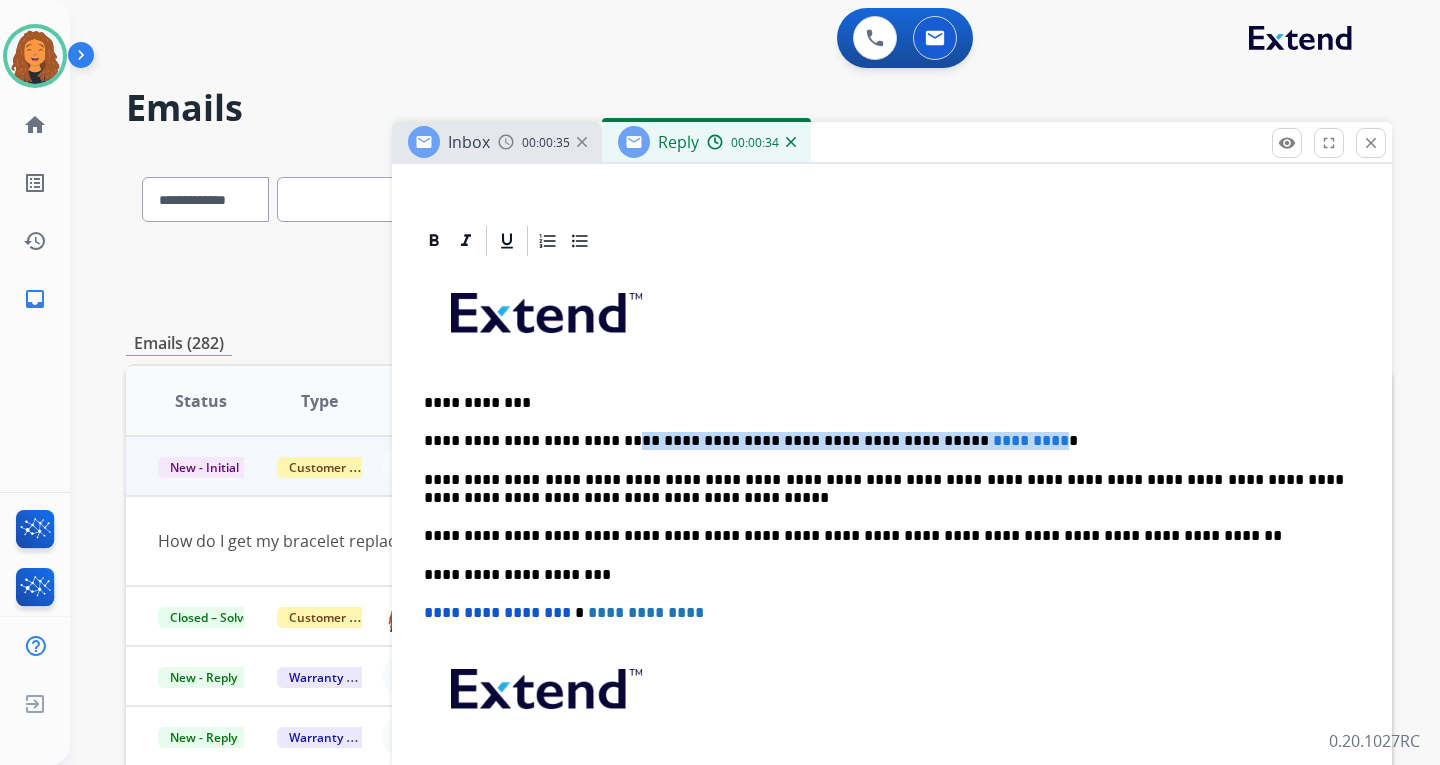 drag, startPoint x: 970, startPoint y: 436, endPoint x: 601, endPoint y: 445, distance: 369.10974 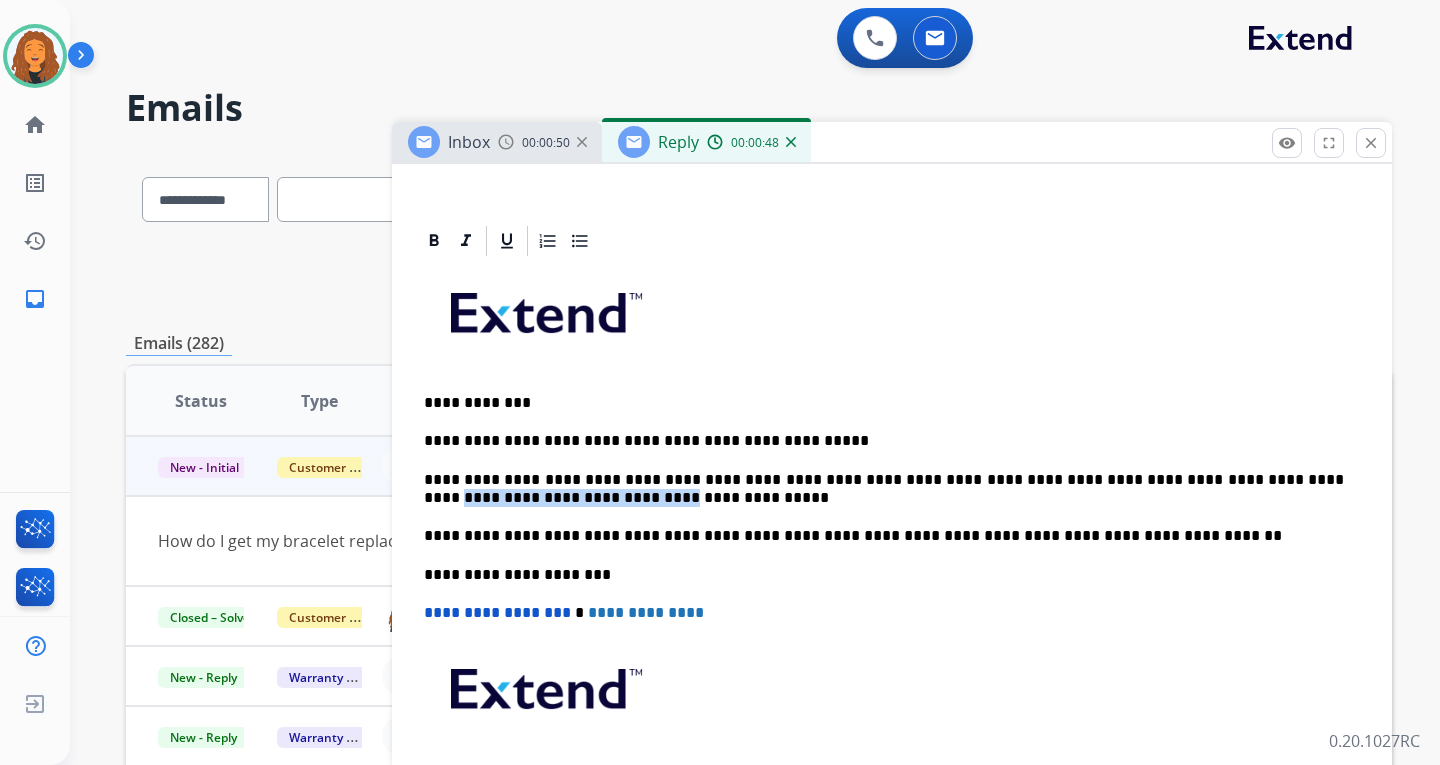 drag, startPoint x: 617, startPoint y: 494, endPoint x: 415, endPoint y: 492, distance: 202.0099 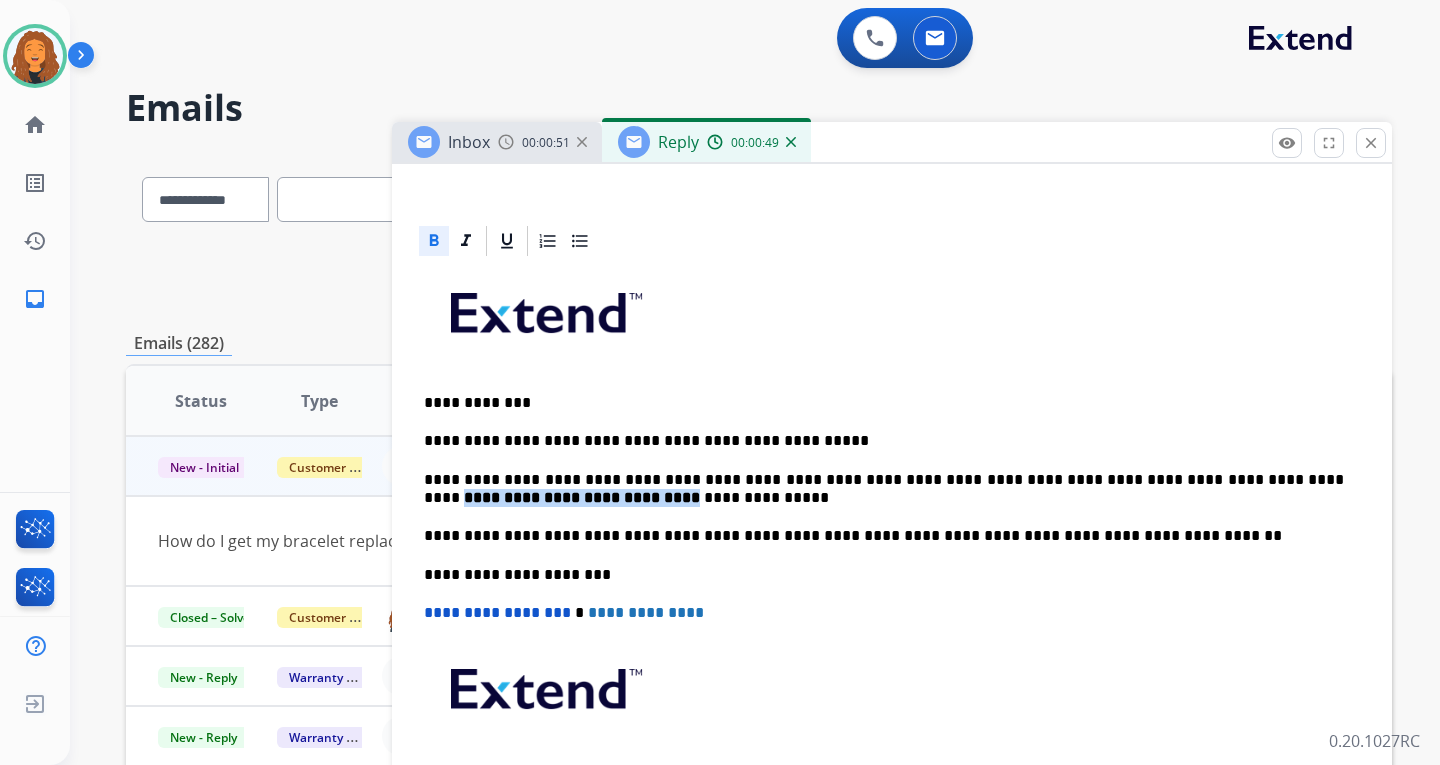 click 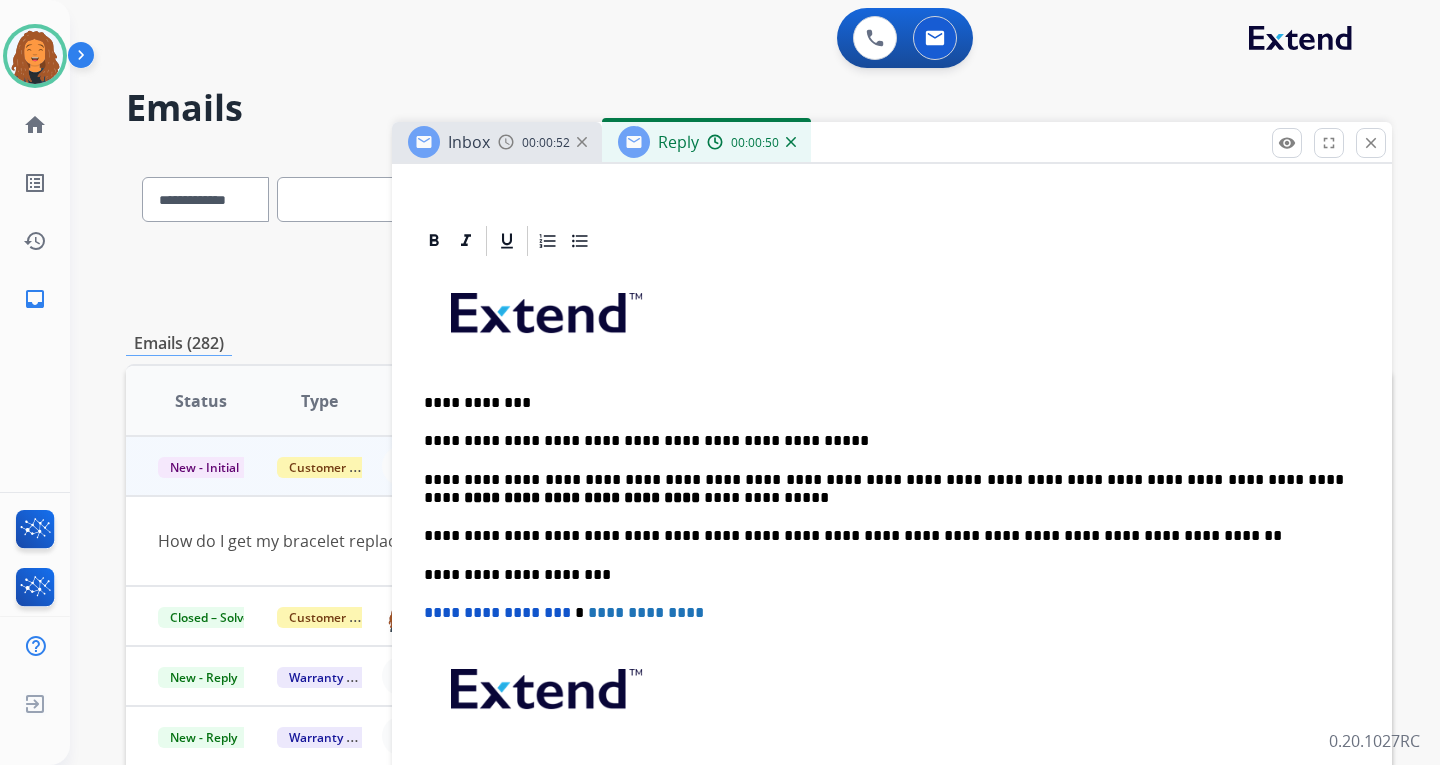 click on "**********" at bounding box center (884, 441) 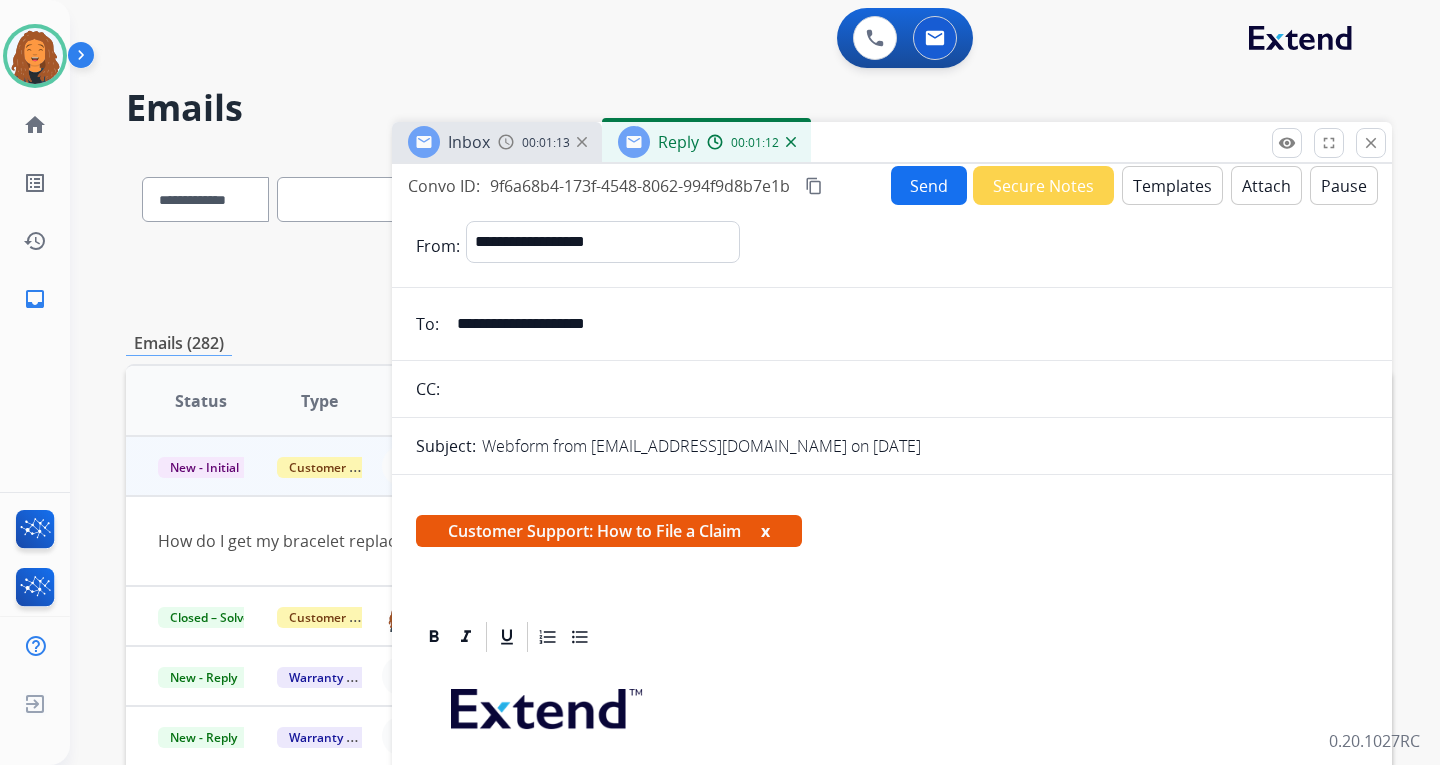 scroll, scrollTop: 0, scrollLeft: 0, axis: both 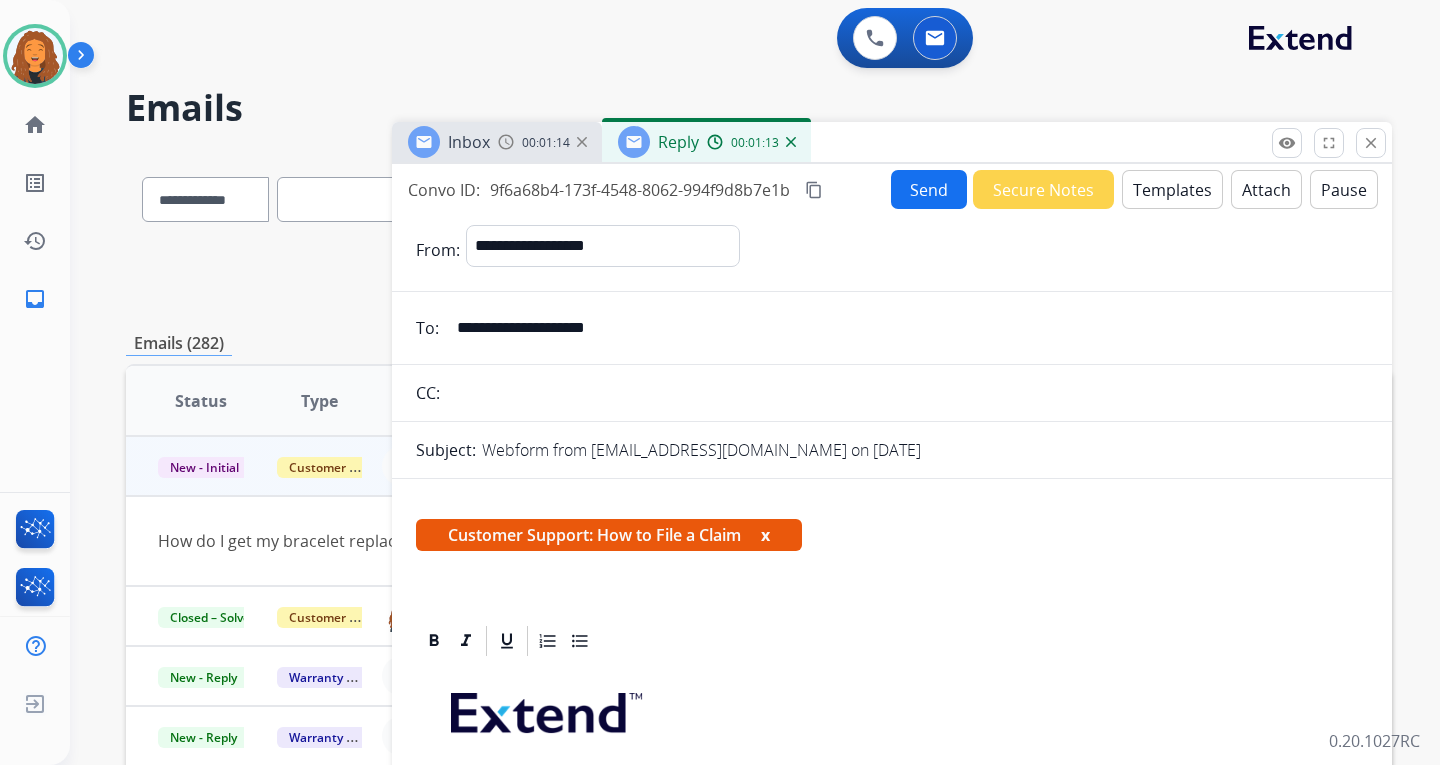 click on "Send" at bounding box center (929, 189) 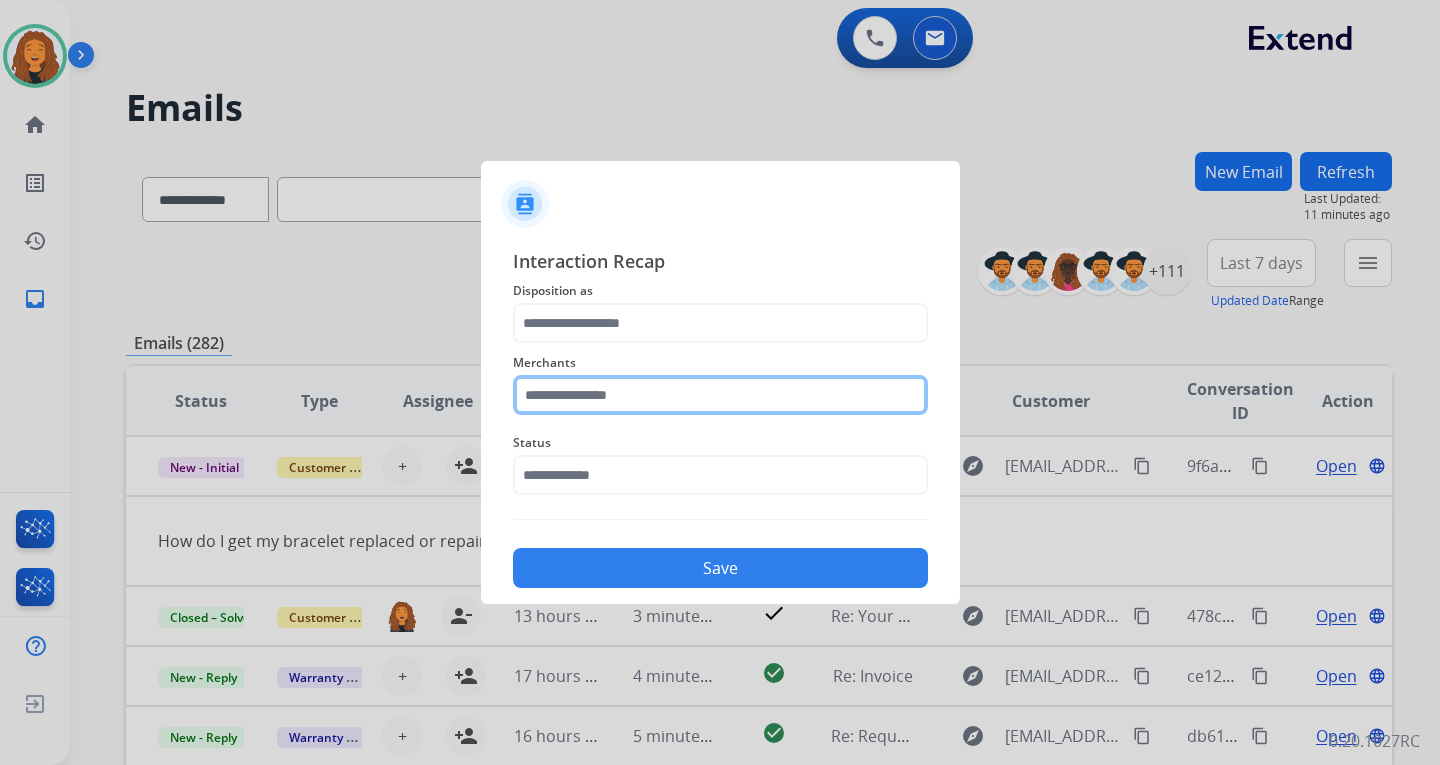click 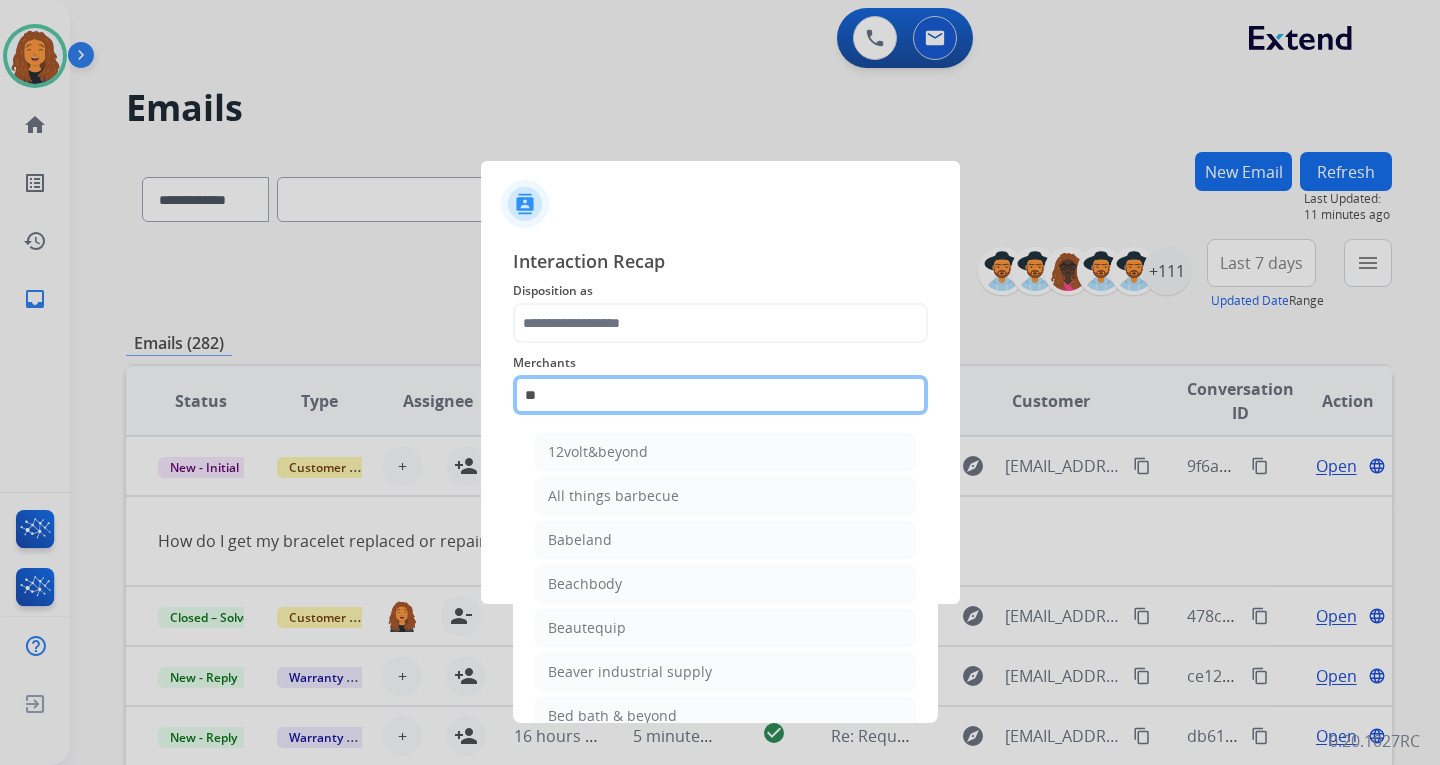 type on "*" 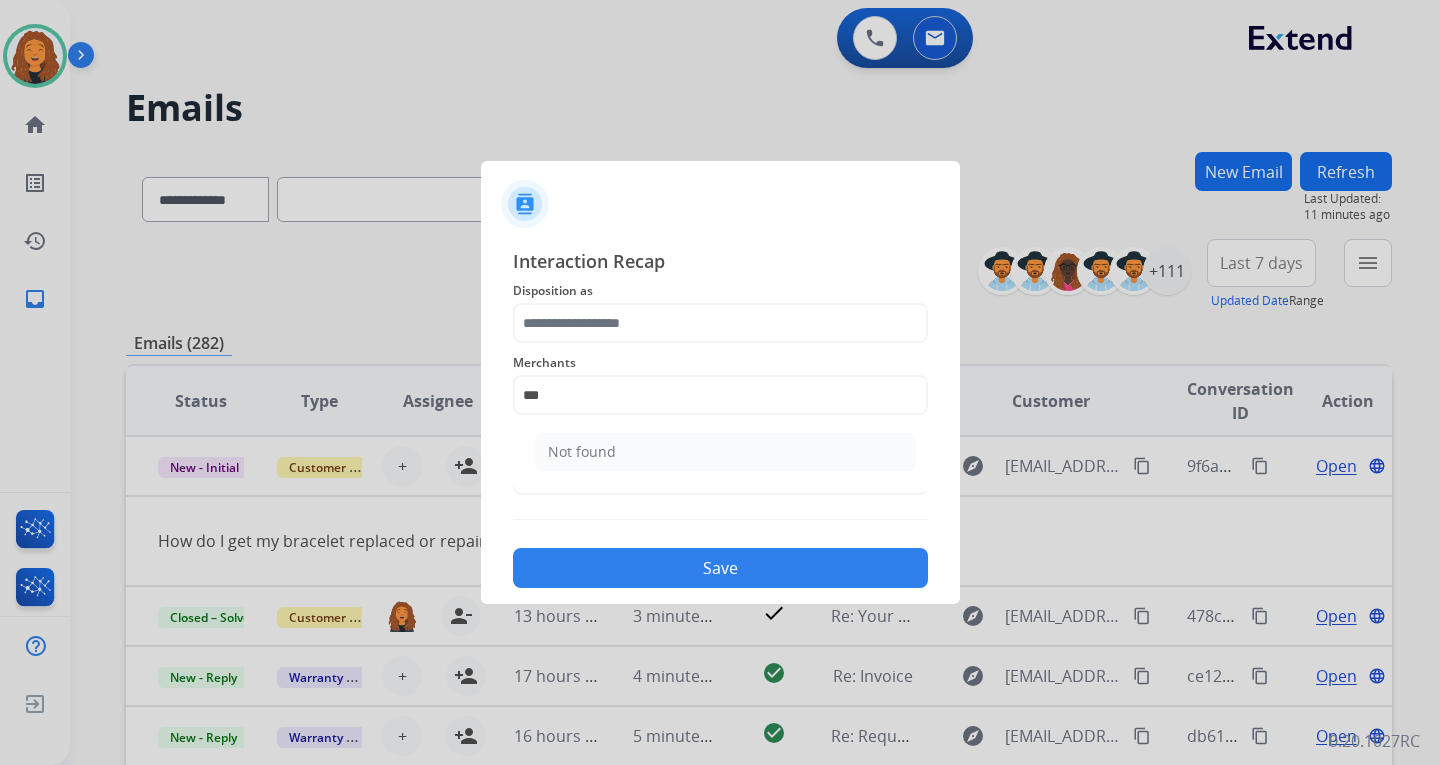drag, startPoint x: 586, startPoint y: 454, endPoint x: 596, endPoint y: 449, distance: 11.18034 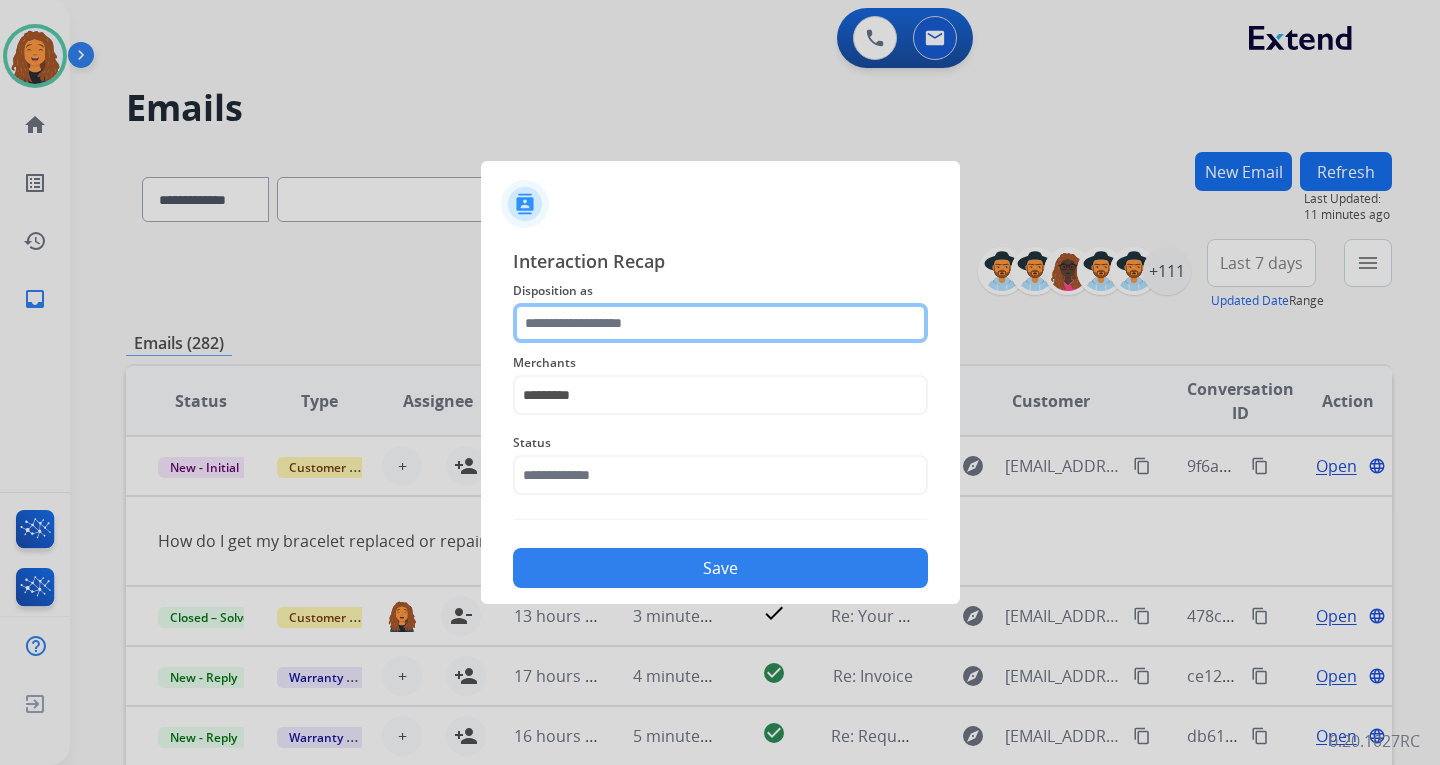 click 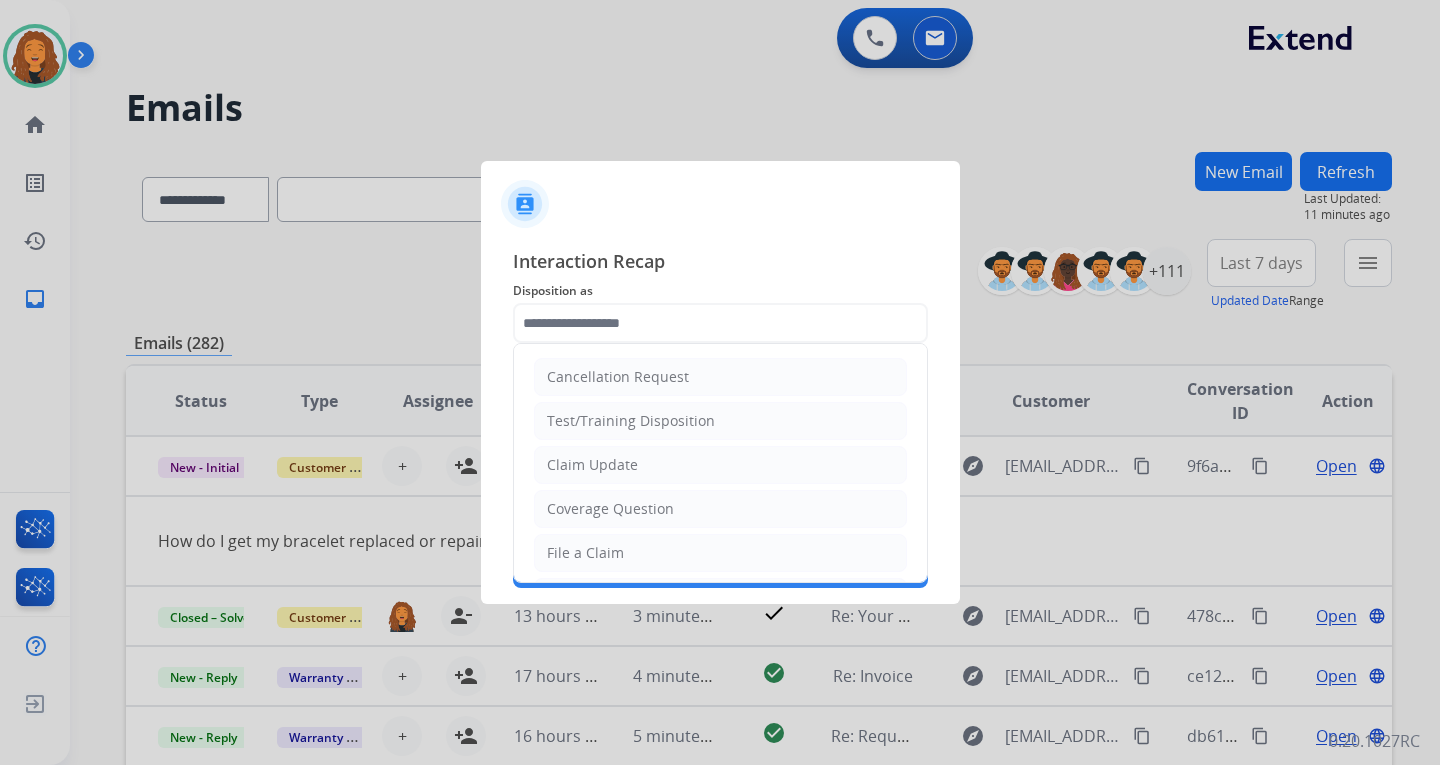drag, startPoint x: 599, startPoint y: 556, endPoint x: 590, endPoint y: 508, distance: 48.83646 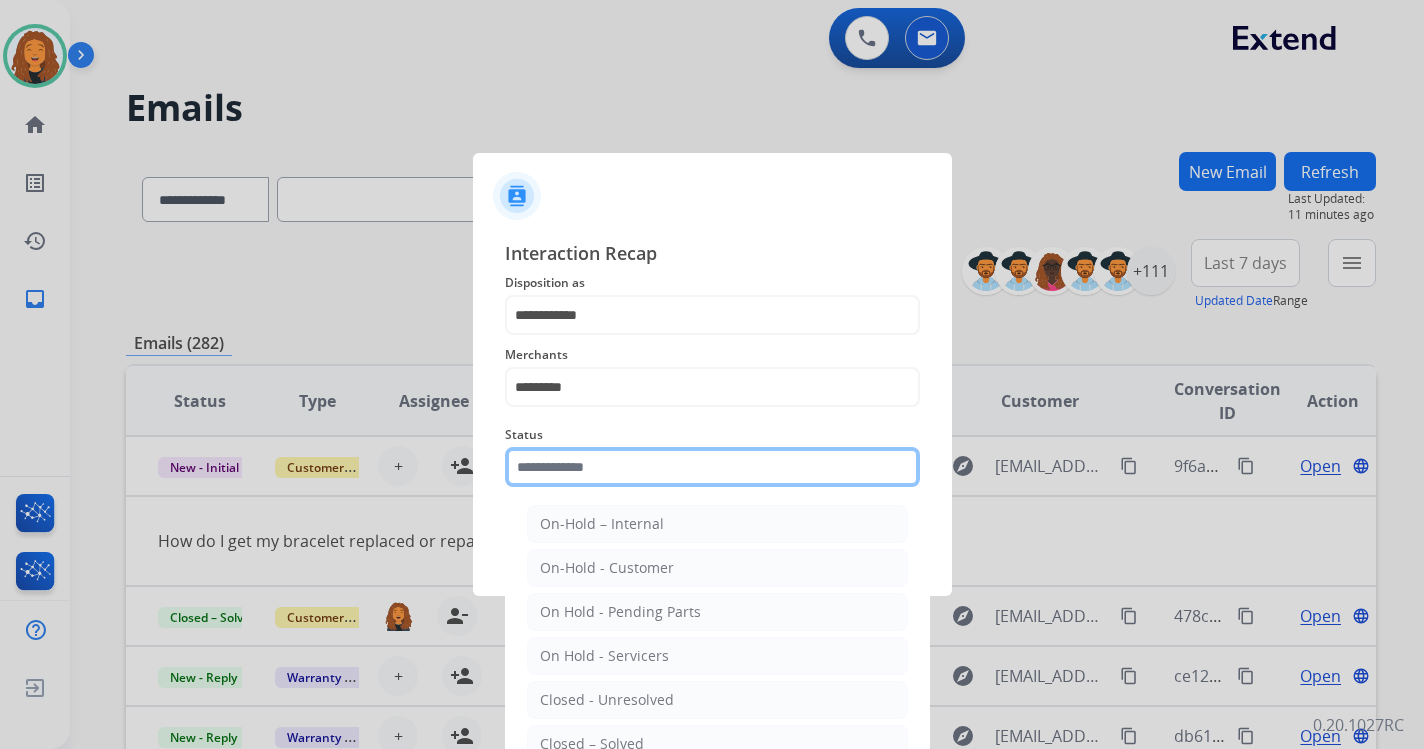 click 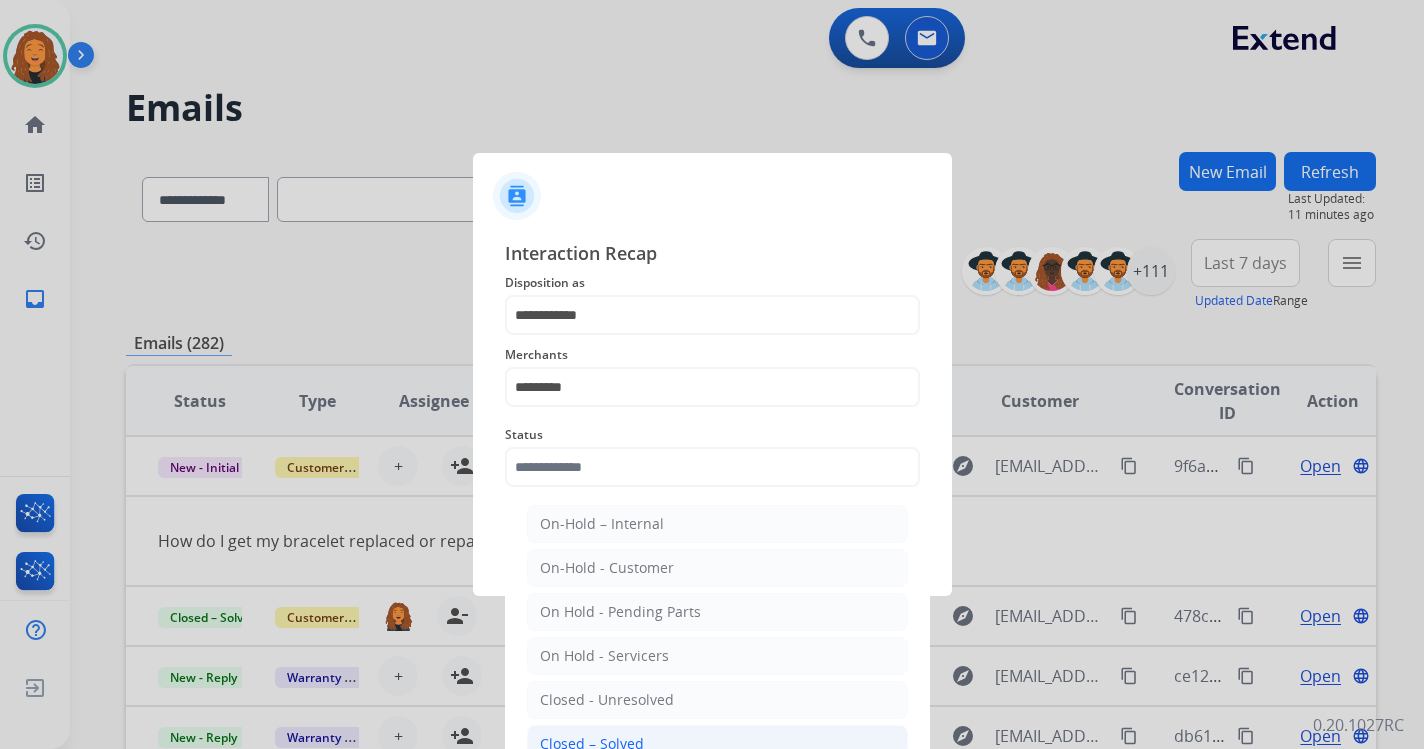 click on "Closed – Solved" 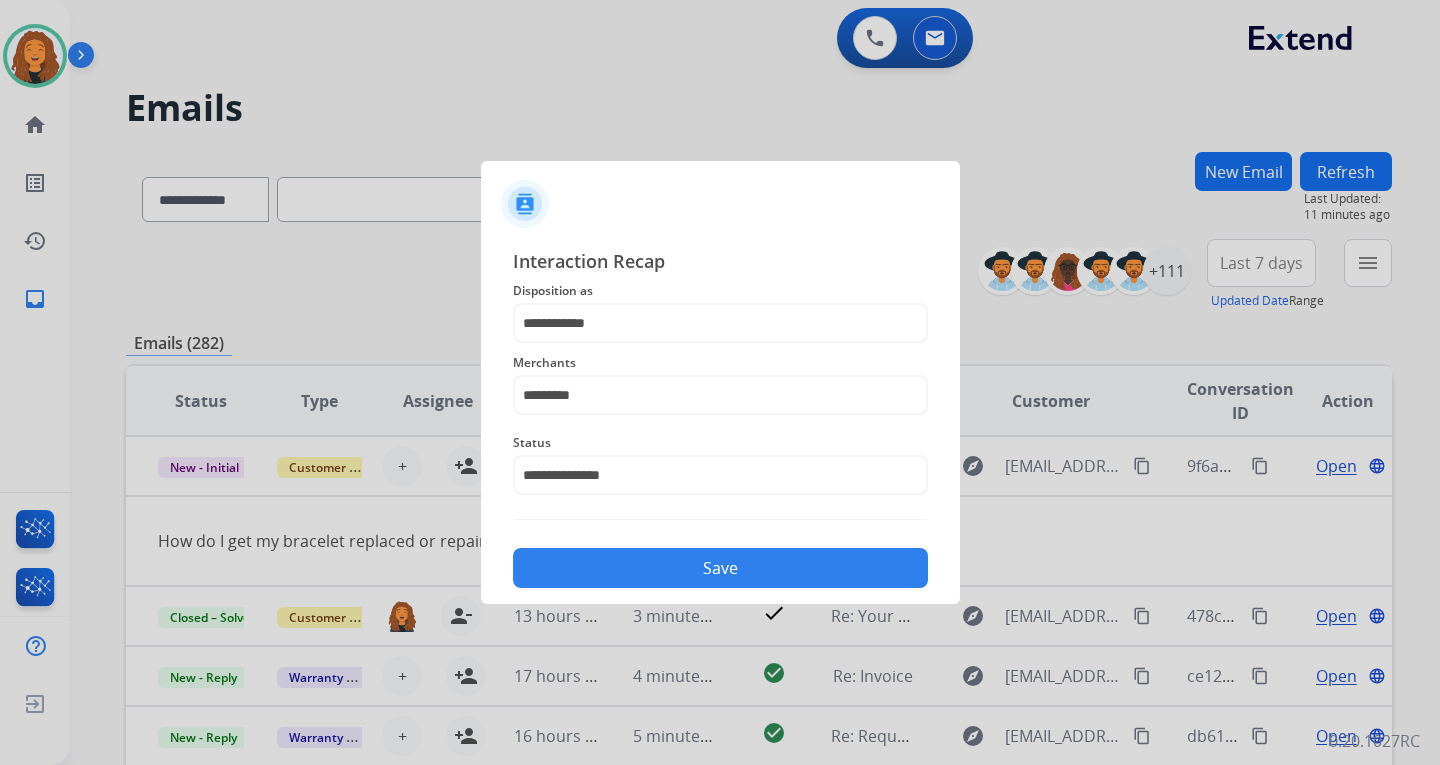 click on "Save" 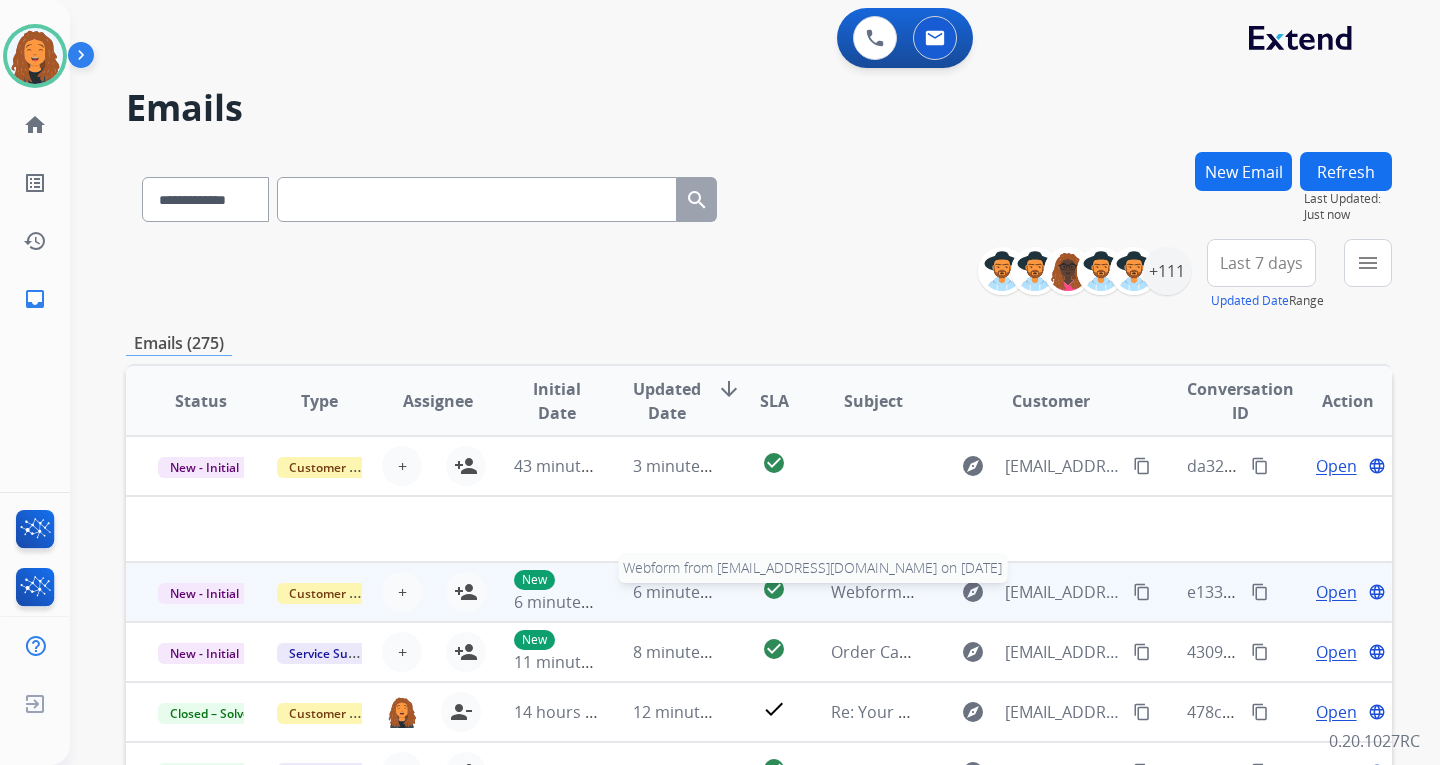 click on "Webform from [EMAIL_ADDRESS][DOMAIN_NAME] on [DATE]" at bounding box center [1057, 592] 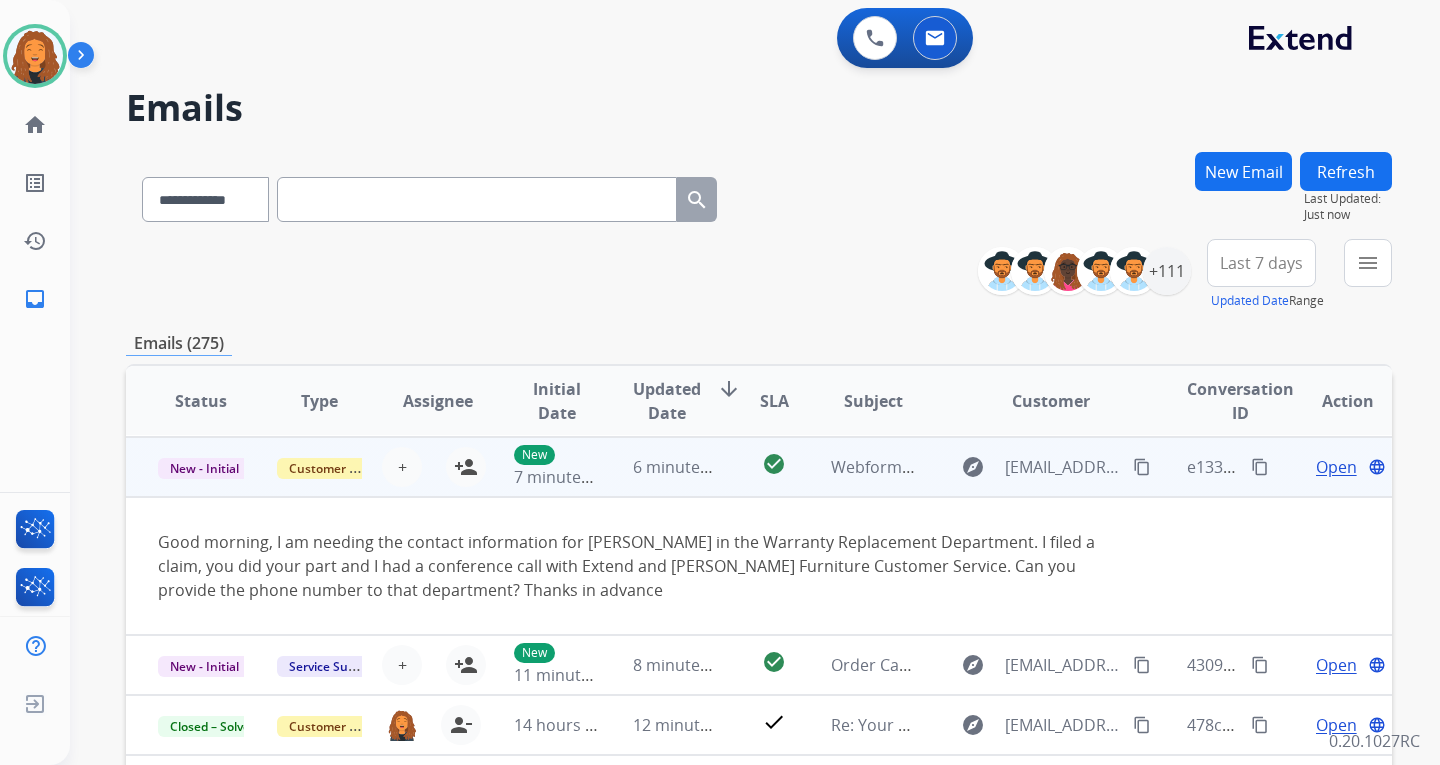 scroll, scrollTop: 120, scrollLeft: 0, axis: vertical 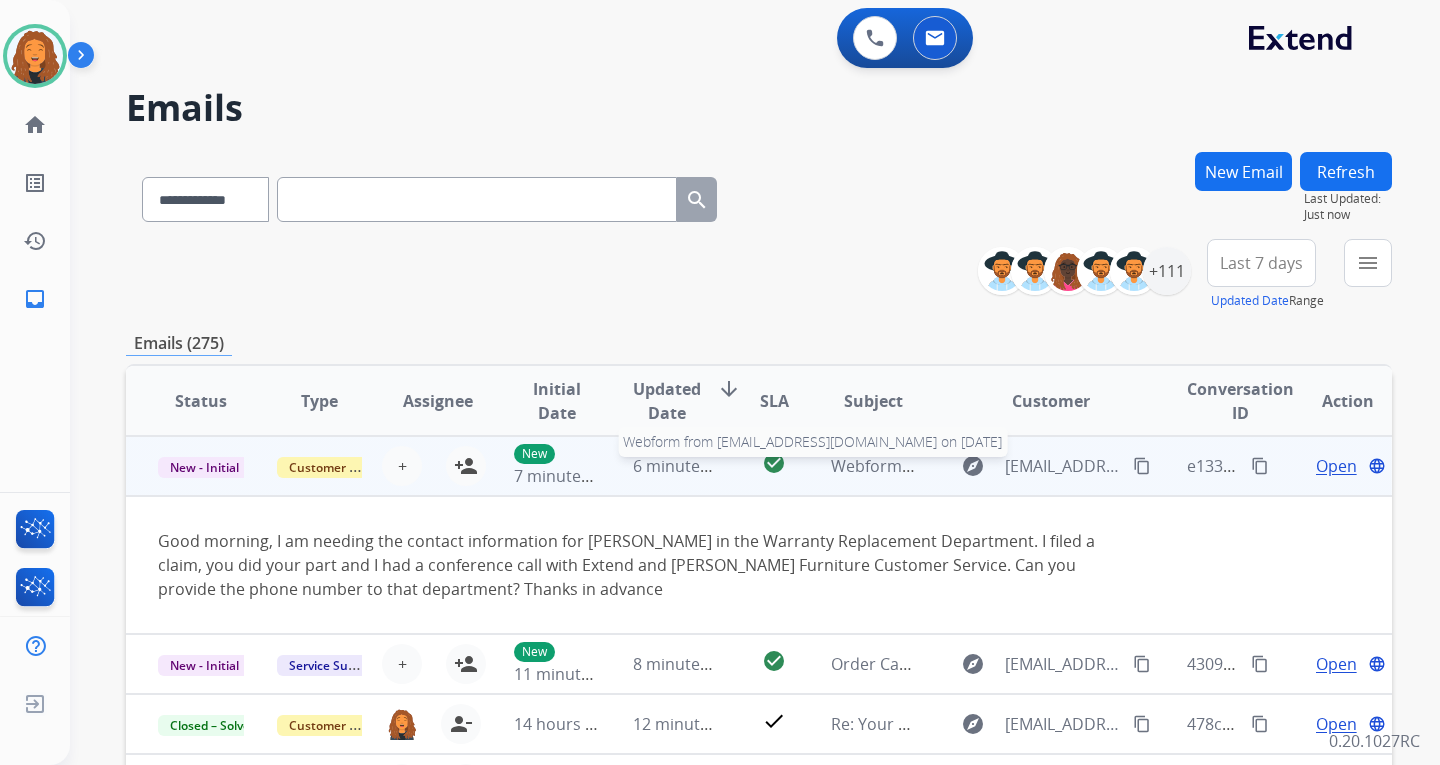 click on "Webform from [EMAIL_ADDRESS][DOMAIN_NAME] on [DATE]" at bounding box center [1057, 466] 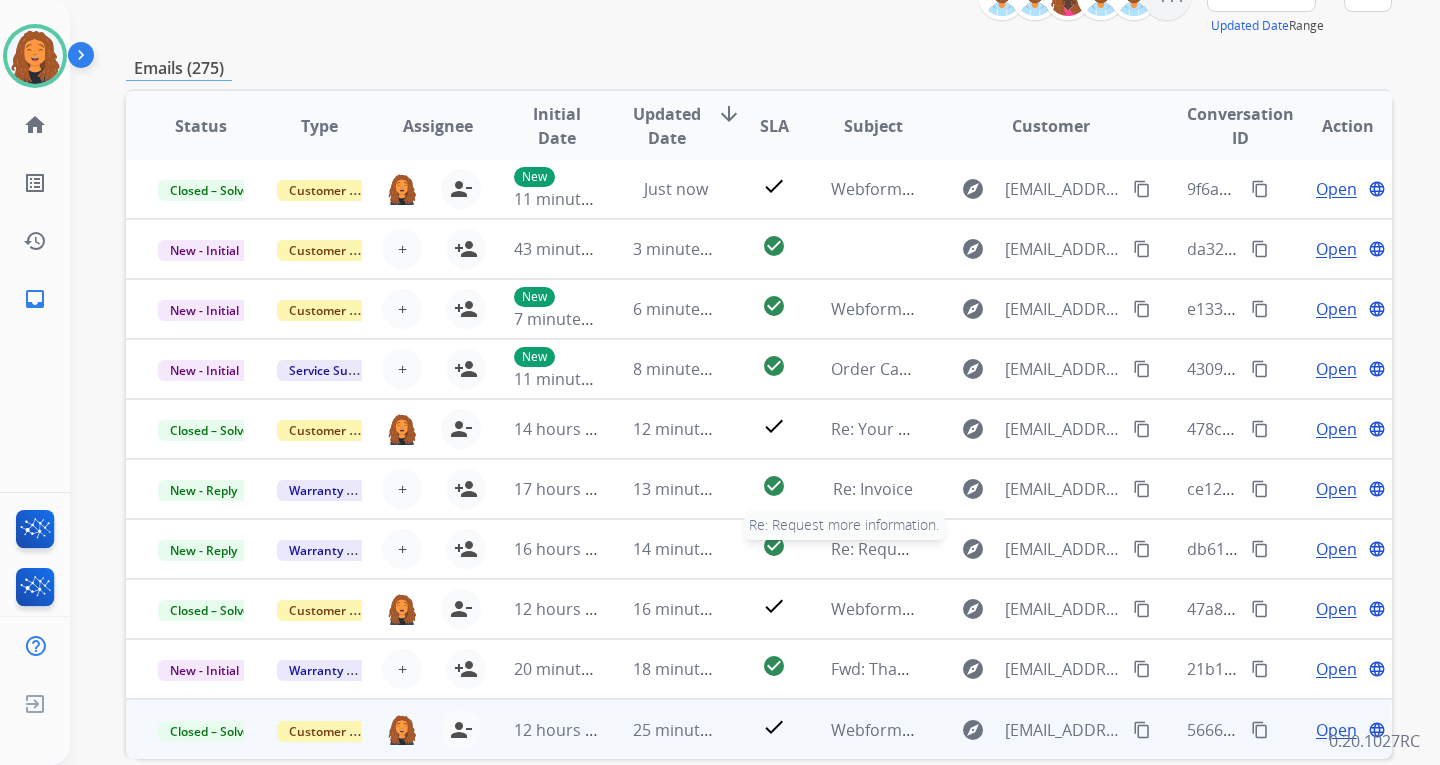scroll, scrollTop: 373, scrollLeft: 0, axis: vertical 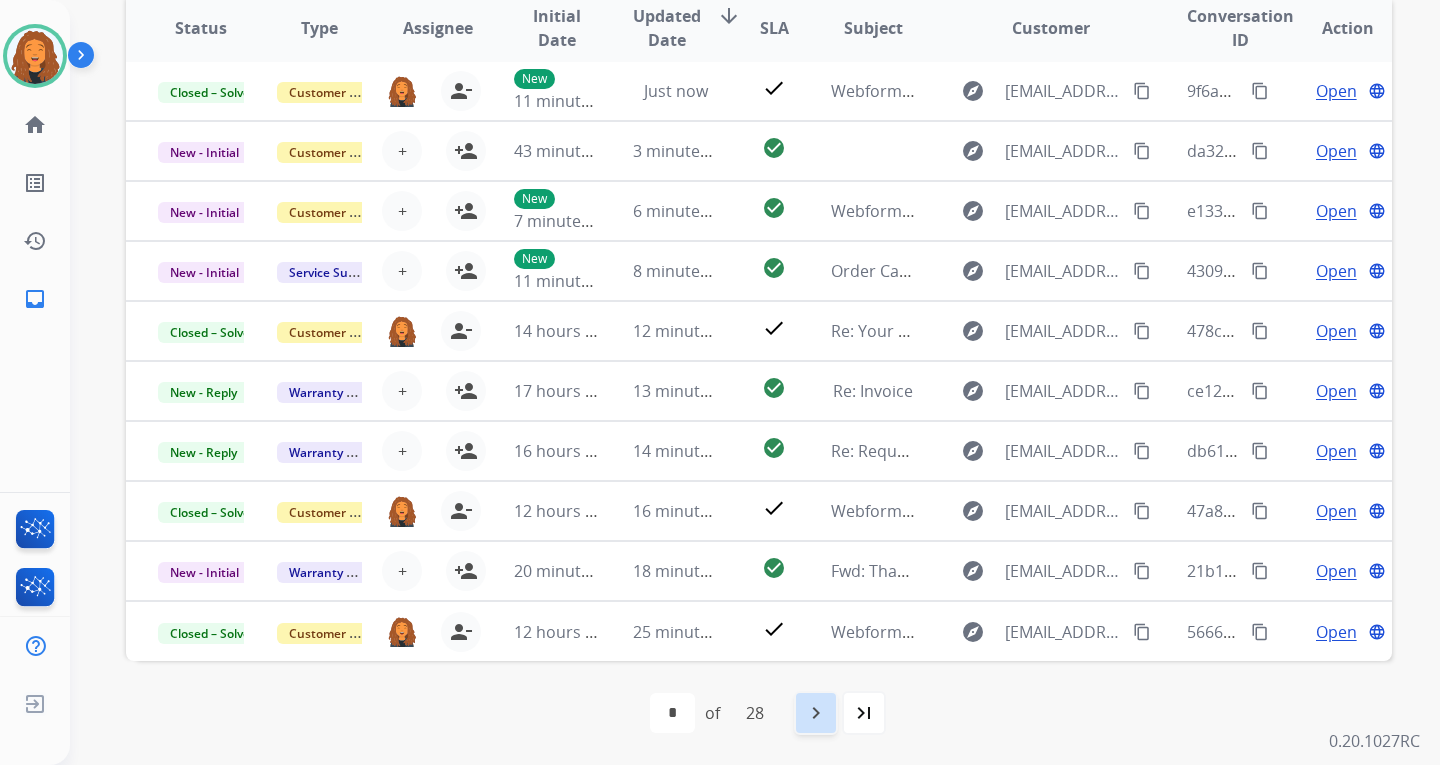 click on "navigate_next" at bounding box center (816, 713) 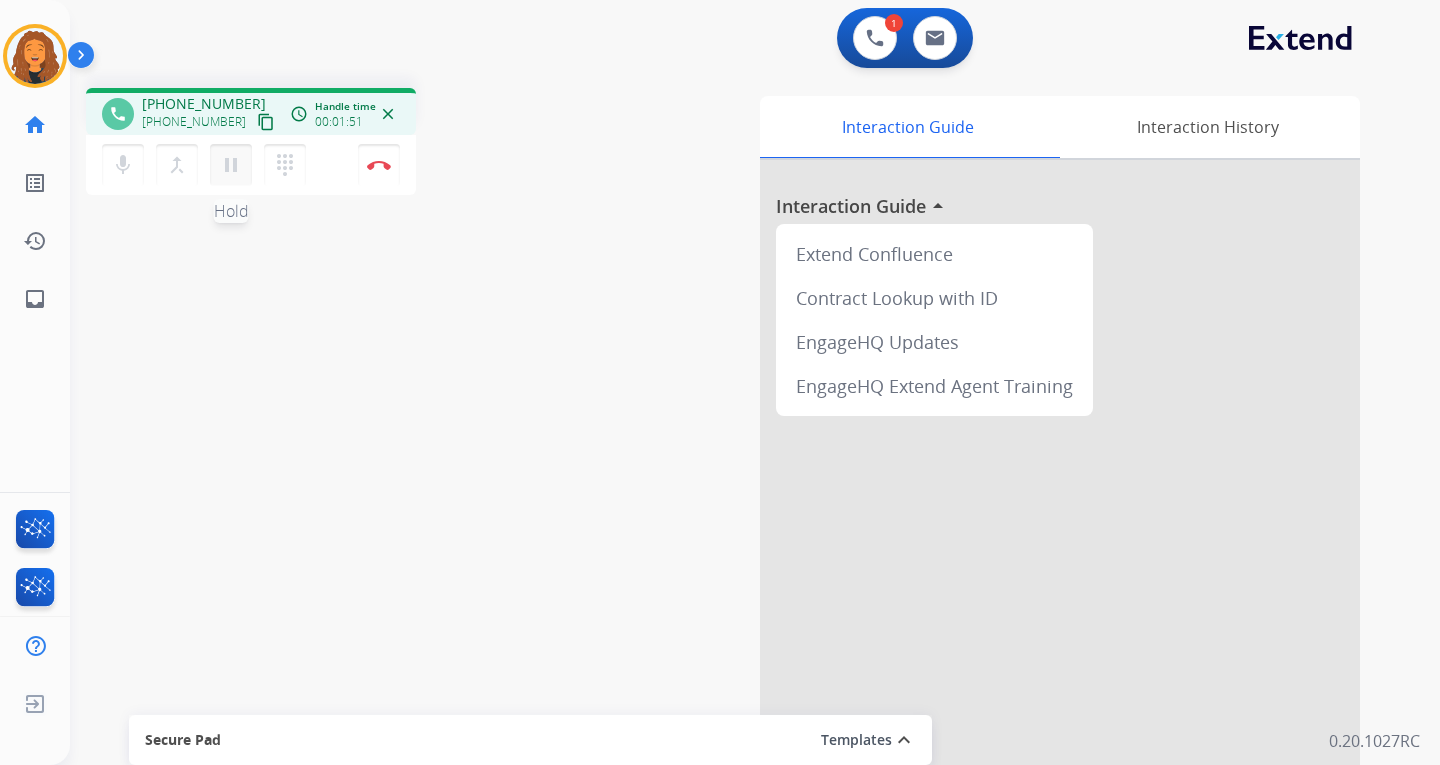 click on "pause" at bounding box center (231, 165) 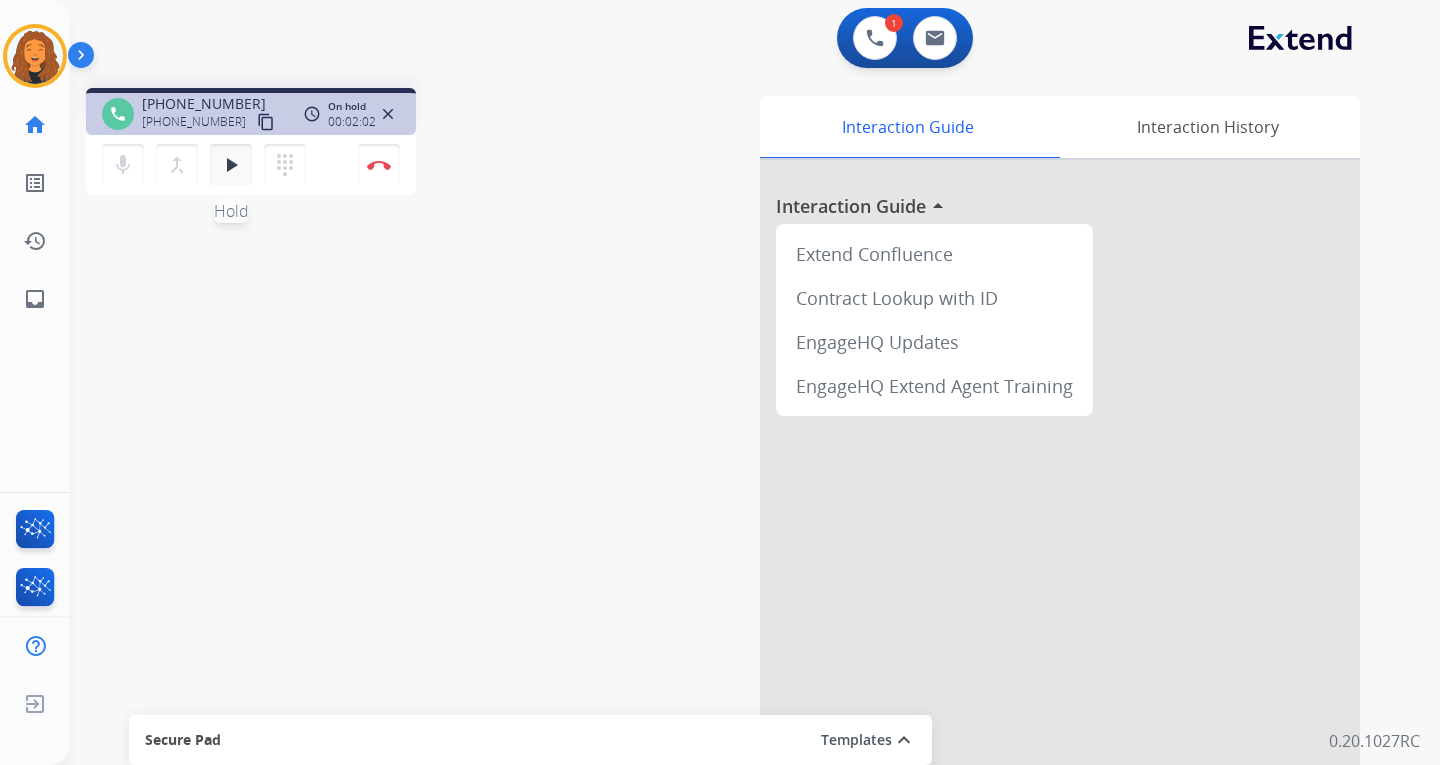 click on "play_arrow" at bounding box center [231, 165] 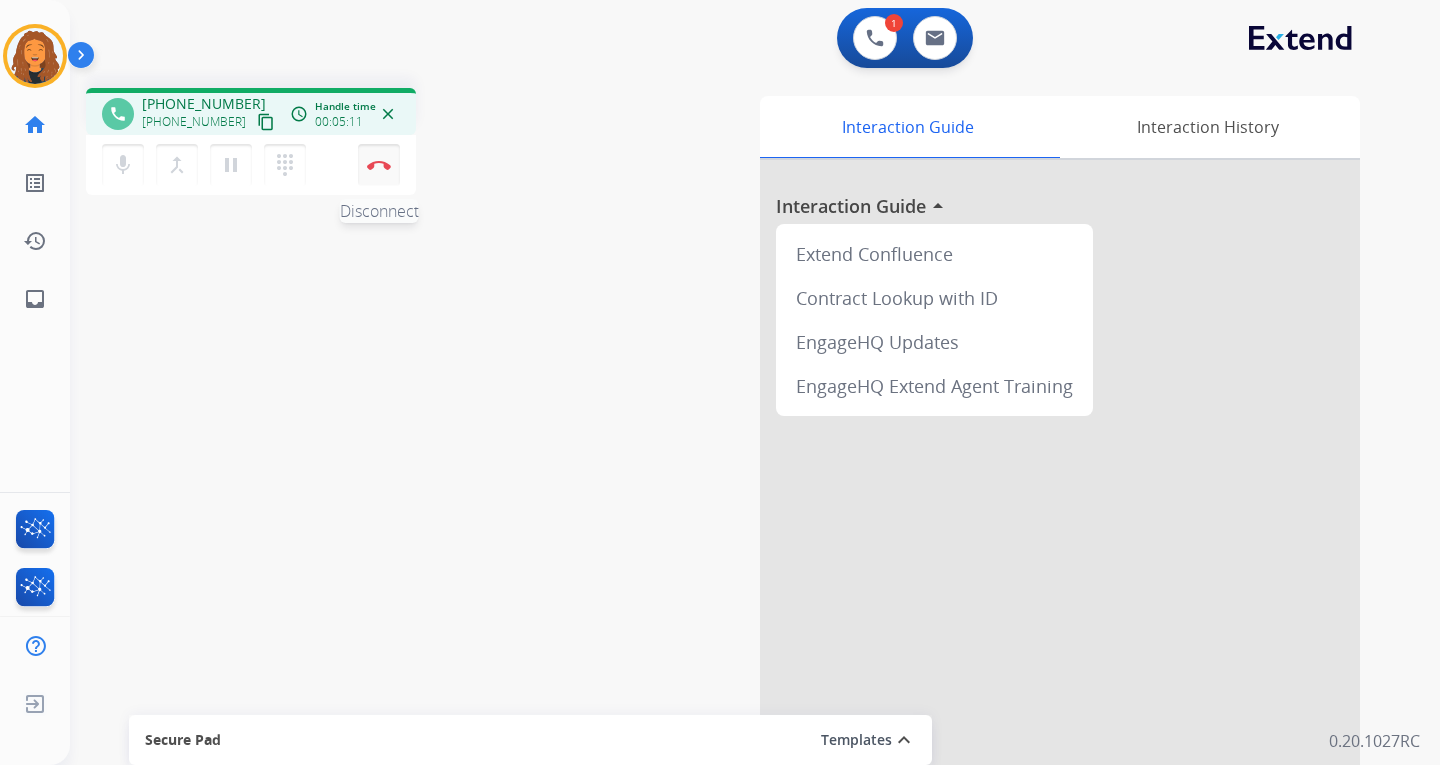 click at bounding box center [379, 165] 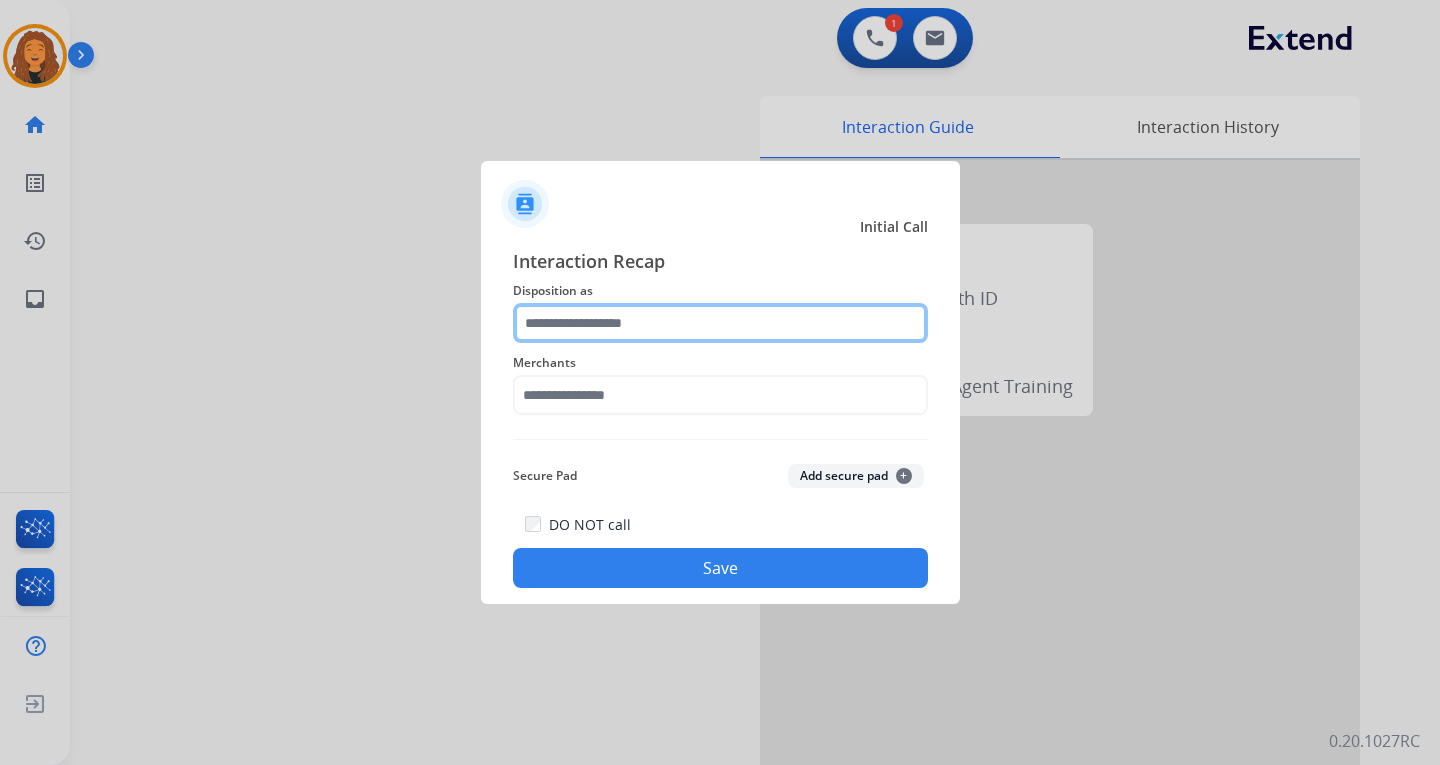 click 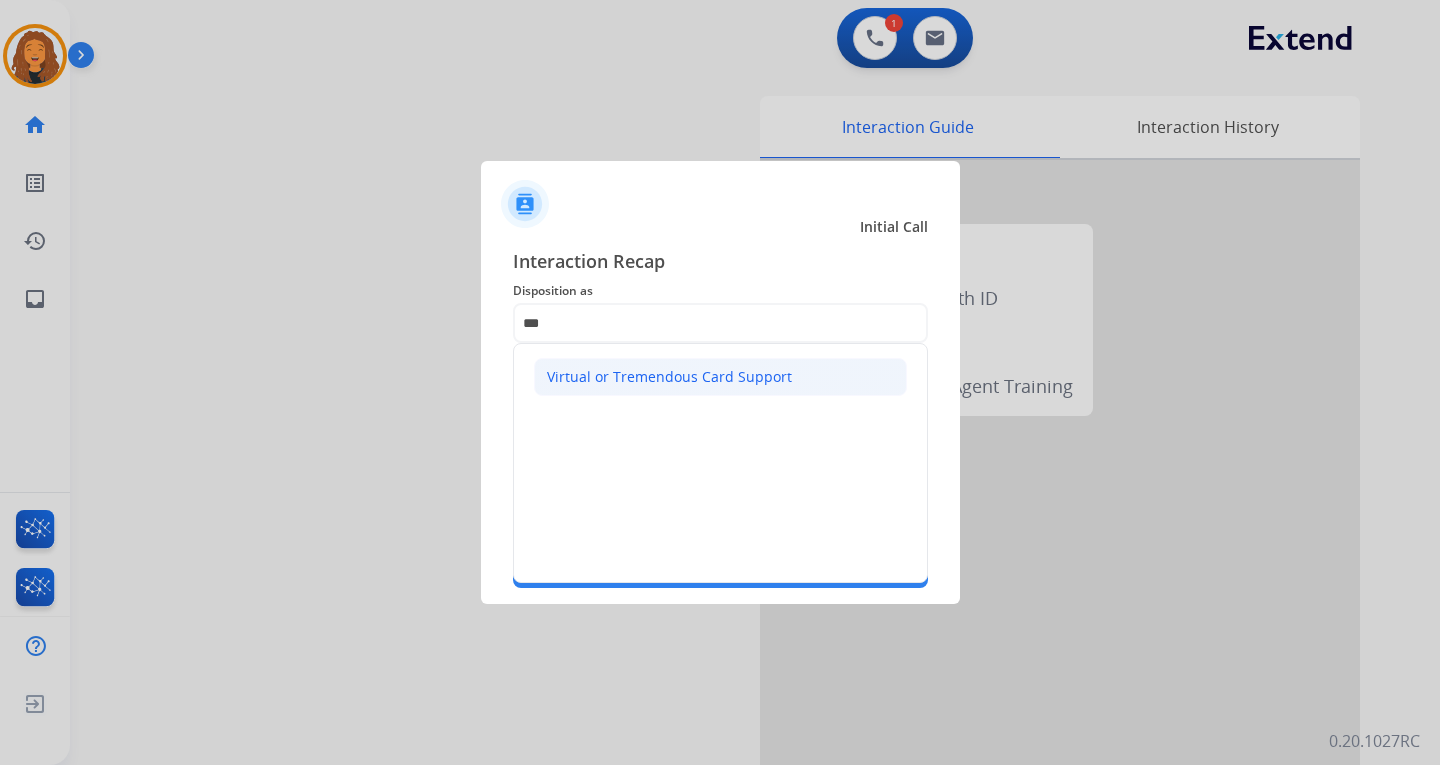 click on "Virtual or Tremendous Card Support" 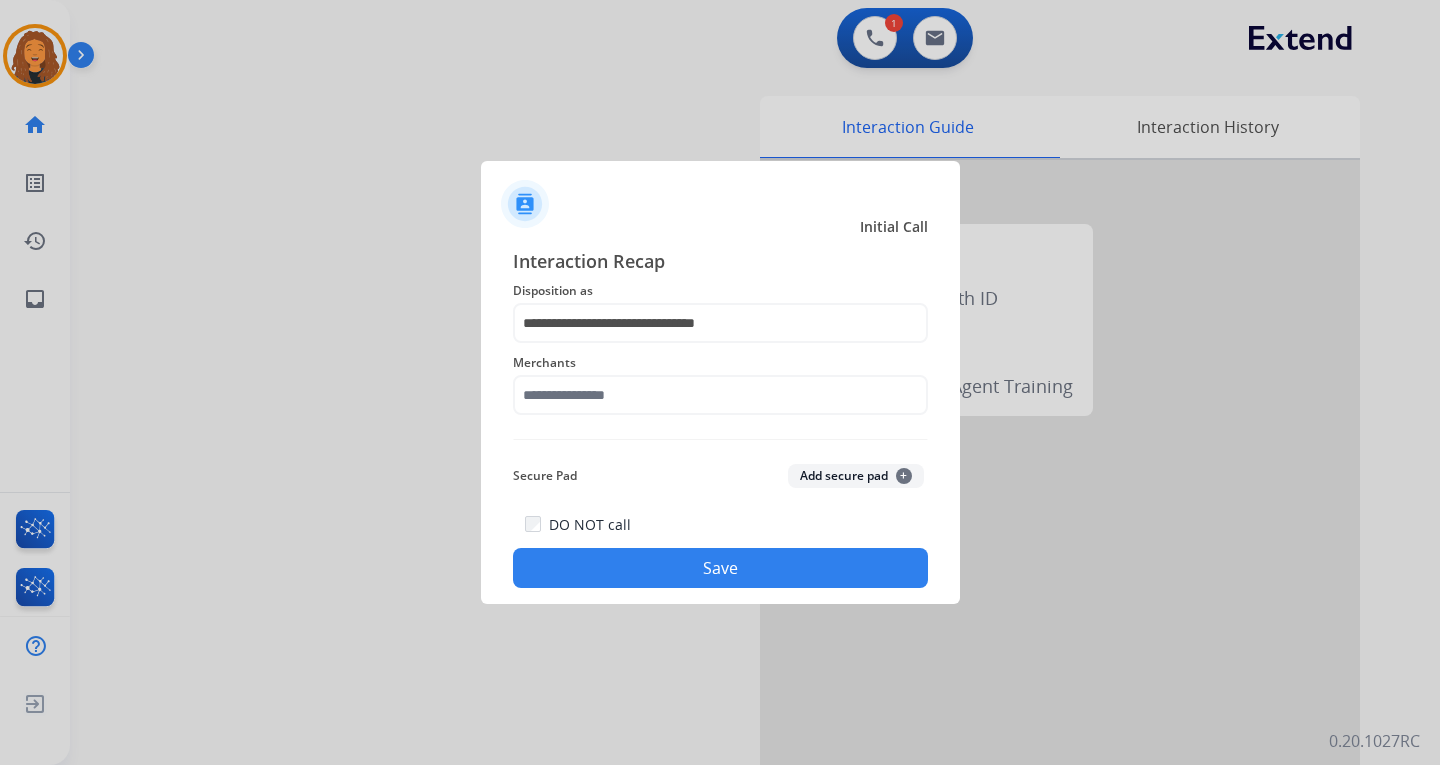 click on "Merchants" 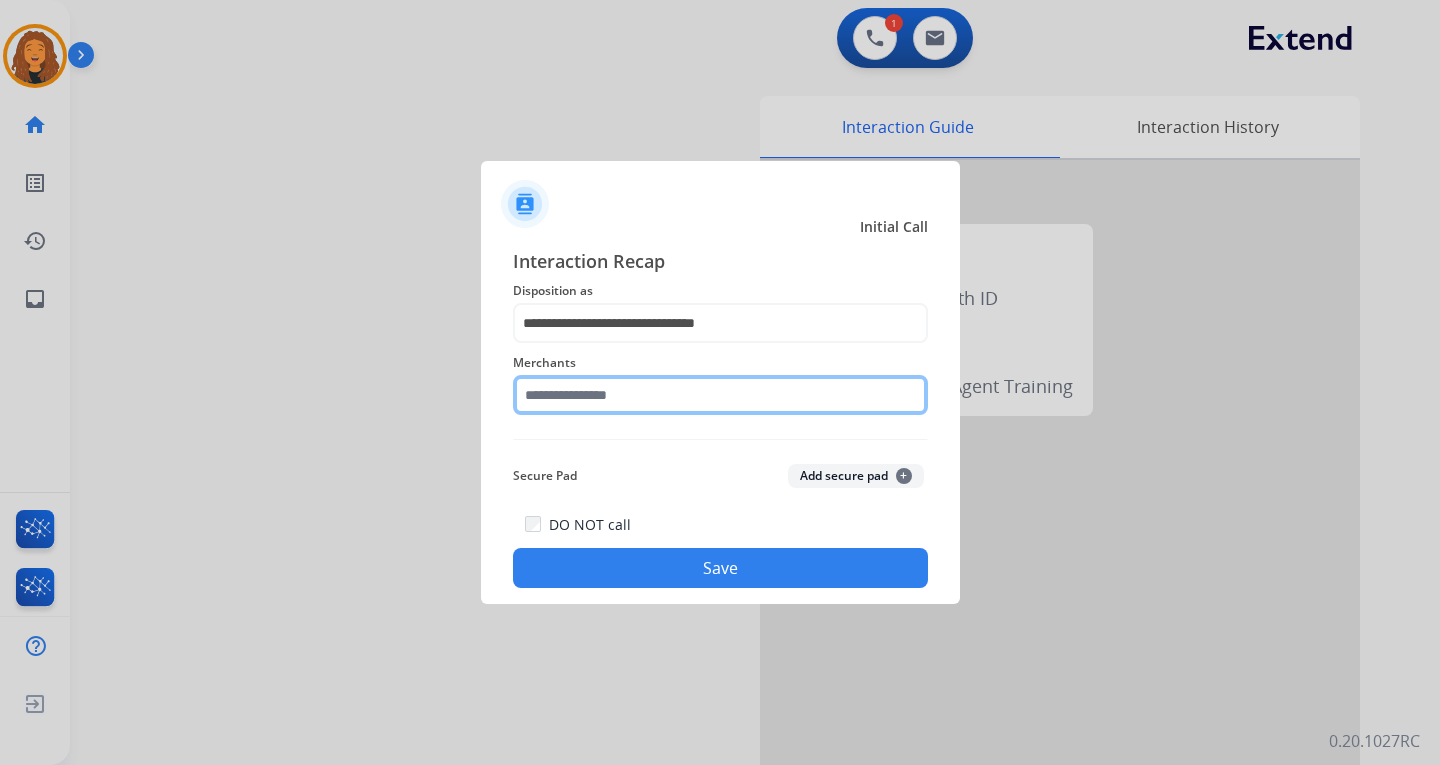 click 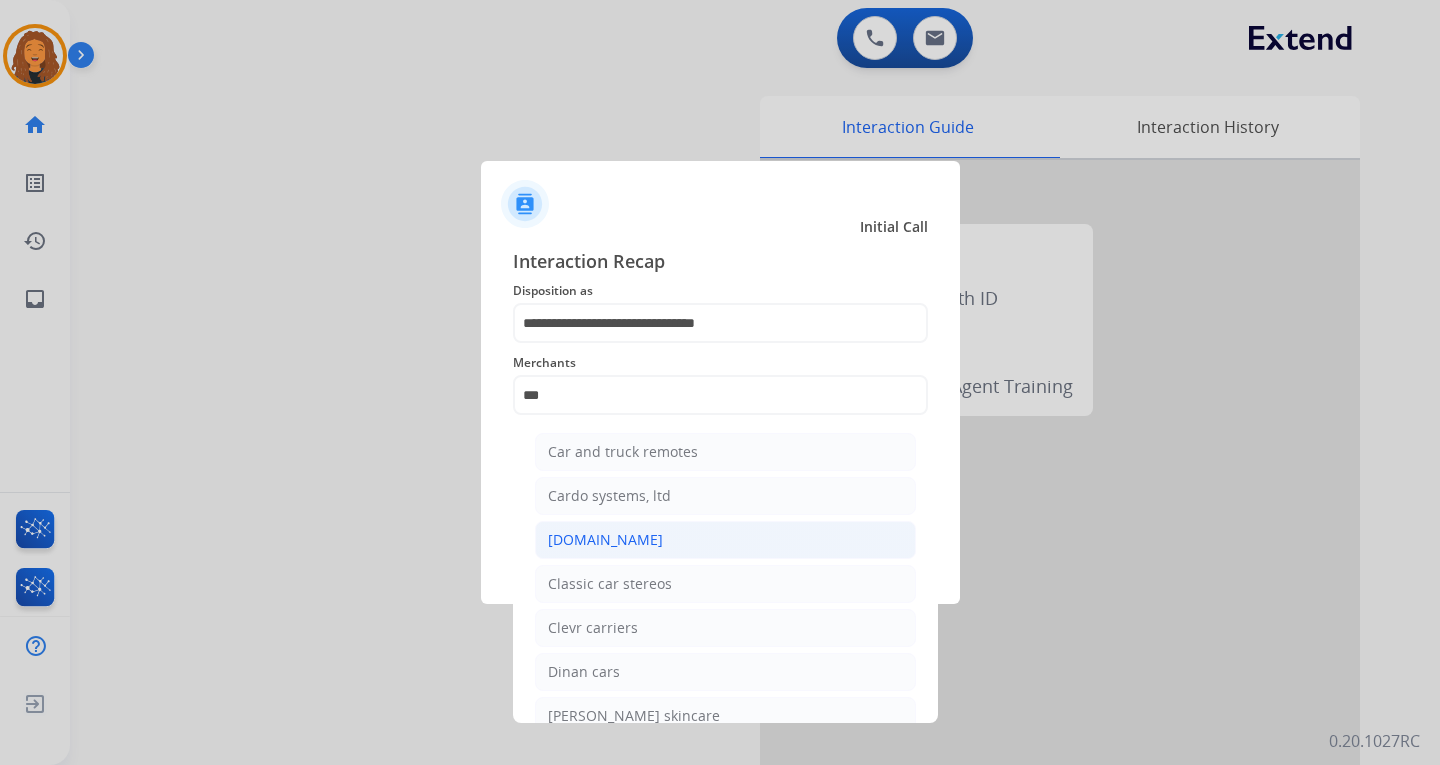 click on "[DOMAIN_NAME]" 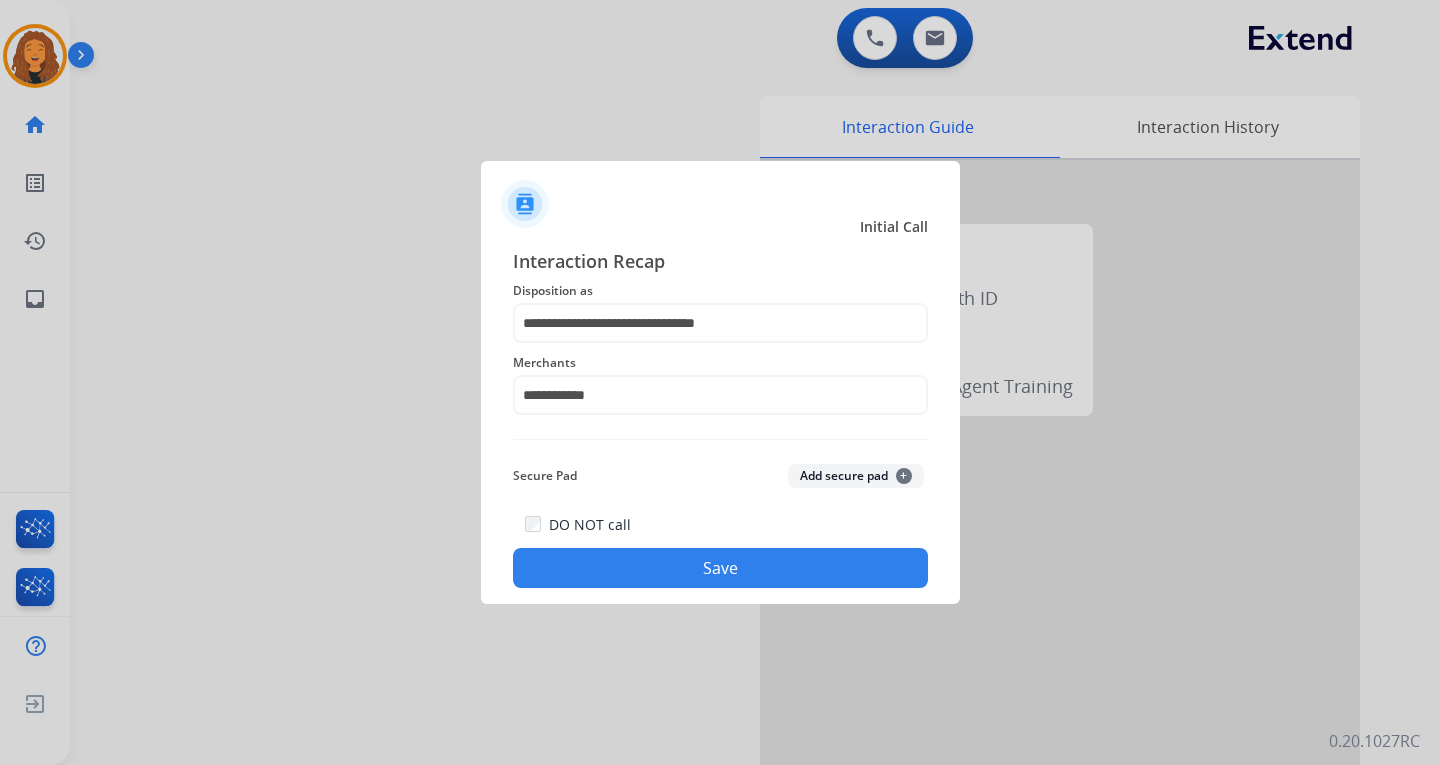 click on "Save" 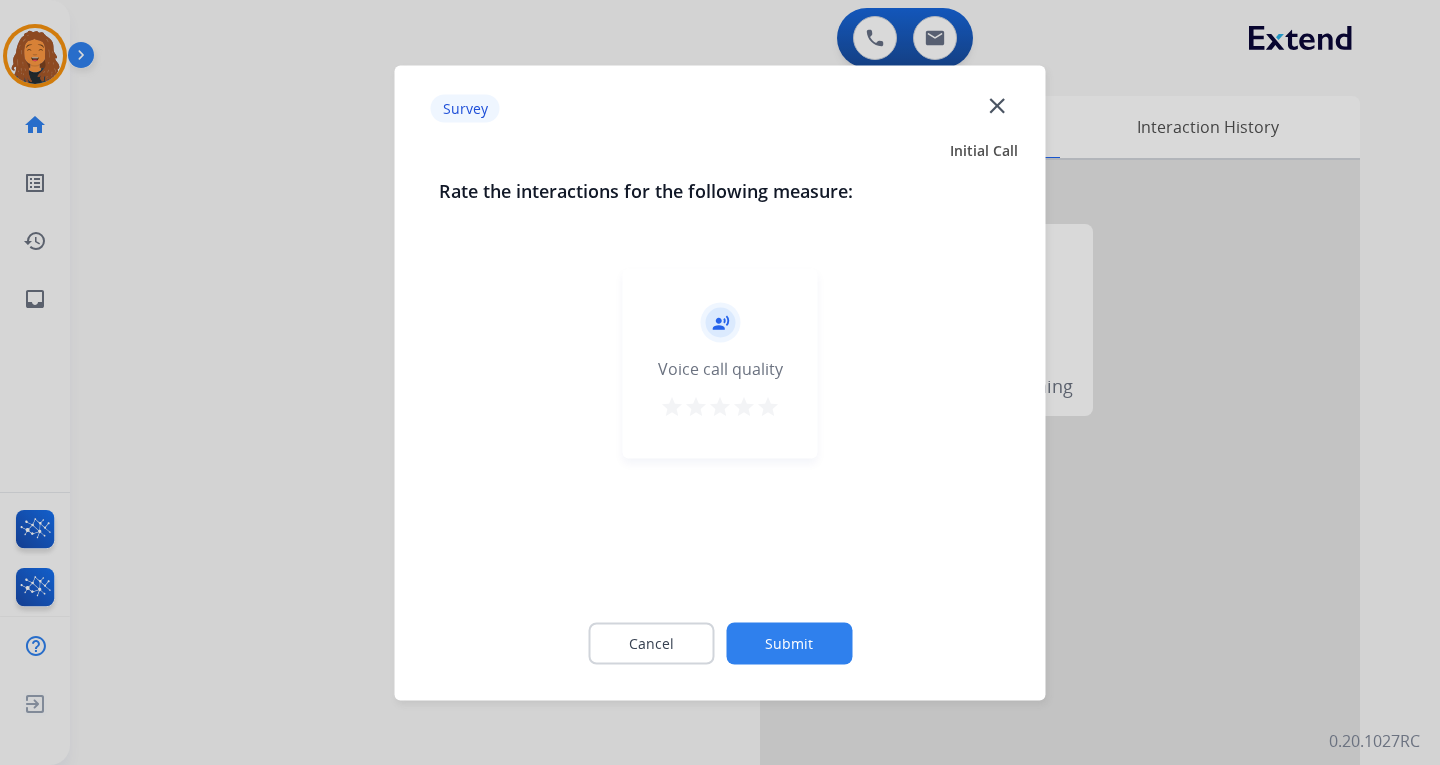 click on "Submit" 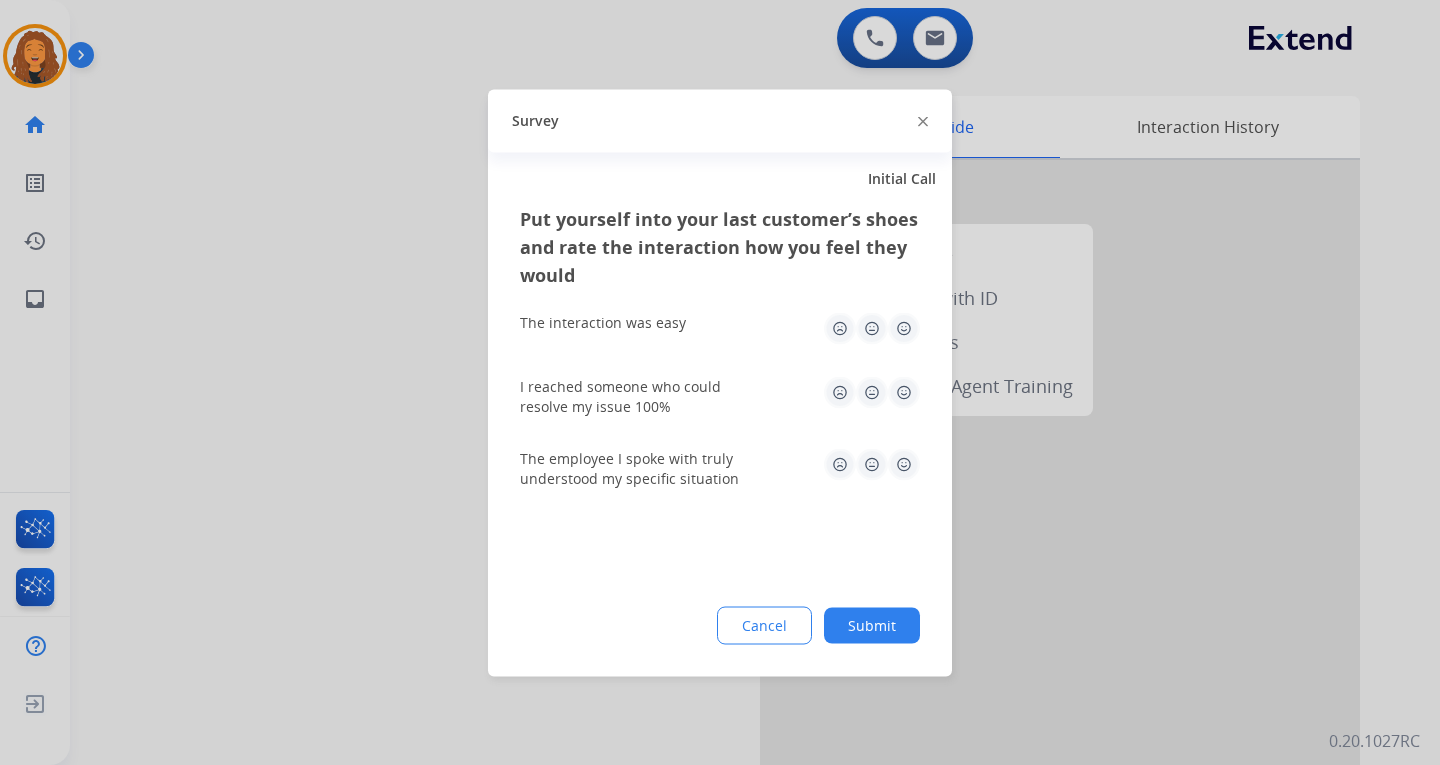 click on "Submit" 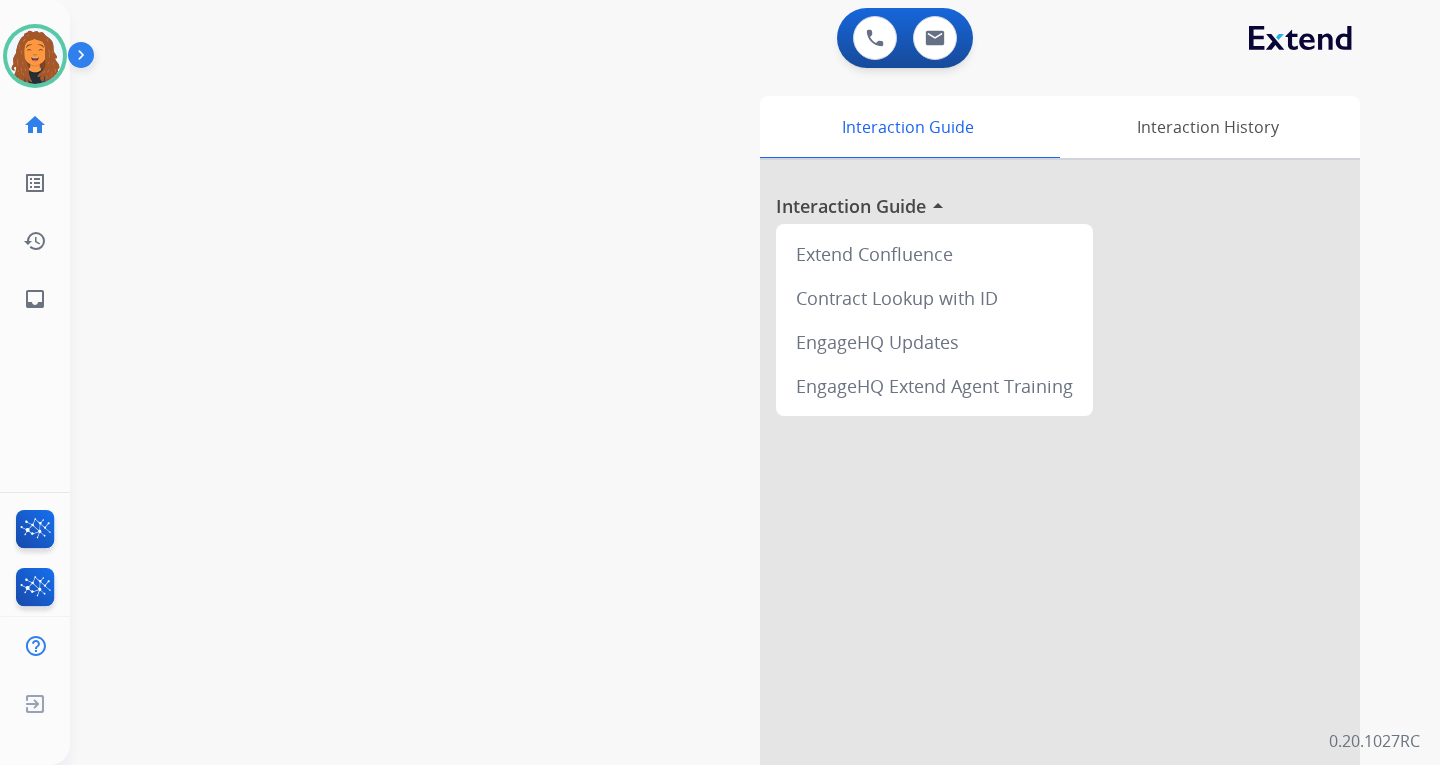 click on "swap_horiz Break voice bridge close_fullscreen Connect 3-Way Call merge_type Separate 3-Way Call  Interaction Guide   Interaction History  Interaction Guide arrow_drop_up  Extend Confluence   Contract Lookup with ID   EngageHQ Updates   EngageHQ Extend Agent Training" at bounding box center (731, 489) 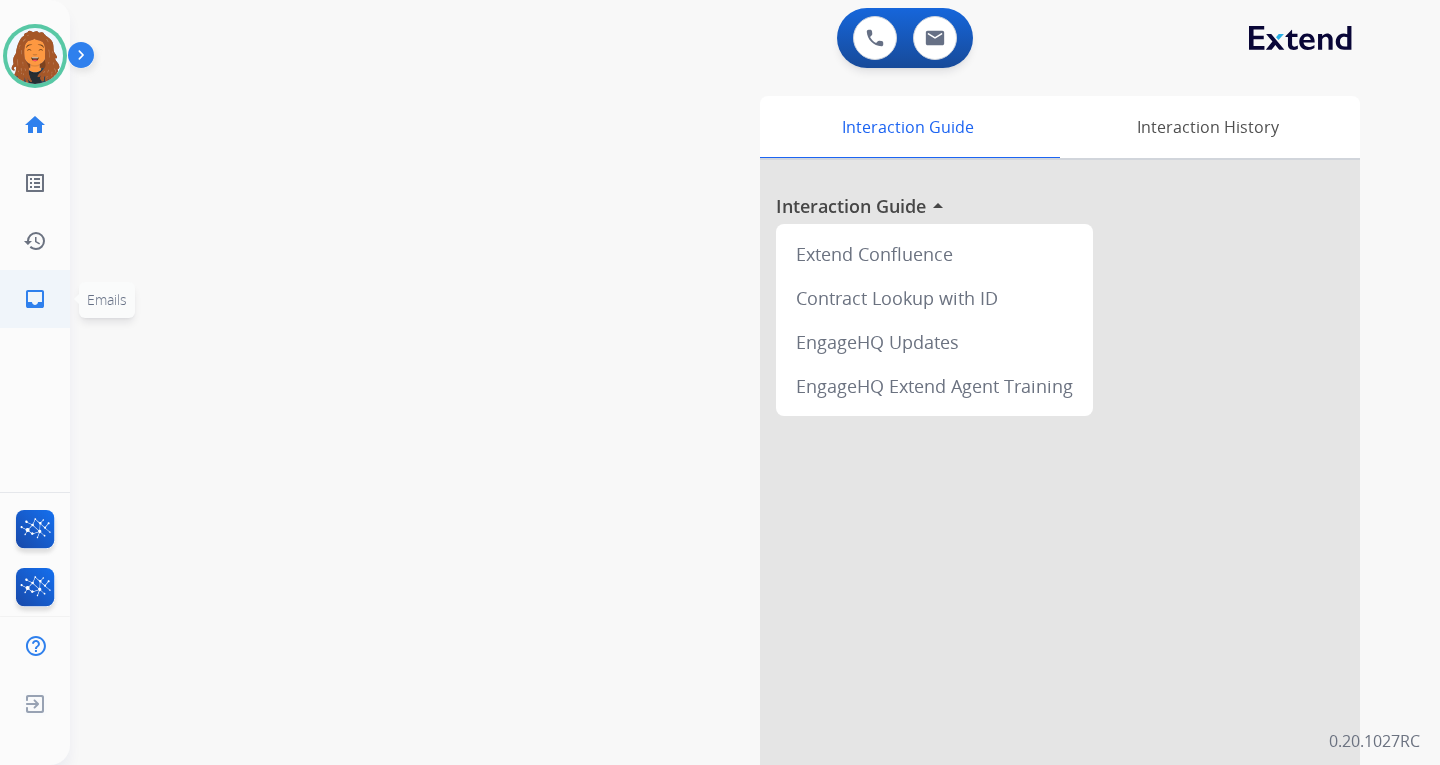 click on "inbox" 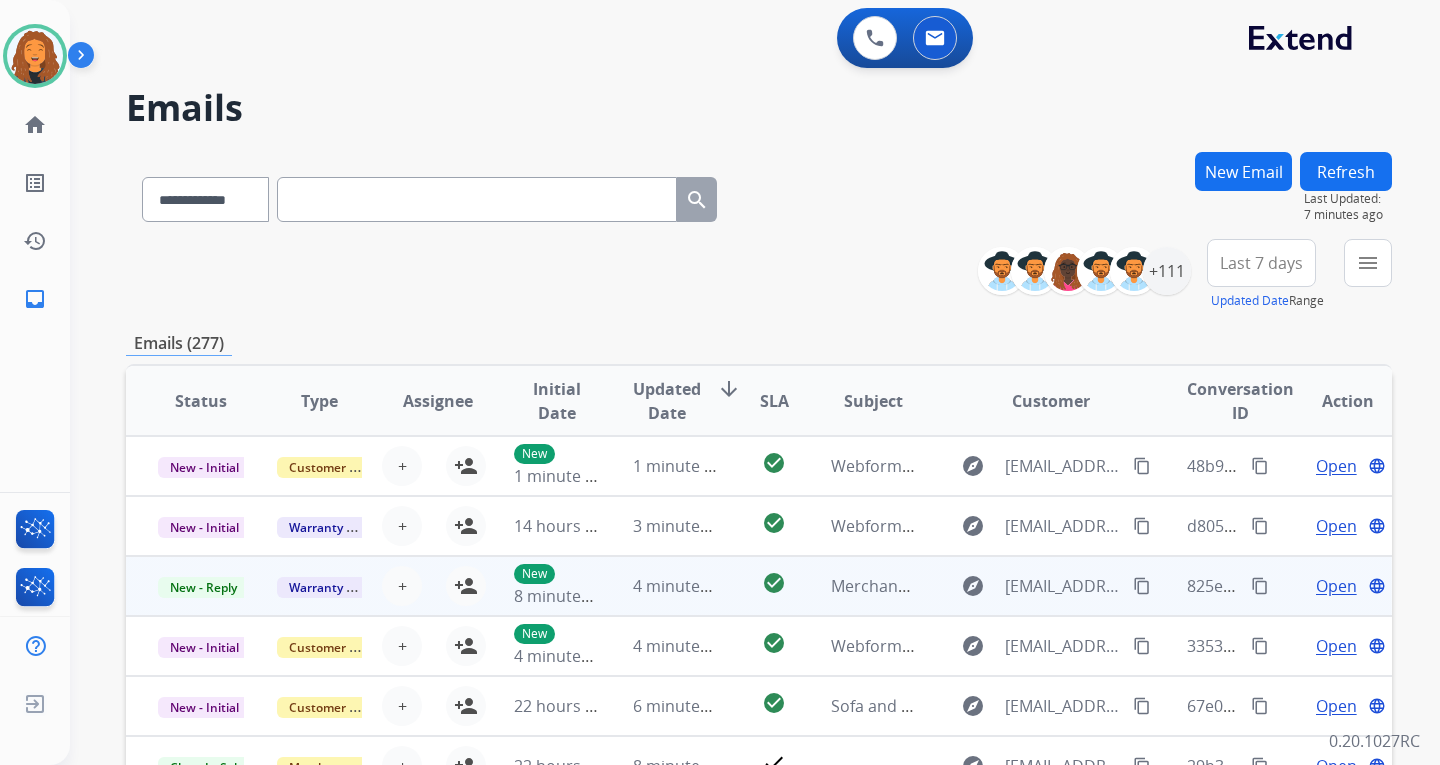 scroll, scrollTop: 2, scrollLeft: 0, axis: vertical 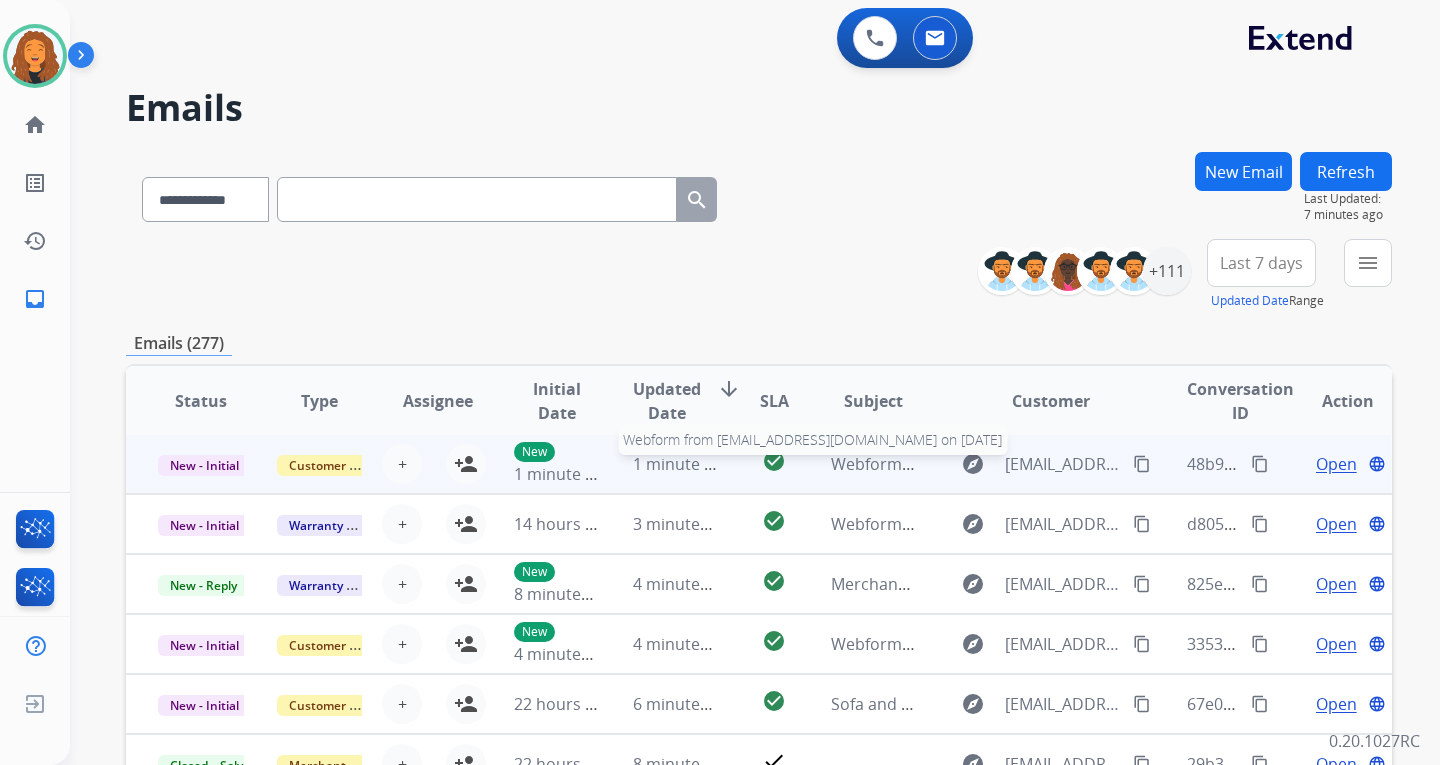 click on "Webform from [EMAIL_ADDRESS][DOMAIN_NAME] on [DATE]" at bounding box center (1057, 464) 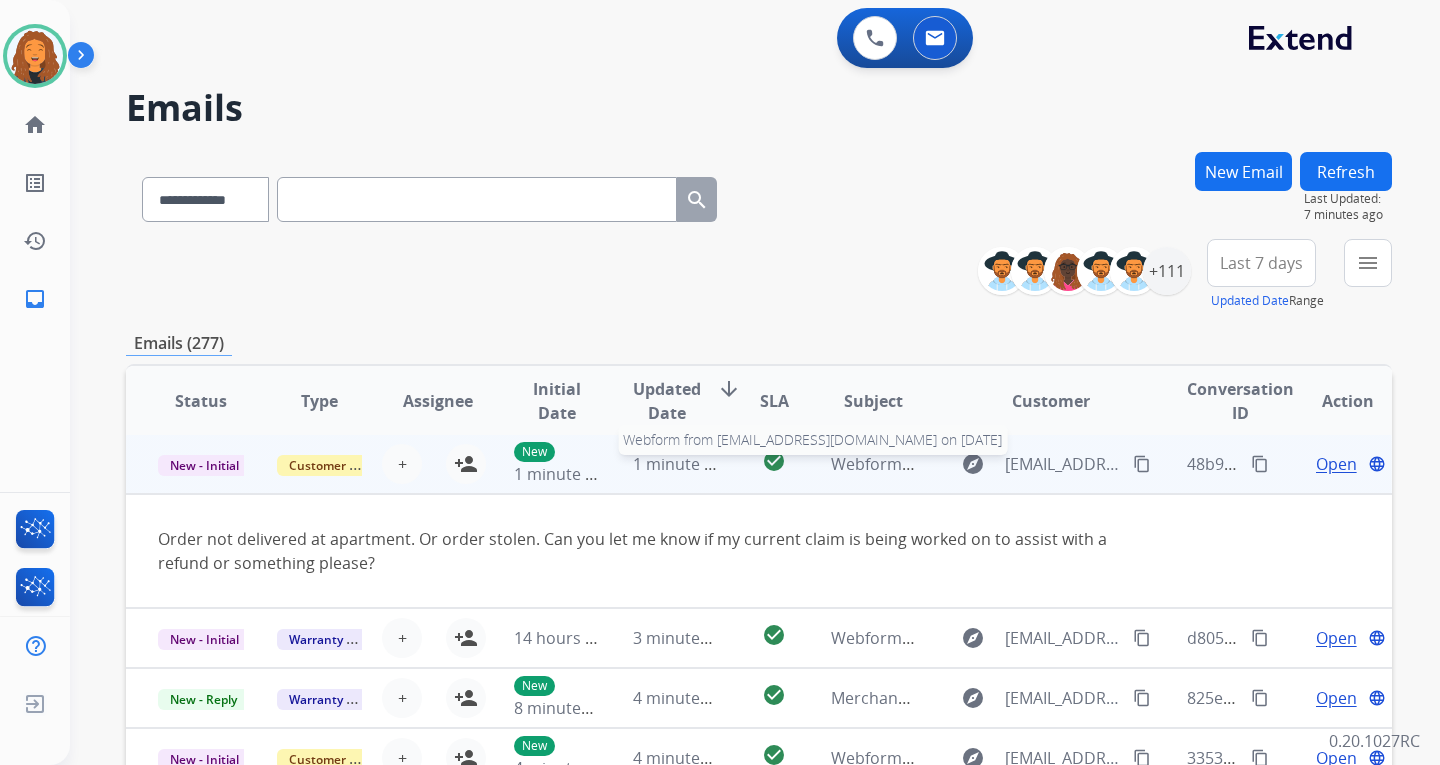 scroll, scrollTop: 0, scrollLeft: 0, axis: both 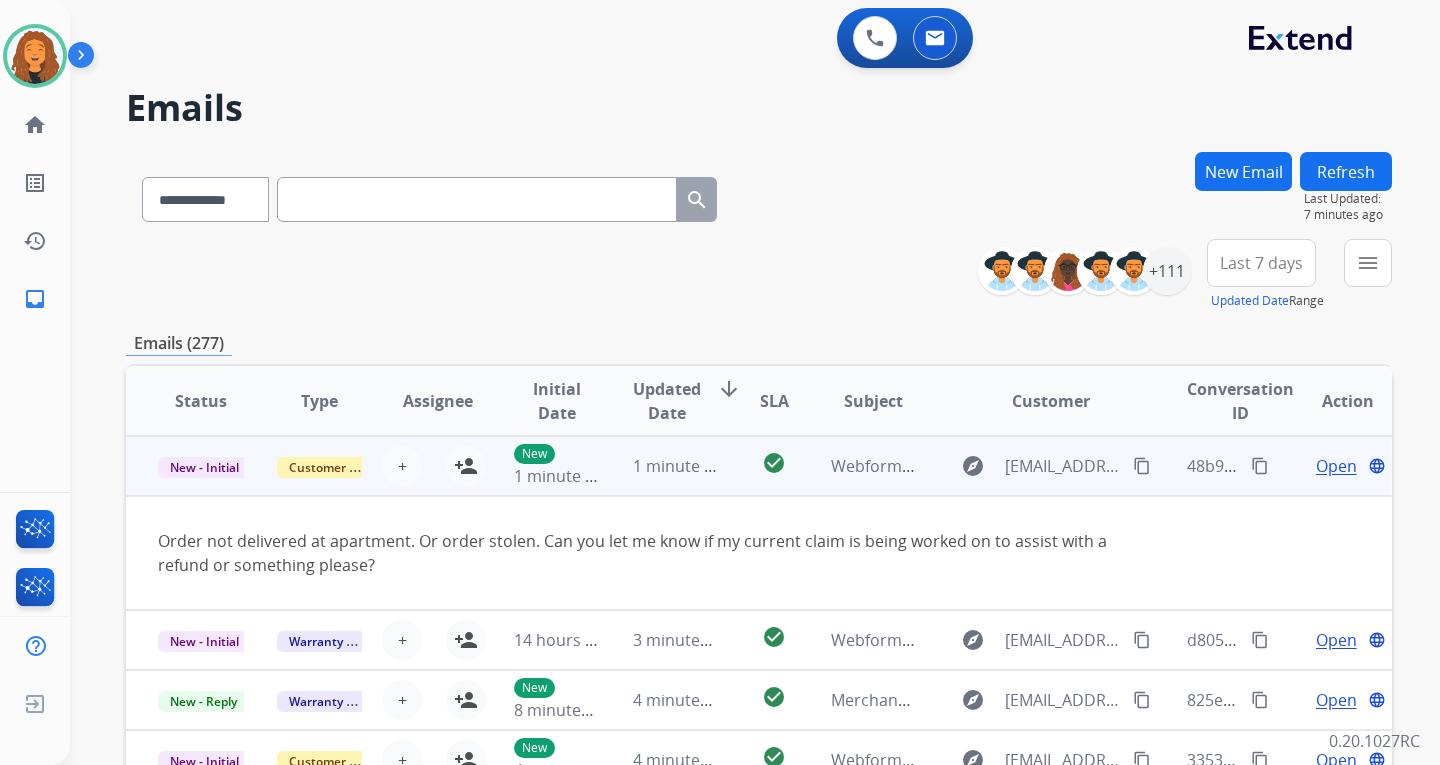 click on "content_copy" at bounding box center [1142, 466] 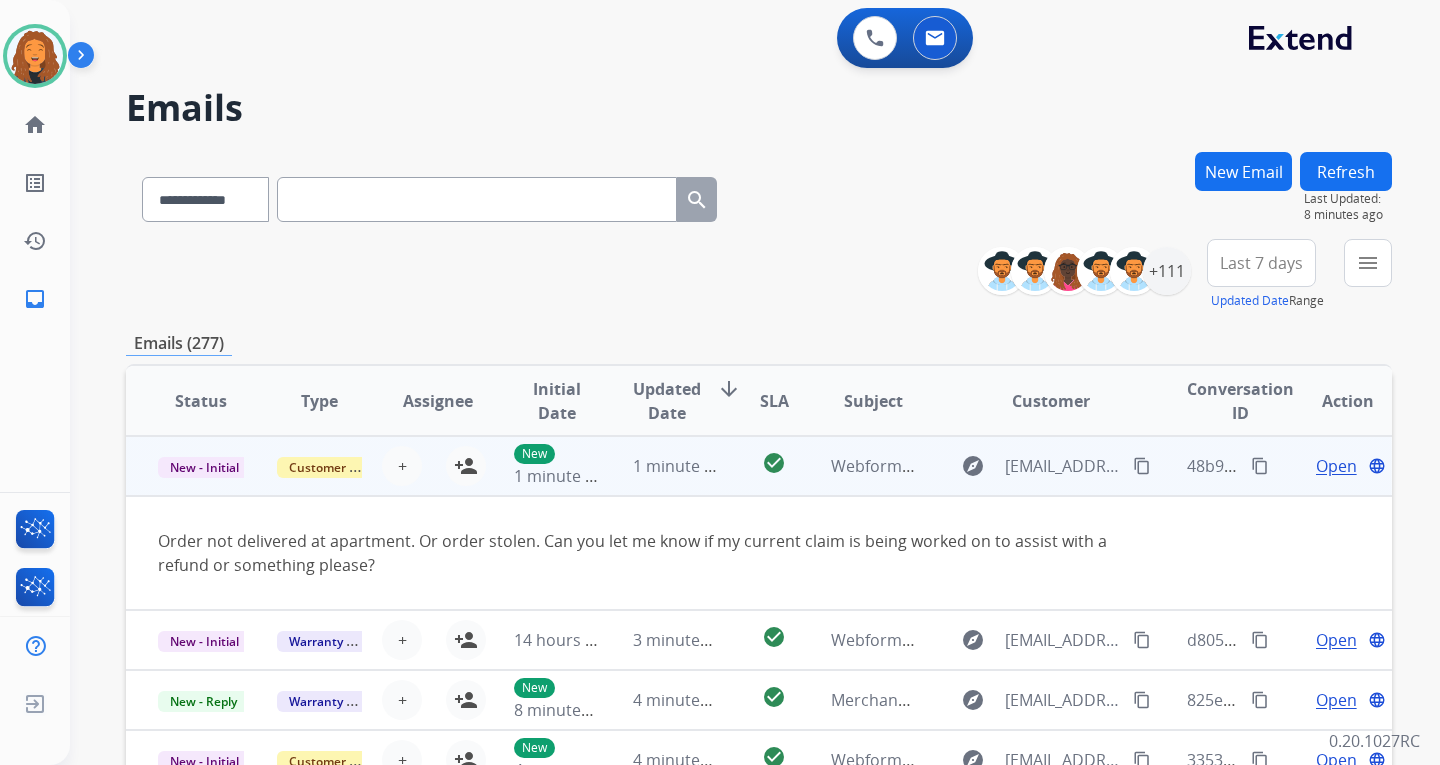 click on "Open" at bounding box center (1336, 466) 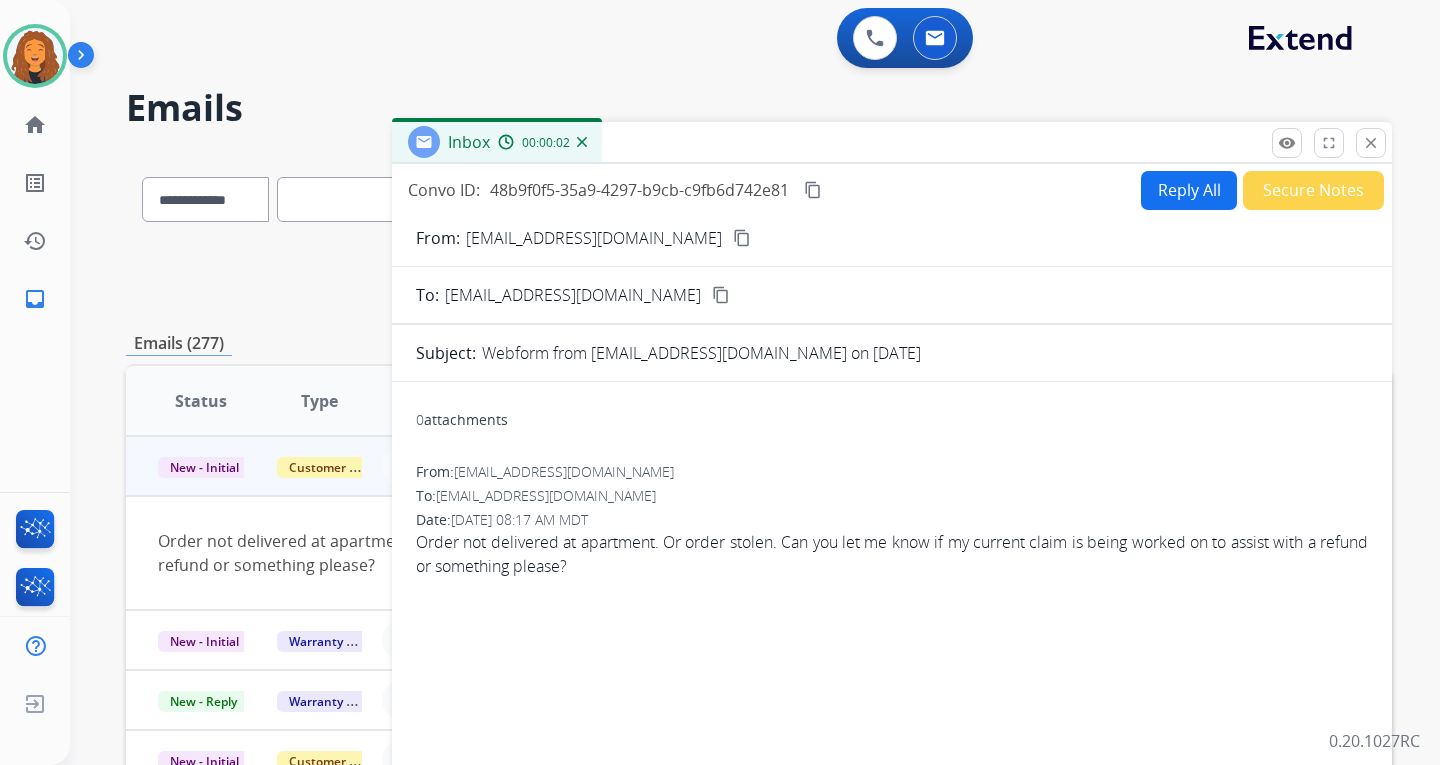 click on "Reply All" at bounding box center [1189, 190] 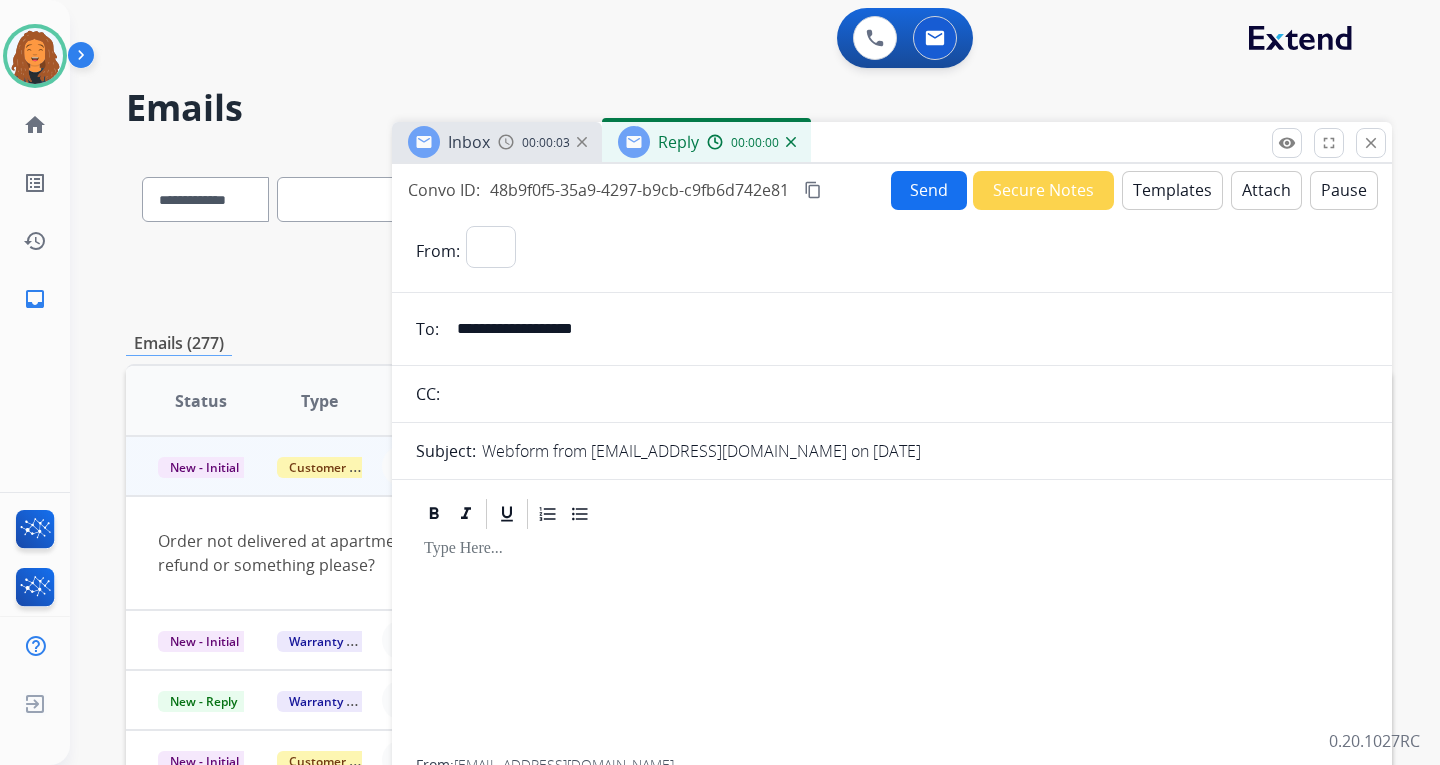 select on "**********" 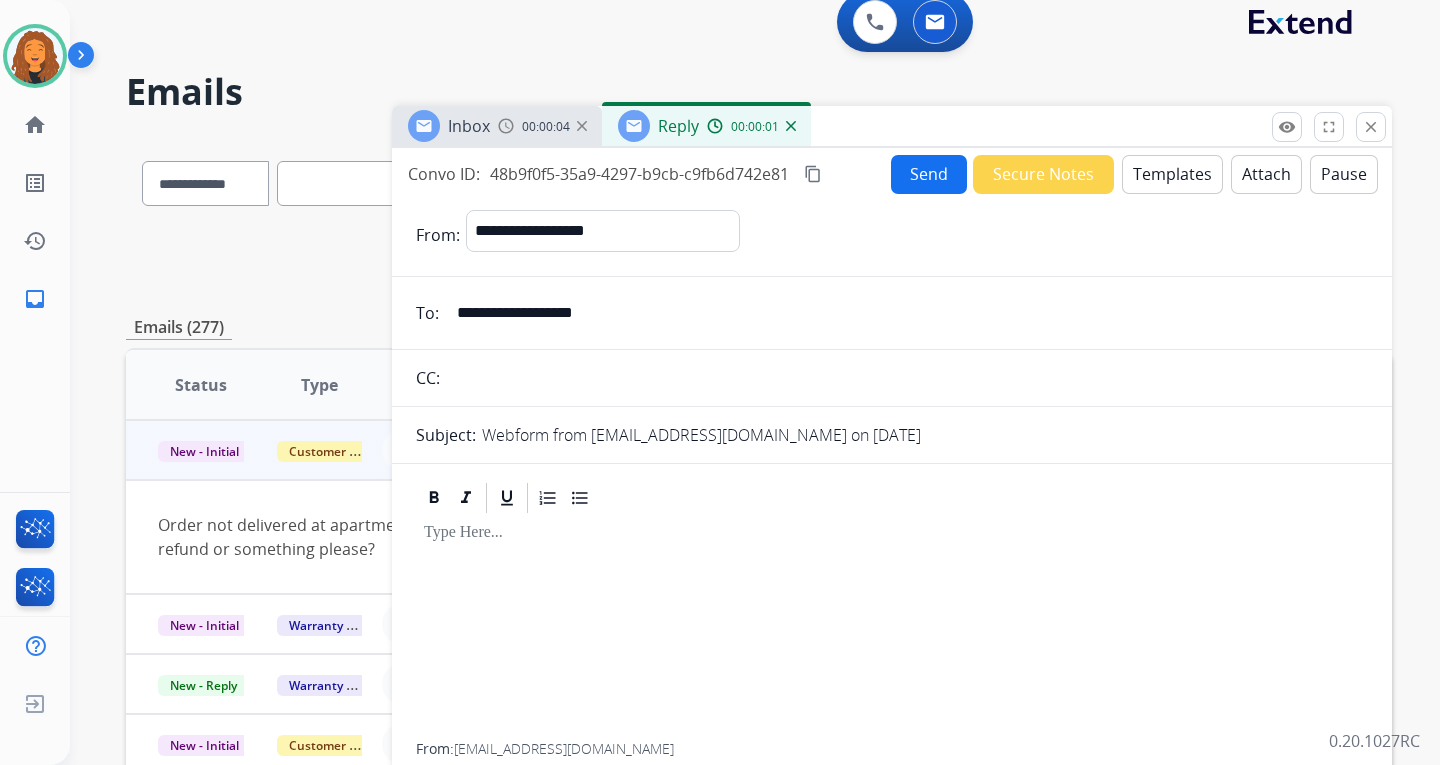 scroll, scrollTop: 0, scrollLeft: 0, axis: both 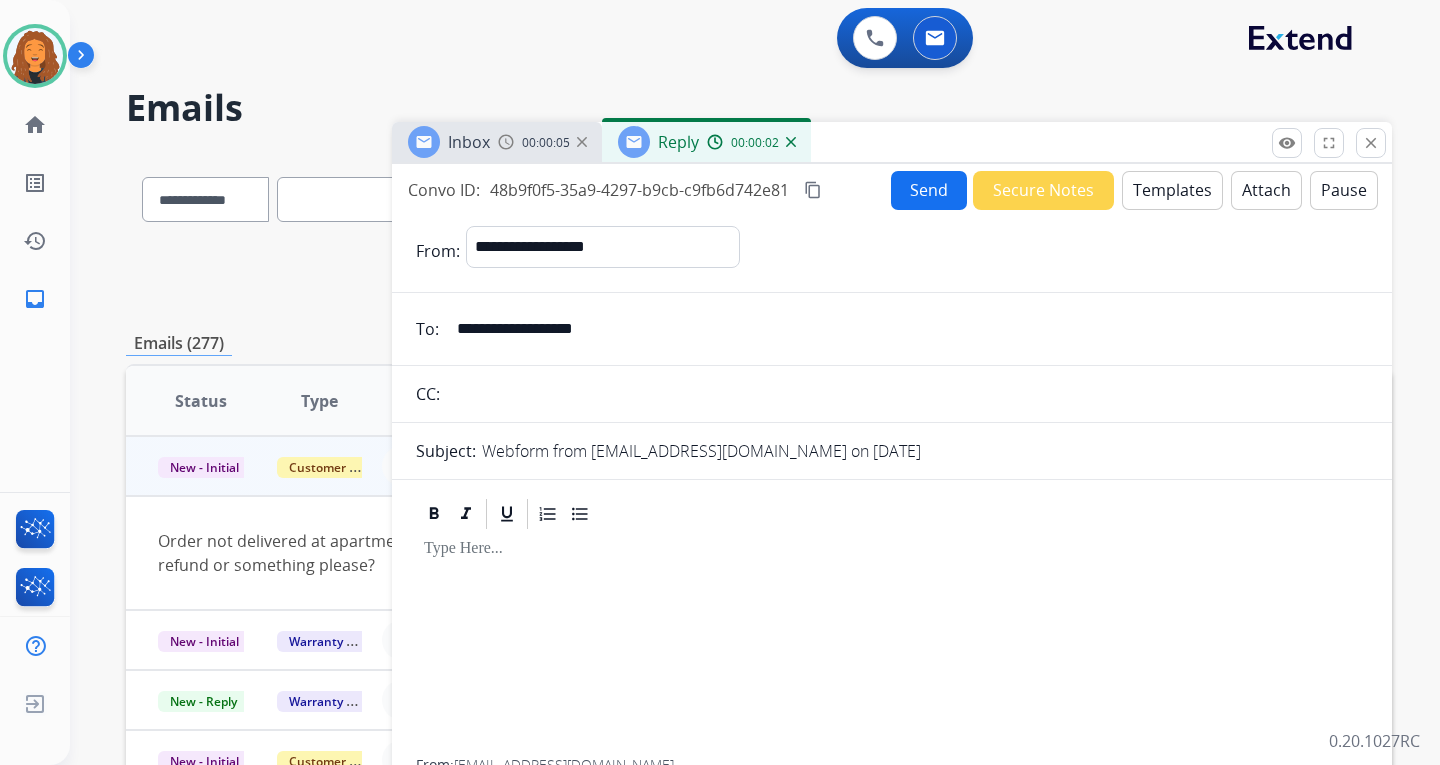 click on "Templates" at bounding box center [1172, 190] 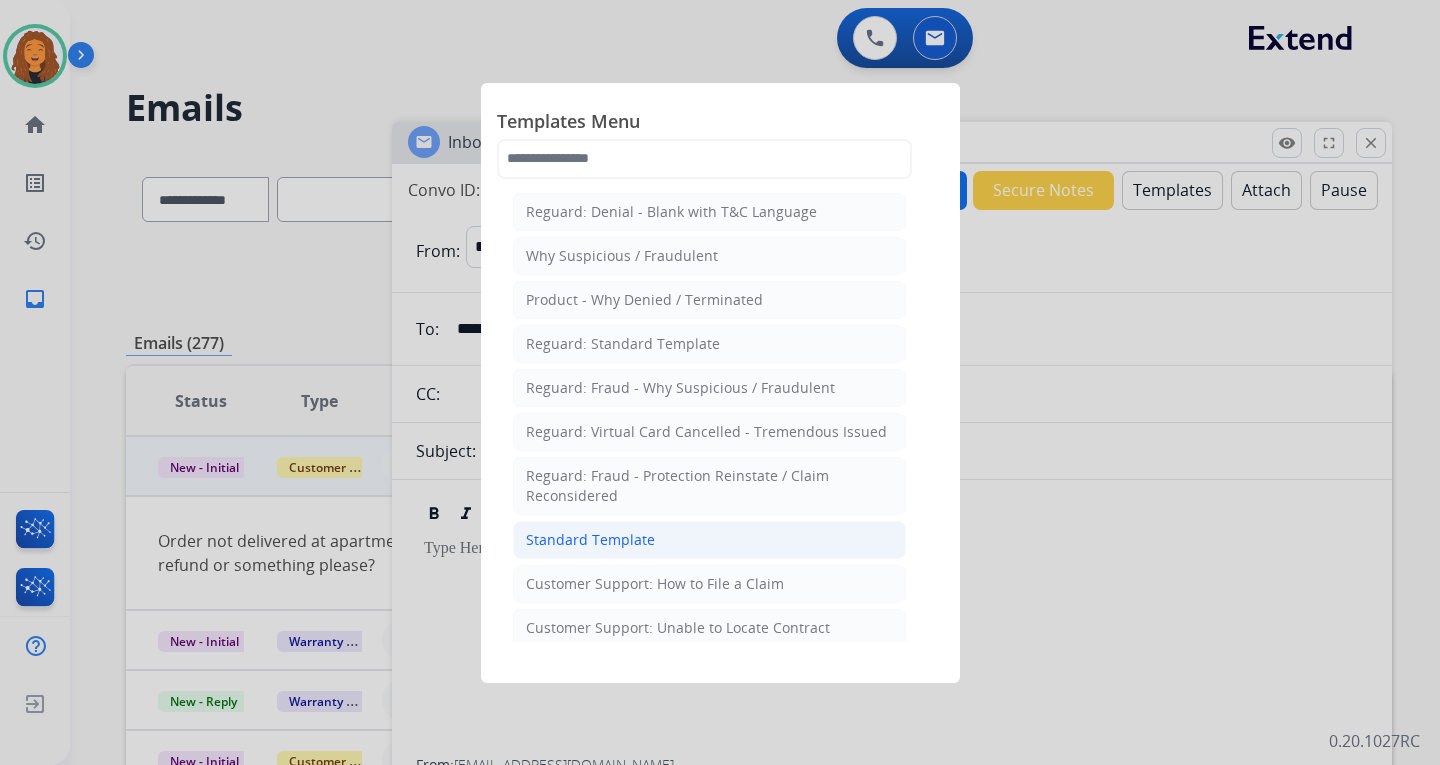 click on "Standard Template" 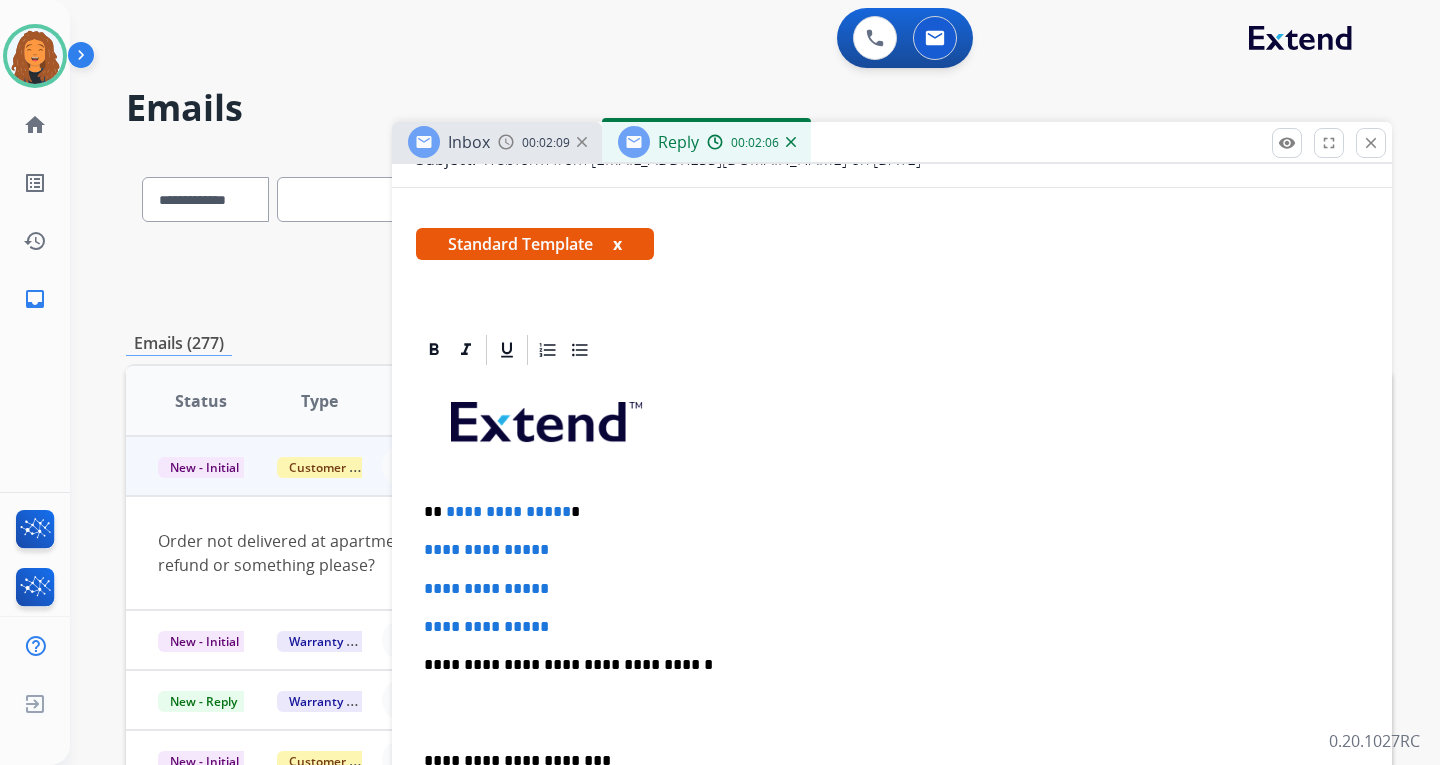 scroll, scrollTop: 400, scrollLeft: 0, axis: vertical 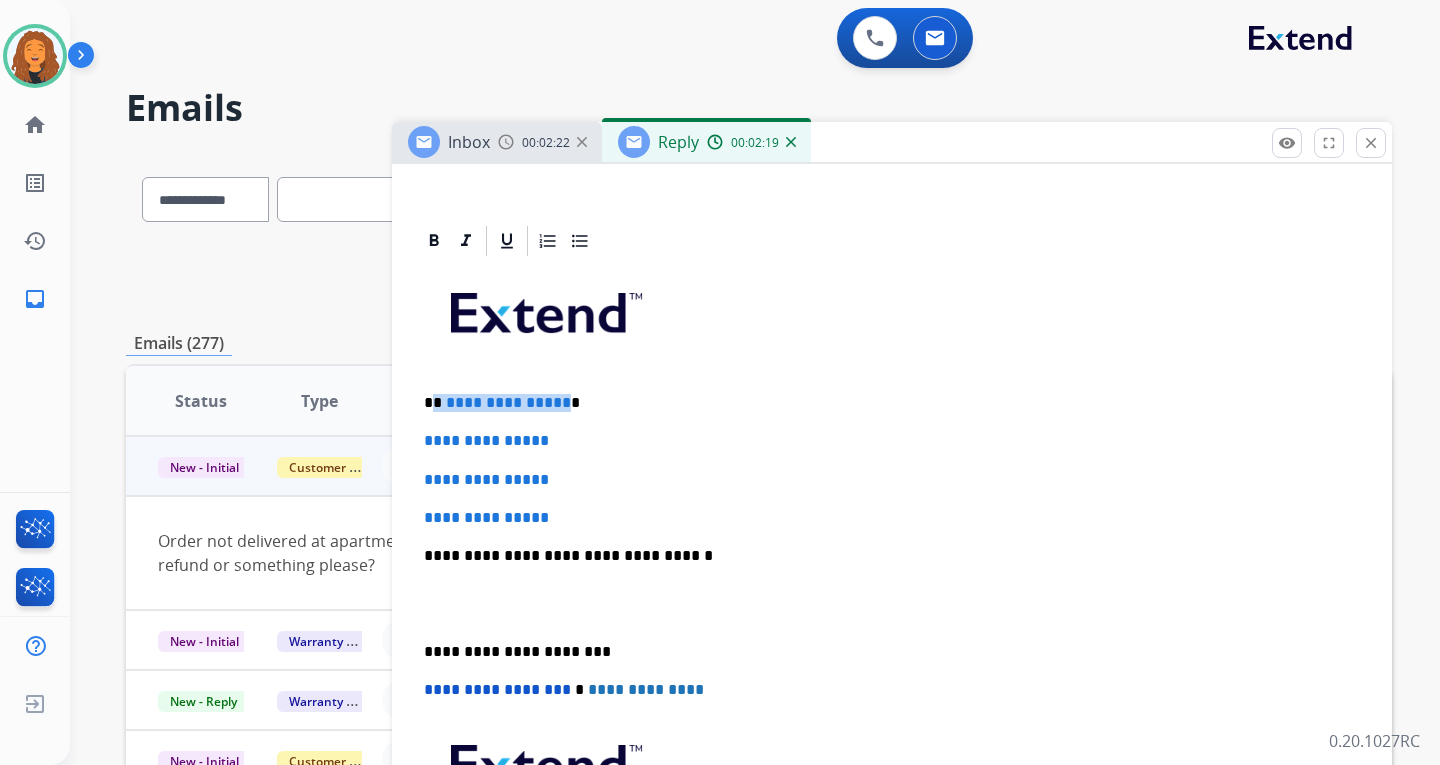 drag, startPoint x: 558, startPoint y: 402, endPoint x: 437, endPoint y: 401, distance: 121.004135 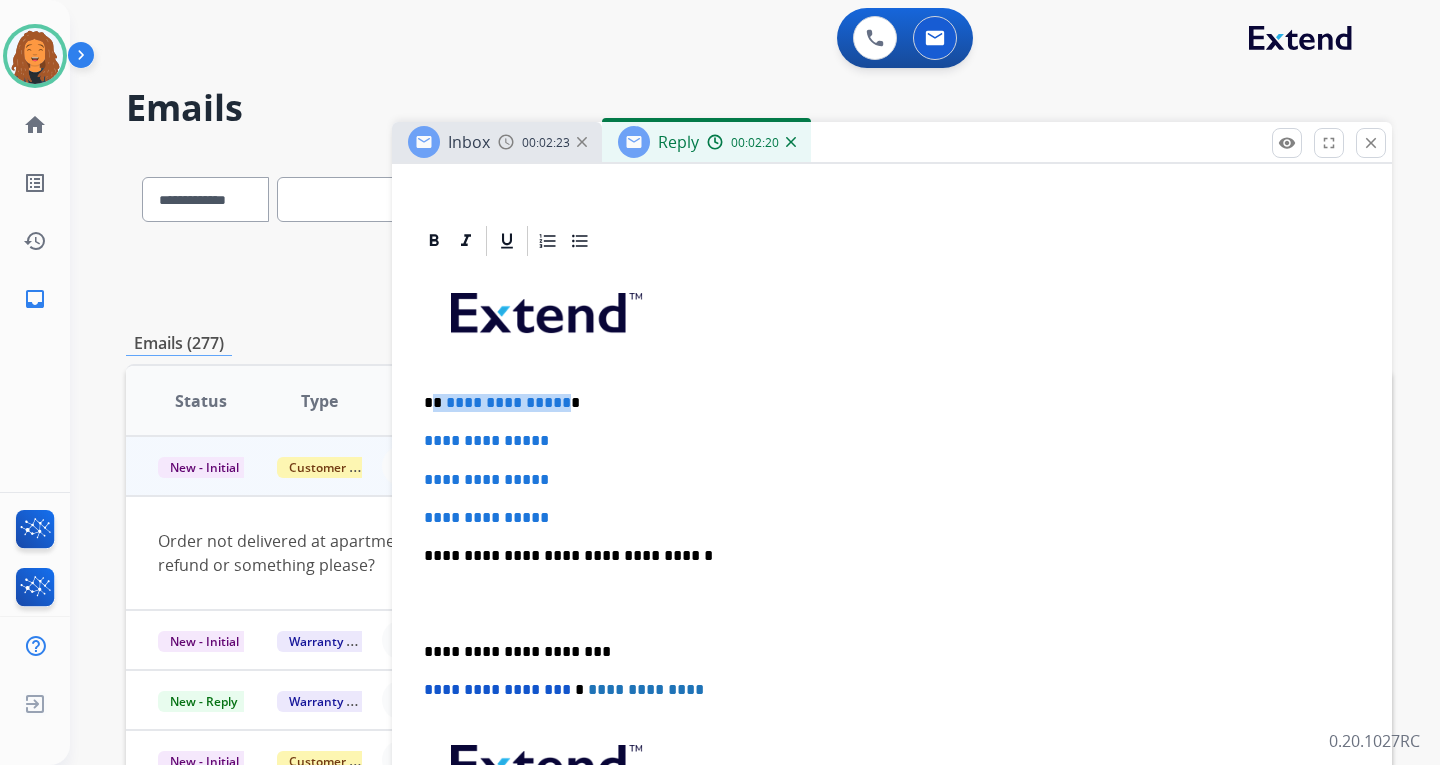 type 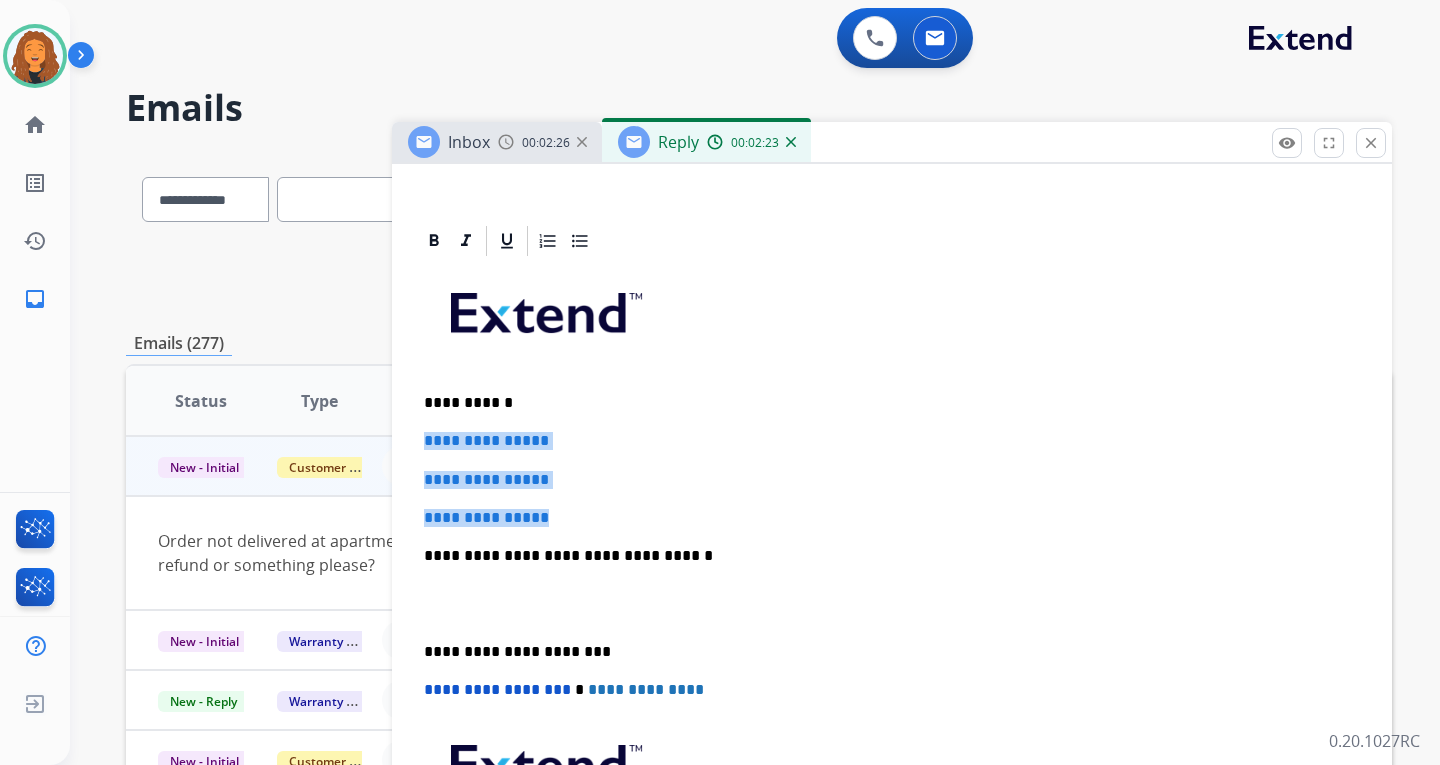 drag, startPoint x: 582, startPoint y: 517, endPoint x: 418, endPoint y: 441, distance: 180.75398 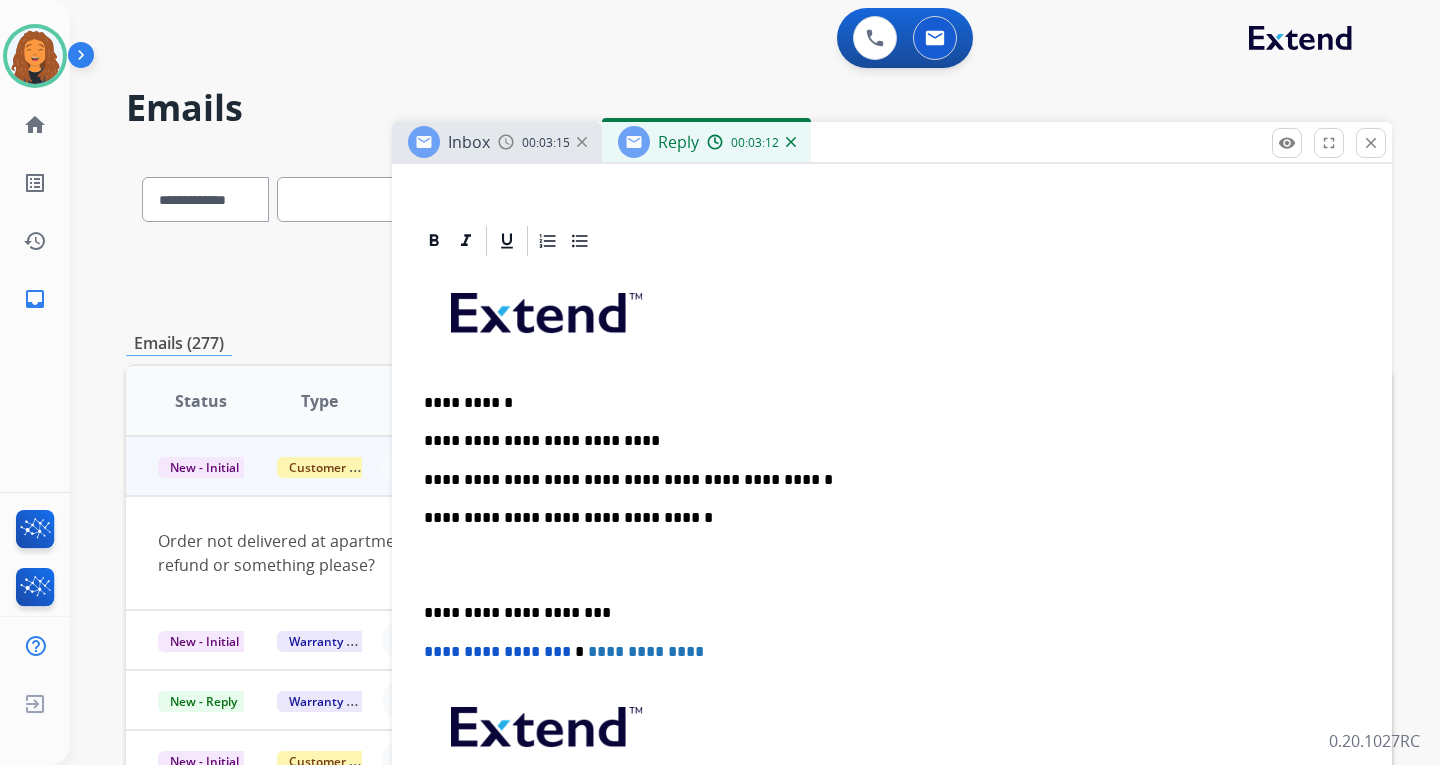 click on "**********" at bounding box center [884, 480] 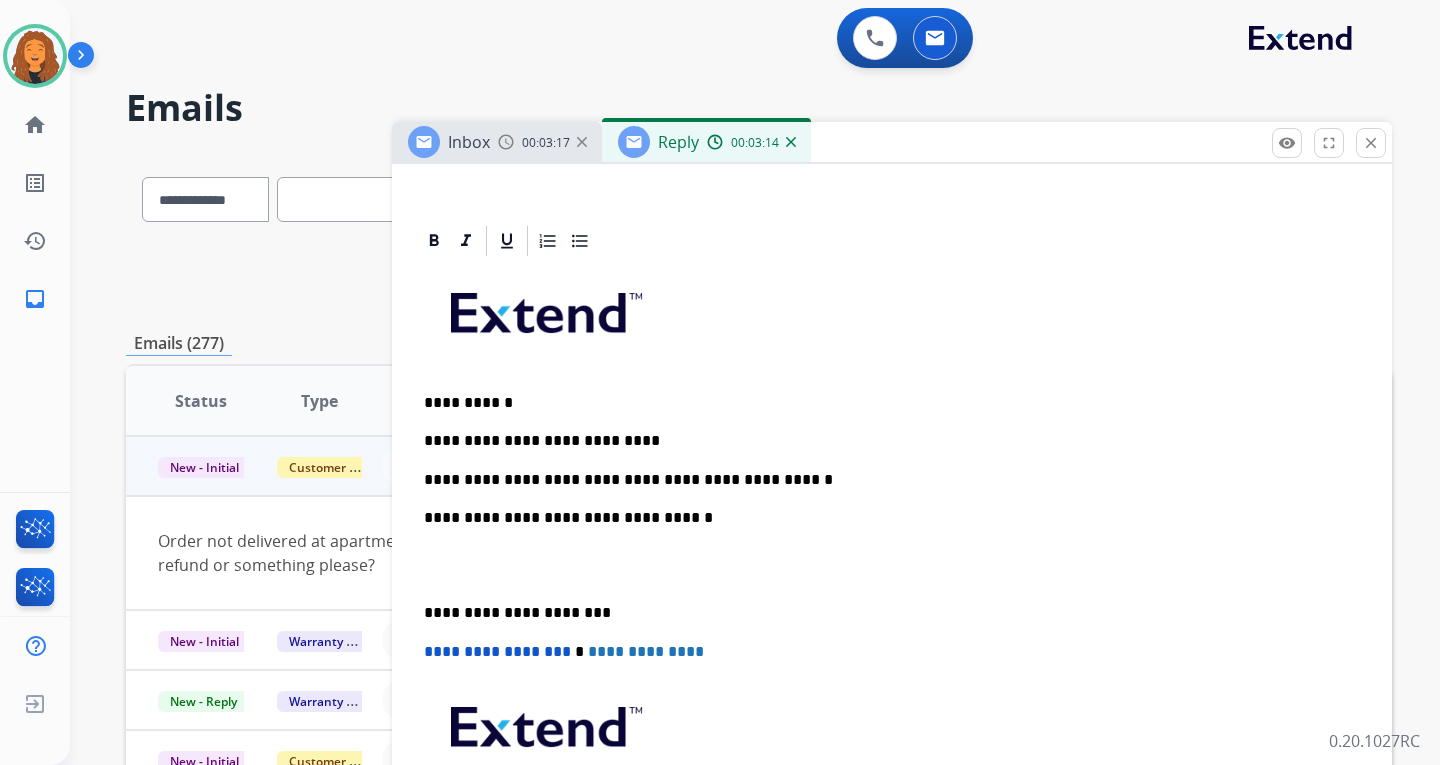 click on "**********" at bounding box center [884, 480] 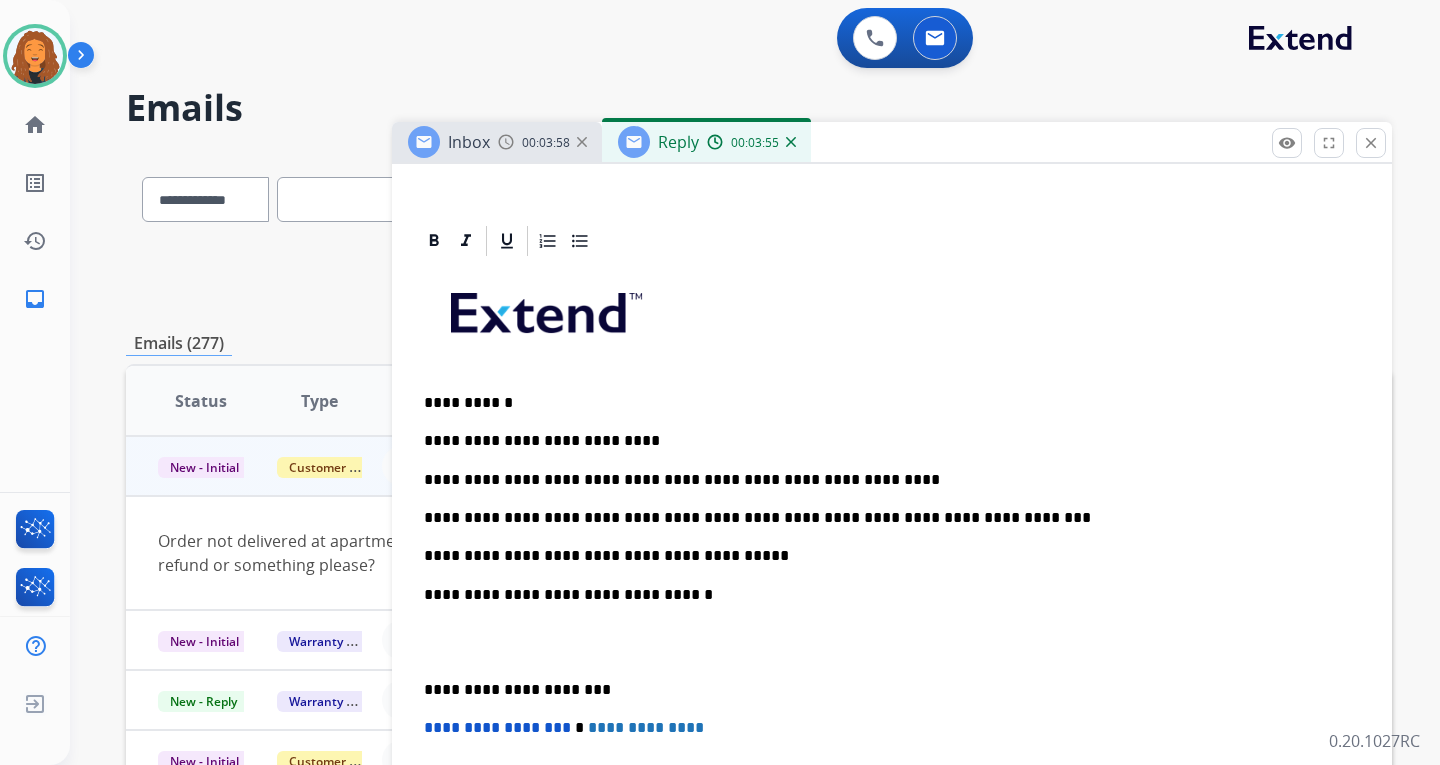 click on "**********" at bounding box center [884, 518] 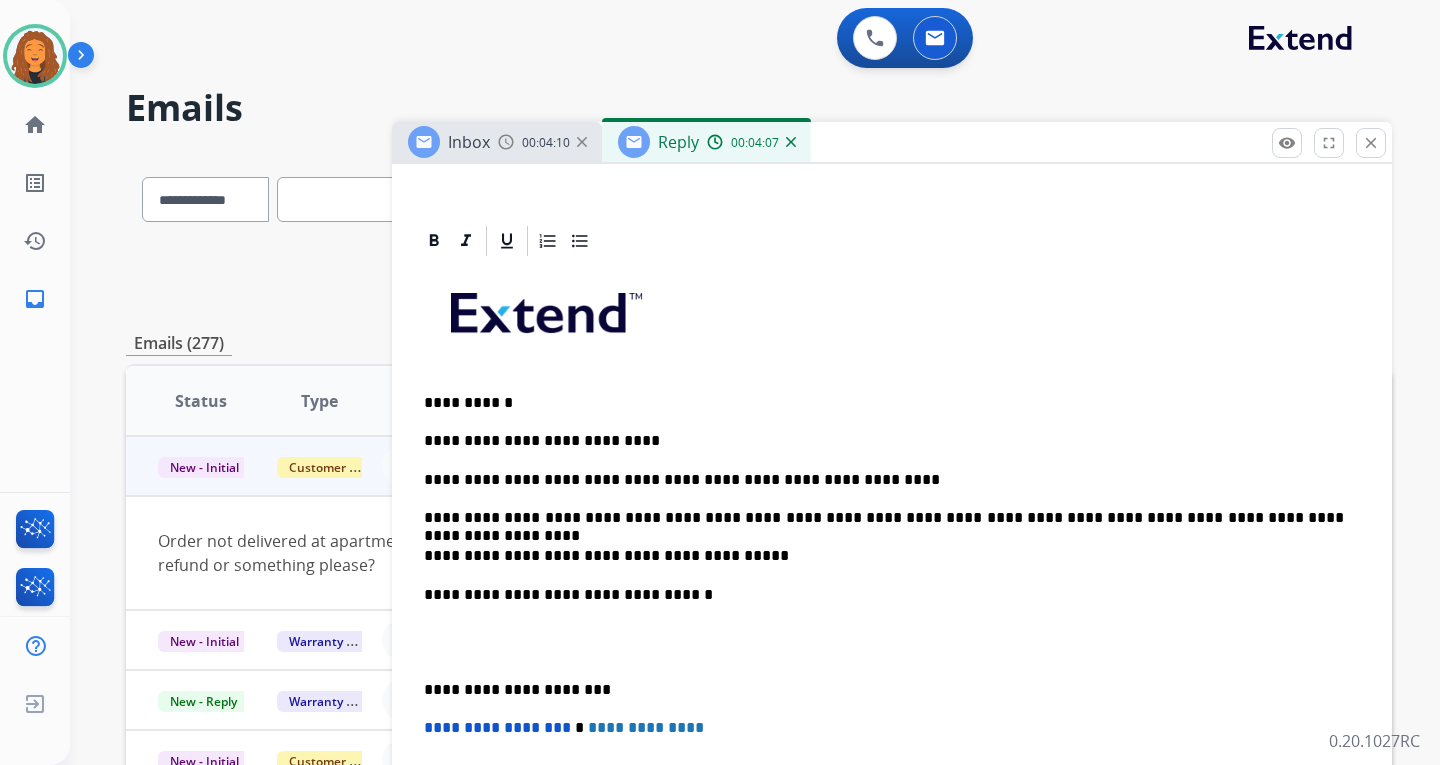 click on "**********" at bounding box center [884, 518] 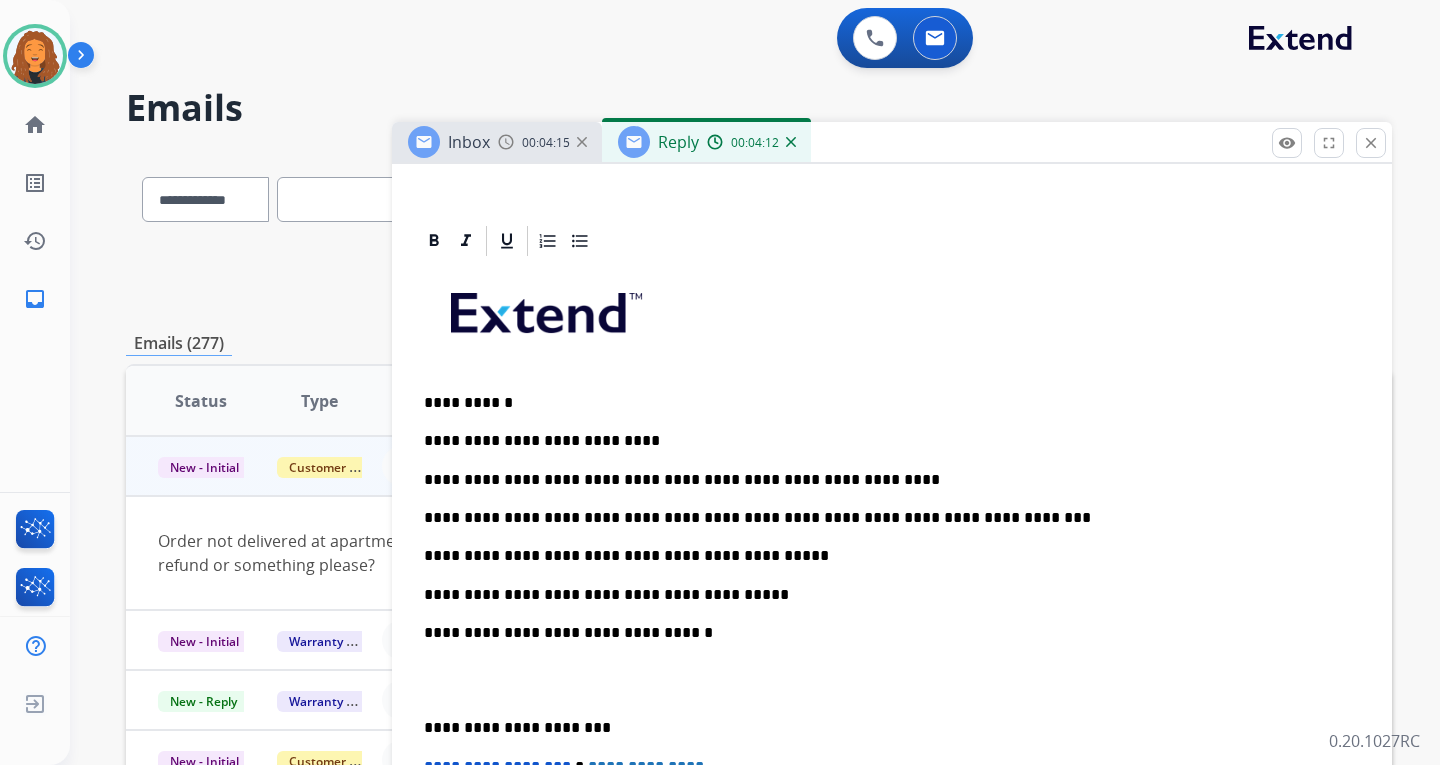 click on "**********" at bounding box center [892, 641] 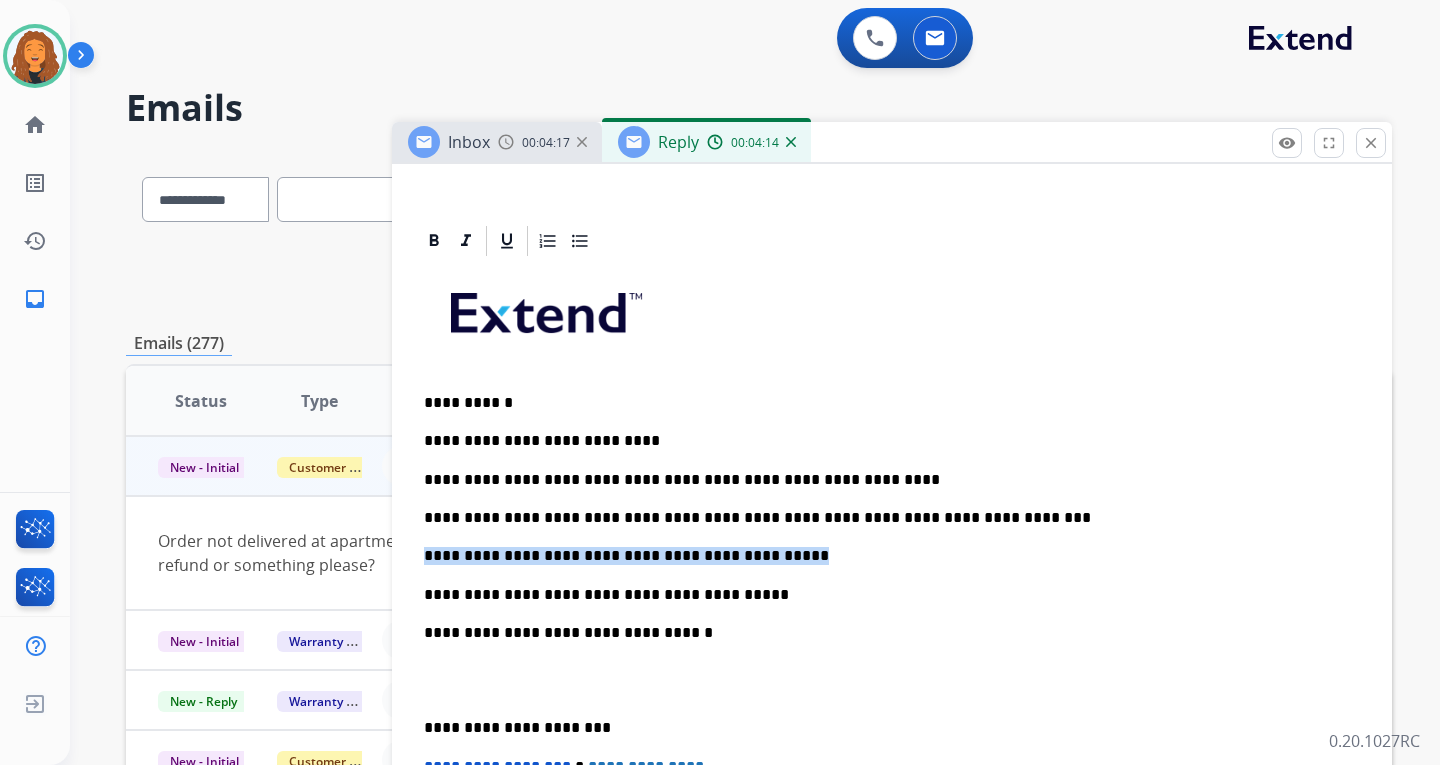 drag, startPoint x: 760, startPoint y: 552, endPoint x: 409, endPoint y: 554, distance: 351.0057 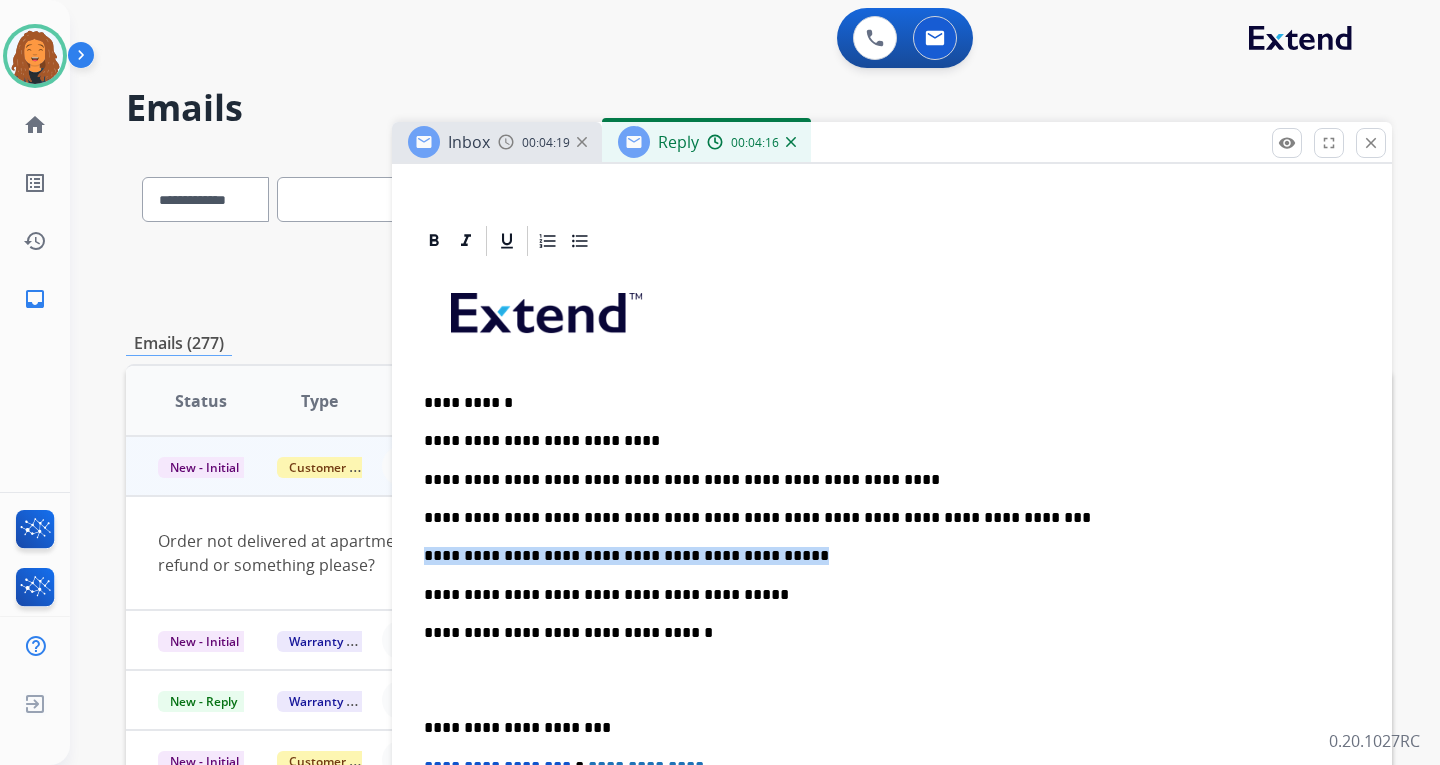 copy on "**********" 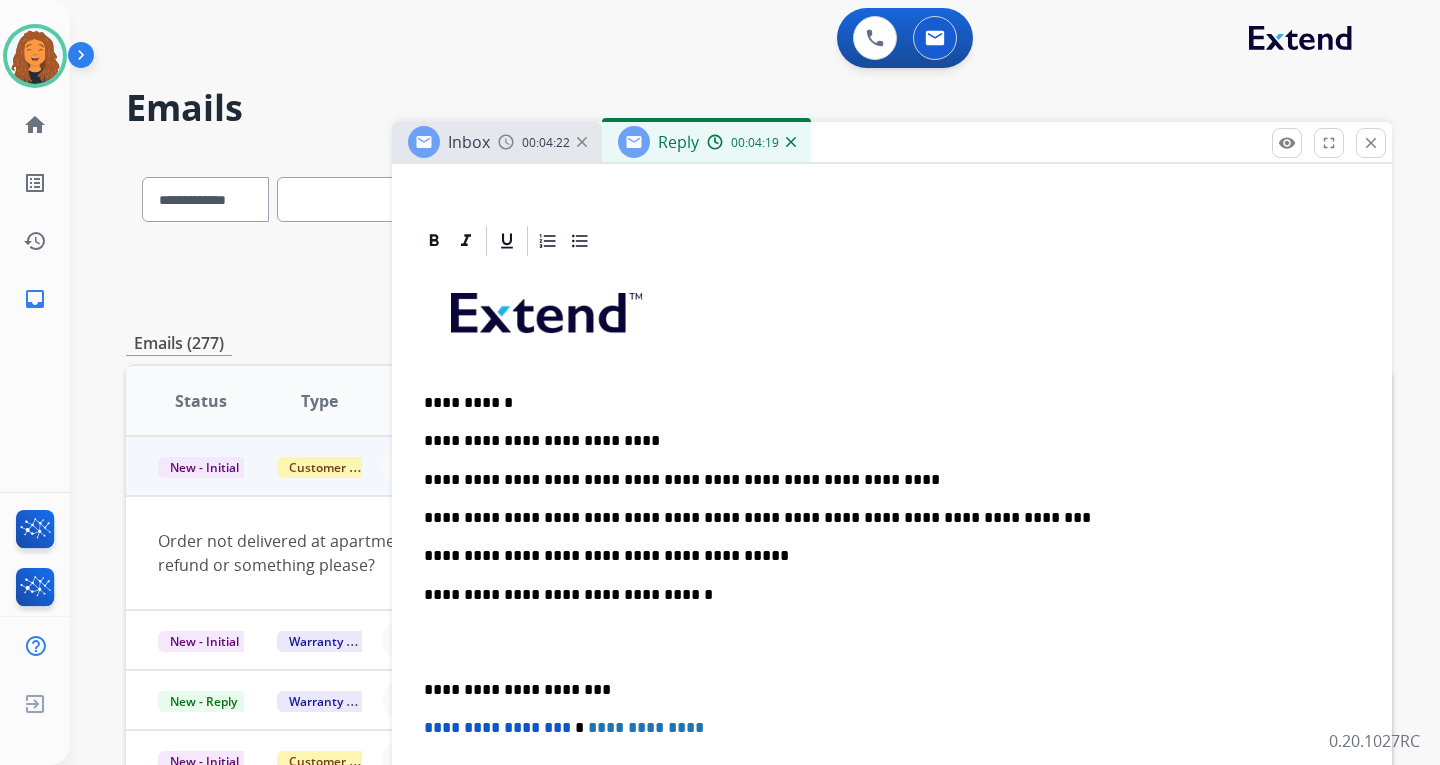 click on "**********" at bounding box center (884, 480) 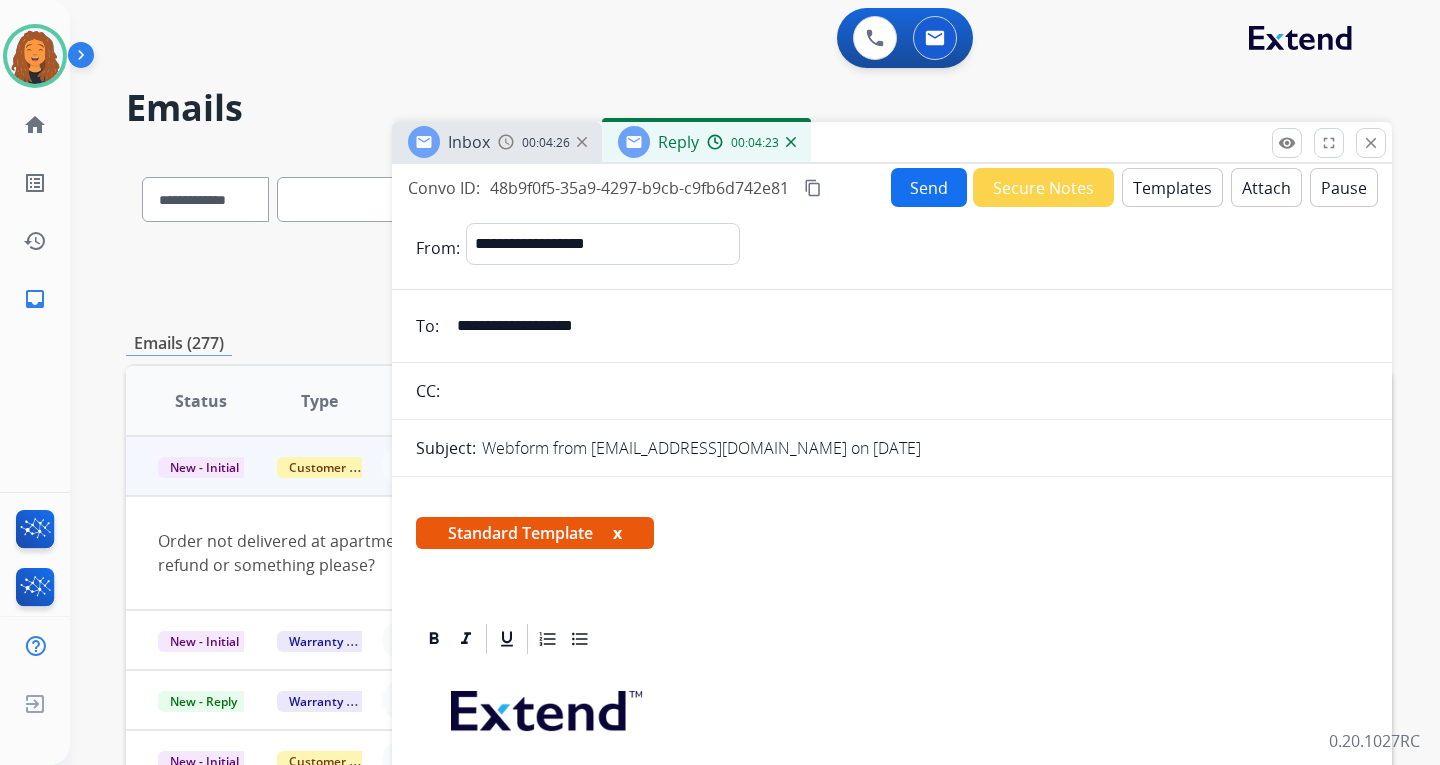 scroll, scrollTop: 0, scrollLeft: 0, axis: both 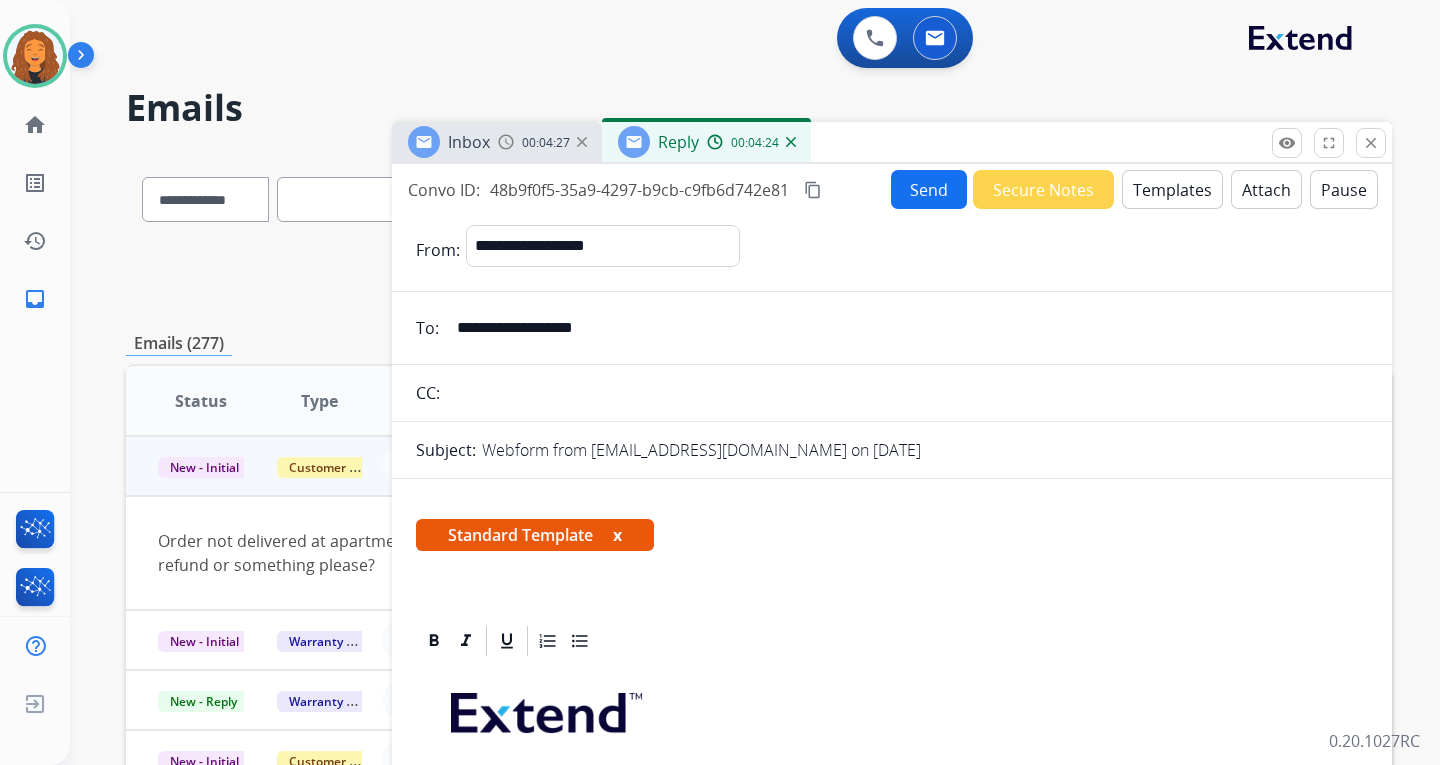 click on "Send" at bounding box center (929, 189) 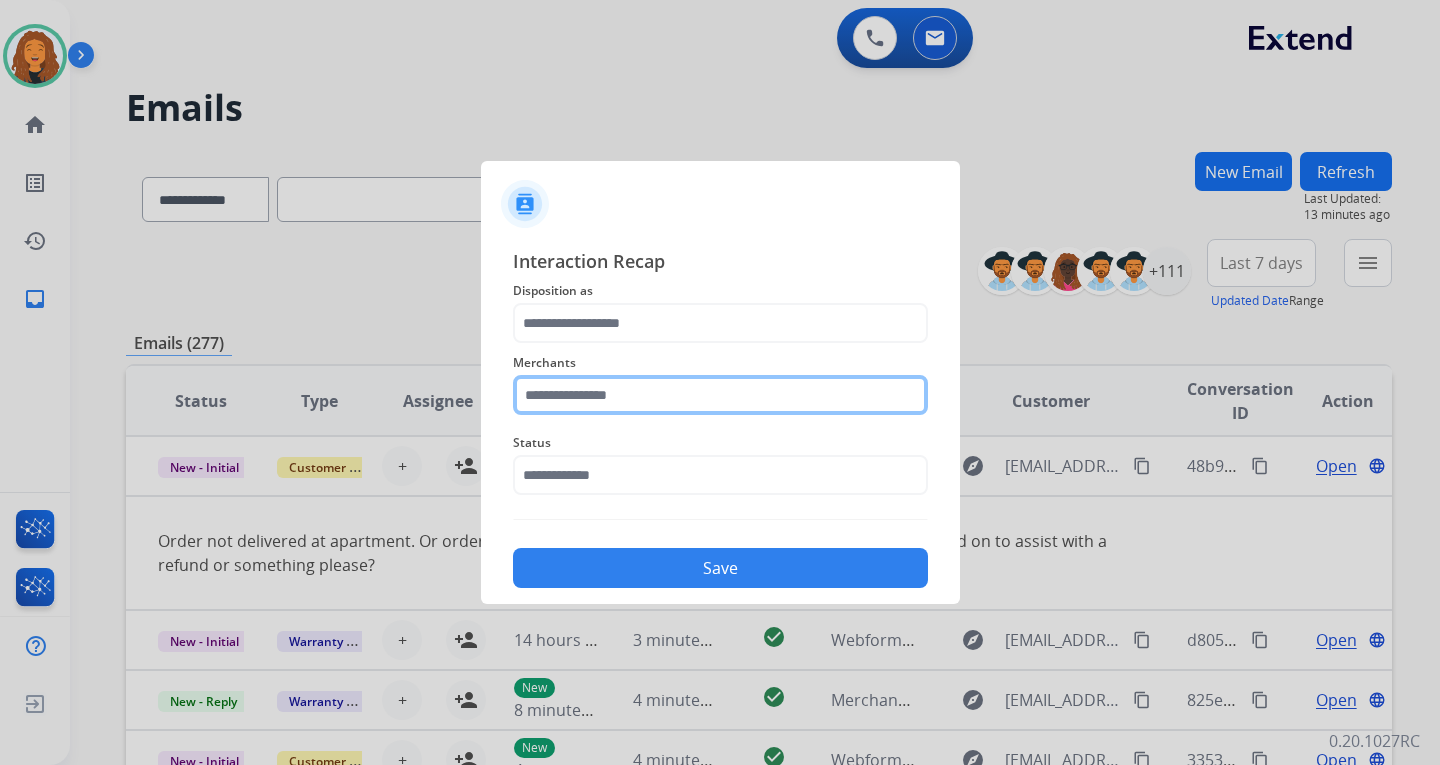 click 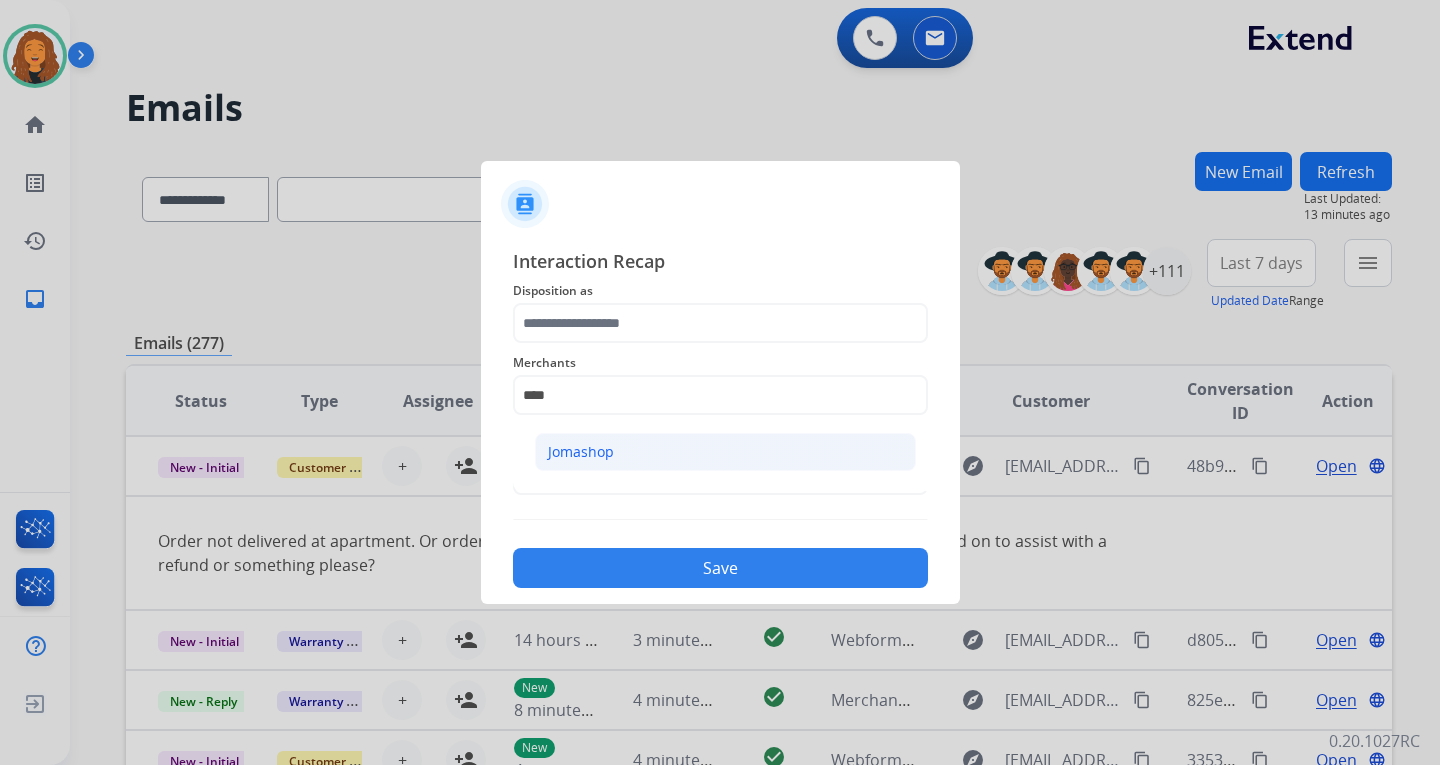 drag, startPoint x: 607, startPoint y: 464, endPoint x: 607, endPoint y: 437, distance: 27 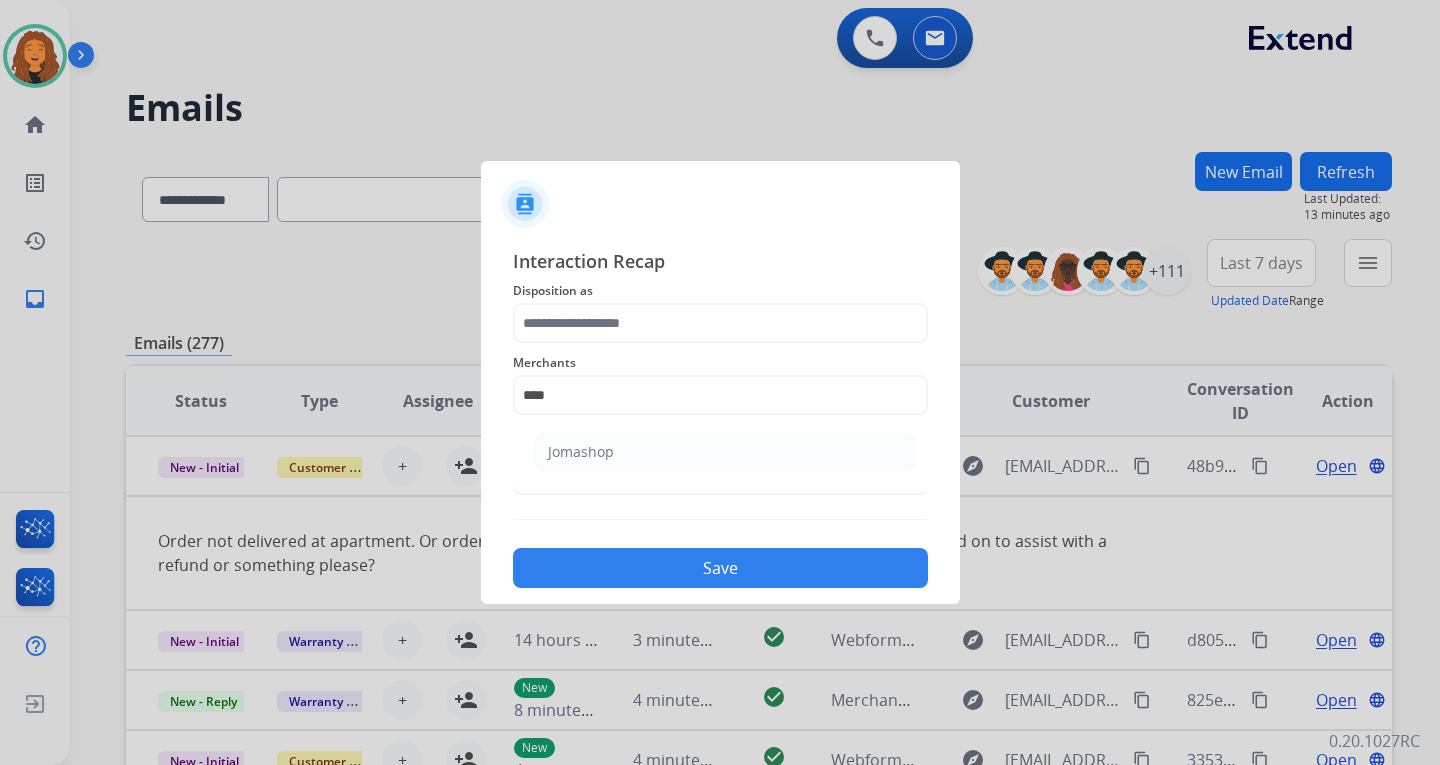 click on "Jomashop" 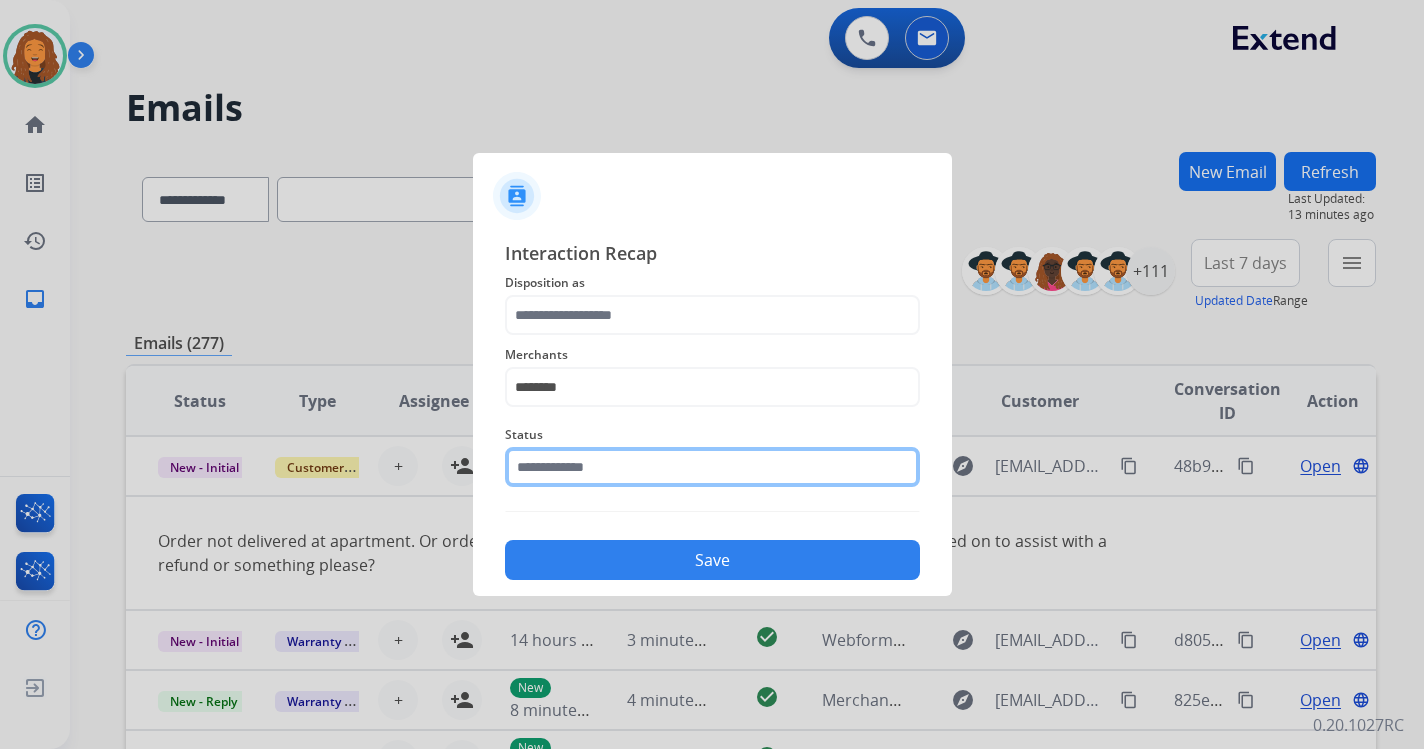 drag, startPoint x: 593, startPoint y: 480, endPoint x: 584, endPoint y: 494, distance: 16.643316 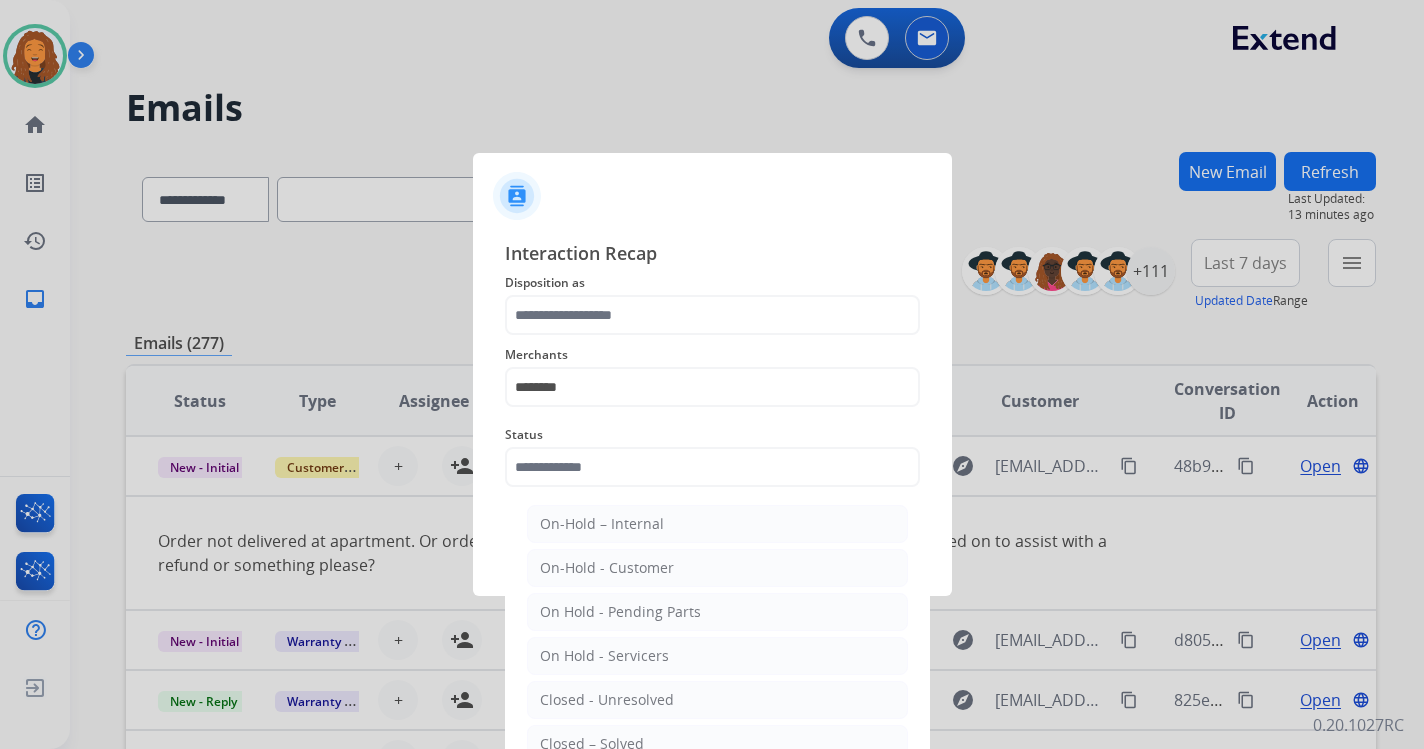 drag, startPoint x: 566, startPoint y: 746, endPoint x: 562, endPoint y: 702, distance: 44.181442 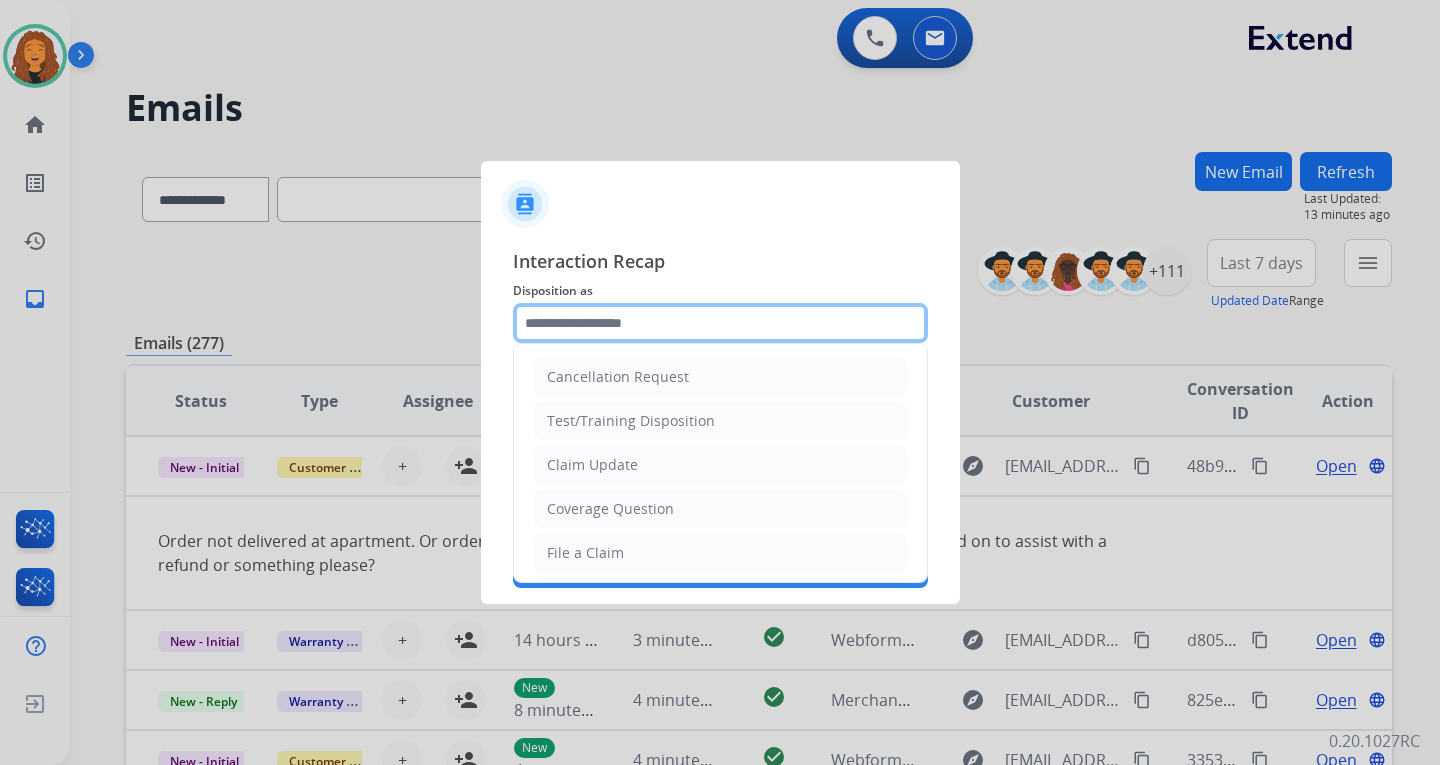 click 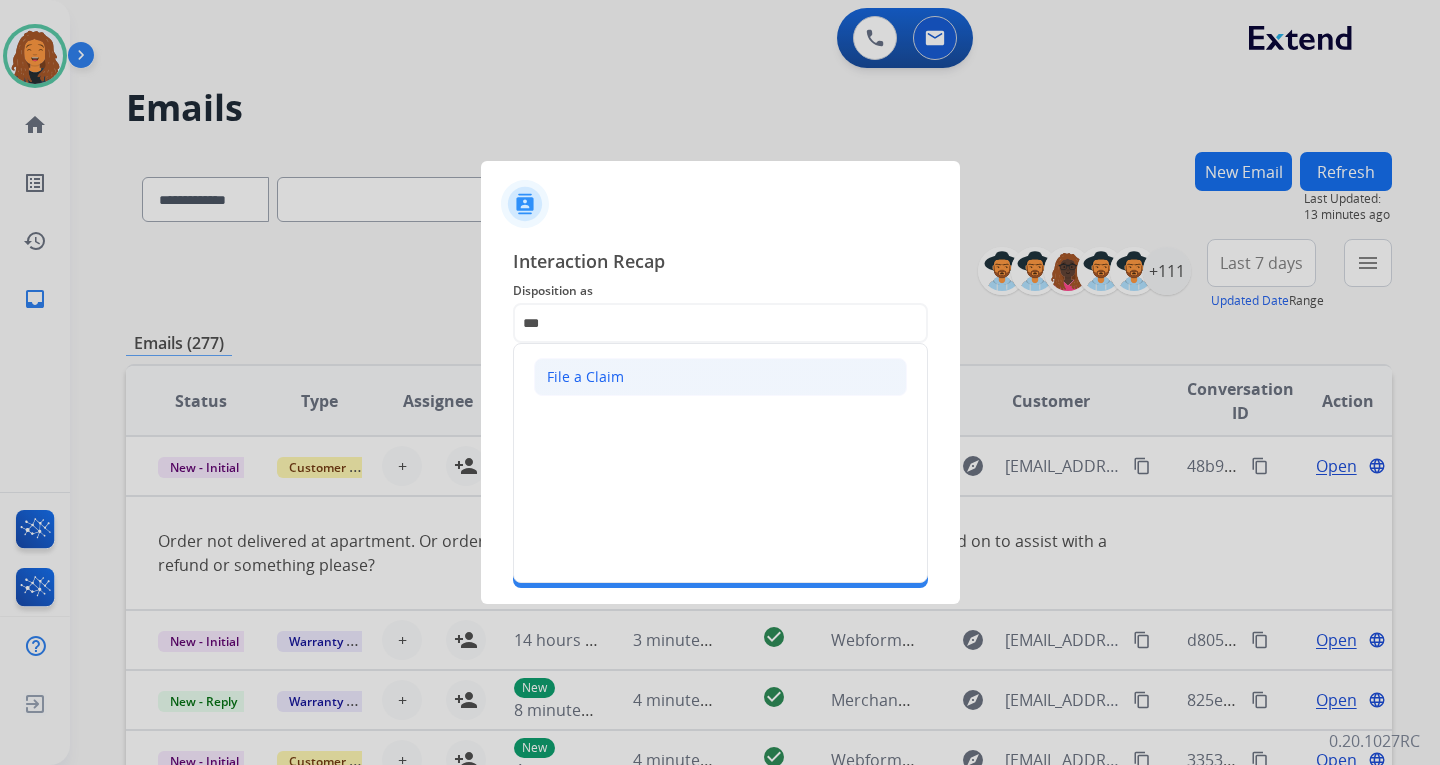 click on "File a Claim" 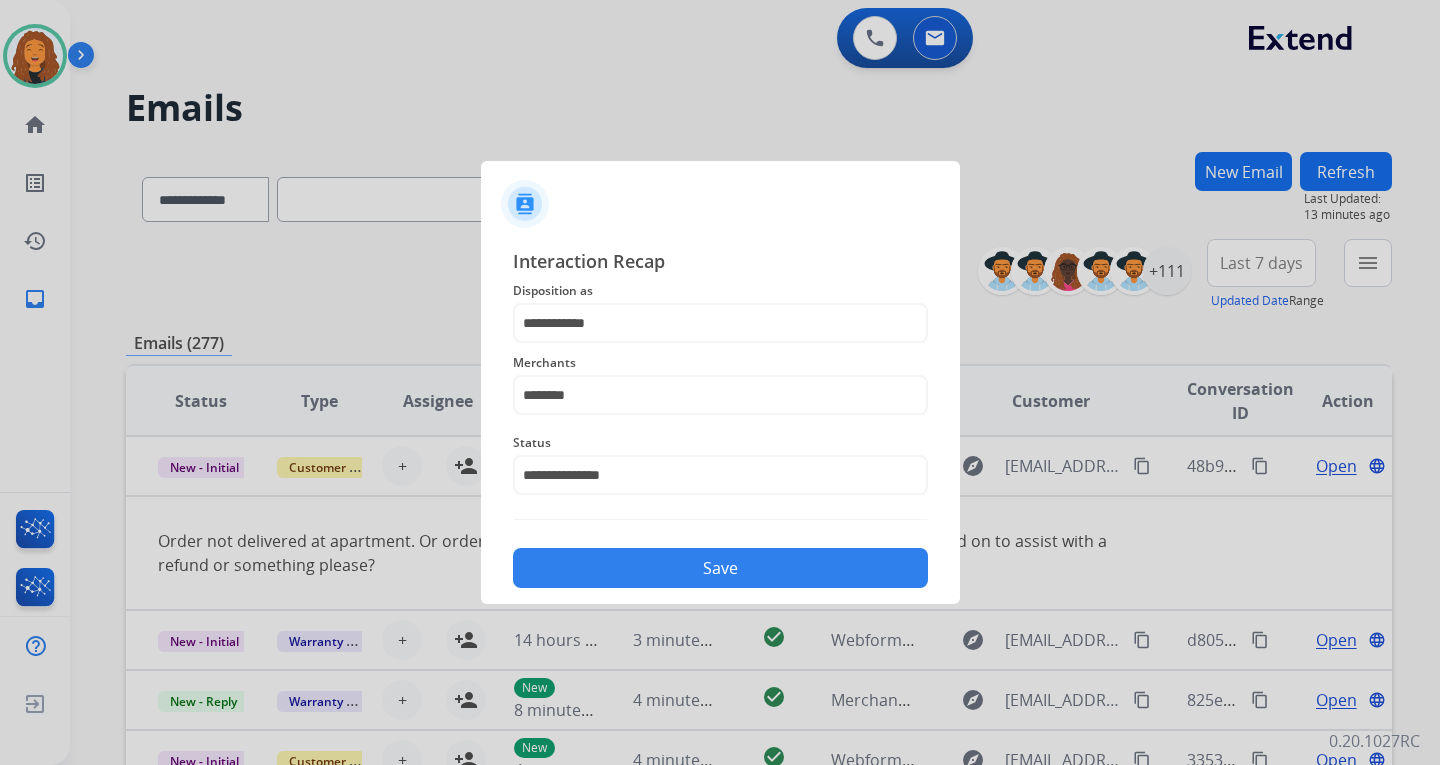 click on "**********" 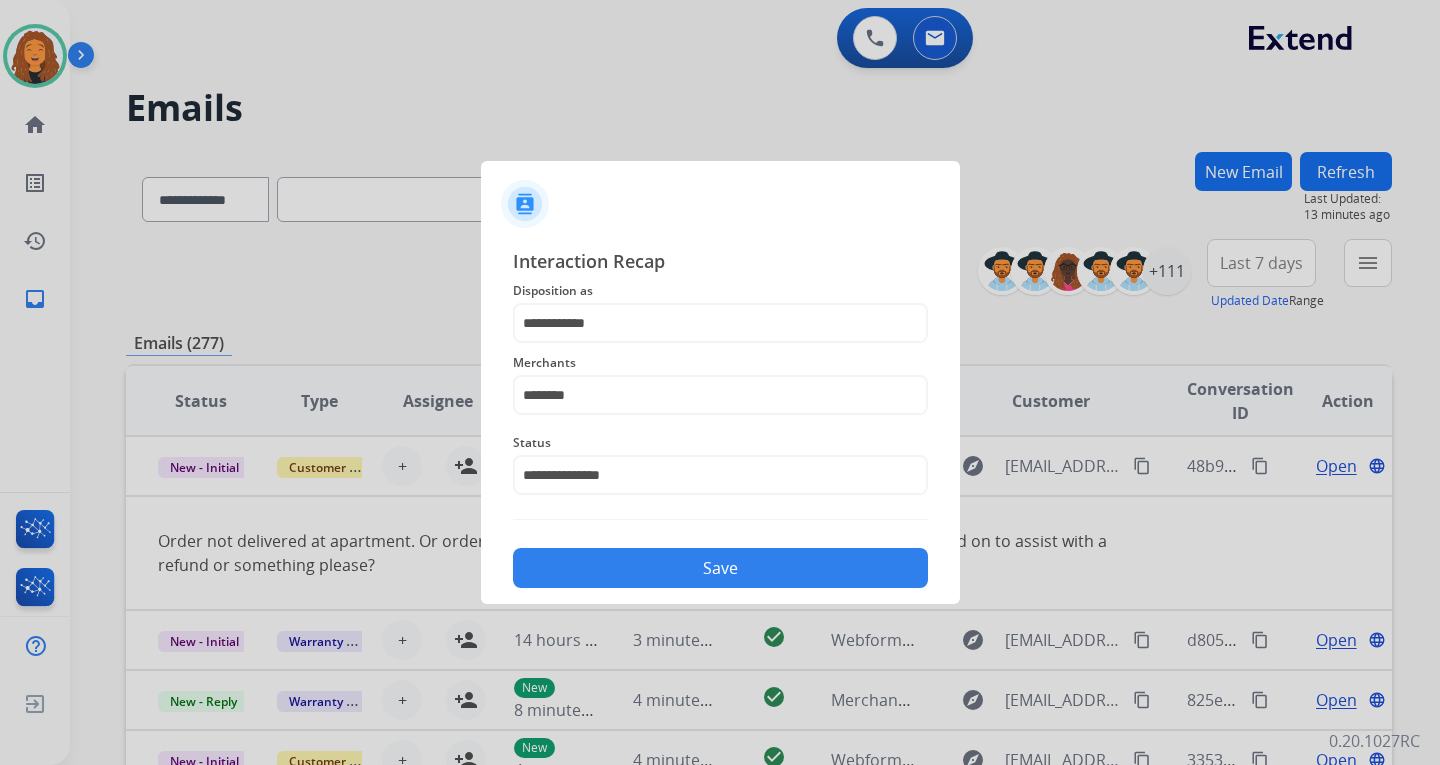 click on "Save" 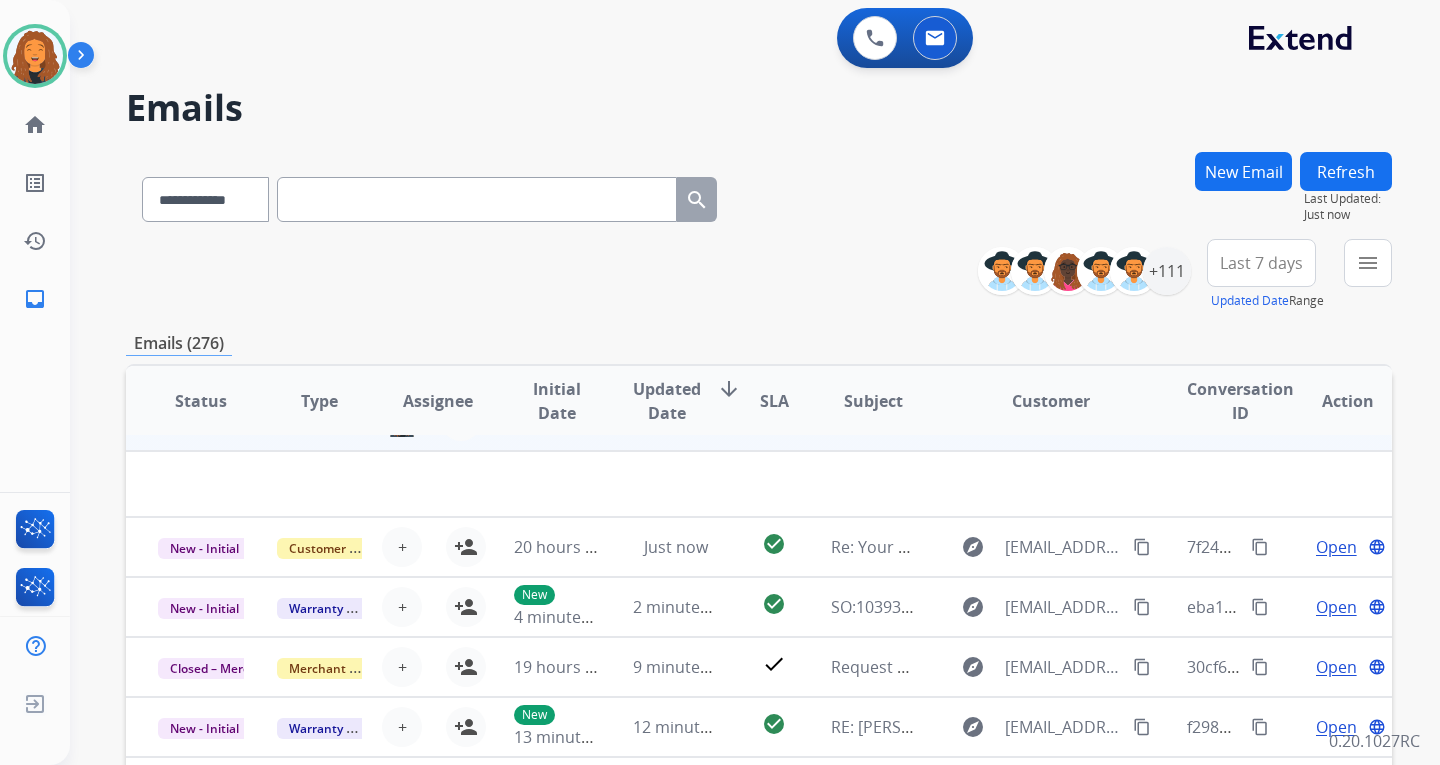 scroll, scrollTop: 68, scrollLeft: 0, axis: vertical 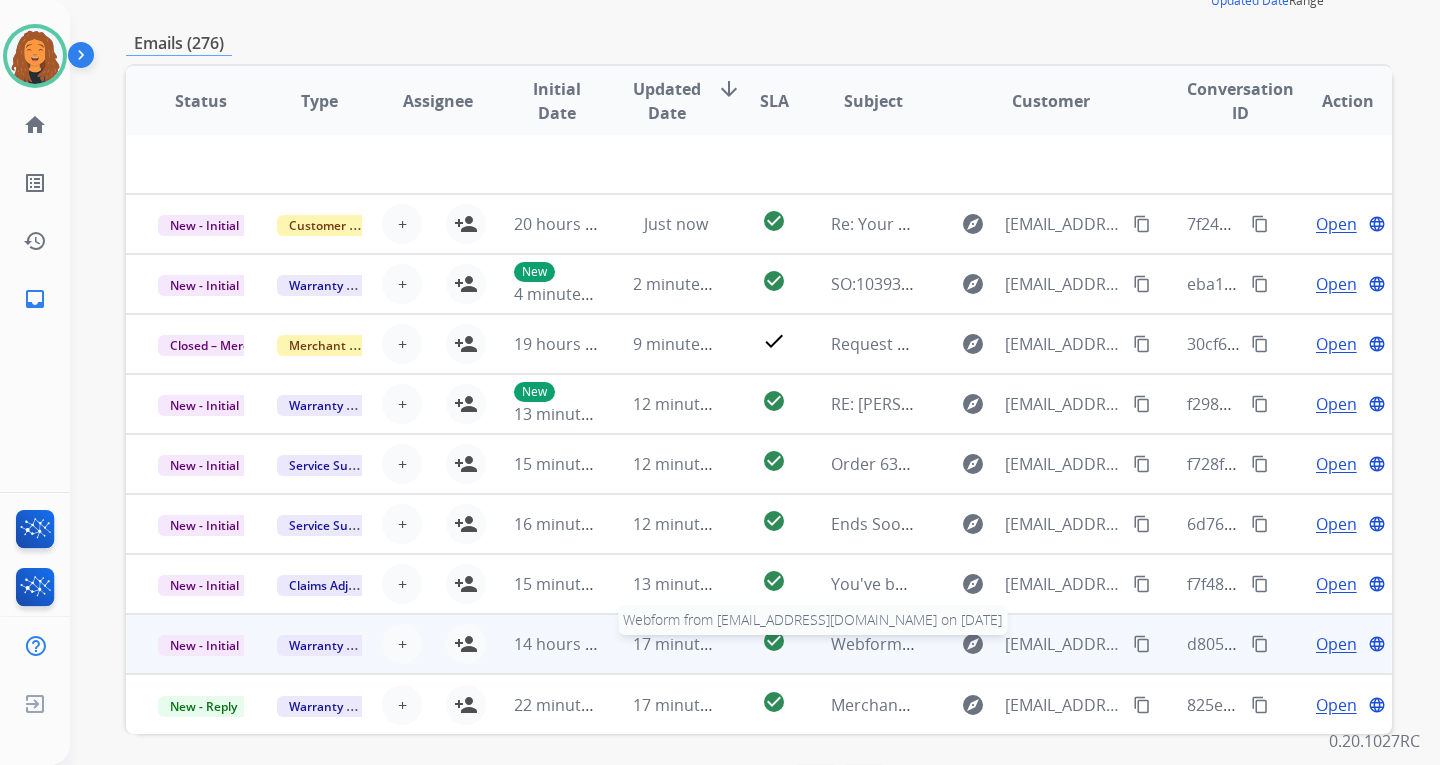 click on "Webform from [EMAIL_ADDRESS][DOMAIN_NAME] on [DATE]" at bounding box center [1057, 644] 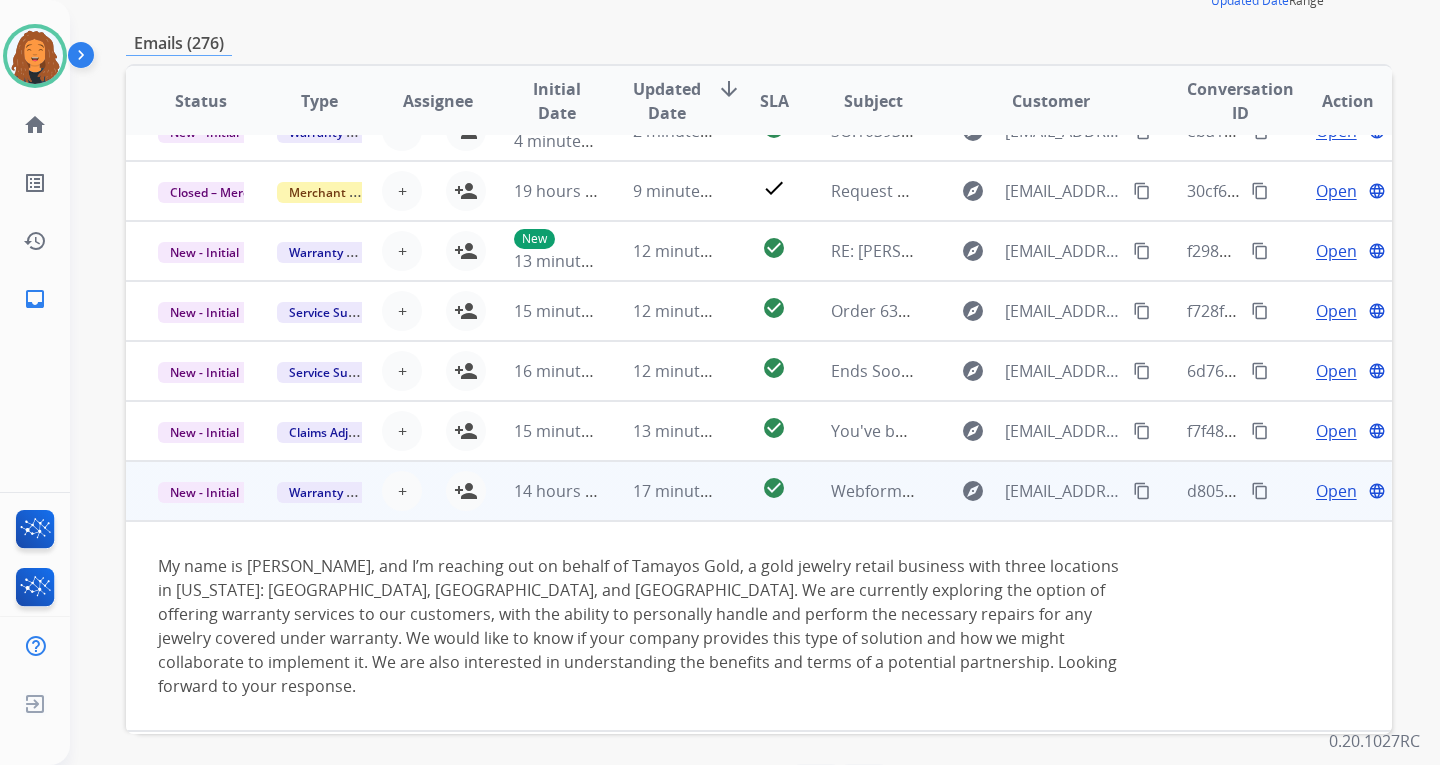 scroll, scrollTop: 188, scrollLeft: 0, axis: vertical 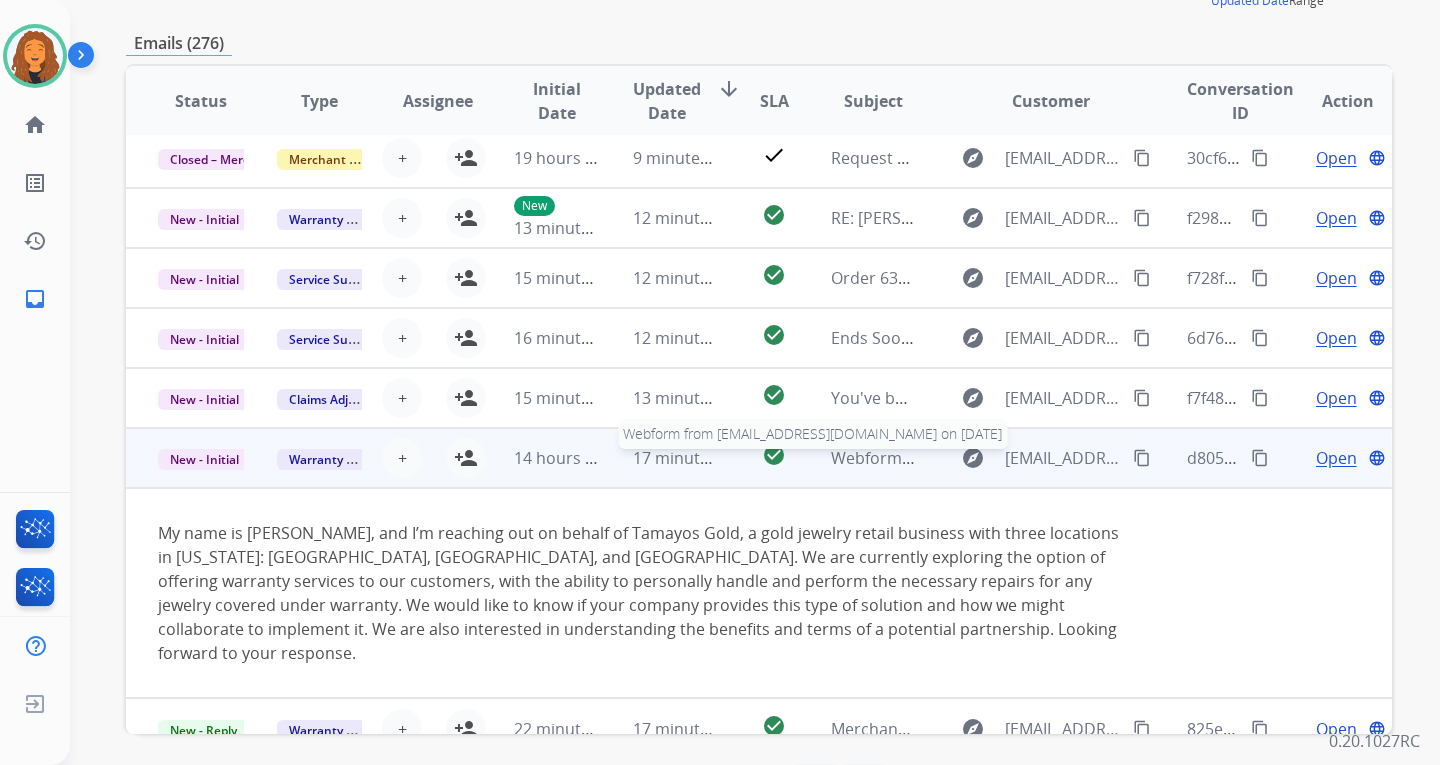click on "Webform from [EMAIL_ADDRESS][DOMAIN_NAME] on [DATE]" at bounding box center [1057, 458] 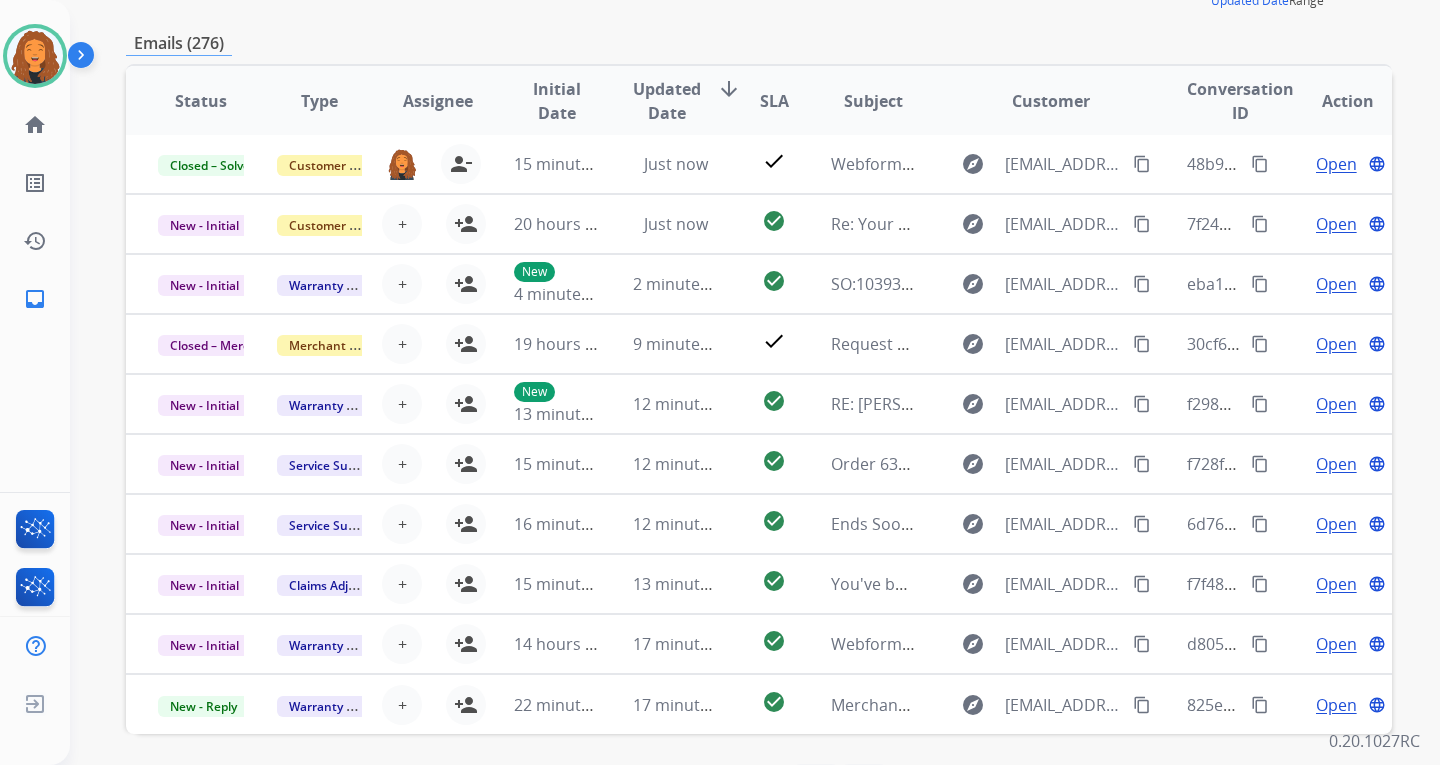 click on "Initial Date" at bounding box center (541, 101) 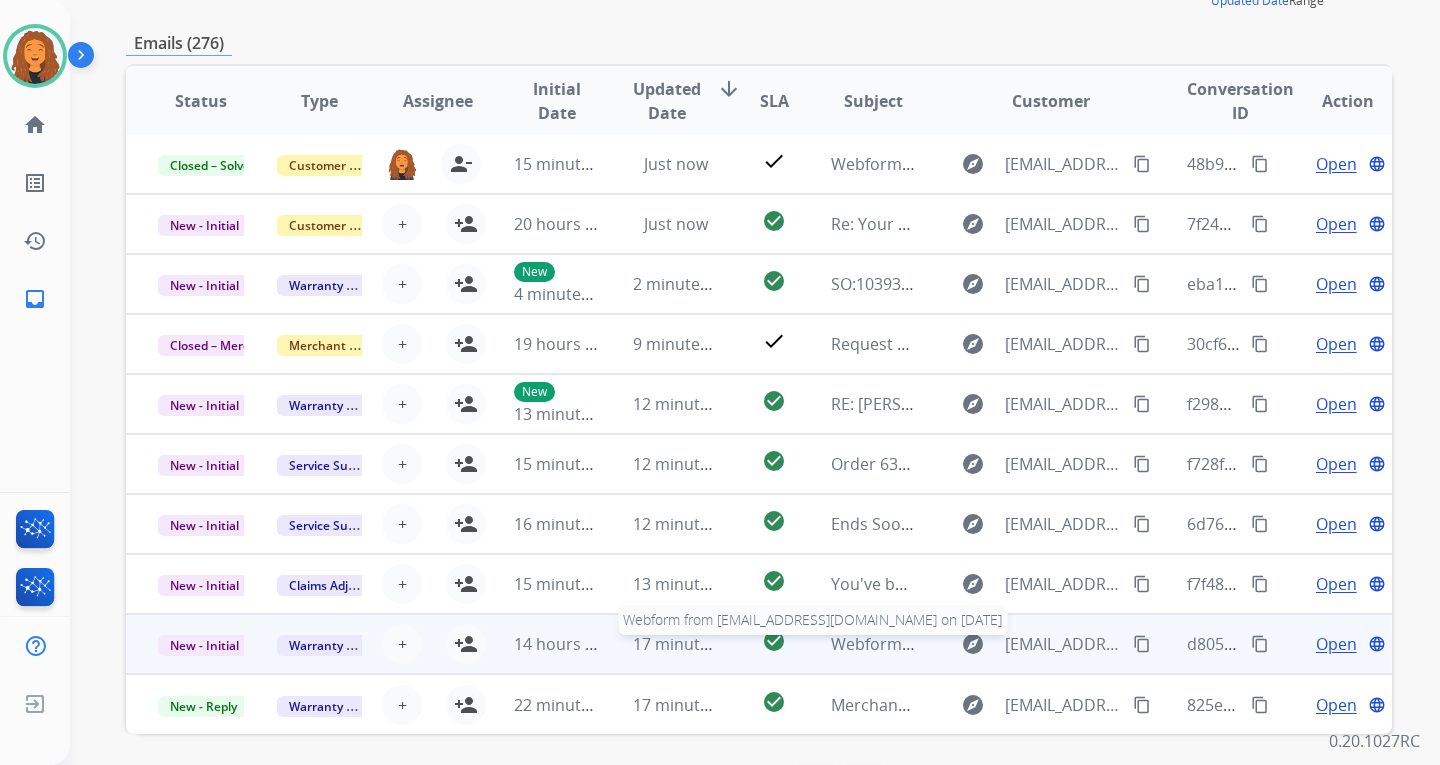 click on "Webform from [EMAIL_ADDRESS][DOMAIN_NAME] on [DATE]" at bounding box center [1057, 644] 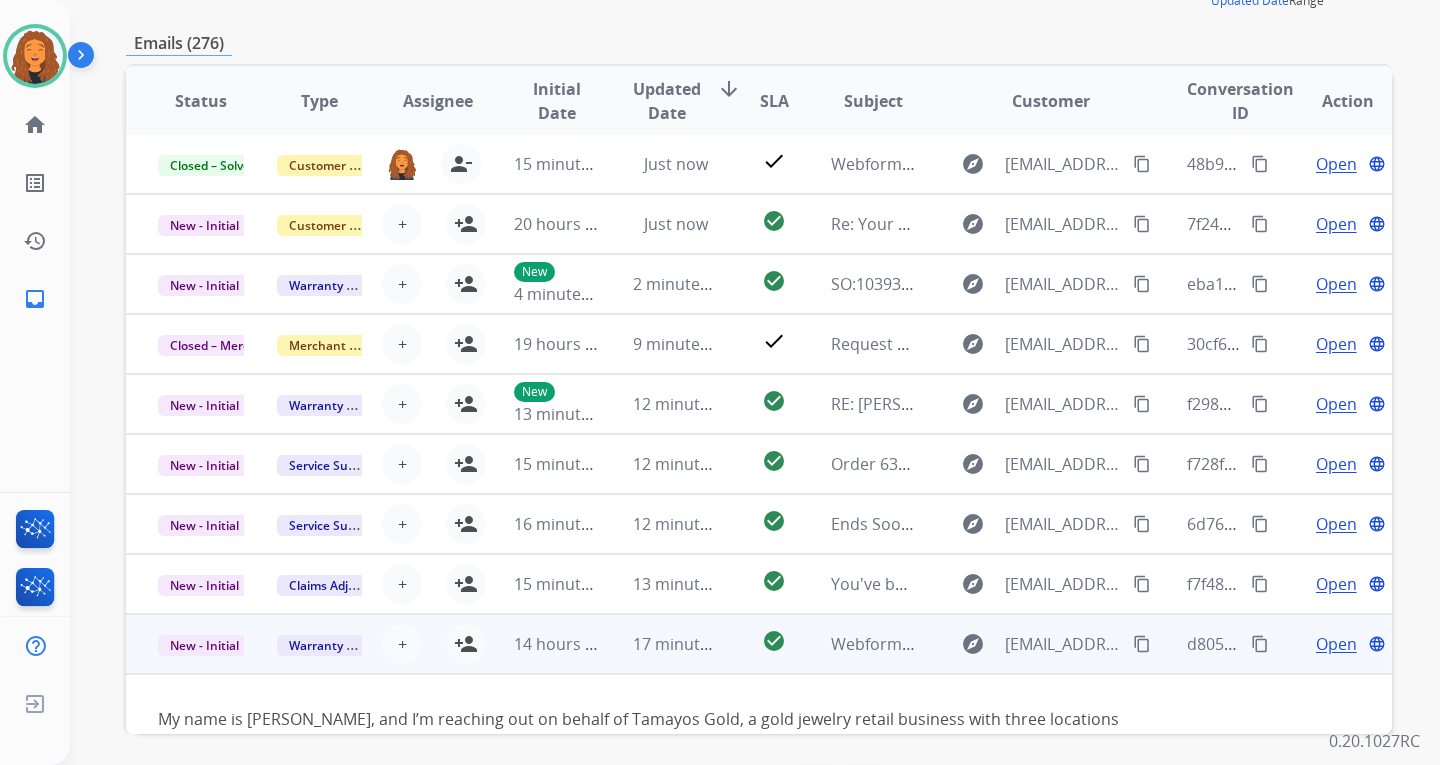 scroll, scrollTop: 188, scrollLeft: 0, axis: vertical 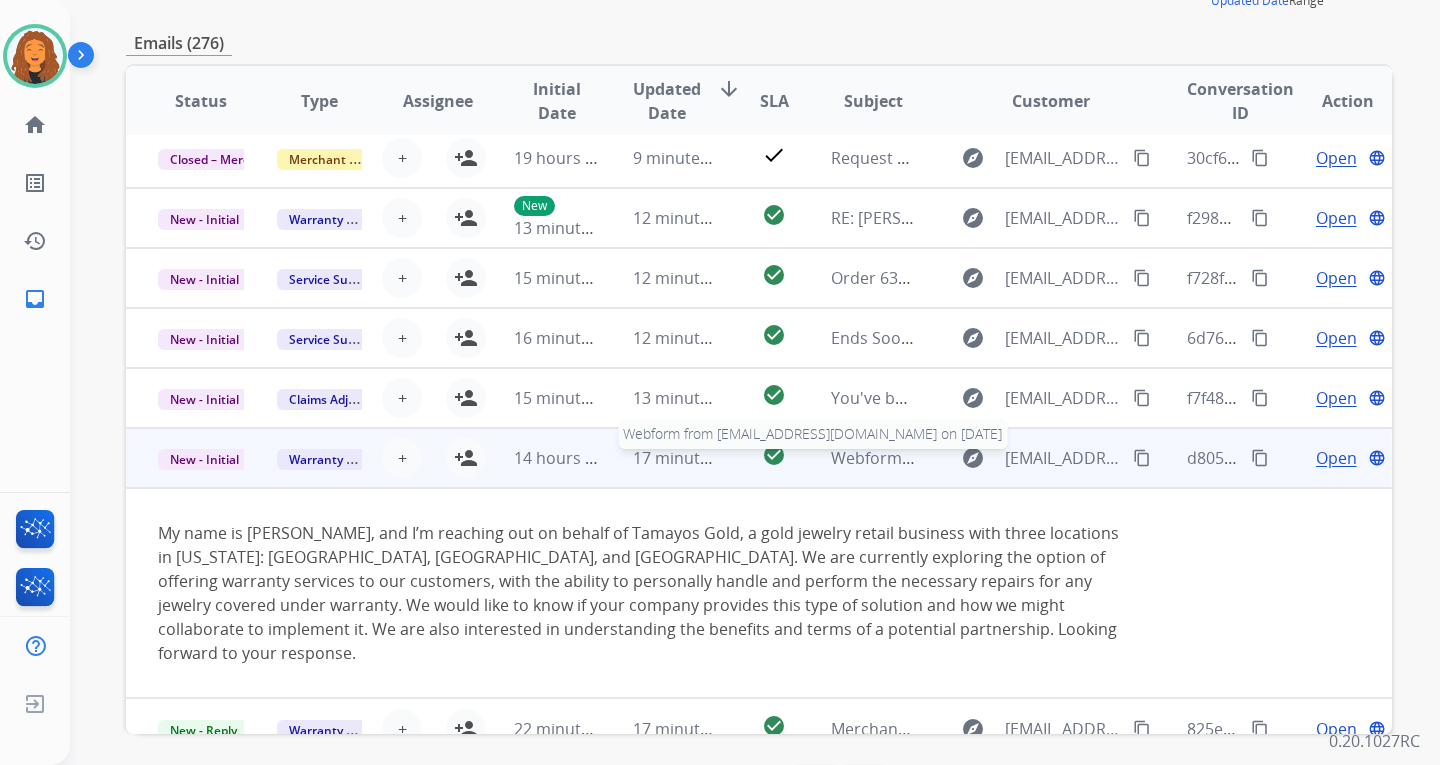 click on "Webform from [EMAIL_ADDRESS][DOMAIN_NAME] on [DATE]" at bounding box center (1057, 458) 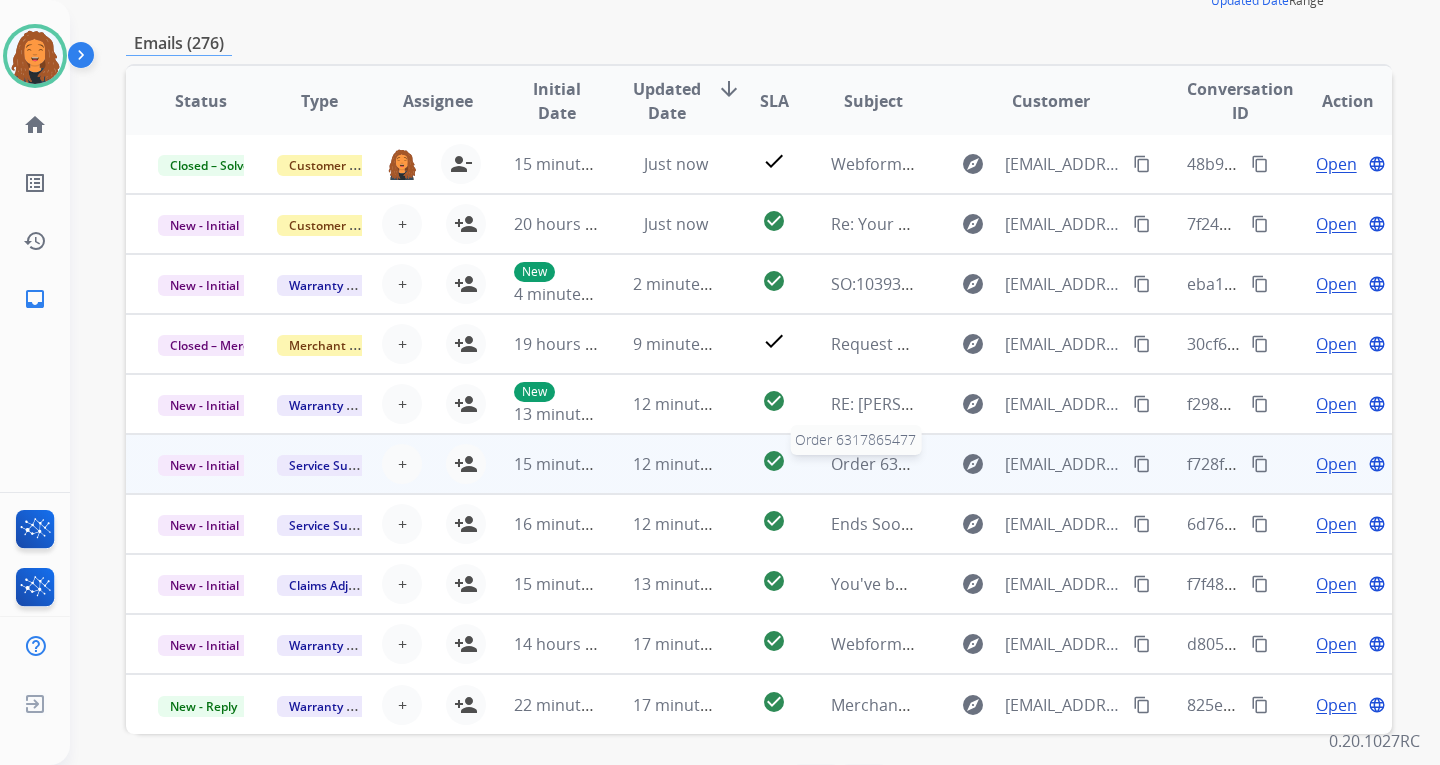 click on "Order 6317865477" at bounding box center [900, 464] 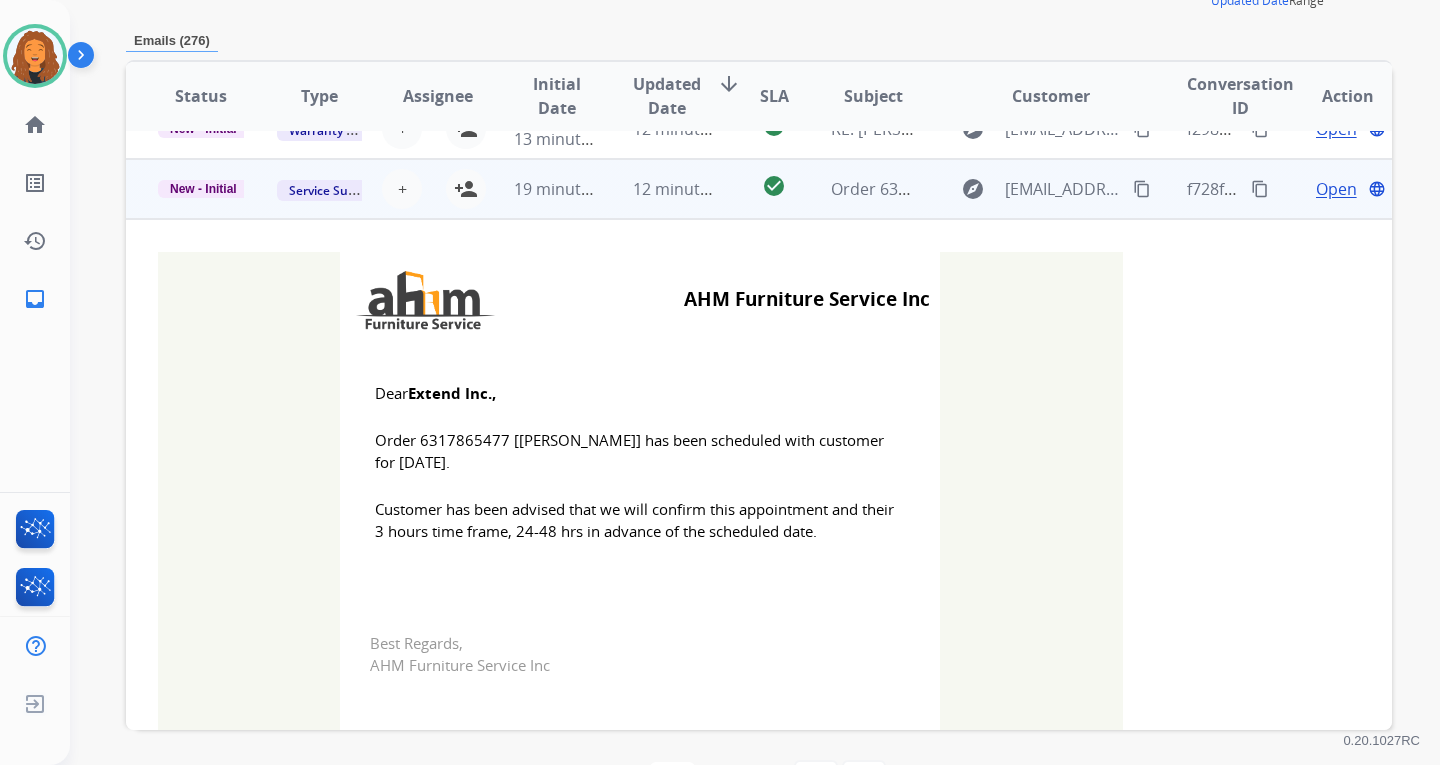 scroll, scrollTop: 300, scrollLeft: 0, axis: vertical 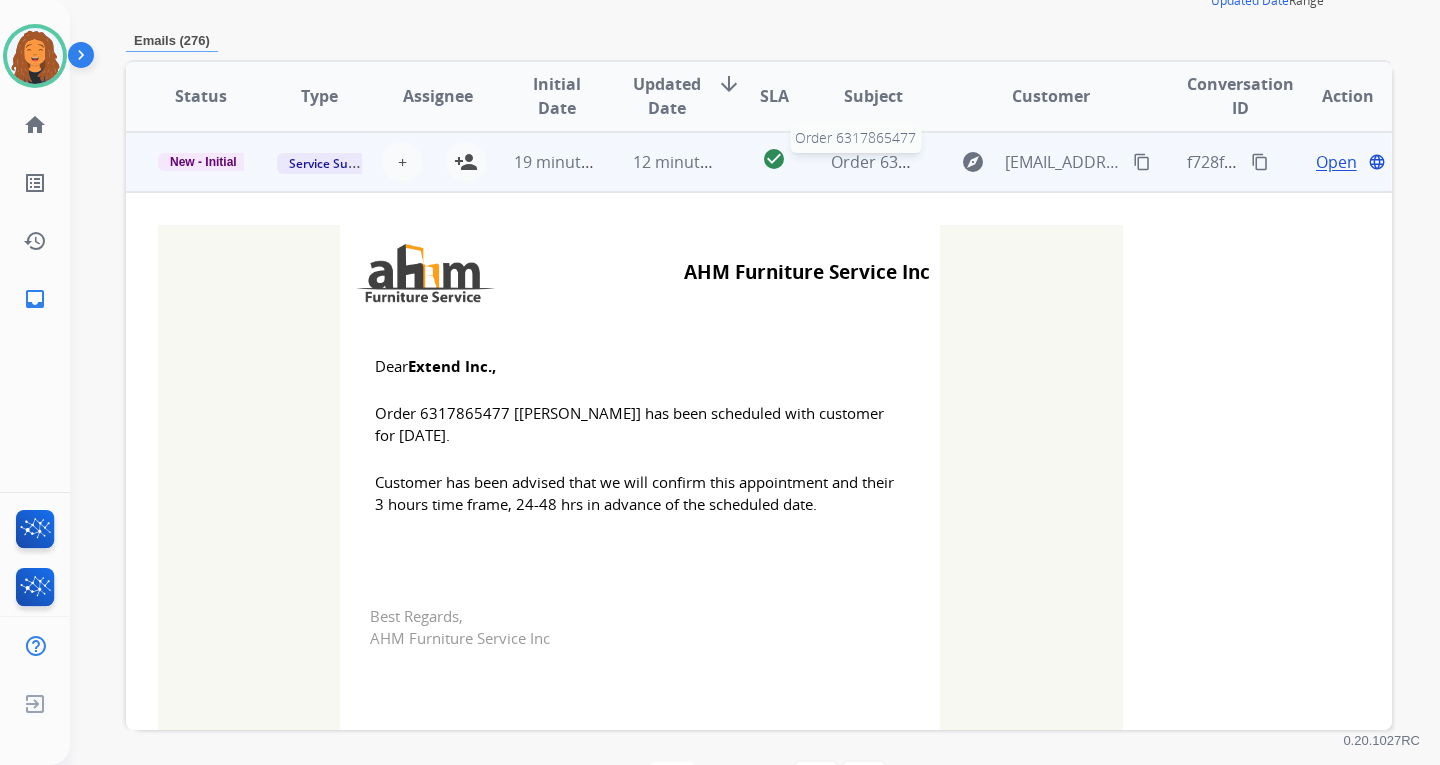 click on "Order 6317865477" at bounding box center (900, 162) 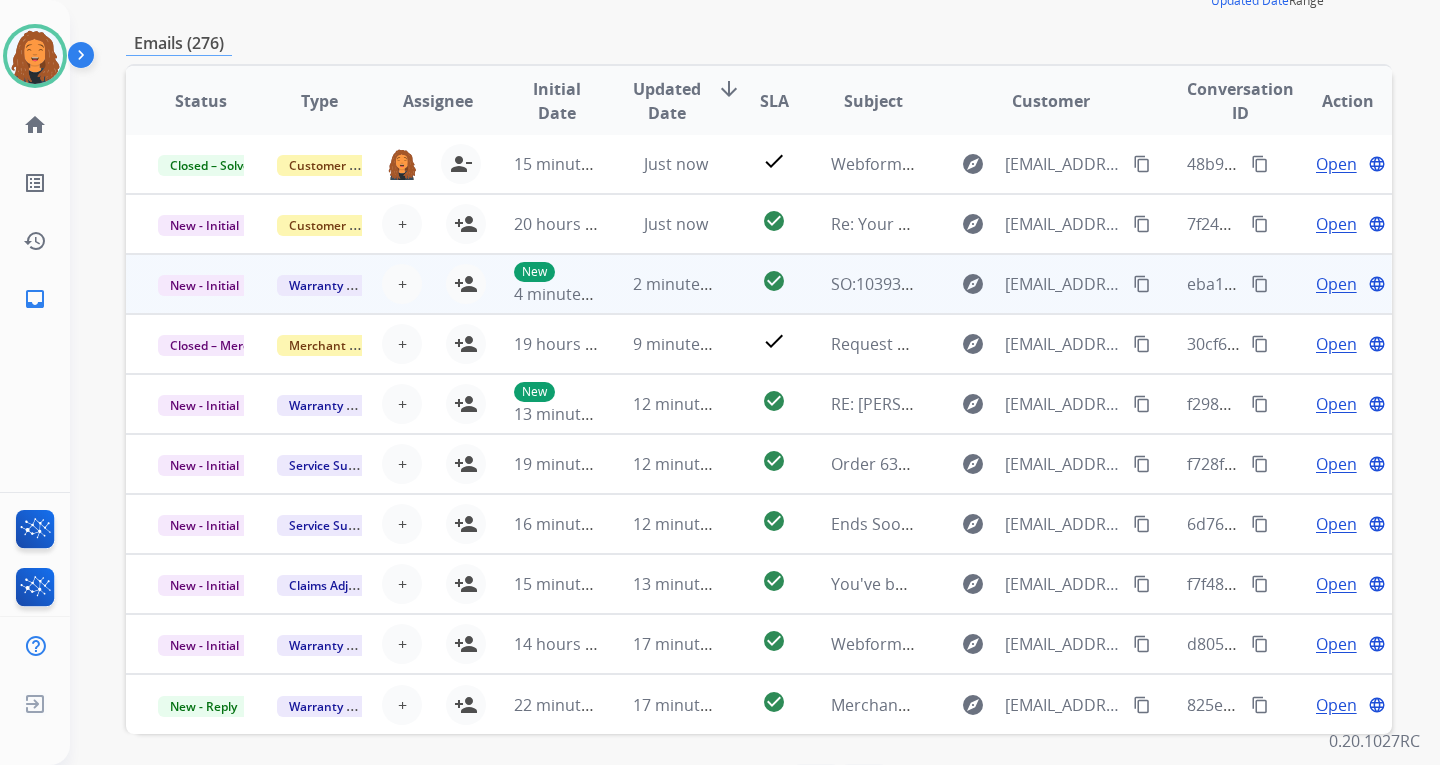 scroll, scrollTop: 0, scrollLeft: 0, axis: both 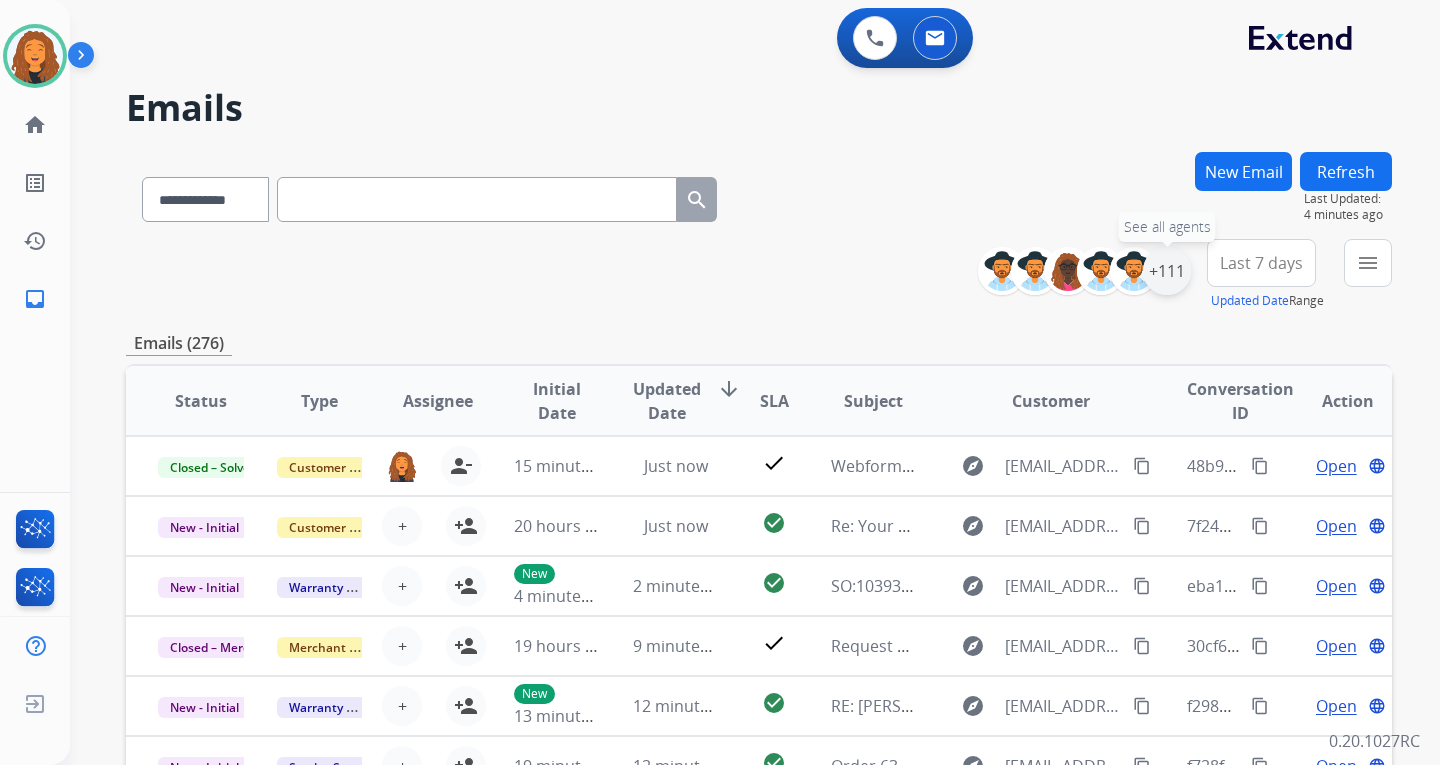 click on "+111" at bounding box center (1167, 271) 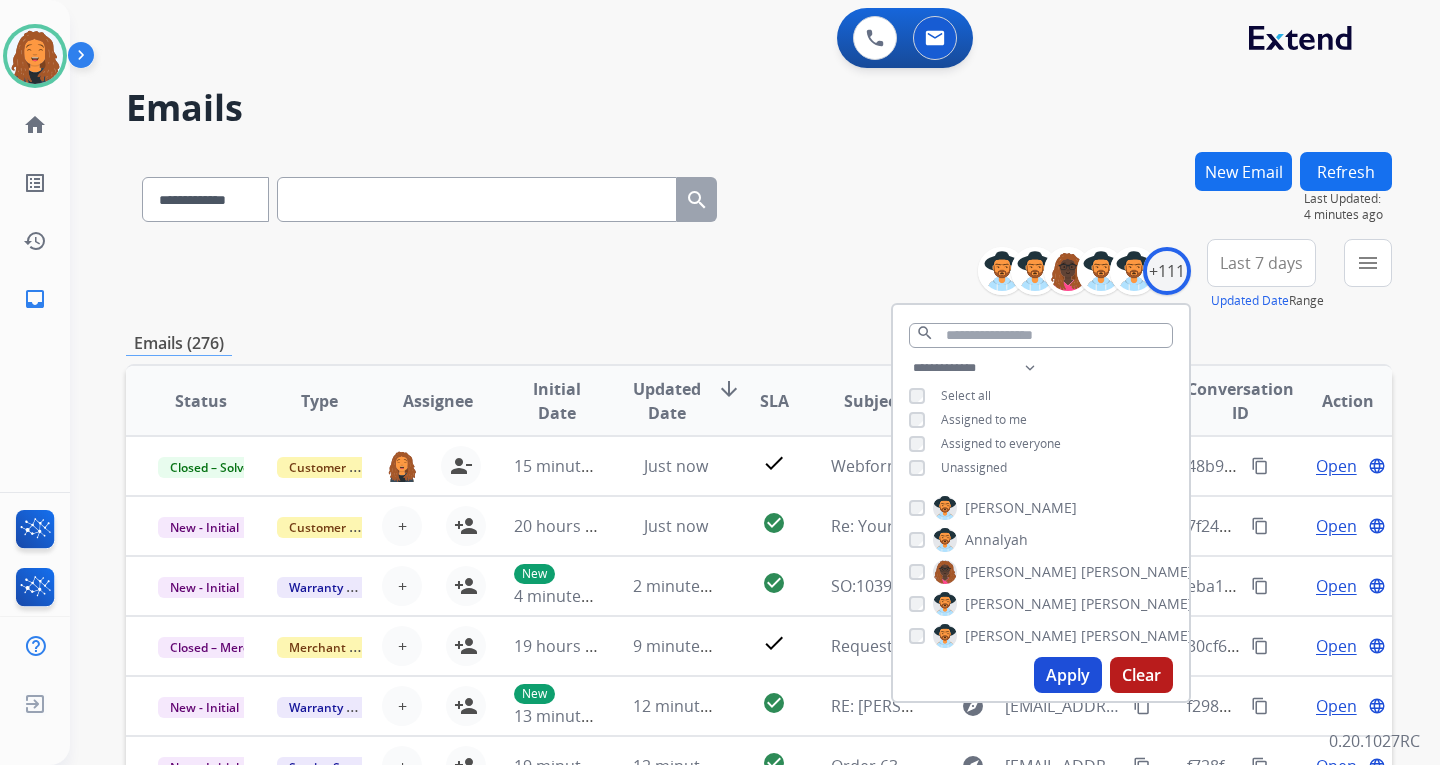 click on "**********" at bounding box center [1041, 420] 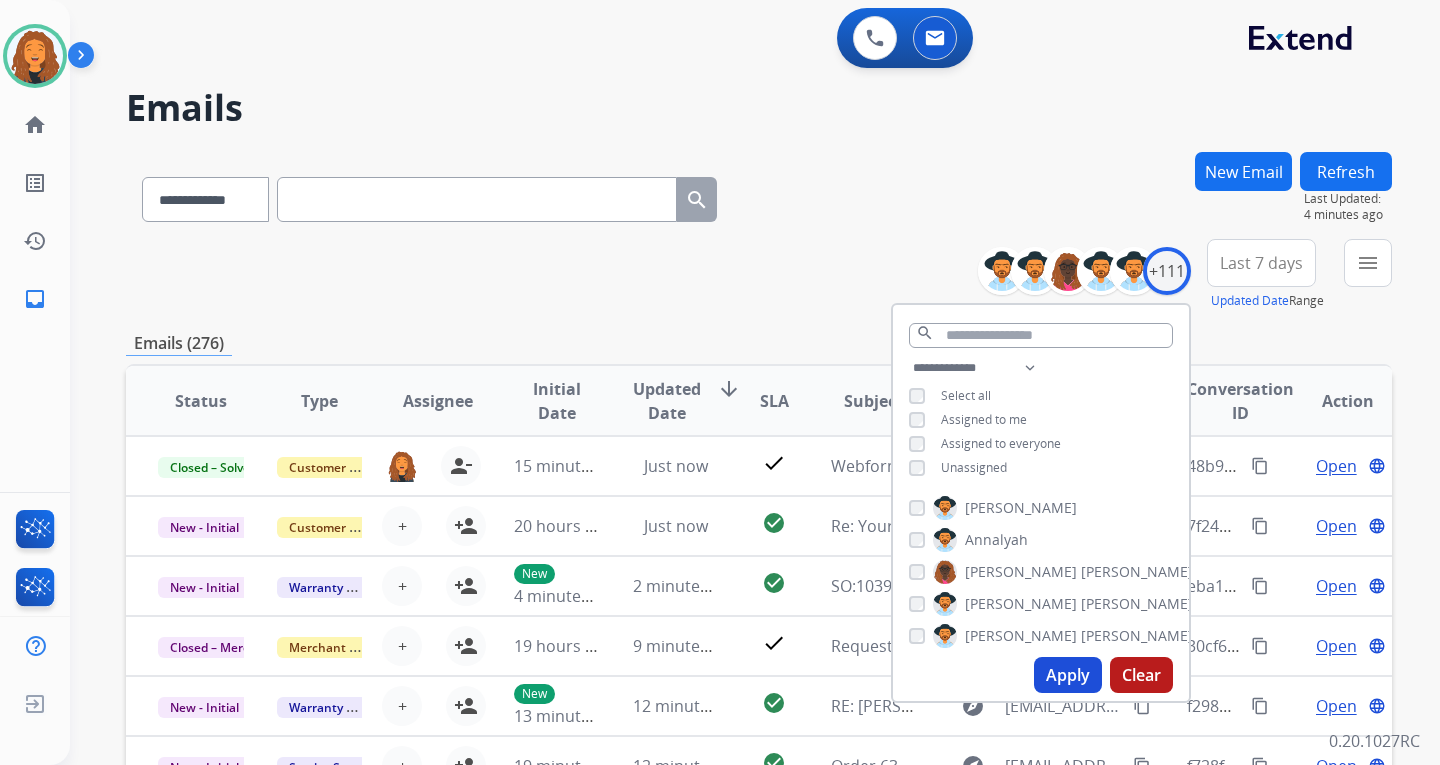 click on "Apply" at bounding box center [1068, 675] 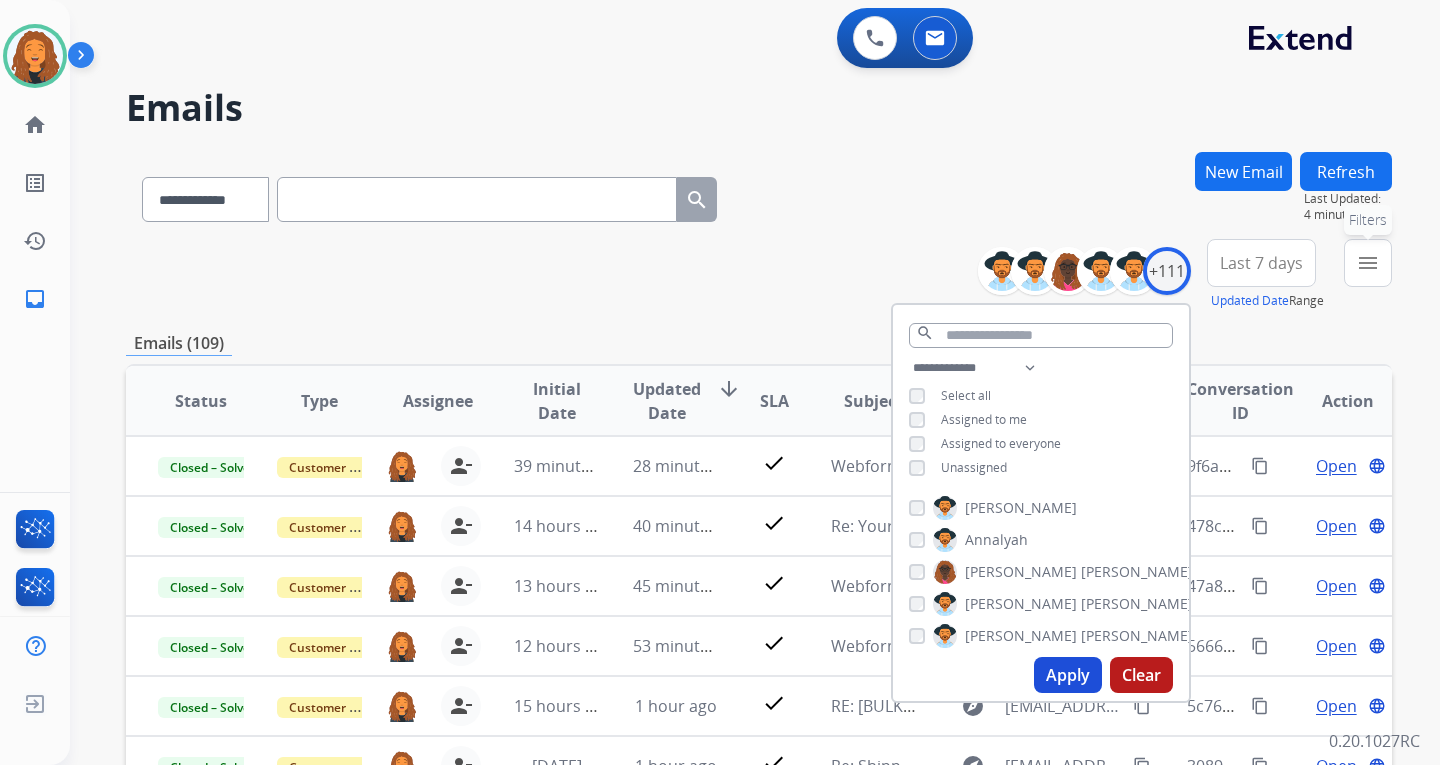 click on "menu  Filters" at bounding box center (1368, 263) 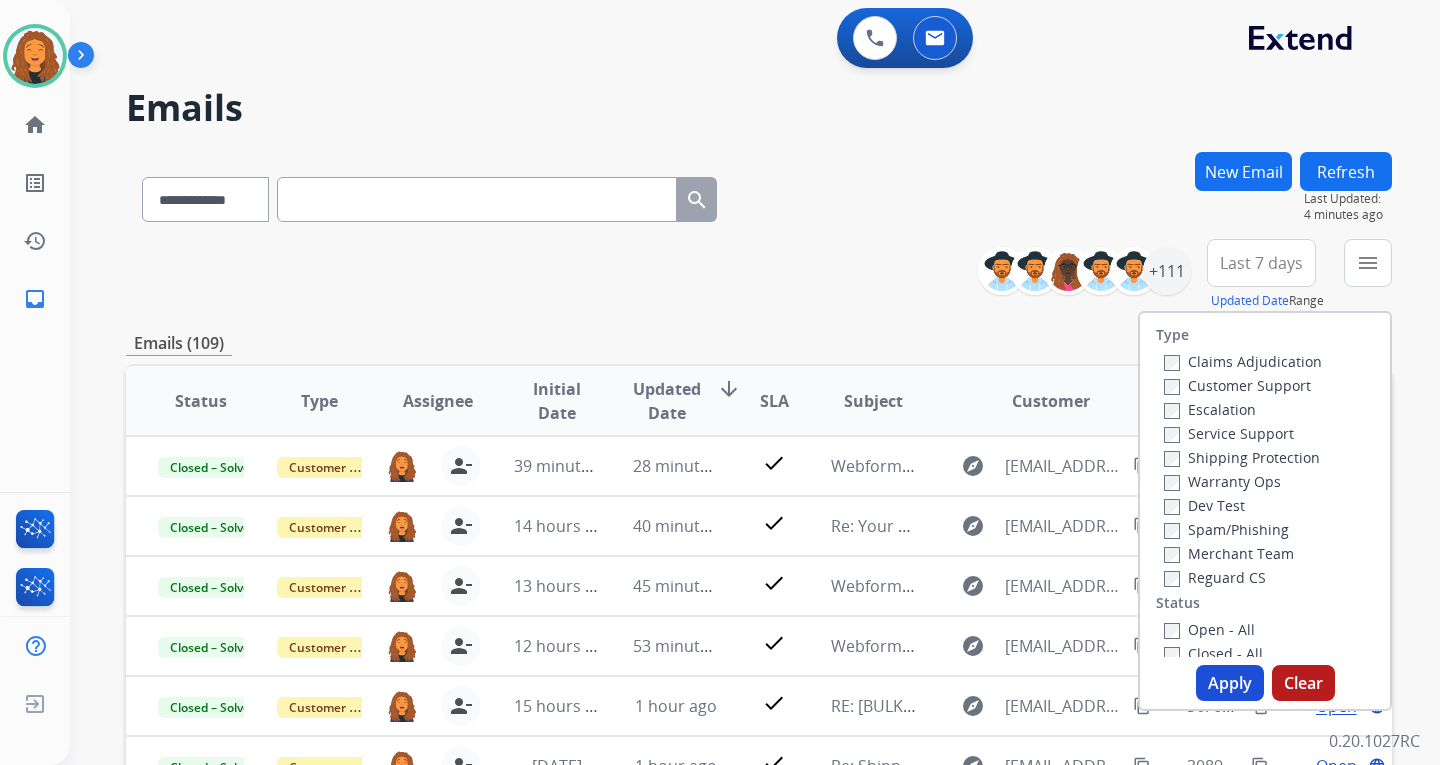 click on "Customer Support" at bounding box center [1237, 385] 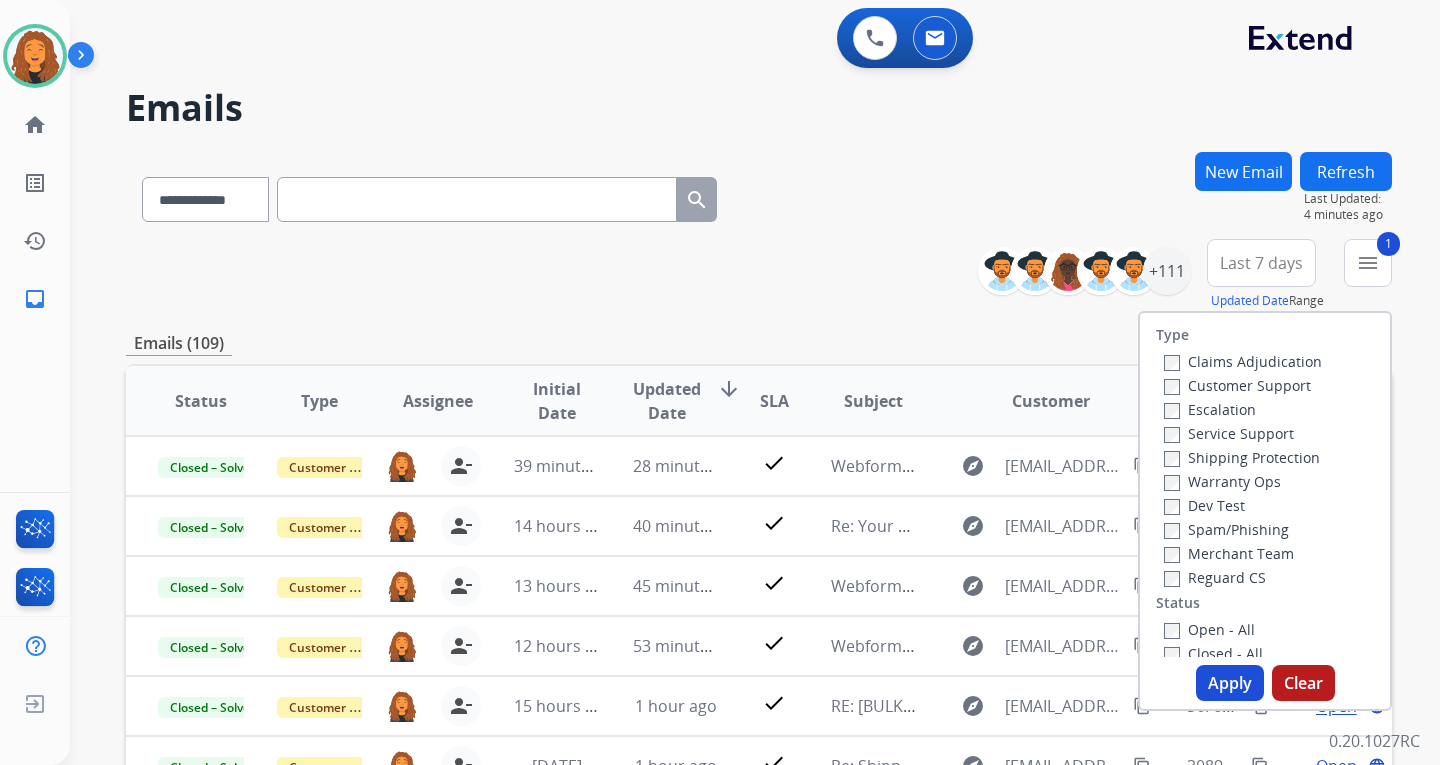 drag, startPoint x: 1199, startPoint y: 450, endPoint x: 1189, endPoint y: 510, distance: 60.827625 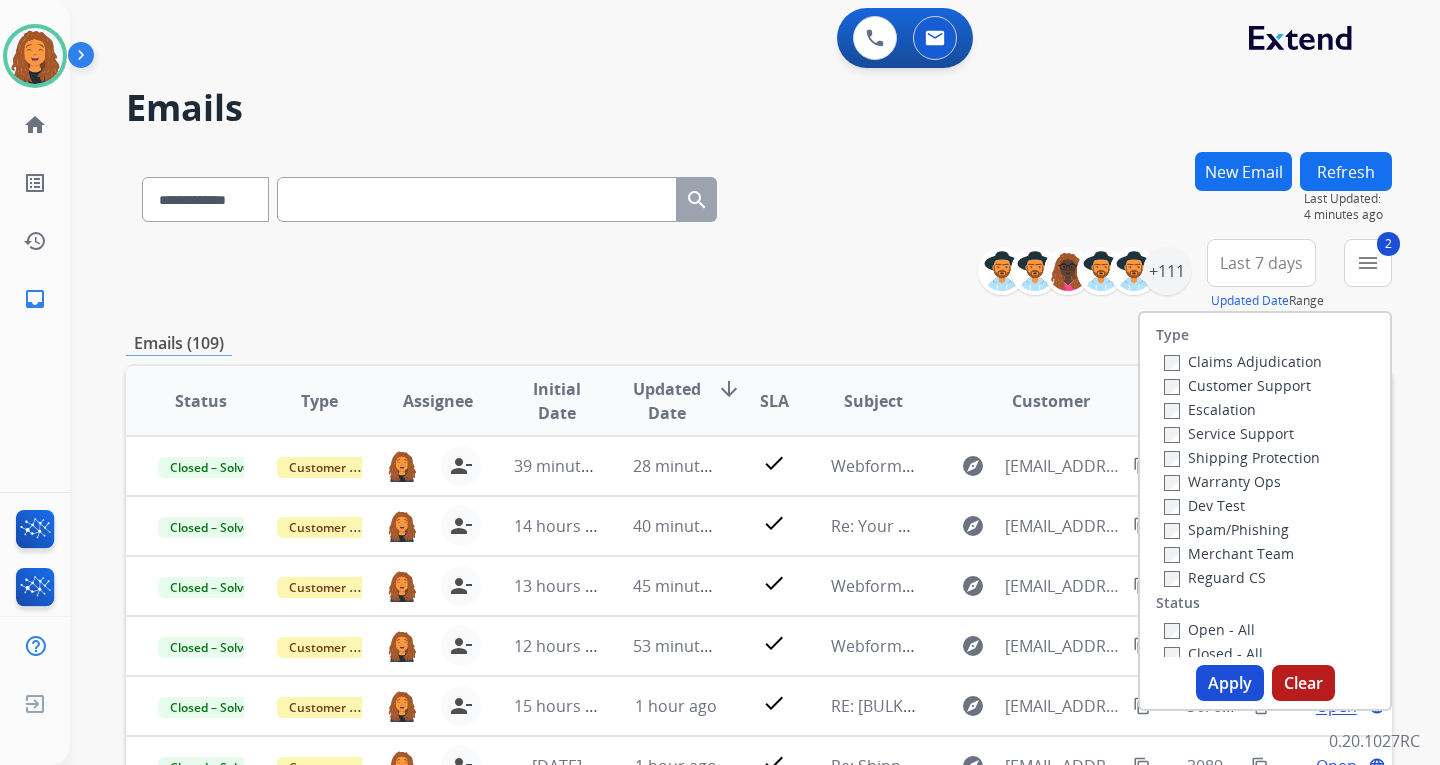 drag, startPoint x: 1173, startPoint y: 567, endPoint x: 1171, endPoint y: 591, distance: 24.083189 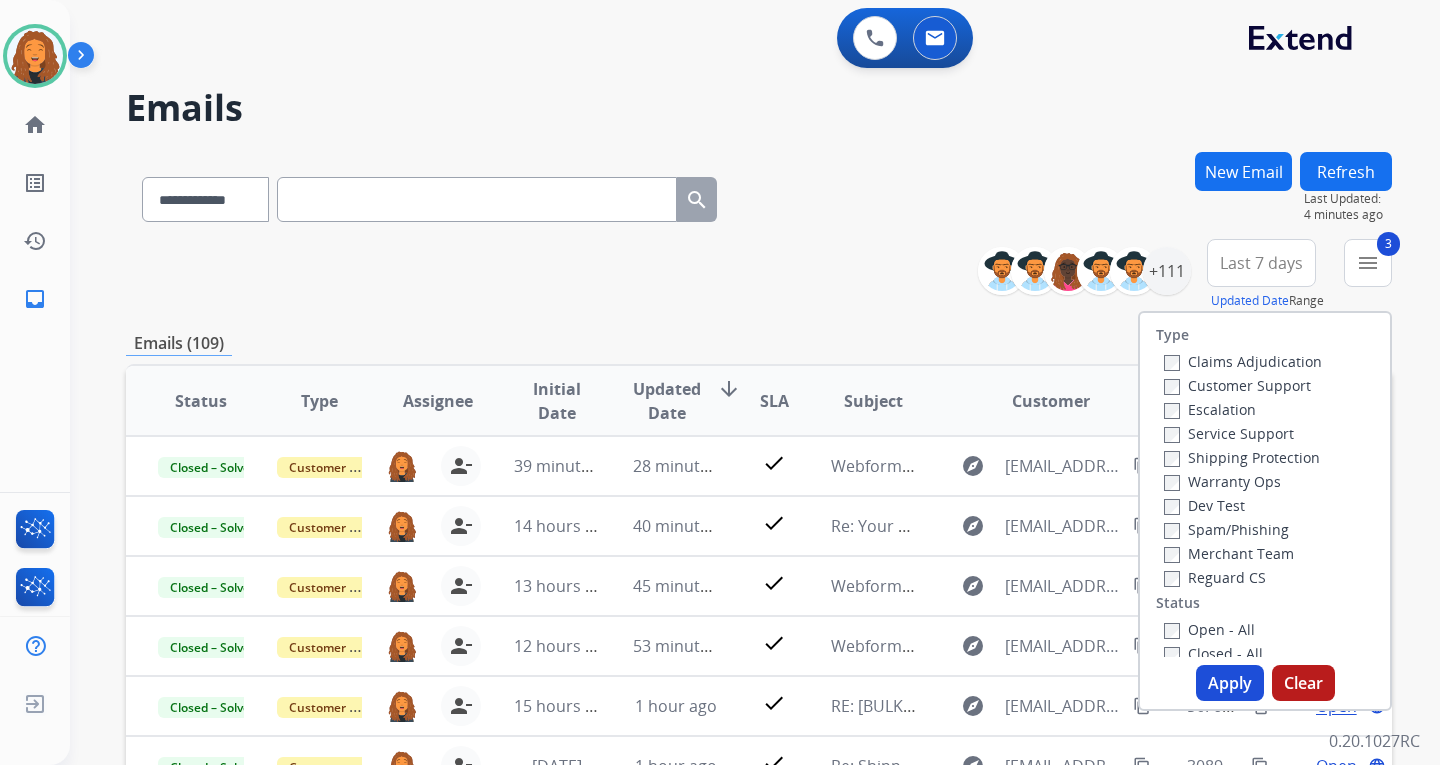 click on "Merchant Team" at bounding box center (1229, 553) 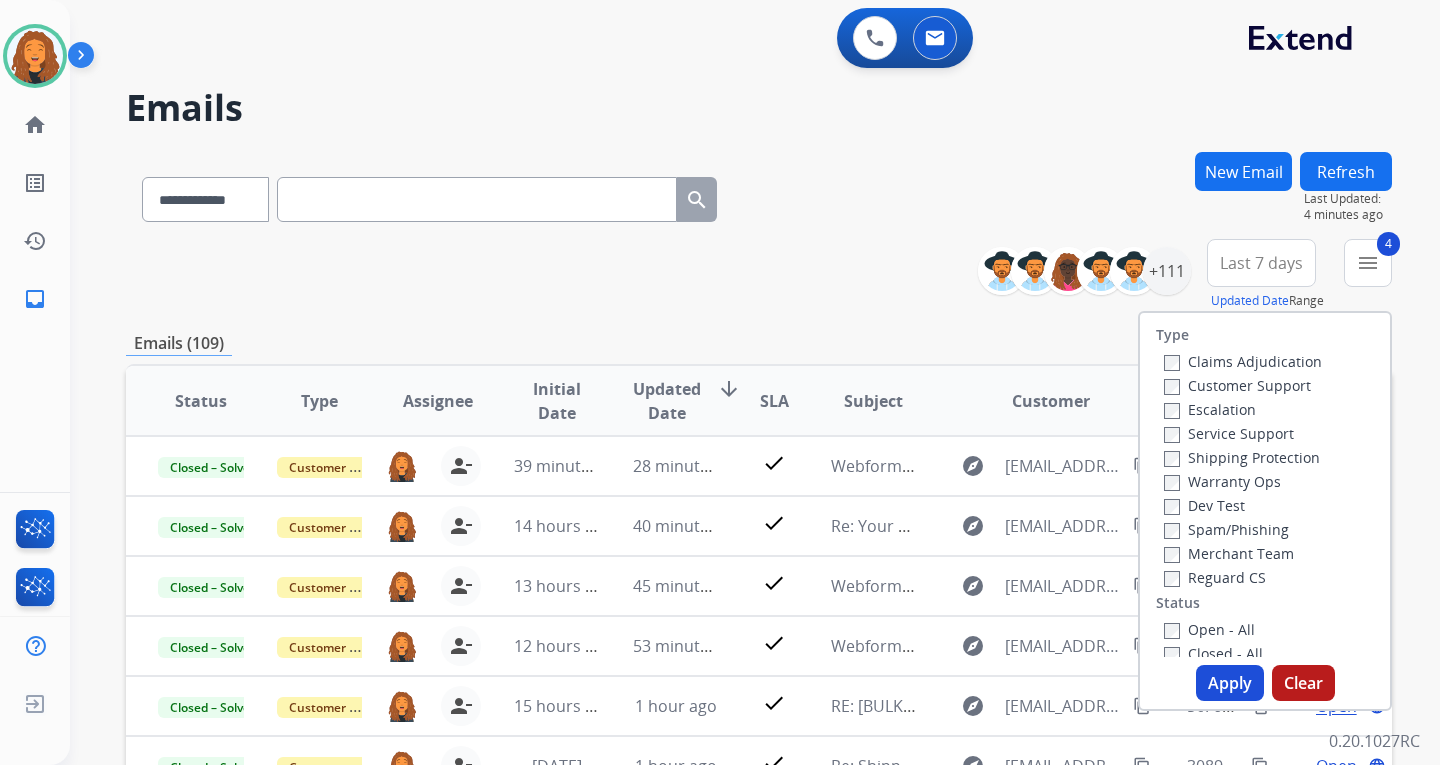 drag, startPoint x: 1181, startPoint y: 548, endPoint x: 1179, endPoint y: 572, distance: 24.083189 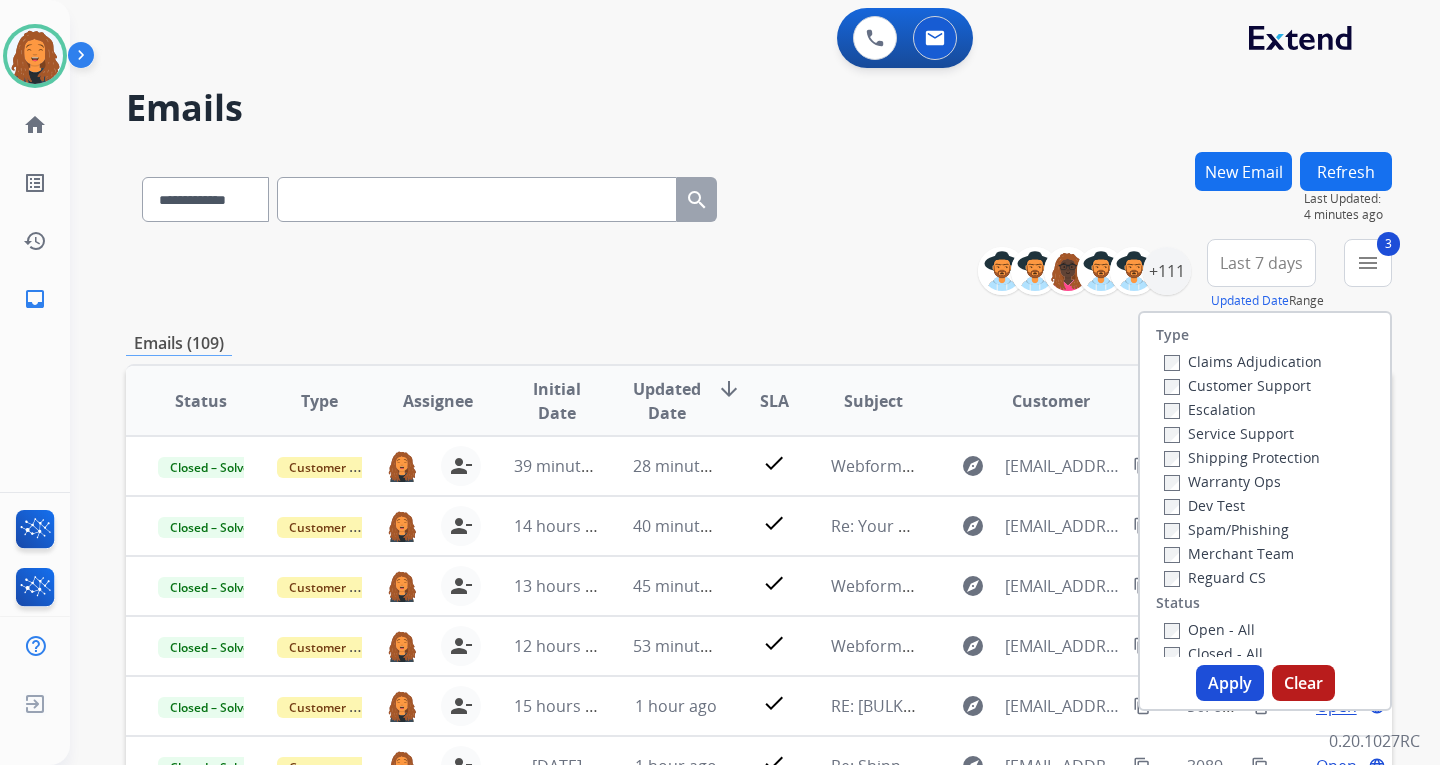 click on "Reguard CS" at bounding box center [1215, 577] 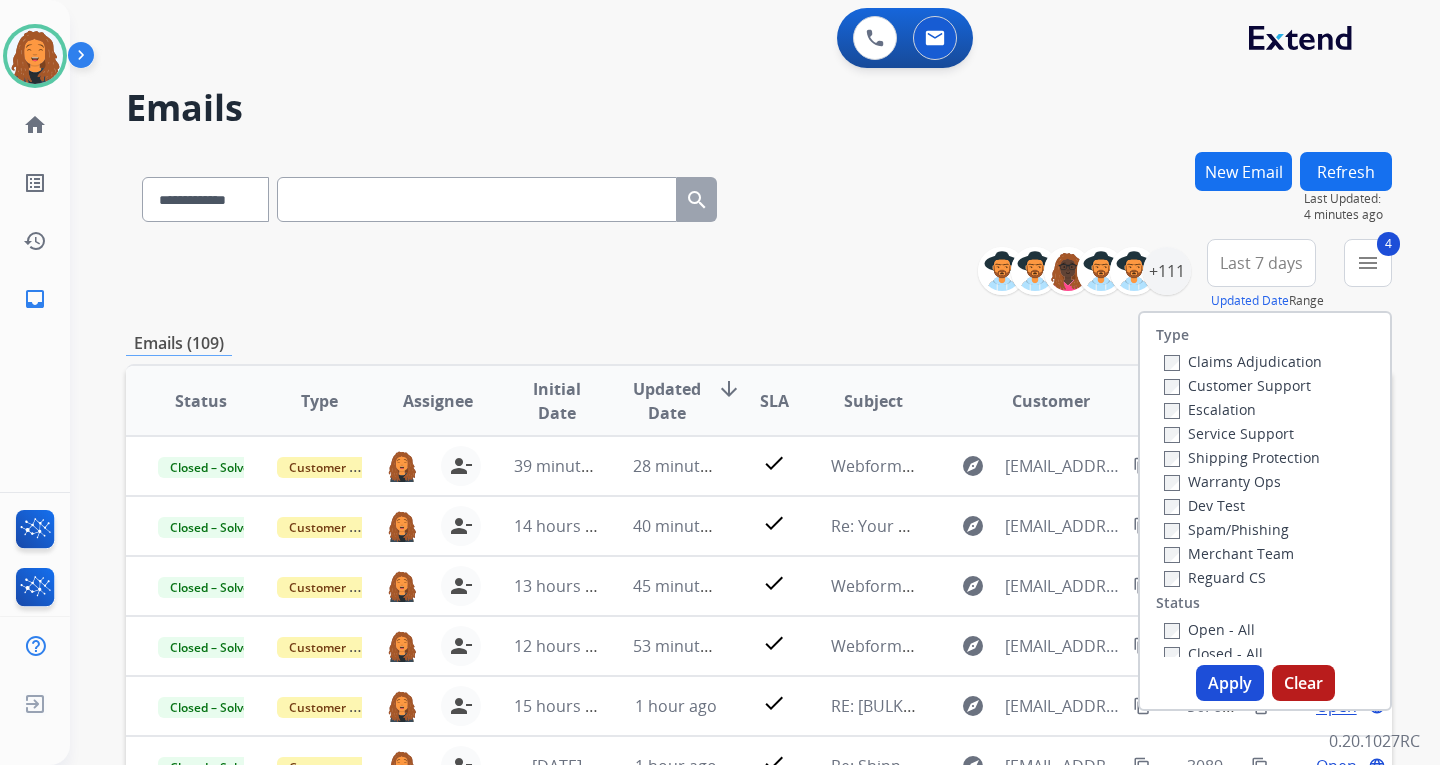 click on "Apply" at bounding box center (1230, 683) 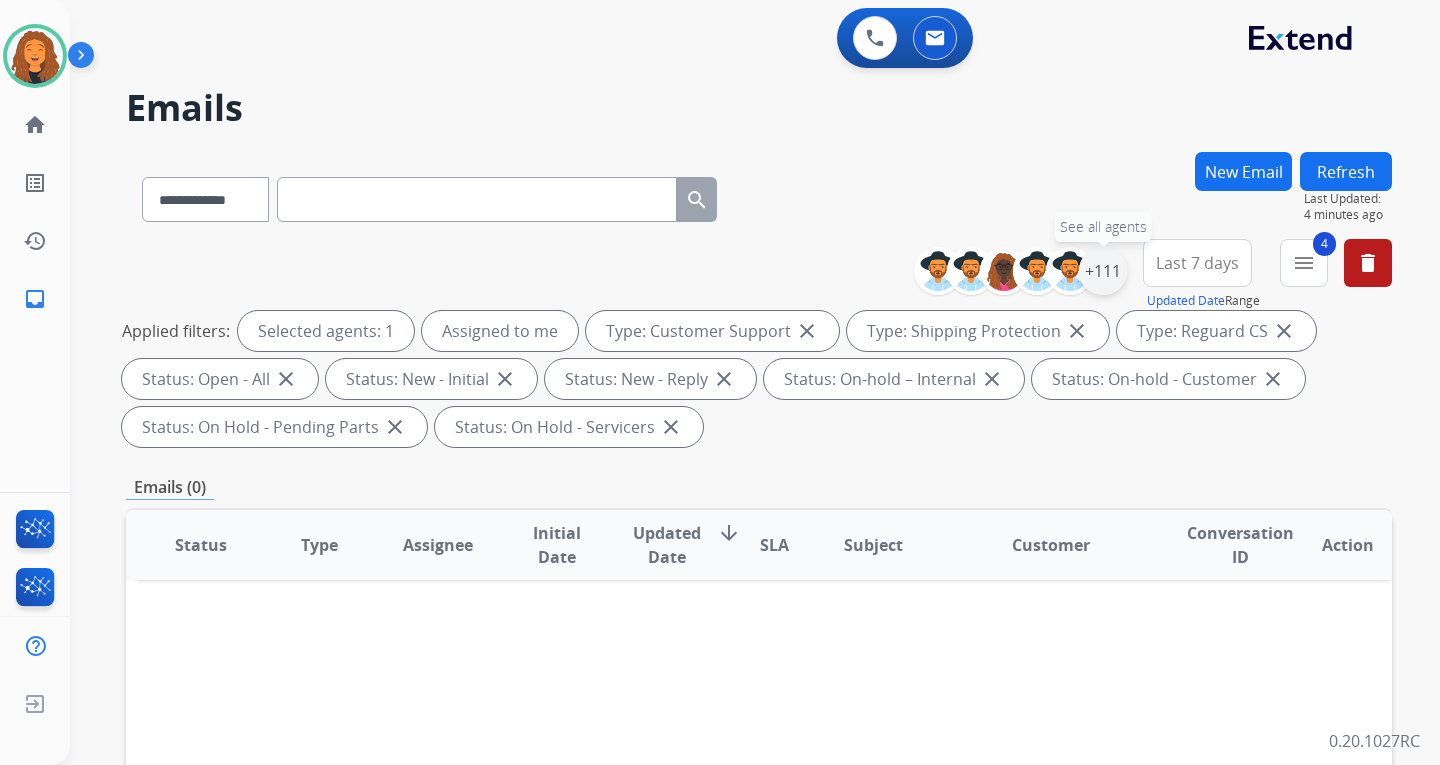 click on "+111" at bounding box center (1103, 271) 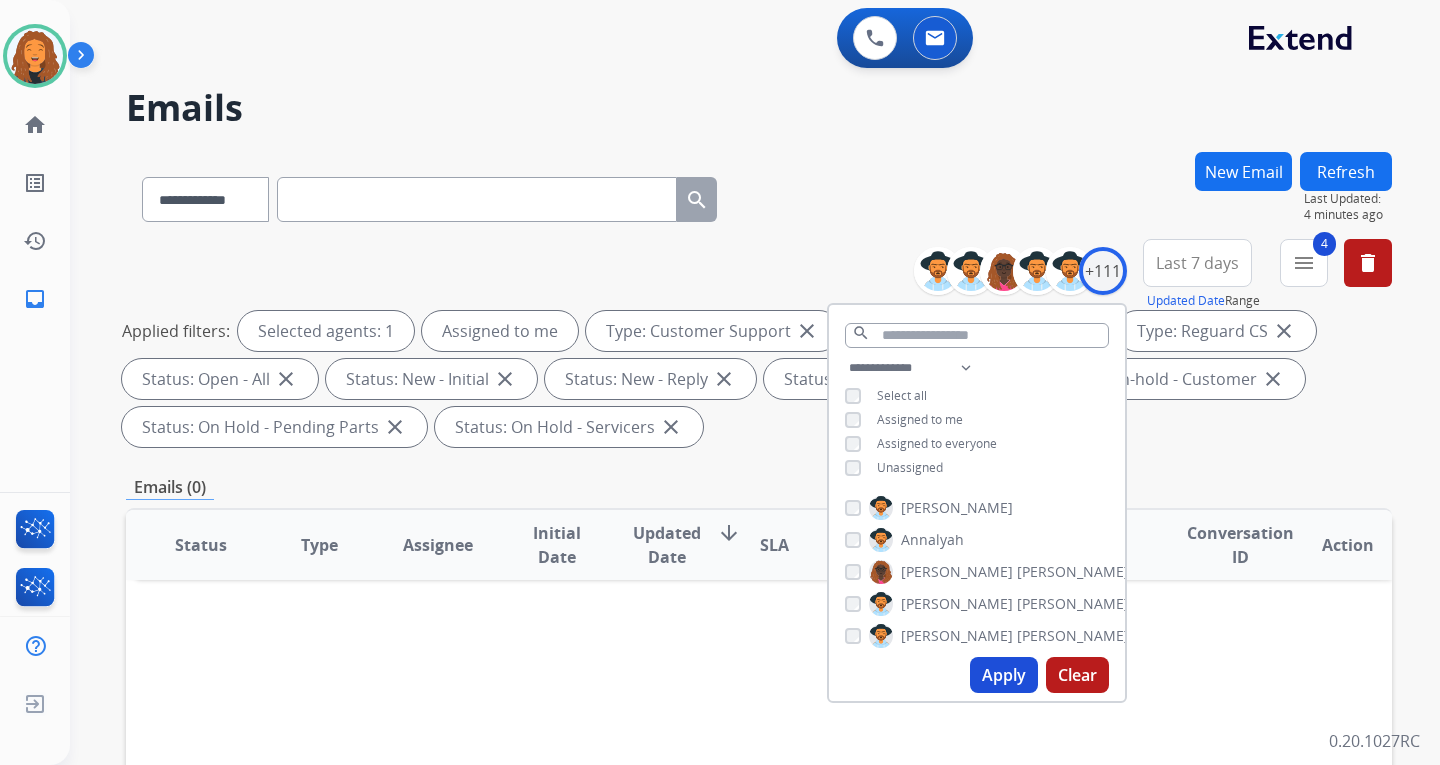 click on "Unassigned" at bounding box center (910, 467) 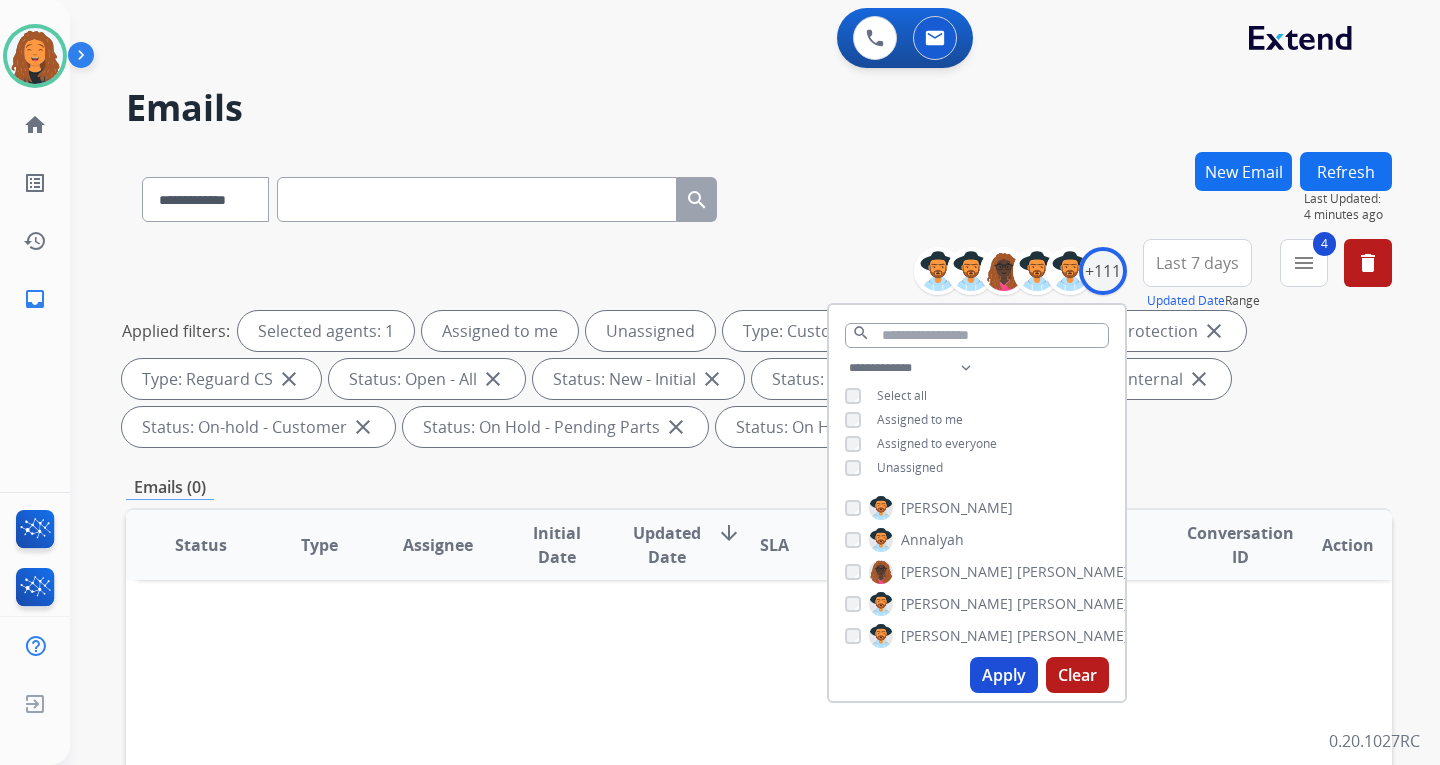 click on "Apply" at bounding box center [1004, 675] 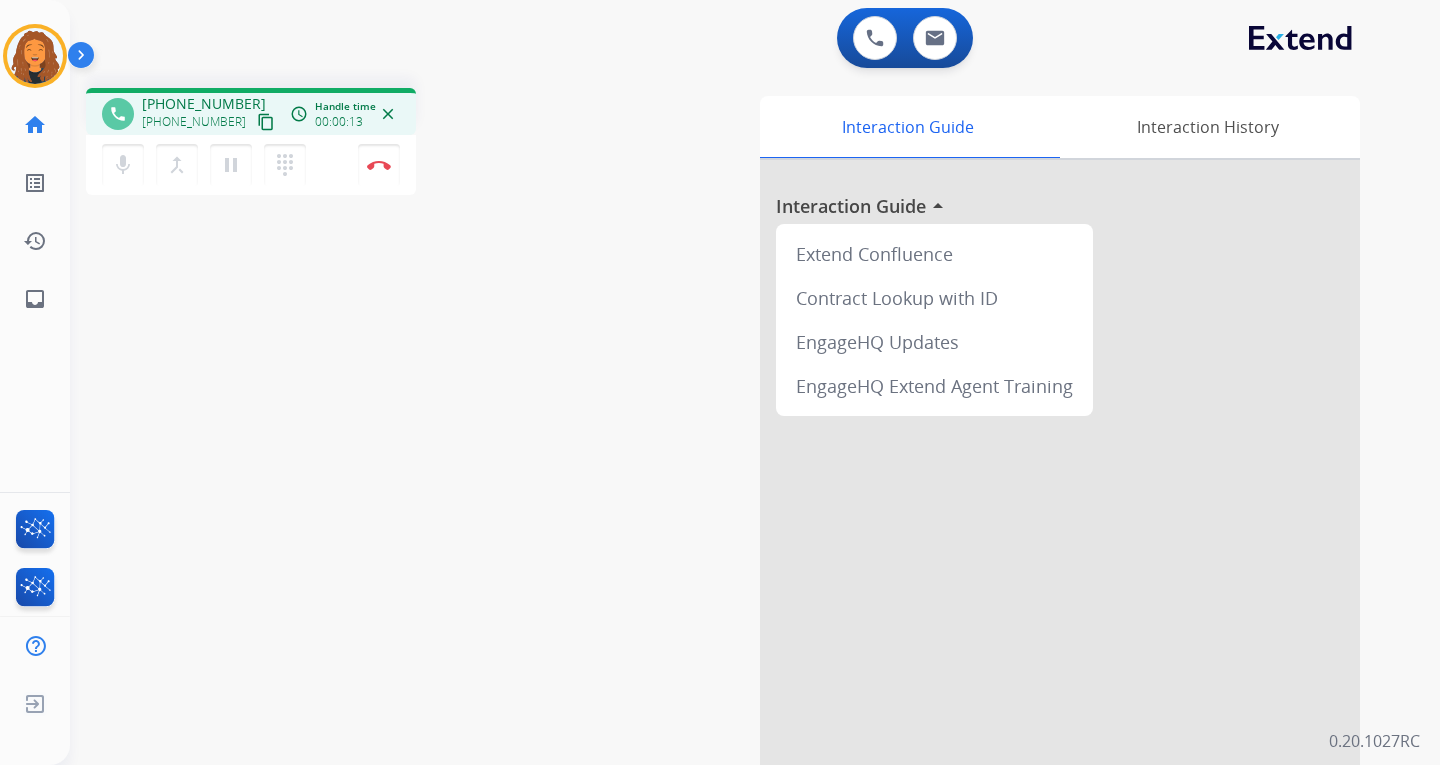 click on "phone [PHONE_NUMBER] [PHONE_NUMBER] content_copy access_time Call metrics Queue   00:10 Hold   00:00 Talk   00:14 Total   00:23 Handle time 00:00:13 close mic Mute merge_type Bridge pause Hold dialpad Dialpad Disconnect swap_horiz Break voice bridge close_fullscreen Connect 3-Way Call merge_type Separate 3-Way Call  Interaction Guide   Interaction History  Interaction Guide arrow_drop_up  Extend Confluence   Contract Lookup with ID   EngageHQ Updates   EngageHQ Extend Agent Training  Secure Pad Templates expand_less Choose a template Save" at bounding box center [731, 489] 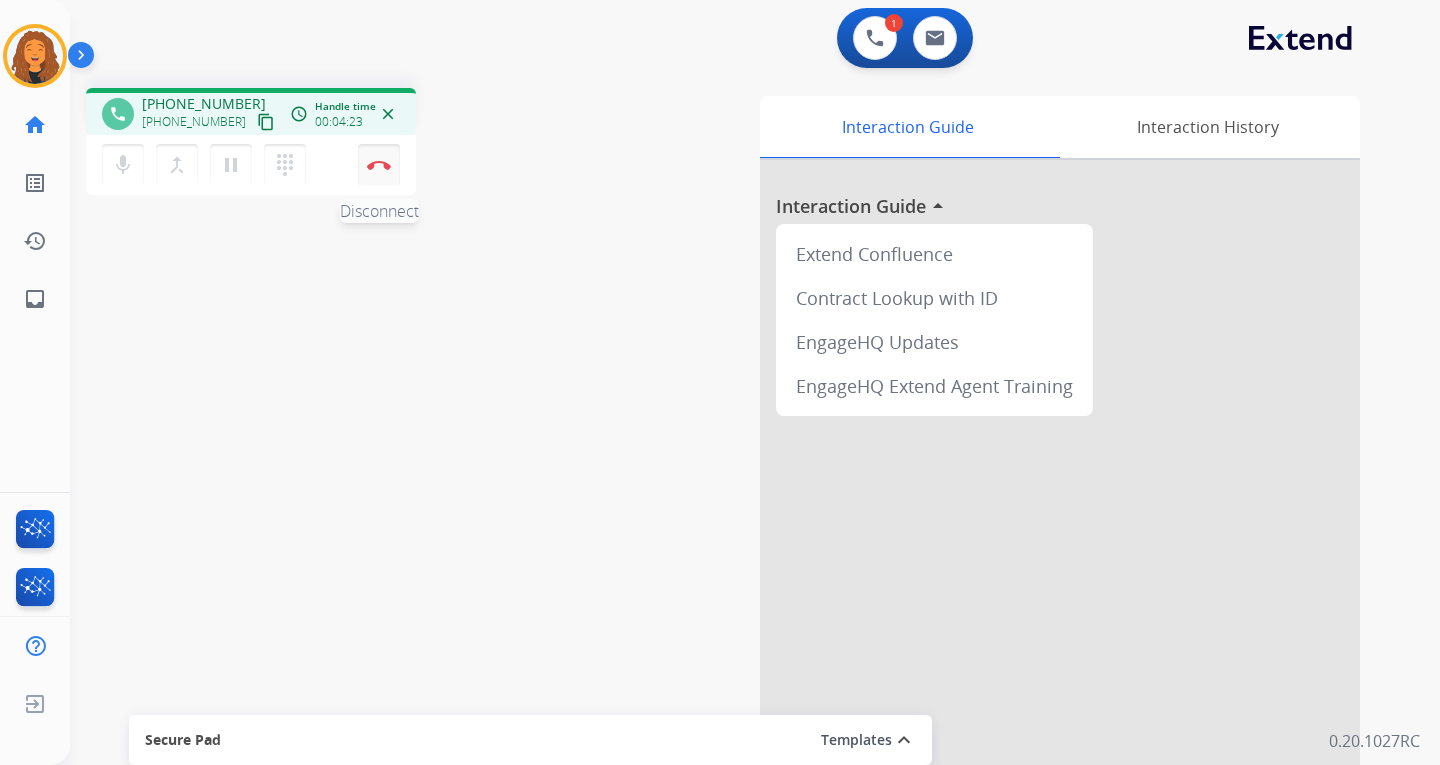 click at bounding box center (379, 165) 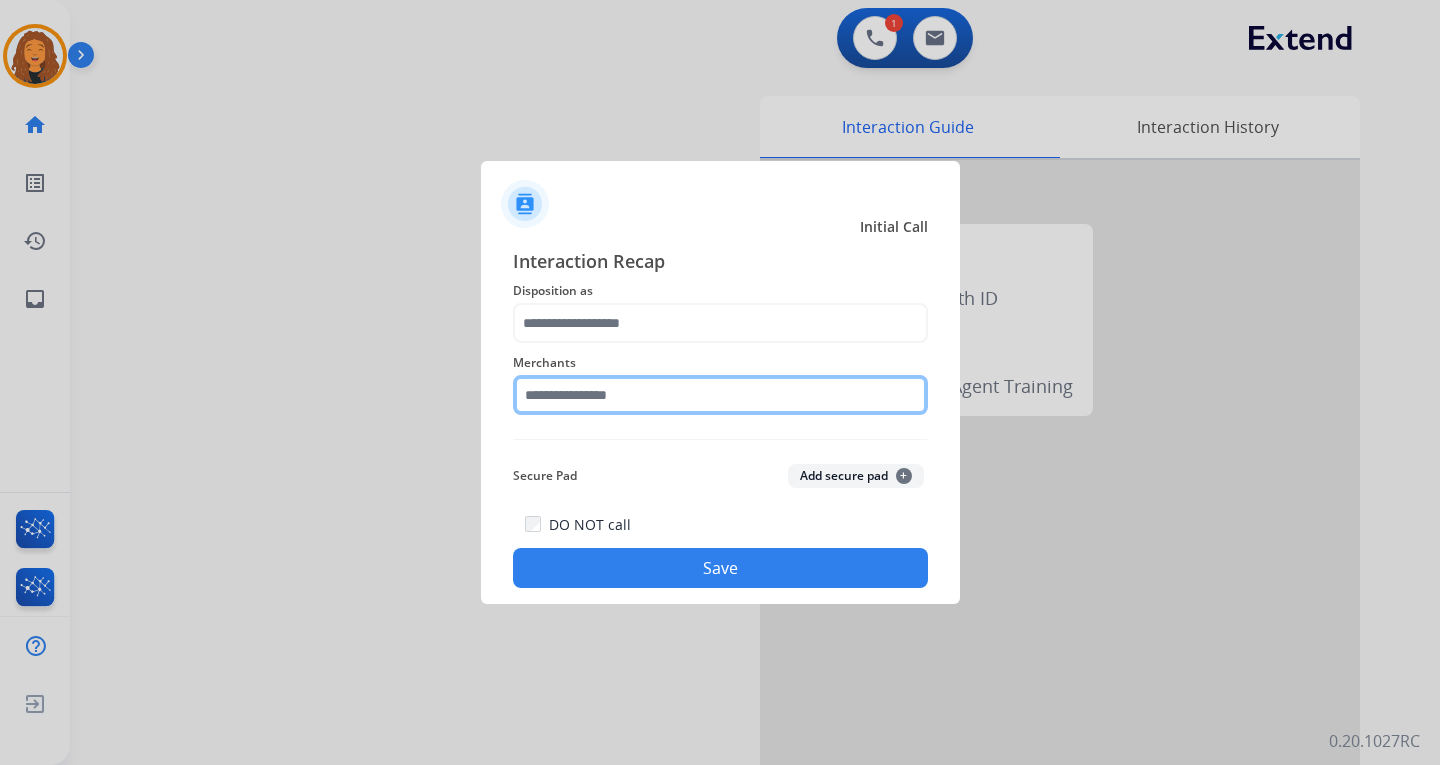click 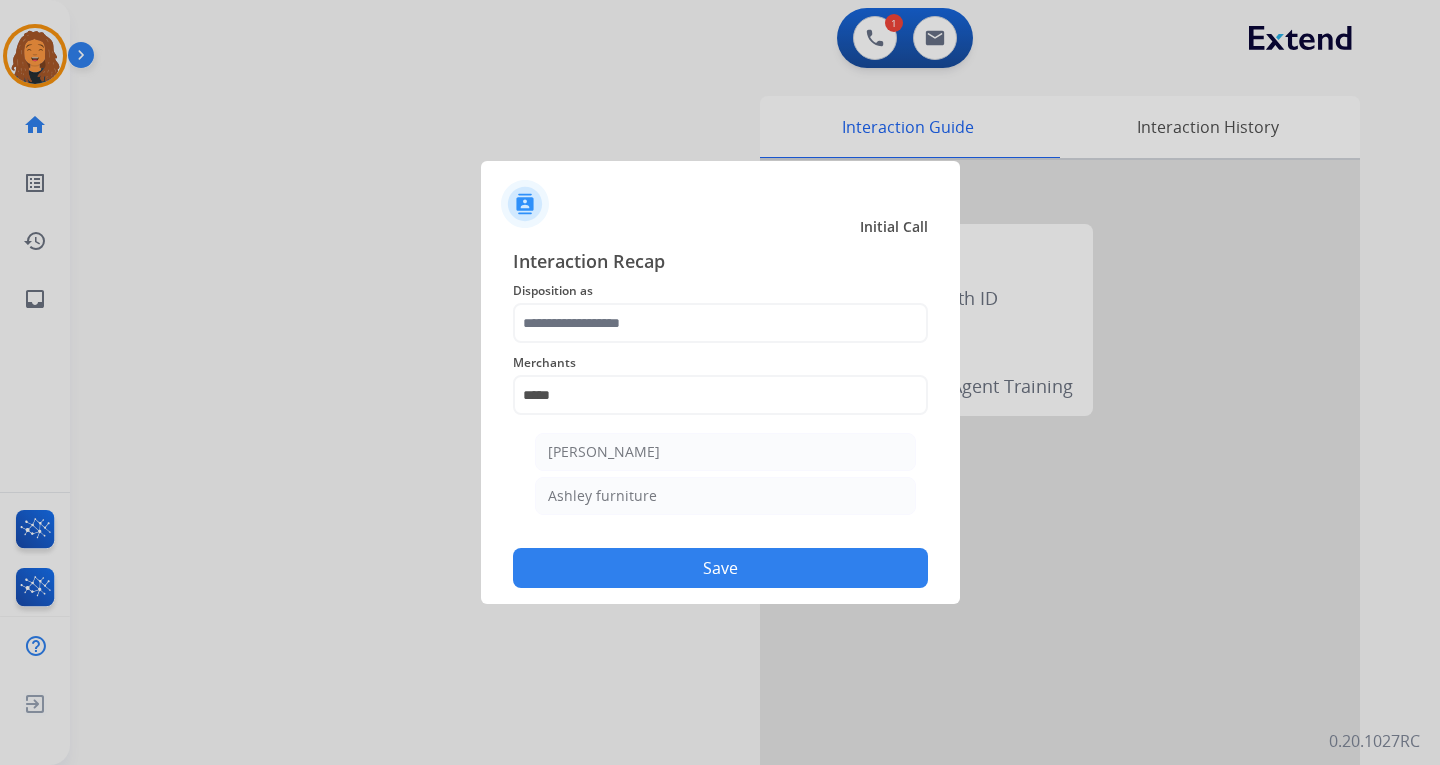 click on "[PERSON_NAME]" 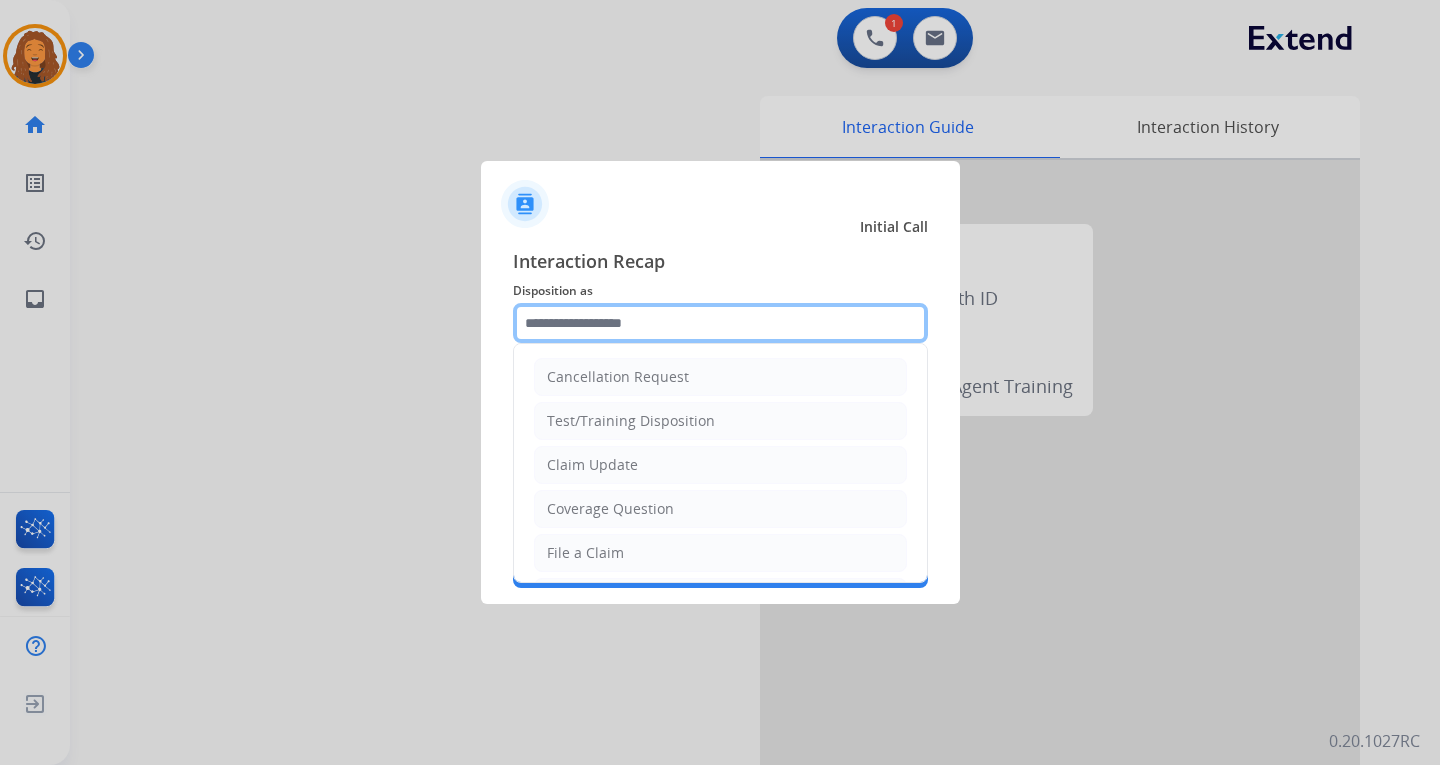 click 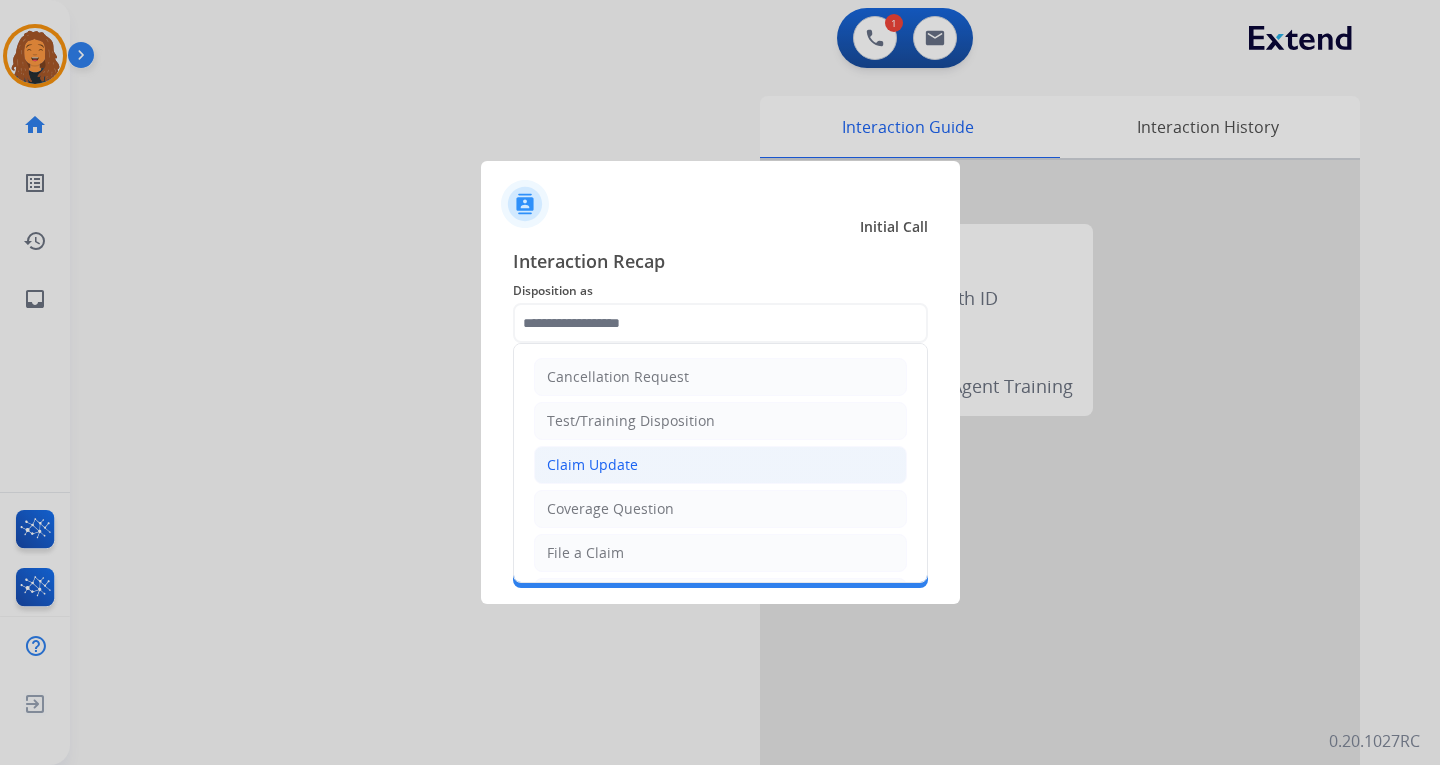 drag, startPoint x: 608, startPoint y: 454, endPoint x: 659, endPoint y: 465, distance: 52.17279 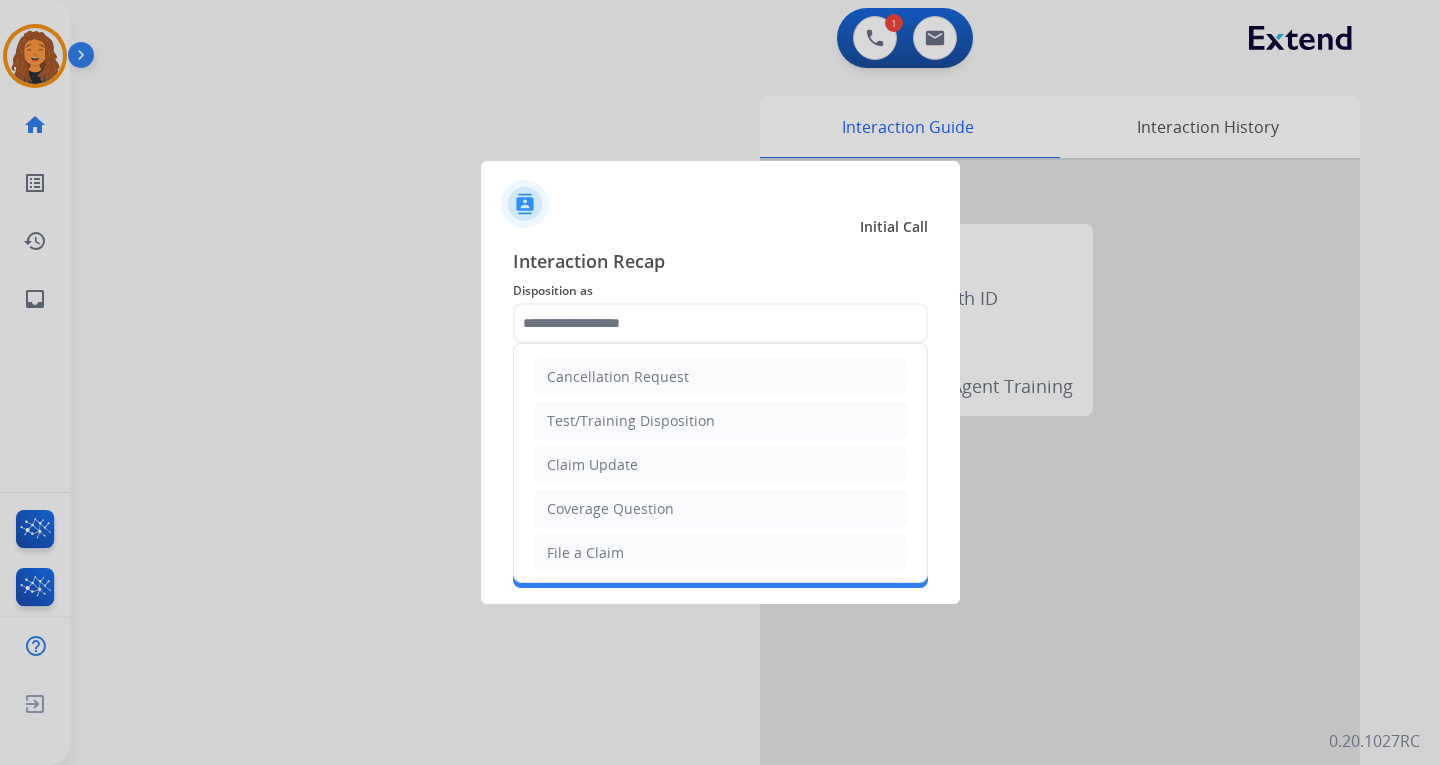 click on "Claim Update" 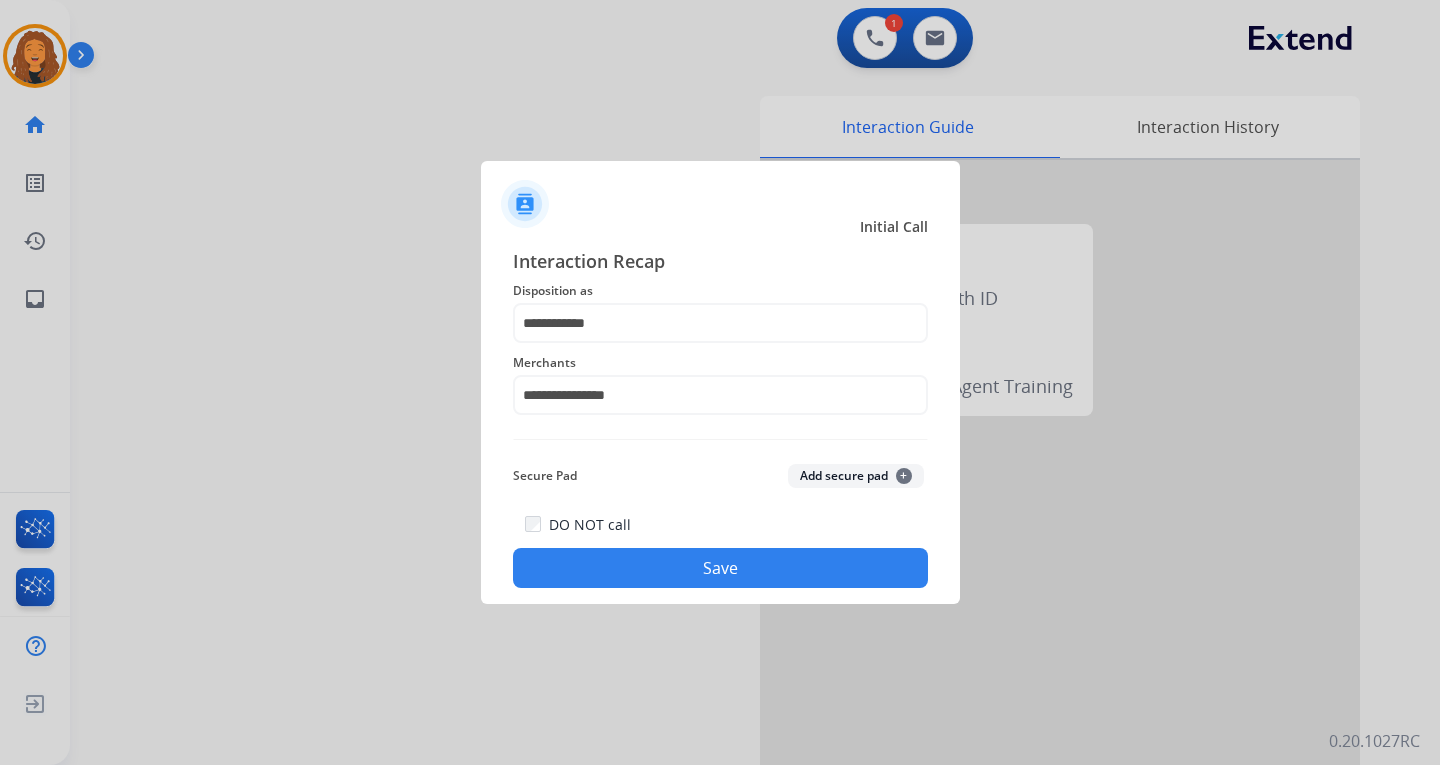 click on "Save" 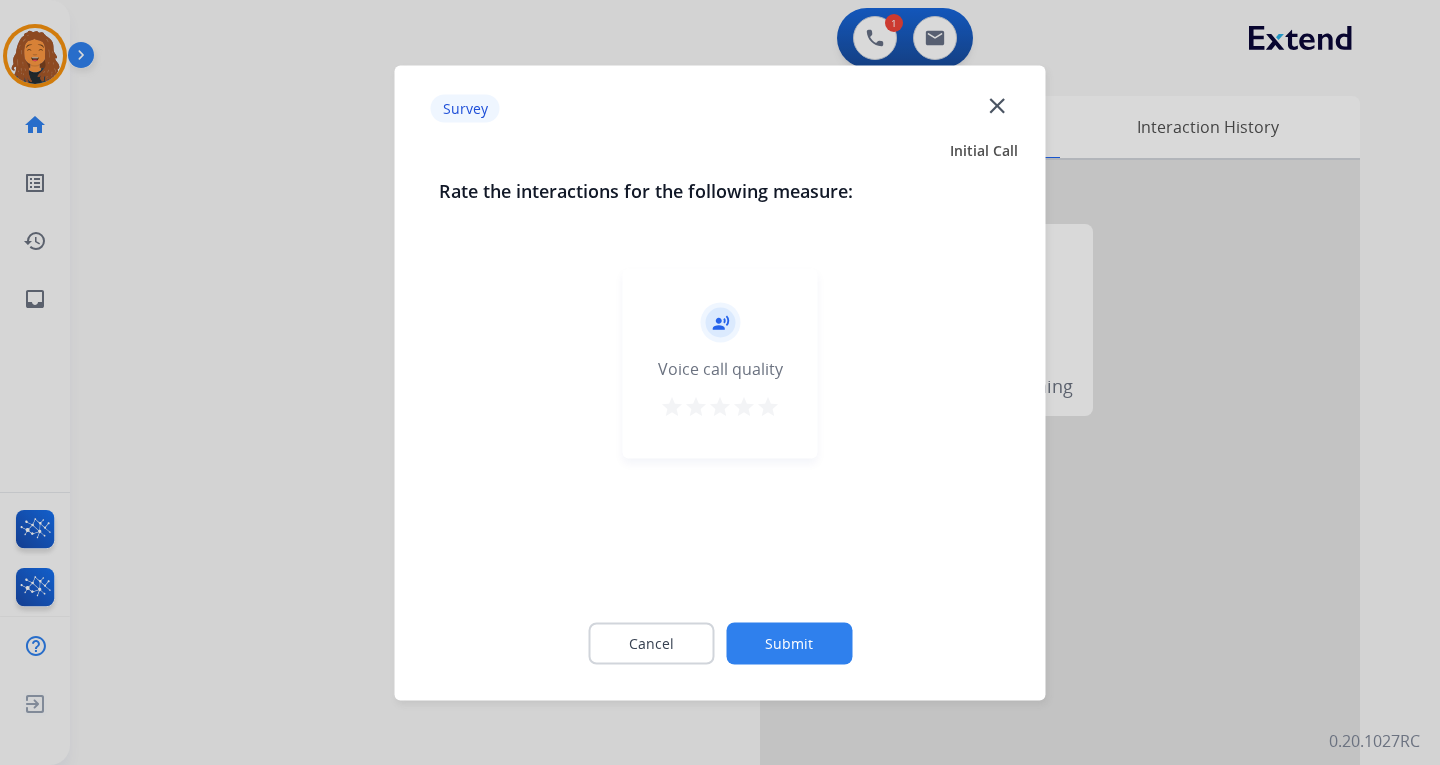 click on "Submit" 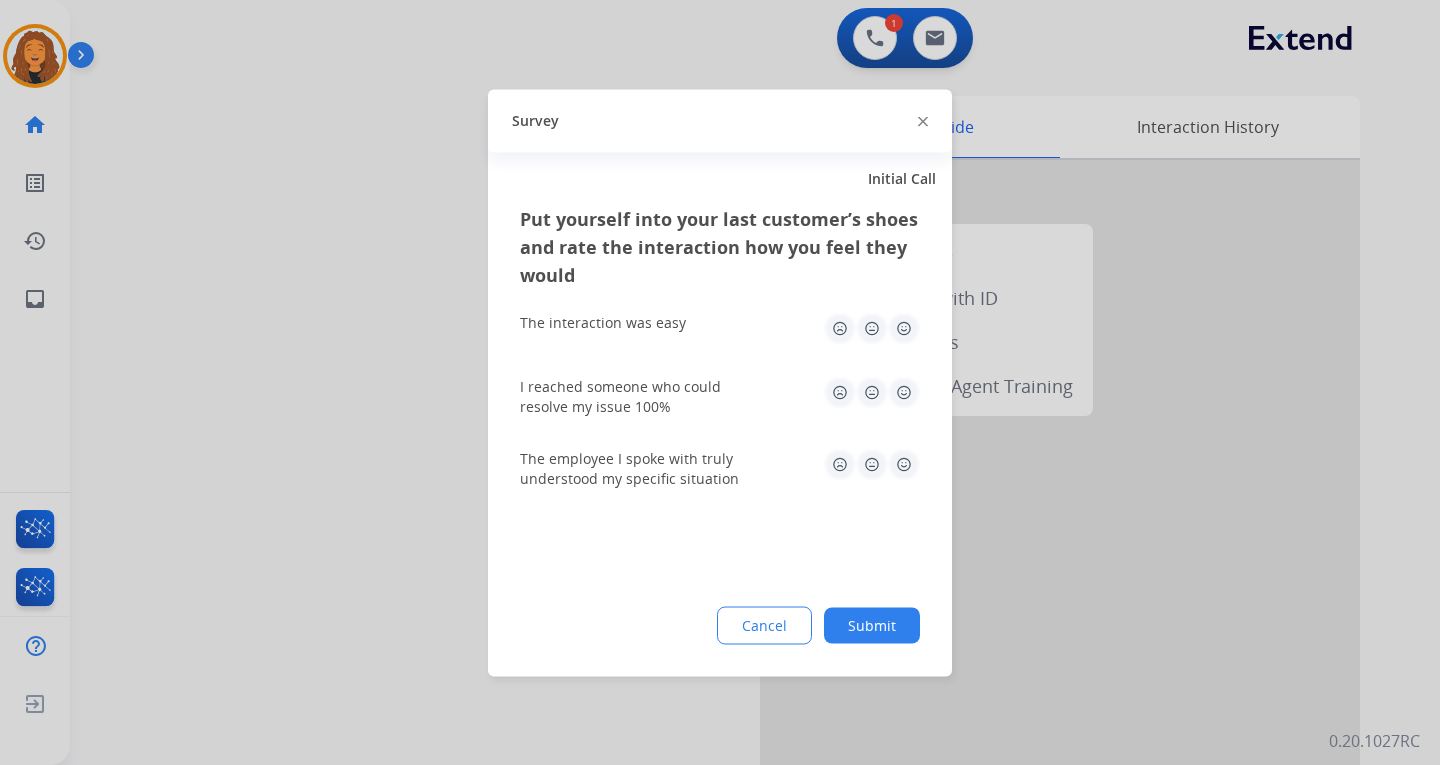 click on "Submit" 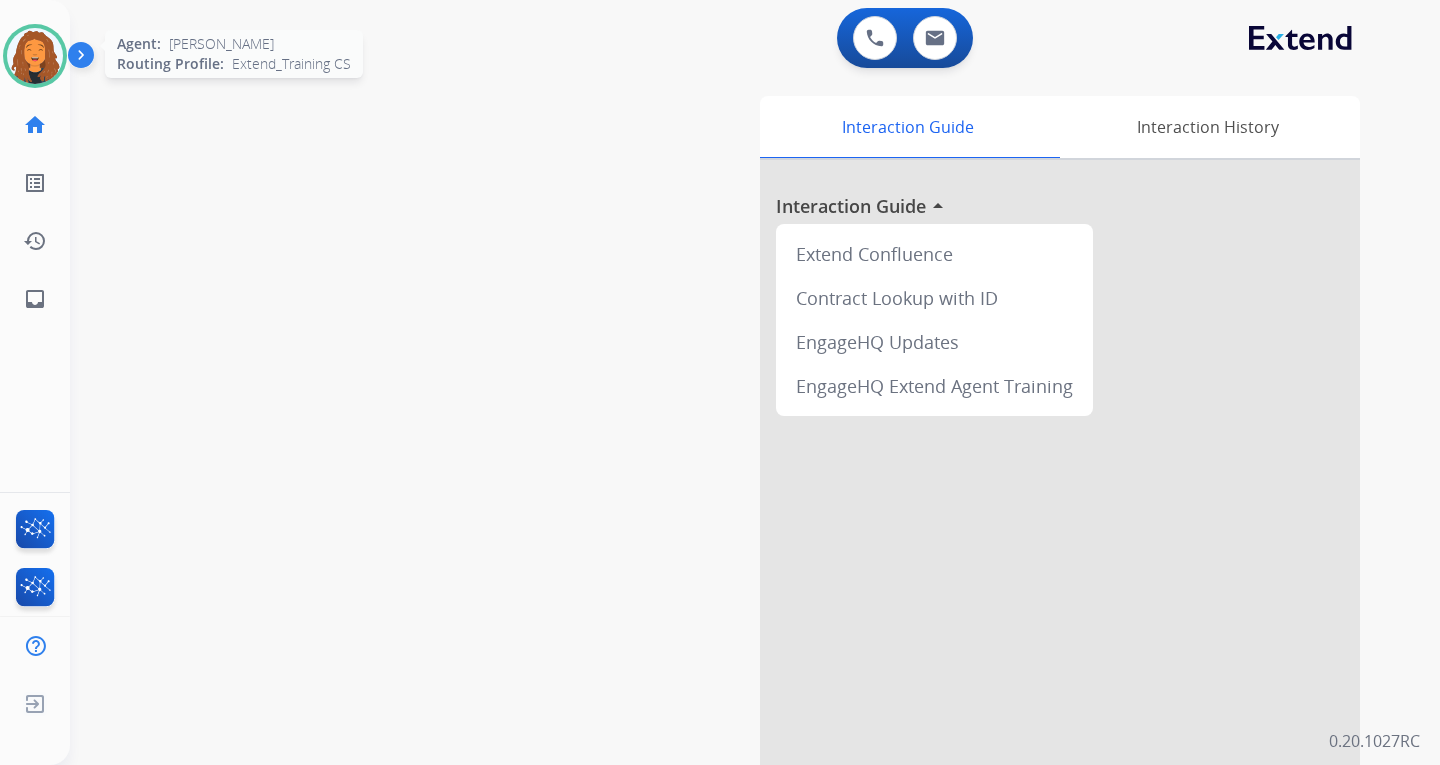 click at bounding box center (35, 56) 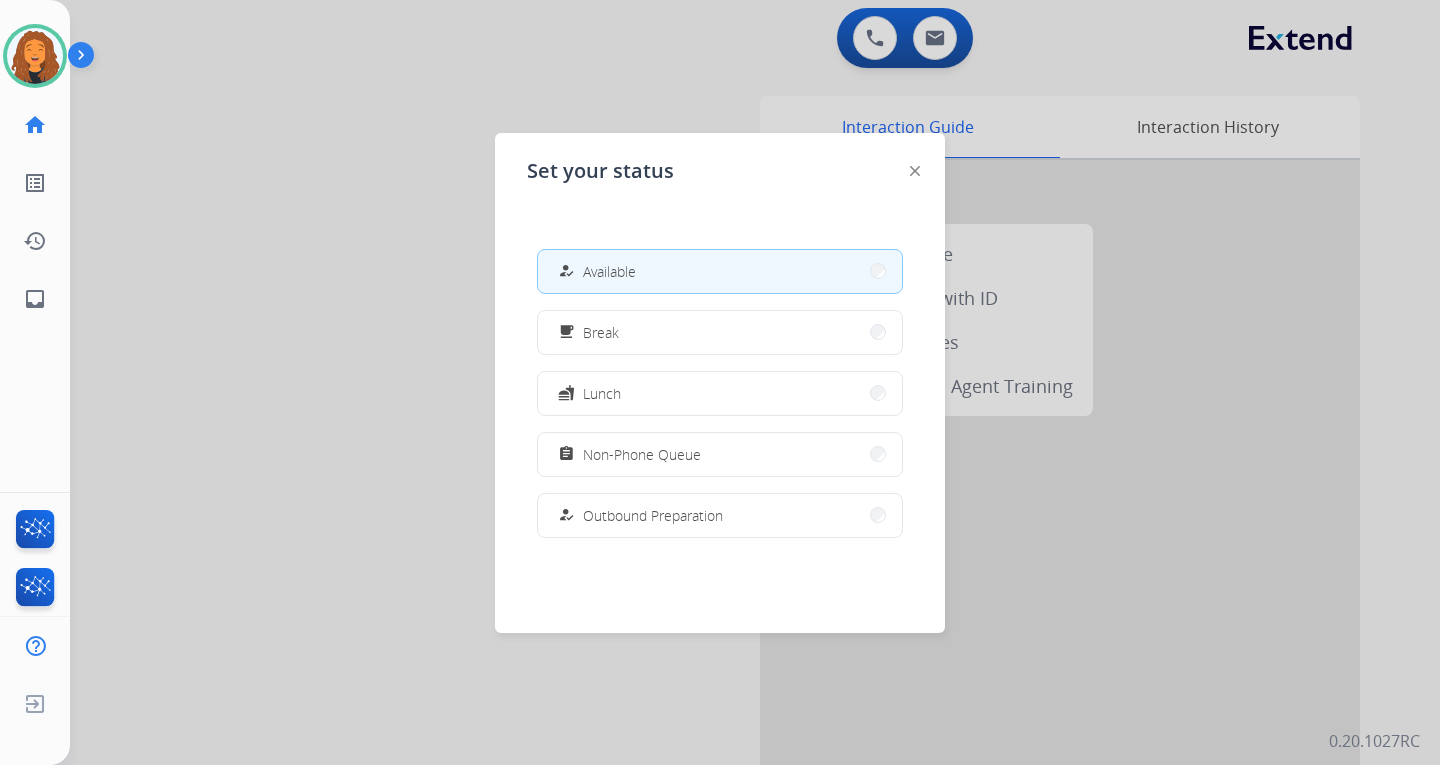 click at bounding box center [720, 382] 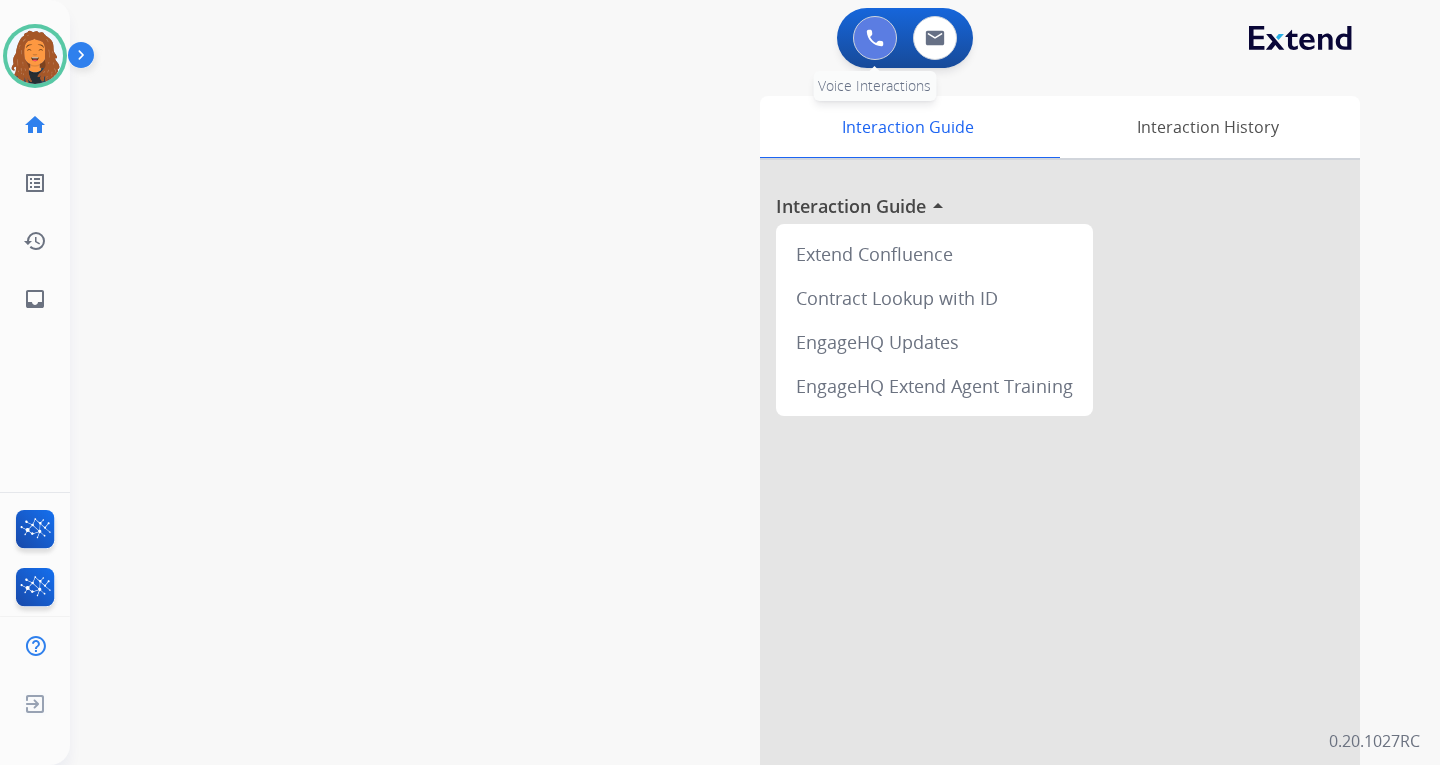 click at bounding box center (875, 38) 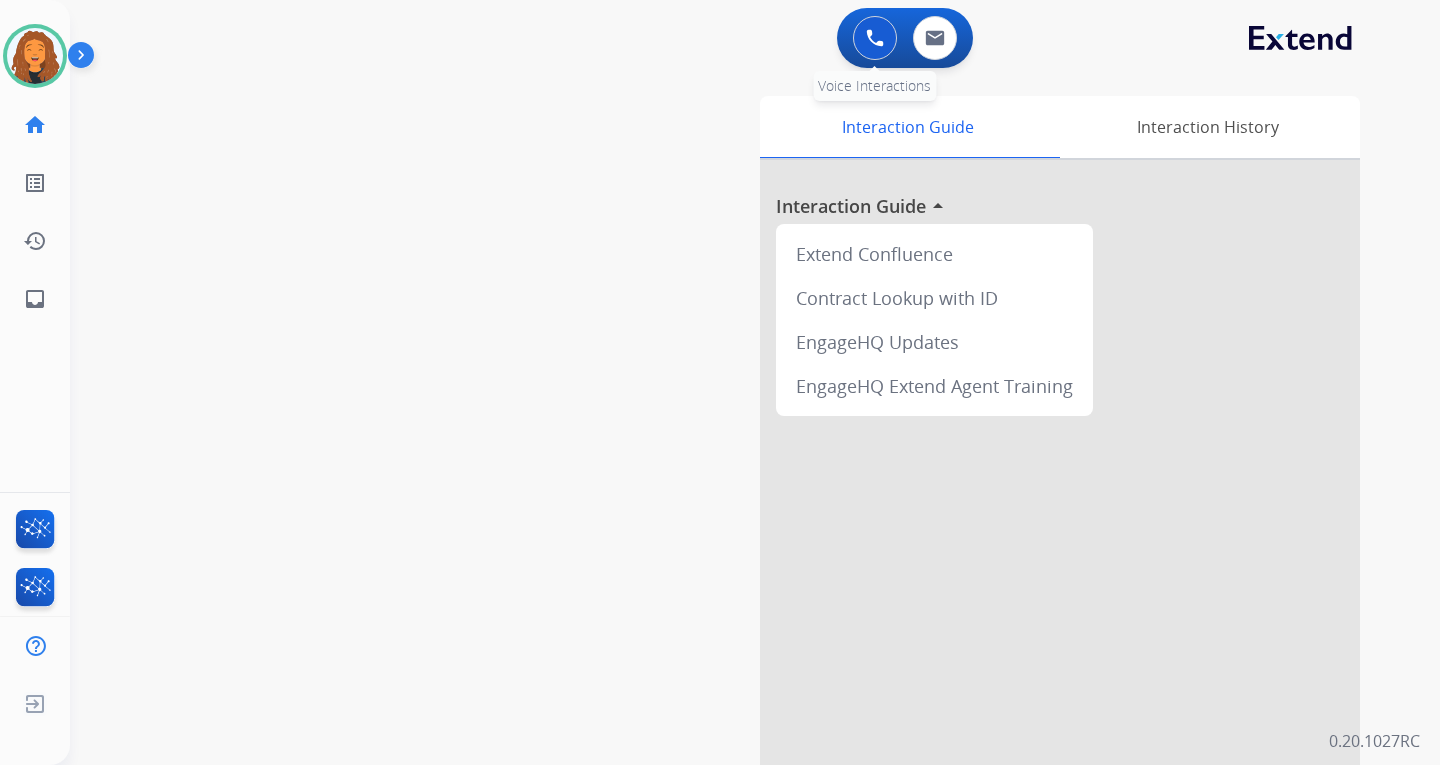 click at bounding box center (875, 38) 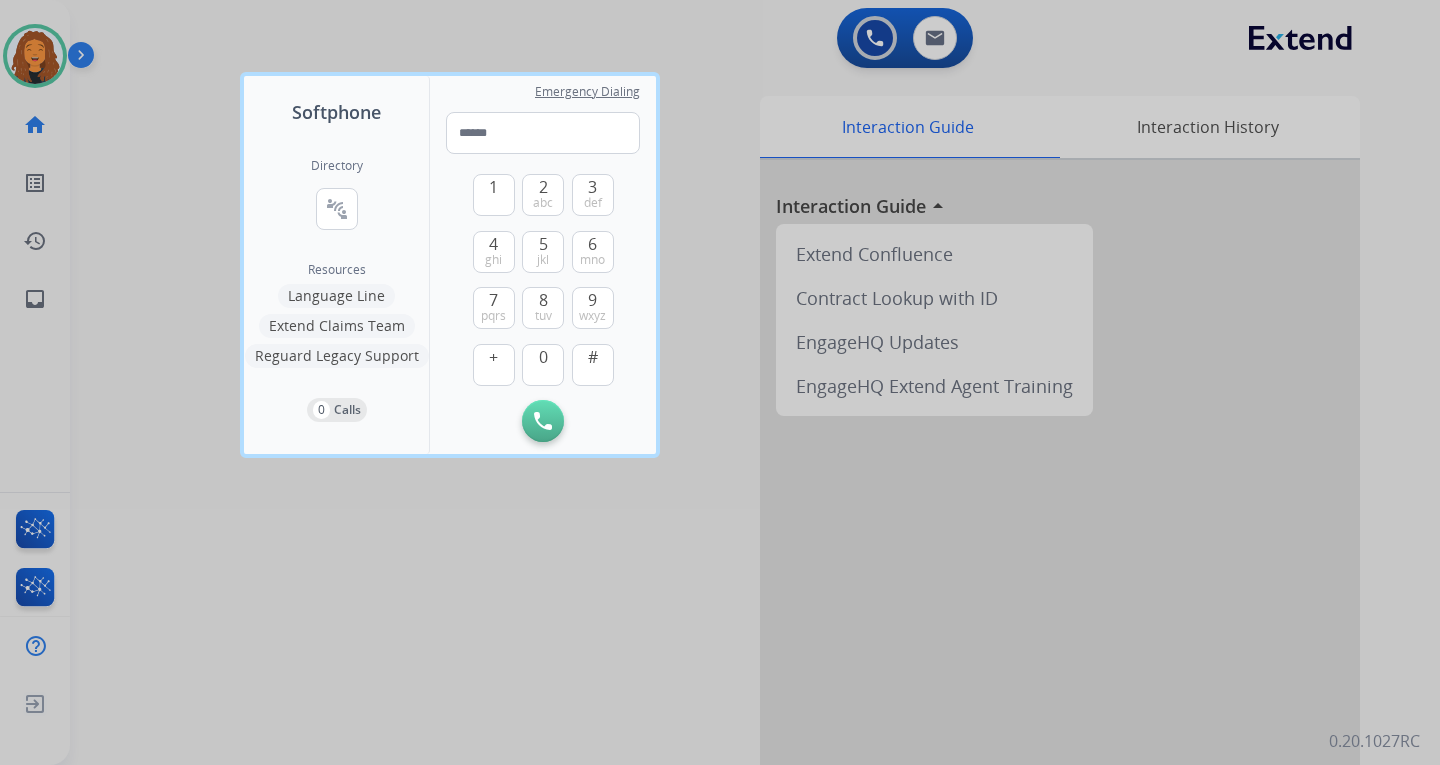 drag, startPoint x: 542, startPoint y: 182, endPoint x: 537, endPoint y: 228, distance: 46.270943 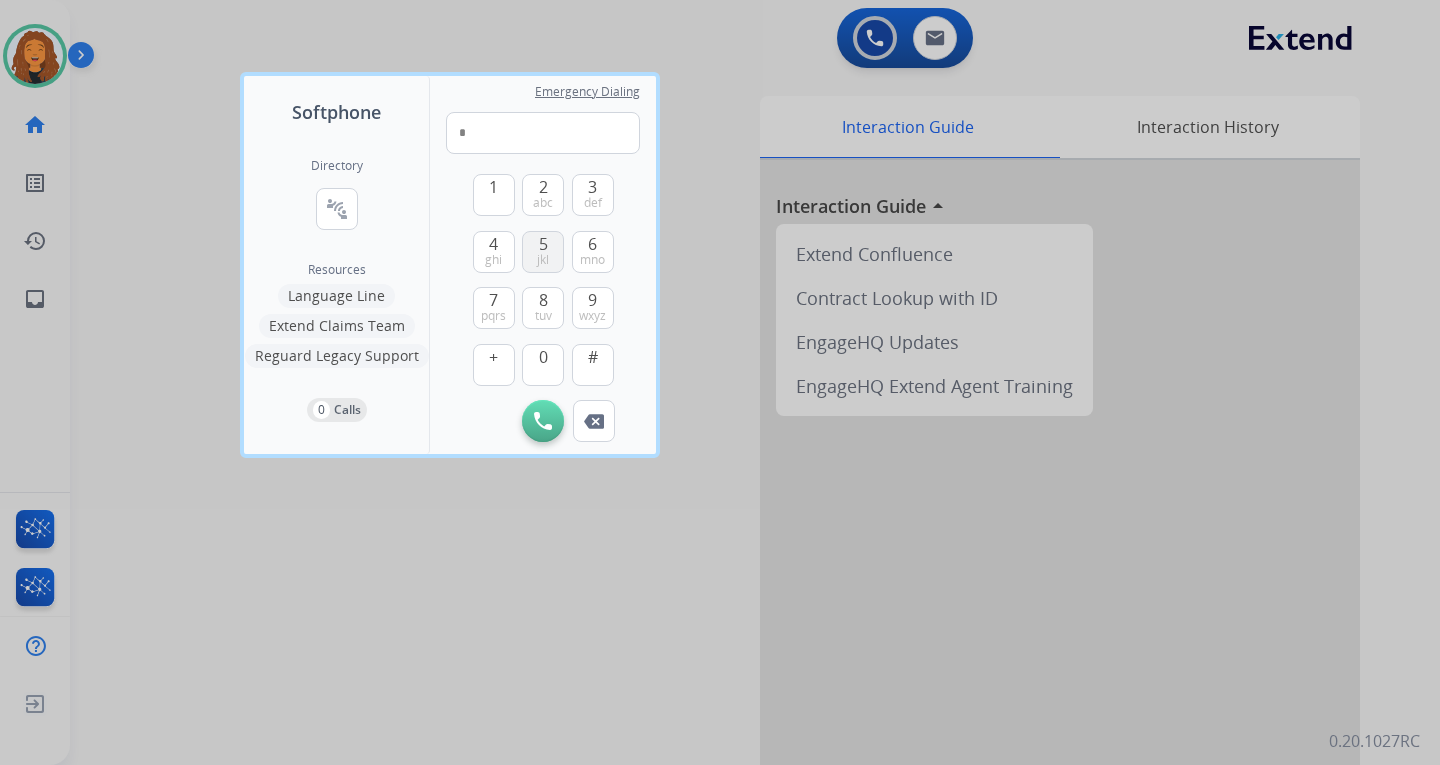 click on "5 jkl" at bounding box center (543, 252) 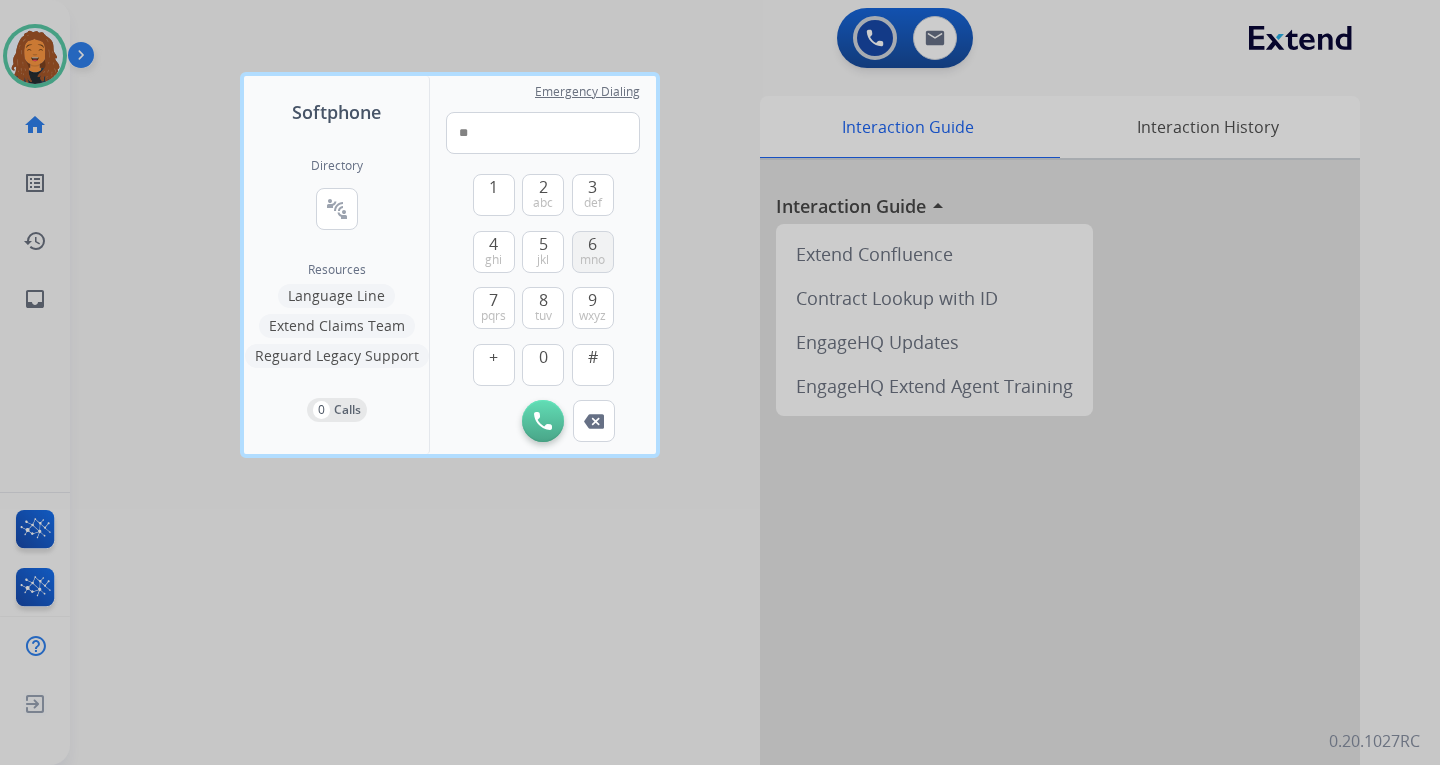 click on "6 mno" at bounding box center [593, 252] 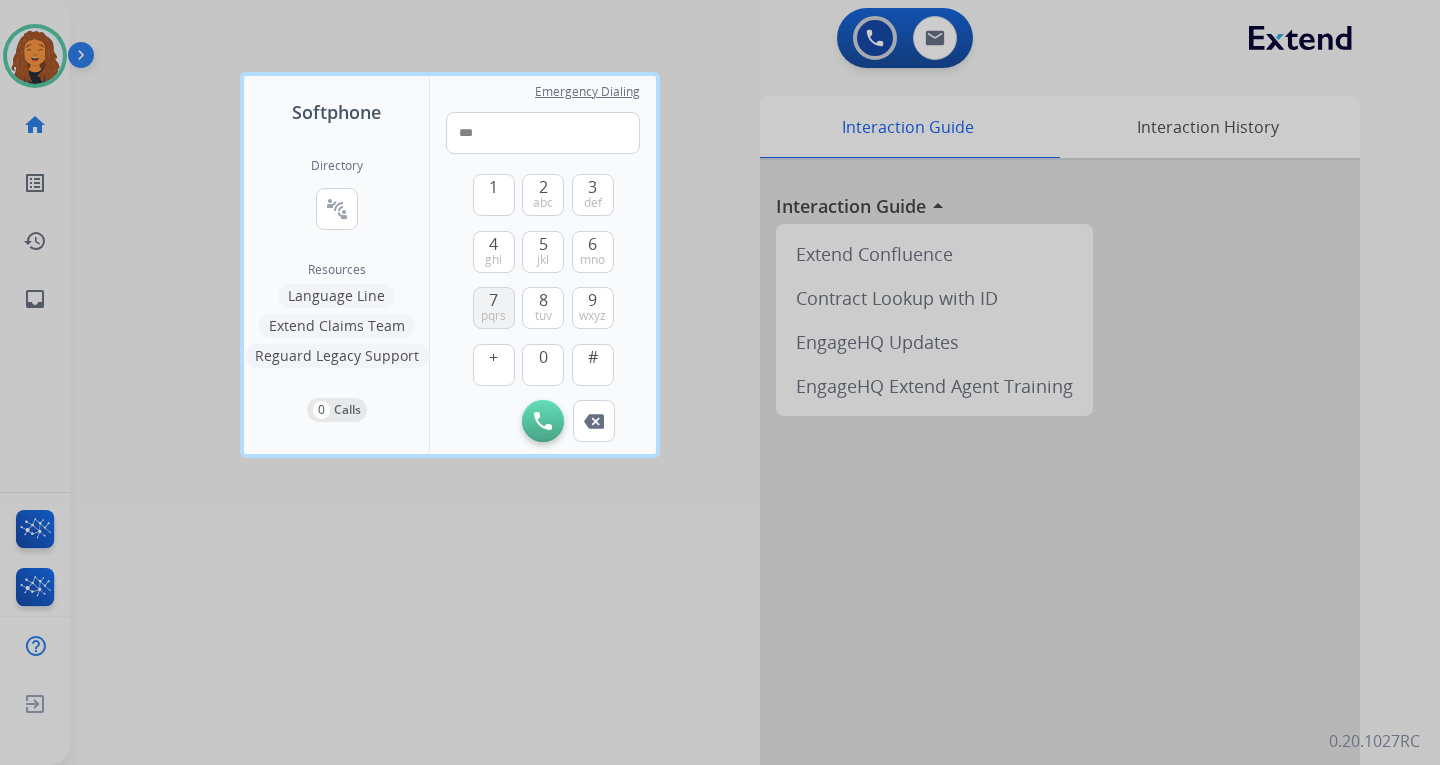 drag, startPoint x: 497, startPoint y: 302, endPoint x: 577, endPoint y: 303, distance: 80.00625 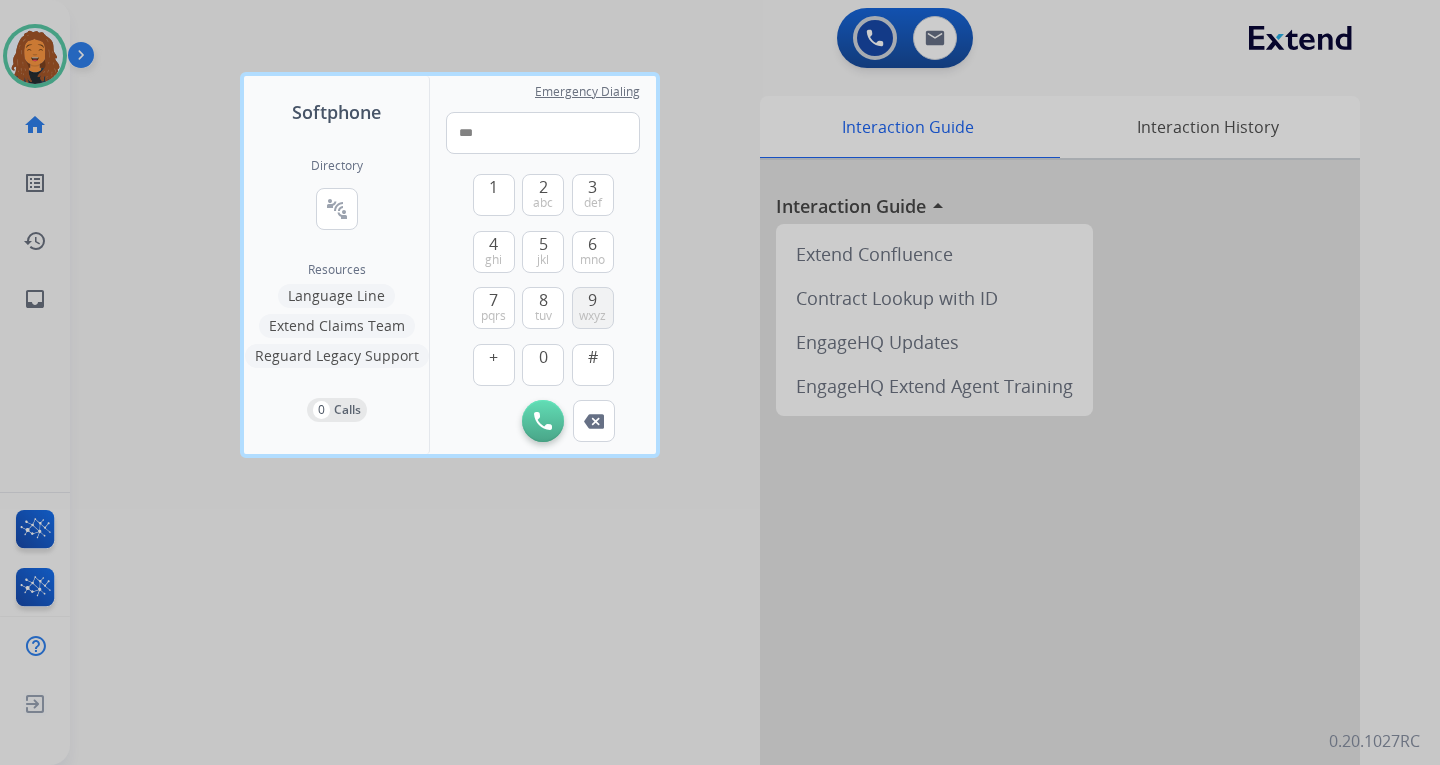 click on "7" at bounding box center [493, 300] 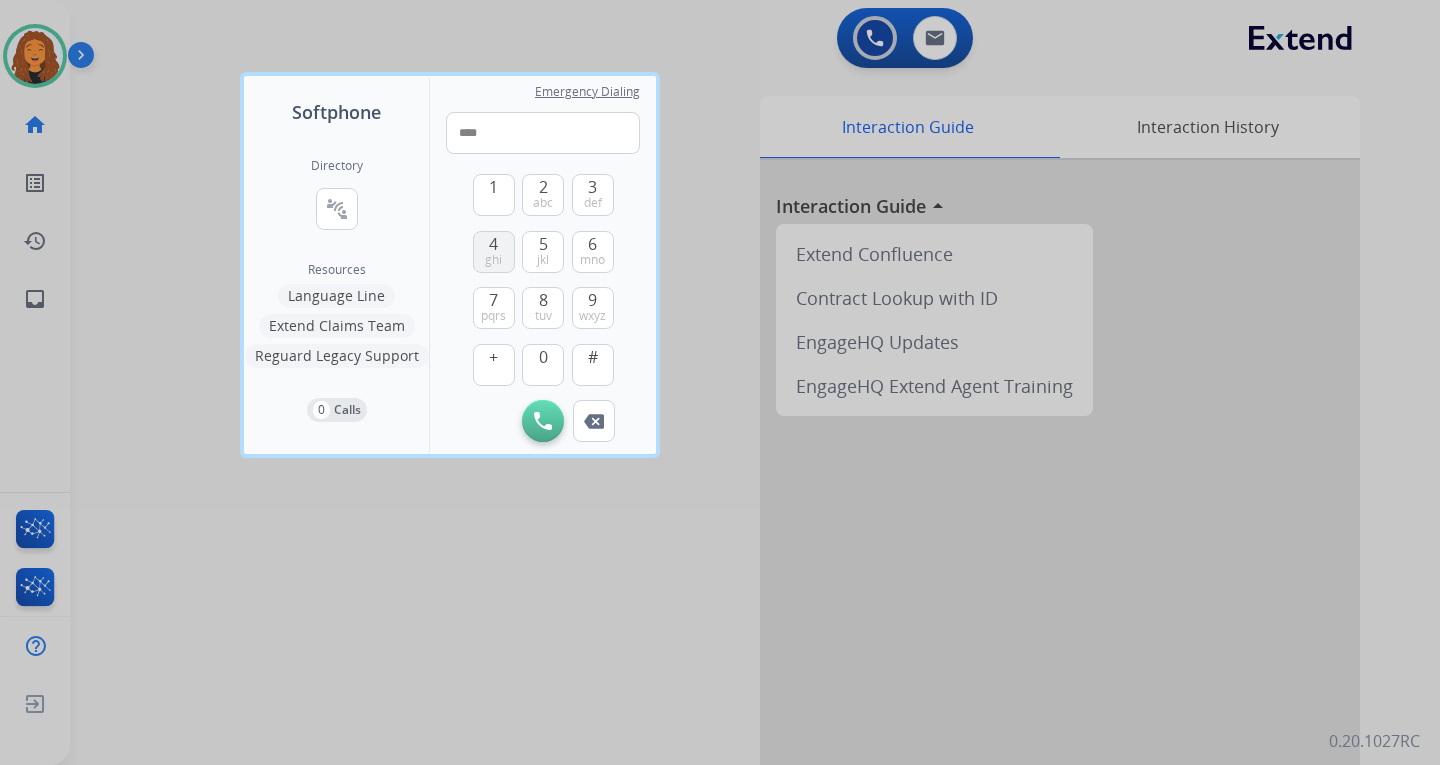 drag, startPoint x: 590, startPoint y: 302, endPoint x: 506, endPoint y: 267, distance: 91 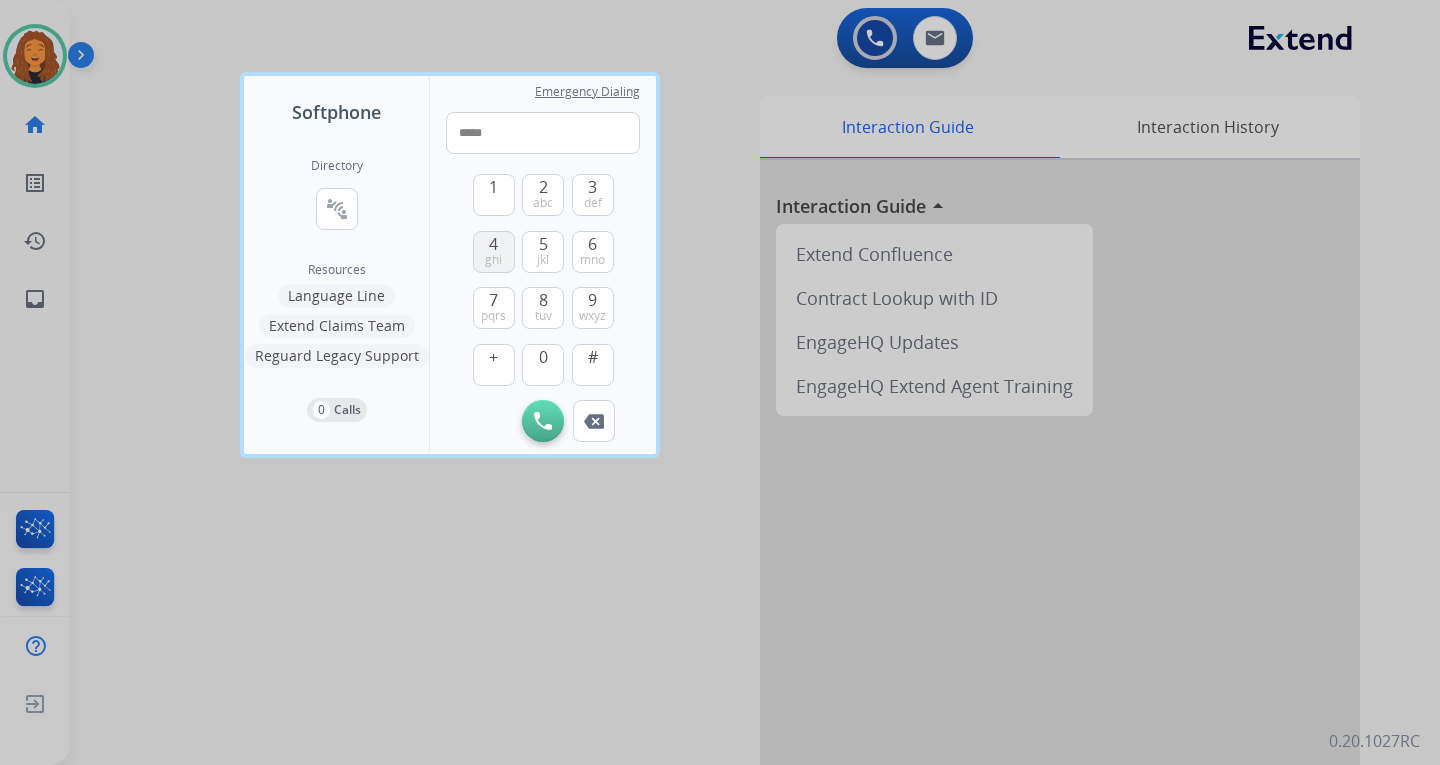 click on "4 ghi" at bounding box center (494, 252) 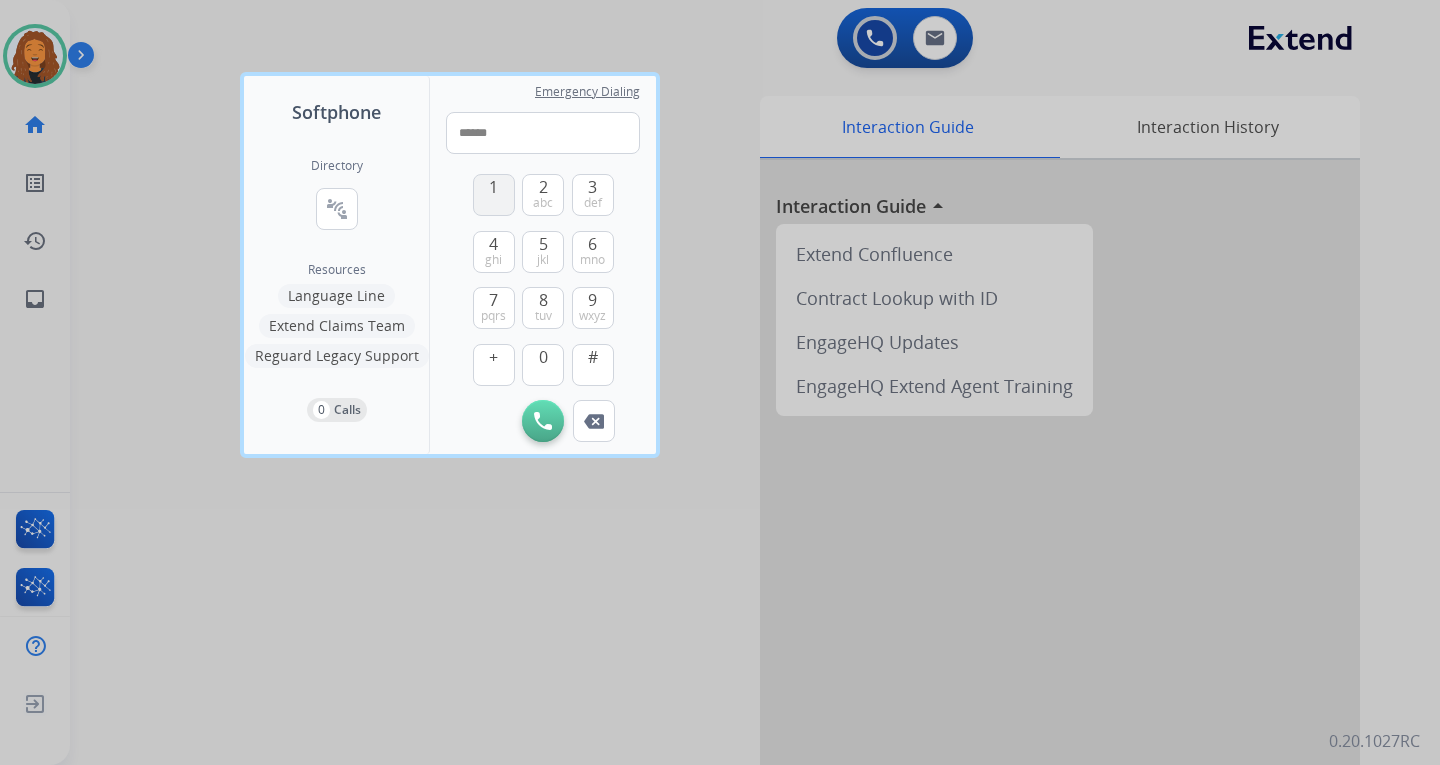 drag, startPoint x: 487, startPoint y: 178, endPoint x: 492, endPoint y: 187, distance: 10.29563 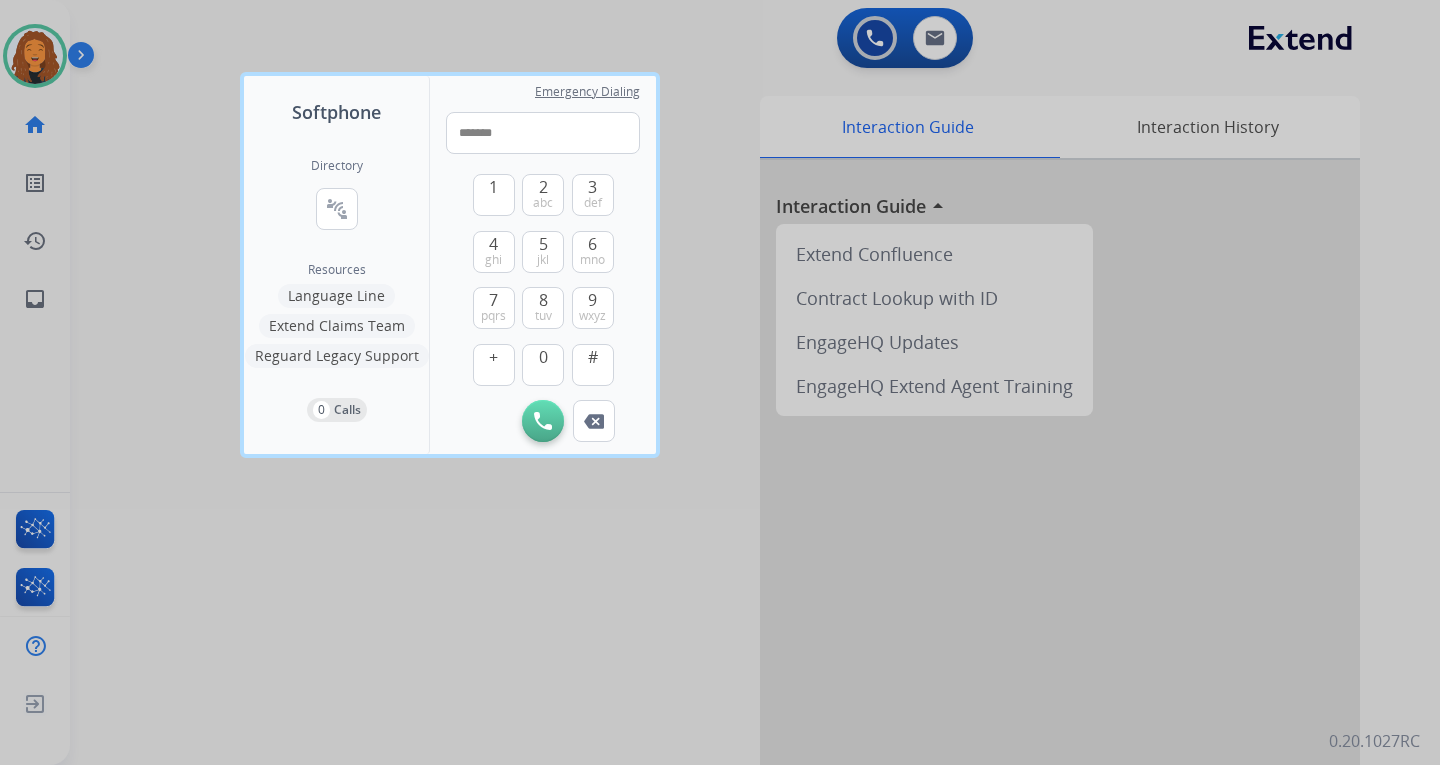 drag, startPoint x: 547, startPoint y: 317, endPoint x: 559, endPoint y: 284, distance: 35.1141 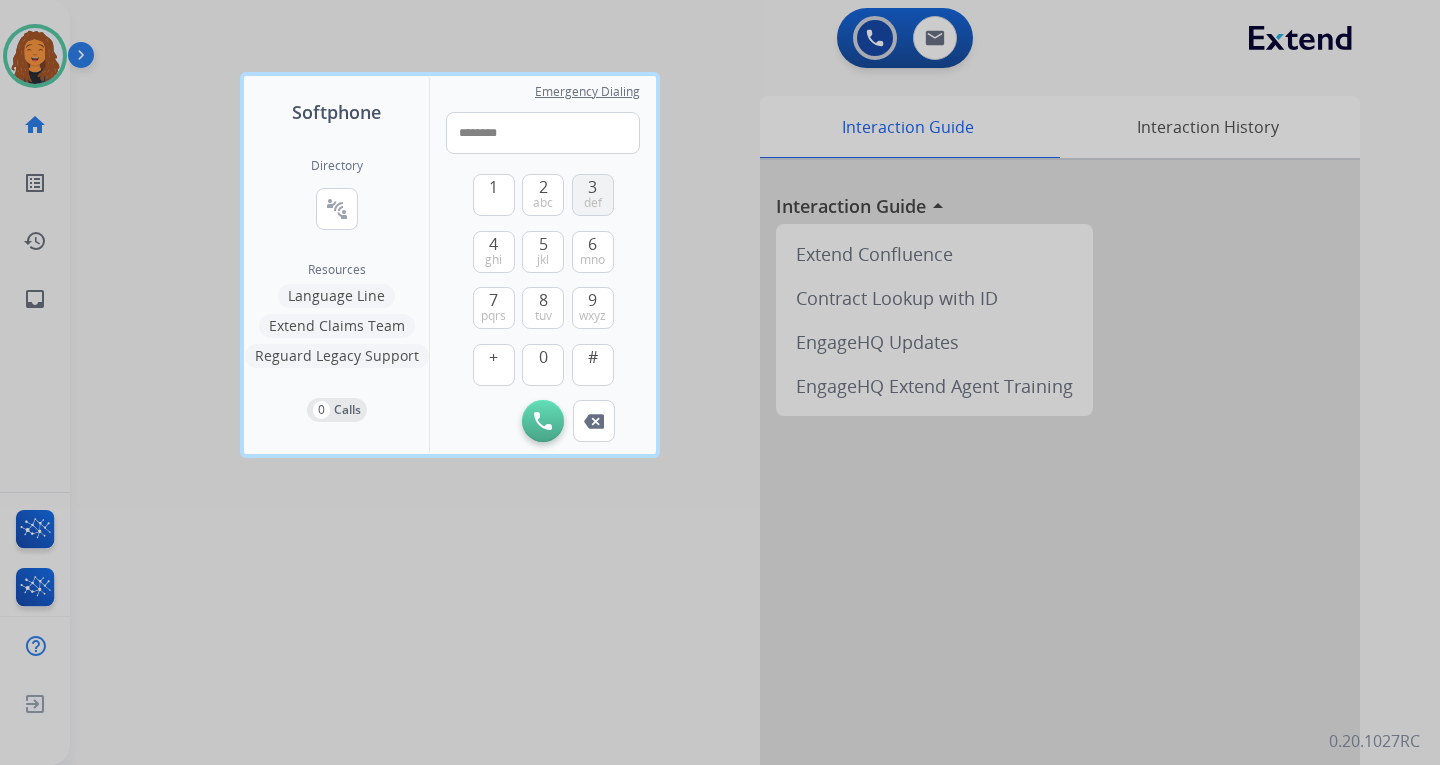 click on "def" at bounding box center [593, 203] 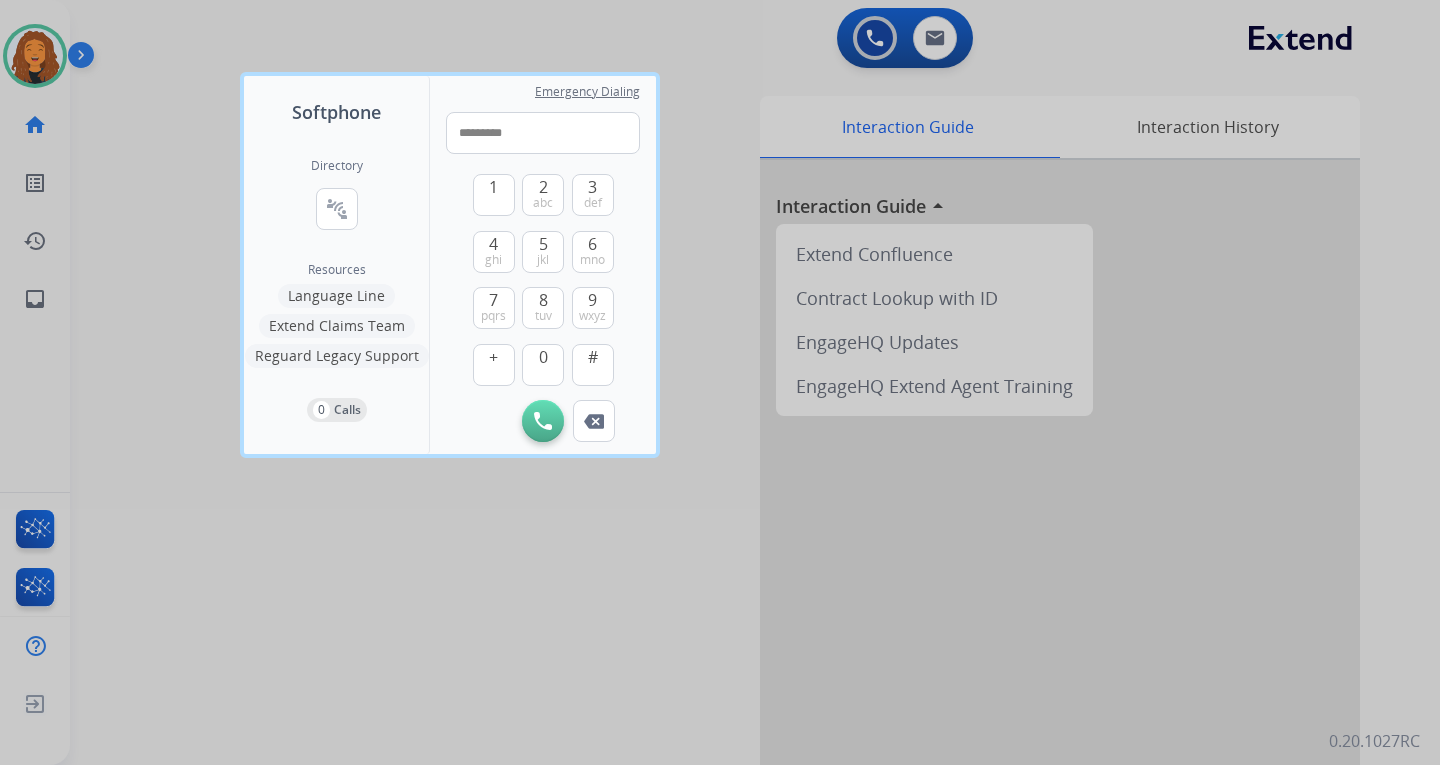 drag, startPoint x: 540, startPoint y: 360, endPoint x: 539, endPoint y: 391, distance: 31.016125 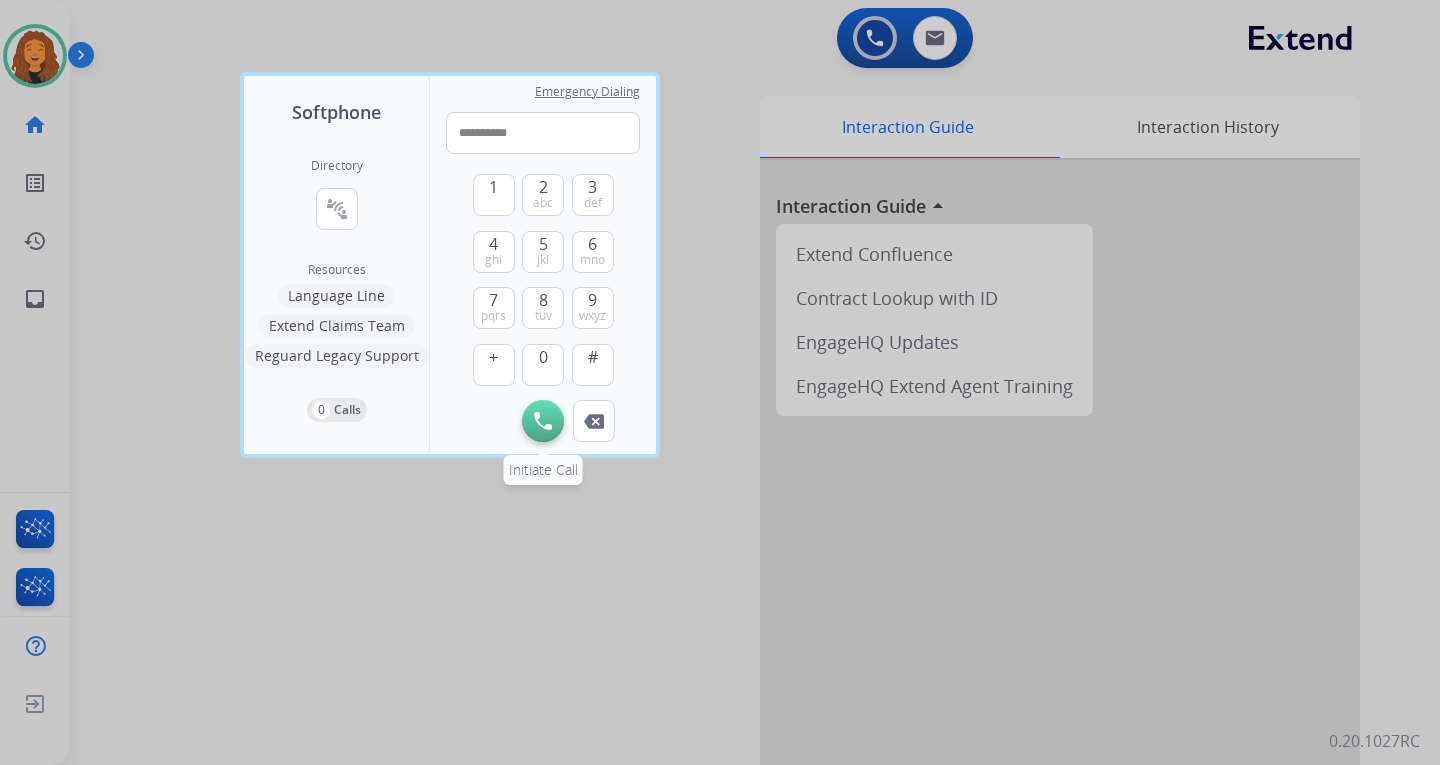 click on "Initiate Call" at bounding box center [543, 421] 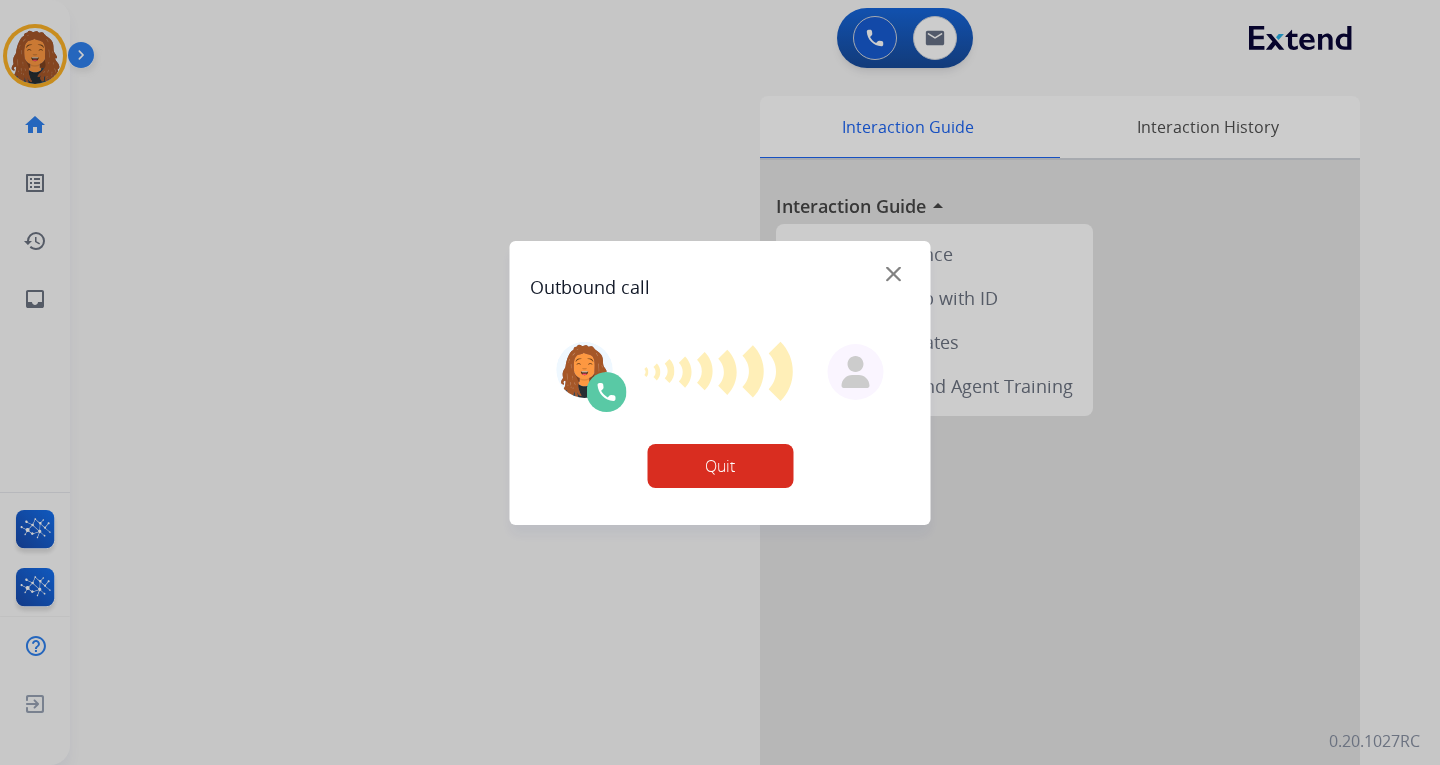 click on "Quit" at bounding box center [720, 466] 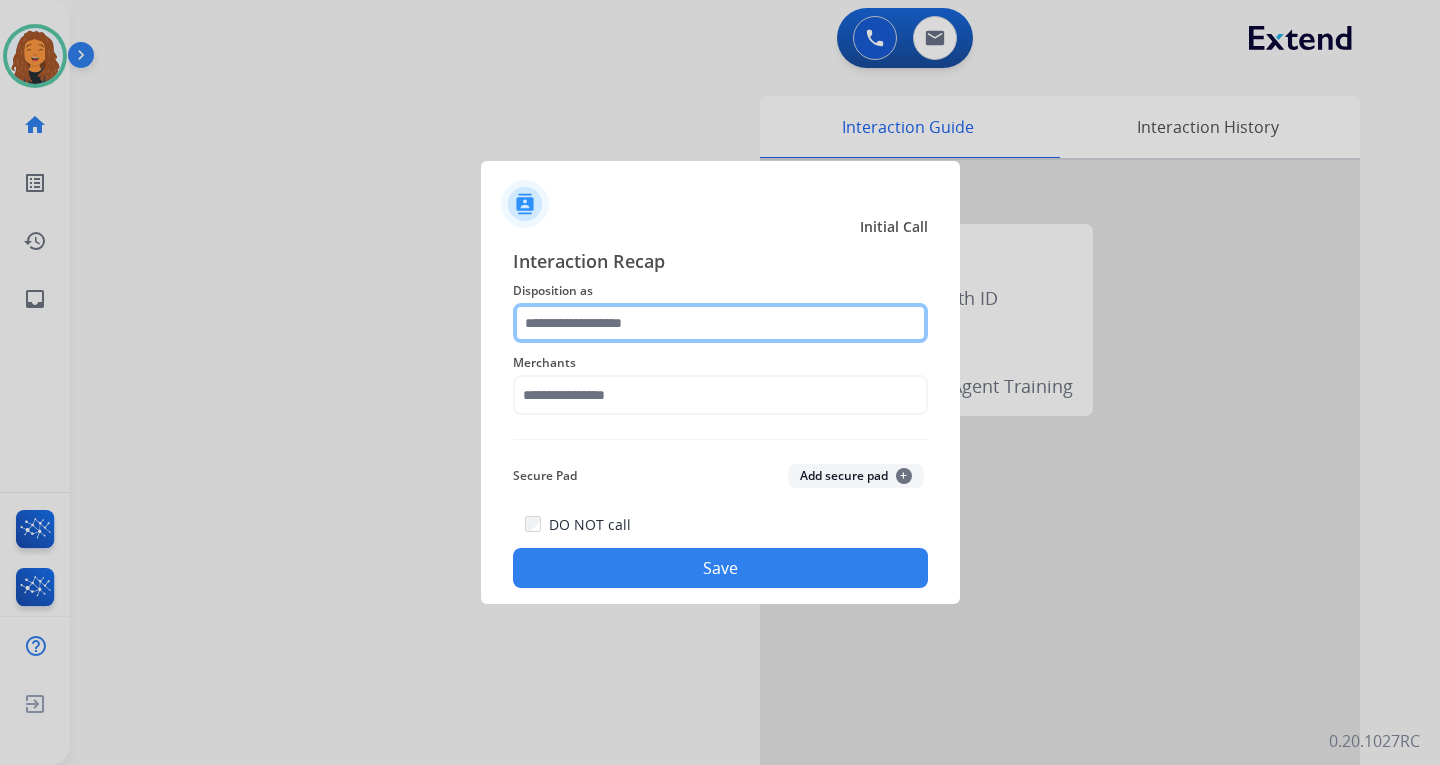 click 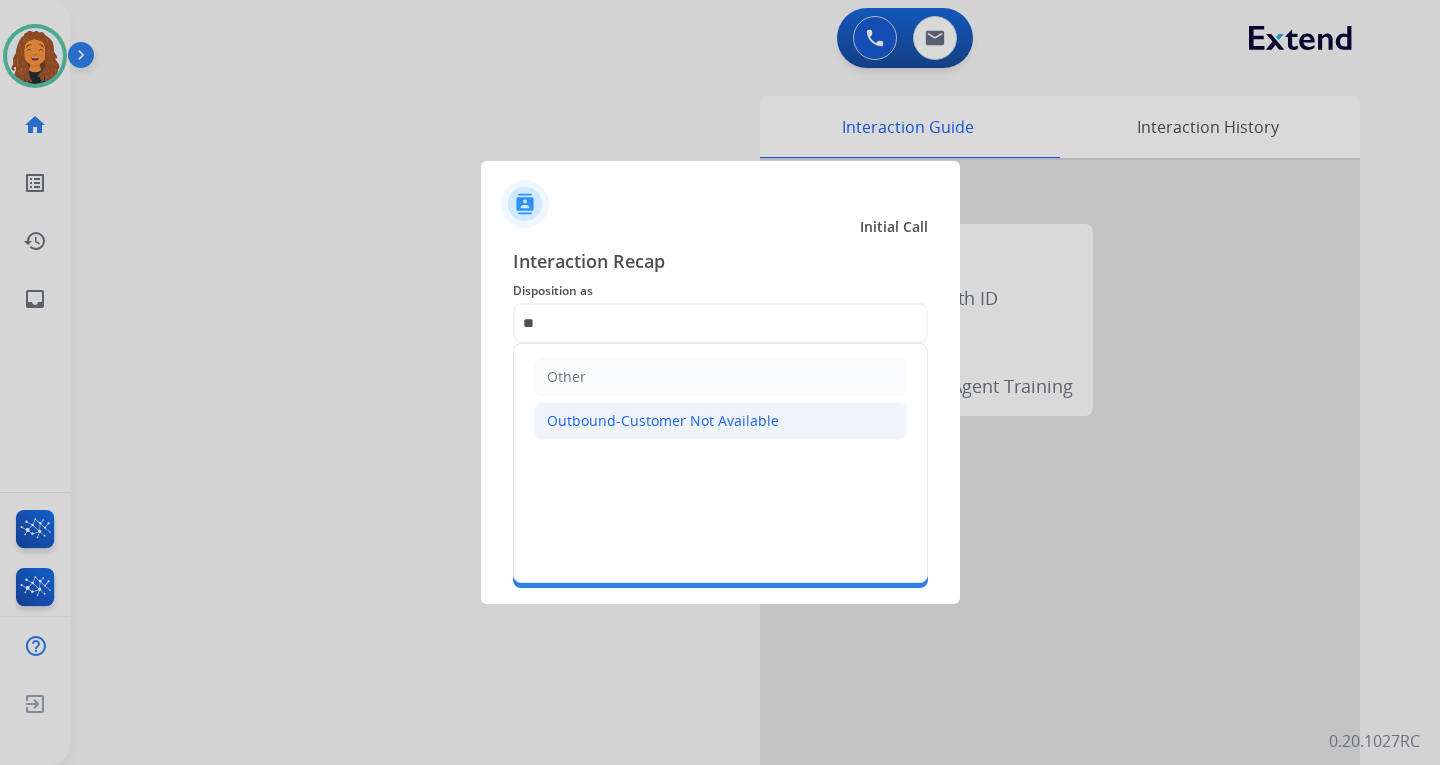 click on "Outbound-Customer Not Available" 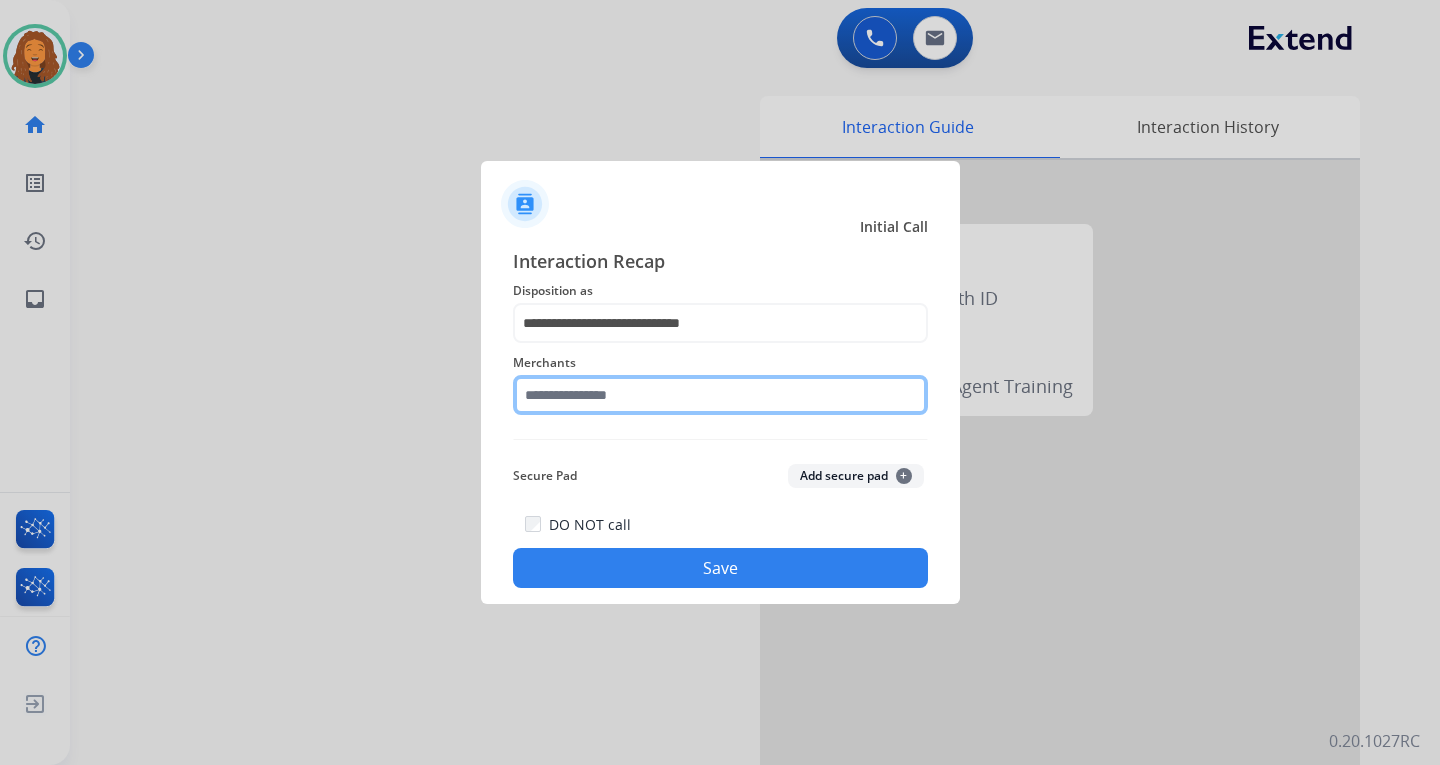 click 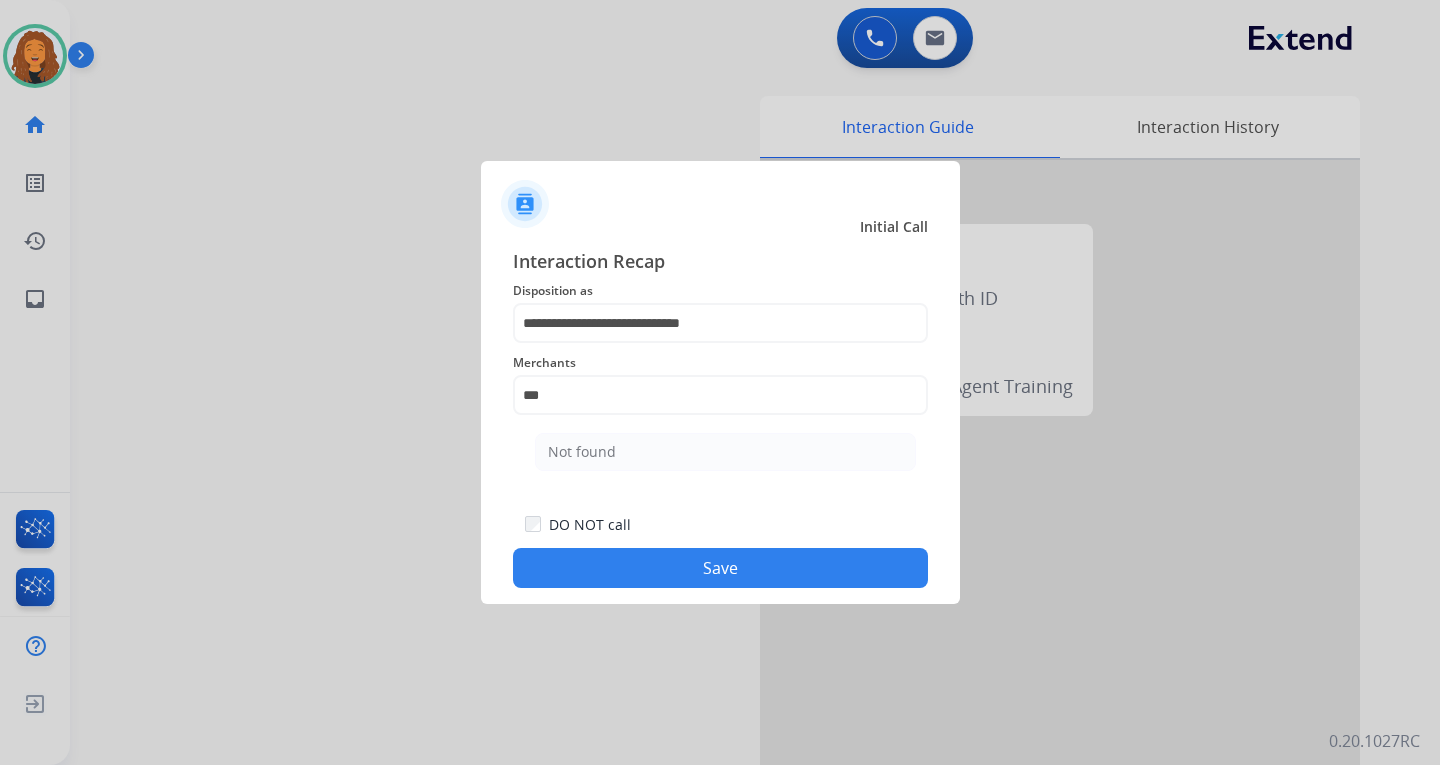 click on "Not found" 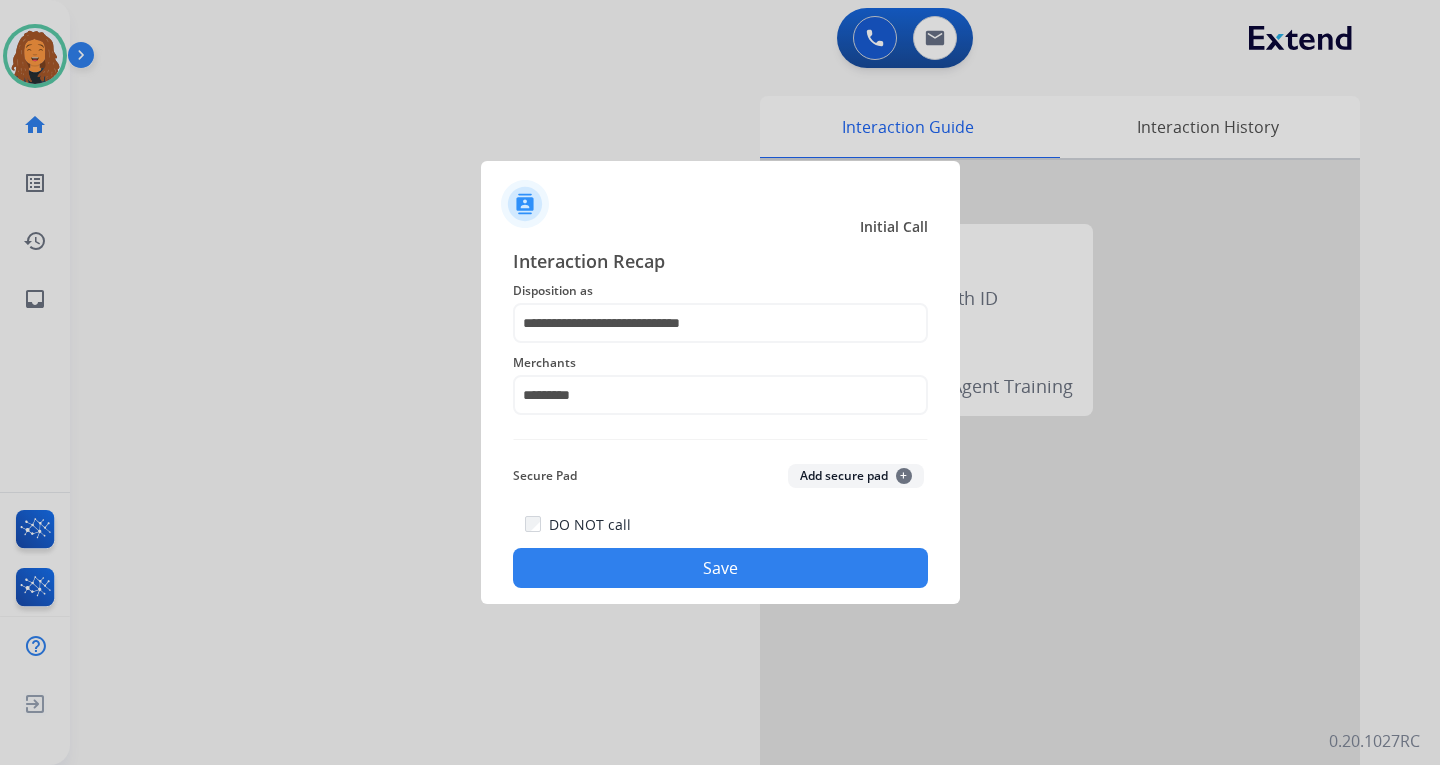 click on "DO NOT call   Save" 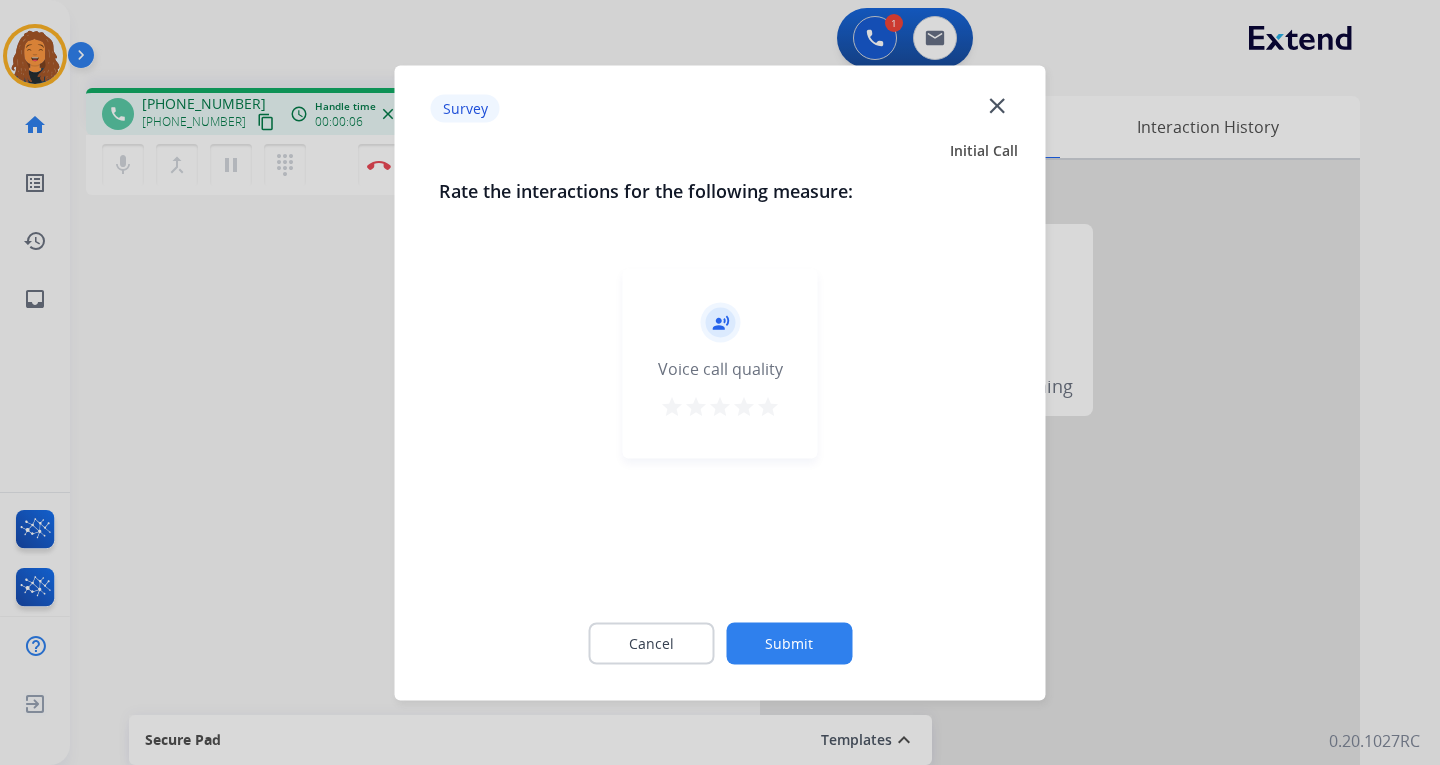 click on "Submit" 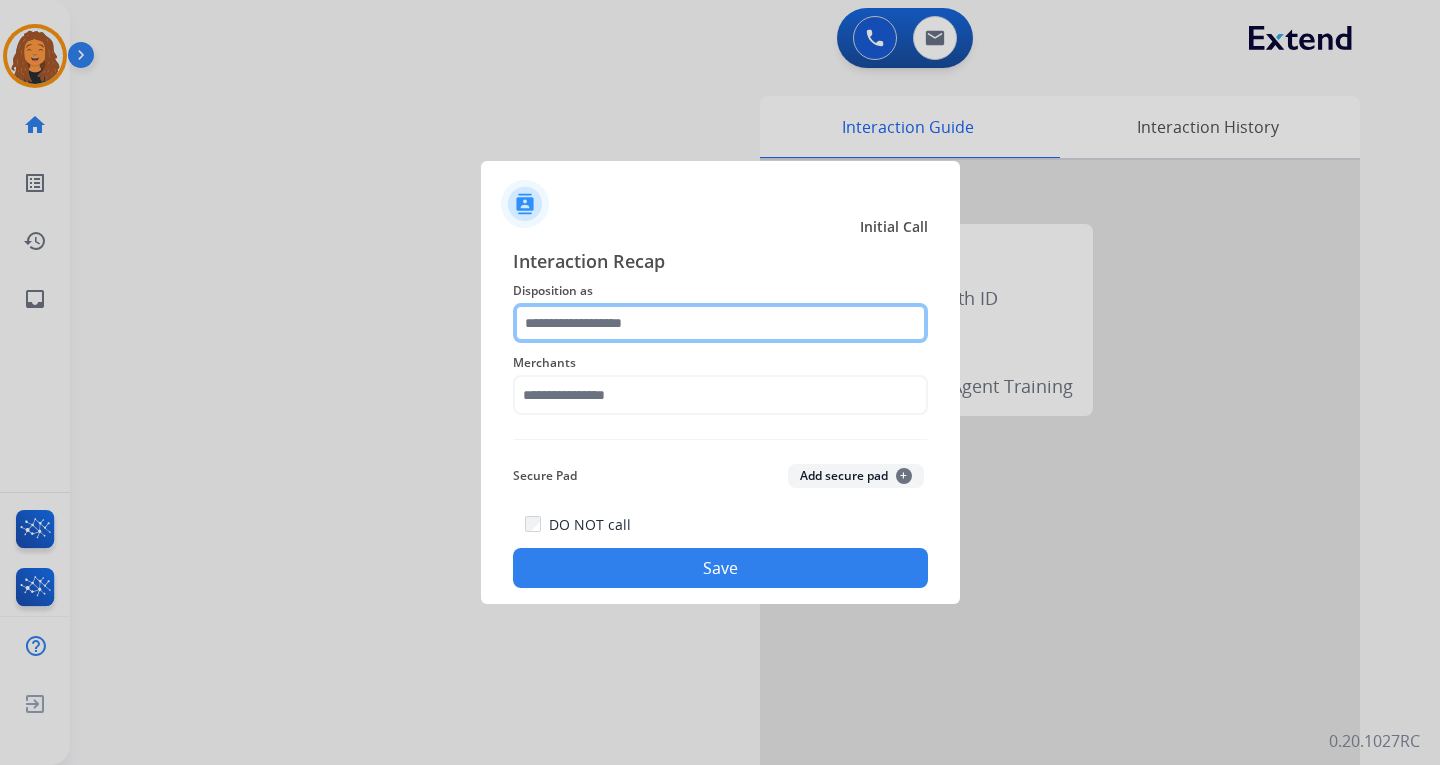 click 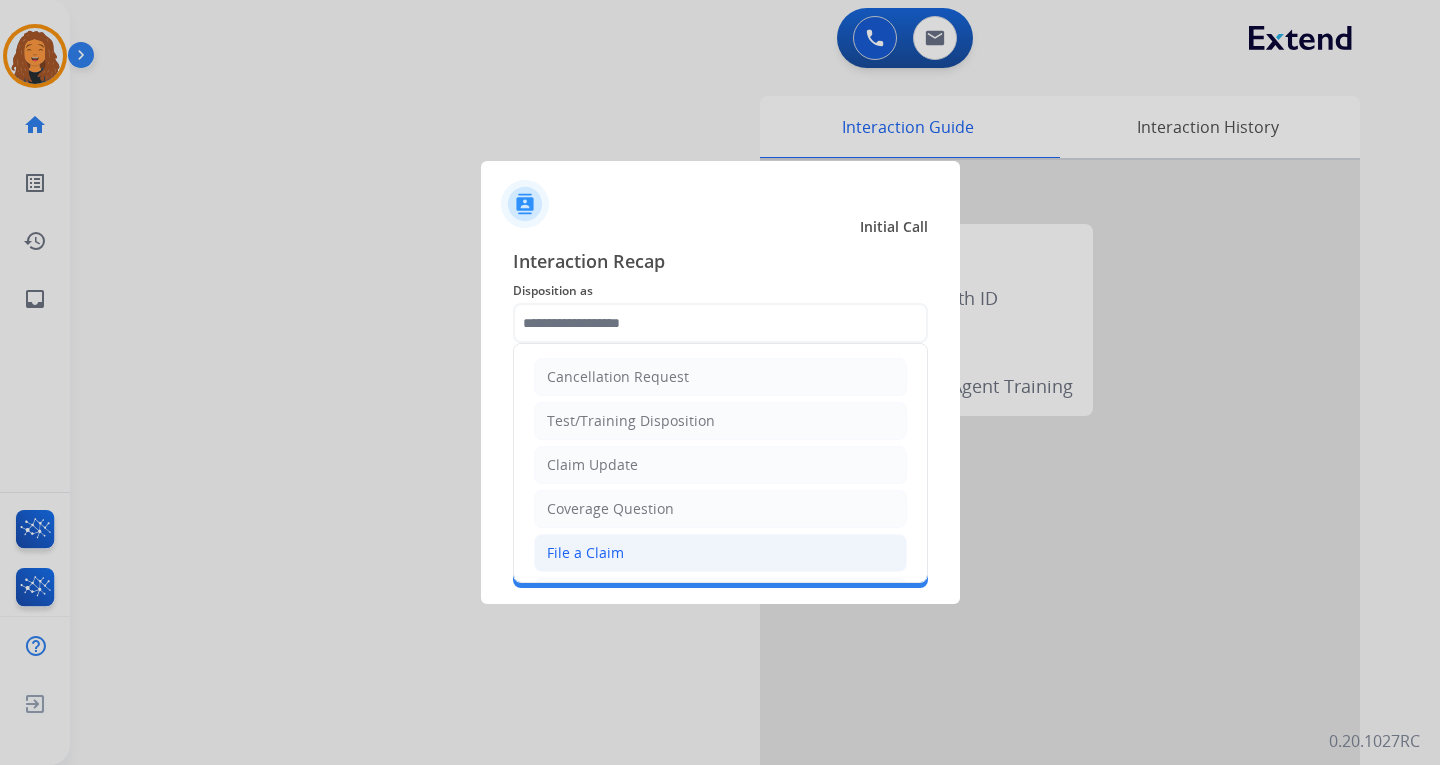 click on "File a Claim" 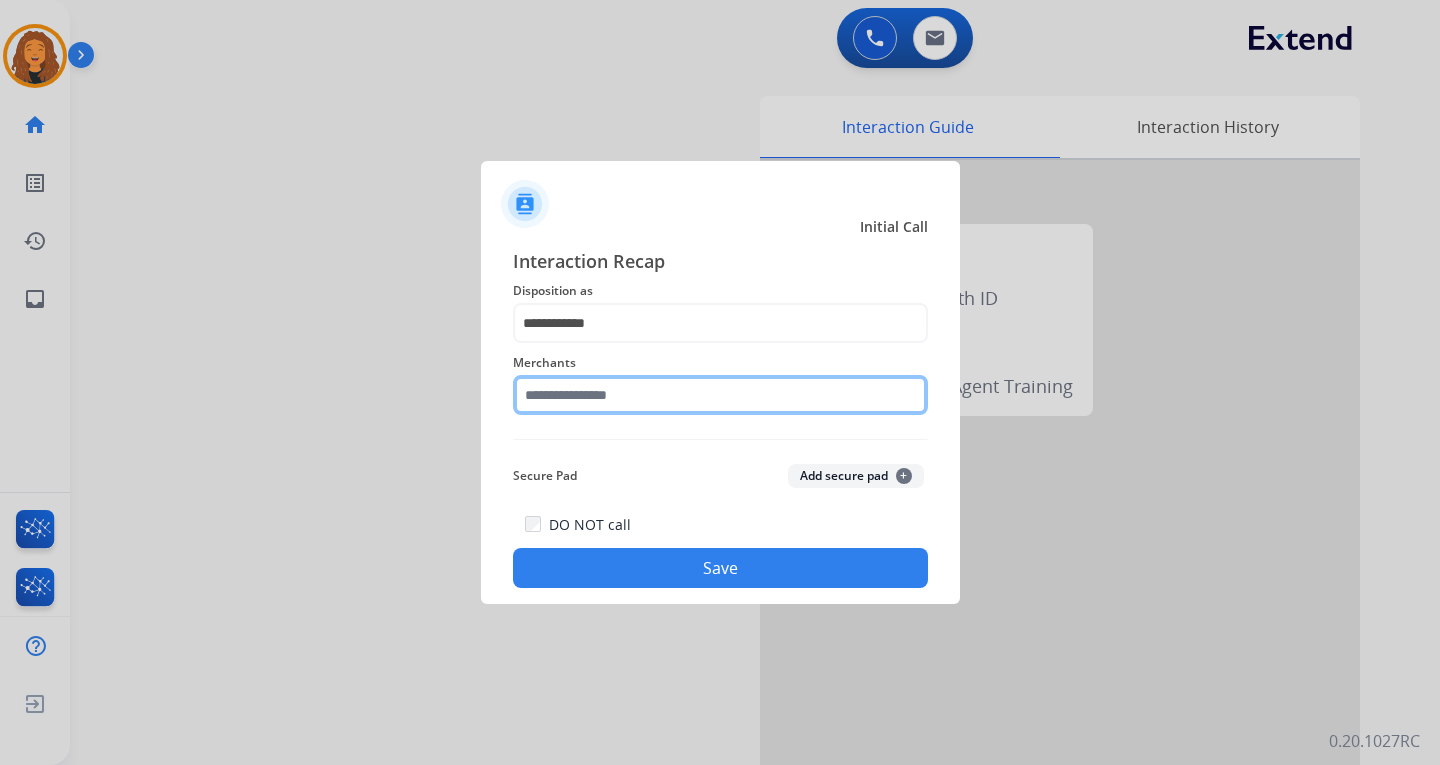 click 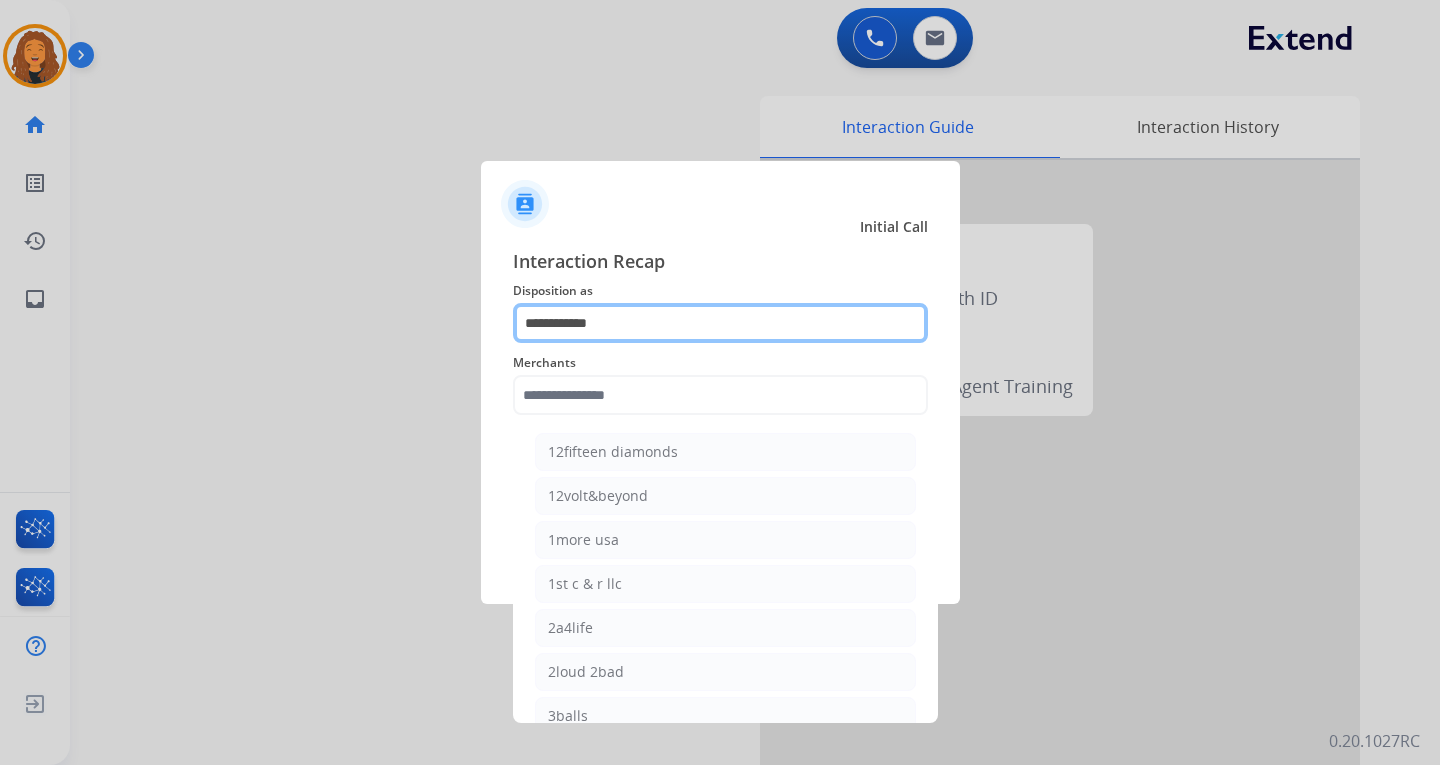 drag, startPoint x: 629, startPoint y: 324, endPoint x: 418, endPoint y: 313, distance: 211.28653 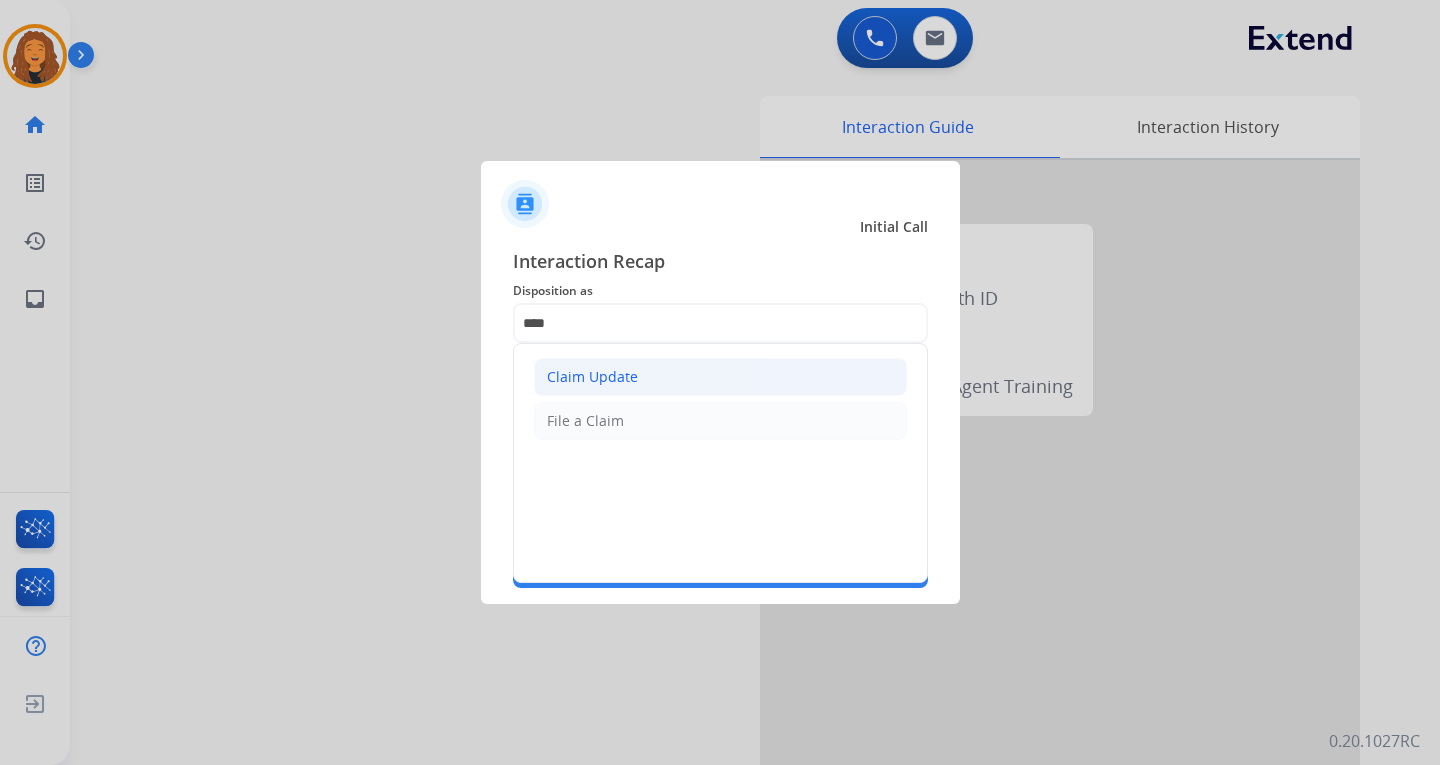 click on "Claim Update" 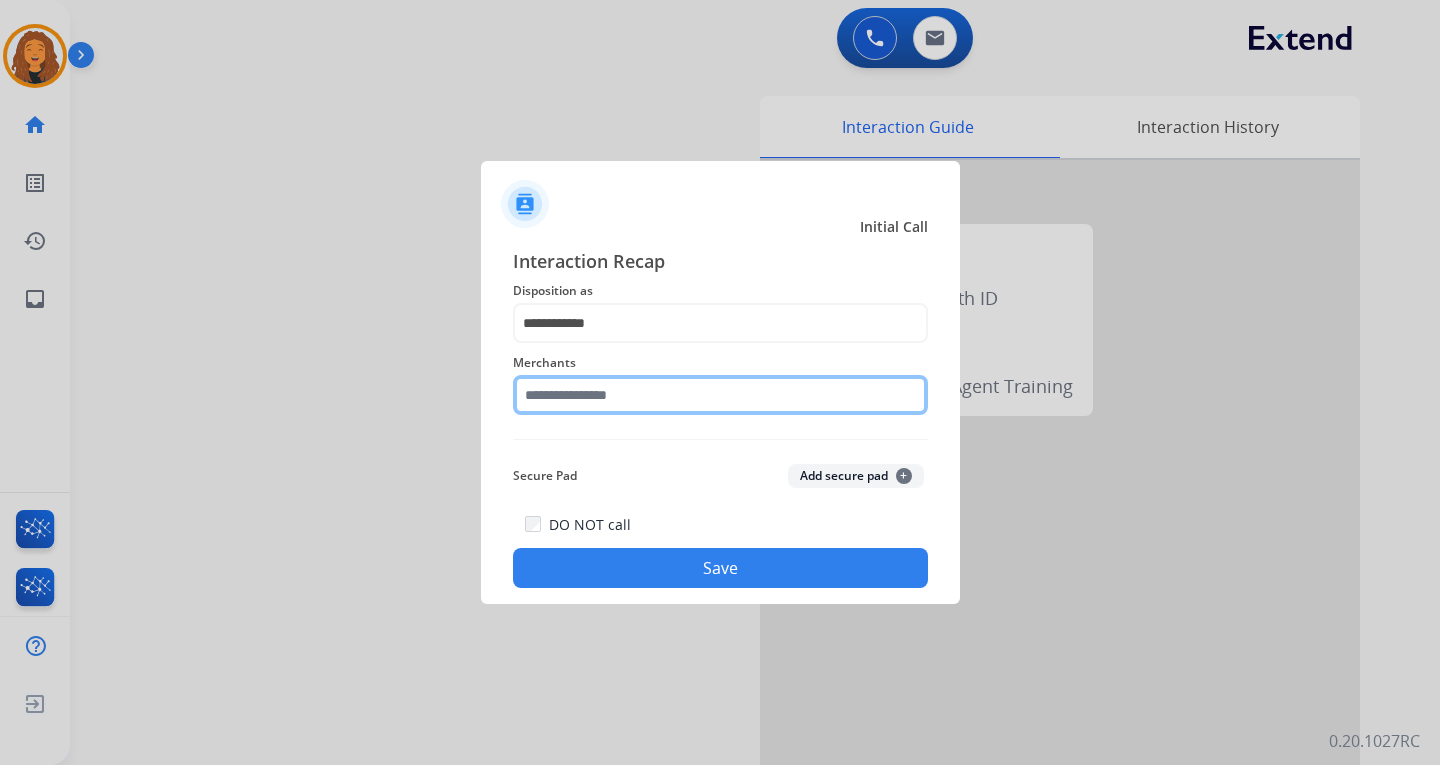click 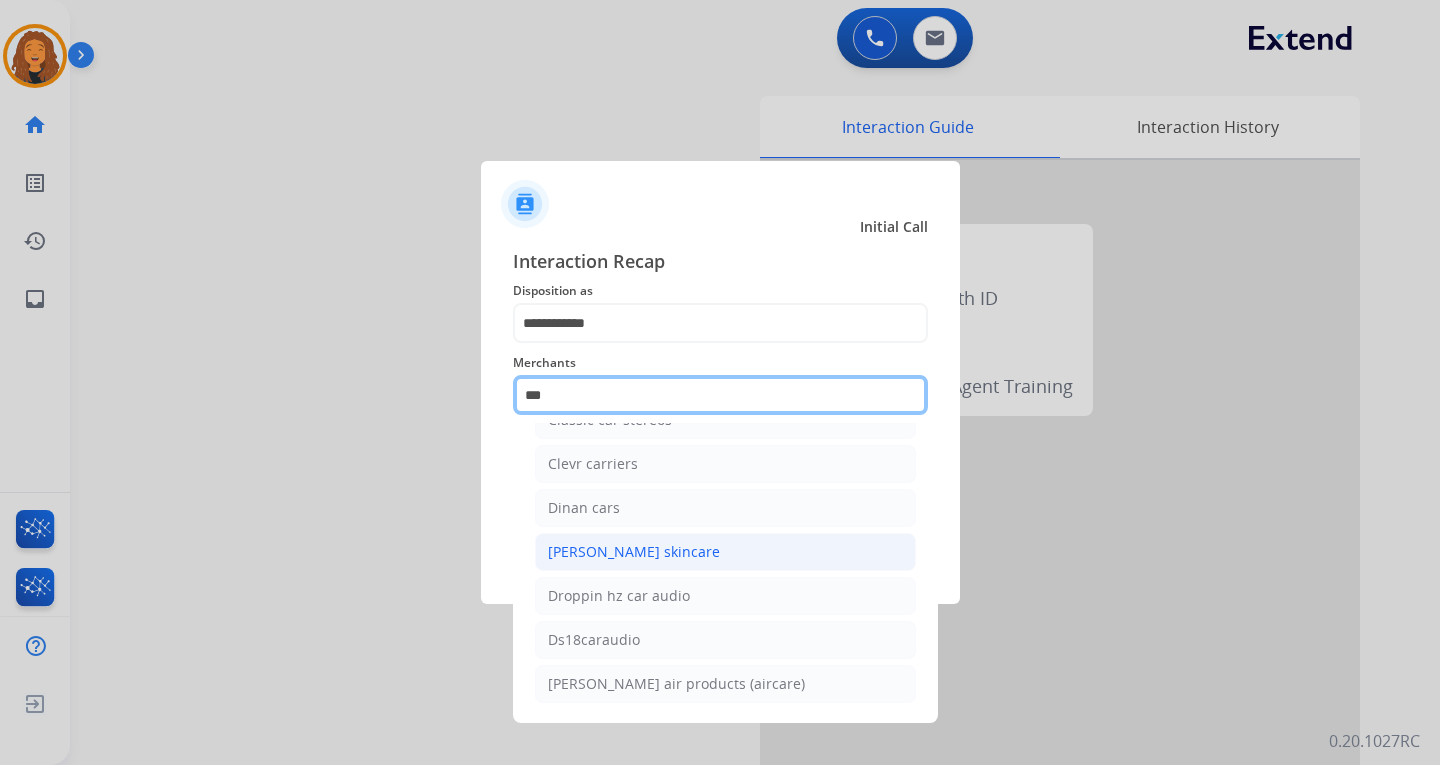 scroll, scrollTop: 0, scrollLeft: 0, axis: both 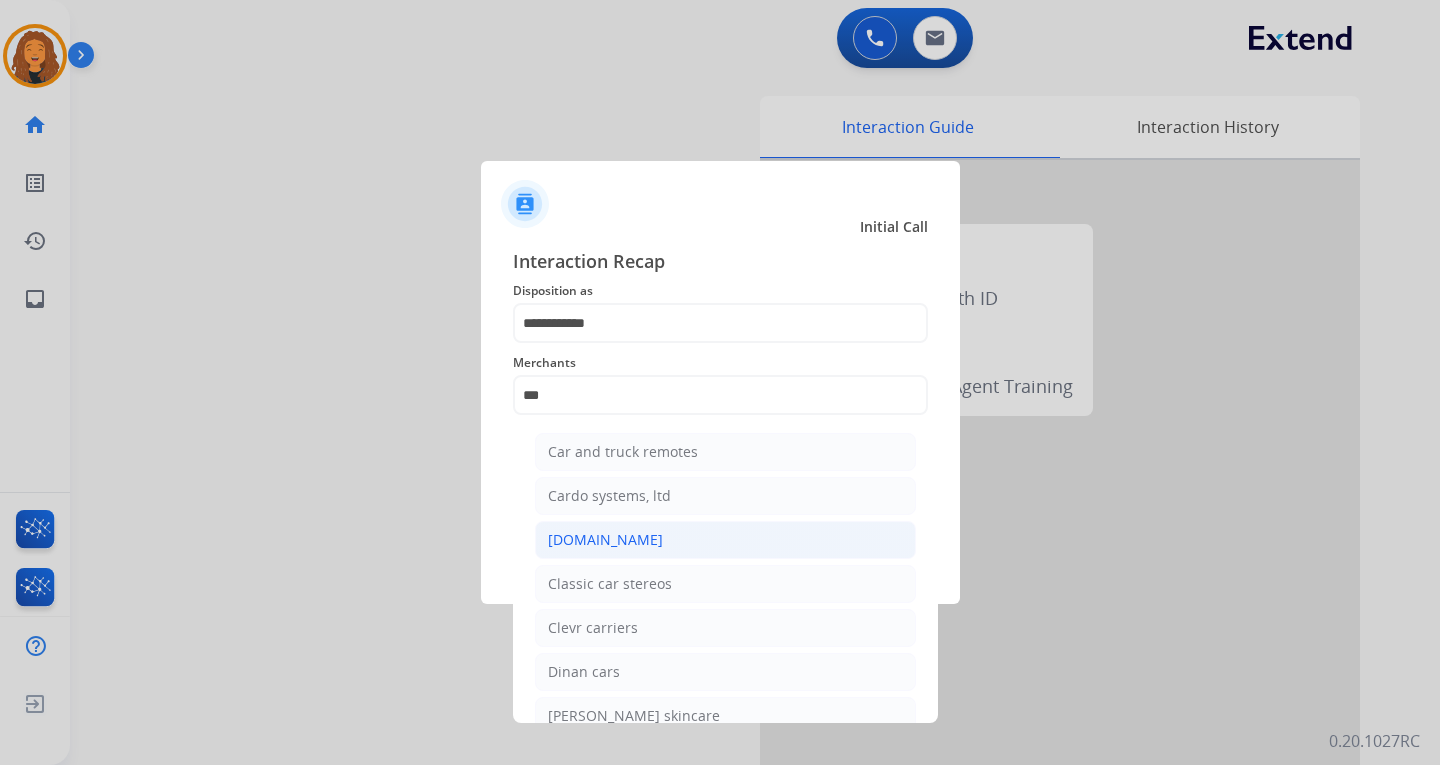 click on "[DOMAIN_NAME]" 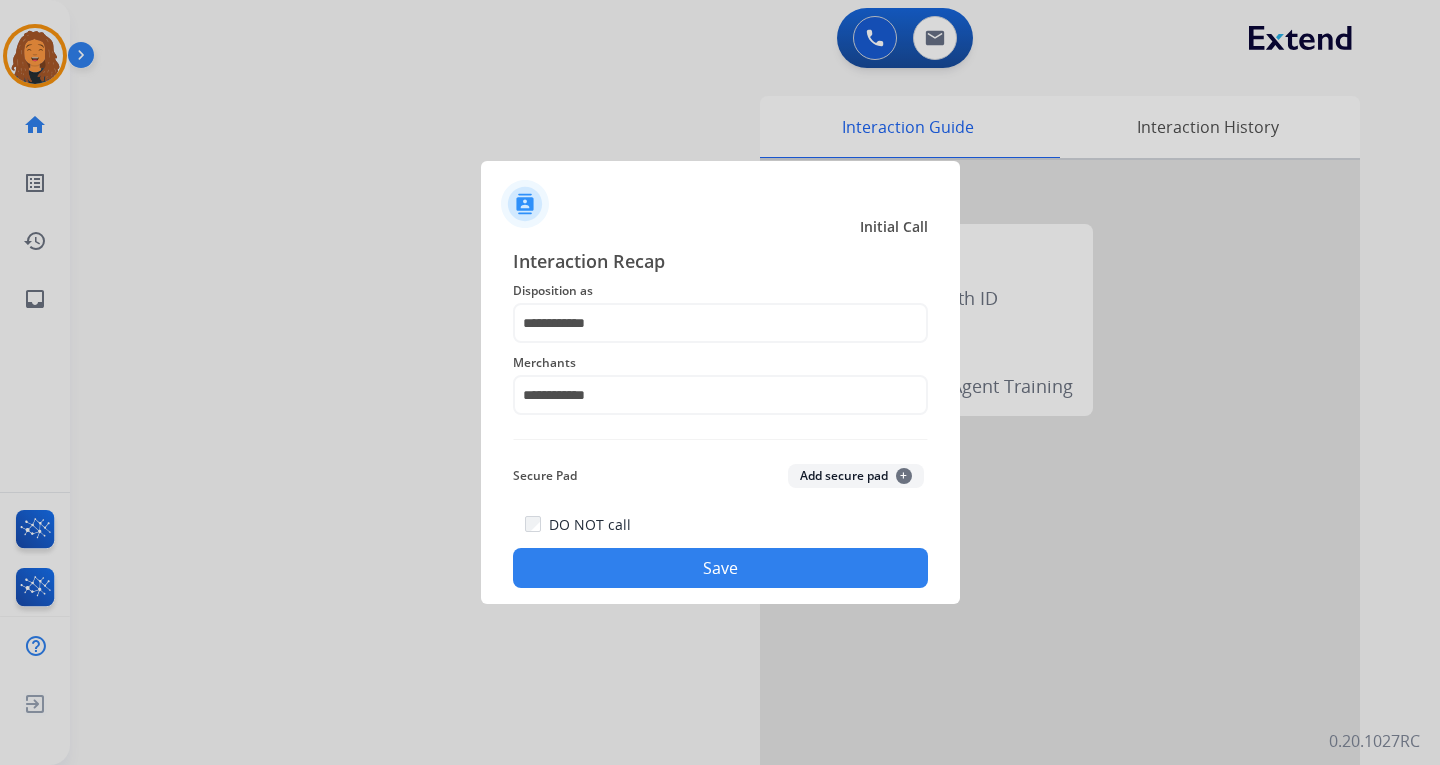 click on "Save" 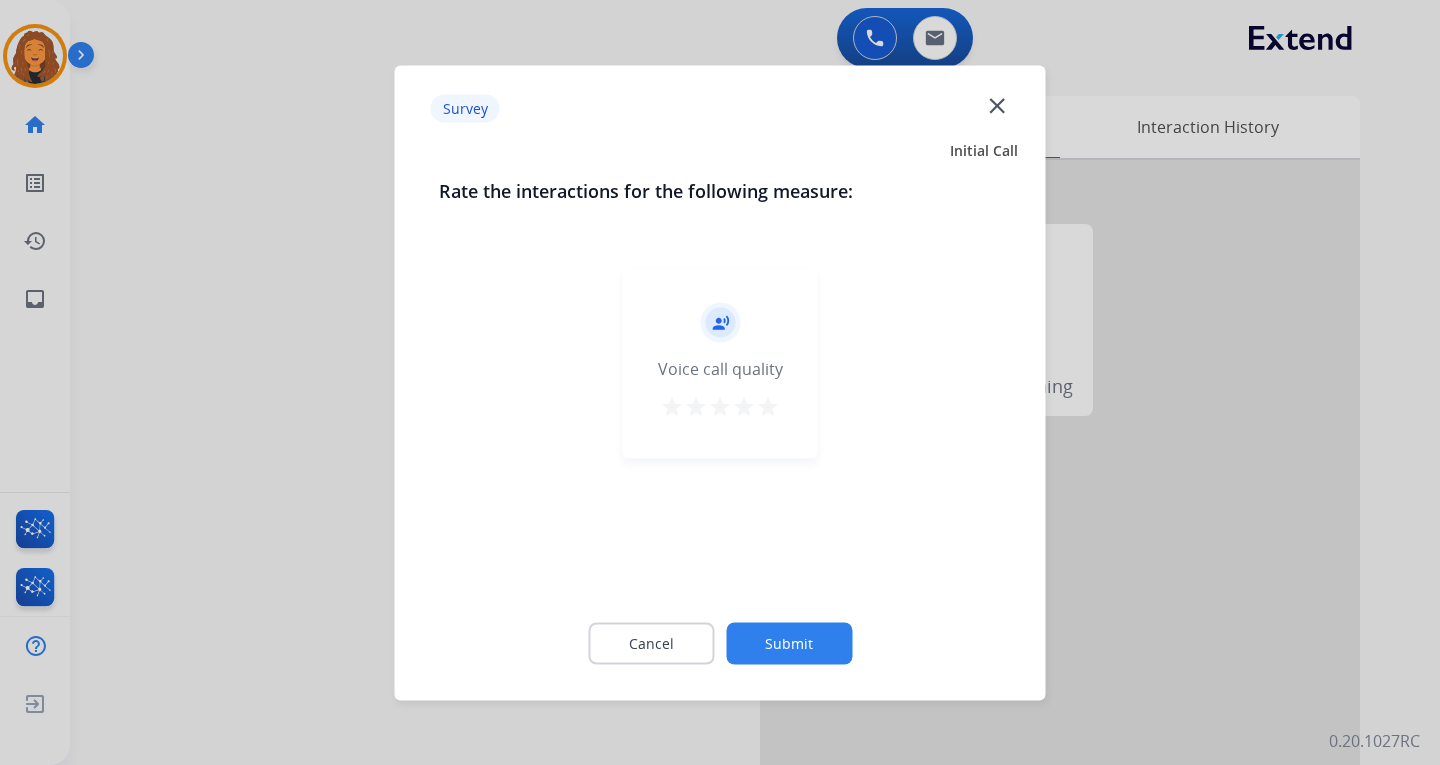 click on "Submit" 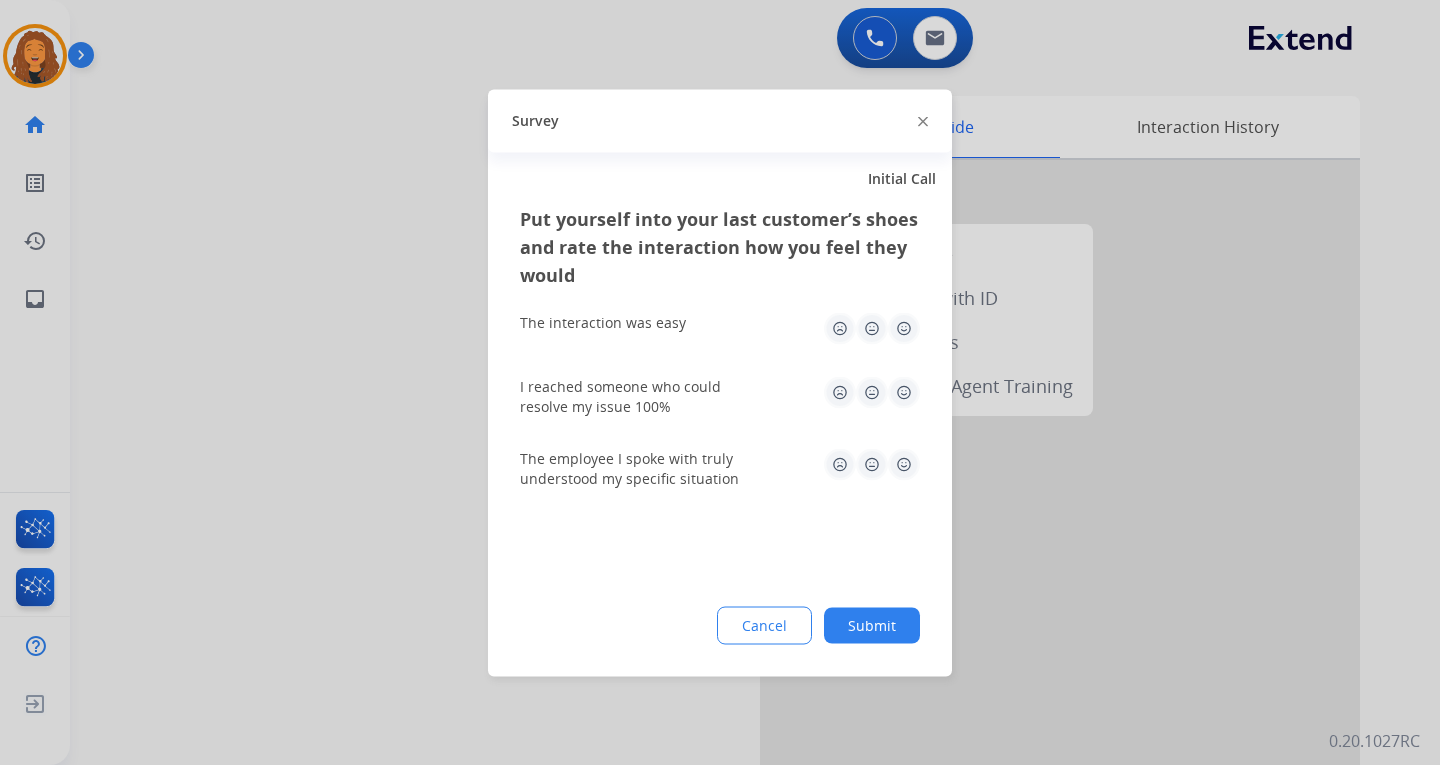 drag, startPoint x: 889, startPoint y: 623, endPoint x: 870, endPoint y: 618, distance: 19.646883 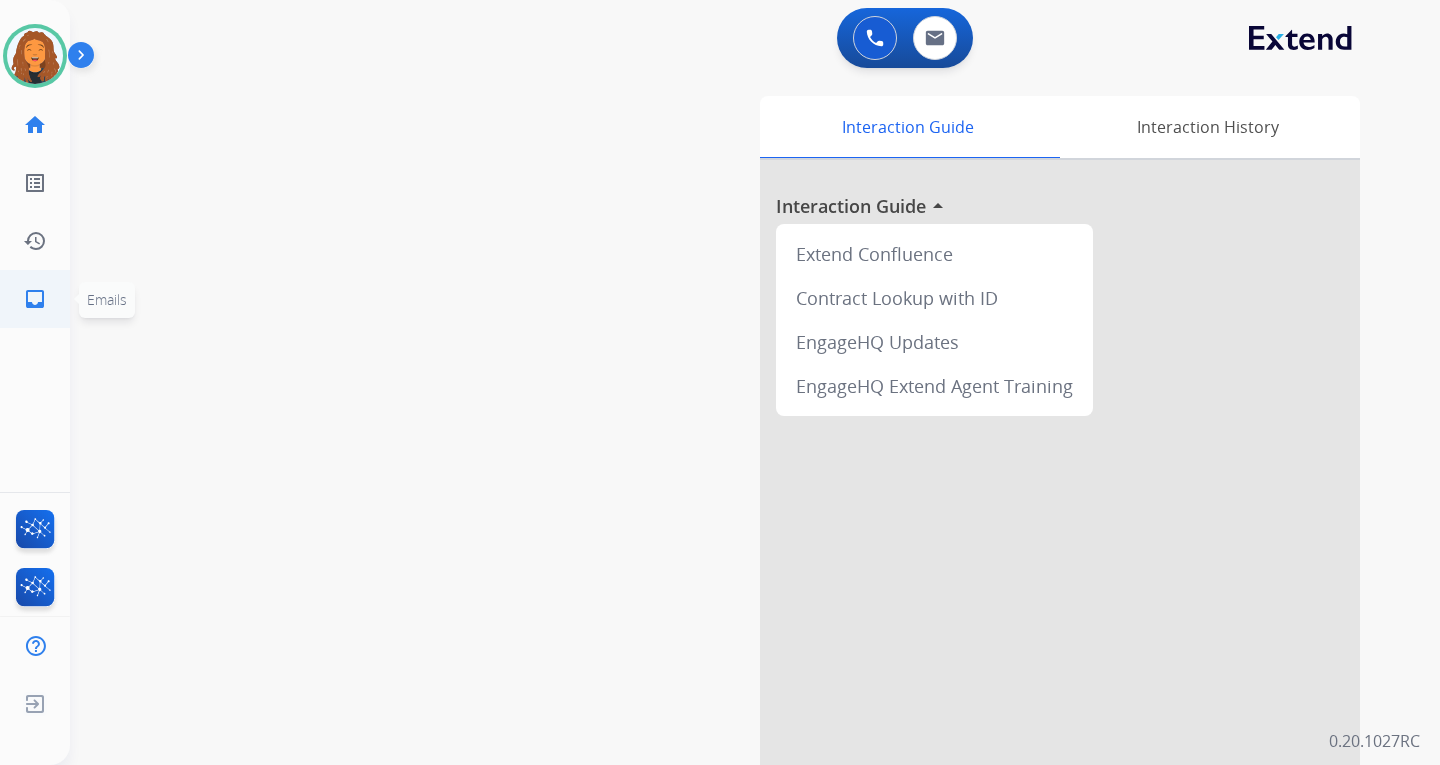click on "inbox" 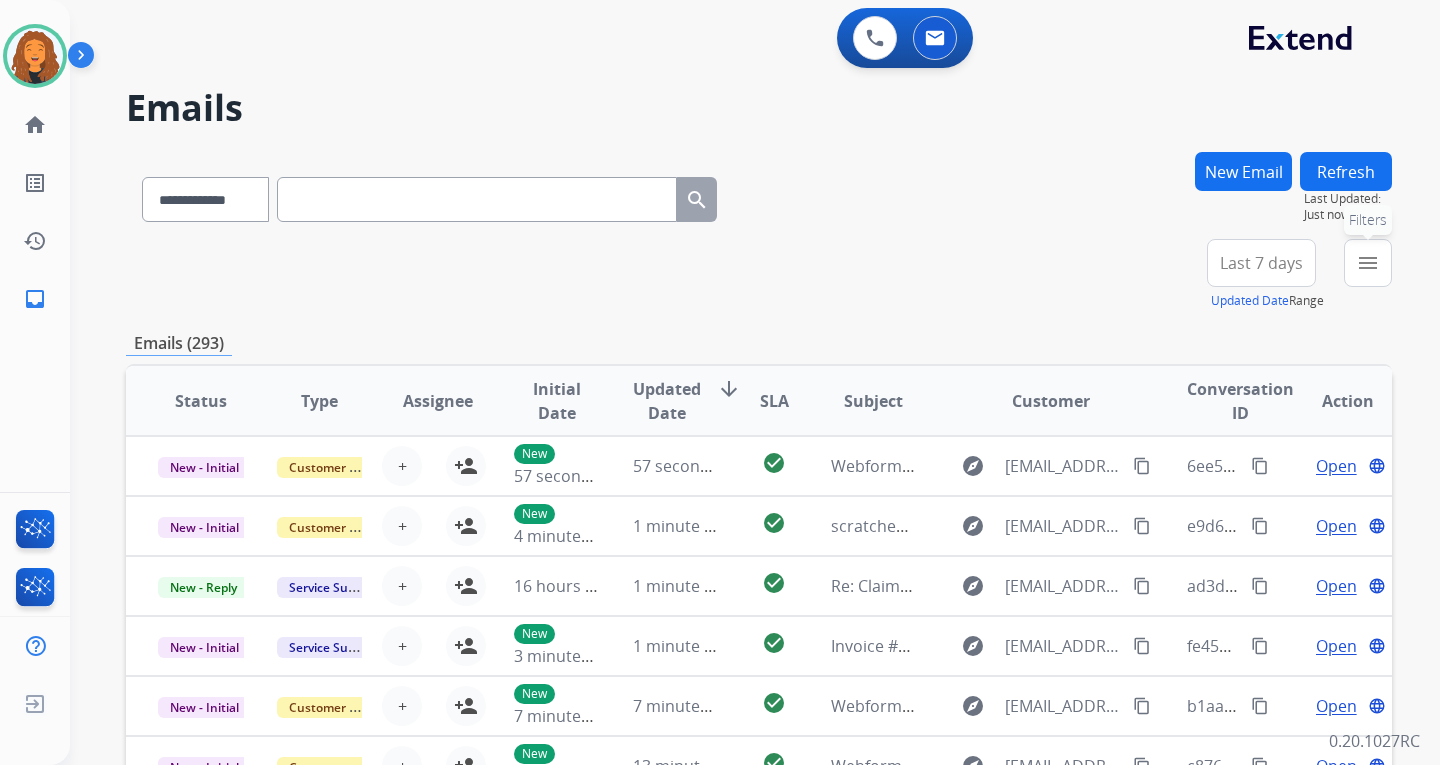 click on "menu" at bounding box center [1368, 263] 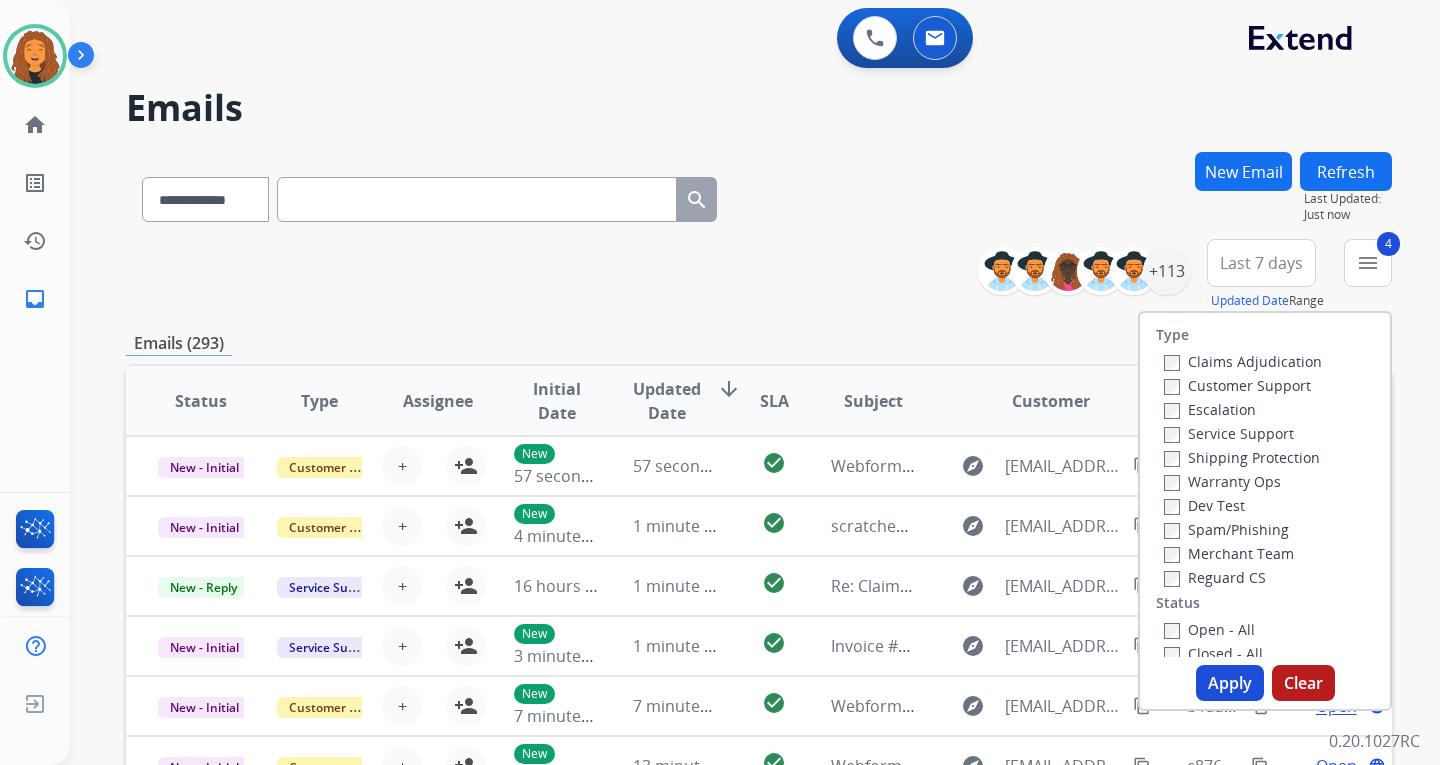 drag, startPoint x: 1231, startPoint y: 688, endPoint x: 1213, endPoint y: 670, distance: 25.455845 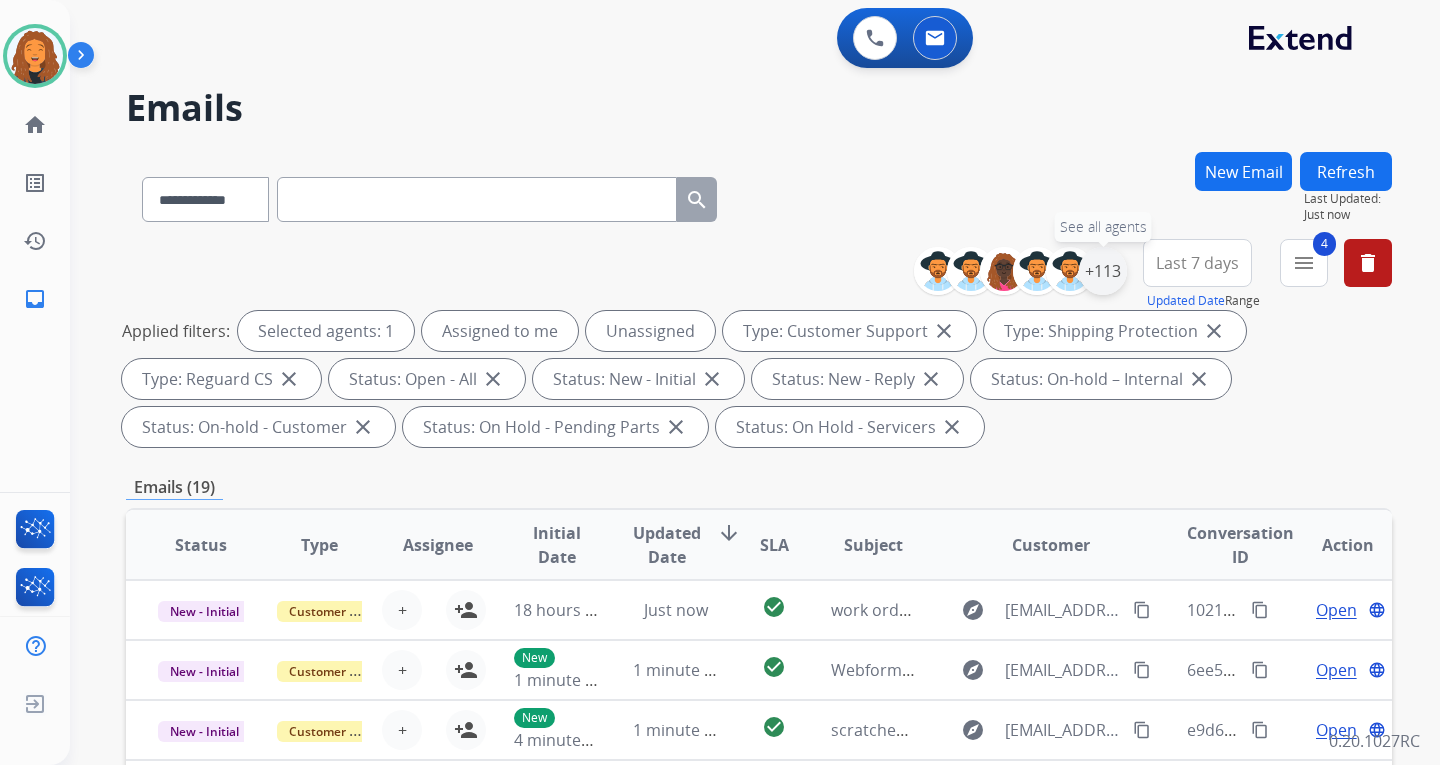 click on "+113" at bounding box center (1103, 271) 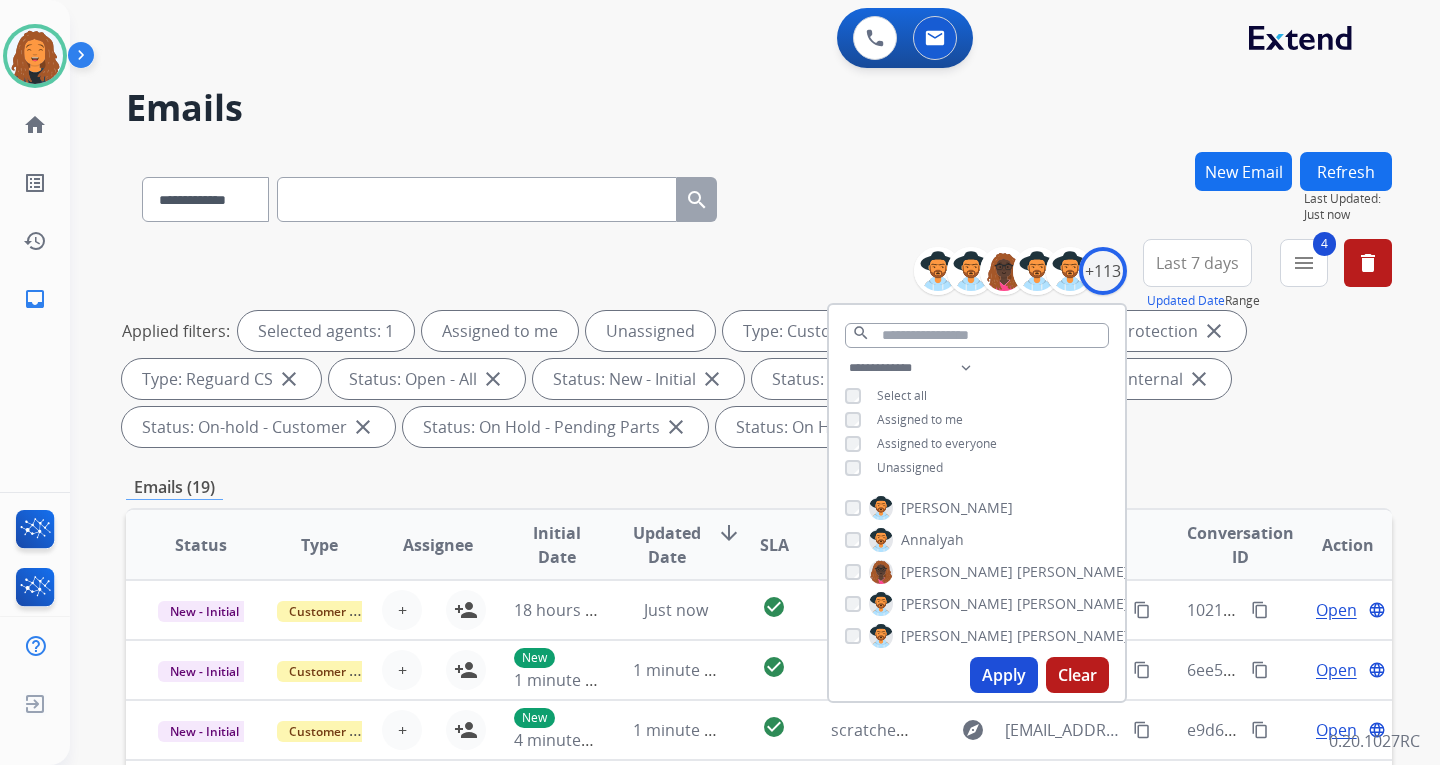 click on "Apply" at bounding box center [1004, 675] 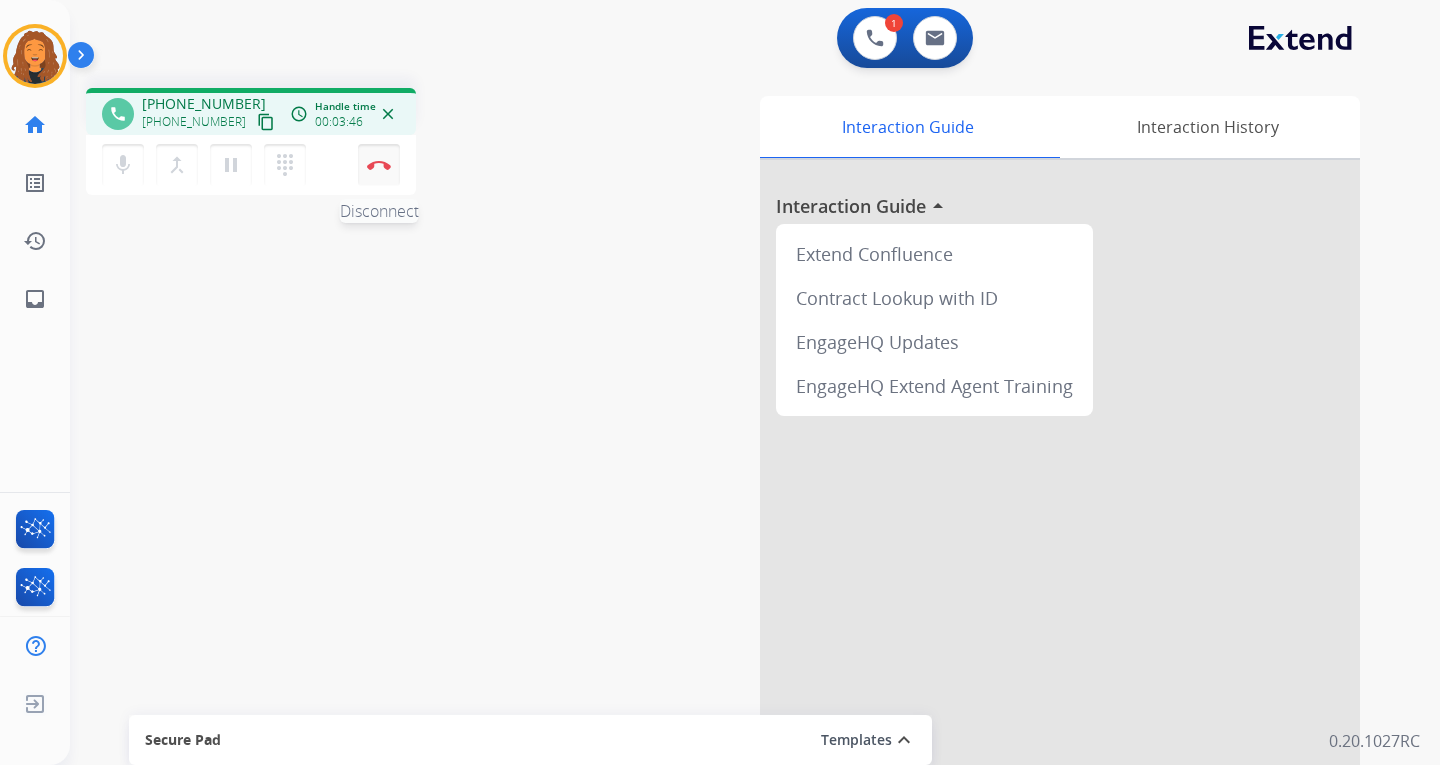 click at bounding box center (379, 165) 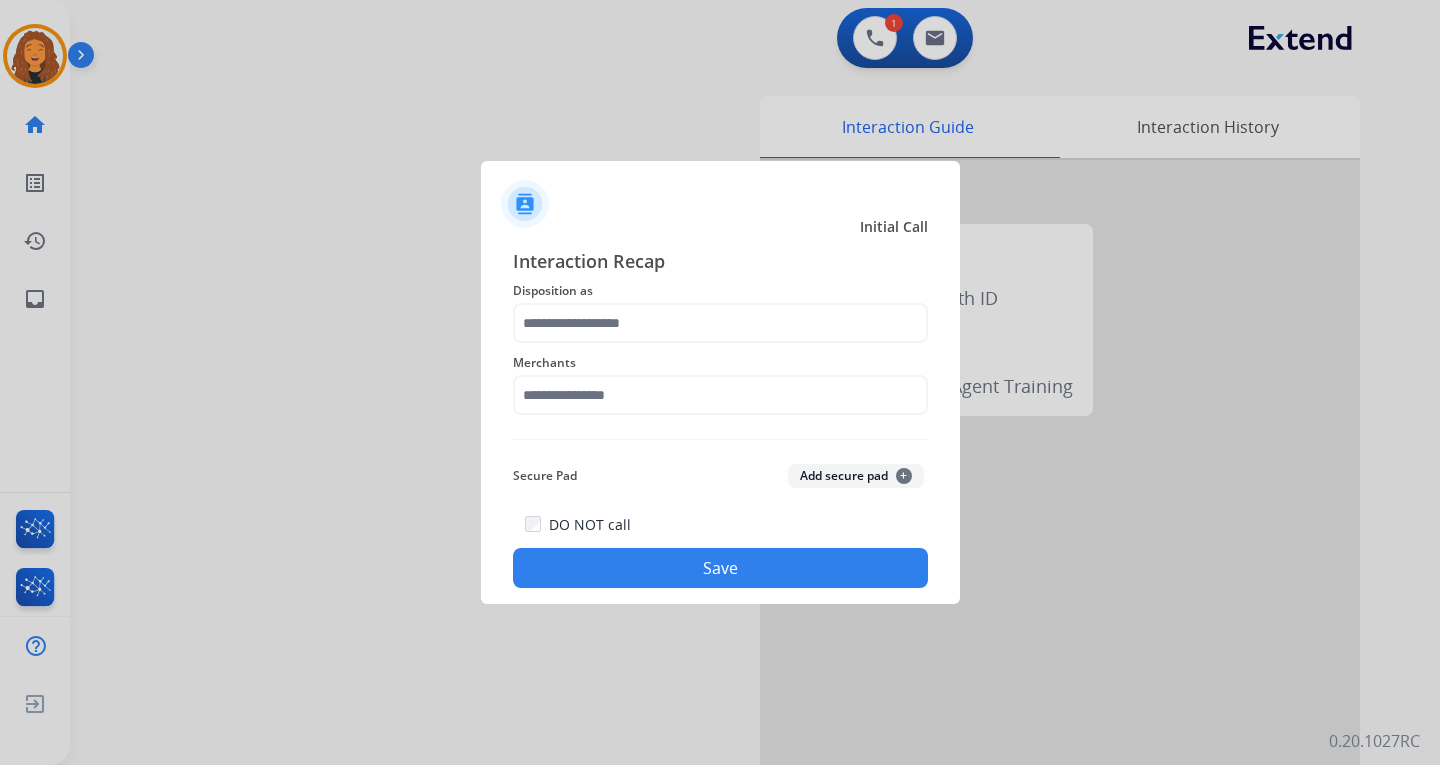 click on "Merchants" 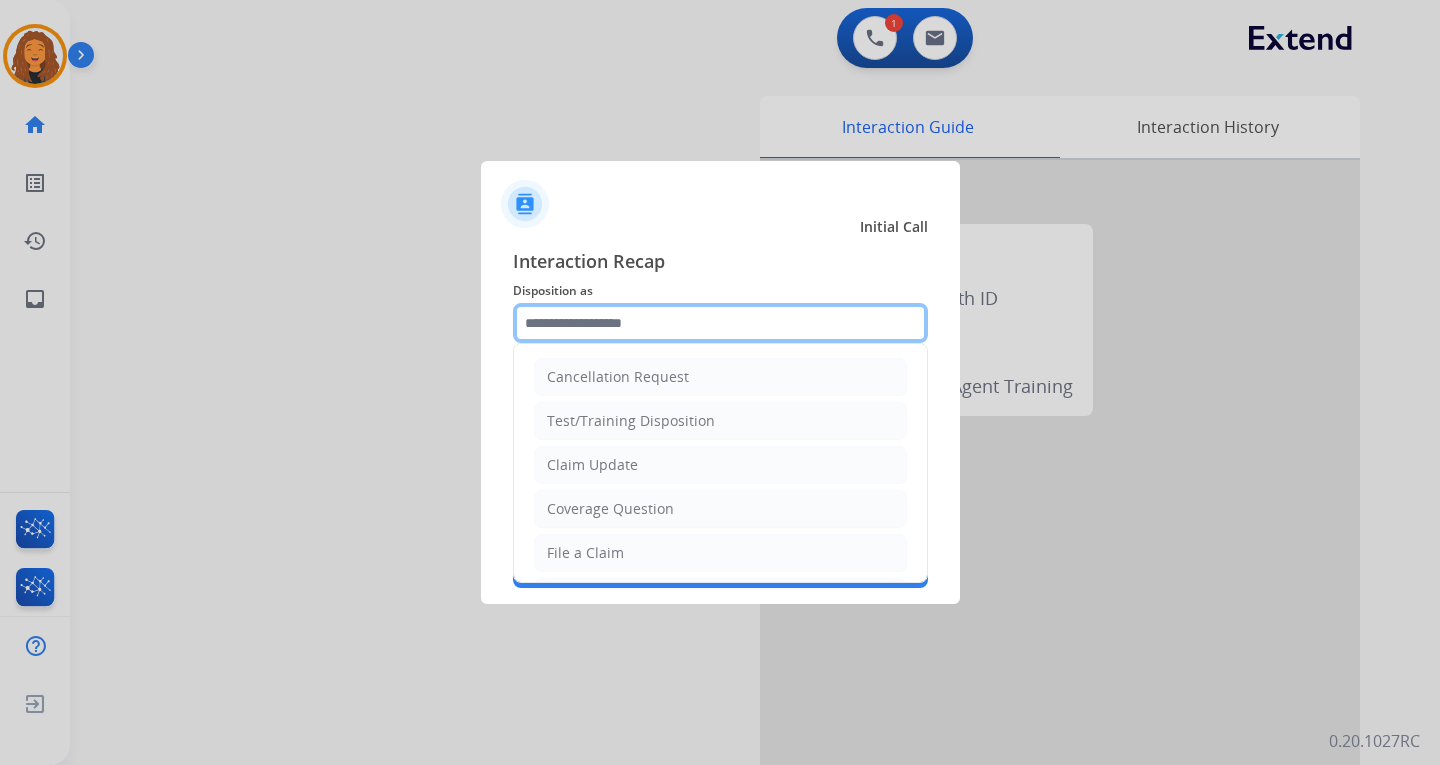 click 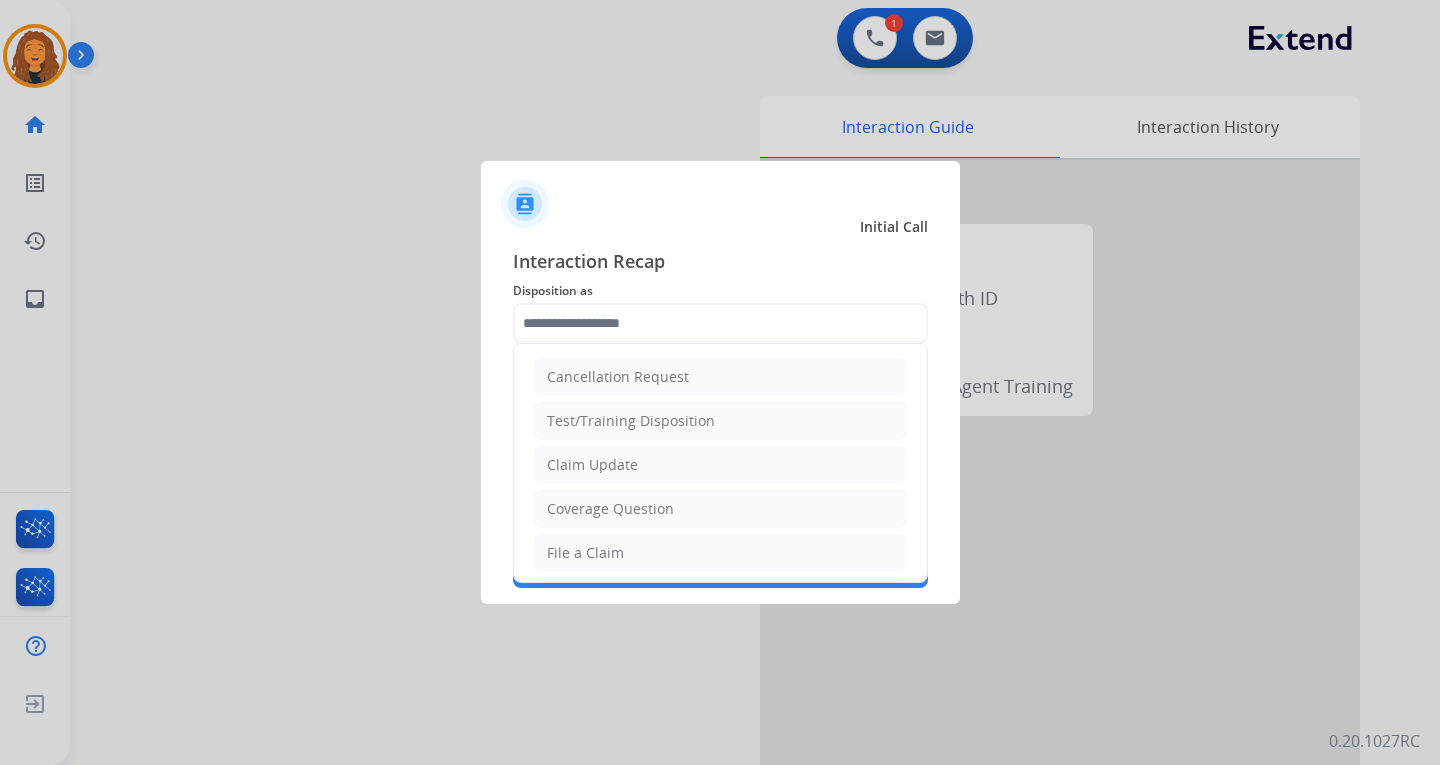 drag, startPoint x: 604, startPoint y: 554, endPoint x: 600, endPoint y: 516, distance: 38.209946 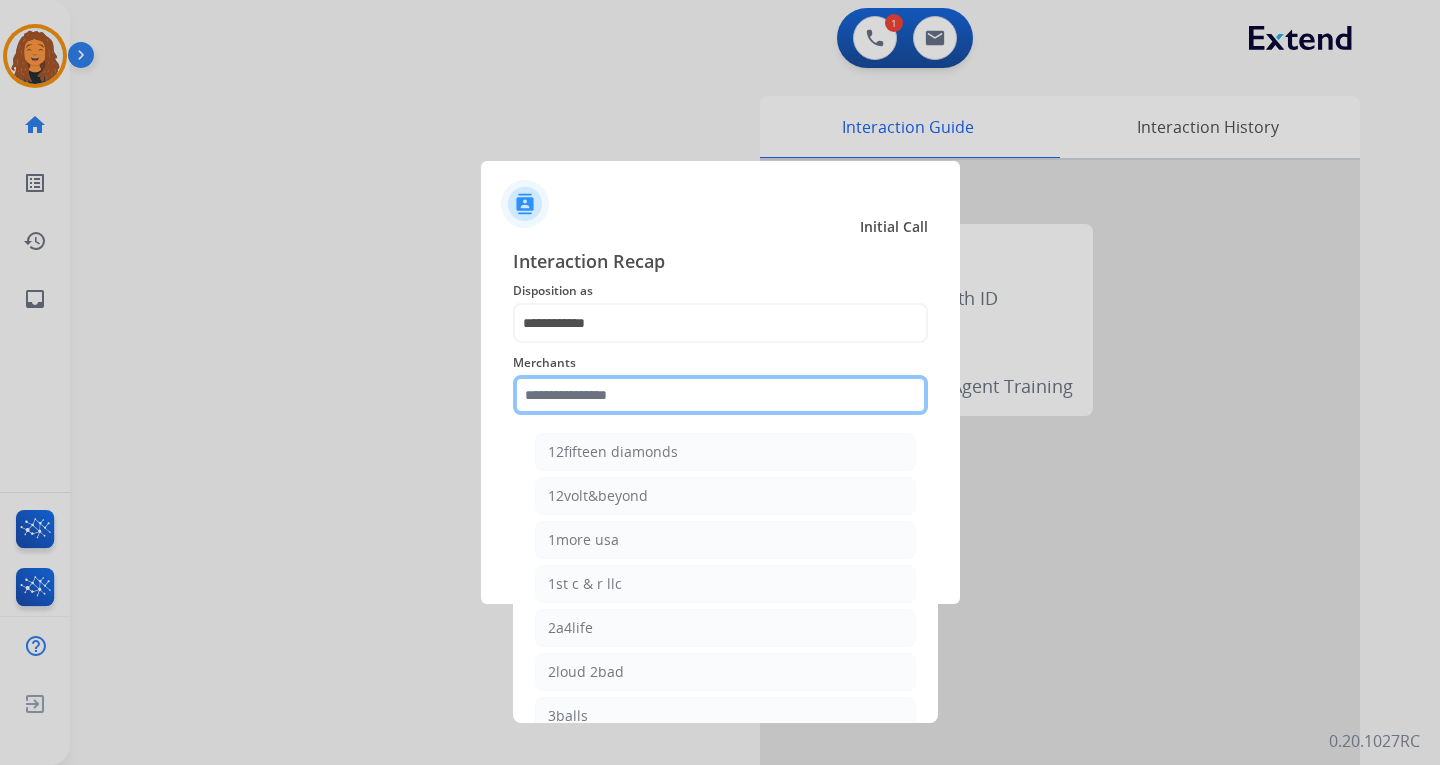 click 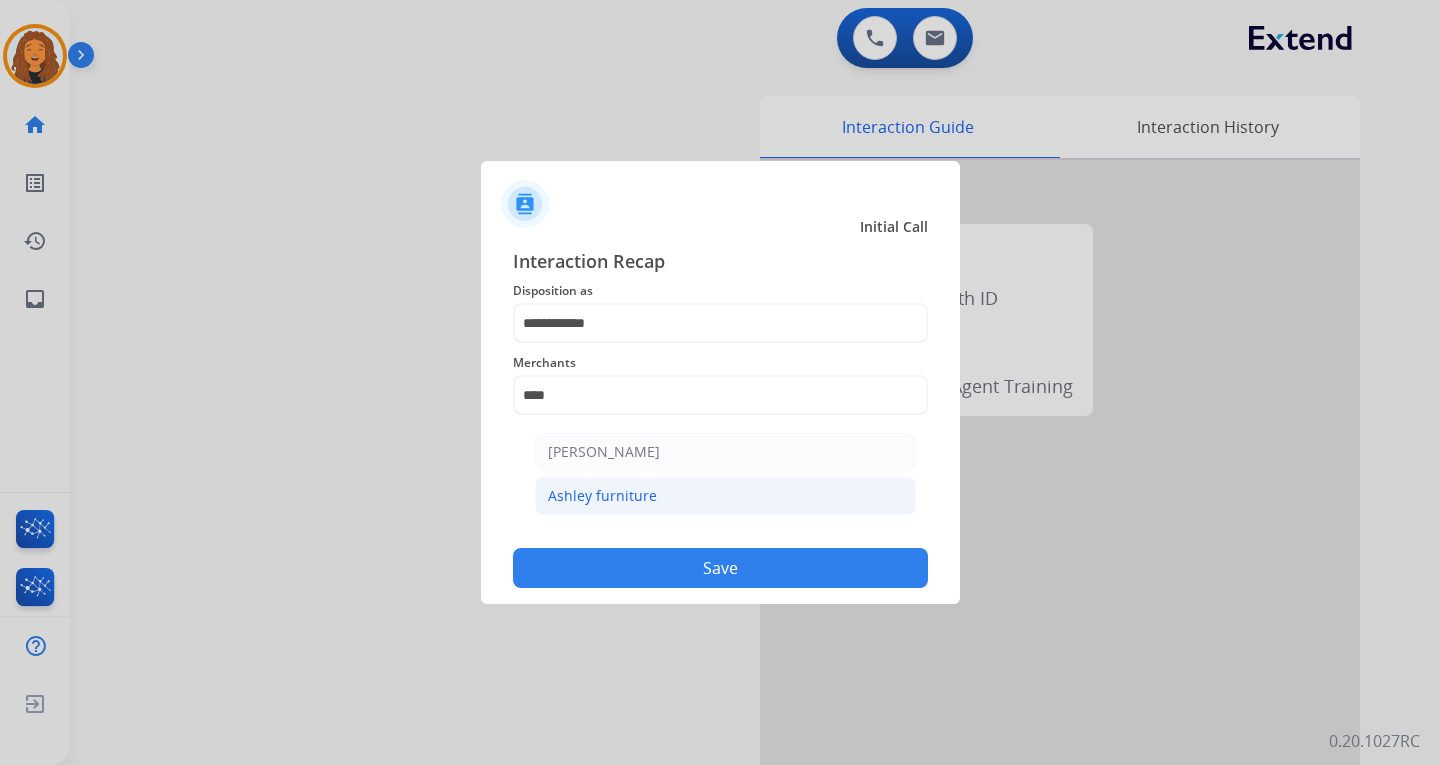 click on "Ashley furniture" 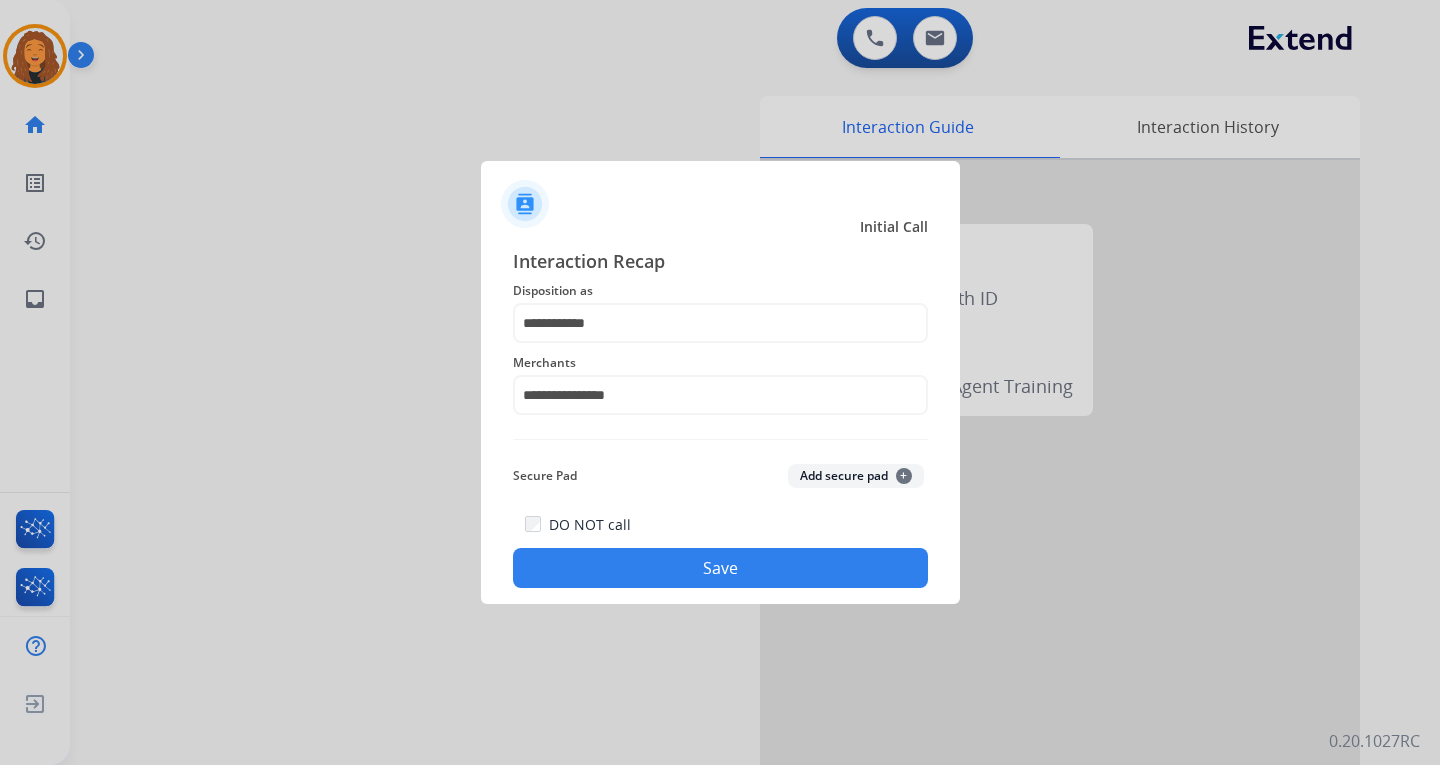 click on "Save" 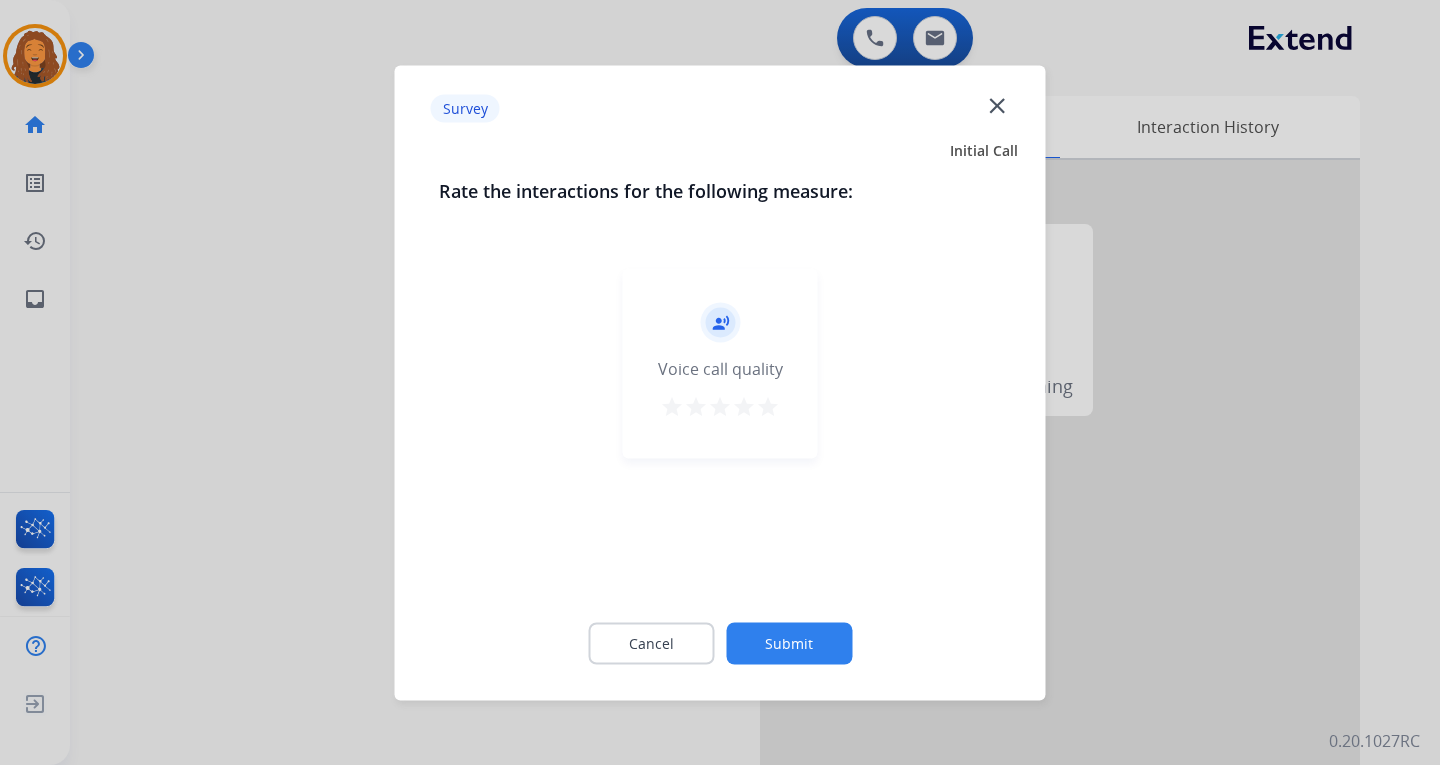 click on "Submit" 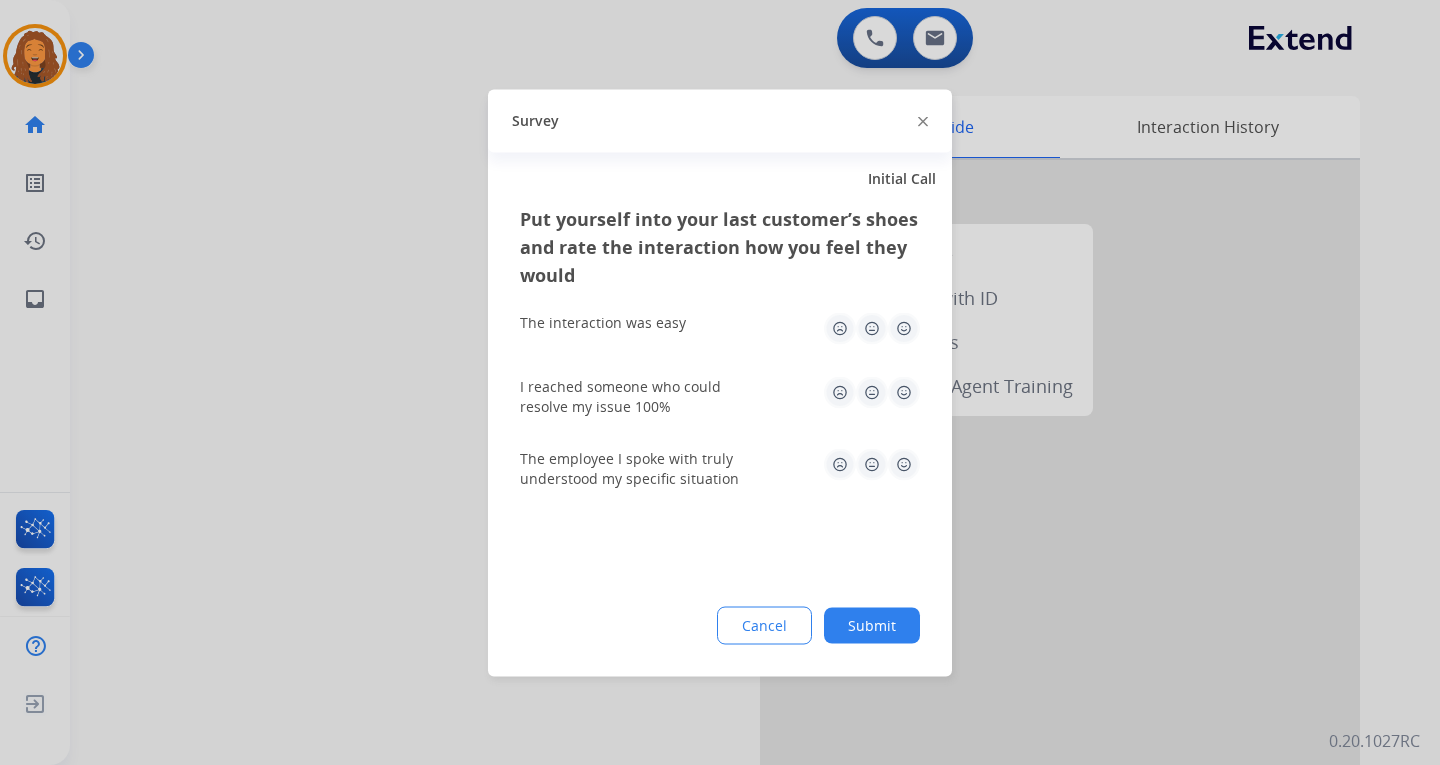 click on "Submit" 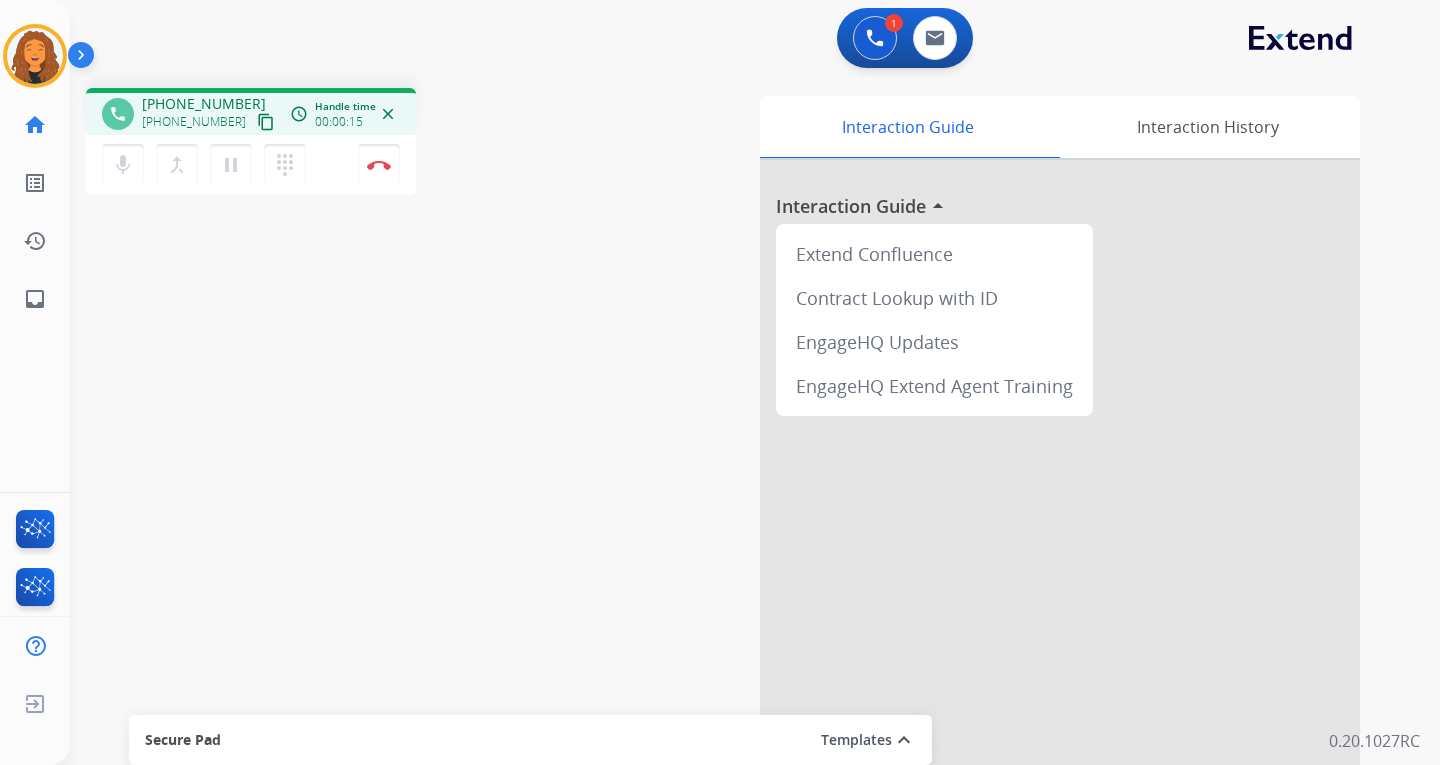 drag, startPoint x: 459, startPoint y: 461, endPoint x: 583, endPoint y: 514, distance: 134.85178 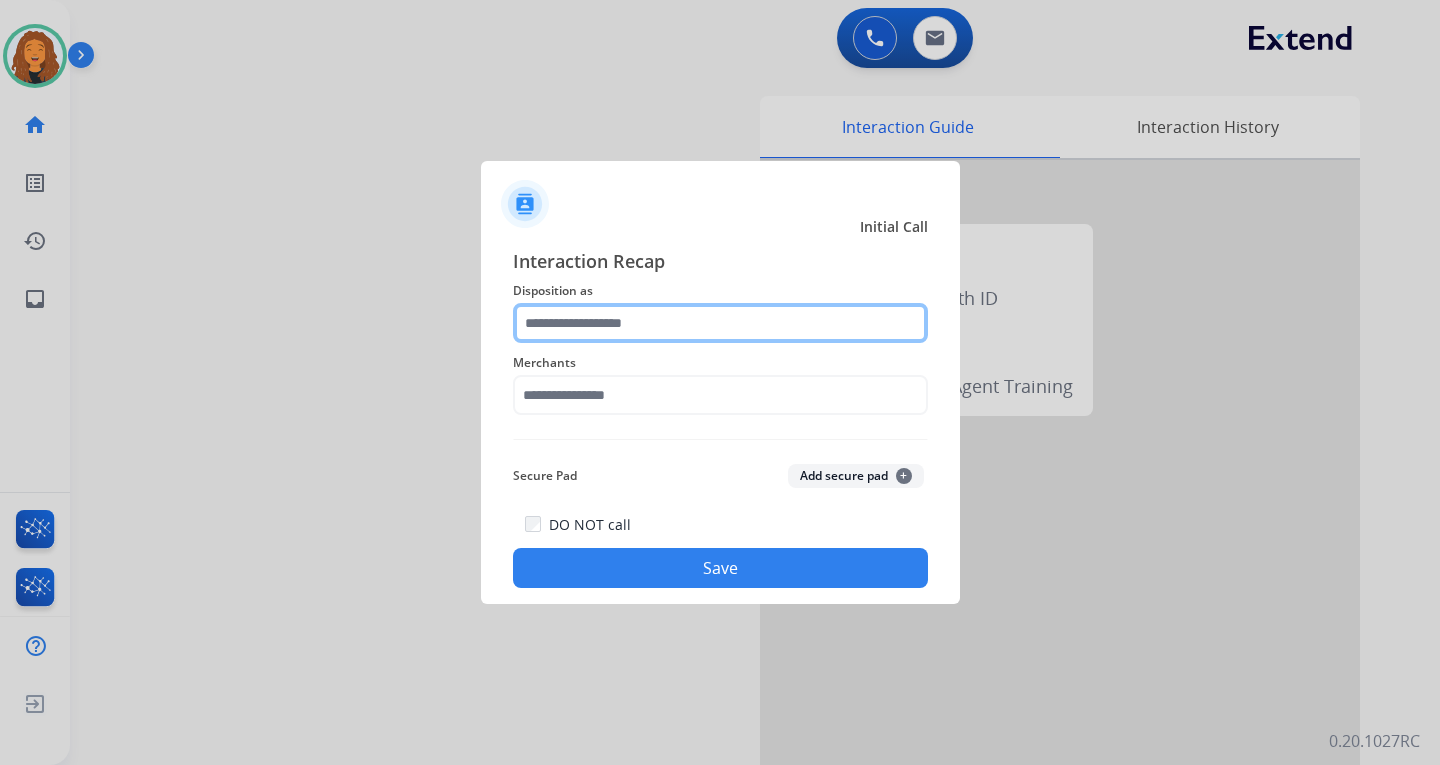 click 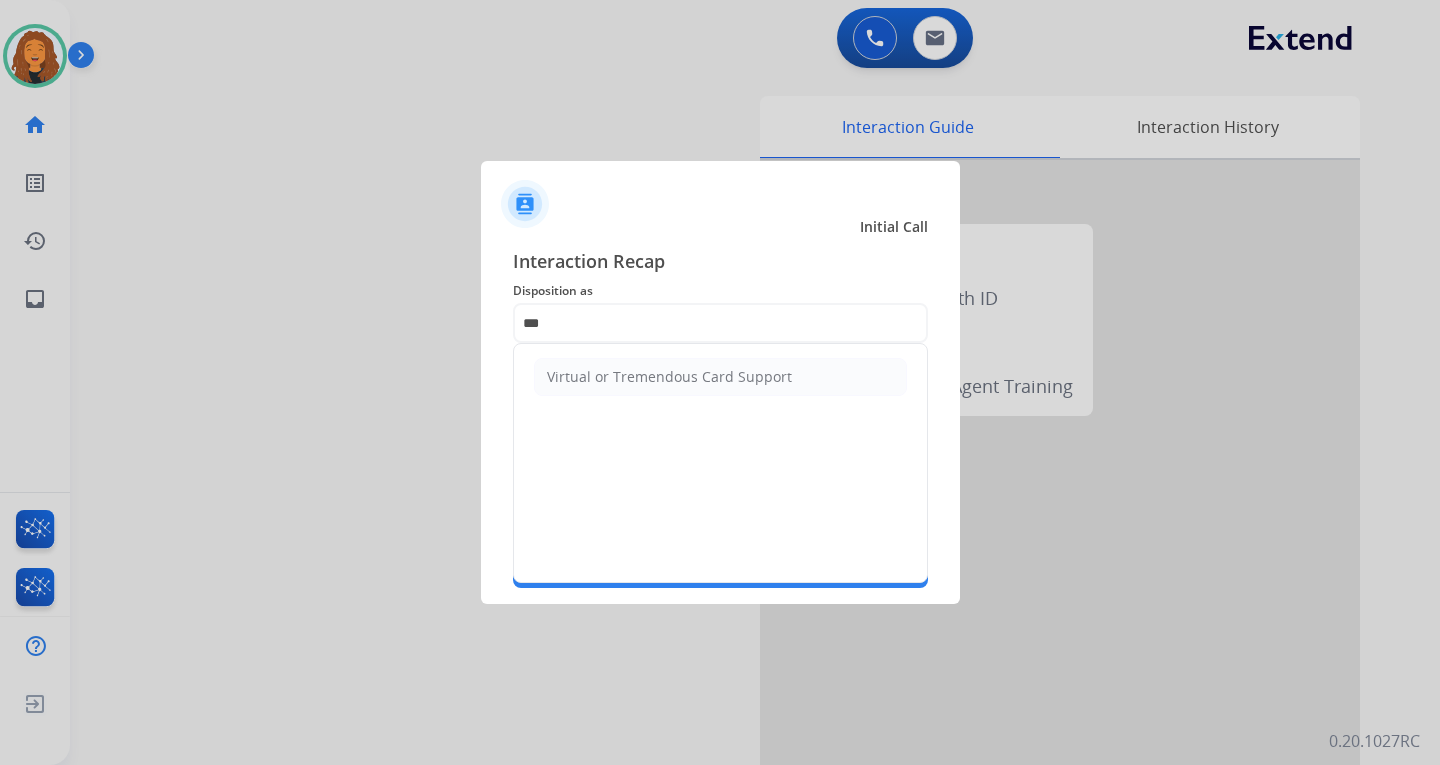 click on "Virtual or Tremendous Card Support" 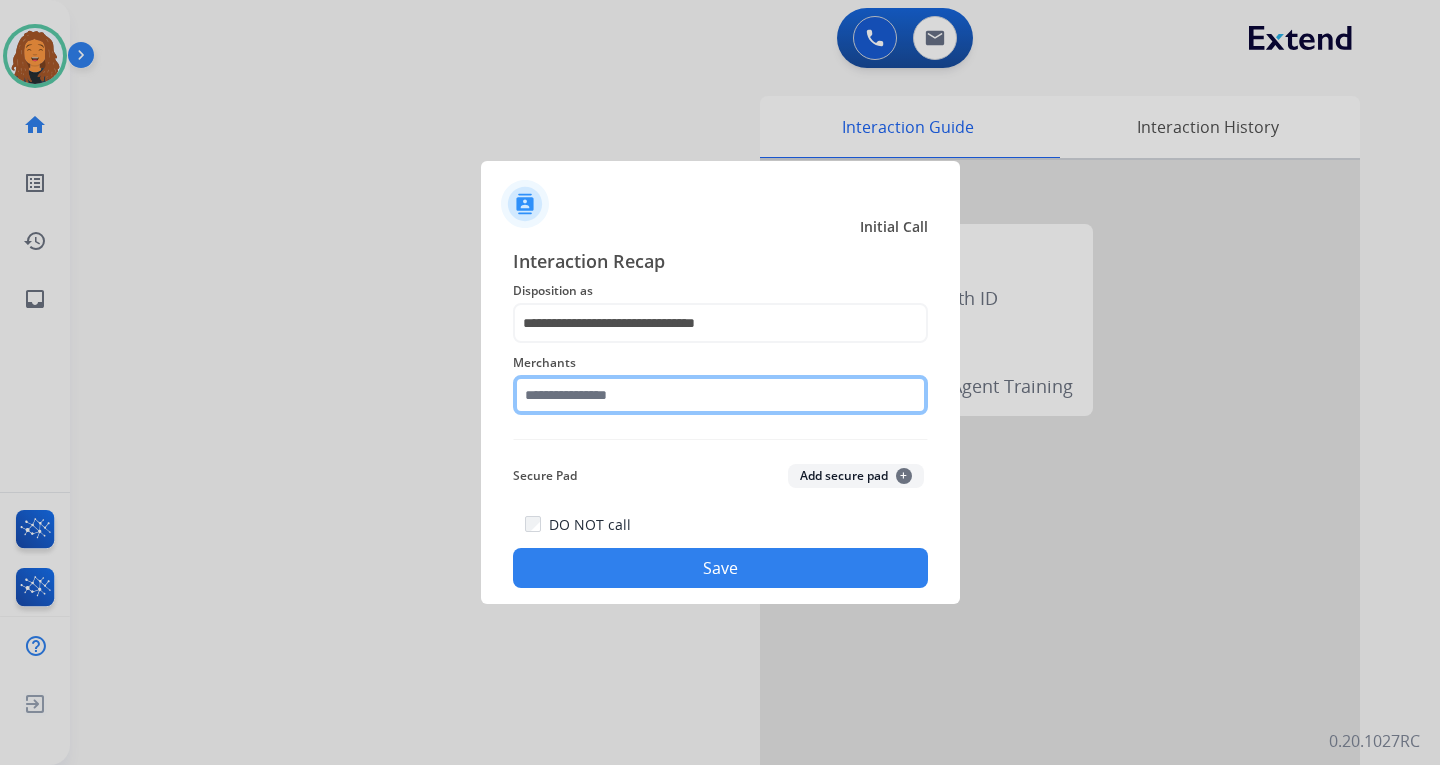 click 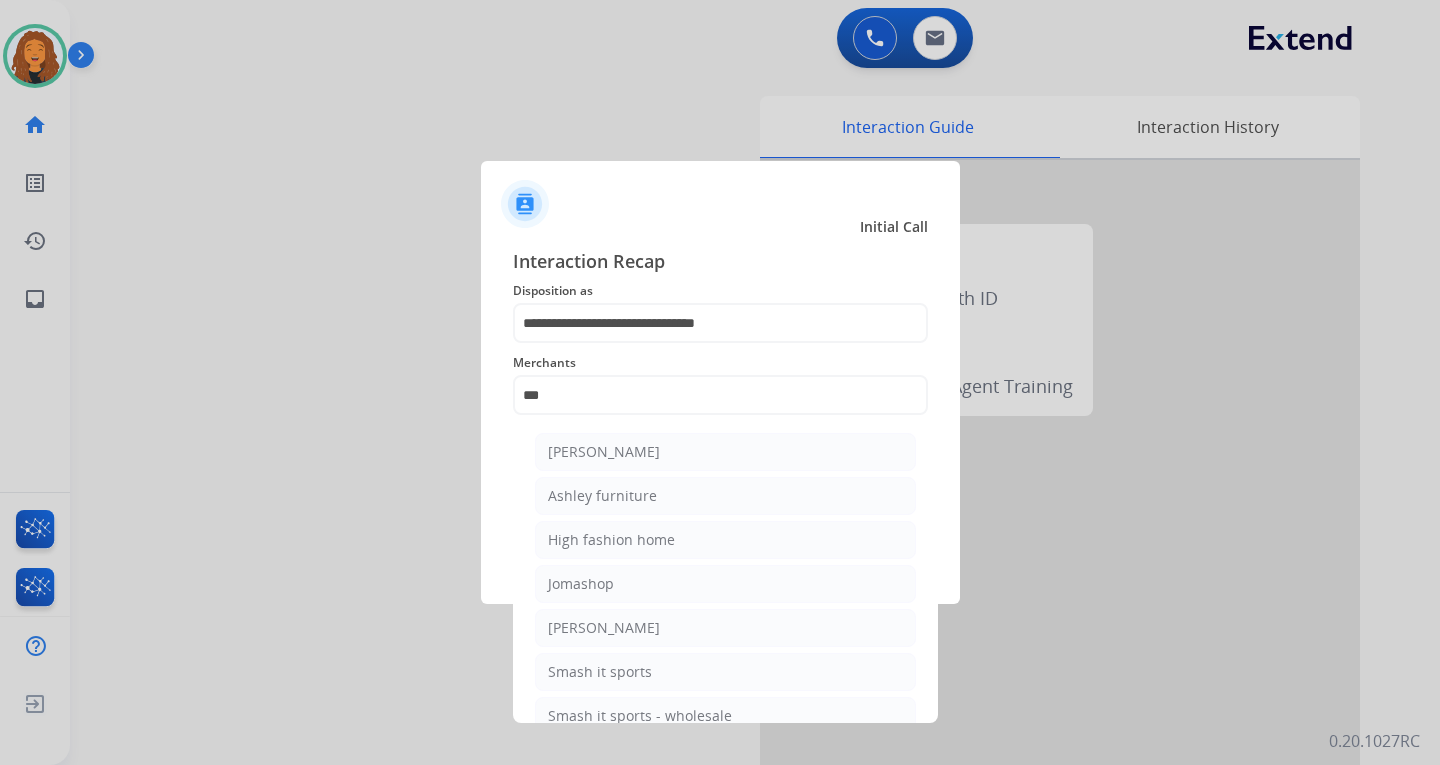 drag, startPoint x: 641, startPoint y: 447, endPoint x: 653, endPoint y: 463, distance: 20 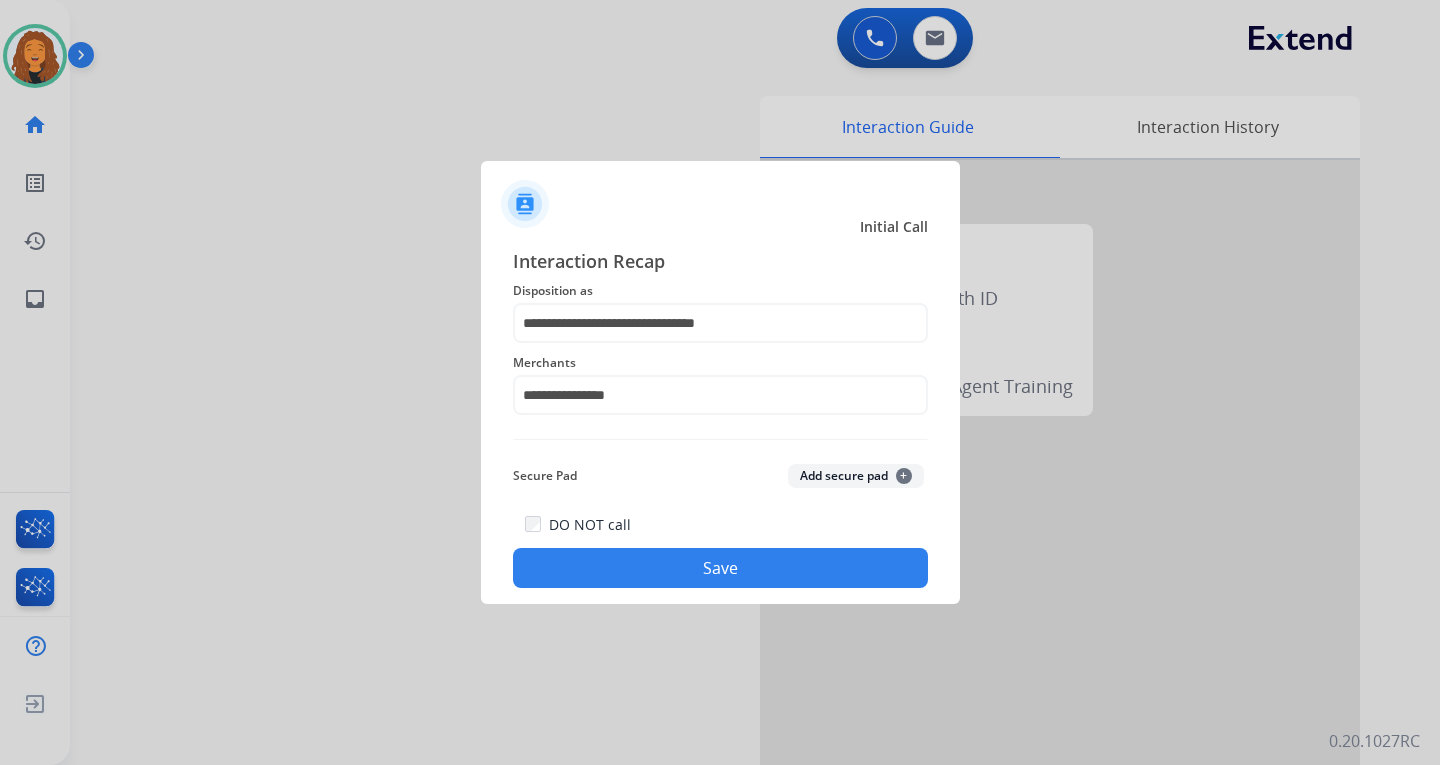 click on "Save" 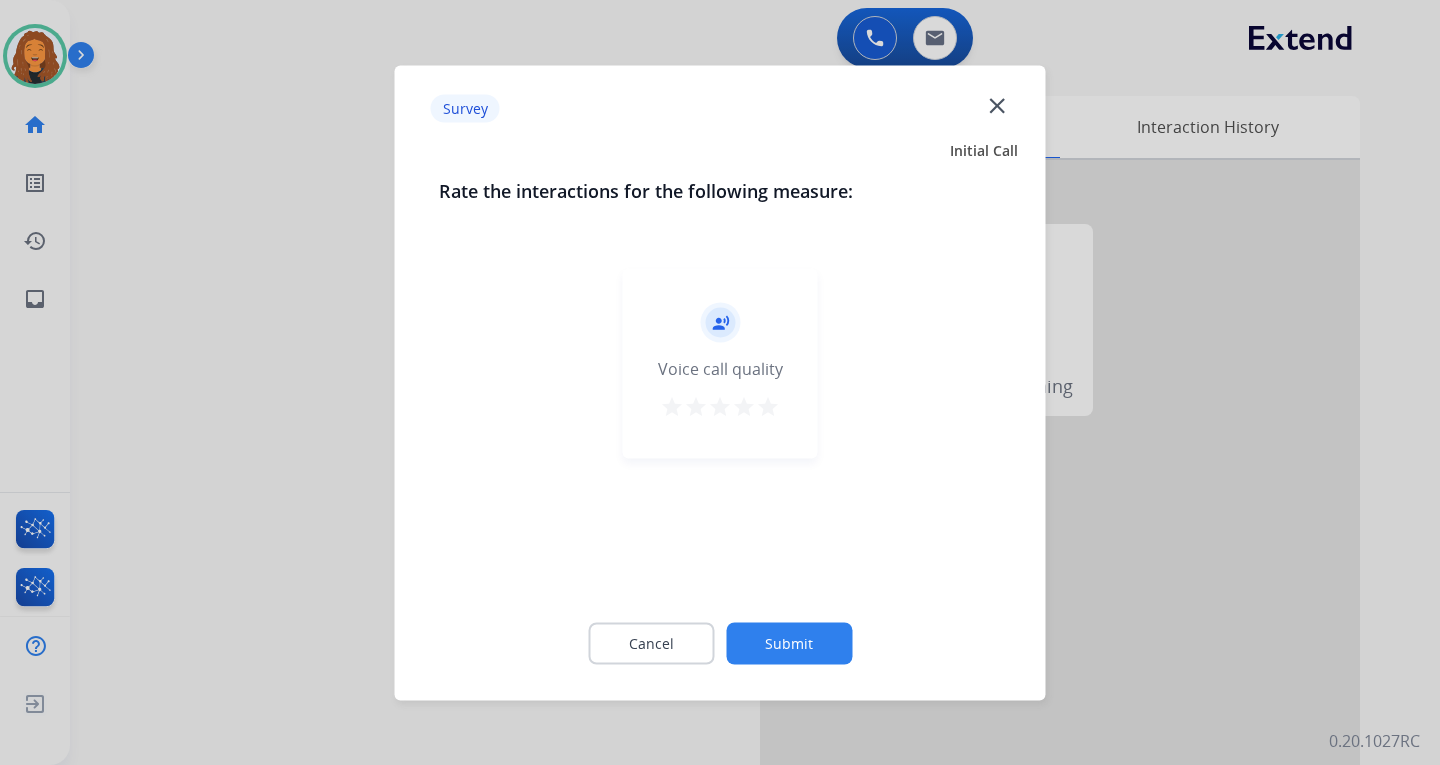 click on "Submit" 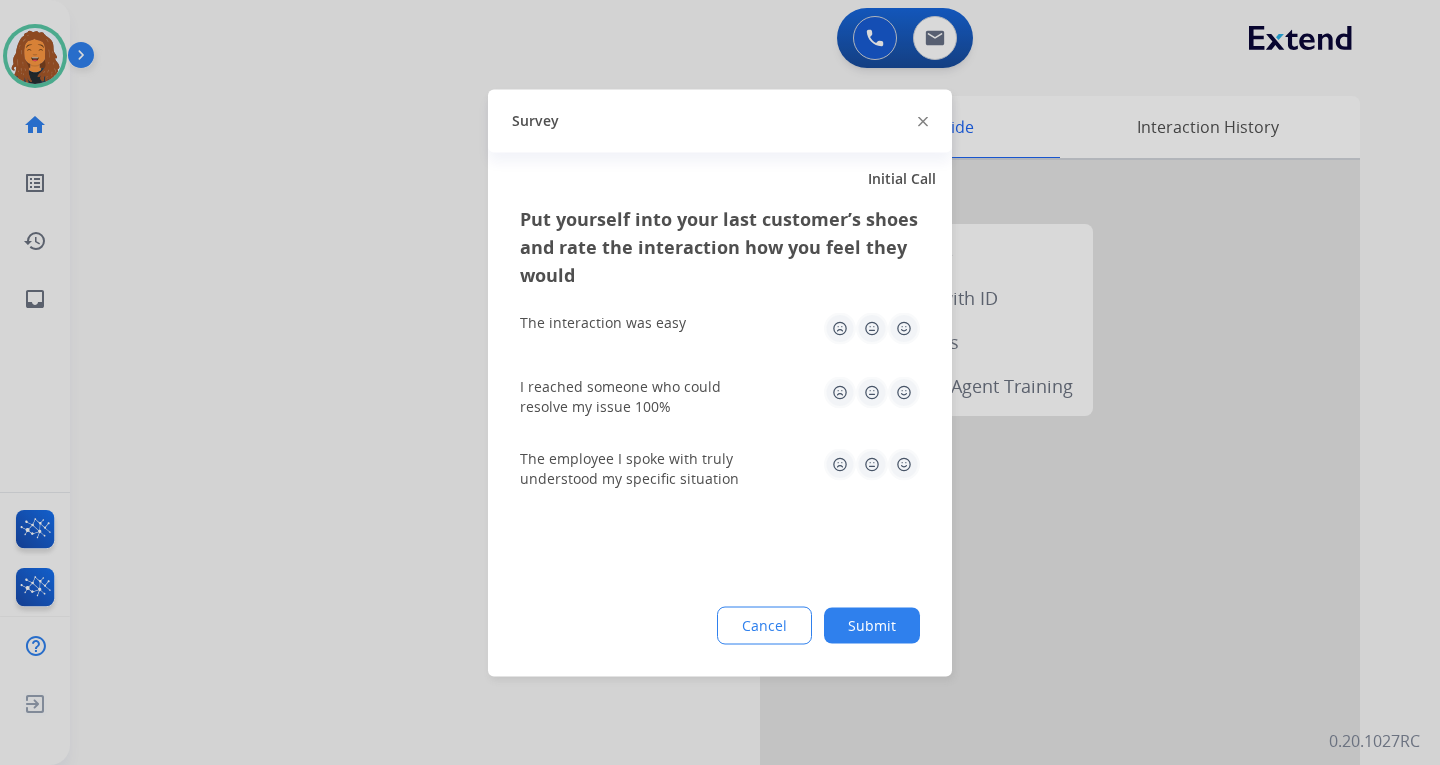 drag, startPoint x: 881, startPoint y: 625, endPoint x: 893, endPoint y: 617, distance: 14.422205 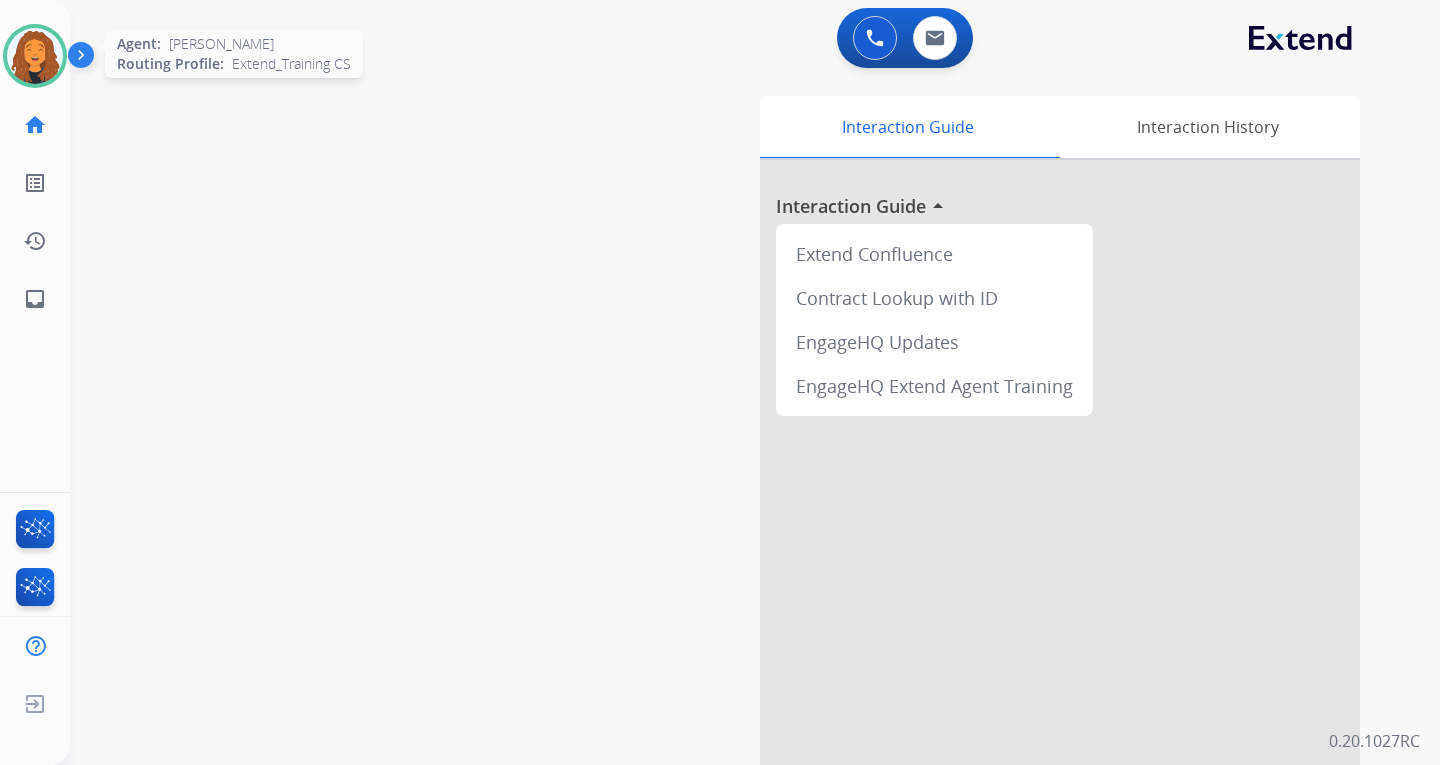 click at bounding box center (35, 56) 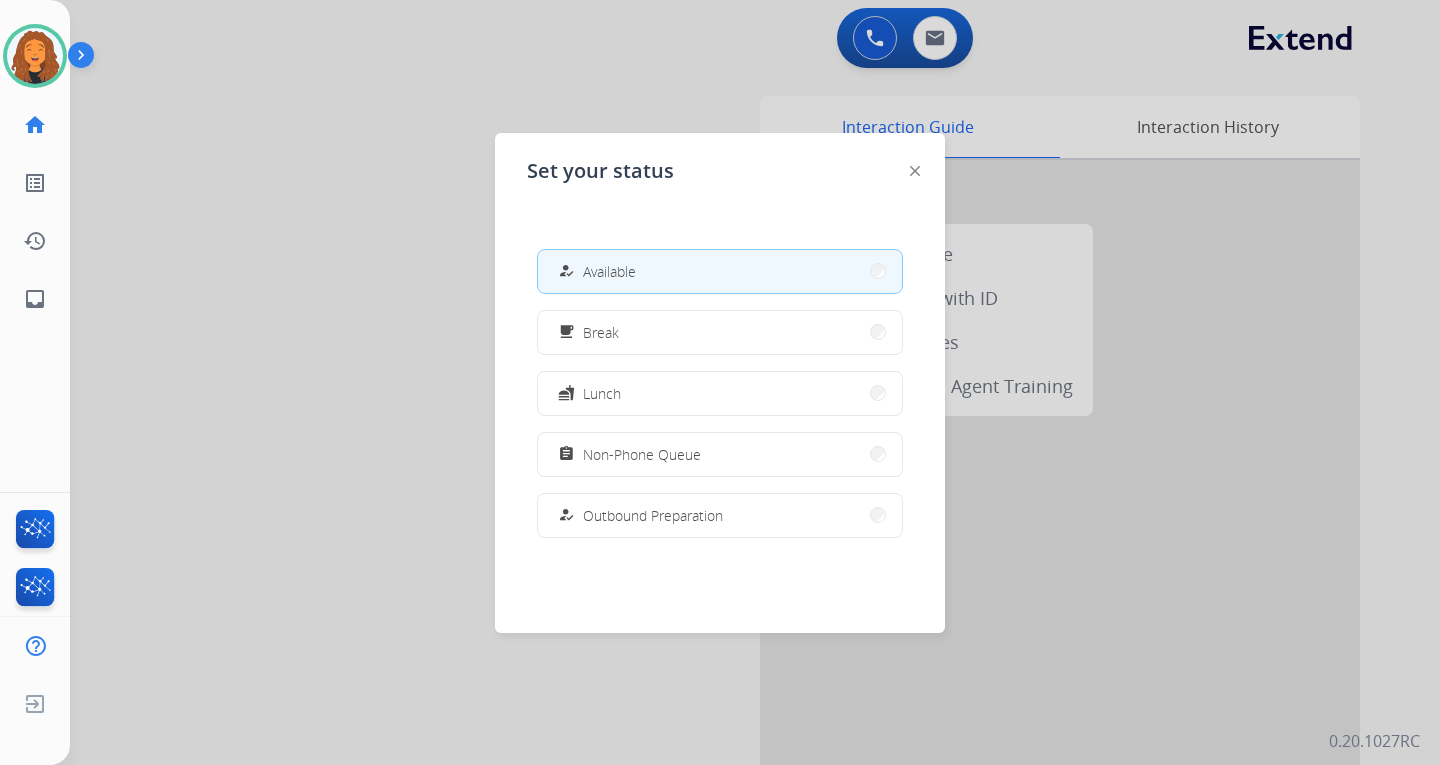 click at bounding box center [720, 382] 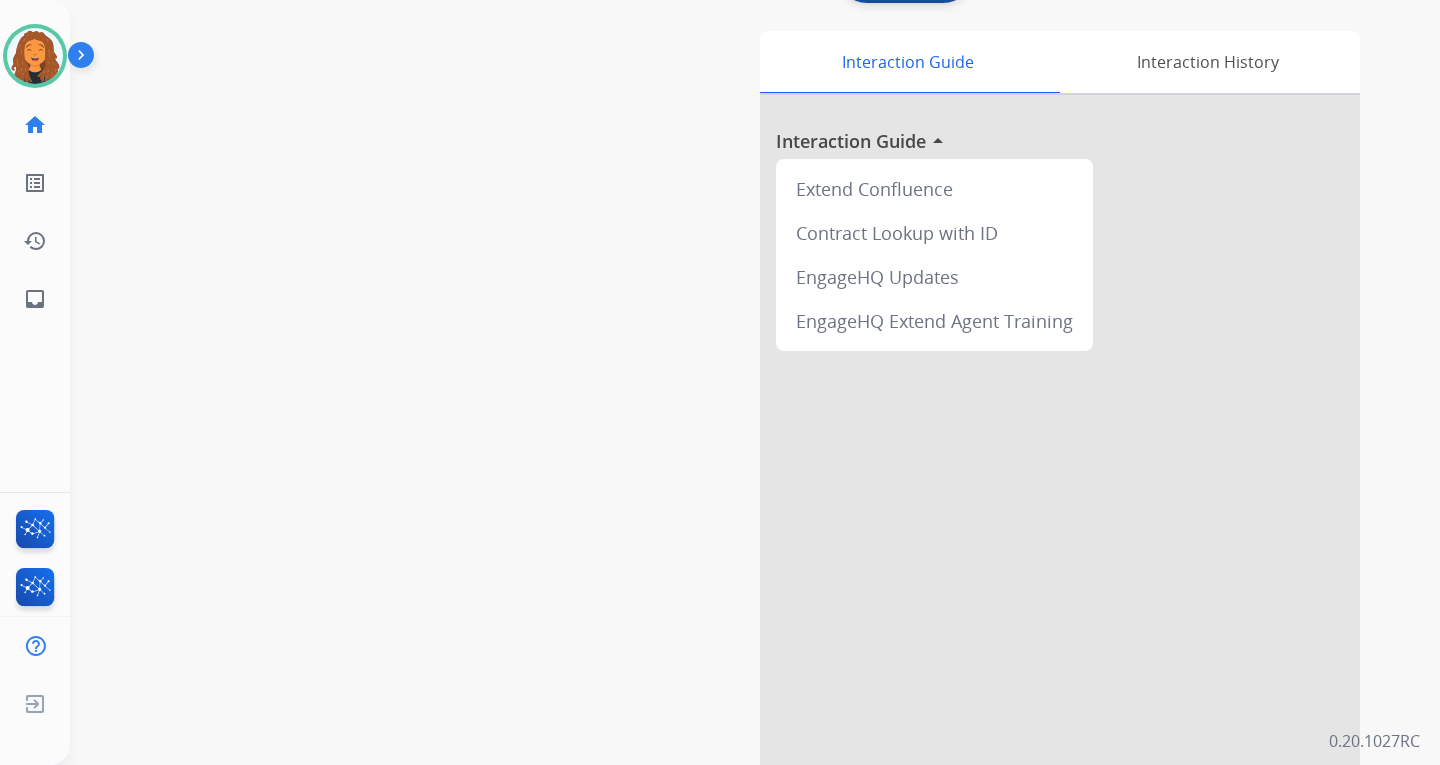 scroll, scrollTop: 100, scrollLeft: 0, axis: vertical 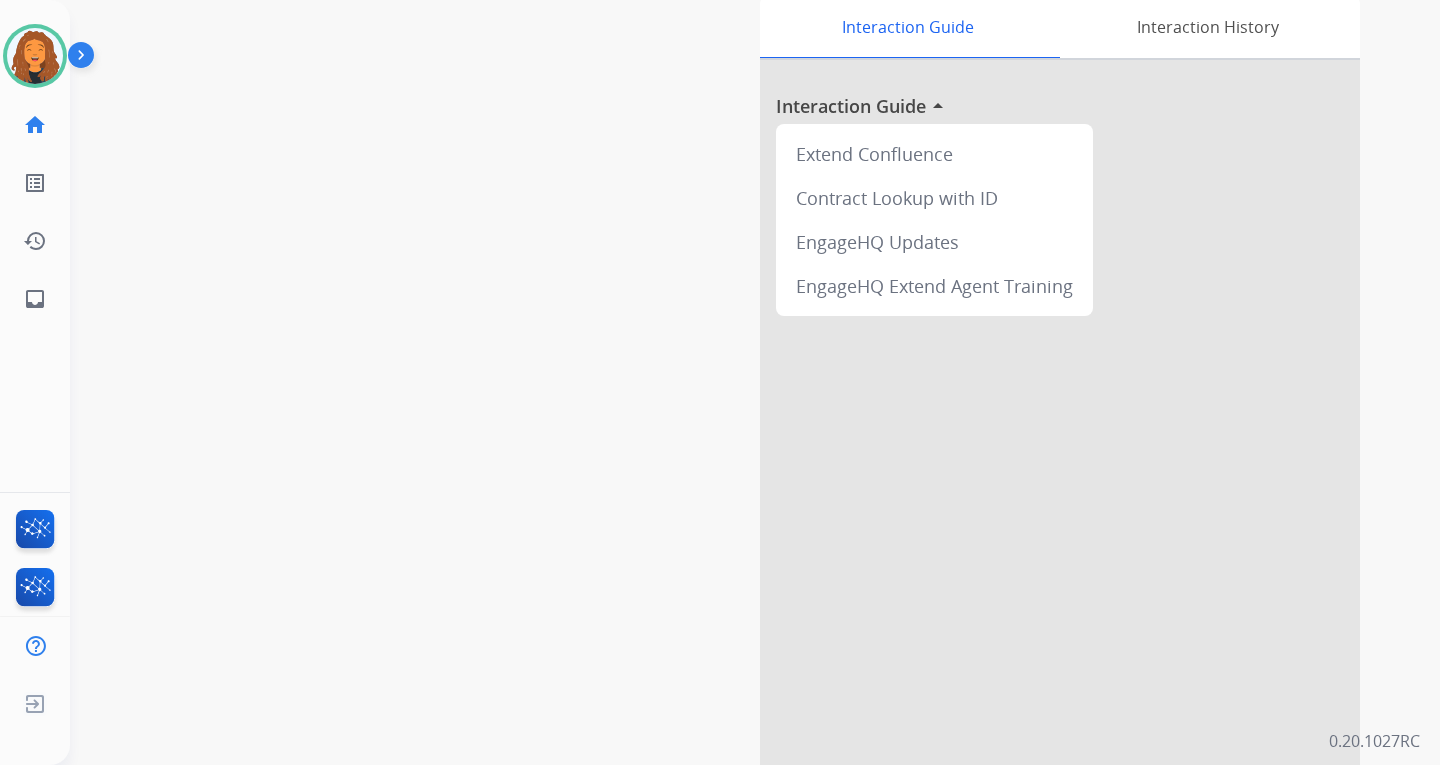 click on "swap_horiz Break voice bridge close_fullscreen Connect 3-Way Call merge_type Separate 3-Way Call  Interaction Guide   Interaction History  Interaction Guide arrow_drop_up  Extend Confluence   Contract Lookup with ID   EngageHQ Updates   EngageHQ Extend Agent Training" at bounding box center [731, 389] 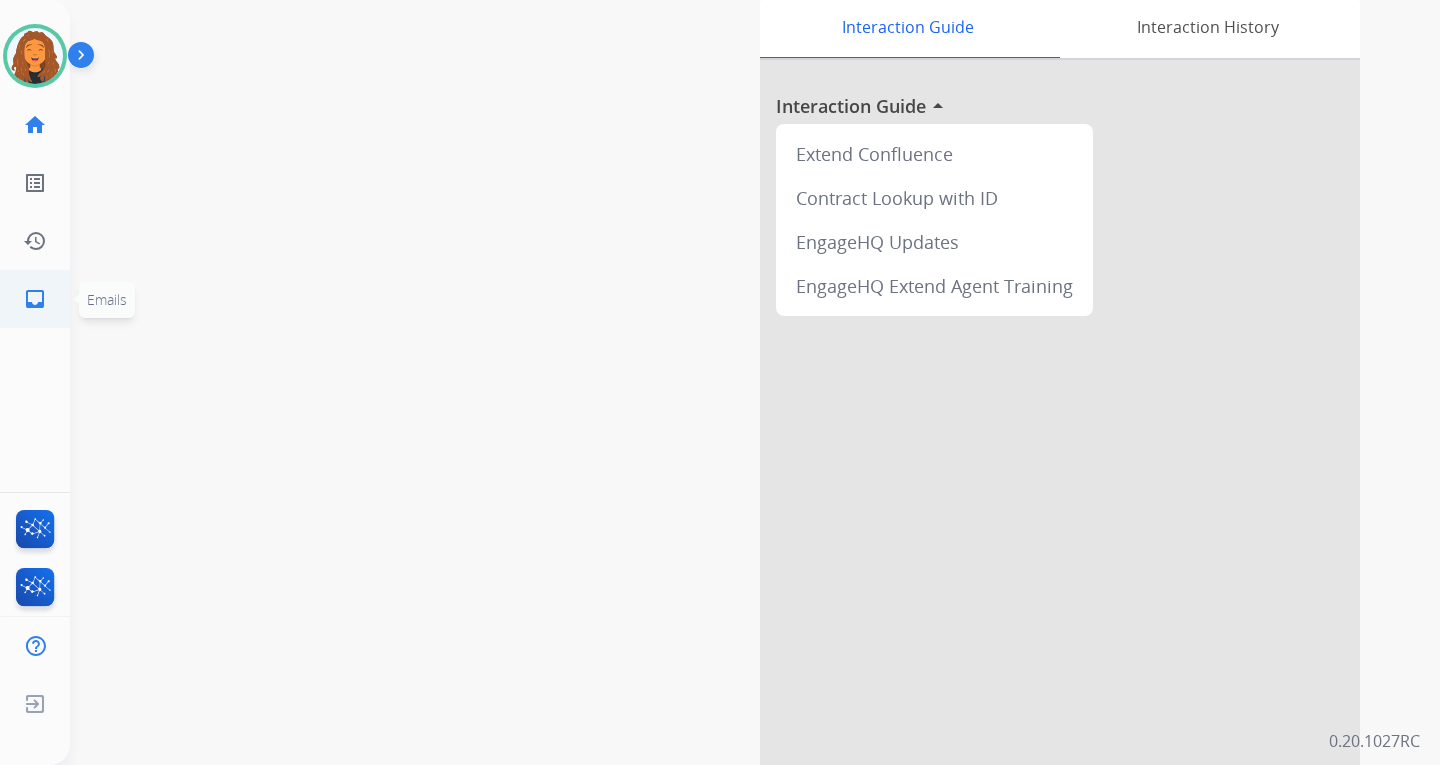 click on "inbox" 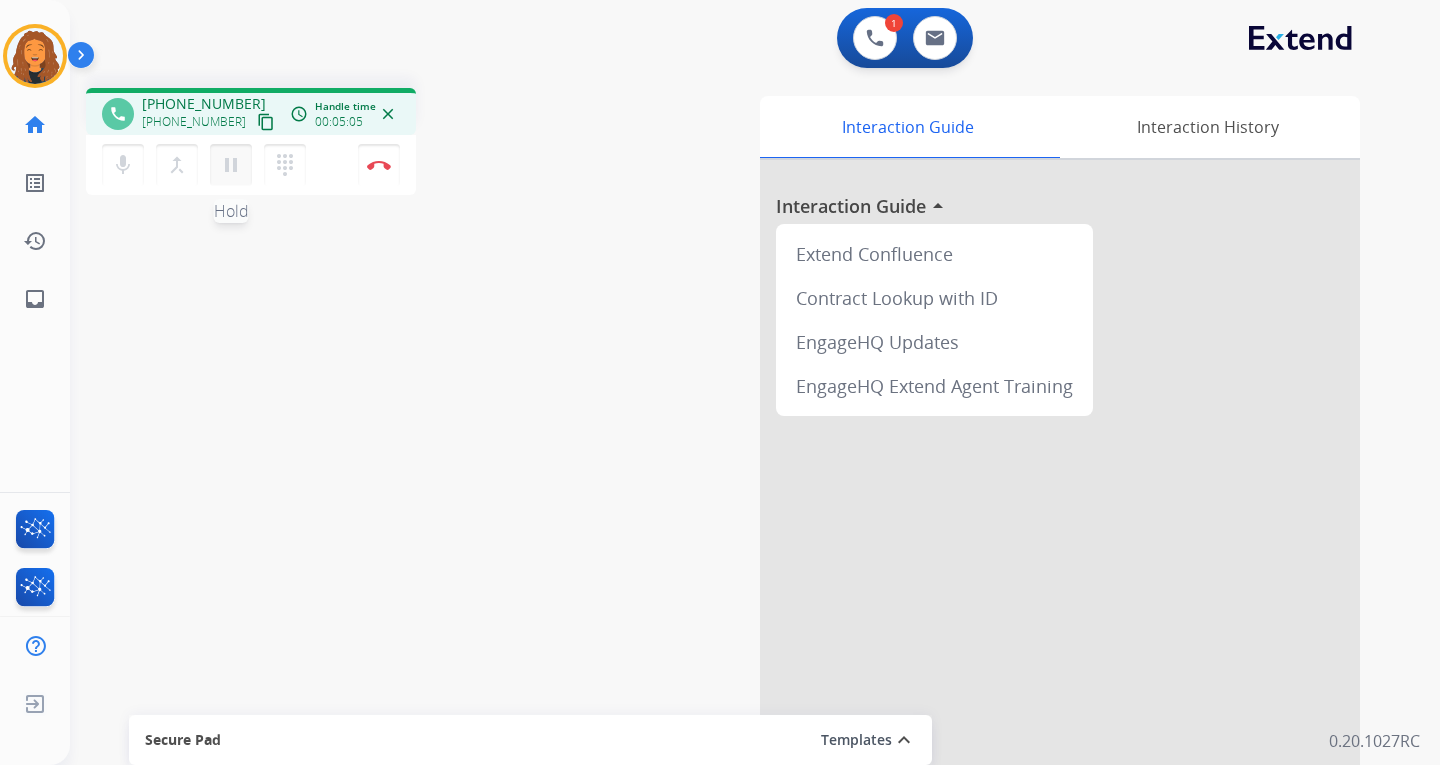 click on "pause" at bounding box center [231, 165] 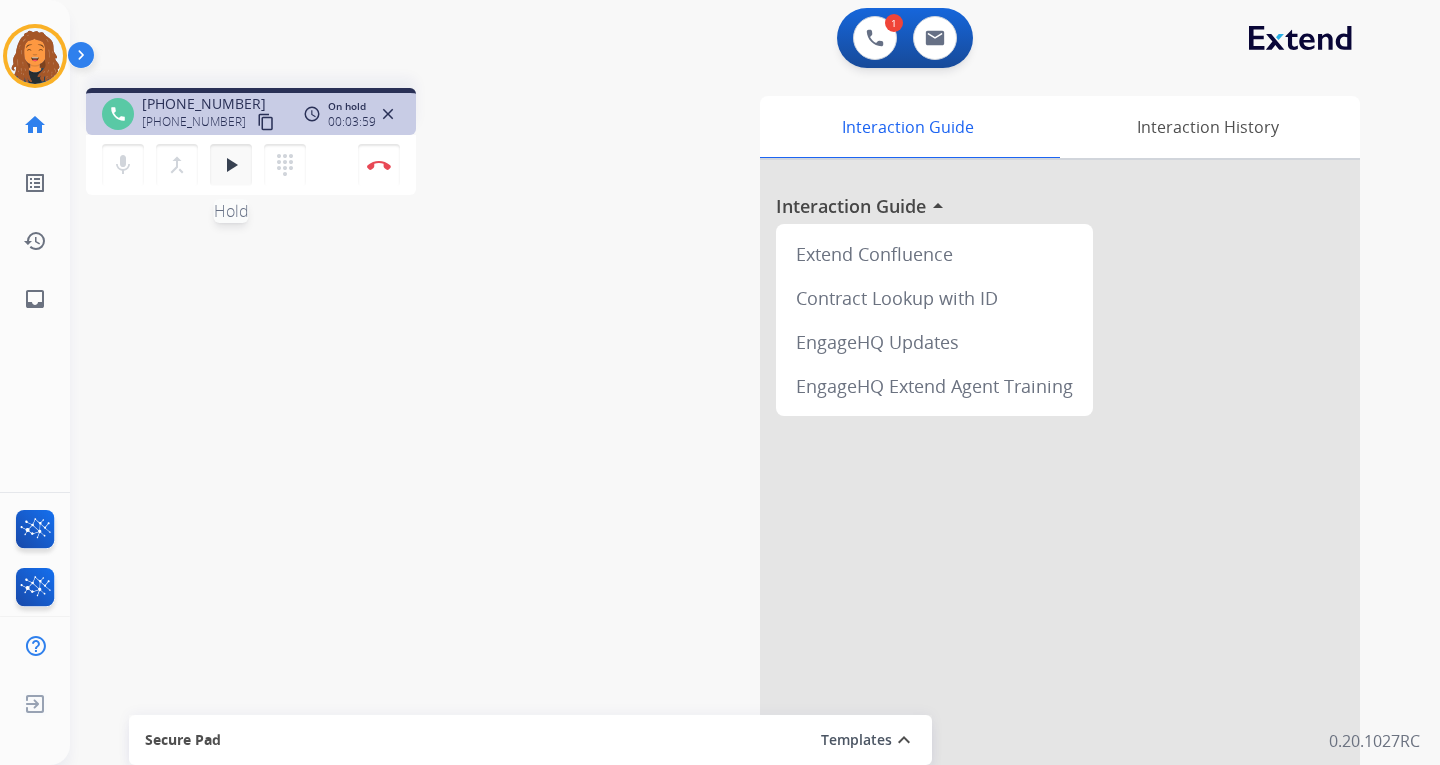 click on "play_arrow" at bounding box center [231, 165] 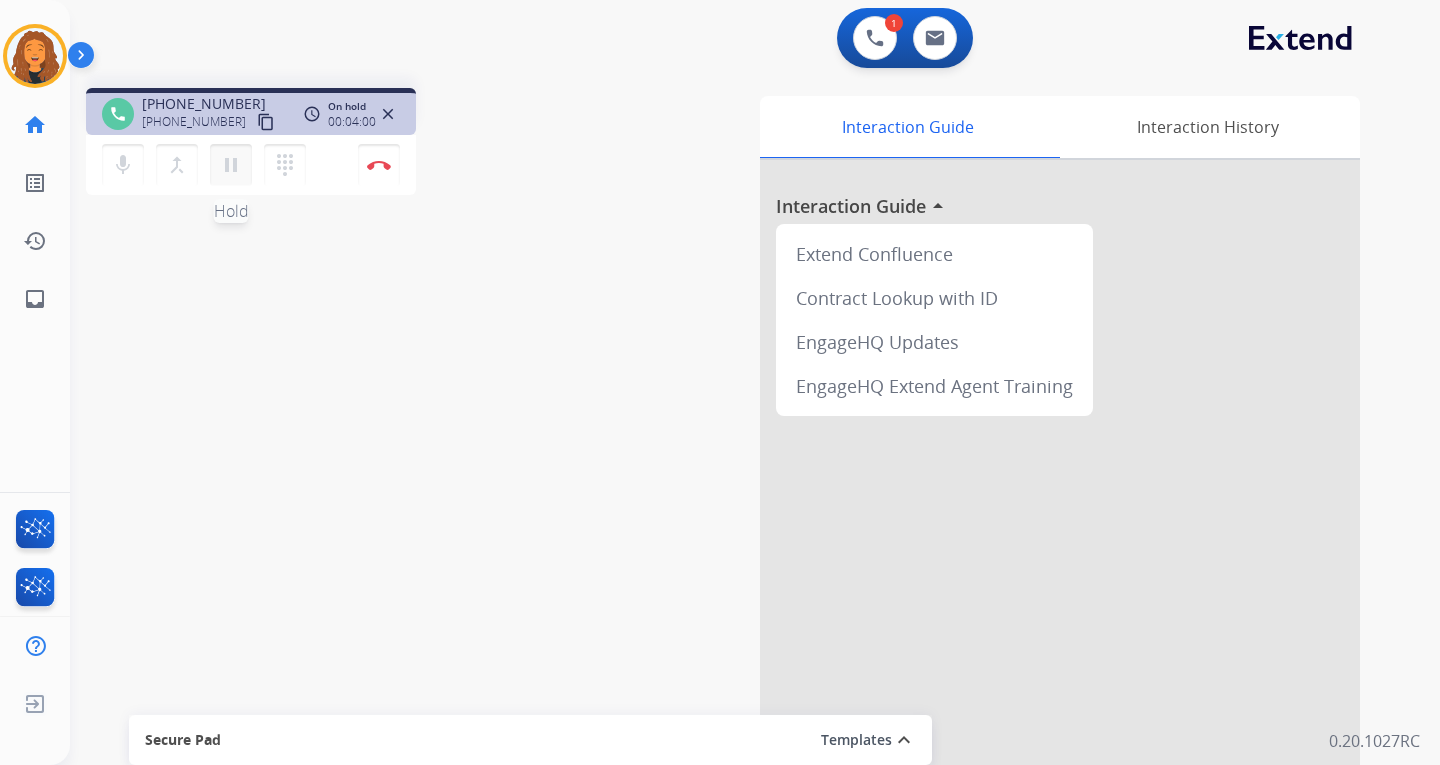click on "pause" at bounding box center (231, 165) 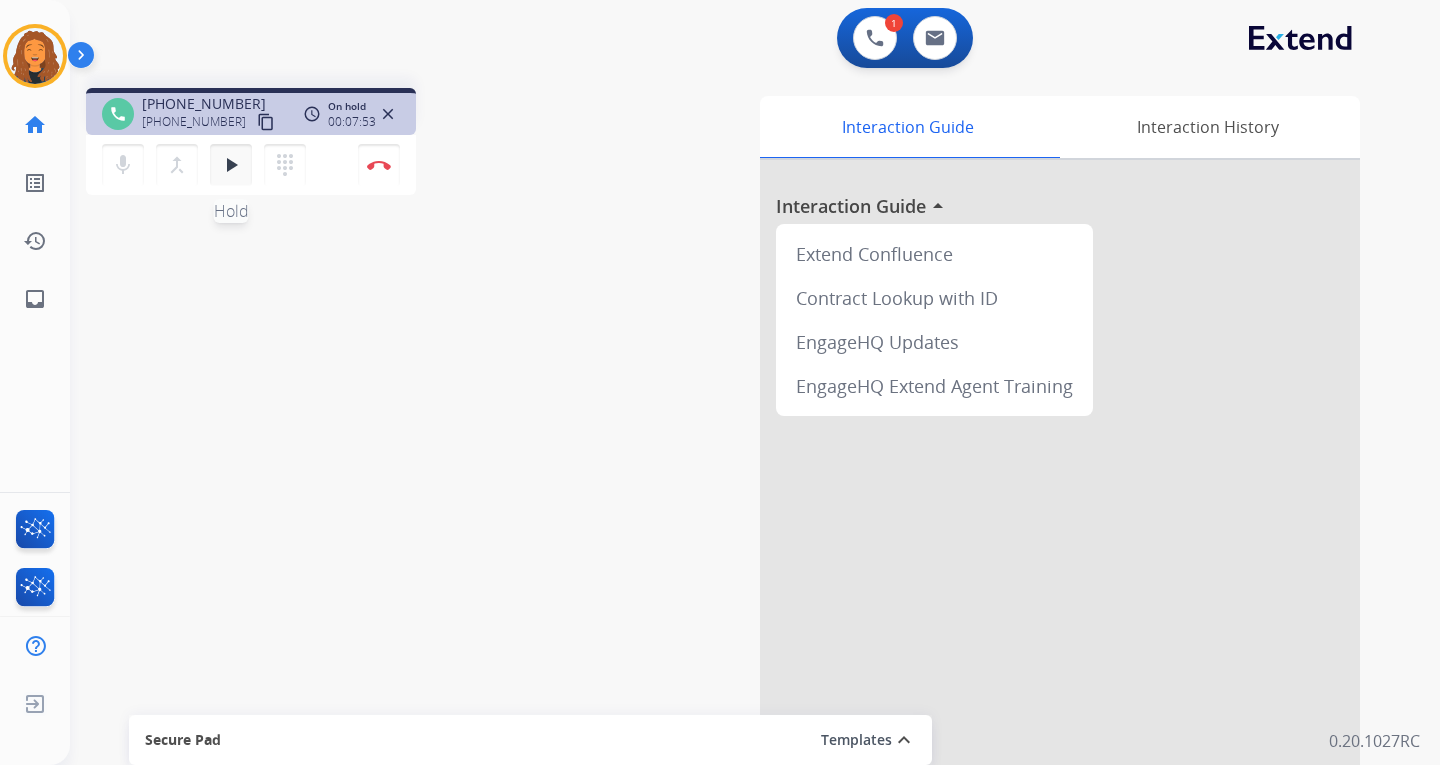 click on "play_arrow Hold" at bounding box center (231, 165) 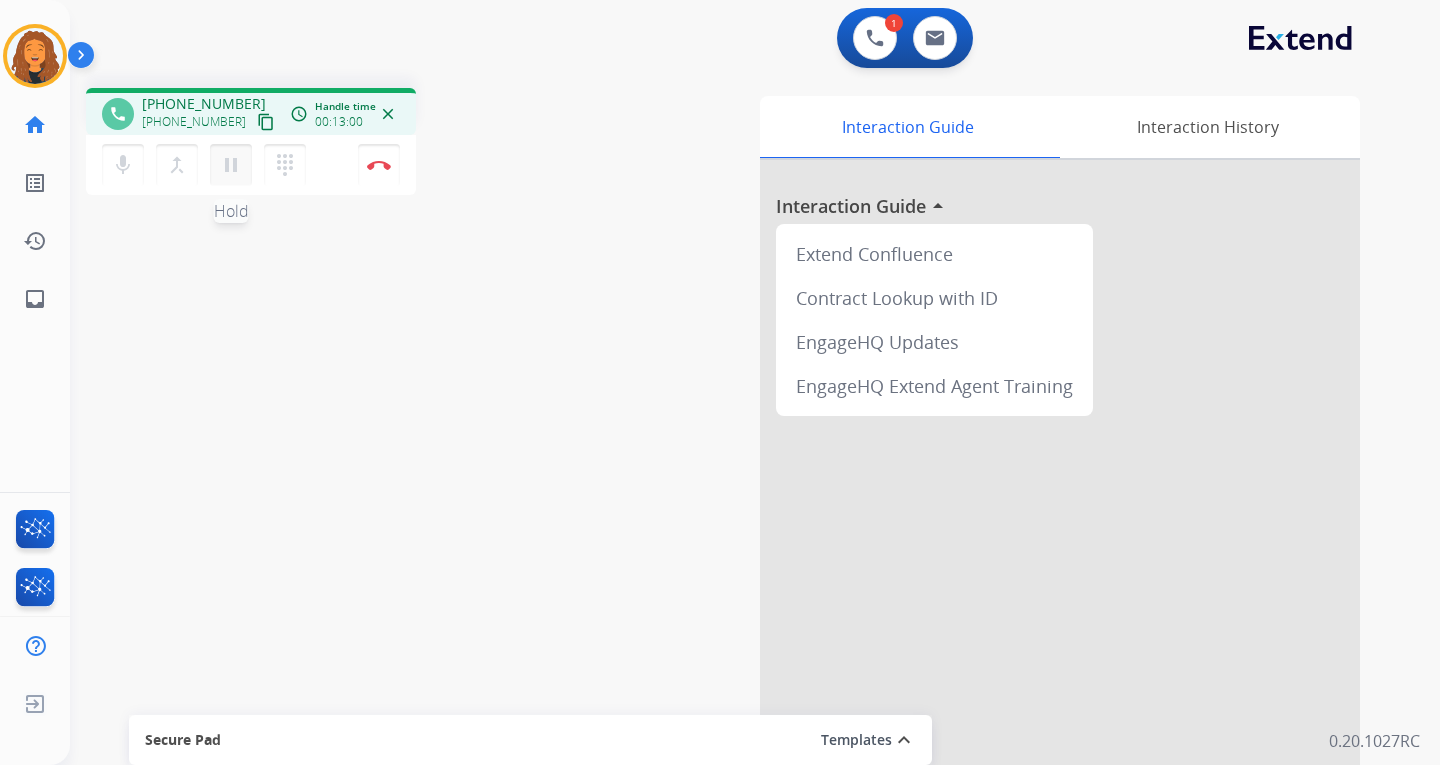 click on "pause" at bounding box center (231, 165) 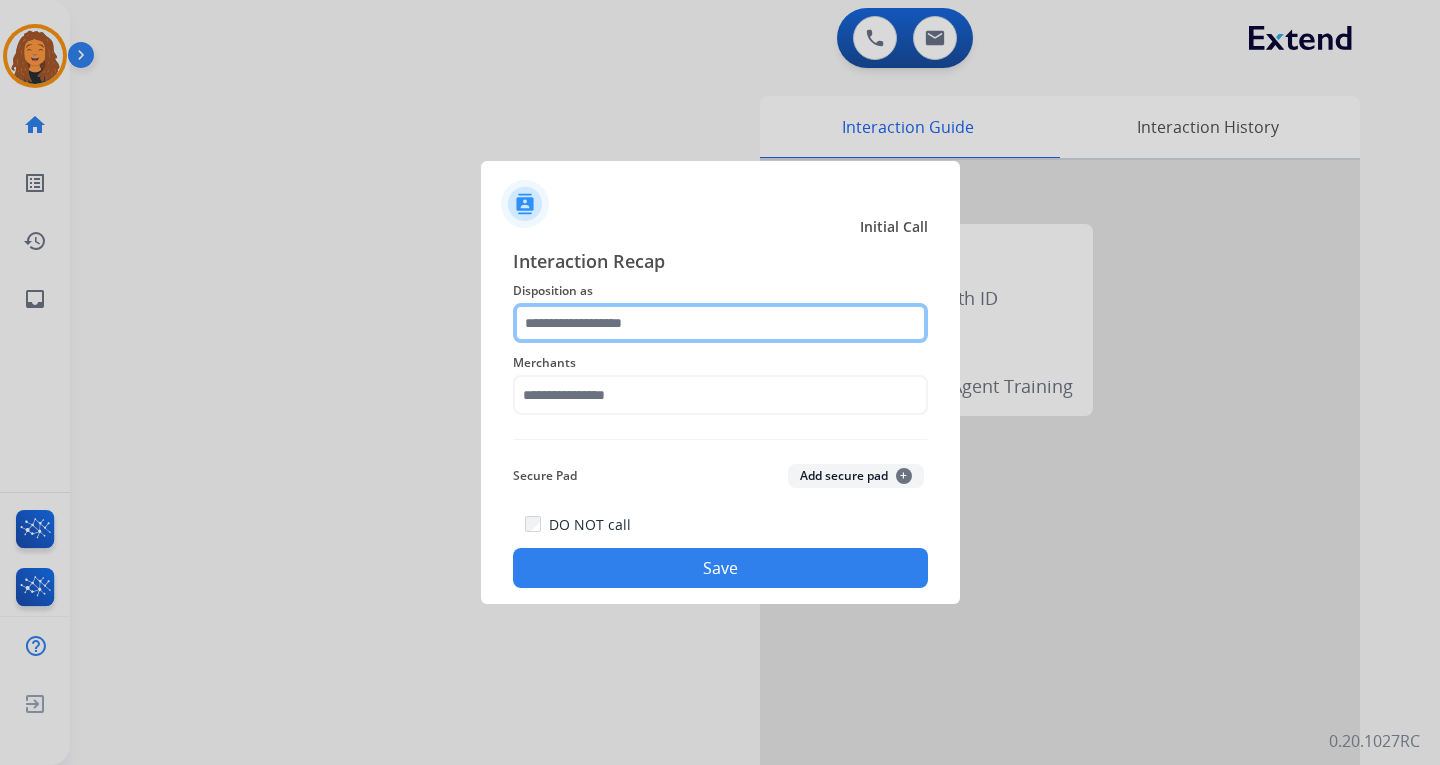 click 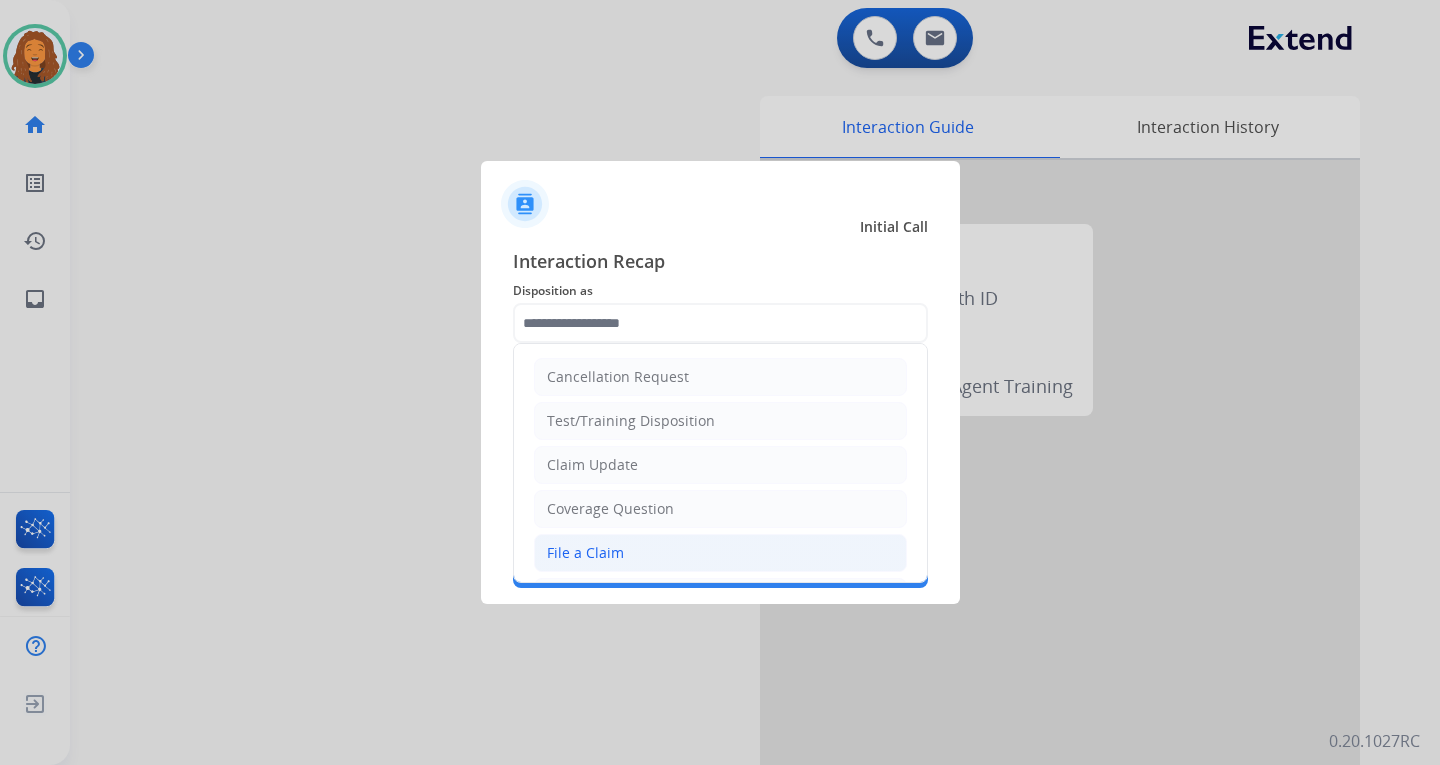 click on "File a Claim" 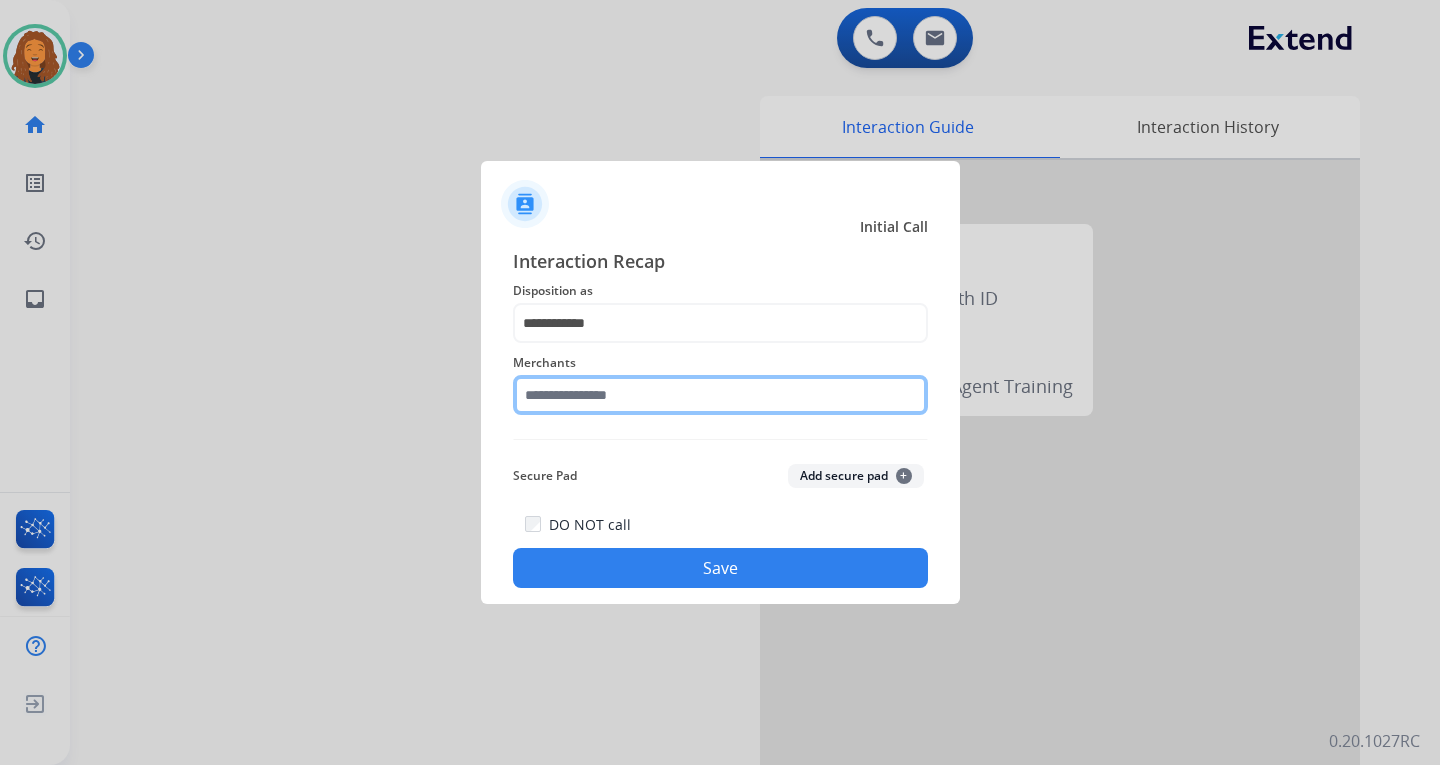 click 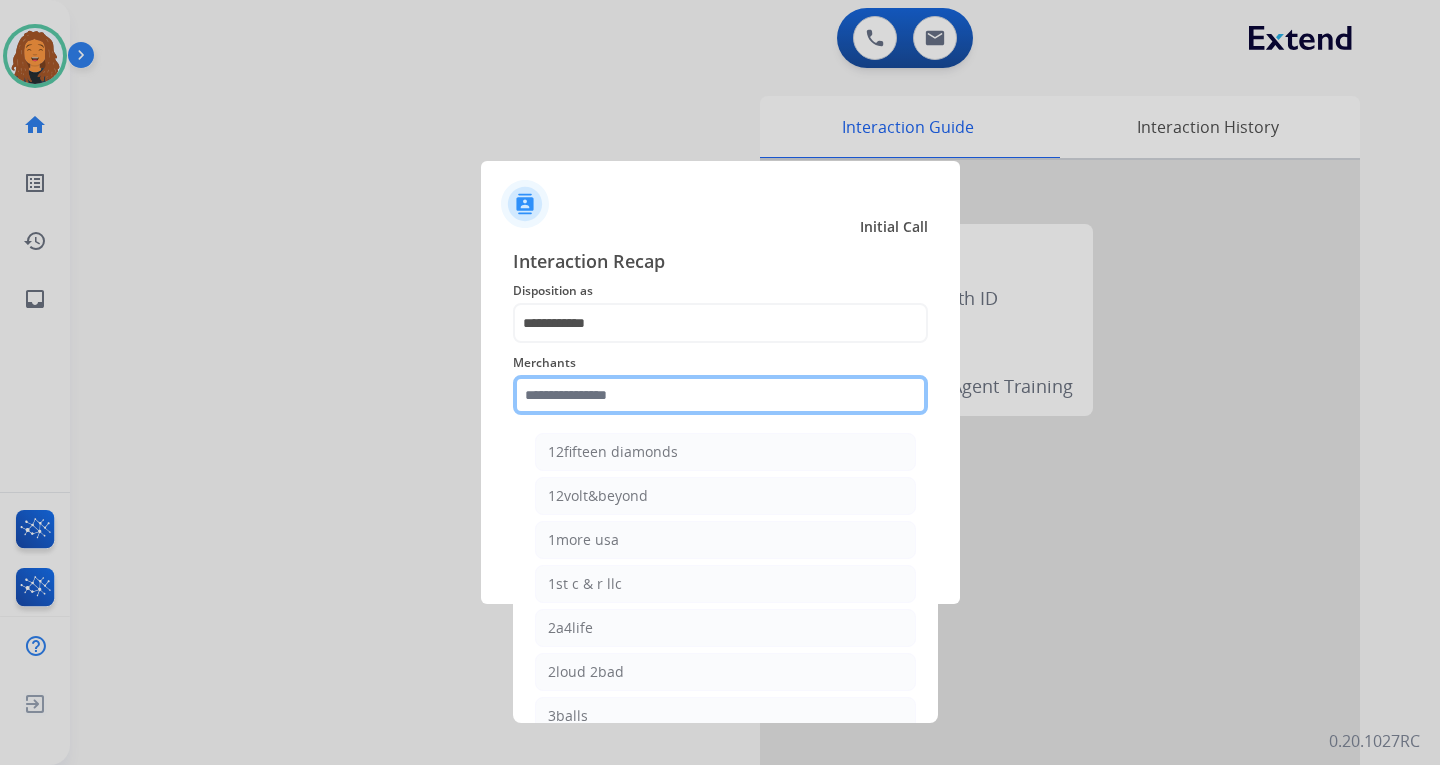 type on "*" 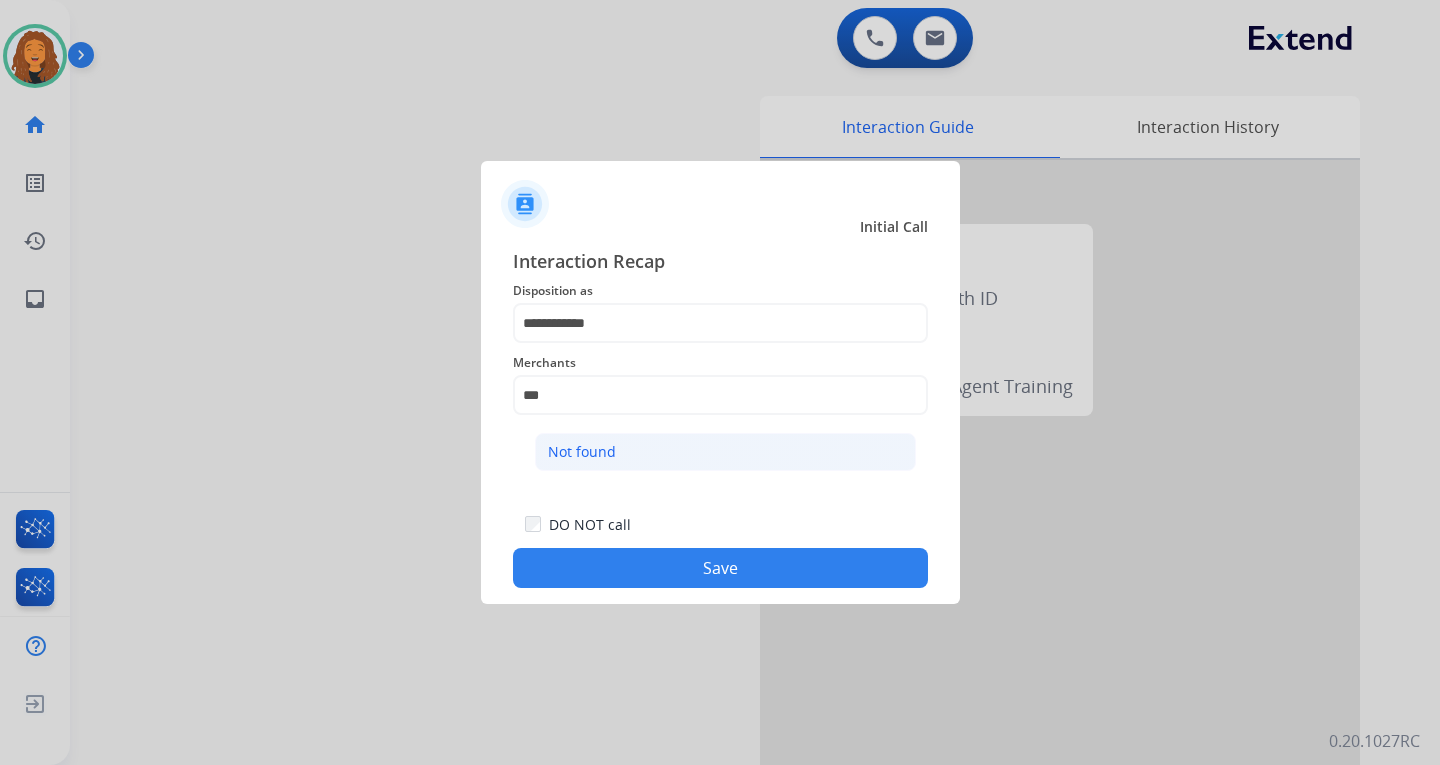 click on "Not found" 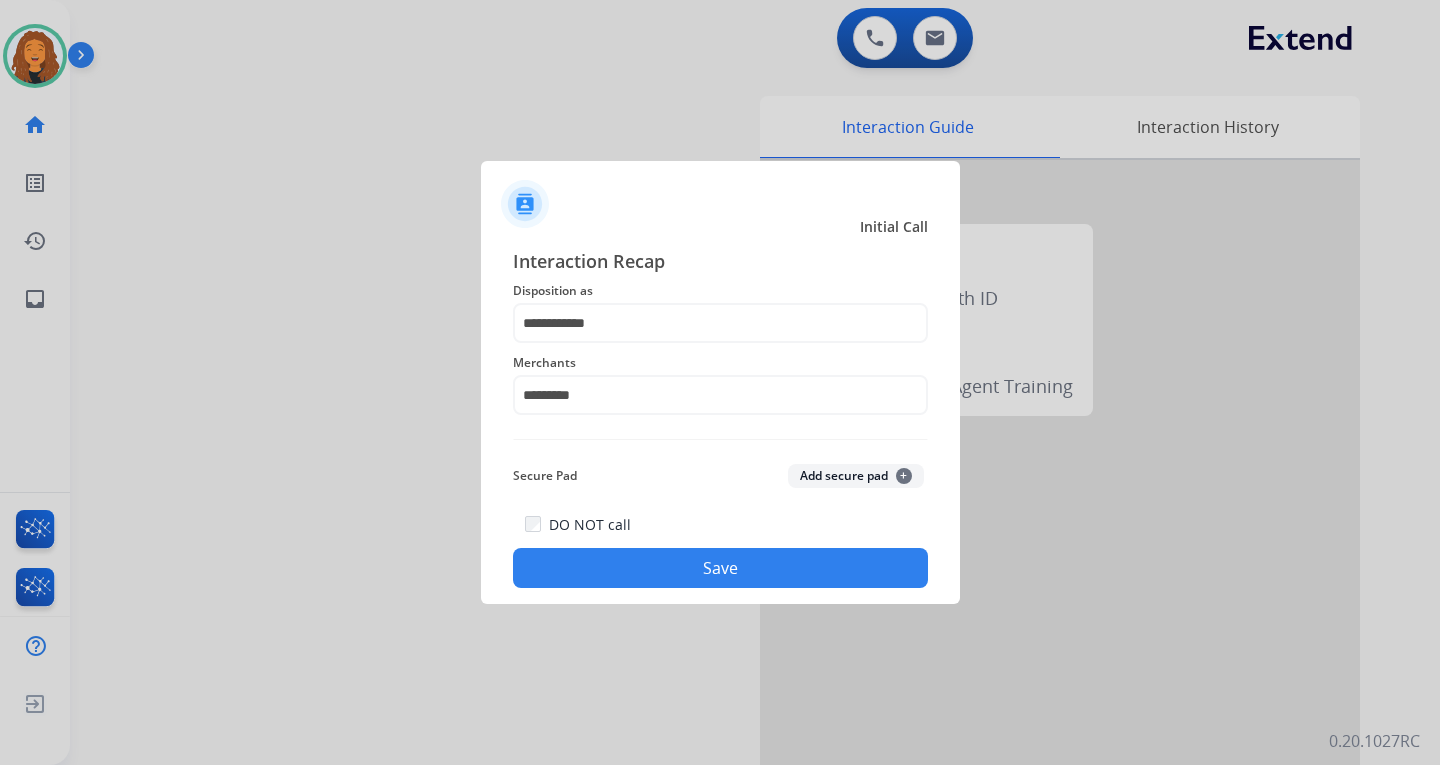 click on "Save" 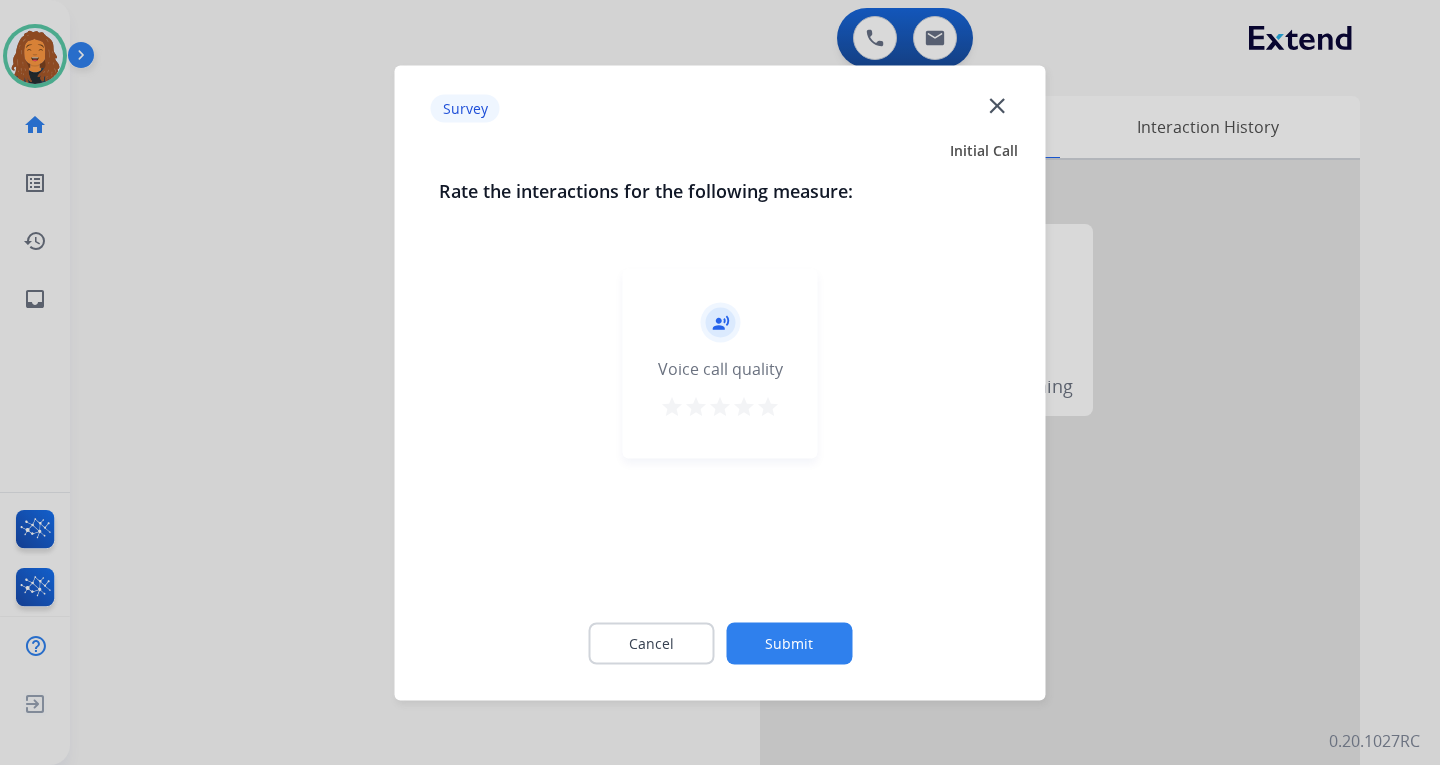 click on "Submit" 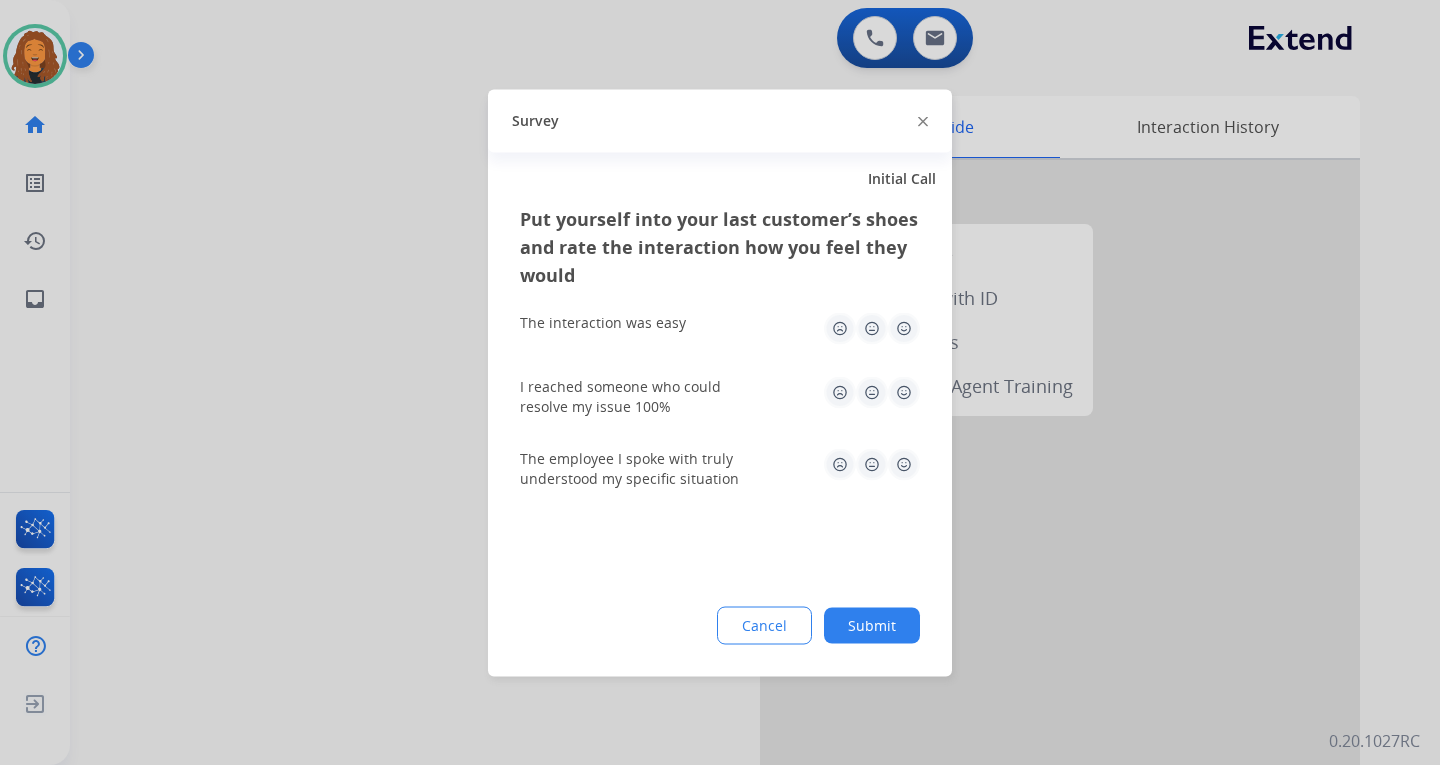 click on "Submit" 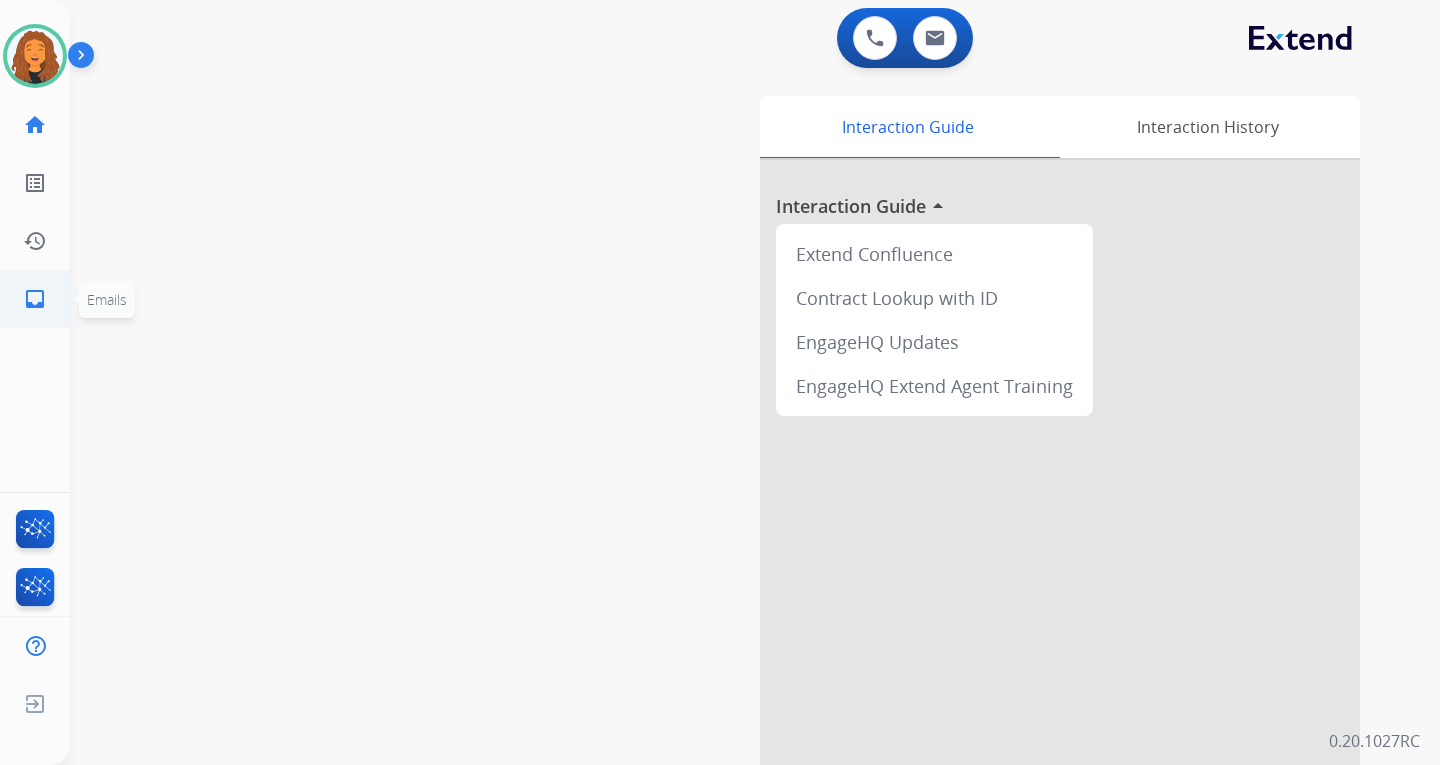 click on "inbox" 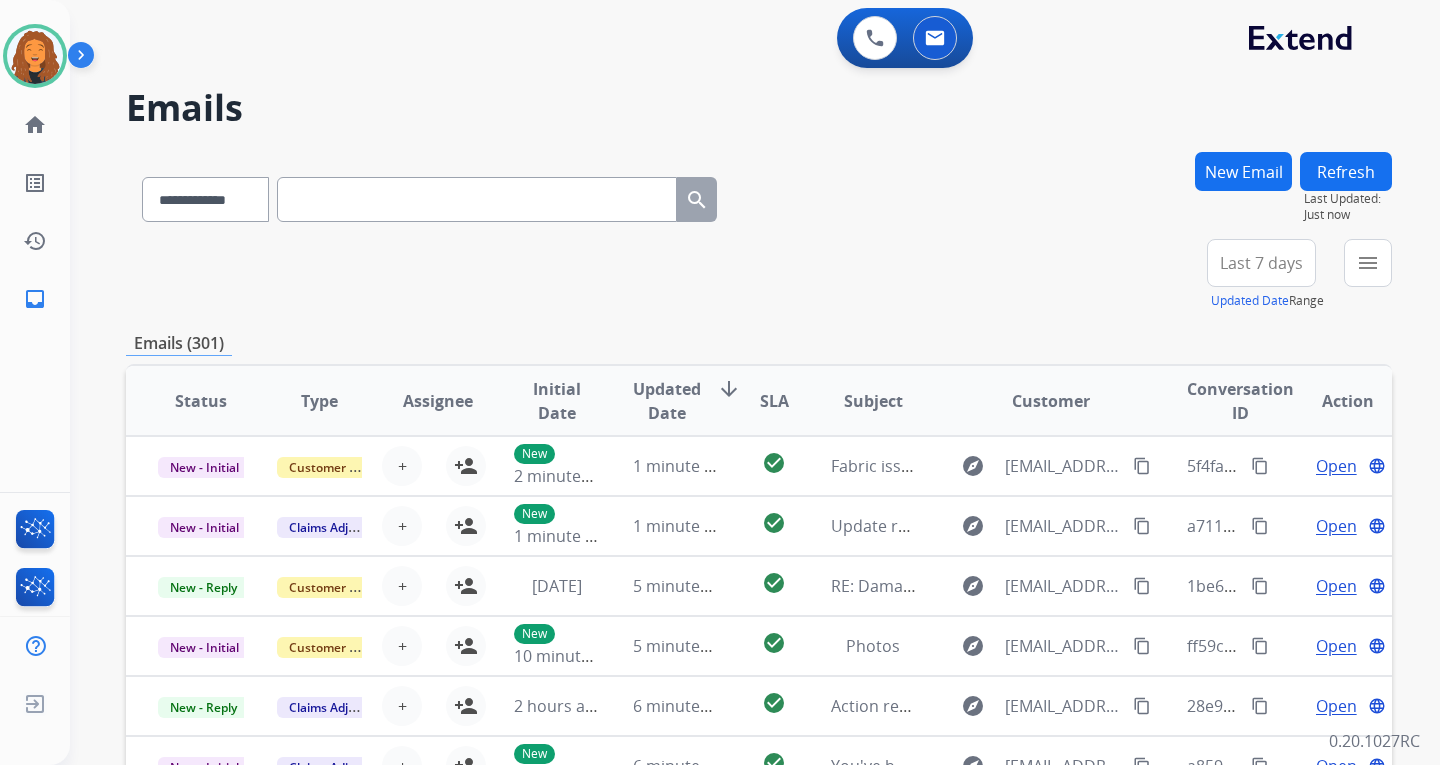 click on "Refresh" at bounding box center (1346, 171) 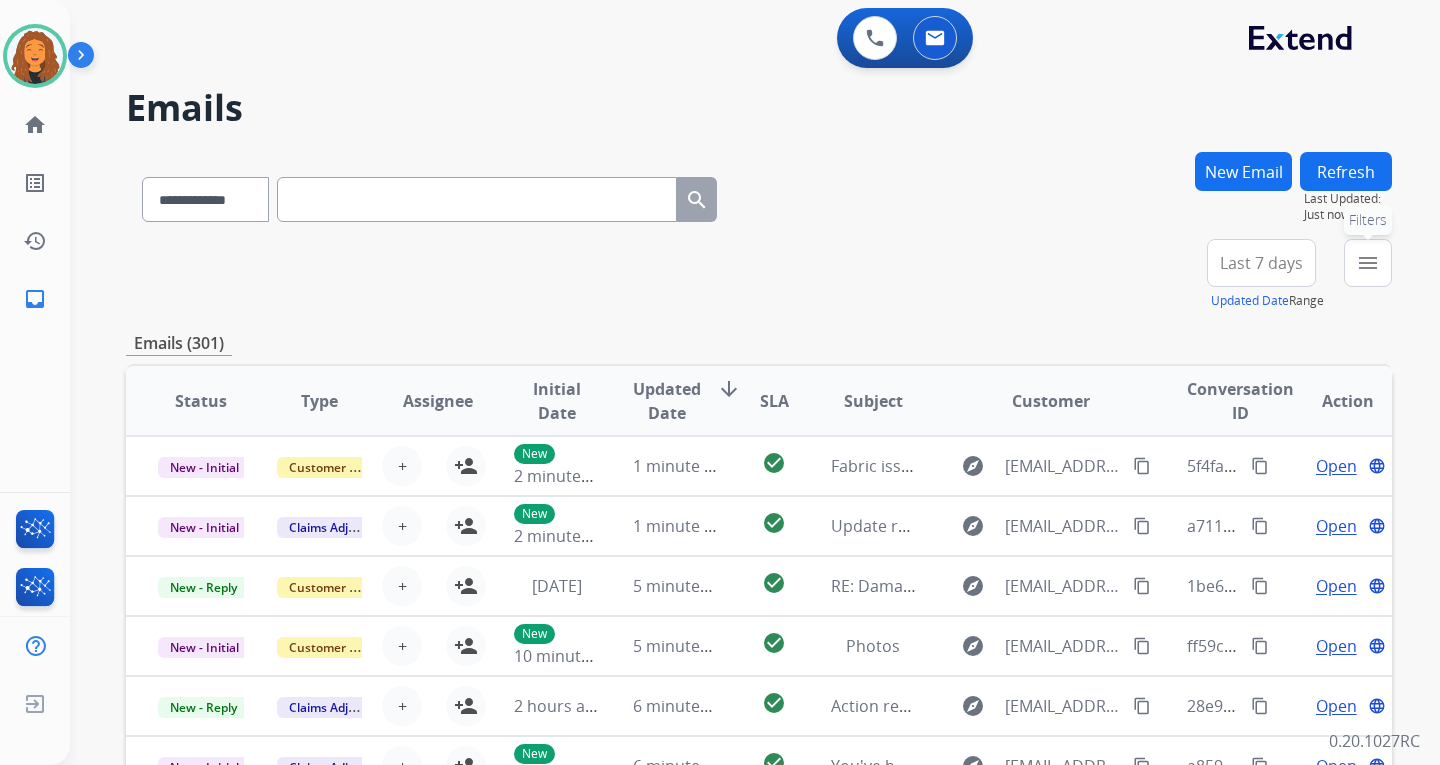 click on "menu" at bounding box center (1368, 263) 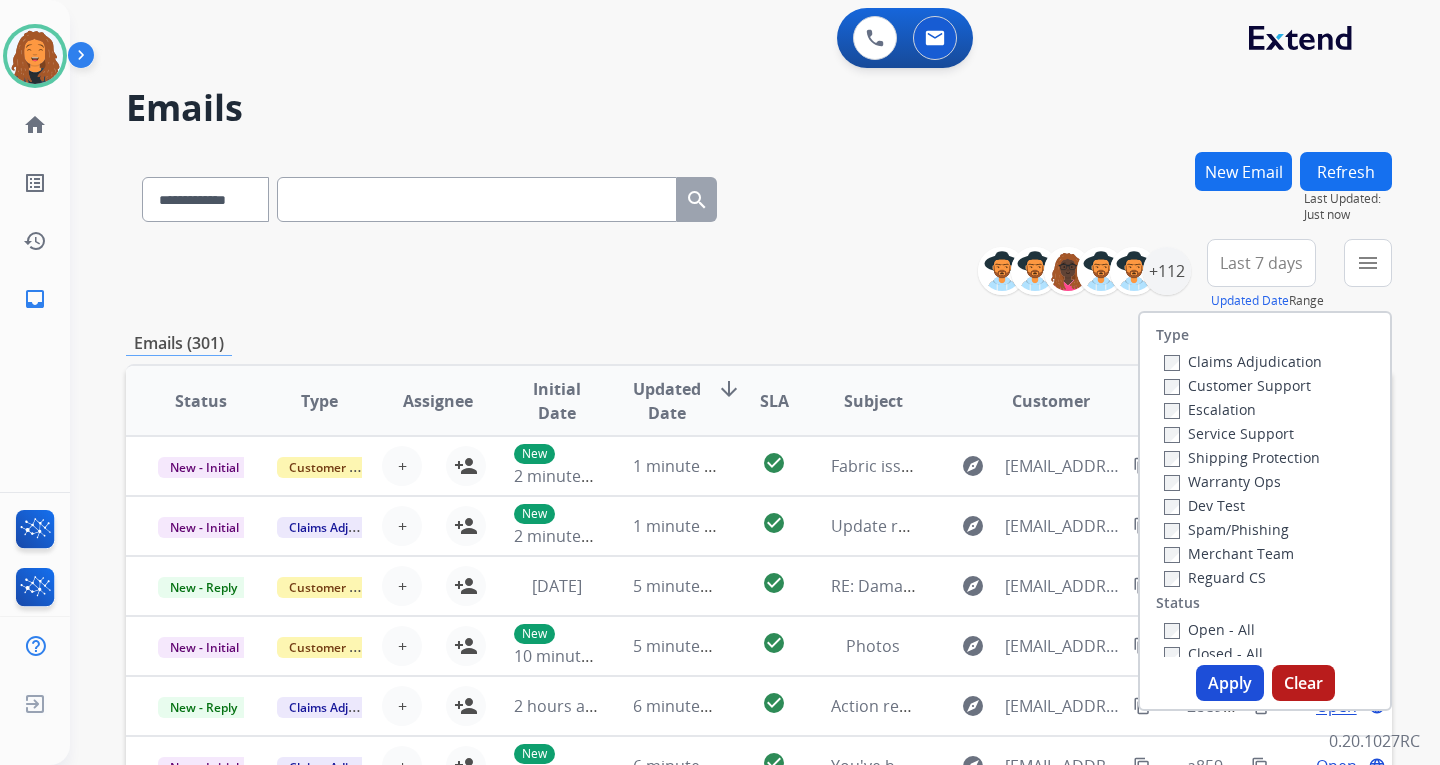 click on "Customer Support" at bounding box center [1237, 385] 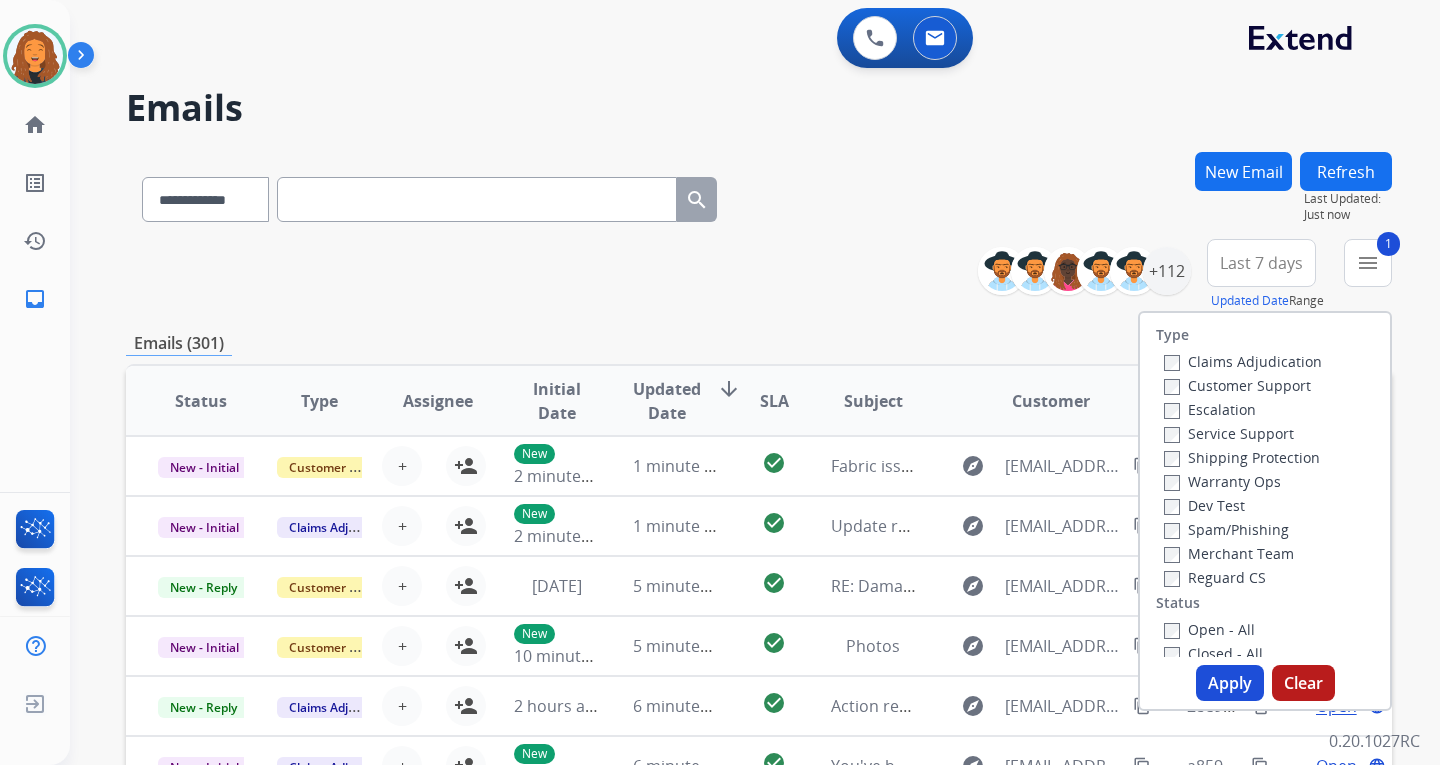click on "Reguard CS" at bounding box center (1215, 577) 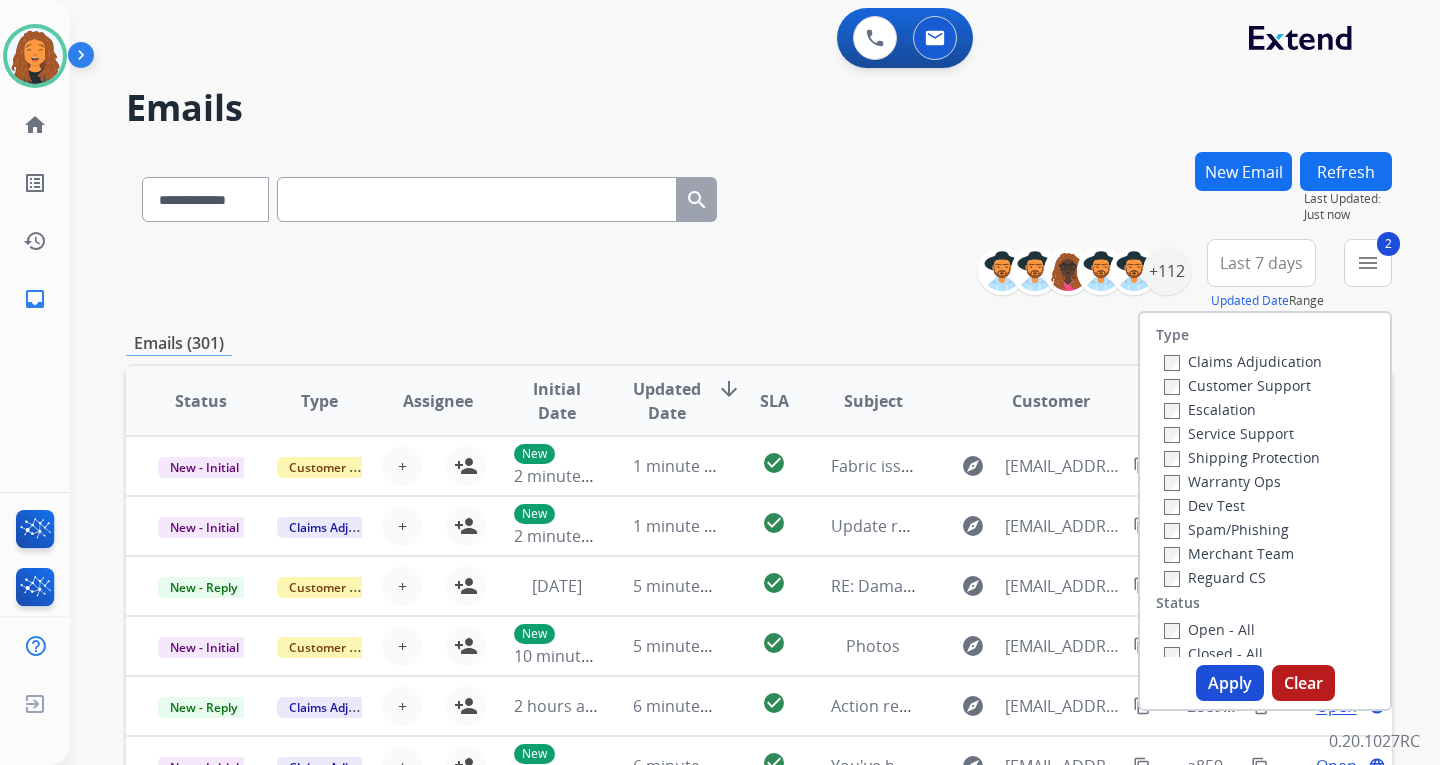 click on "Shipping Protection" at bounding box center (1242, 457) 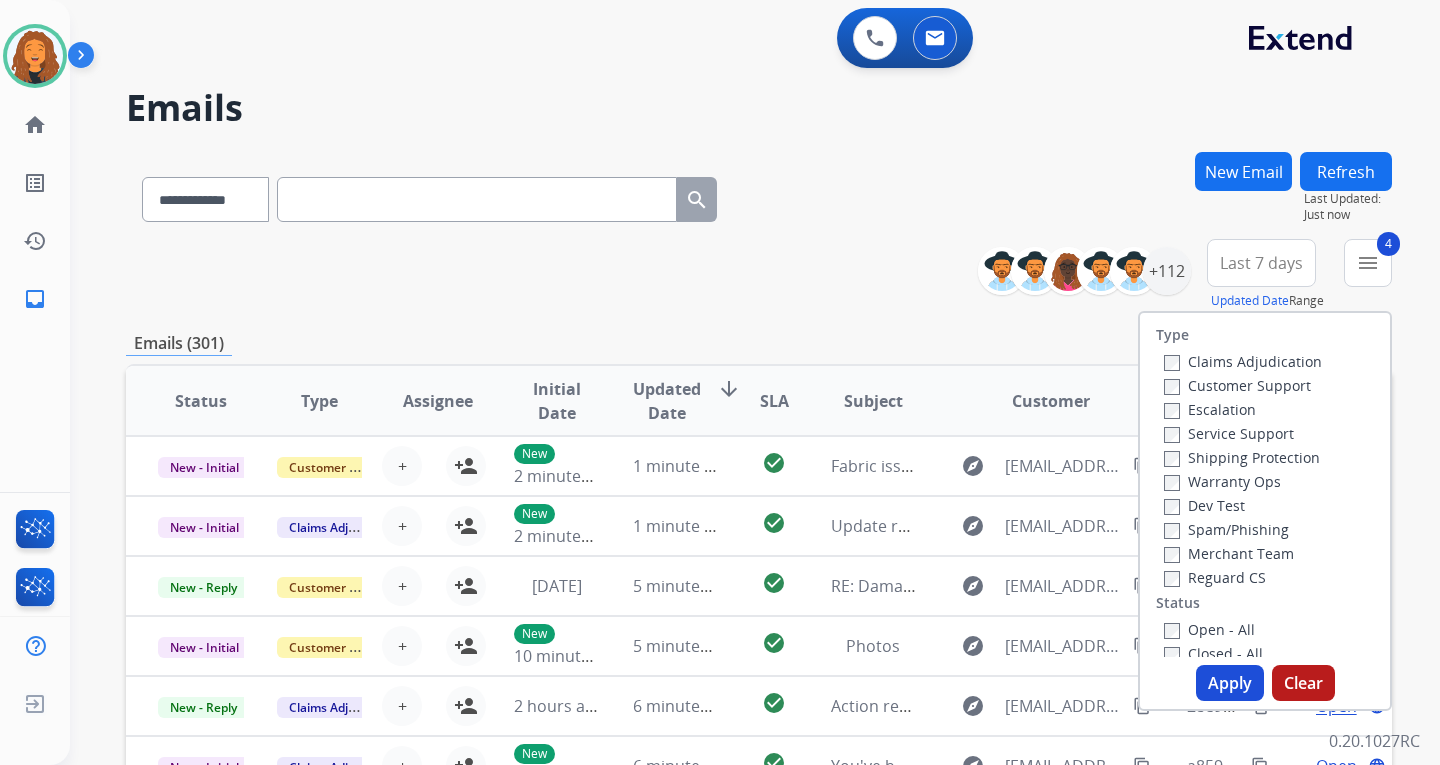 click on "Apply" at bounding box center [1230, 683] 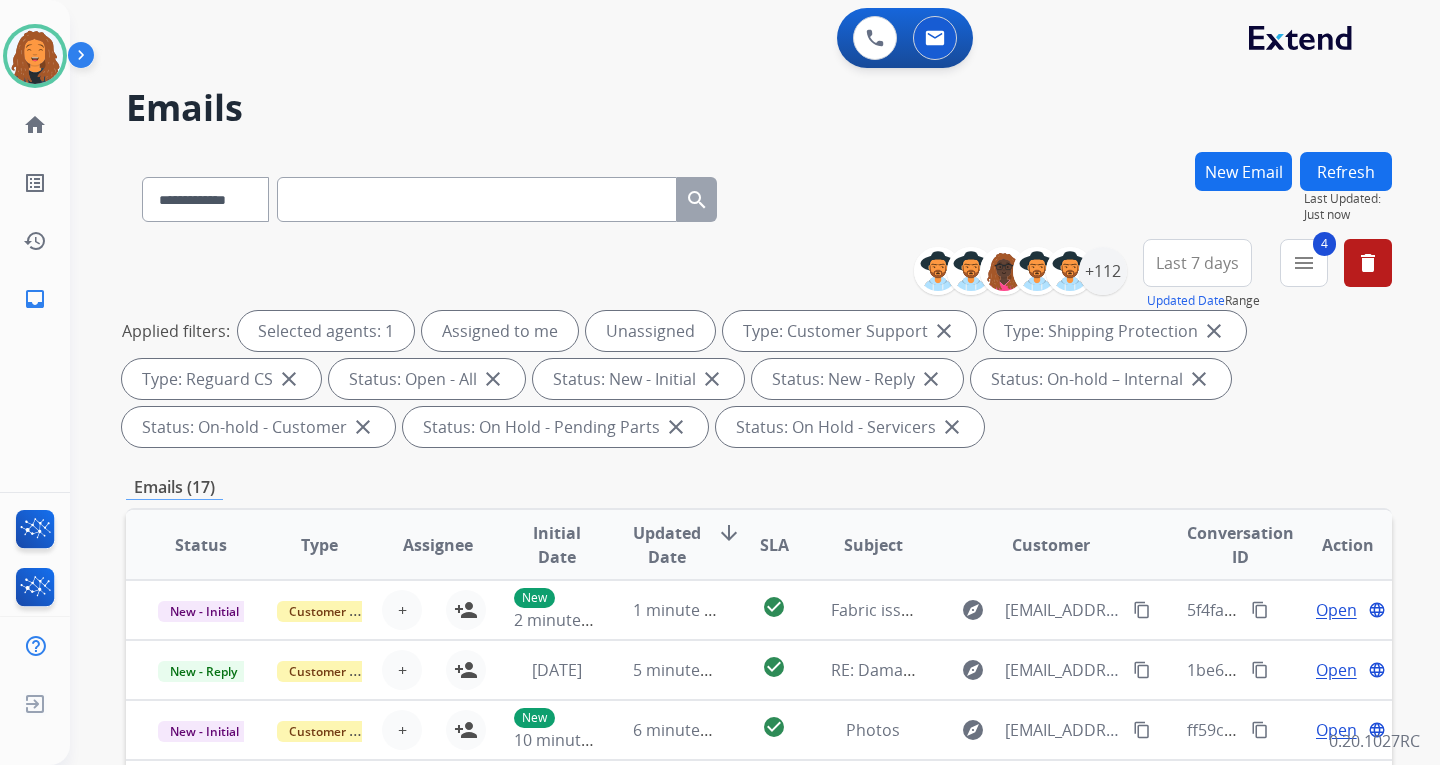 scroll, scrollTop: 2, scrollLeft: 0, axis: vertical 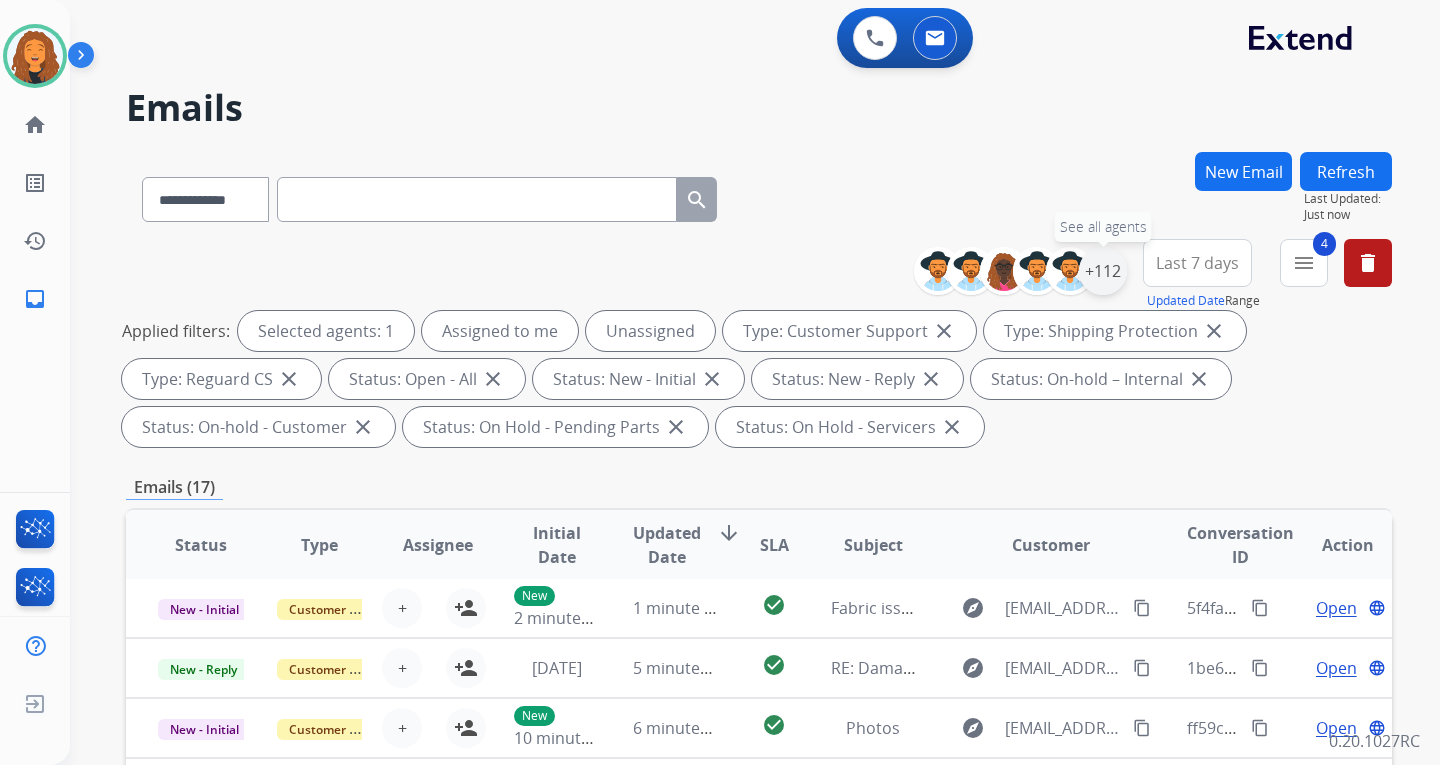 click on "+112" at bounding box center (1103, 271) 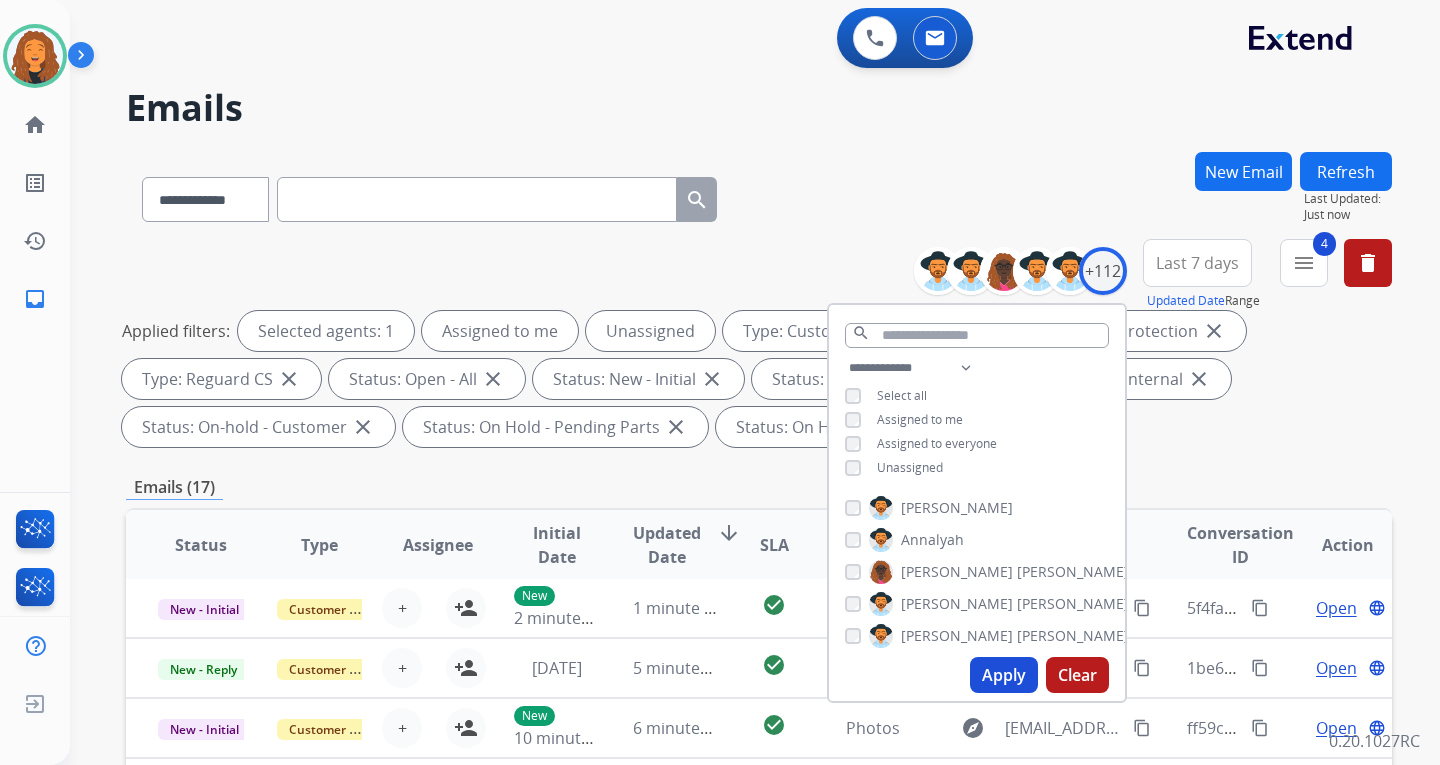 drag, startPoint x: 902, startPoint y: 467, endPoint x: 949, endPoint y: 589, distance: 130.7402 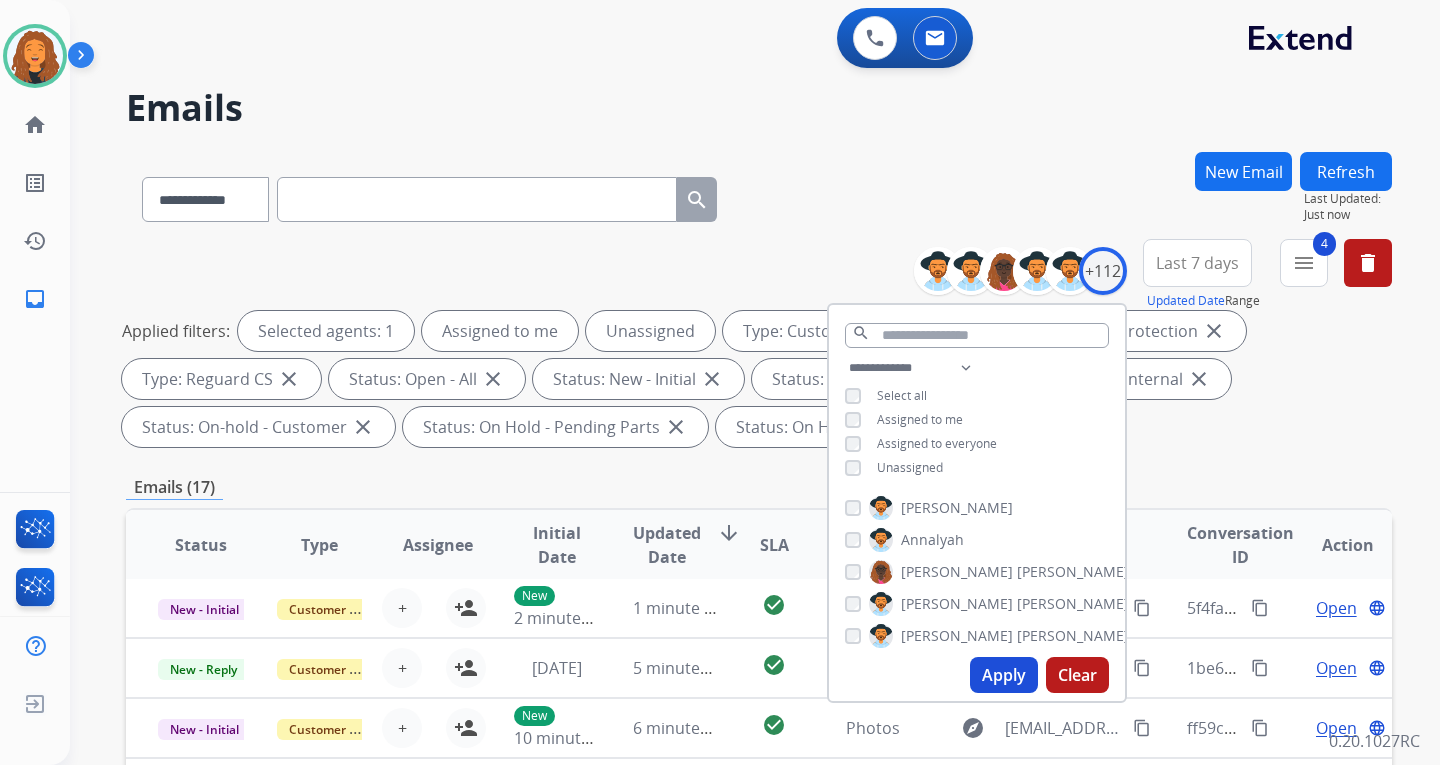 click on "**********" at bounding box center [977, 420] 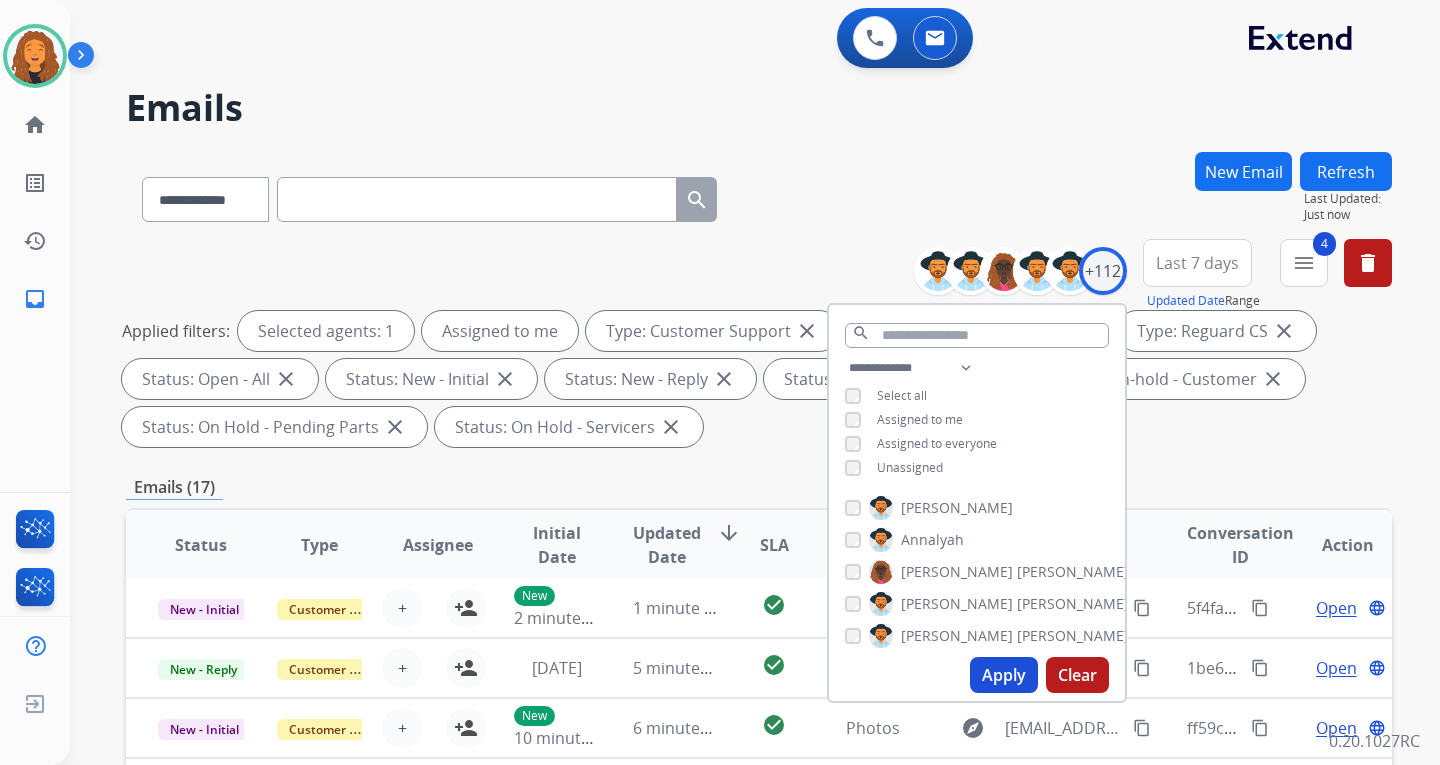 click on "Apply" at bounding box center [1004, 675] 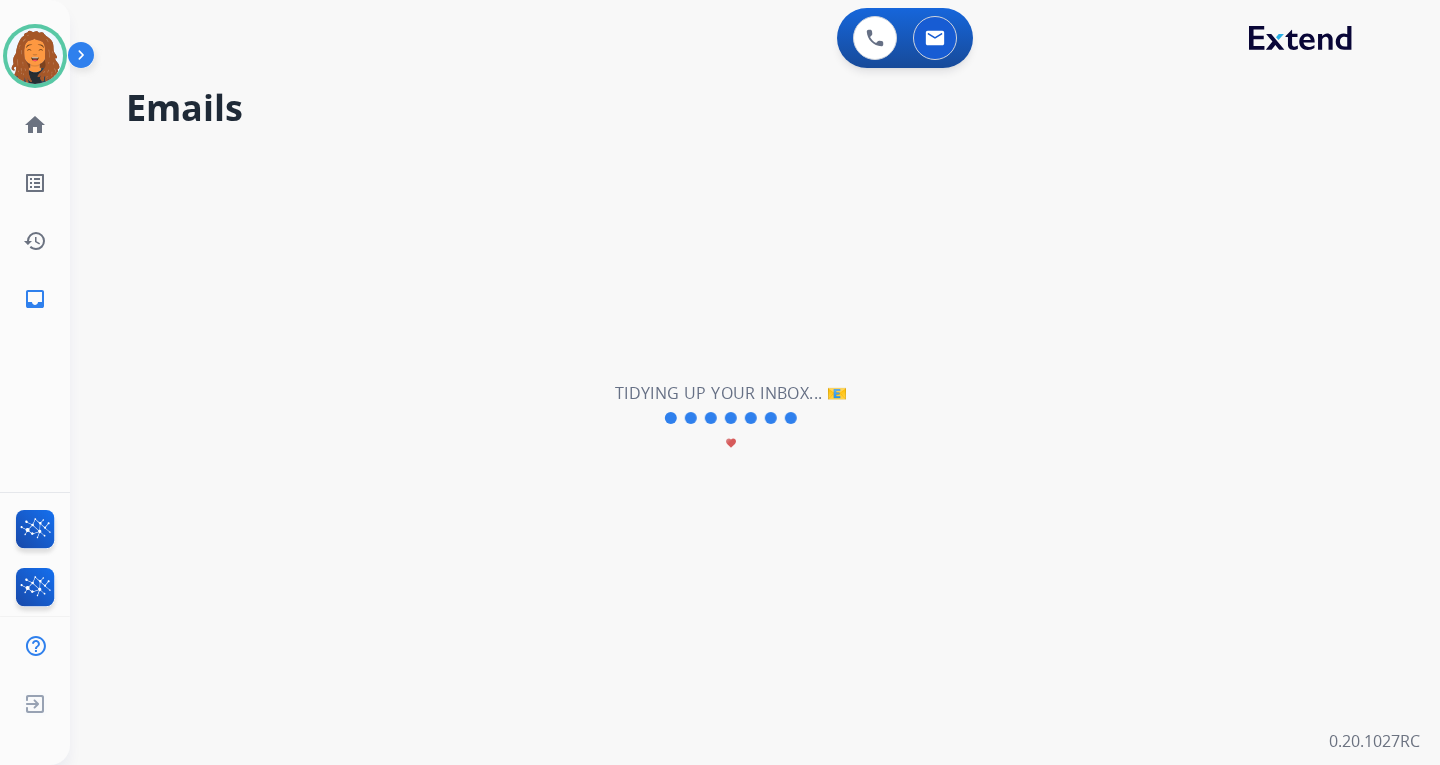 scroll, scrollTop: 0, scrollLeft: 0, axis: both 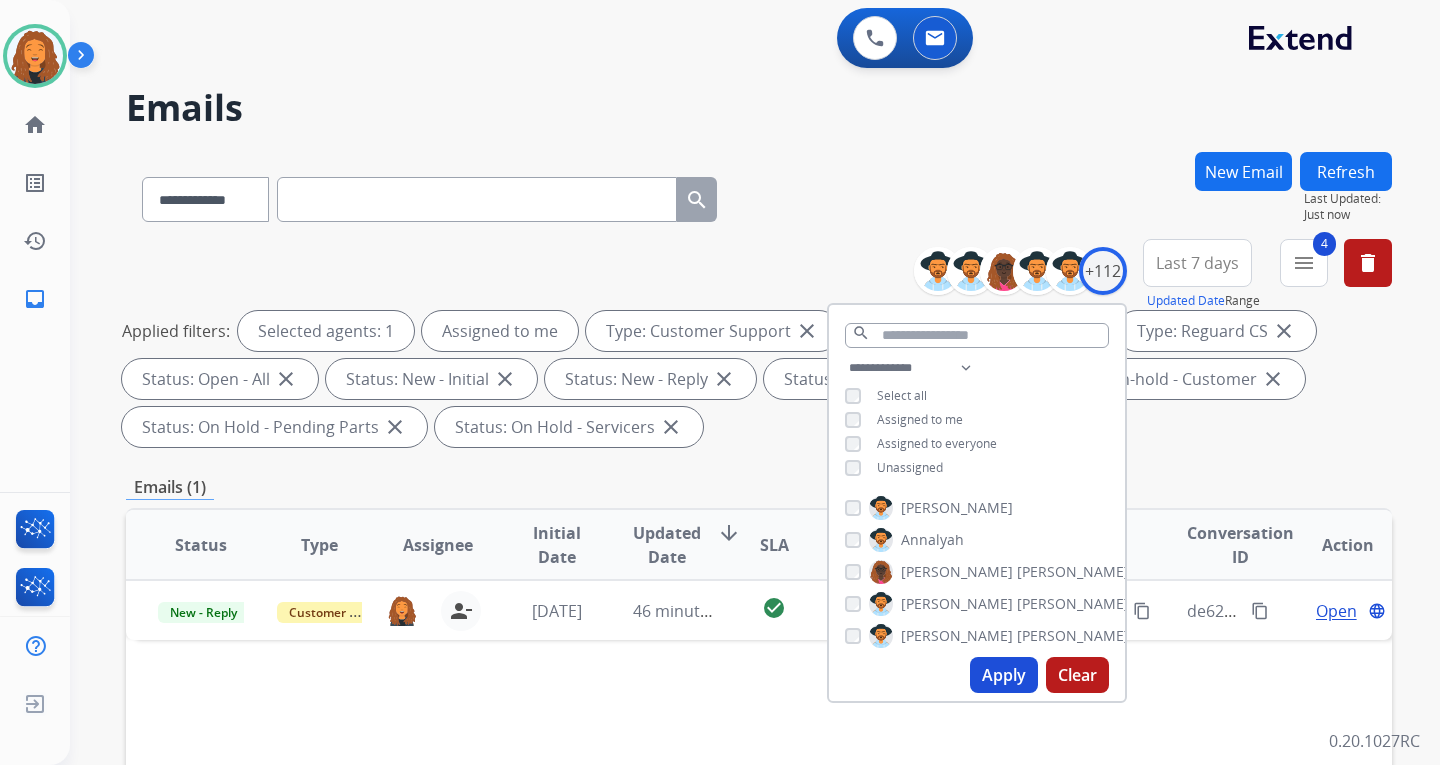 click on "Status Type Assignee Initial Date Updated Date arrow_downward SLA Subject Customer Conversation ID Action New - Reply Customer Support [PERSON_NAME][EMAIL_ADDRESS][PERSON_NAME][DOMAIN_NAME] person_remove Unassign to Me [DATE] 46 minutes ago check_circle  Re: Additional Information  explore [EMAIL_ADDRESS][PERSON_NAME][DOMAIN_NAME] content_copy  de623e2a-cc7d-4777-b3eb-3fd62d7ed89c  content_copy Open language" at bounding box center [759, 843] 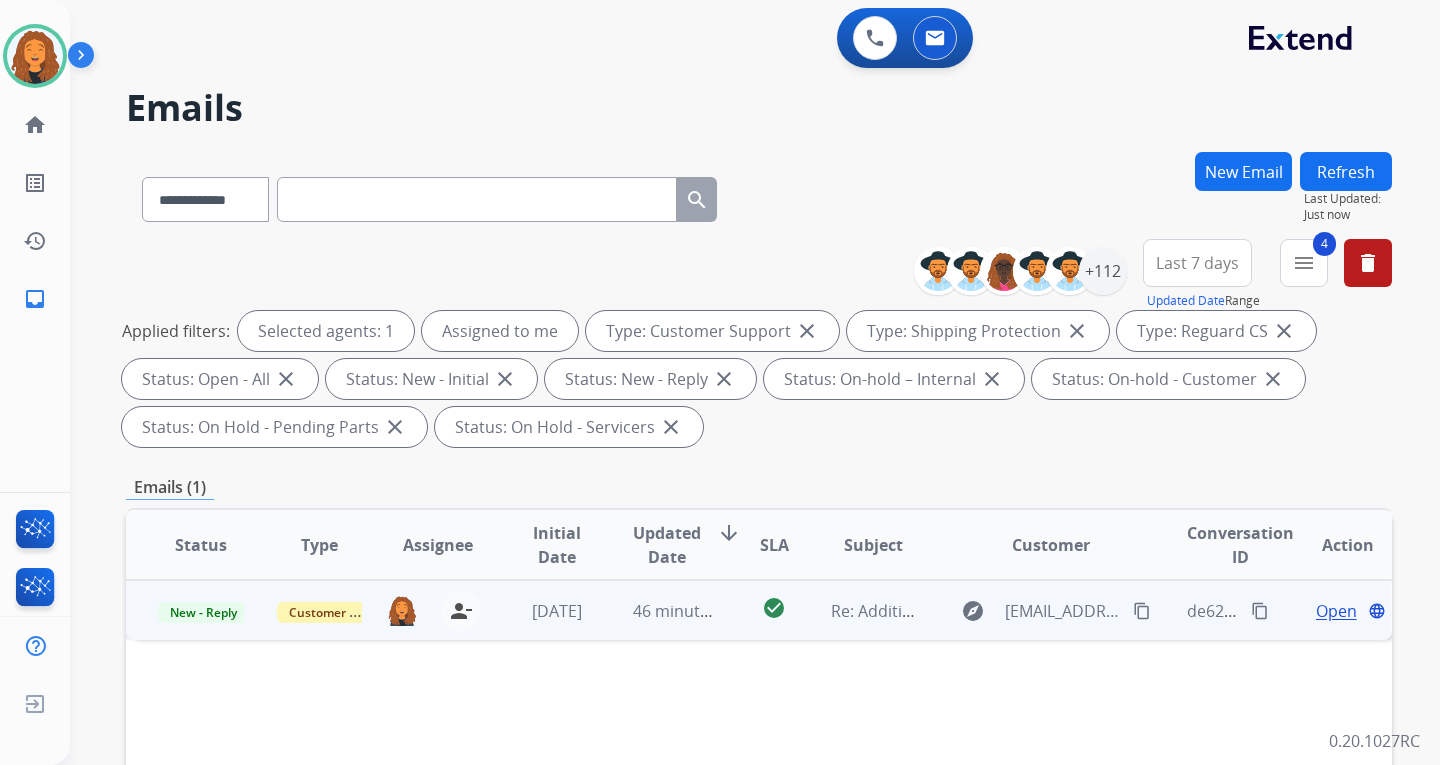 click on "content_copy" at bounding box center (1142, 611) 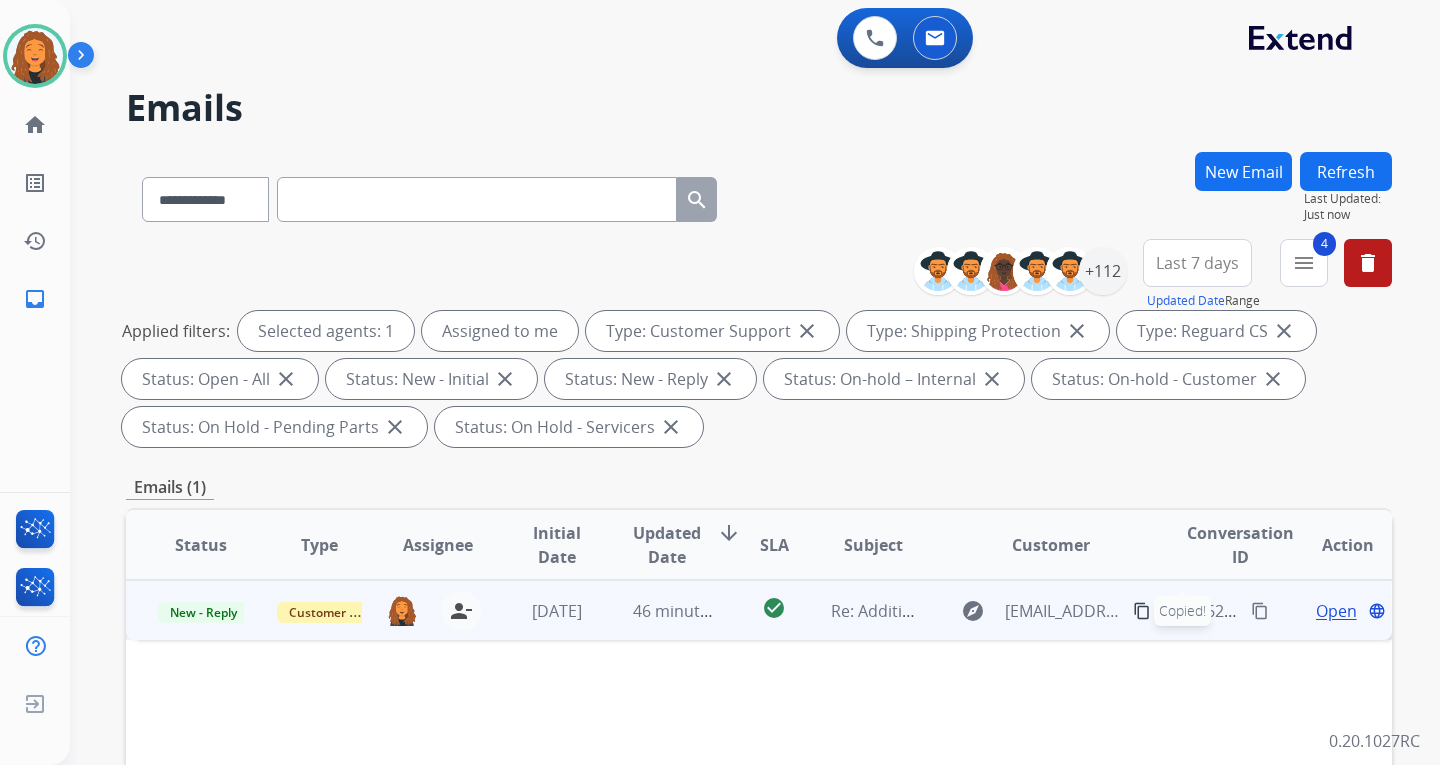 click on "Open" at bounding box center [1336, 611] 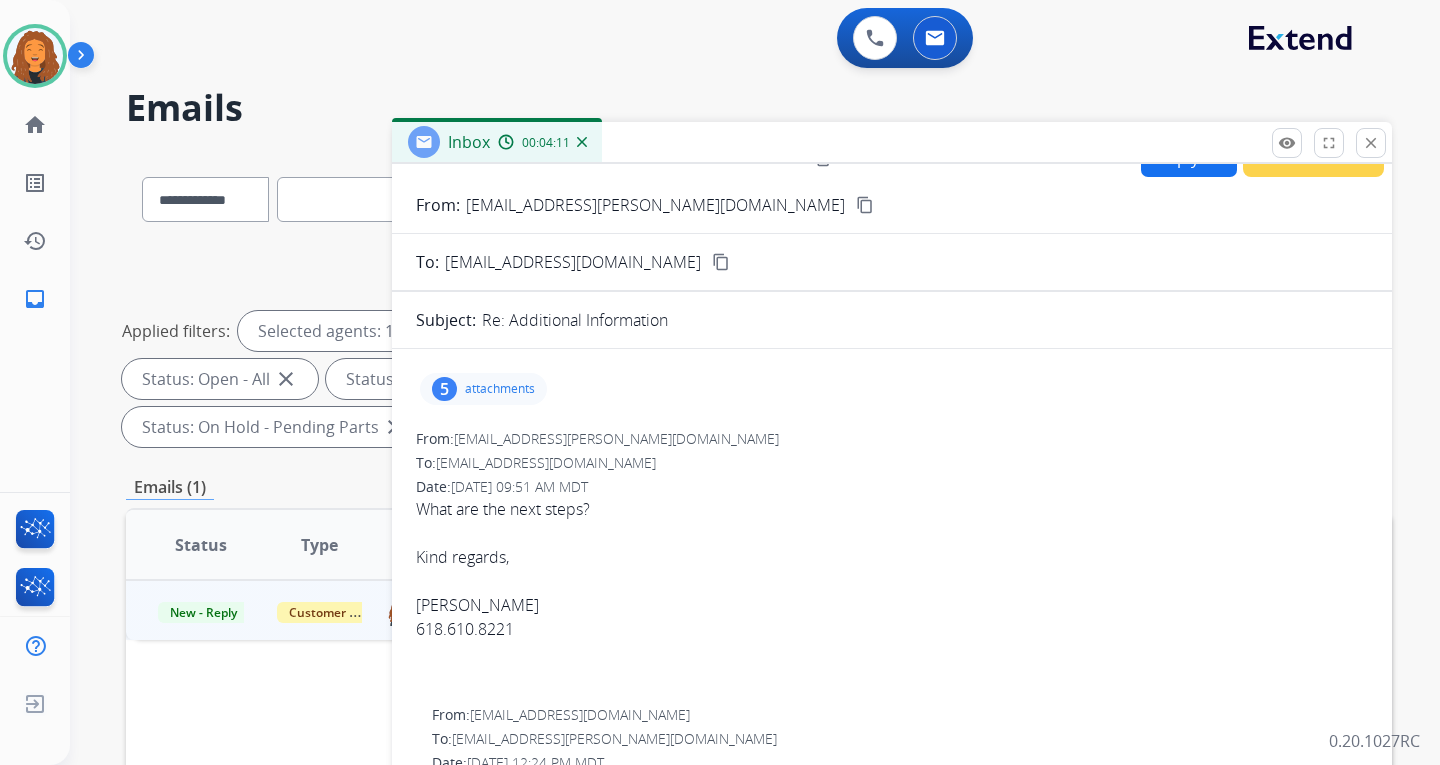 scroll, scrollTop: 0, scrollLeft: 0, axis: both 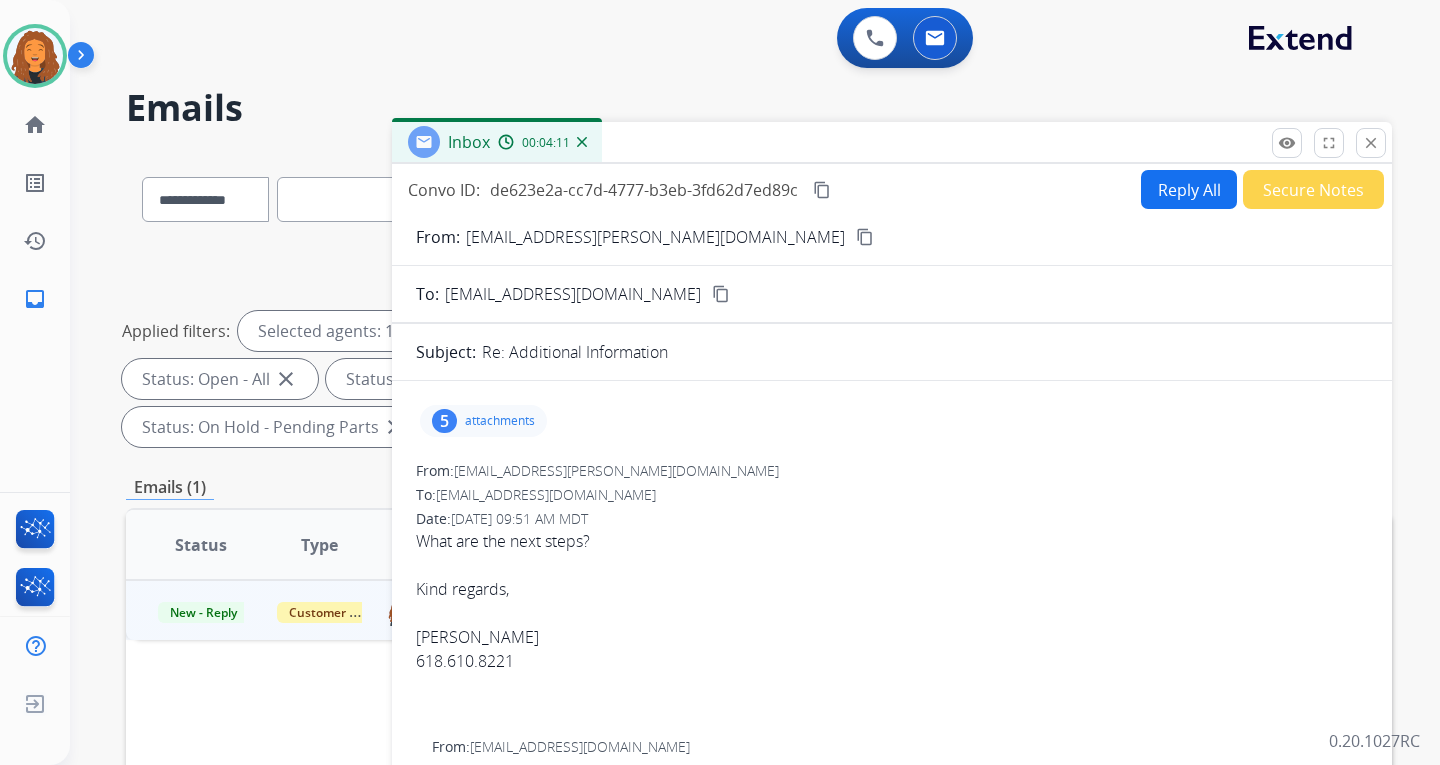 click on "Reply All" at bounding box center [1189, 189] 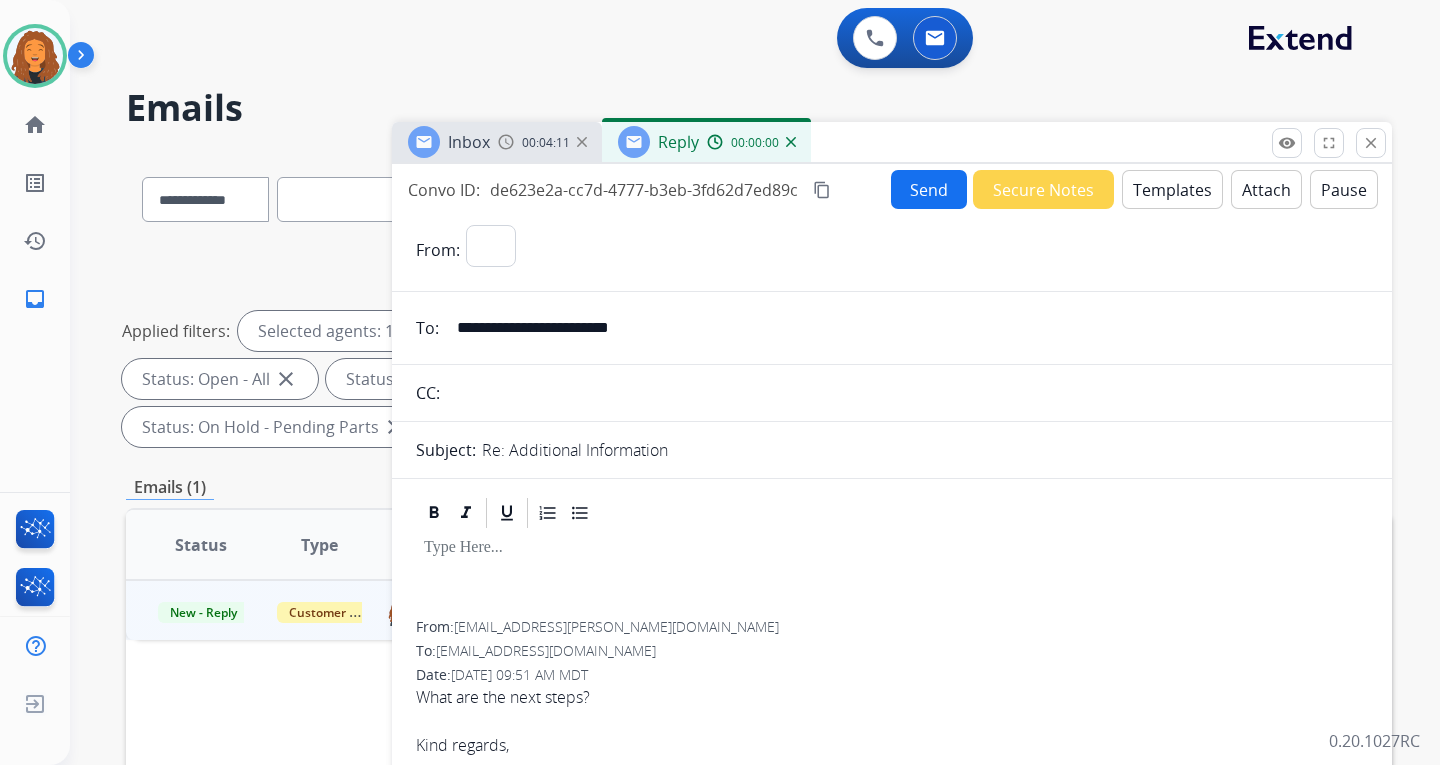 select on "**********" 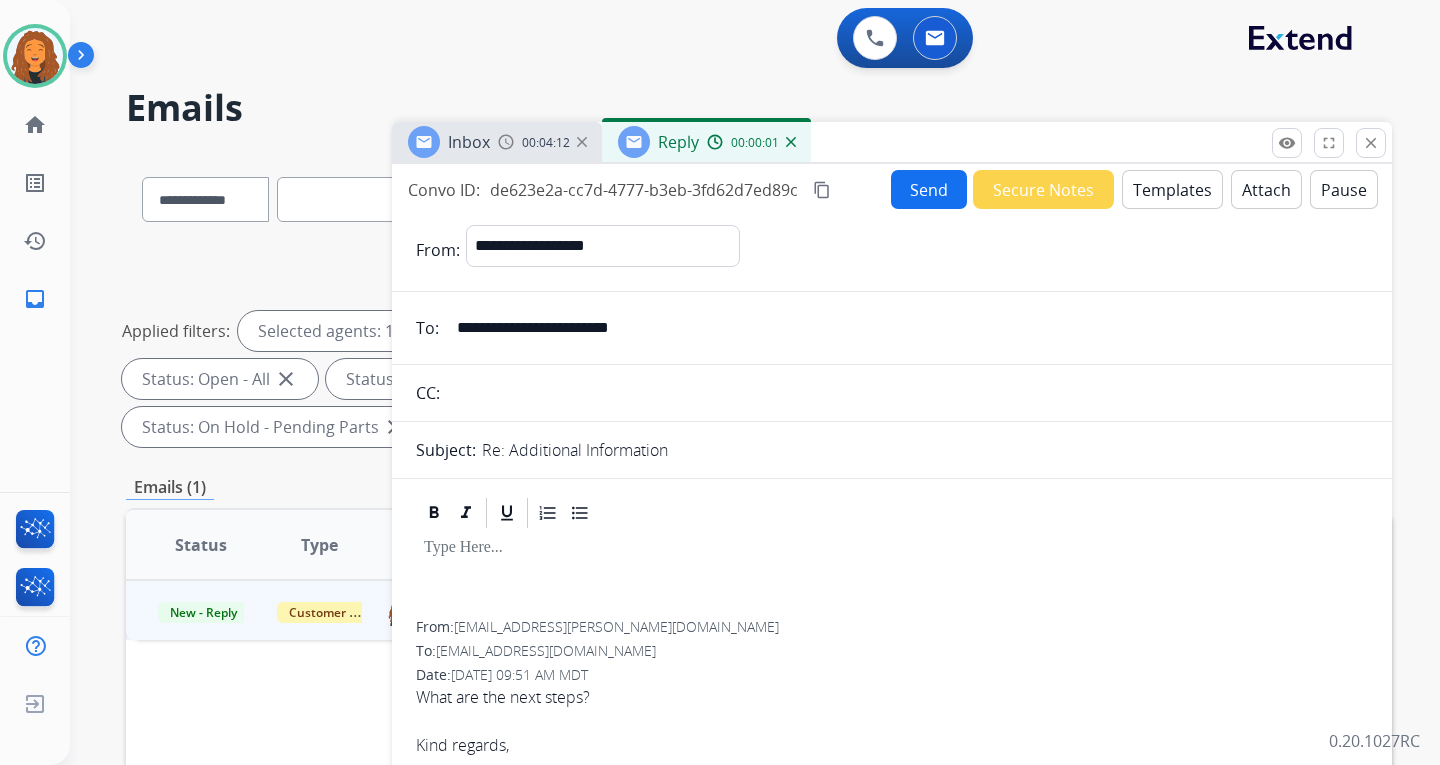 click on "Templates" at bounding box center [1172, 189] 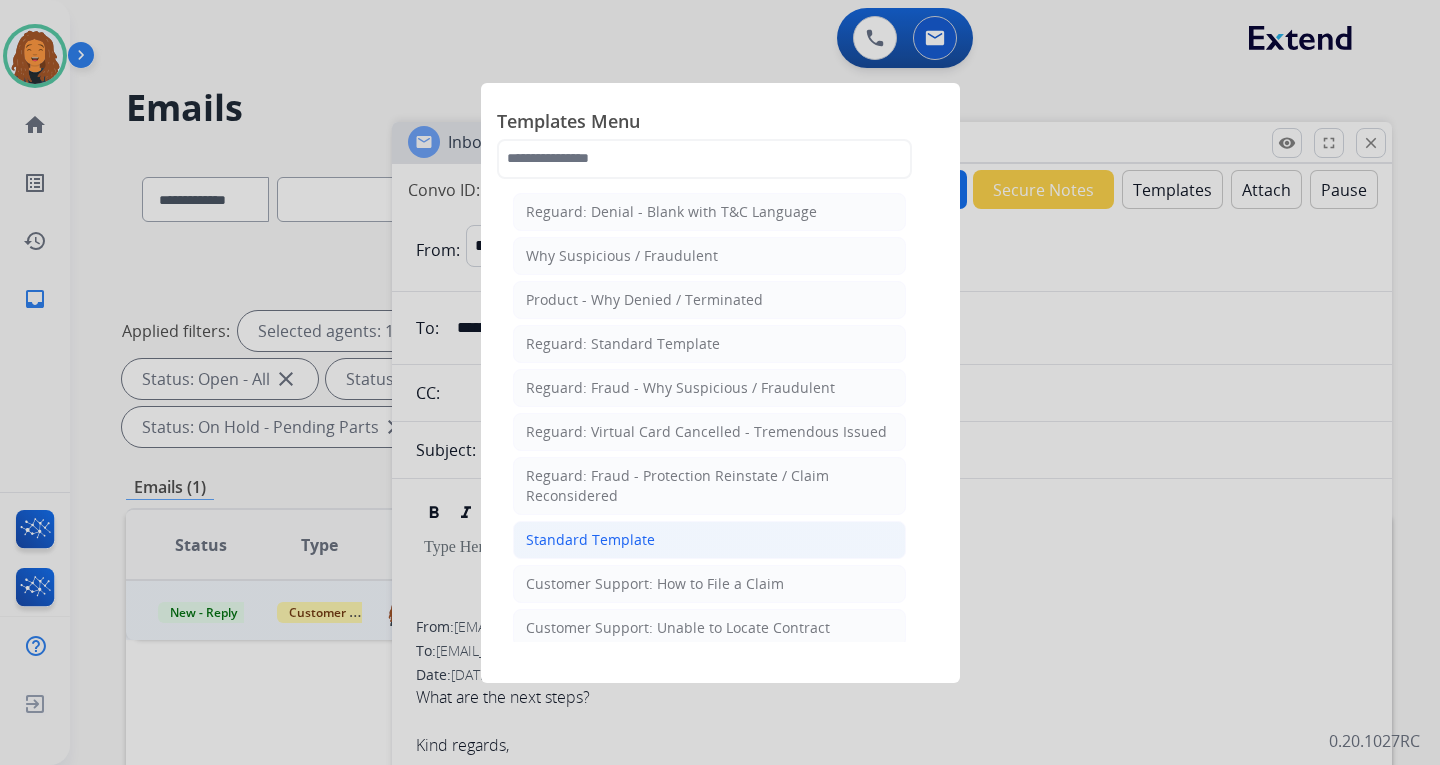 click on "Standard Template" 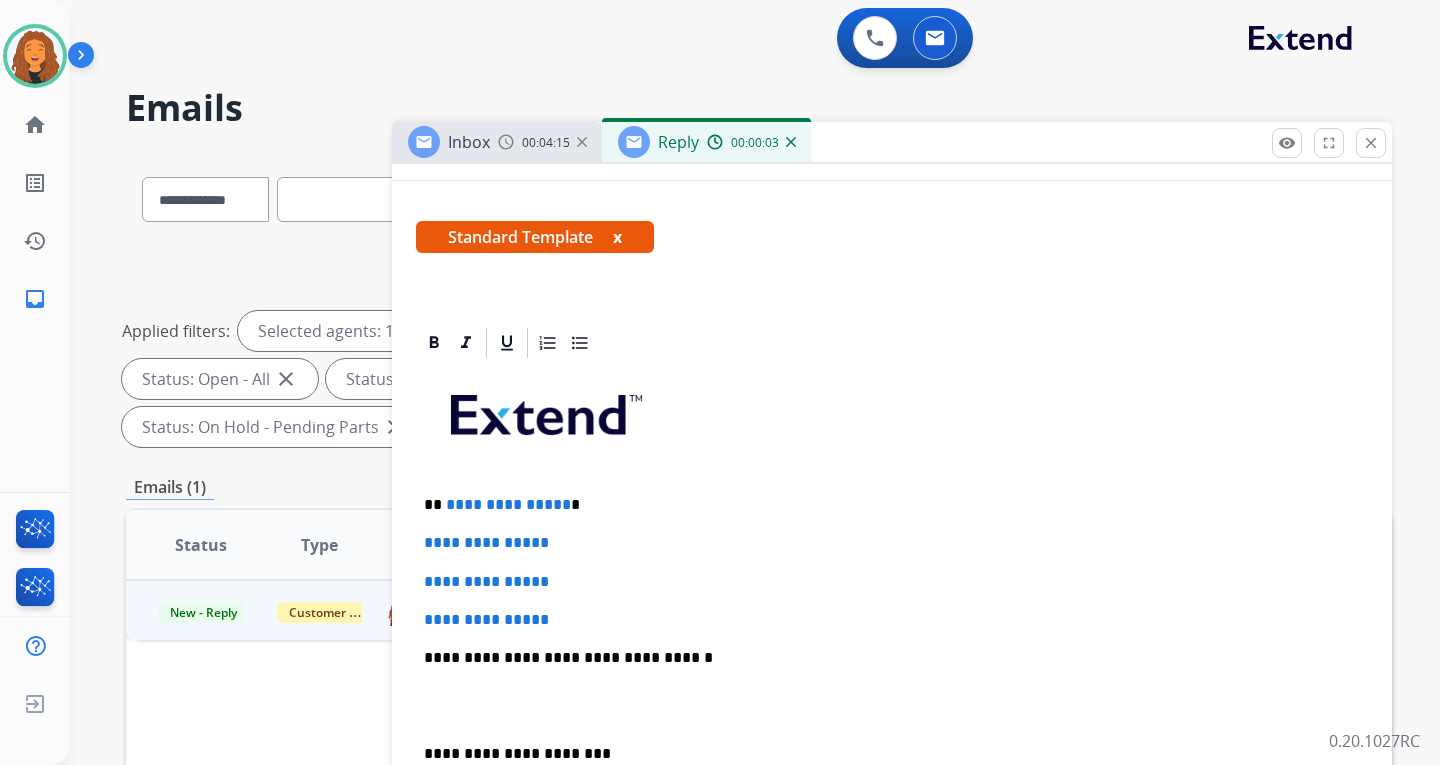 scroll, scrollTop: 300, scrollLeft: 0, axis: vertical 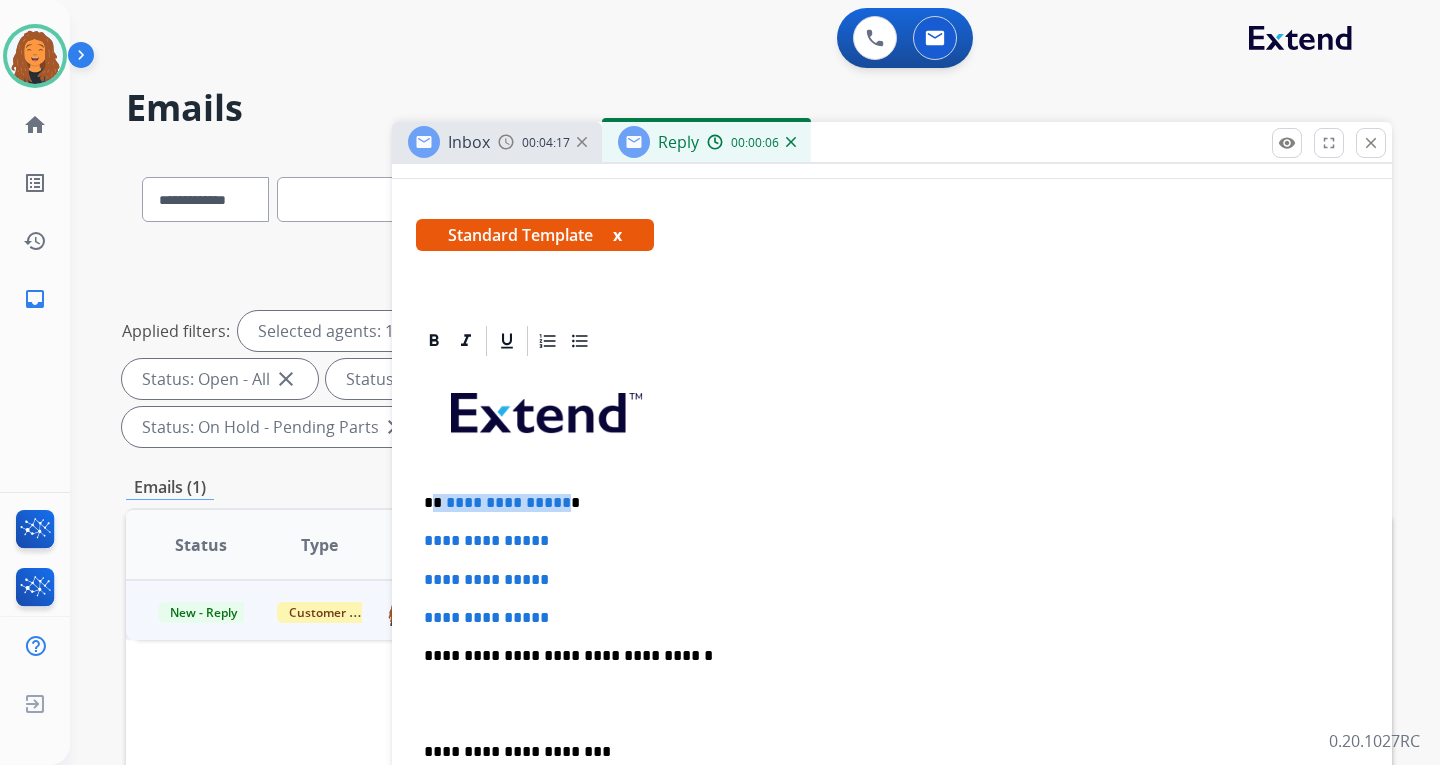 drag, startPoint x: 559, startPoint y: 504, endPoint x: 436, endPoint y: 508, distance: 123.065025 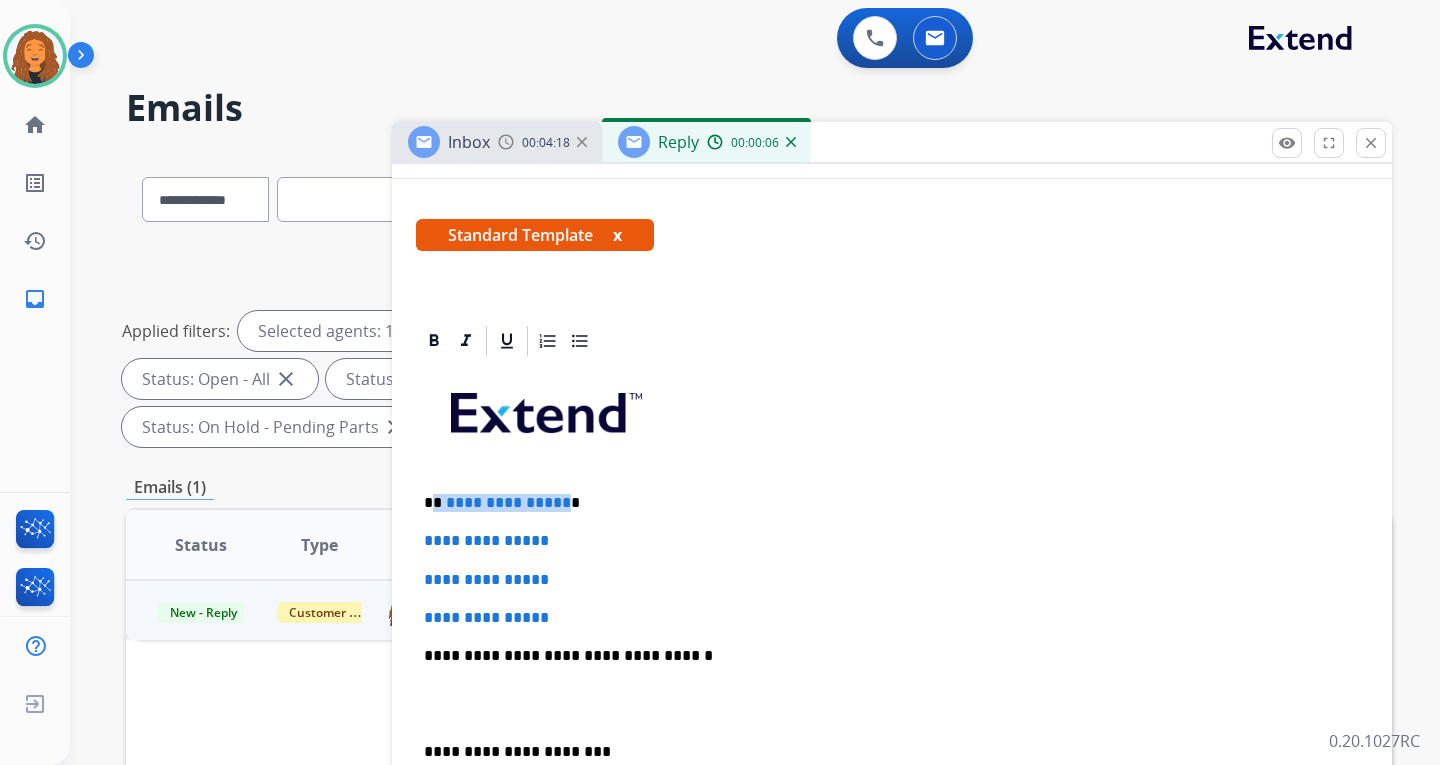 type 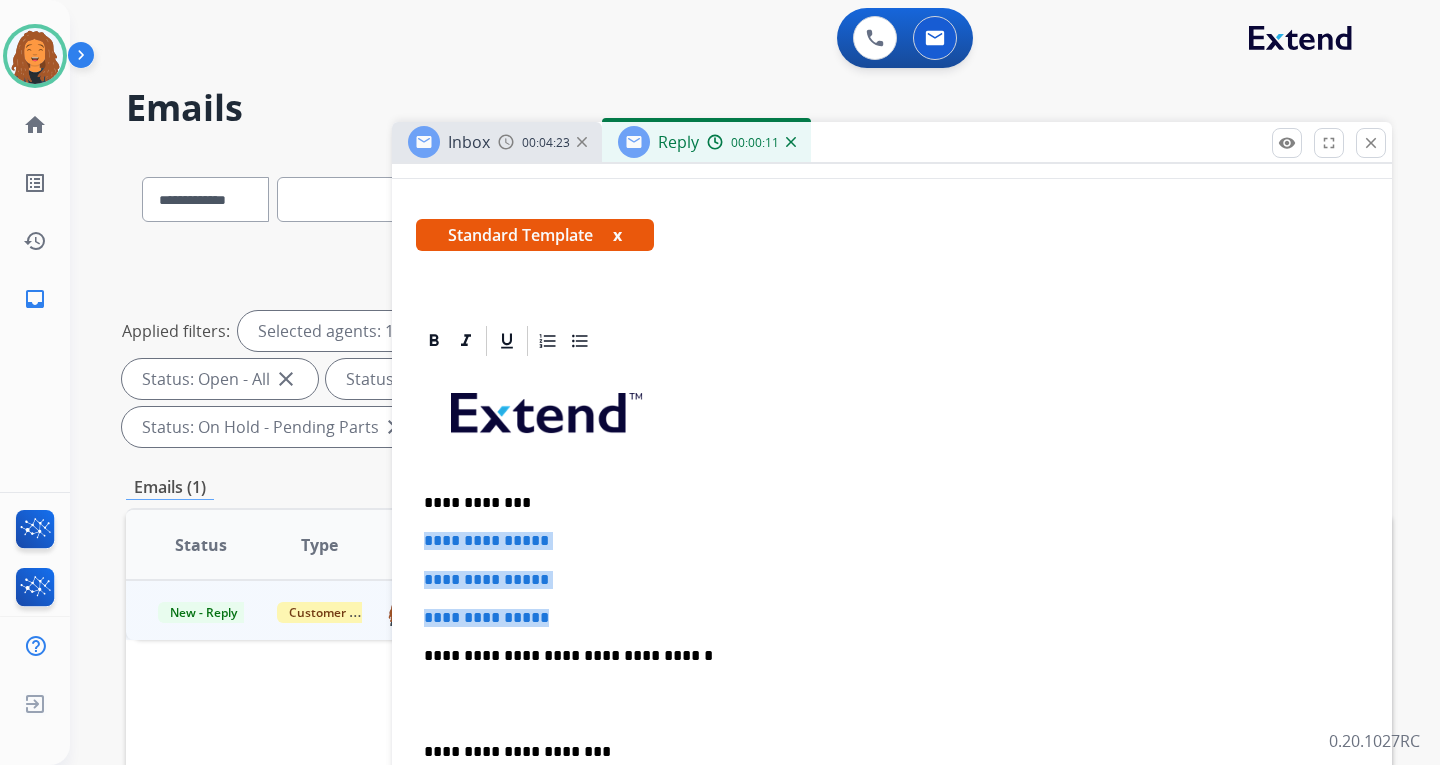 drag, startPoint x: 563, startPoint y: 617, endPoint x: 409, endPoint y: 539, distance: 172.62677 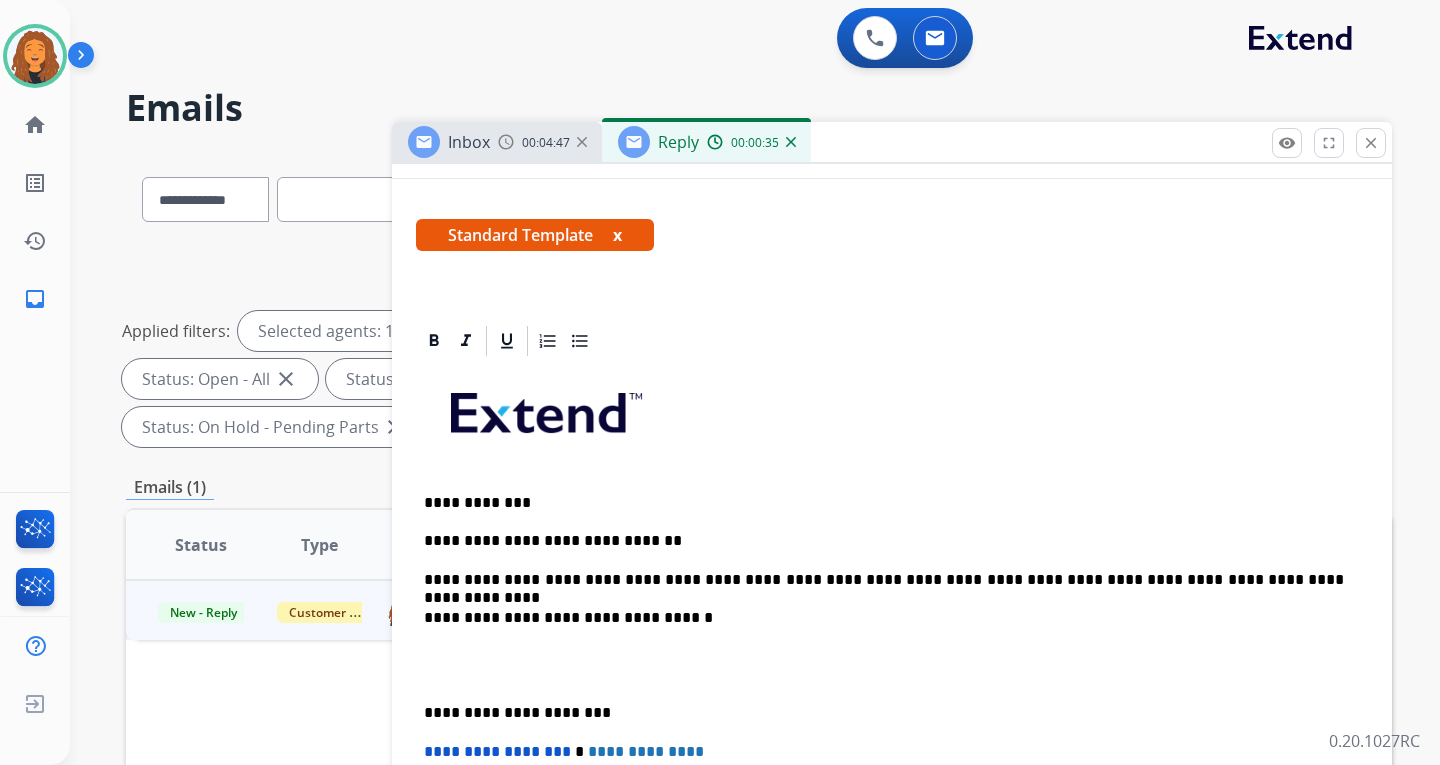 click on "**********" at bounding box center (884, 580) 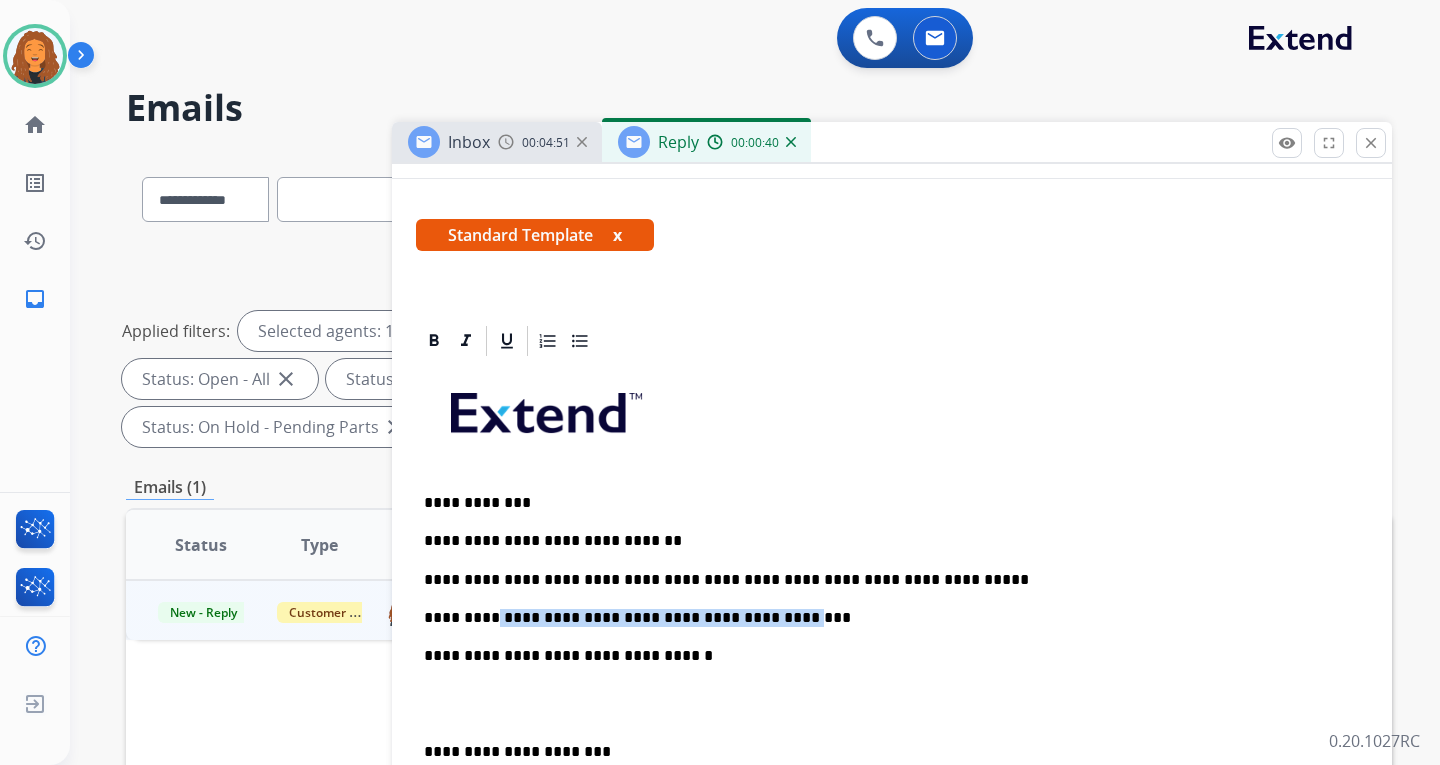 drag, startPoint x: 765, startPoint y: 619, endPoint x: 484, endPoint y: 625, distance: 281.06406 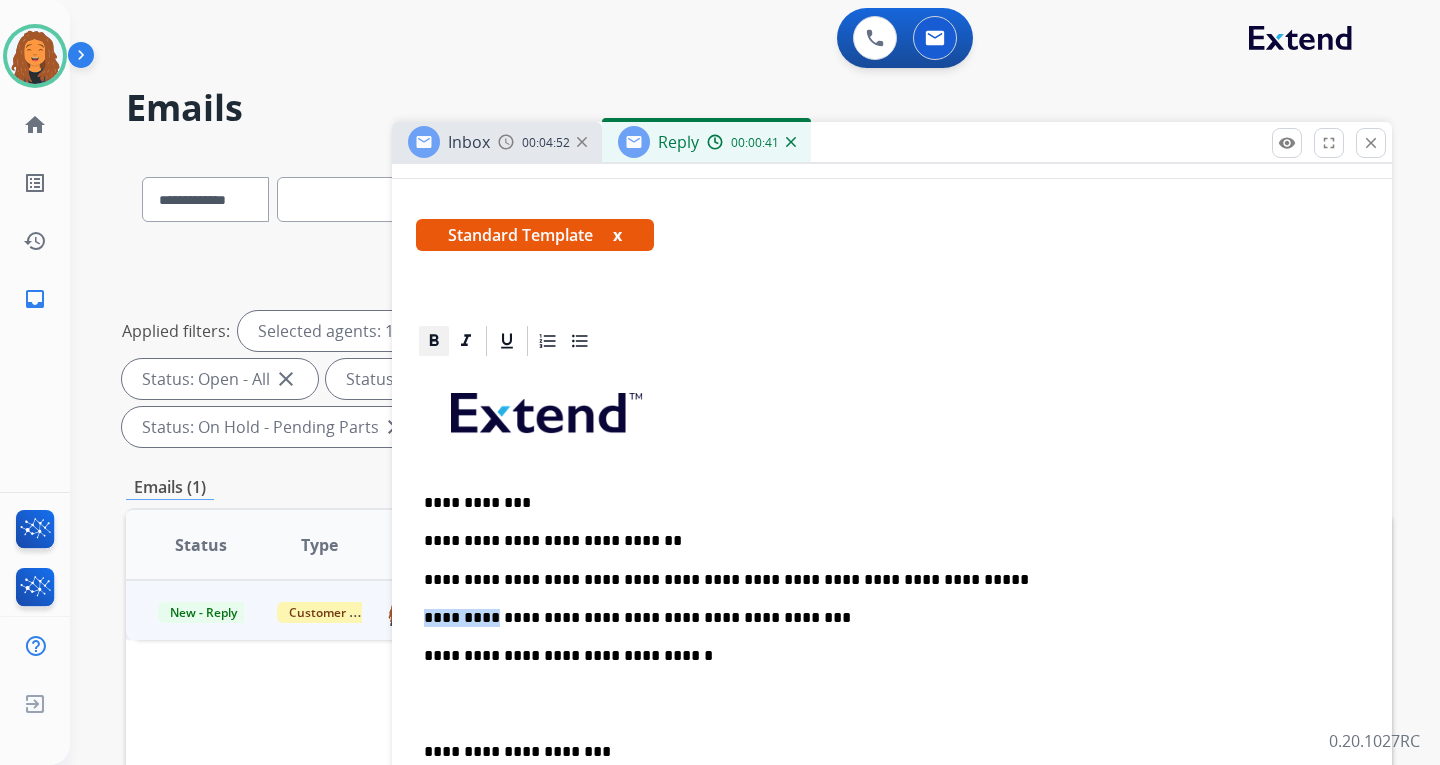 click 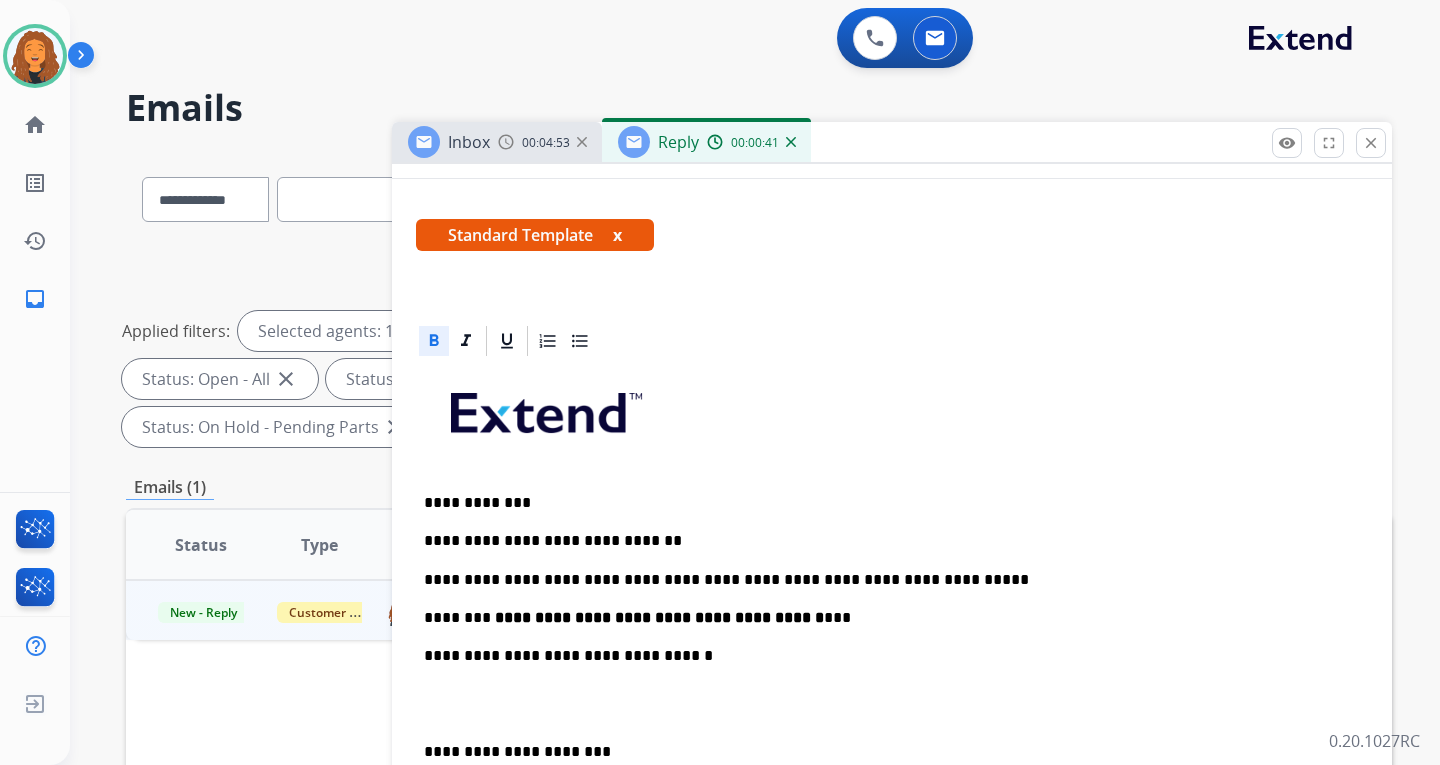click on "**********" at bounding box center (892, 703) 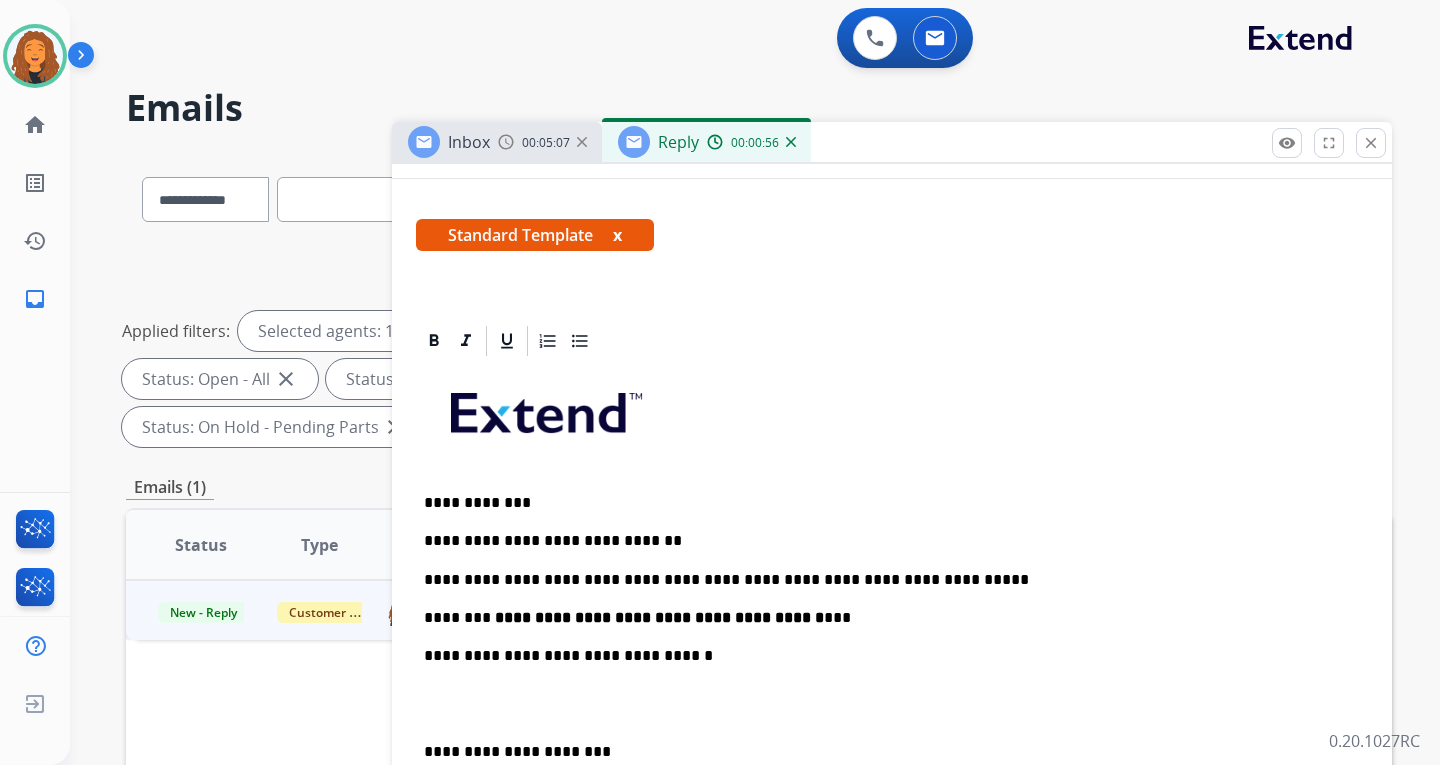 click on "**********" at bounding box center (884, 618) 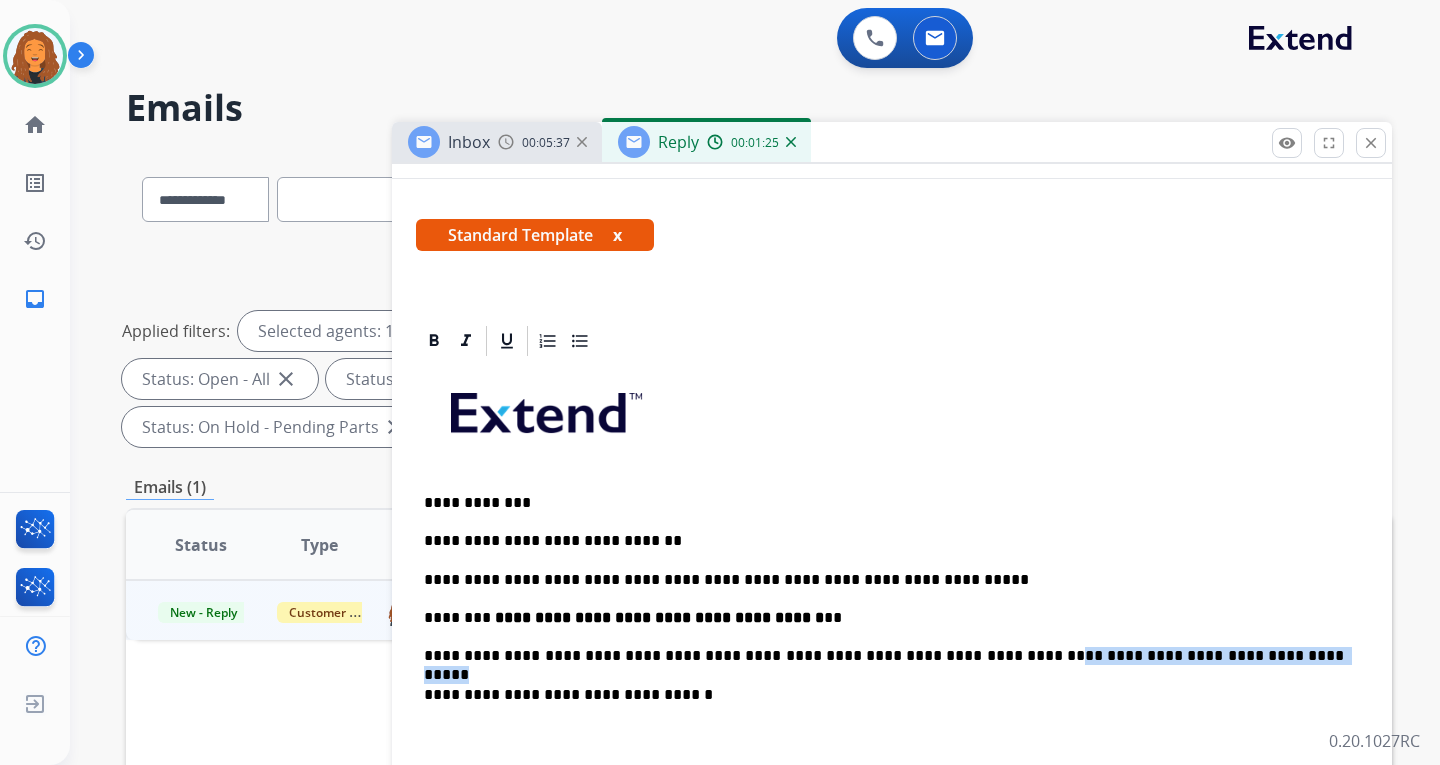 drag, startPoint x: 1236, startPoint y: 646, endPoint x: 977, endPoint y: 658, distance: 259.27783 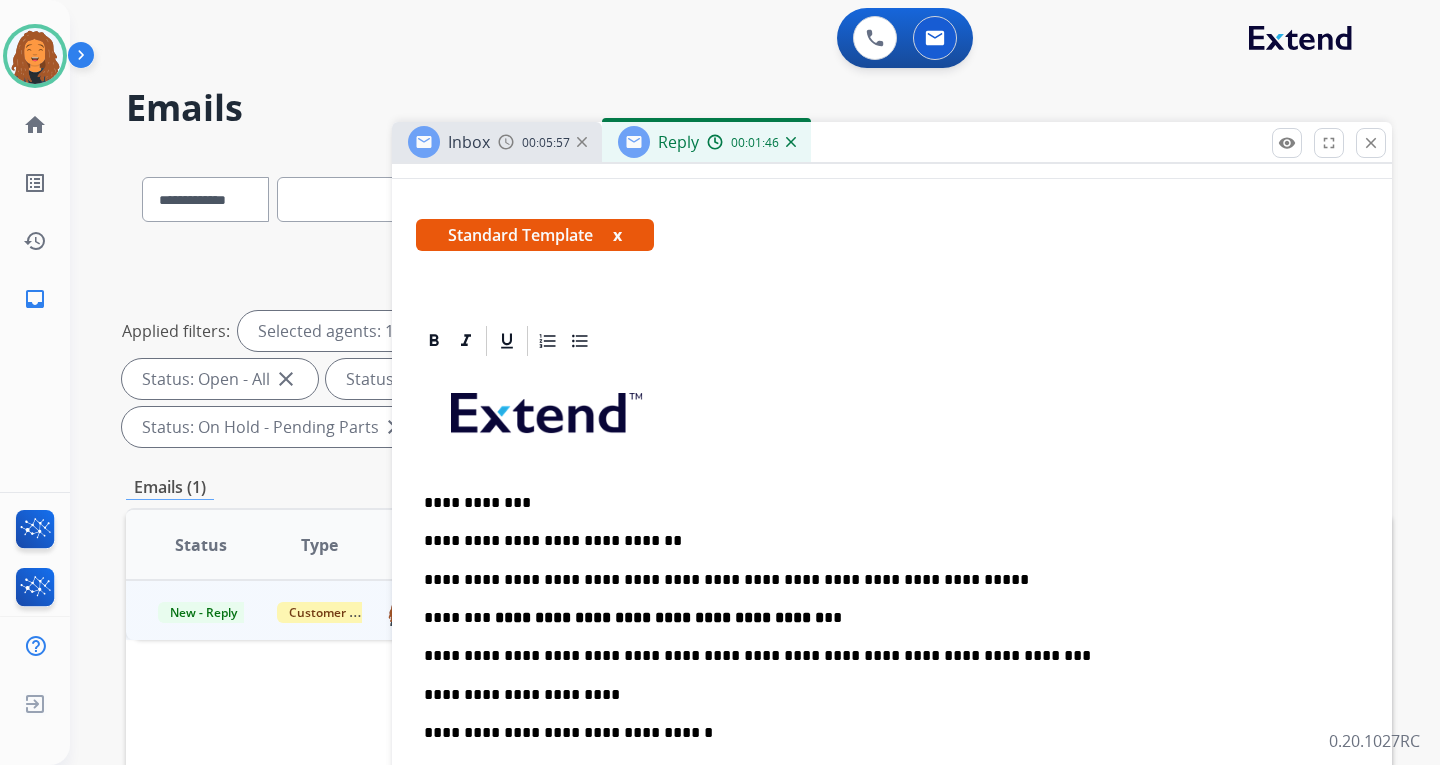 scroll, scrollTop: 200, scrollLeft: 0, axis: vertical 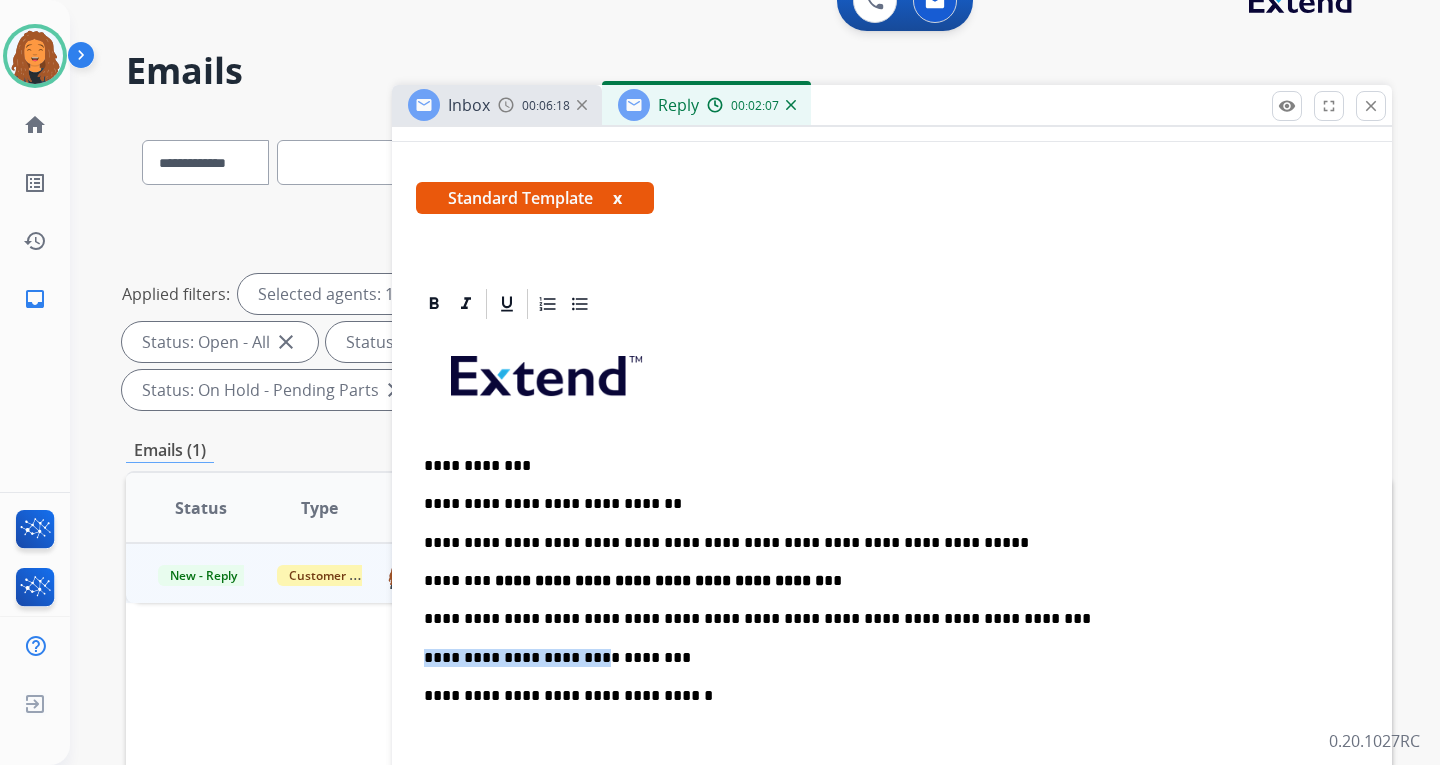 drag, startPoint x: 569, startPoint y: 658, endPoint x: 426, endPoint y: 654, distance: 143.05594 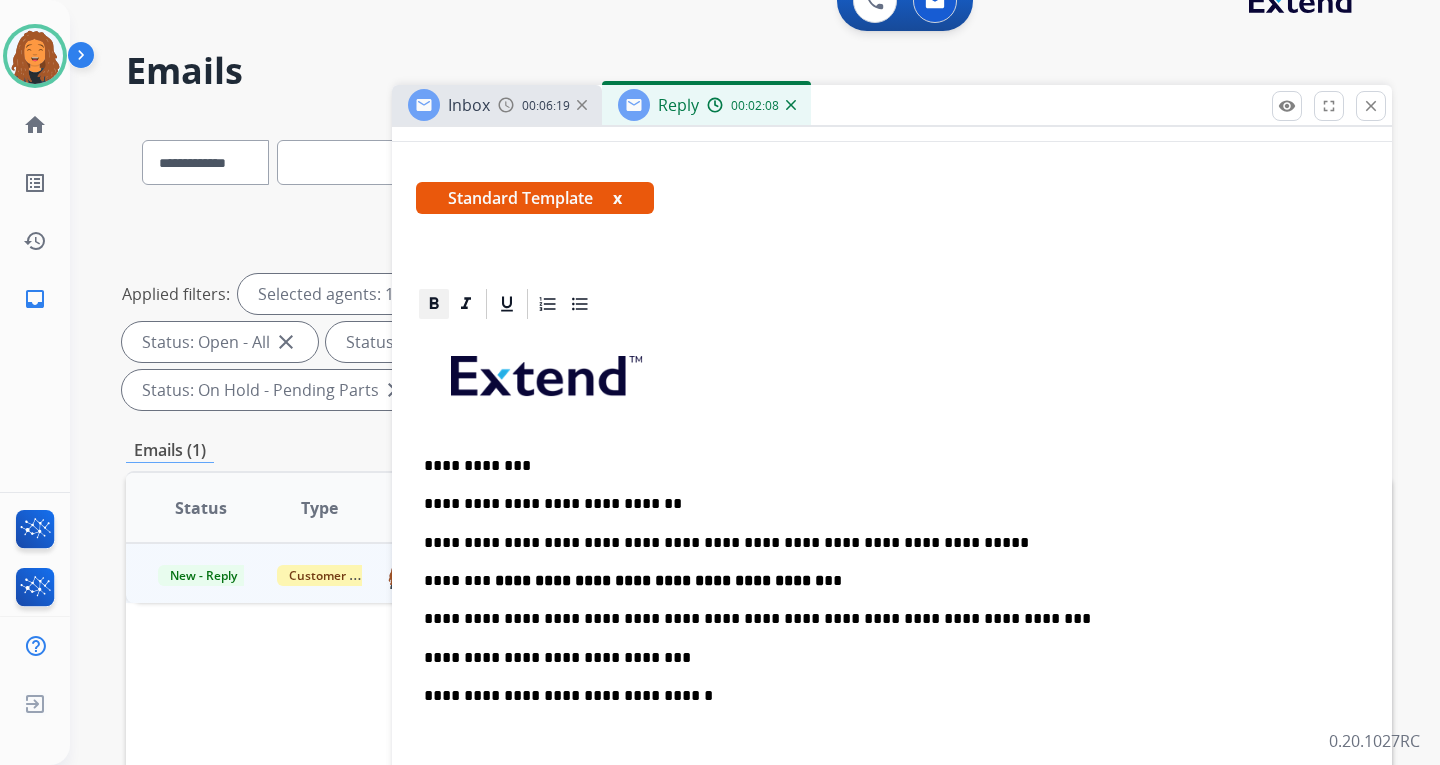 click 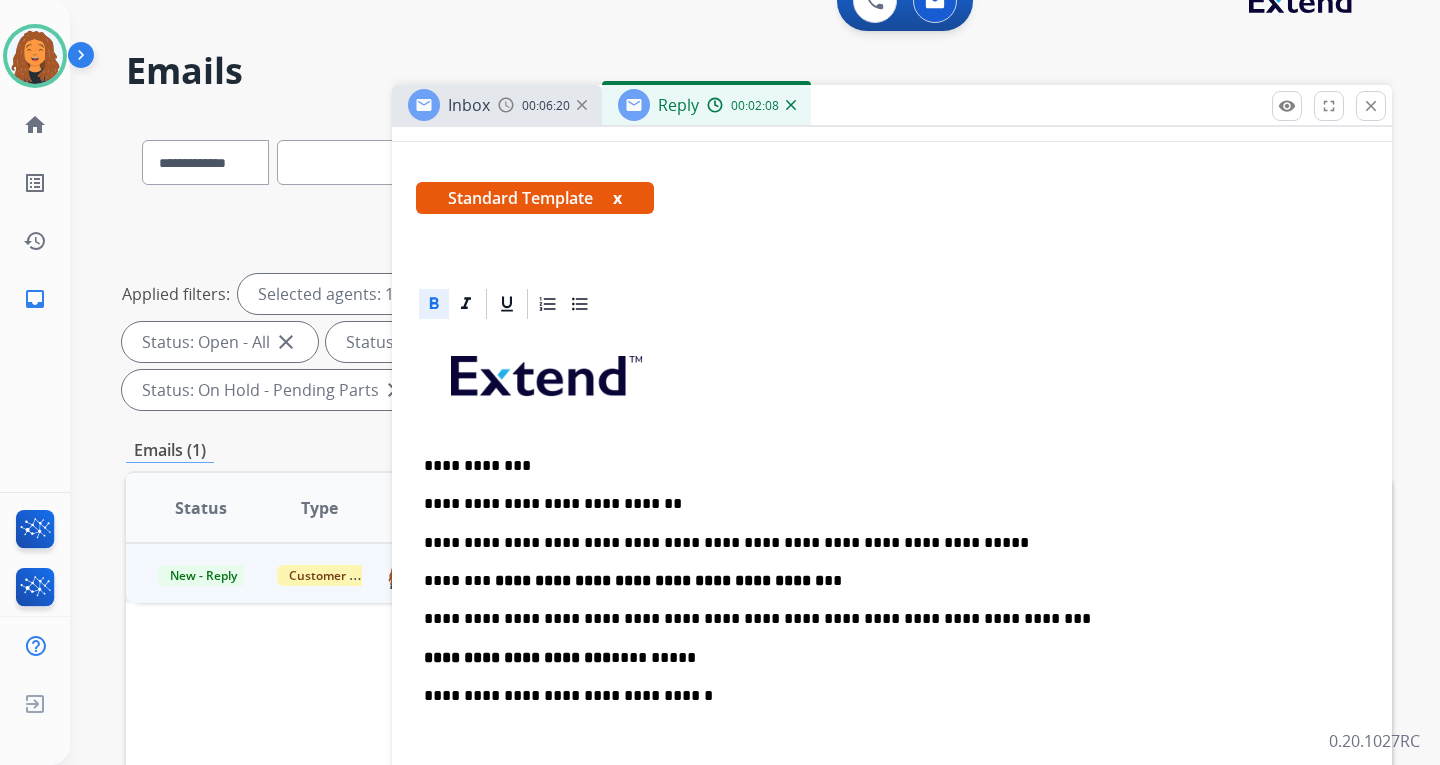 click on "**********" at bounding box center [884, 658] 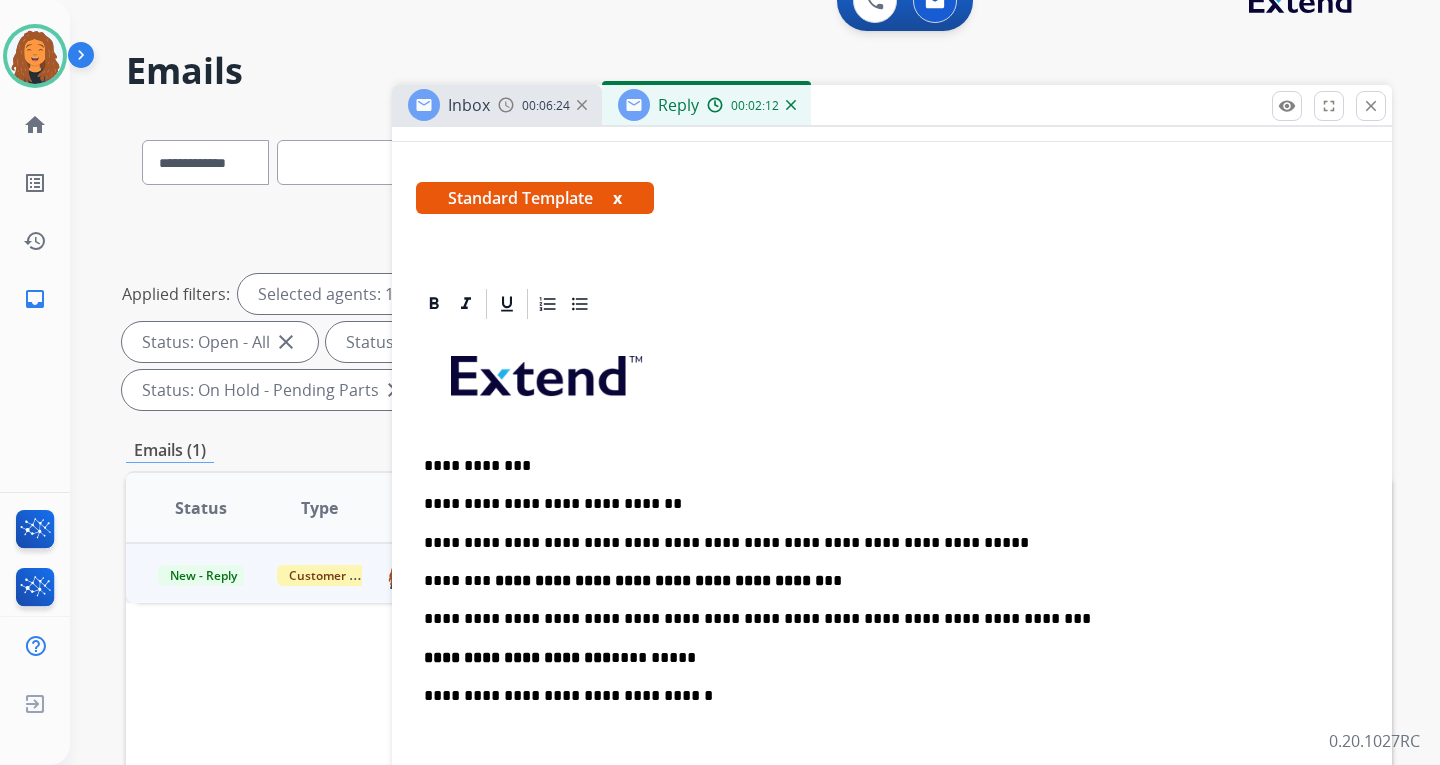 scroll, scrollTop: 0, scrollLeft: 0, axis: both 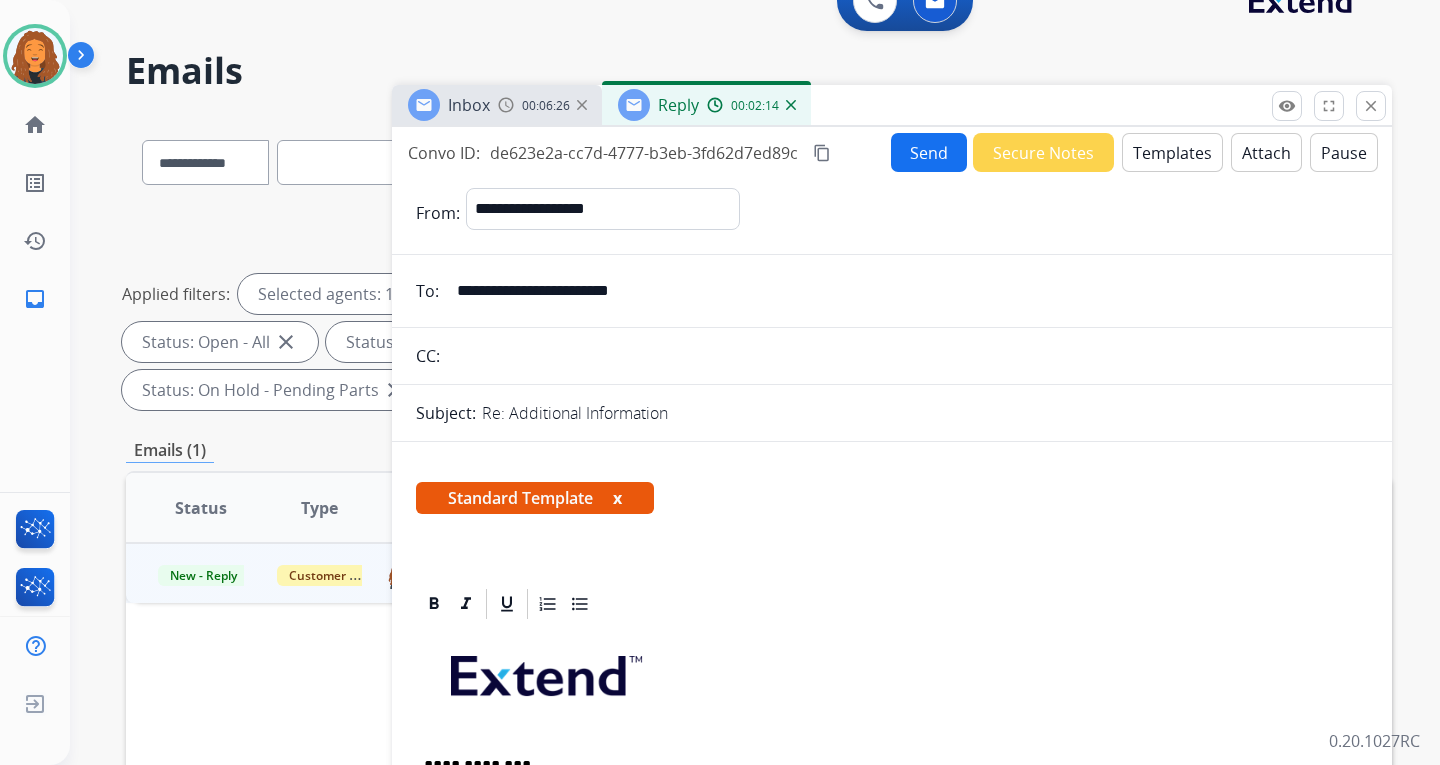 click on "Send" at bounding box center [929, 152] 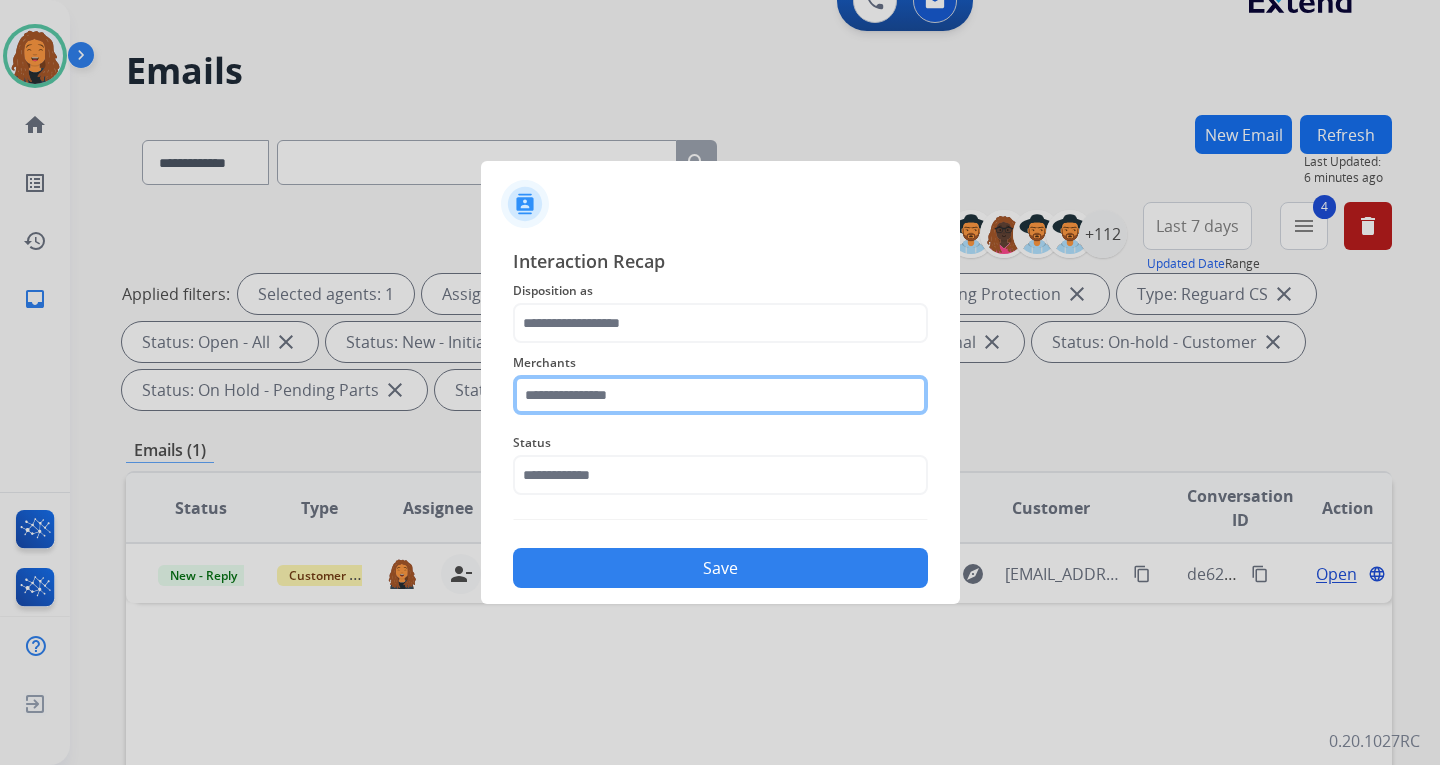 click 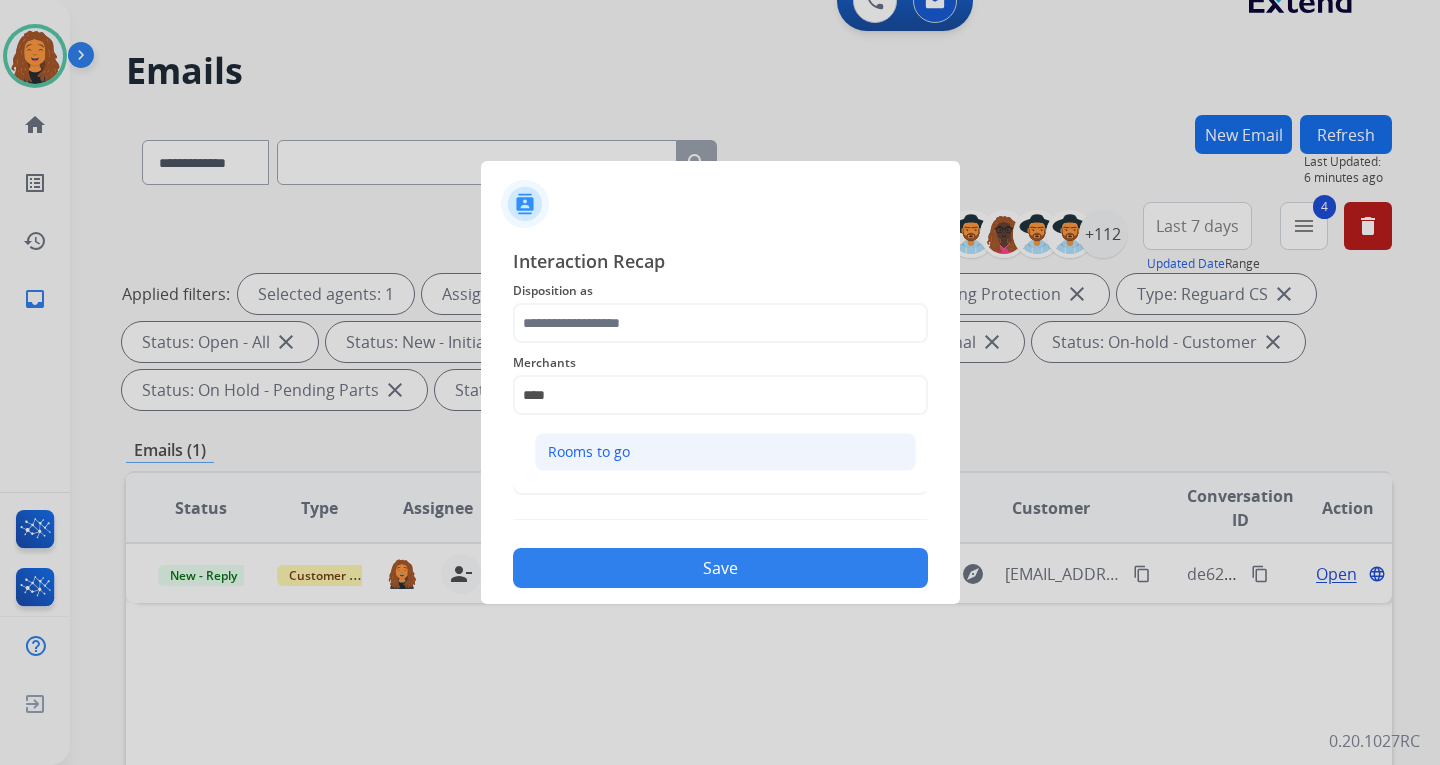 click on "Rooms to go" 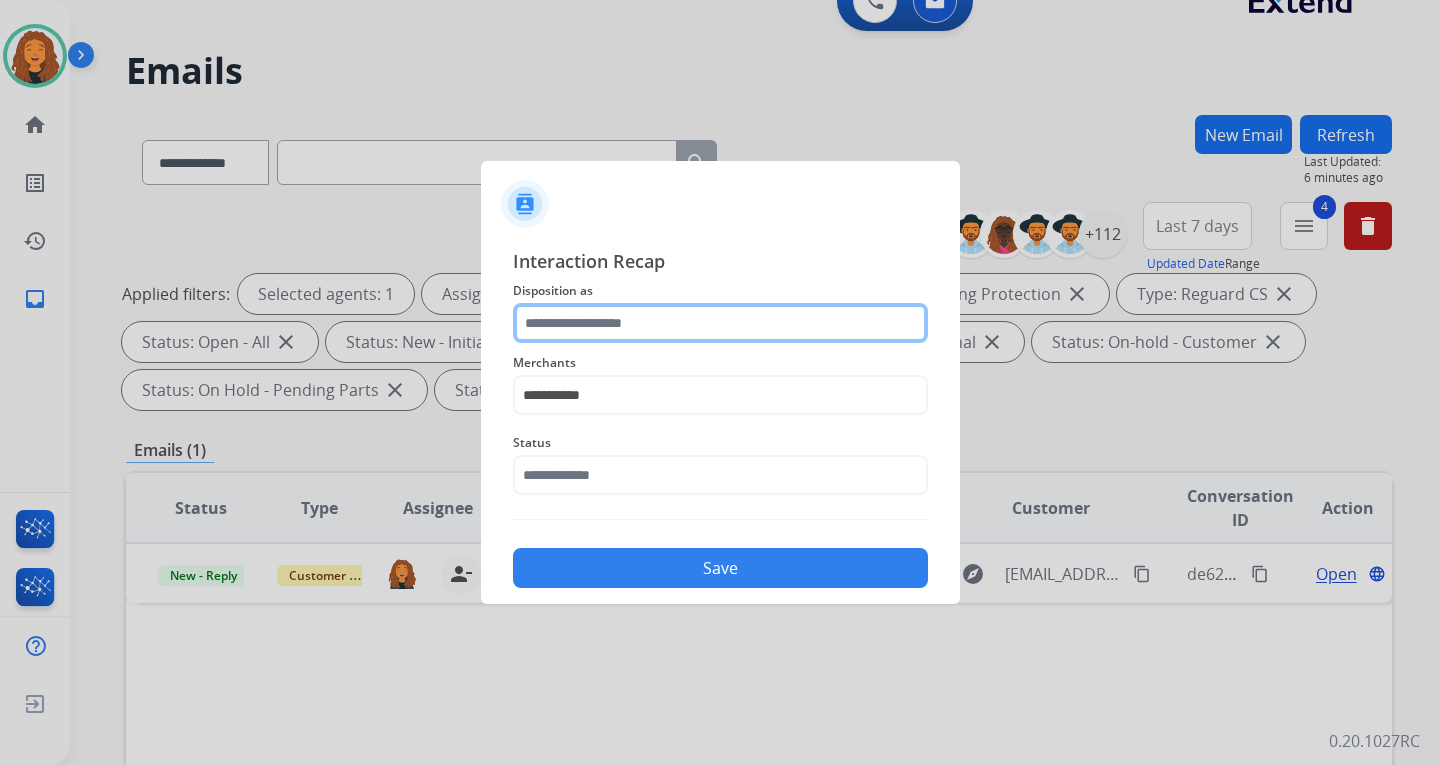click 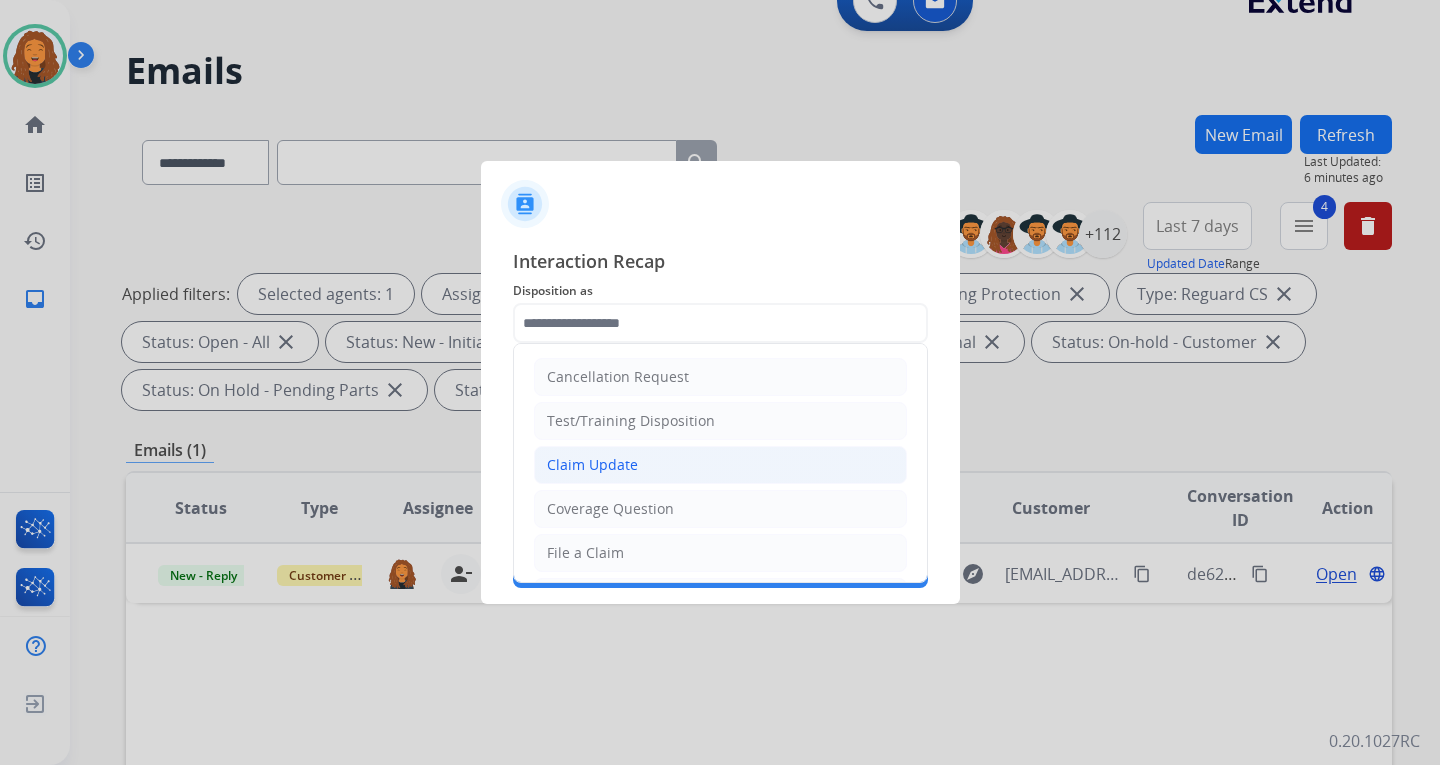 click on "Claim Update" 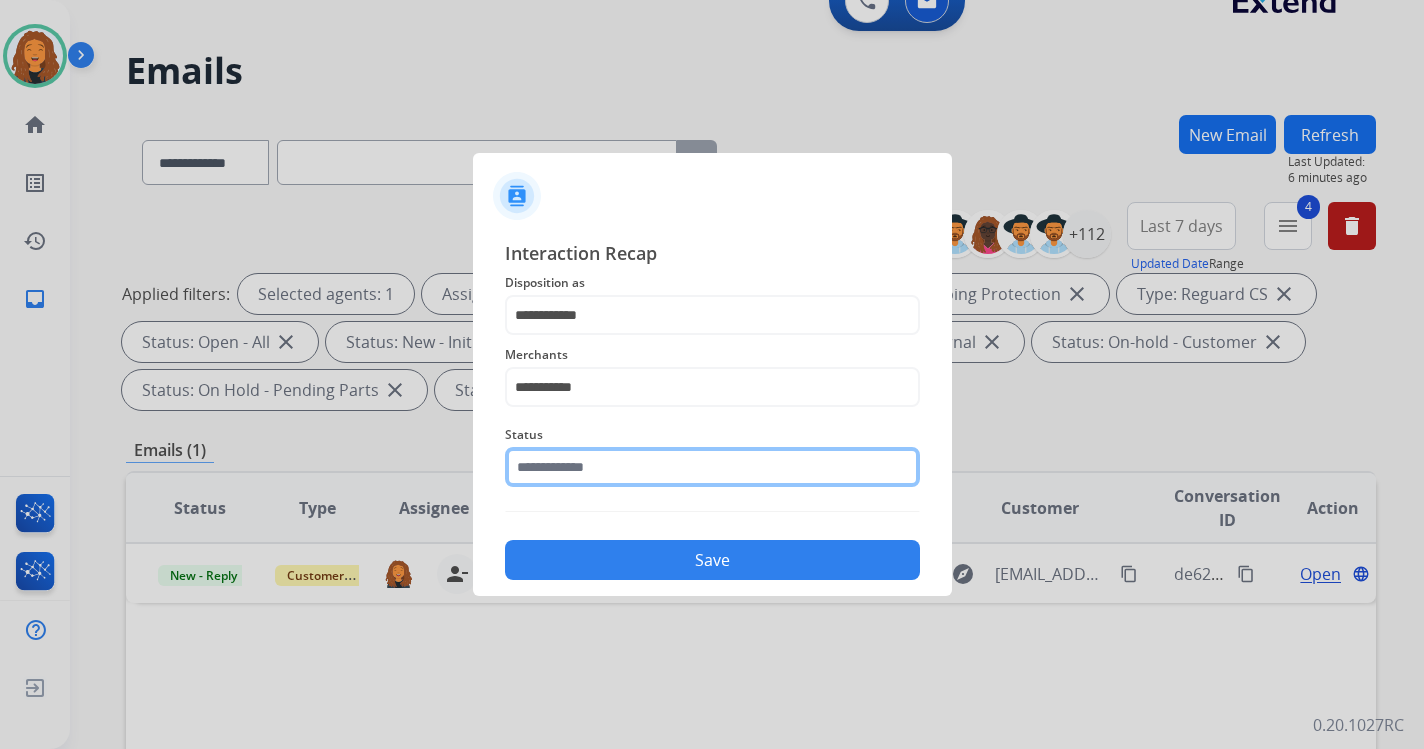 click 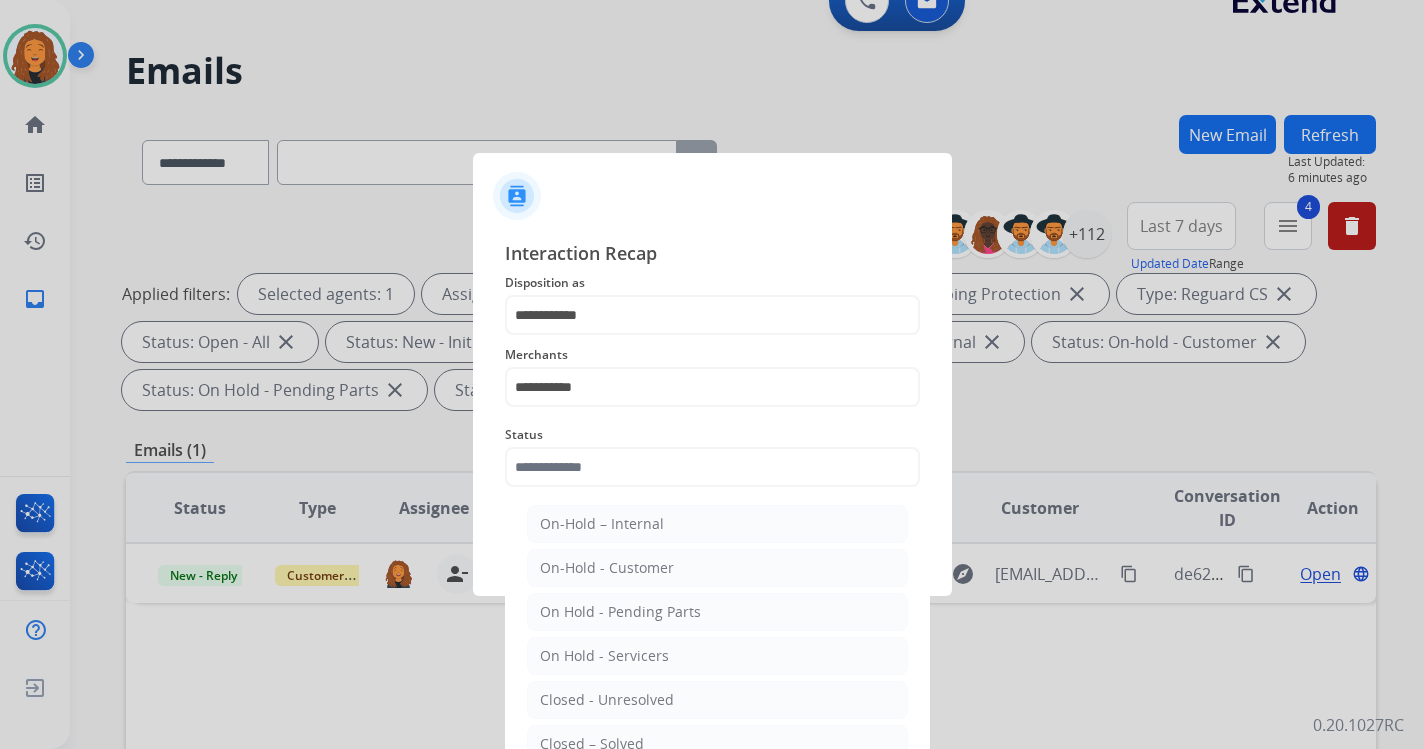 drag, startPoint x: 639, startPoint y: 741, endPoint x: 633, endPoint y: 682, distance: 59.3043 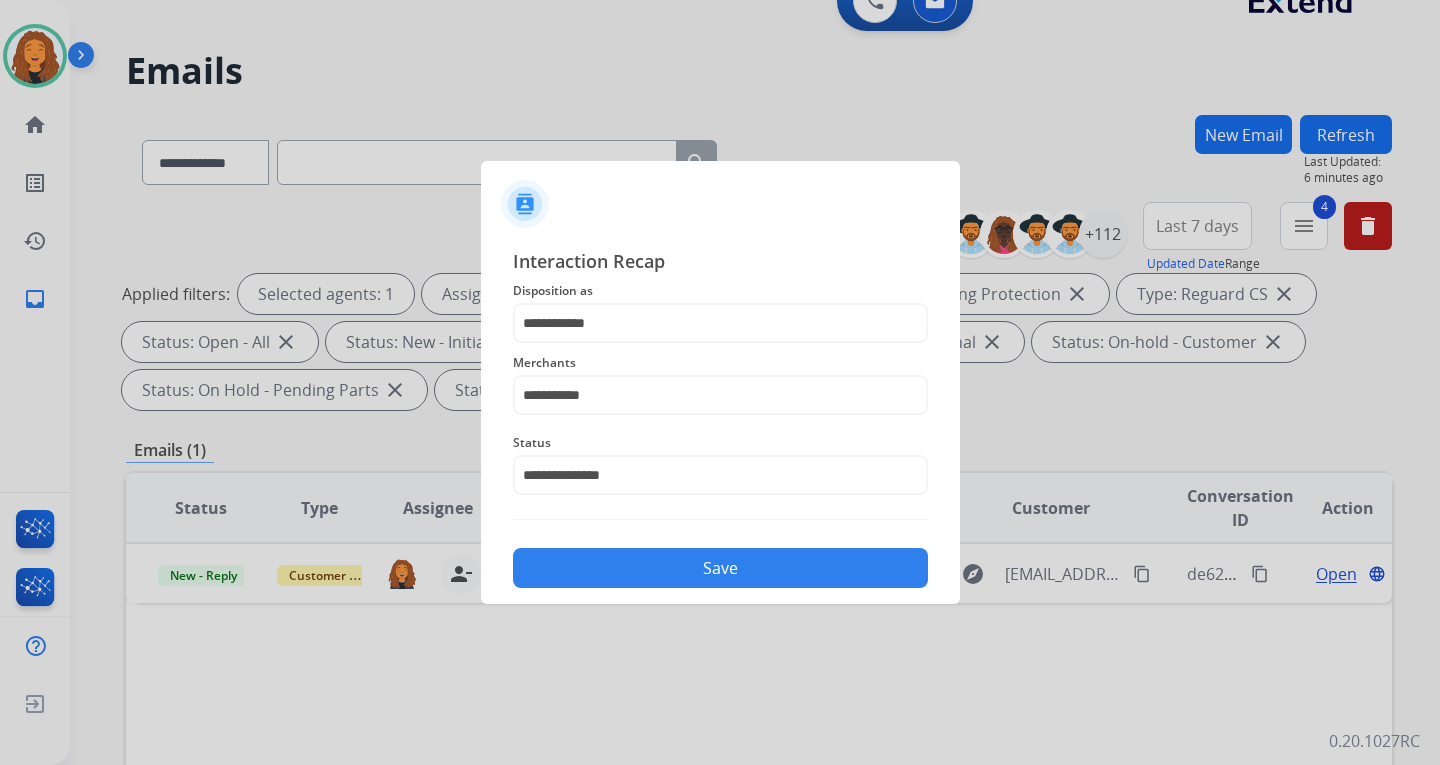 click on "Save" 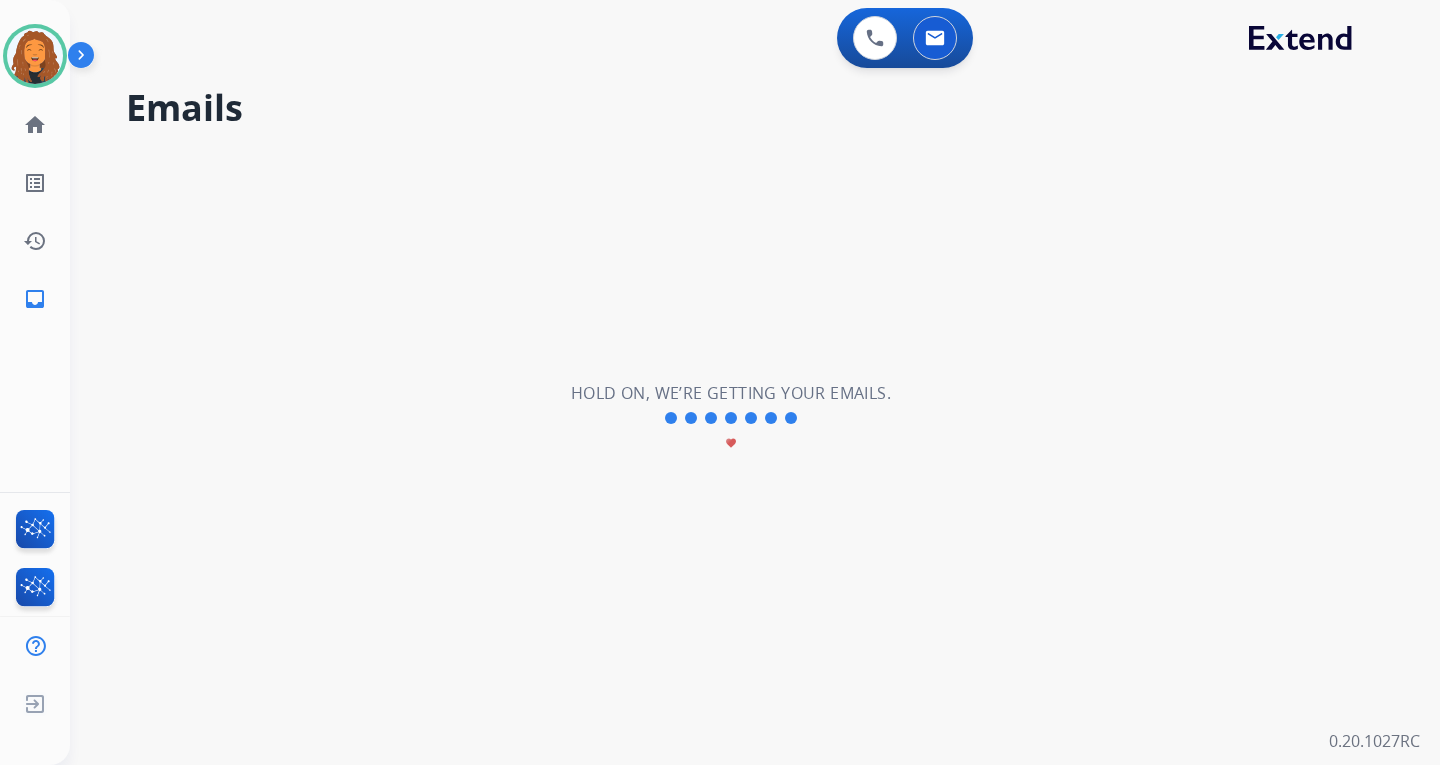 scroll, scrollTop: 0, scrollLeft: 0, axis: both 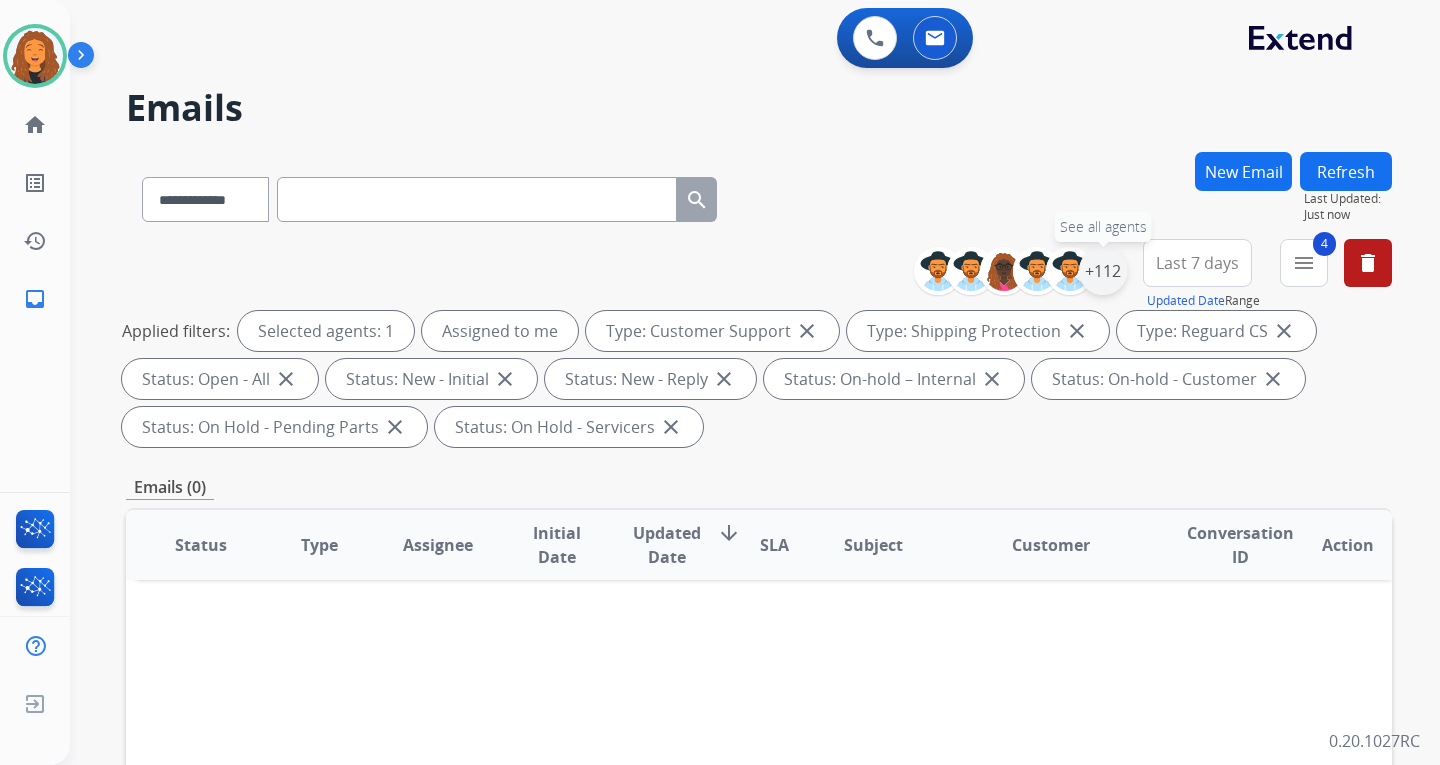 click on "+112" at bounding box center [1103, 271] 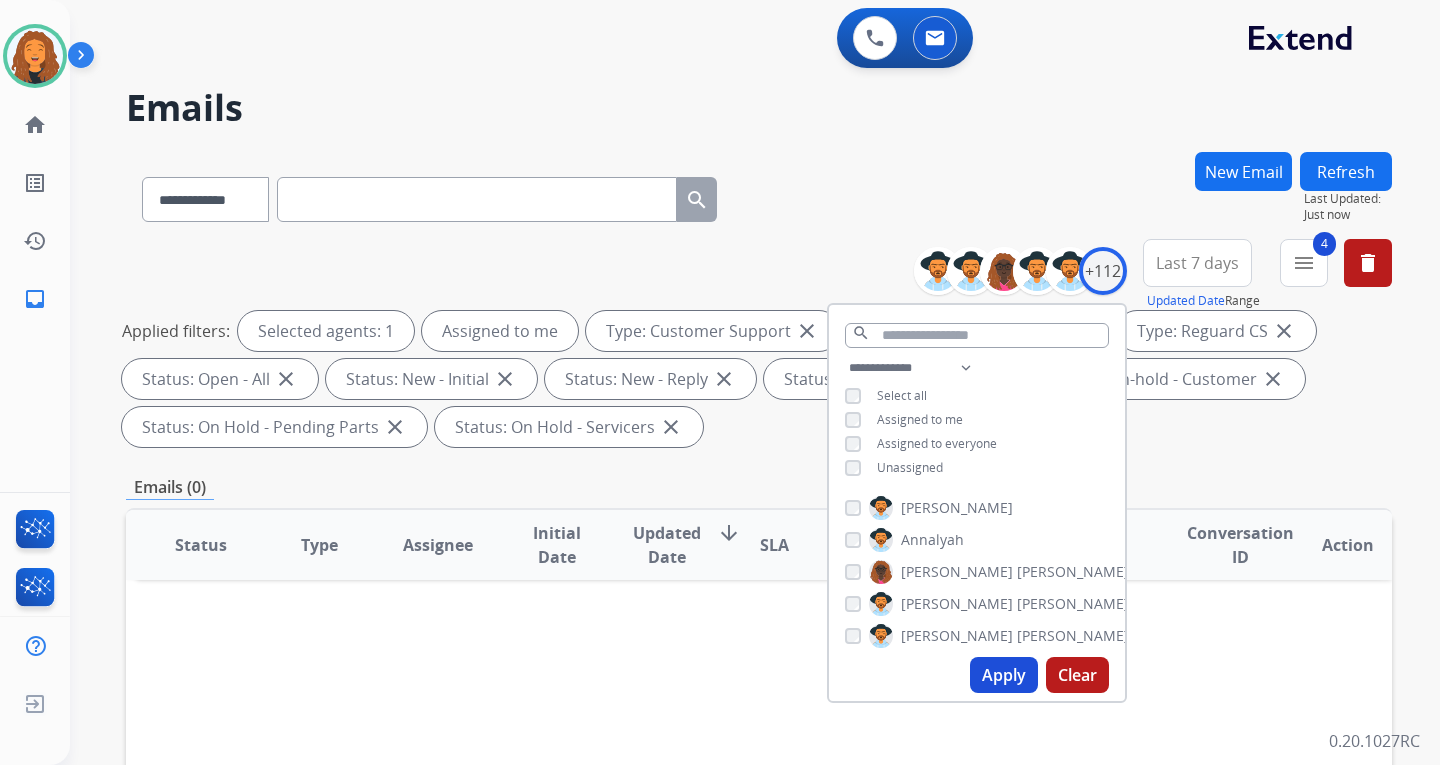 click on "Apply" at bounding box center (1004, 675) 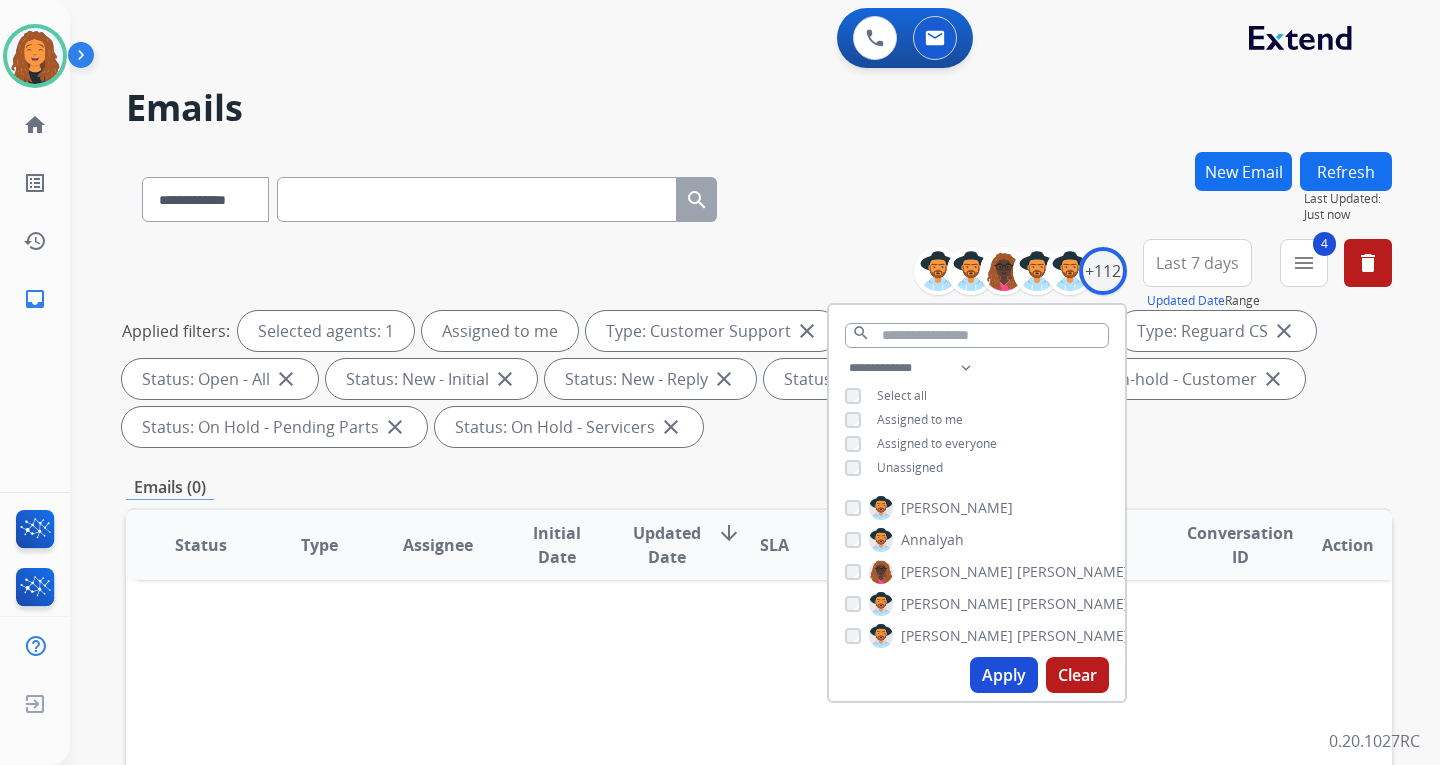 click on "**********" at bounding box center [977, 420] 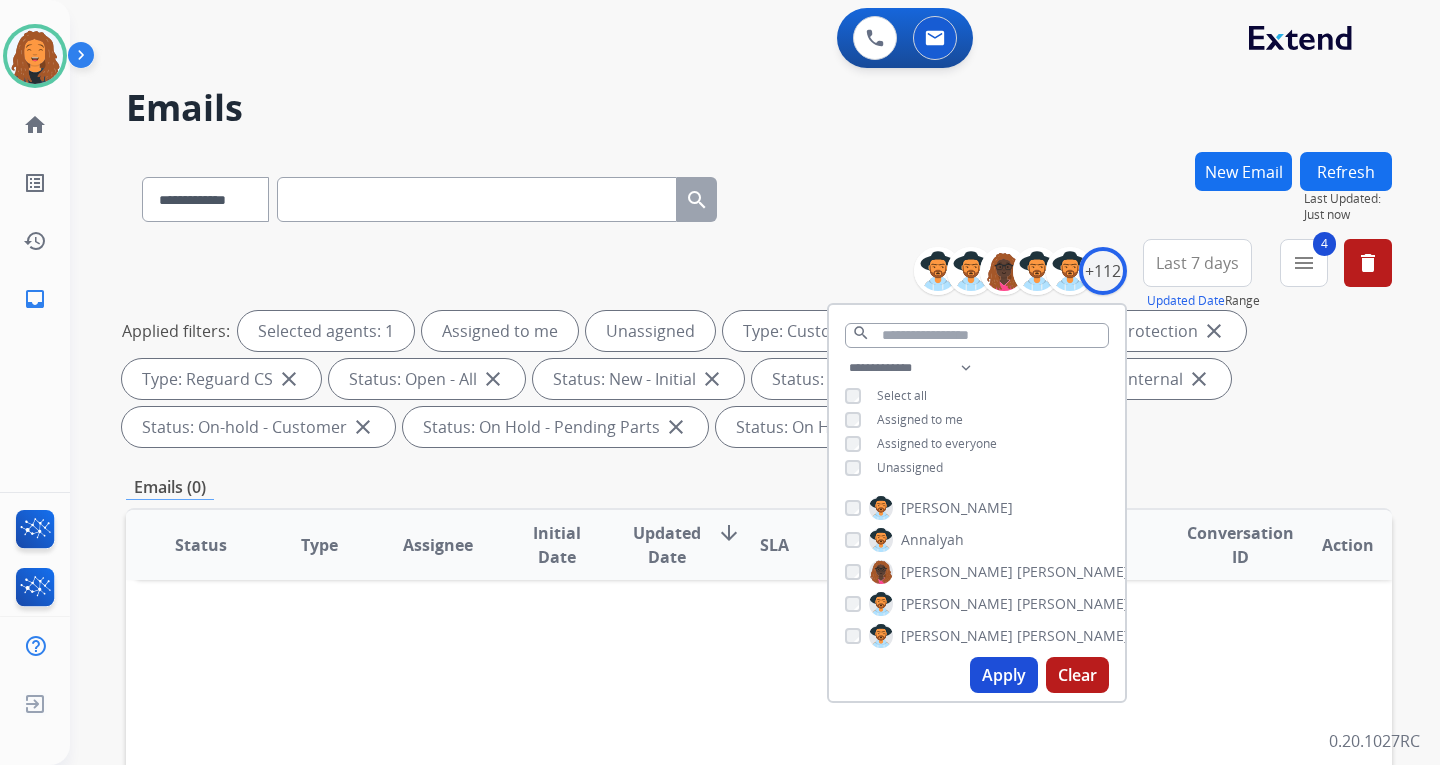 click on "Apply" at bounding box center (1004, 675) 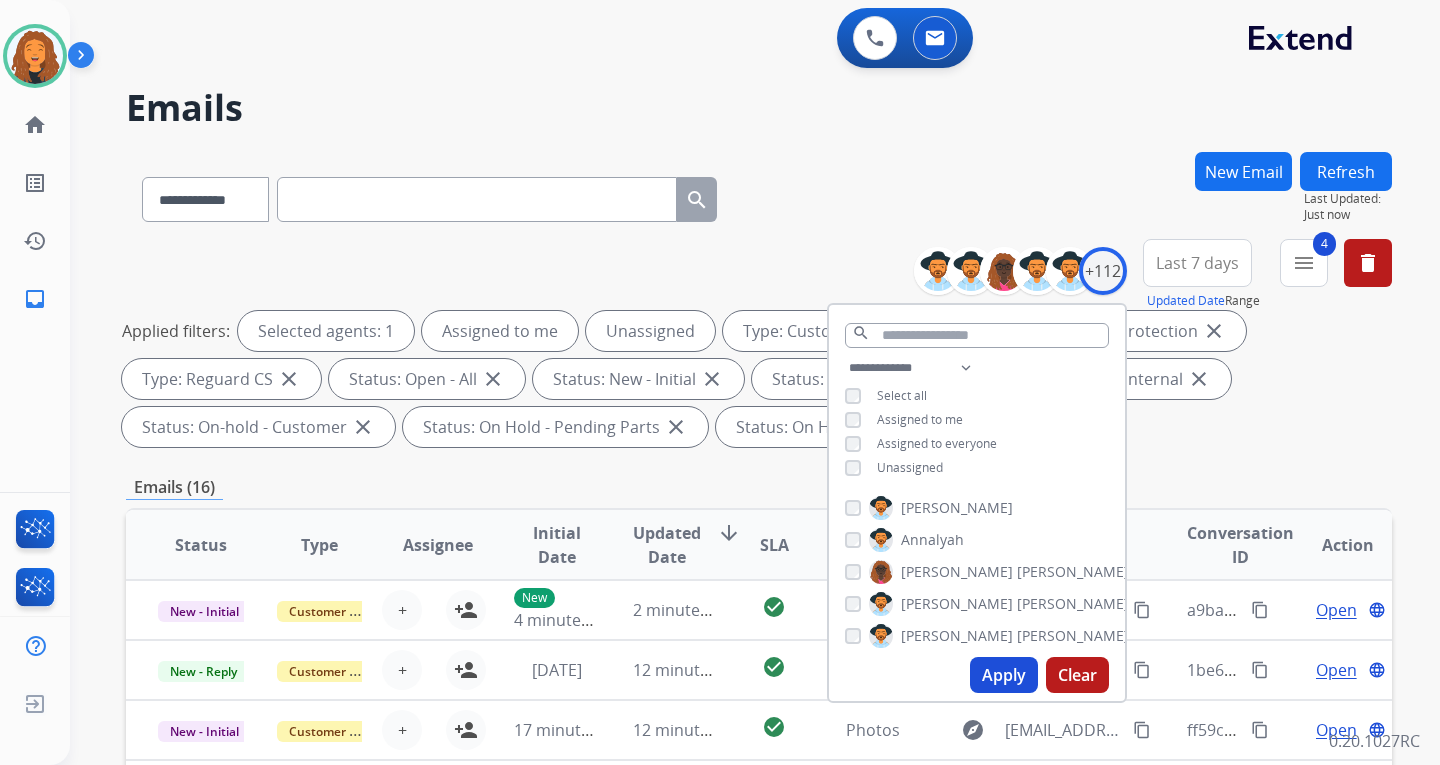 drag, startPoint x: 1014, startPoint y: 673, endPoint x: 575, endPoint y: 71, distance: 745.06714 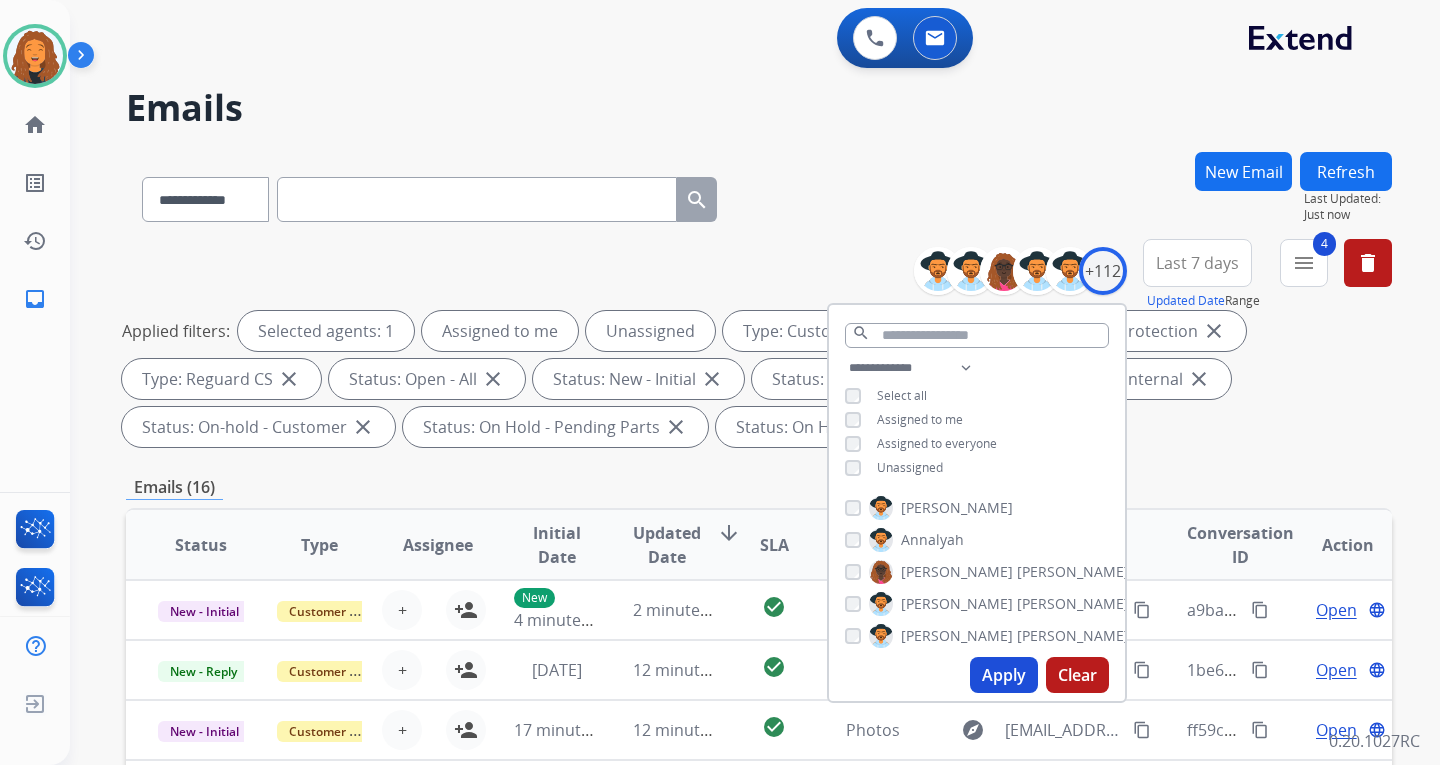 click on "**********" at bounding box center (977, 503) 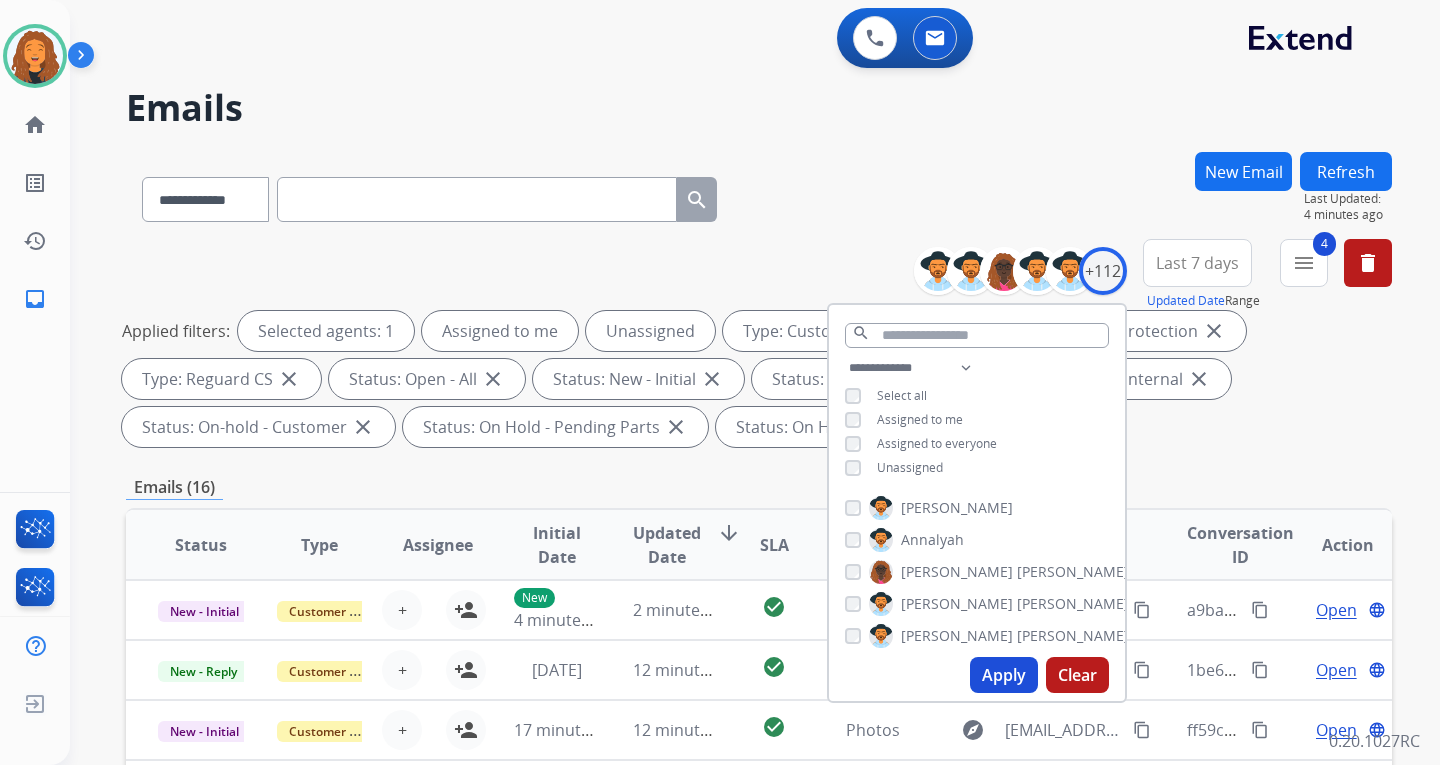 click on "Apply" at bounding box center [1004, 675] 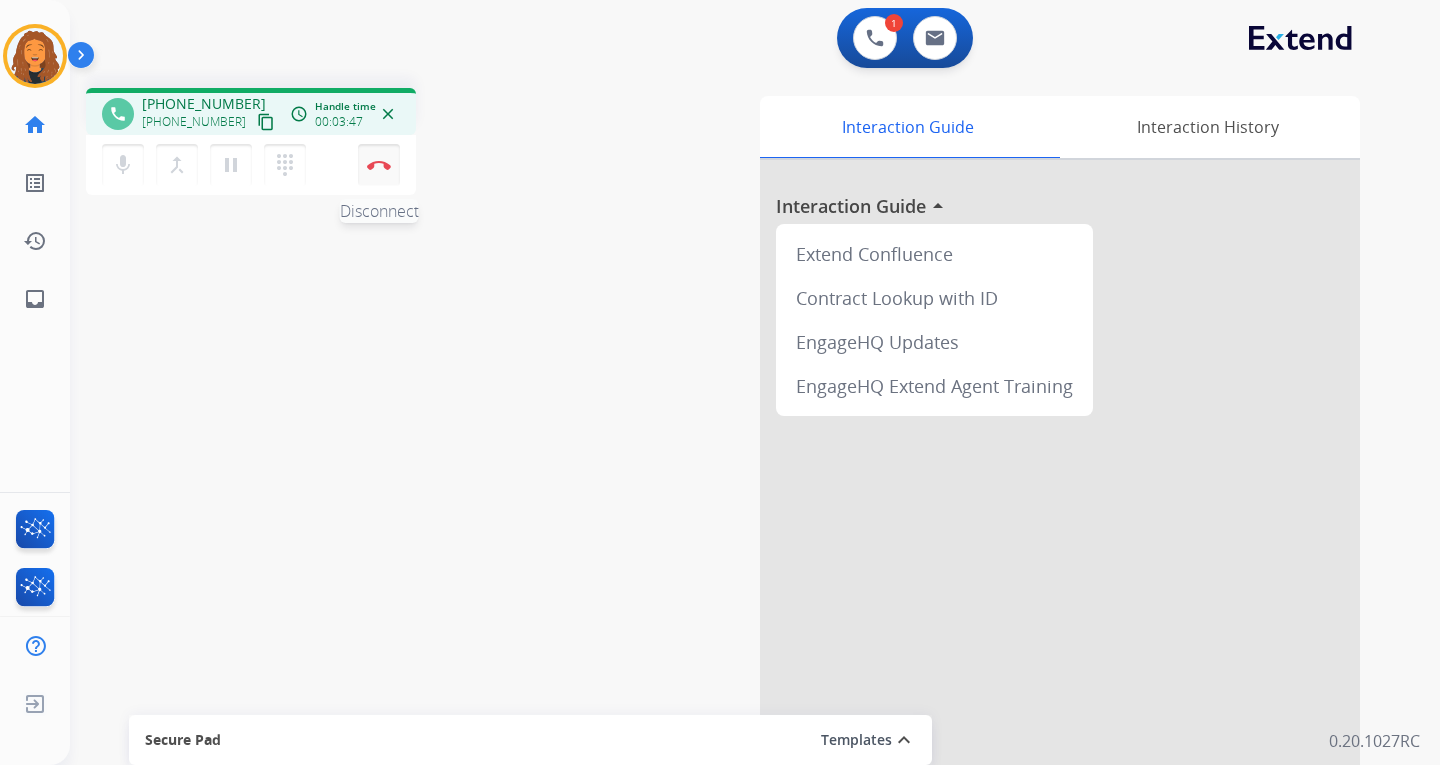 click at bounding box center (379, 165) 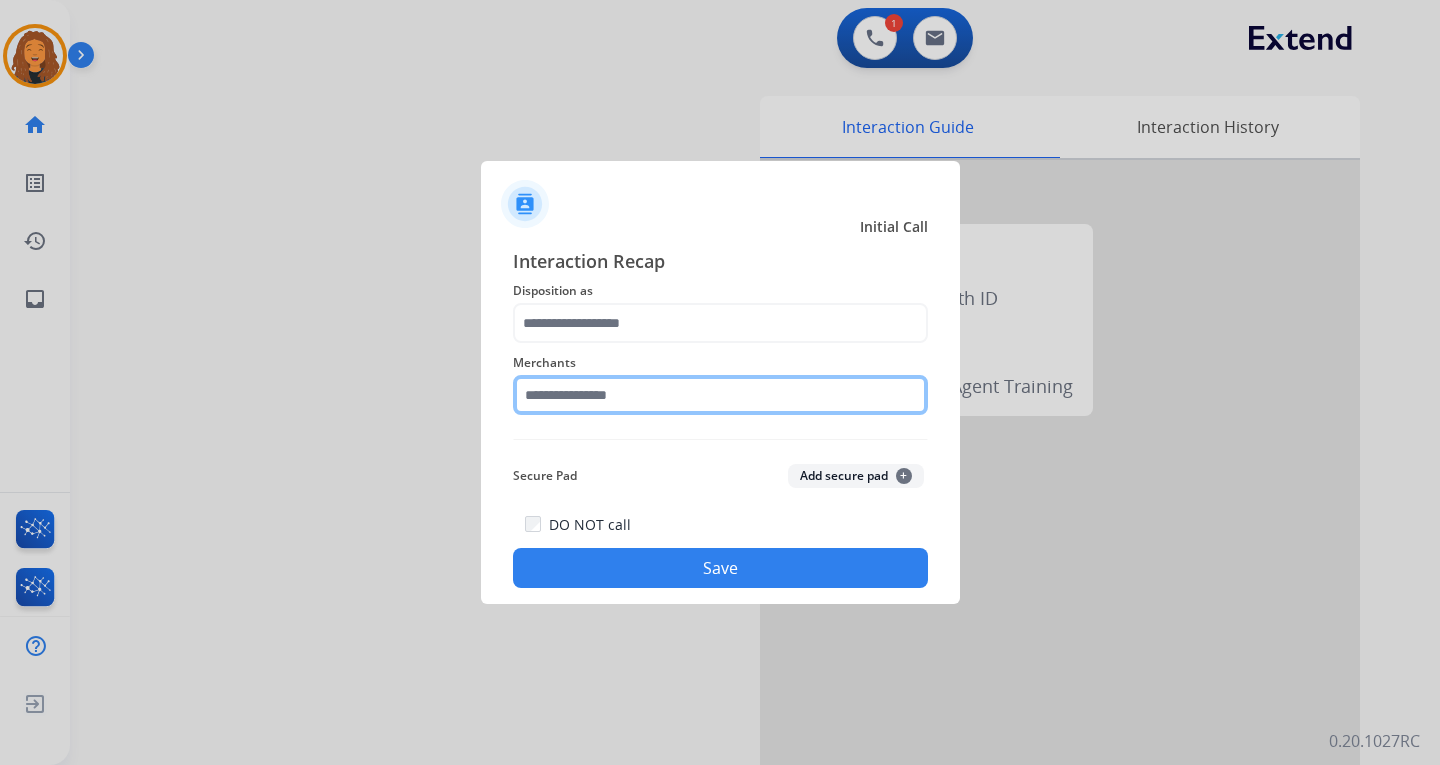 click 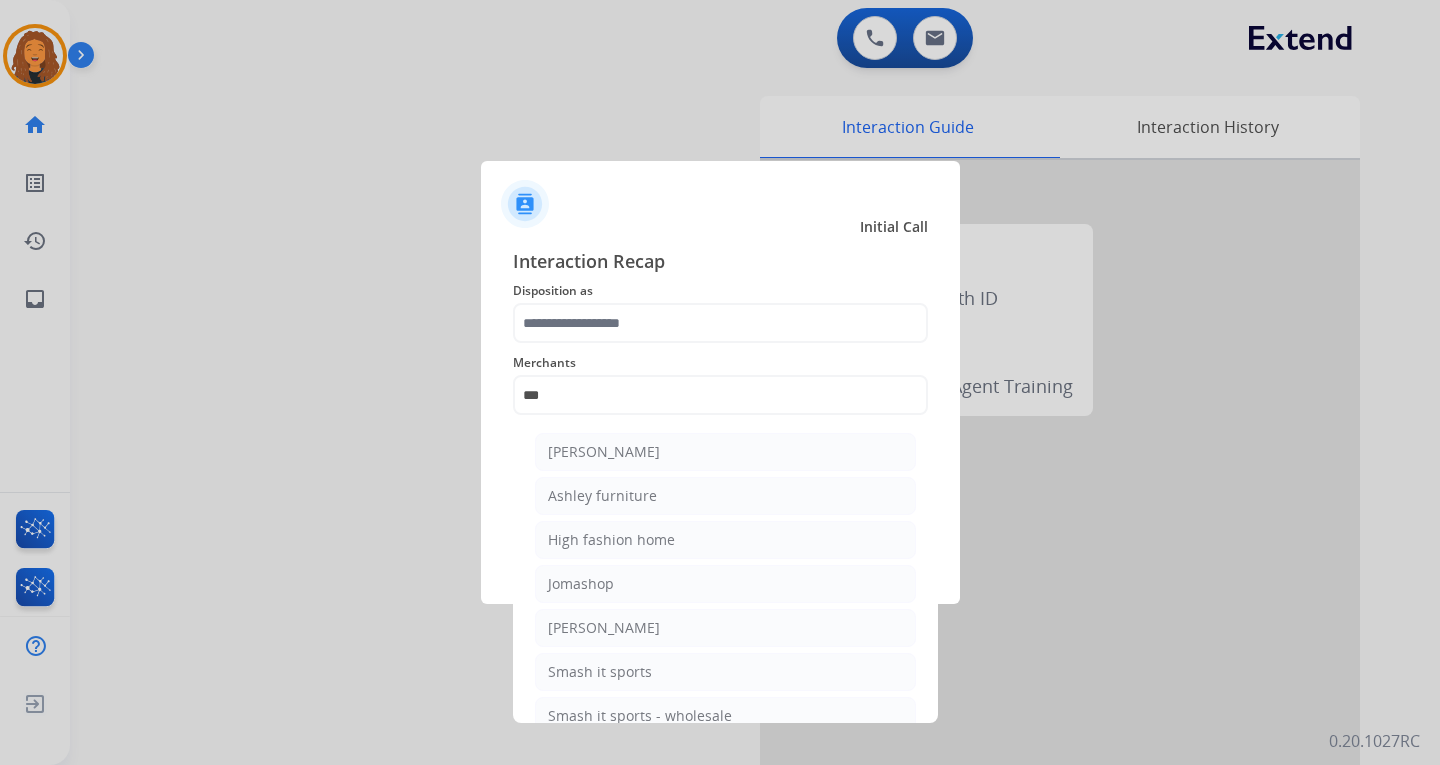 drag, startPoint x: 618, startPoint y: 495, endPoint x: 624, endPoint y: 428, distance: 67.26812 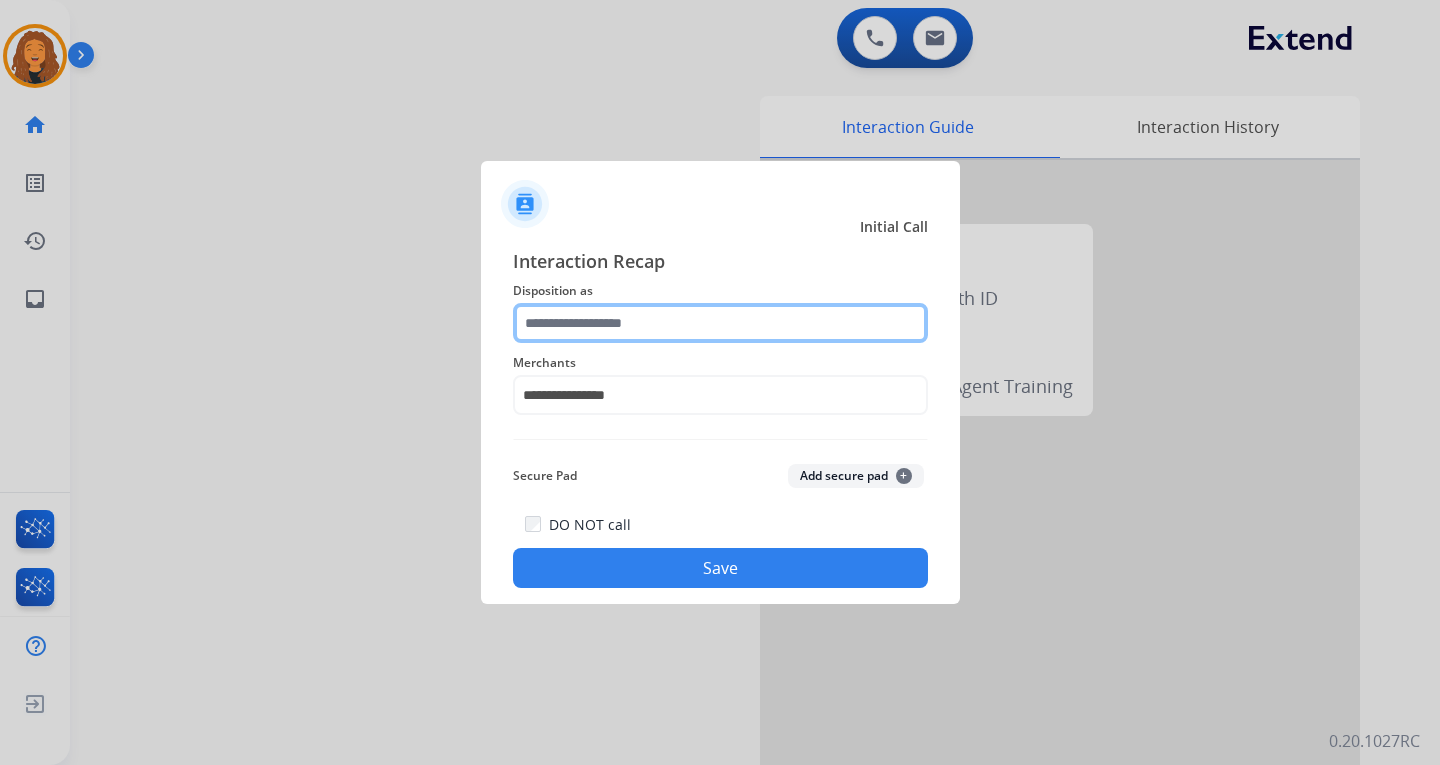 click 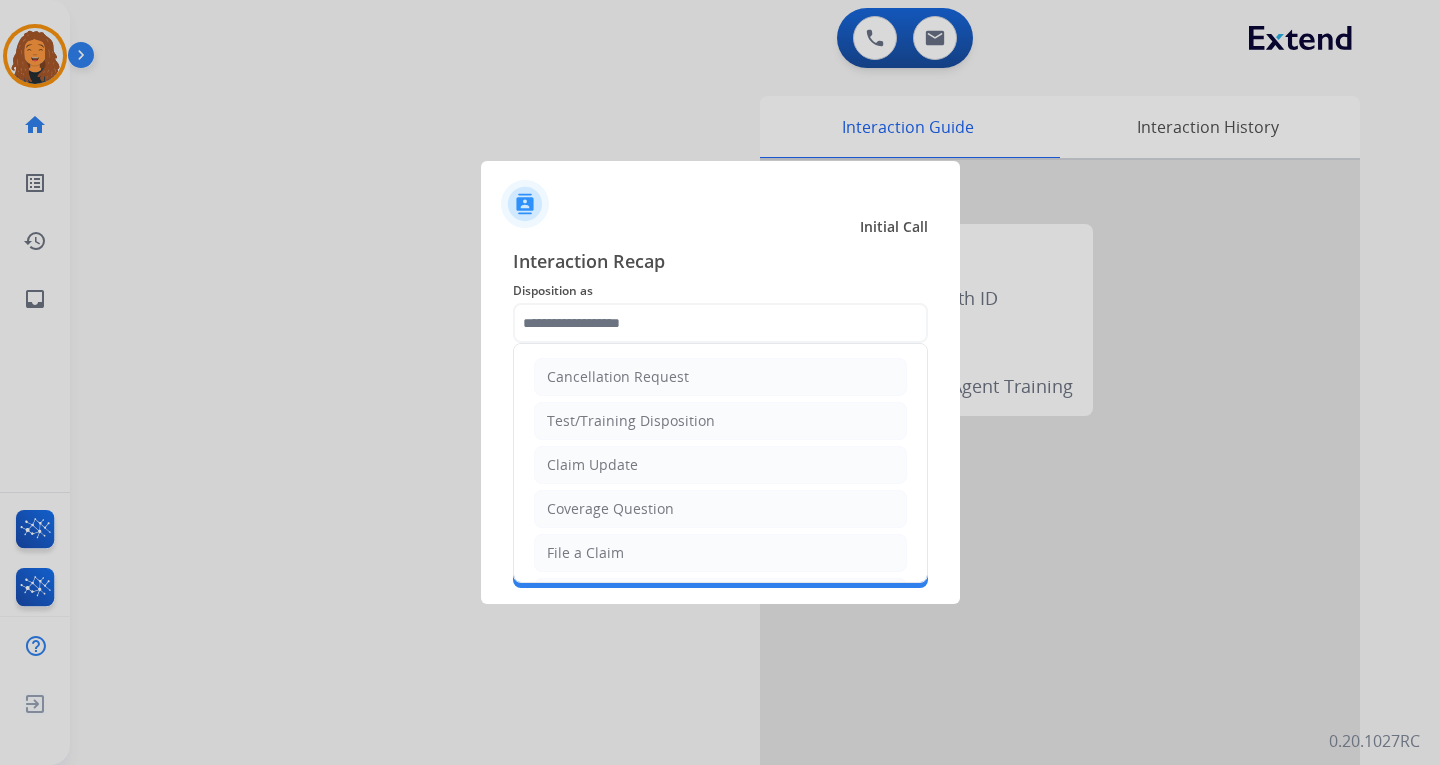 drag, startPoint x: 603, startPoint y: 552, endPoint x: 713, endPoint y: 551, distance: 110.00455 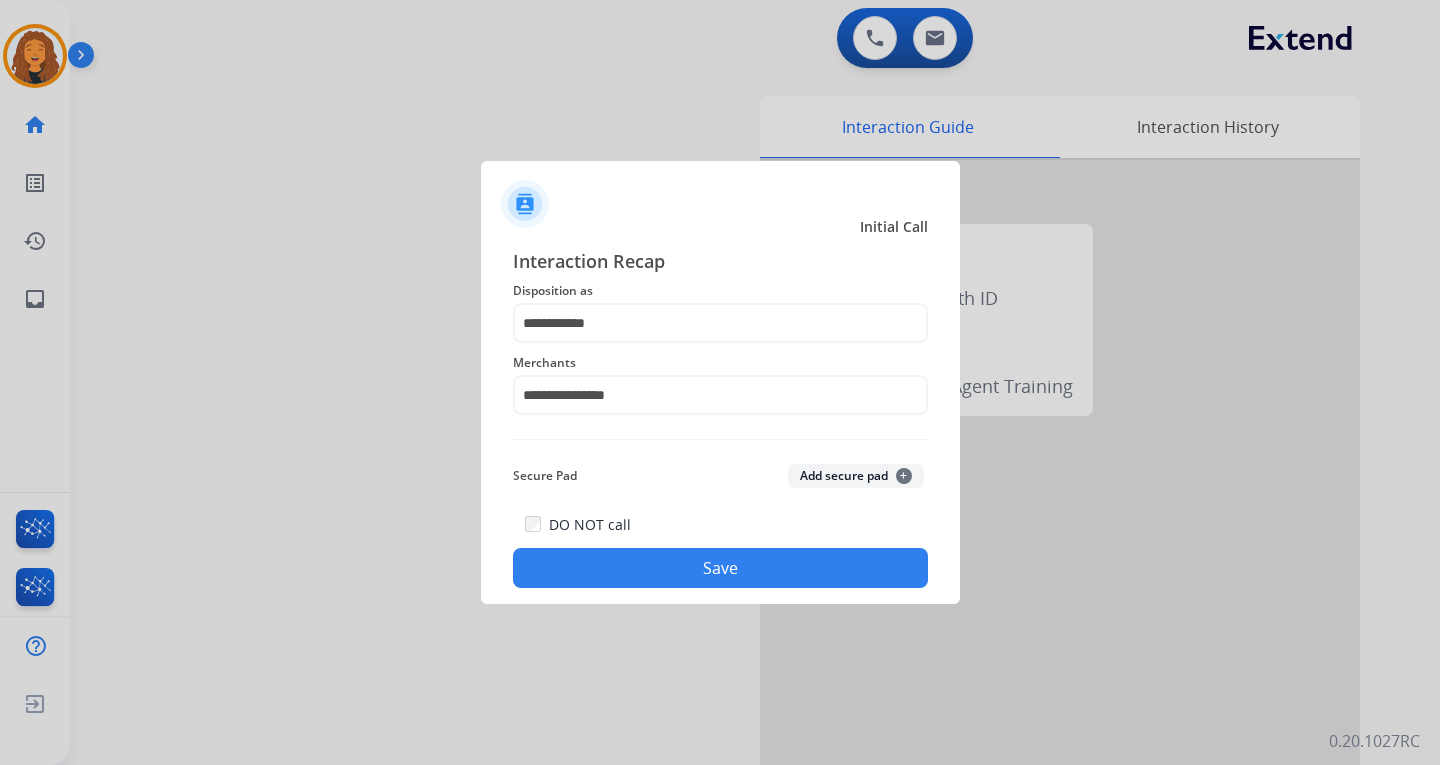 drag, startPoint x: 764, startPoint y: 555, endPoint x: 580, endPoint y: 510, distance: 189.4228 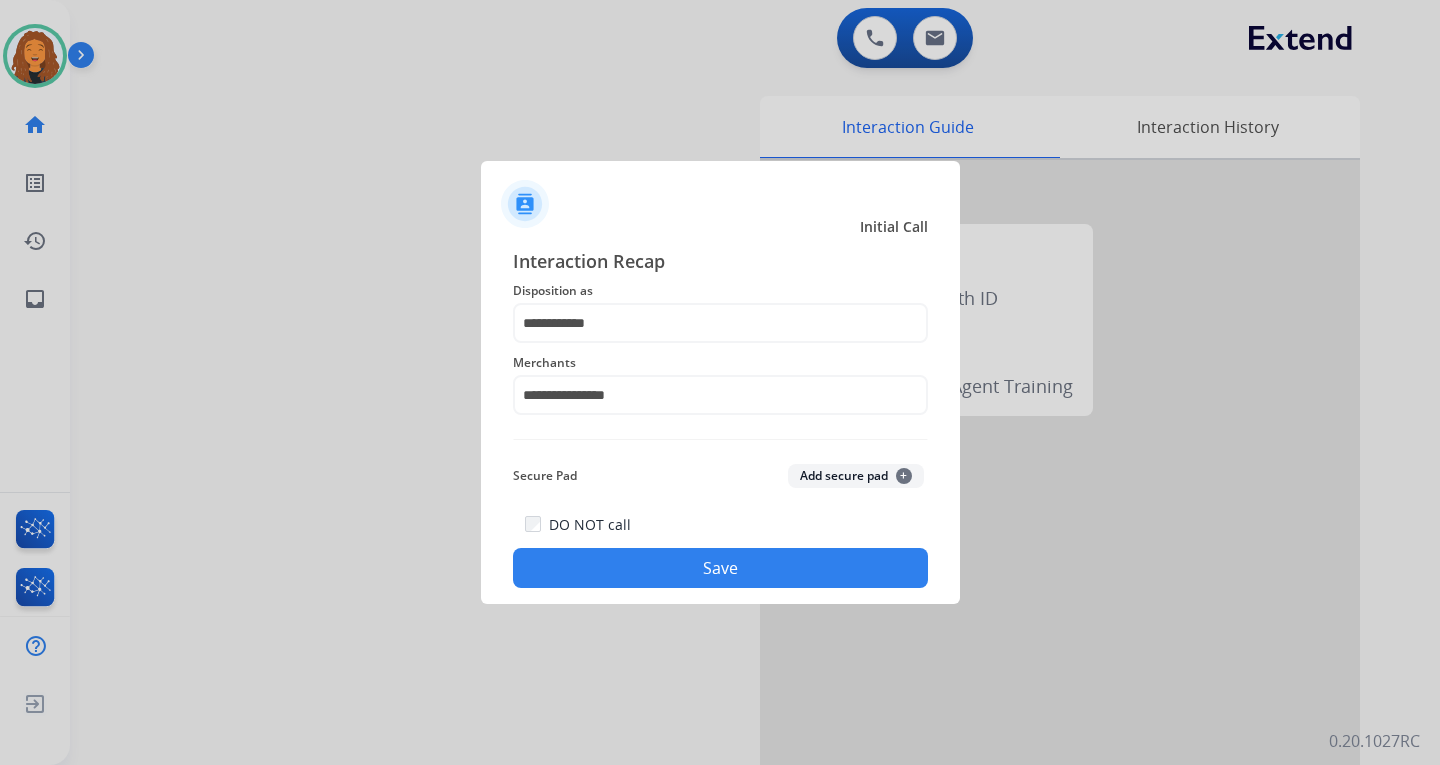click on "Save" 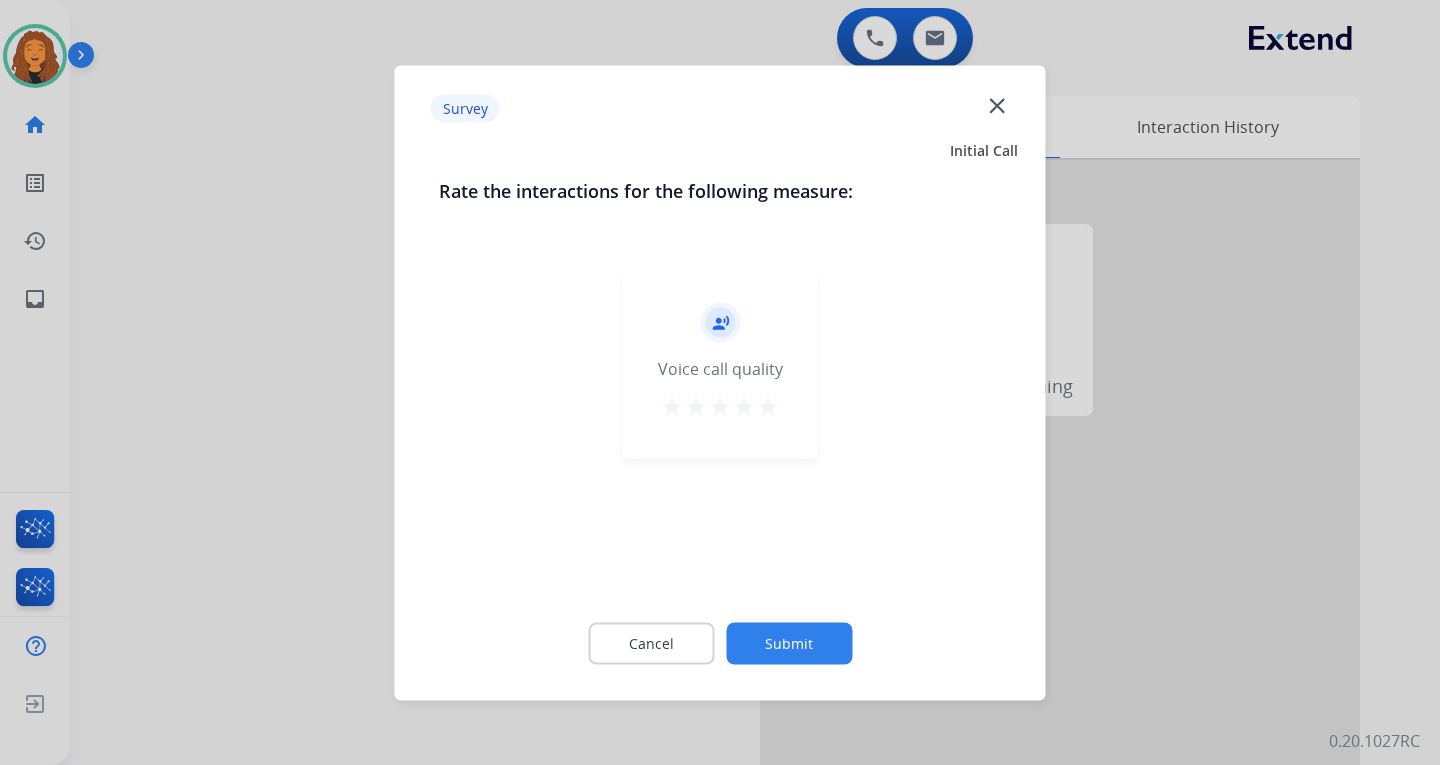 click on "Submit" 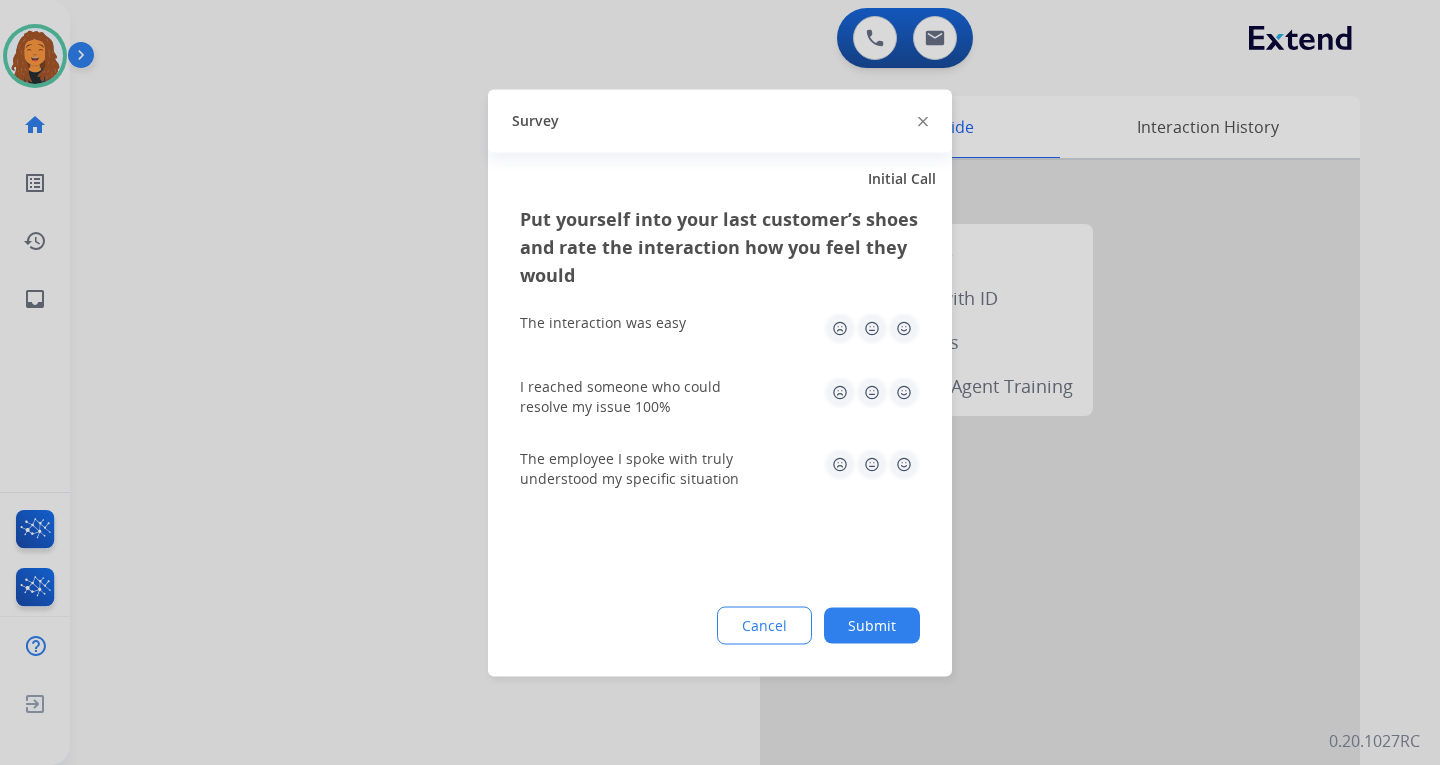click on "Submit" 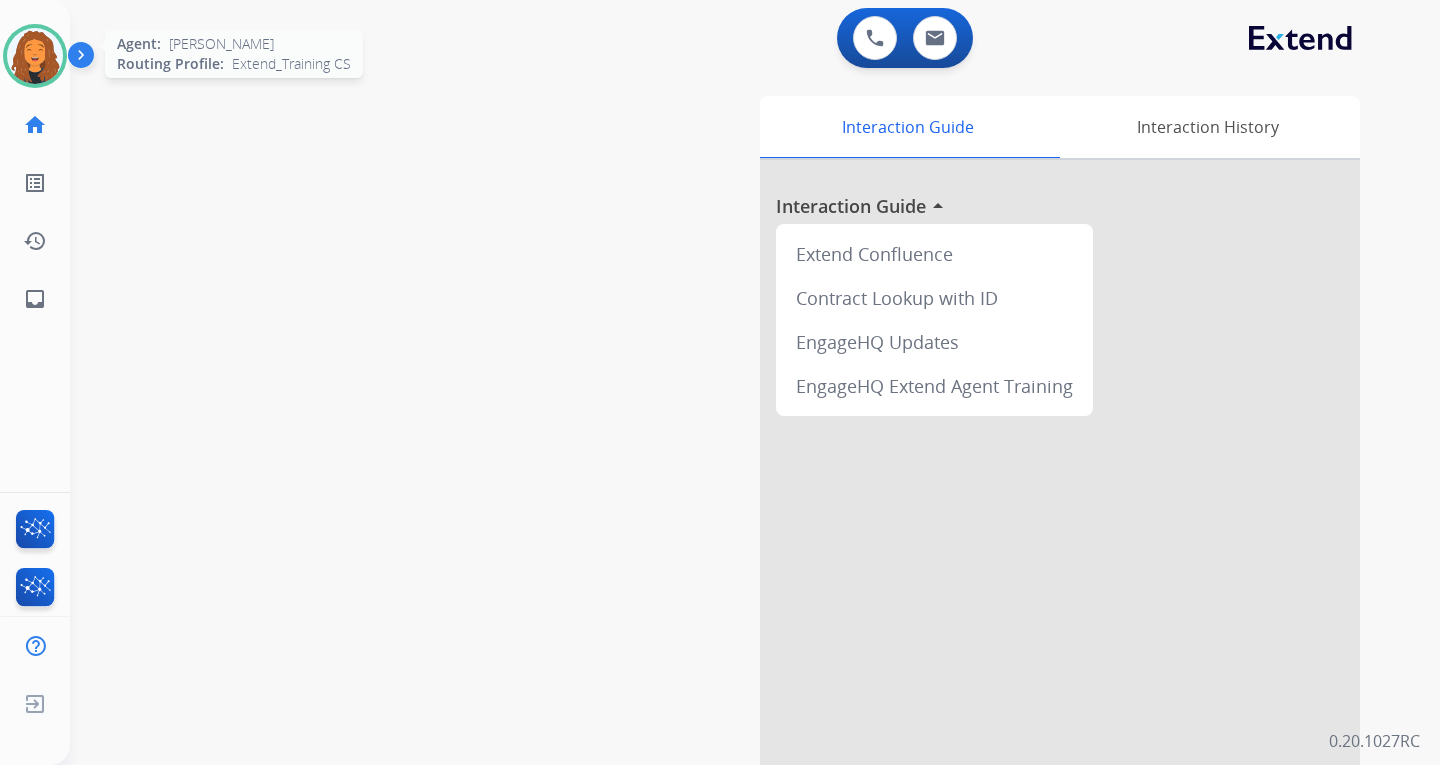 drag, startPoint x: 553, startPoint y: 125, endPoint x: 32, endPoint y: 55, distance: 525.68146 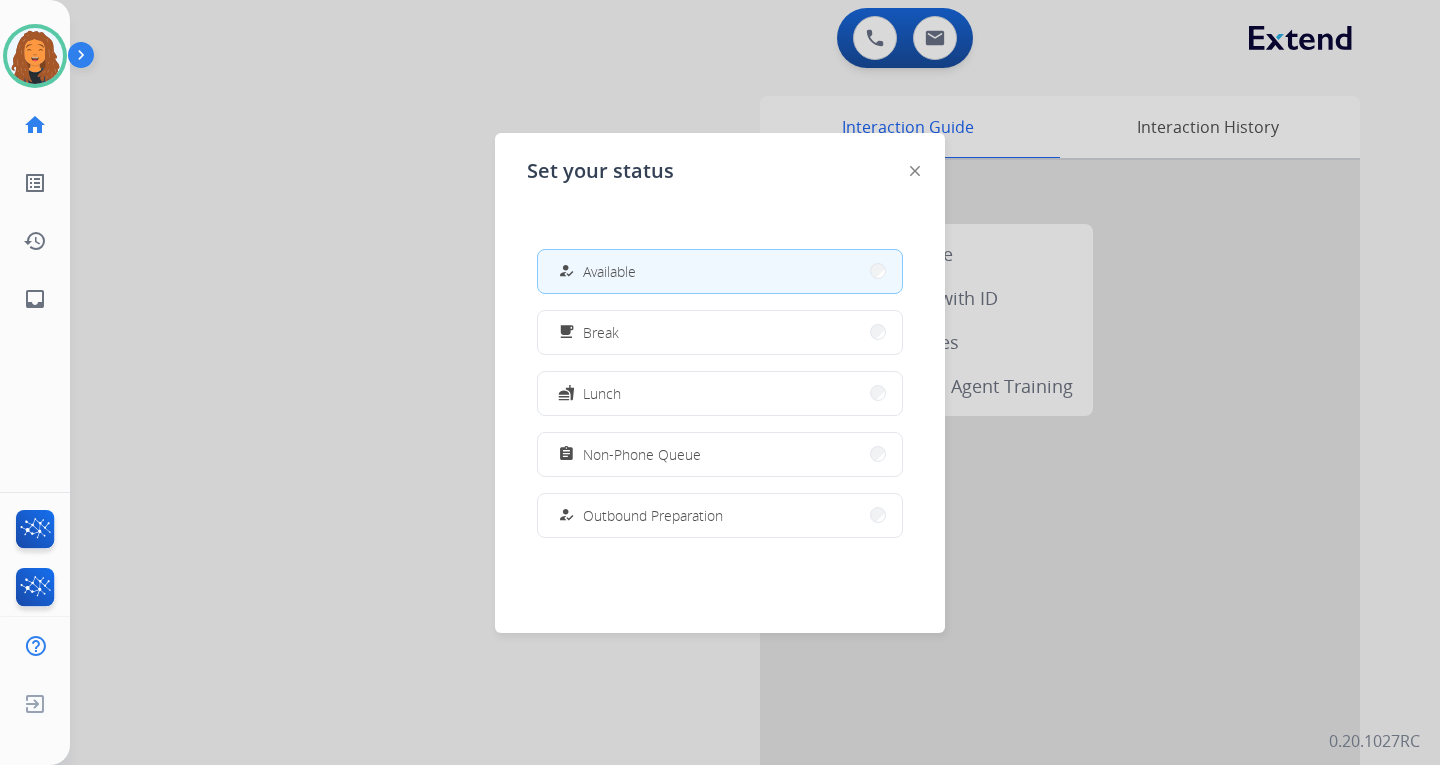 click on "Set your status how_to_reg Available free_breakfast Break fastfood Lunch assignment Non-Phone Queue how_to_reg Outbound Preparation campaign Team Huddle menu_book Training school Coaching phonelink_off System Issue login Logged In work_off Offline" 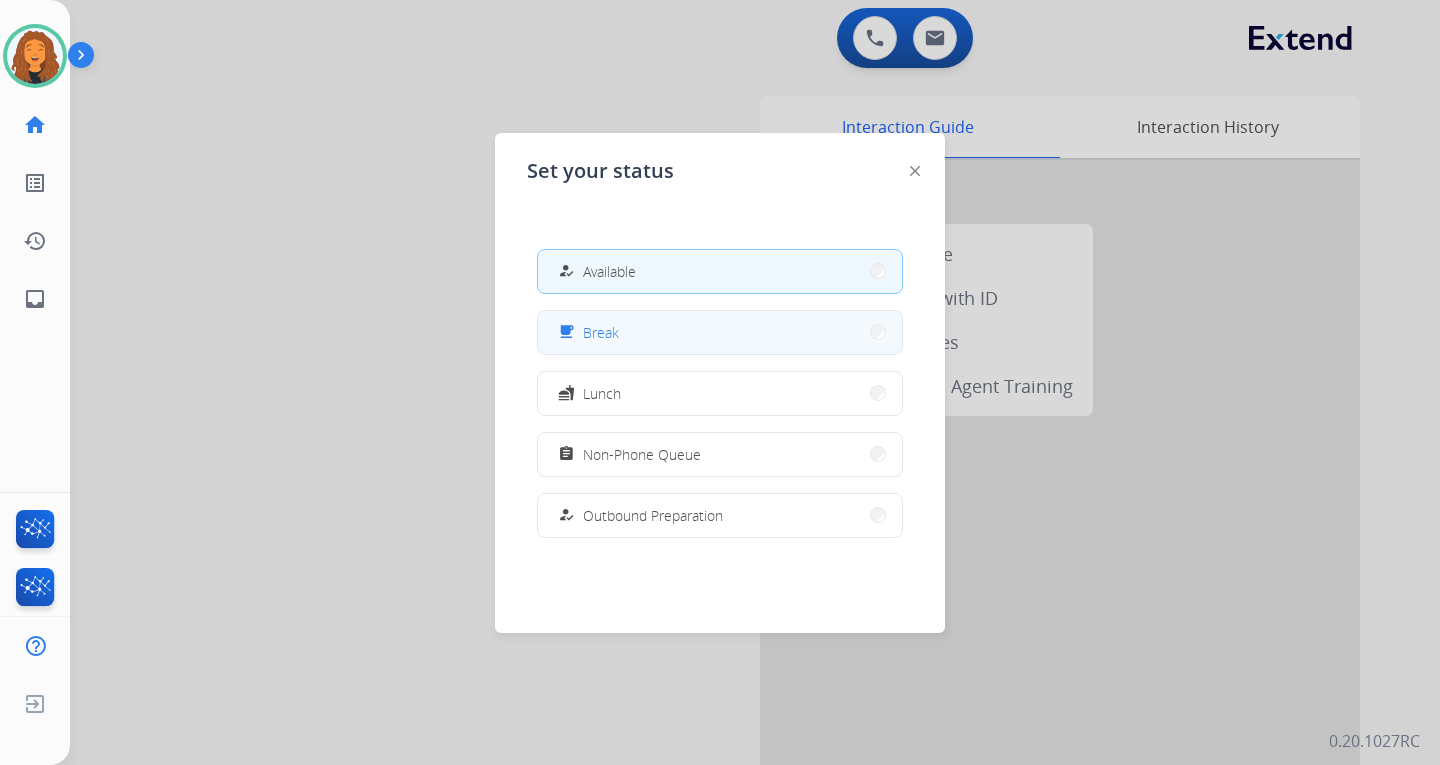 click on "free_breakfast" at bounding box center (568, 332) 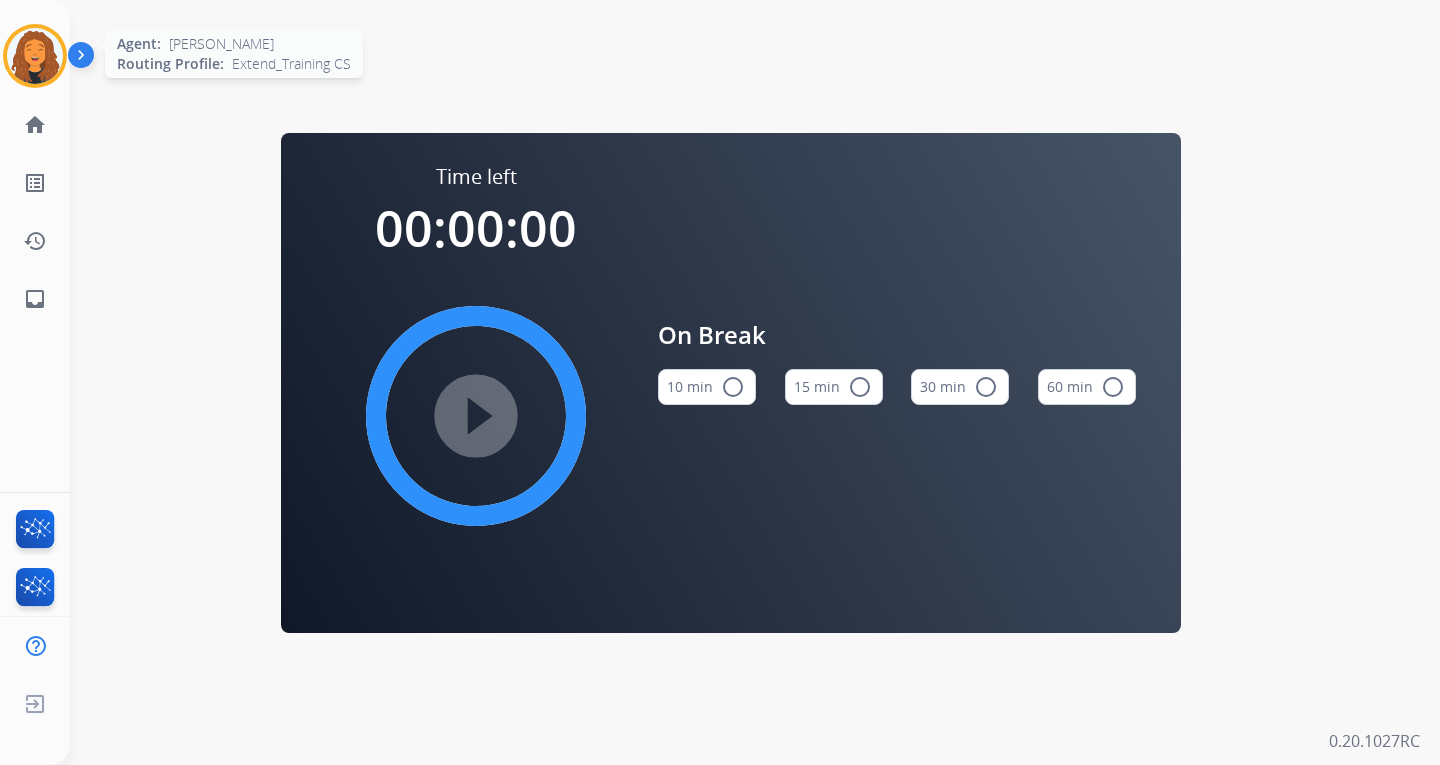 click at bounding box center (35, 56) 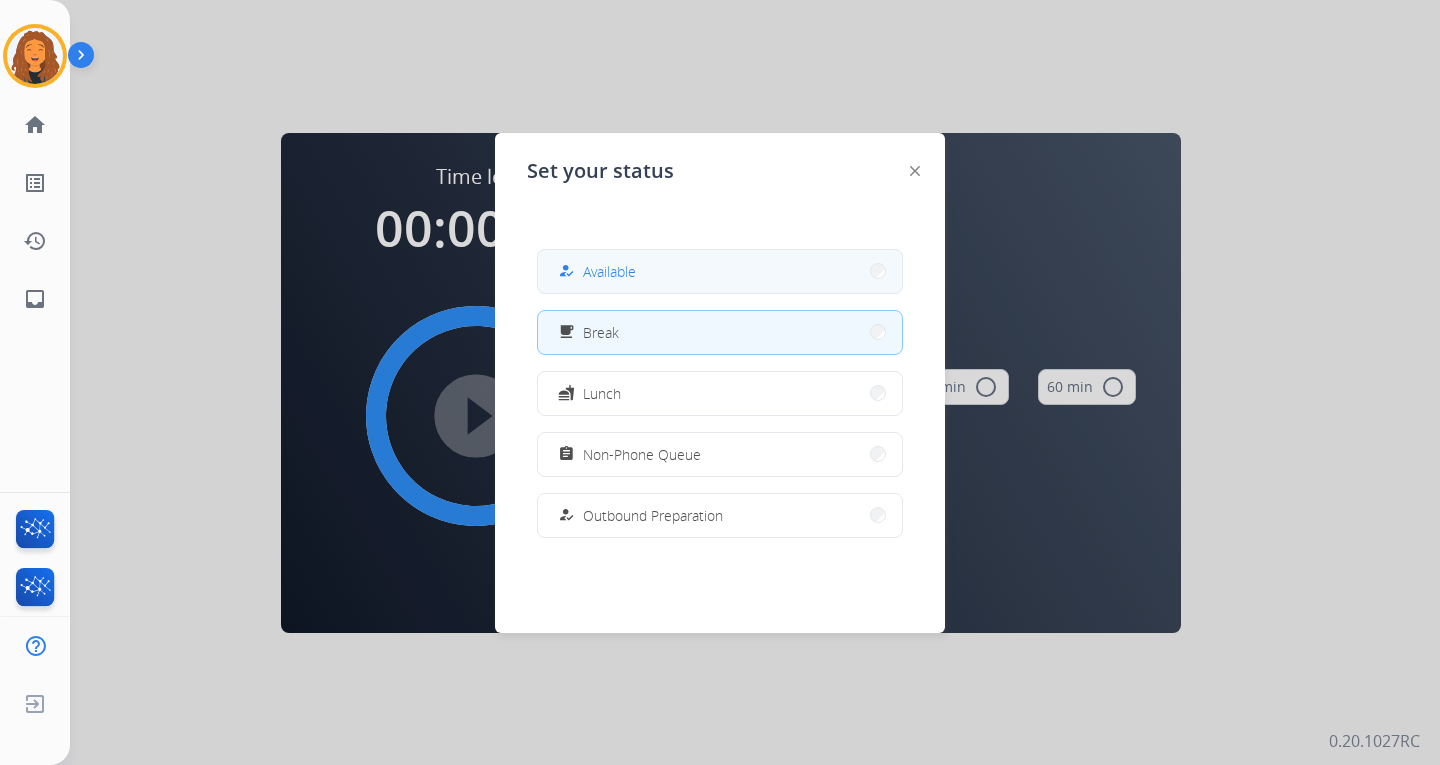 click on "how_to_reg Available" at bounding box center (720, 271) 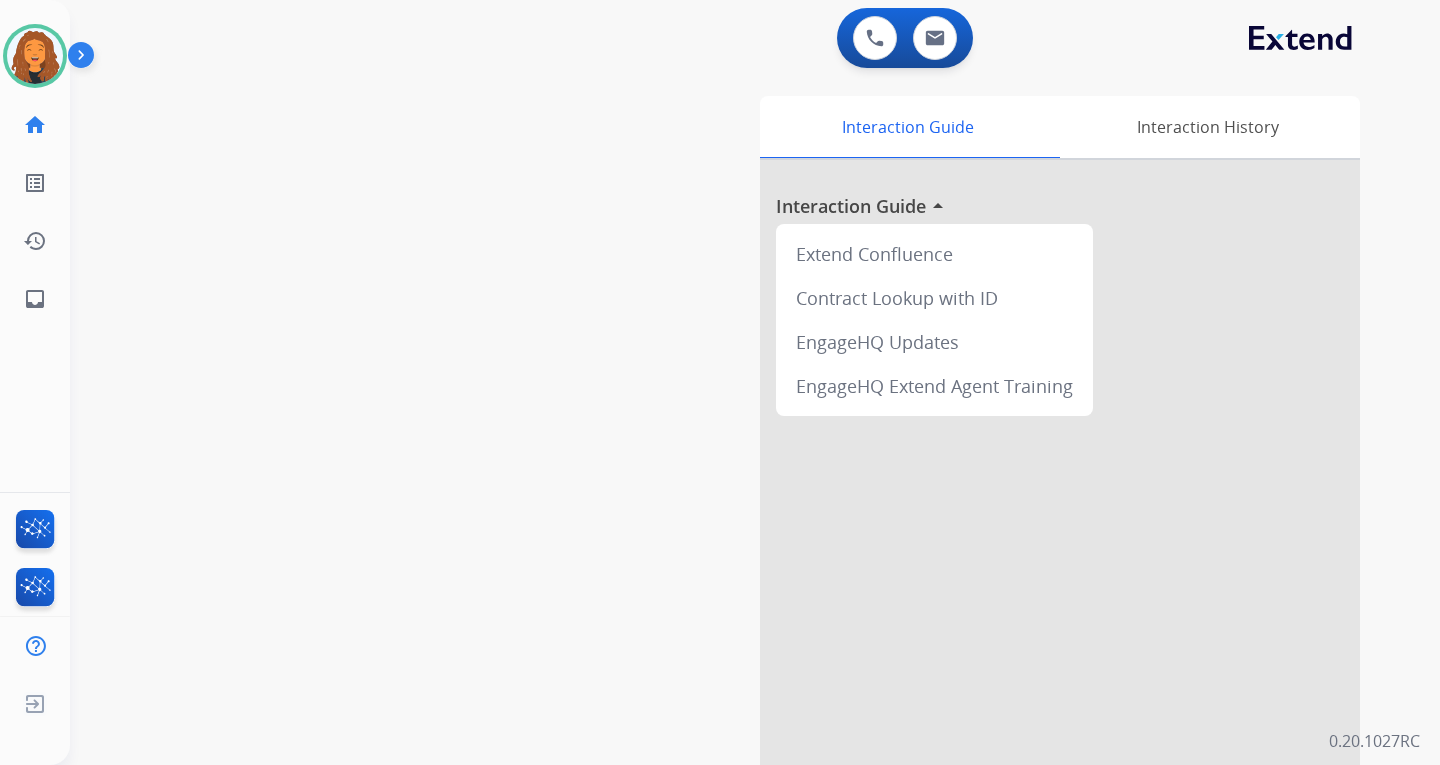 click on "swap_horiz Break voice bridge close_fullscreen Connect 3-Way Call merge_type Separate 3-Way Call  Interaction Guide   Interaction History  Interaction Guide arrow_drop_up  Extend Confluence   Contract Lookup with ID   EngageHQ Updates   EngageHQ Extend Agent Training" at bounding box center [731, 489] 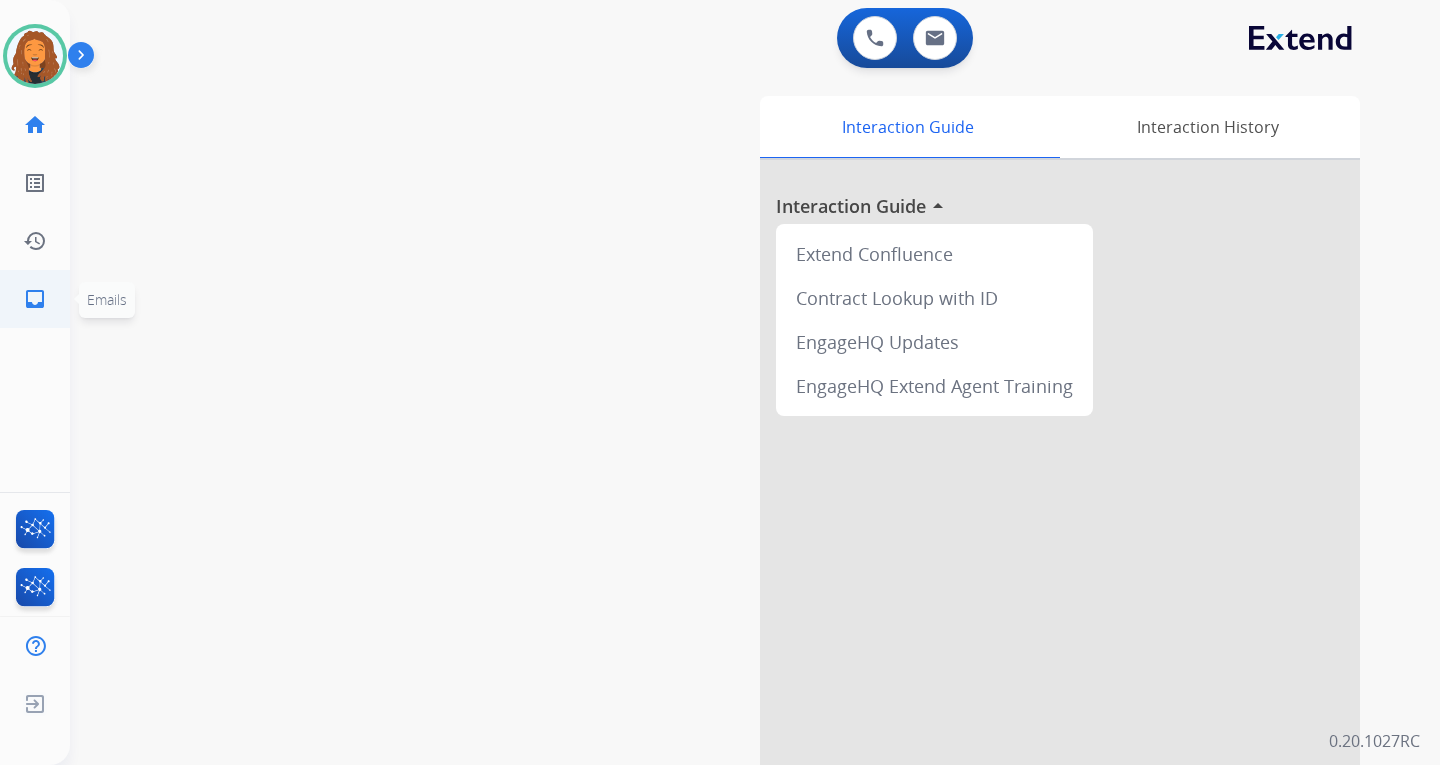 click on "inbox" 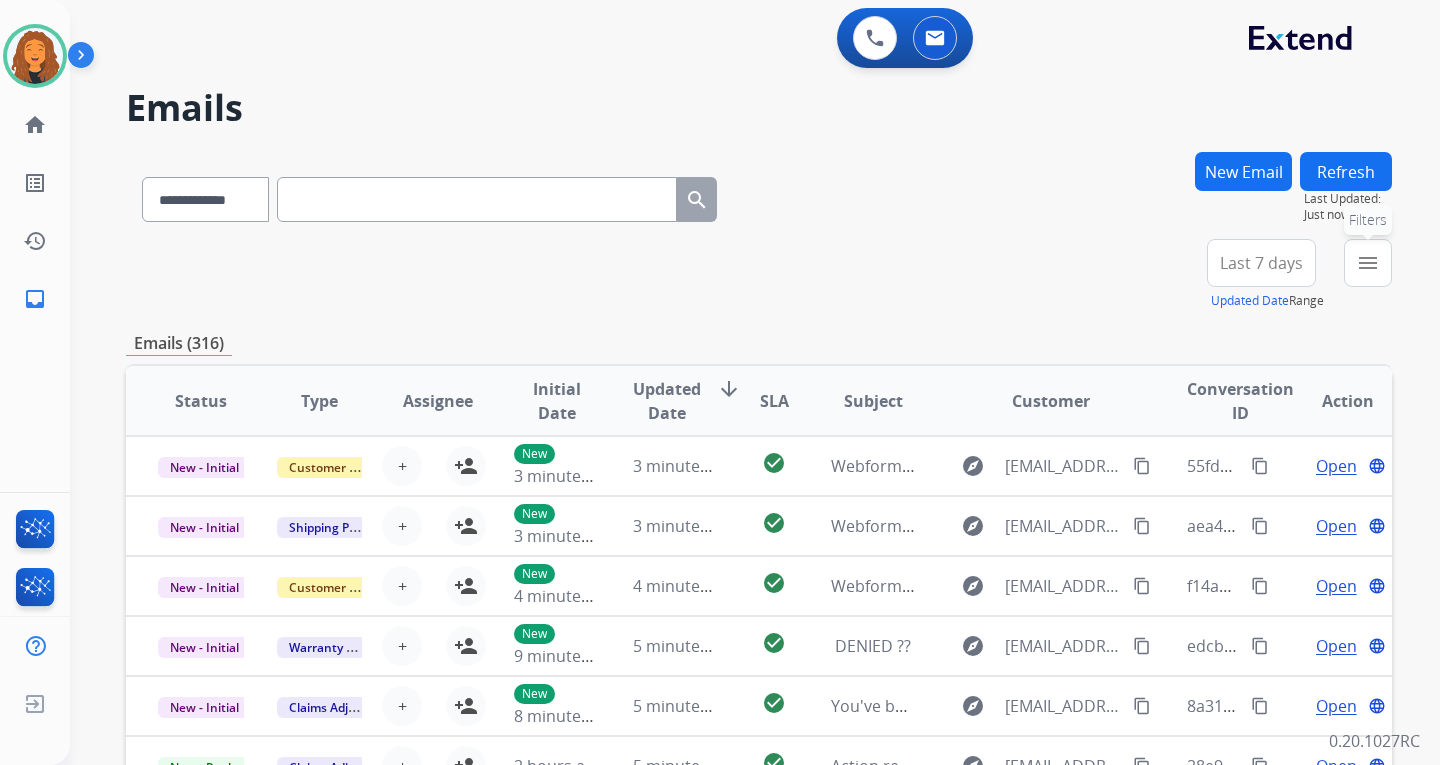 click on "menu" at bounding box center [1368, 263] 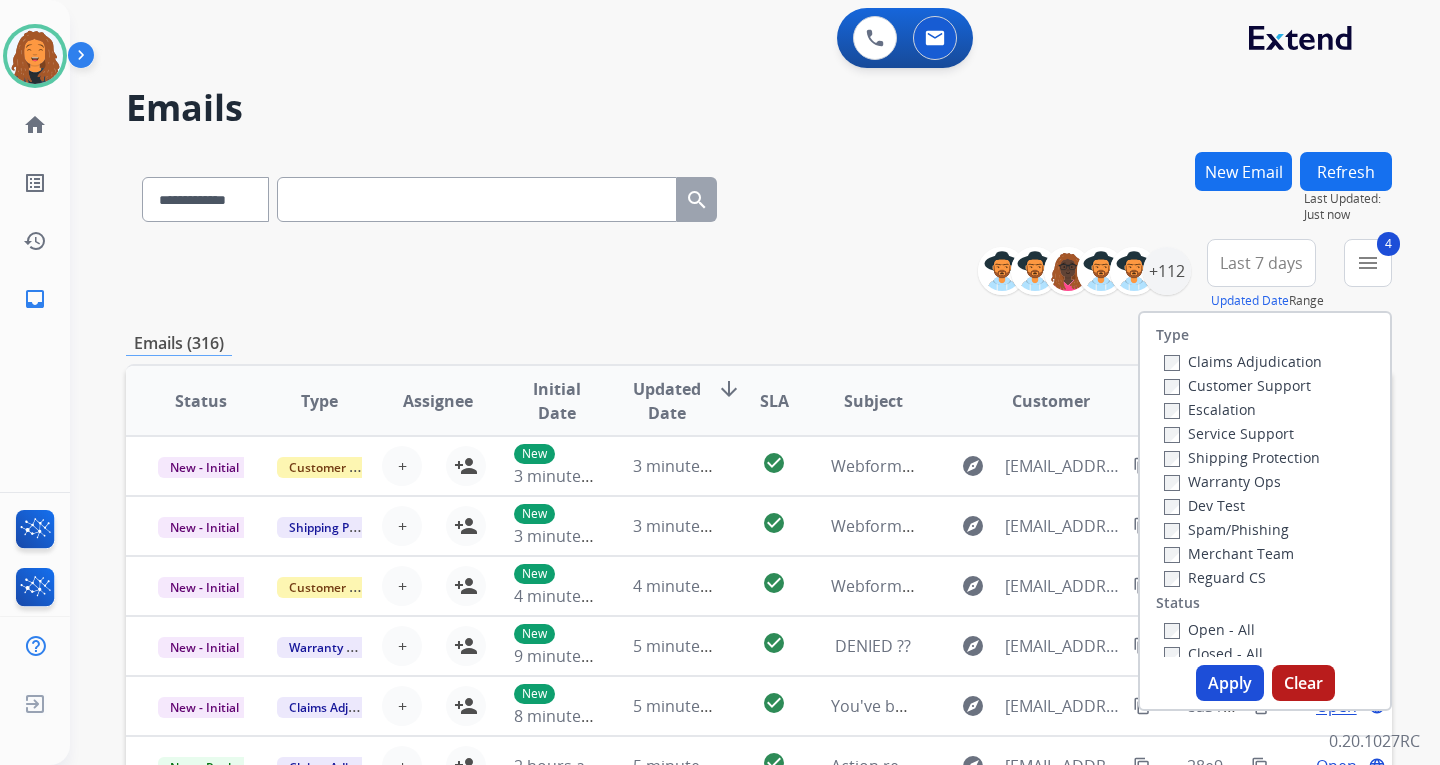 click on "Apply" at bounding box center [1230, 683] 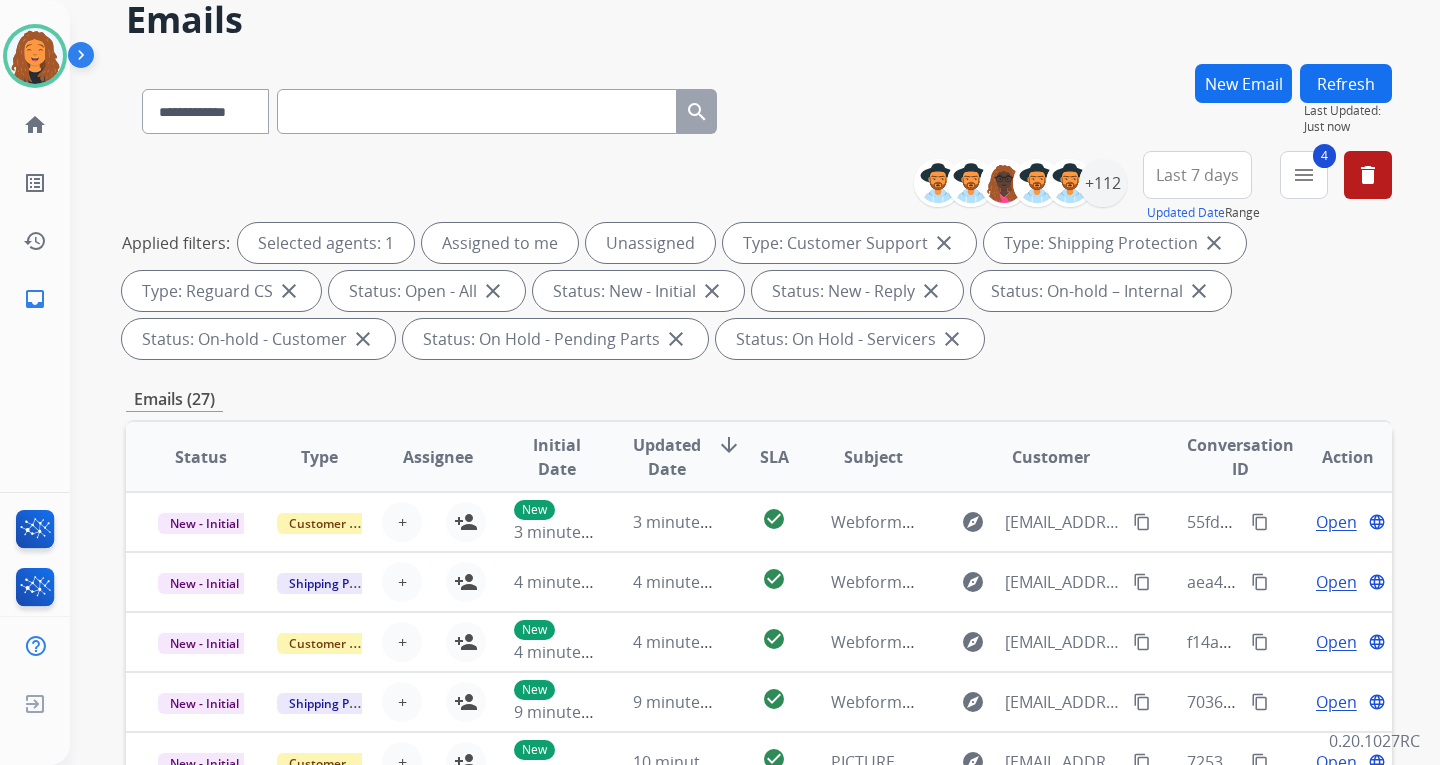 scroll, scrollTop: 300, scrollLeft: 0, axis: vertical 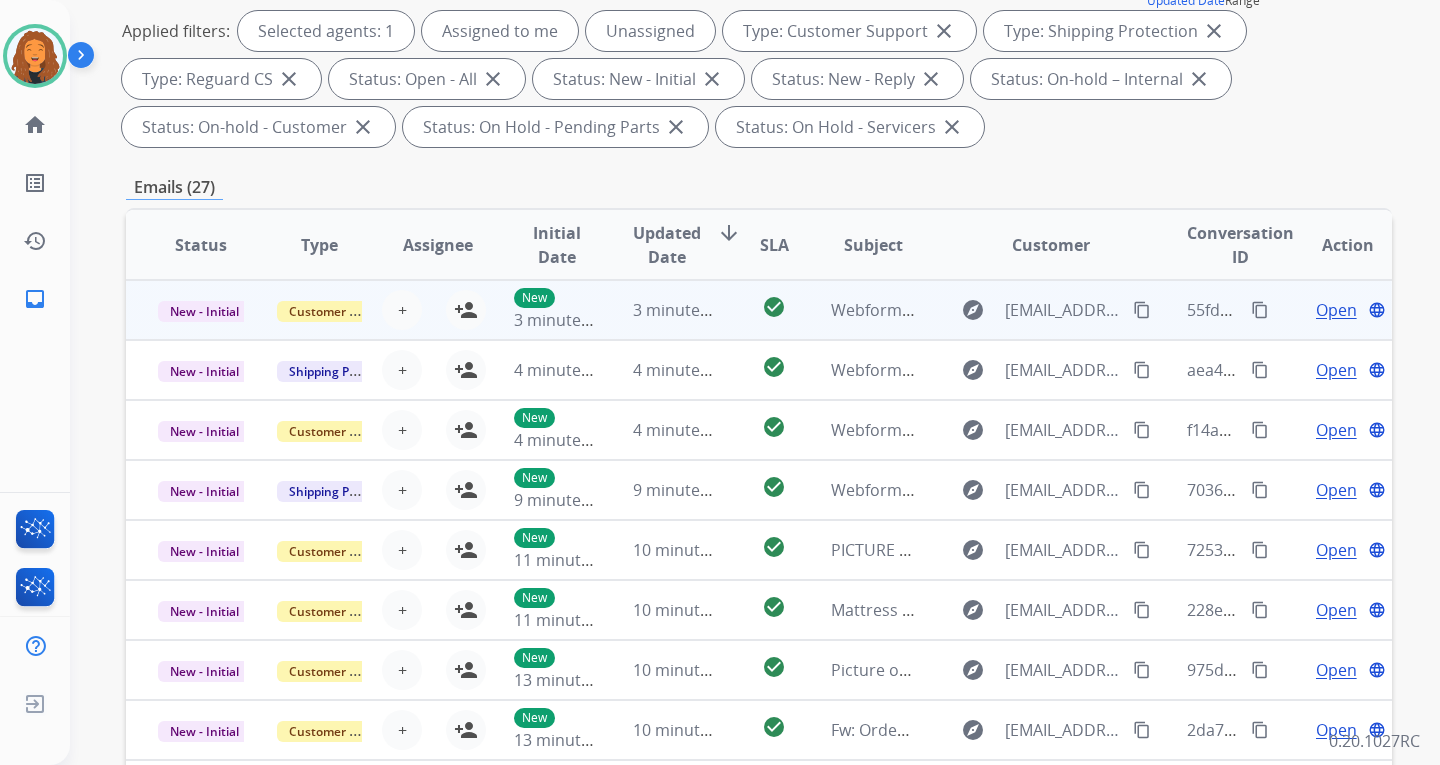 click on "Webform from [EMAIL_ADDRESS][DOMAIN_NAME] on [DATE]" at bounding box center [858, 310] 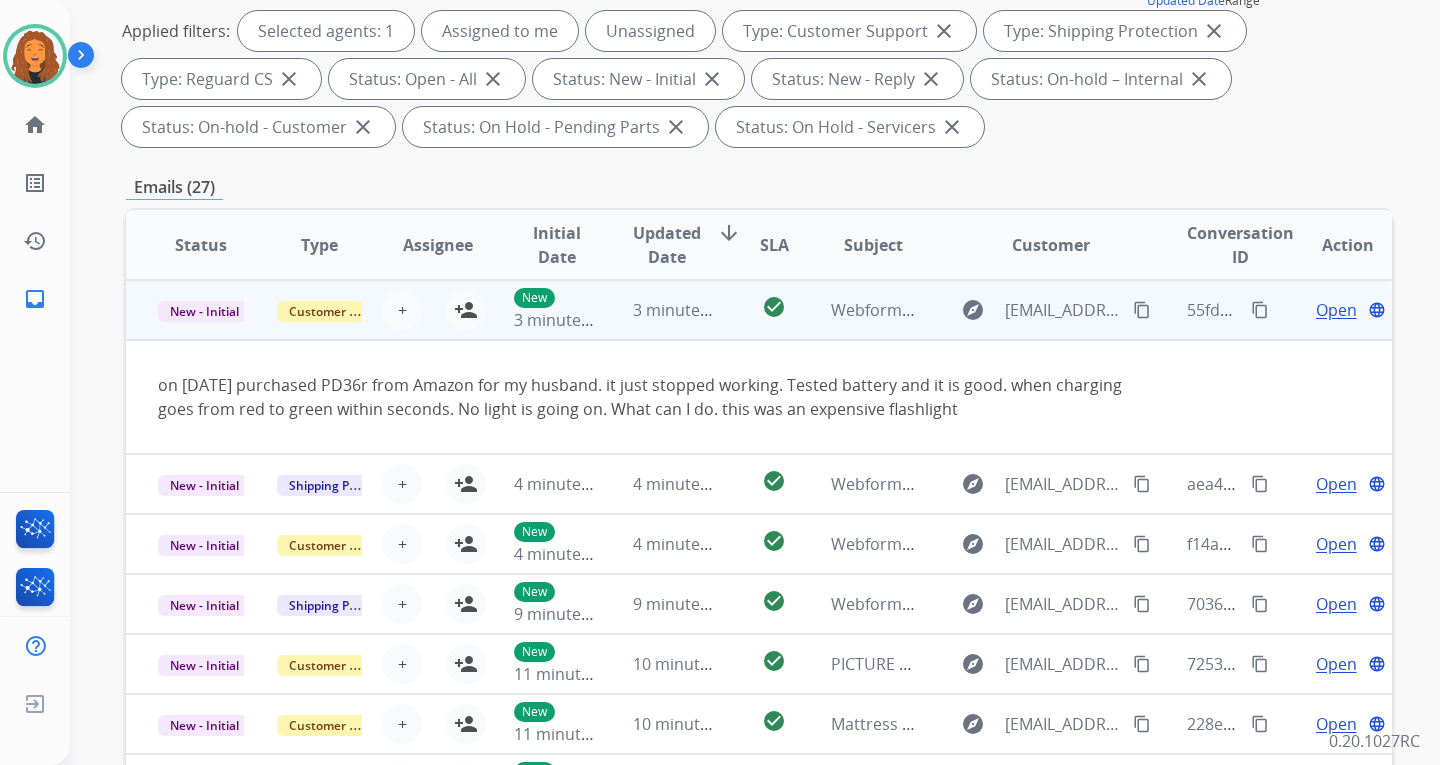 click on "Webform from [EMAIL_ADDRESS][DOMAIN_NAME] on [DATE]" at bounding box center [858, 310] 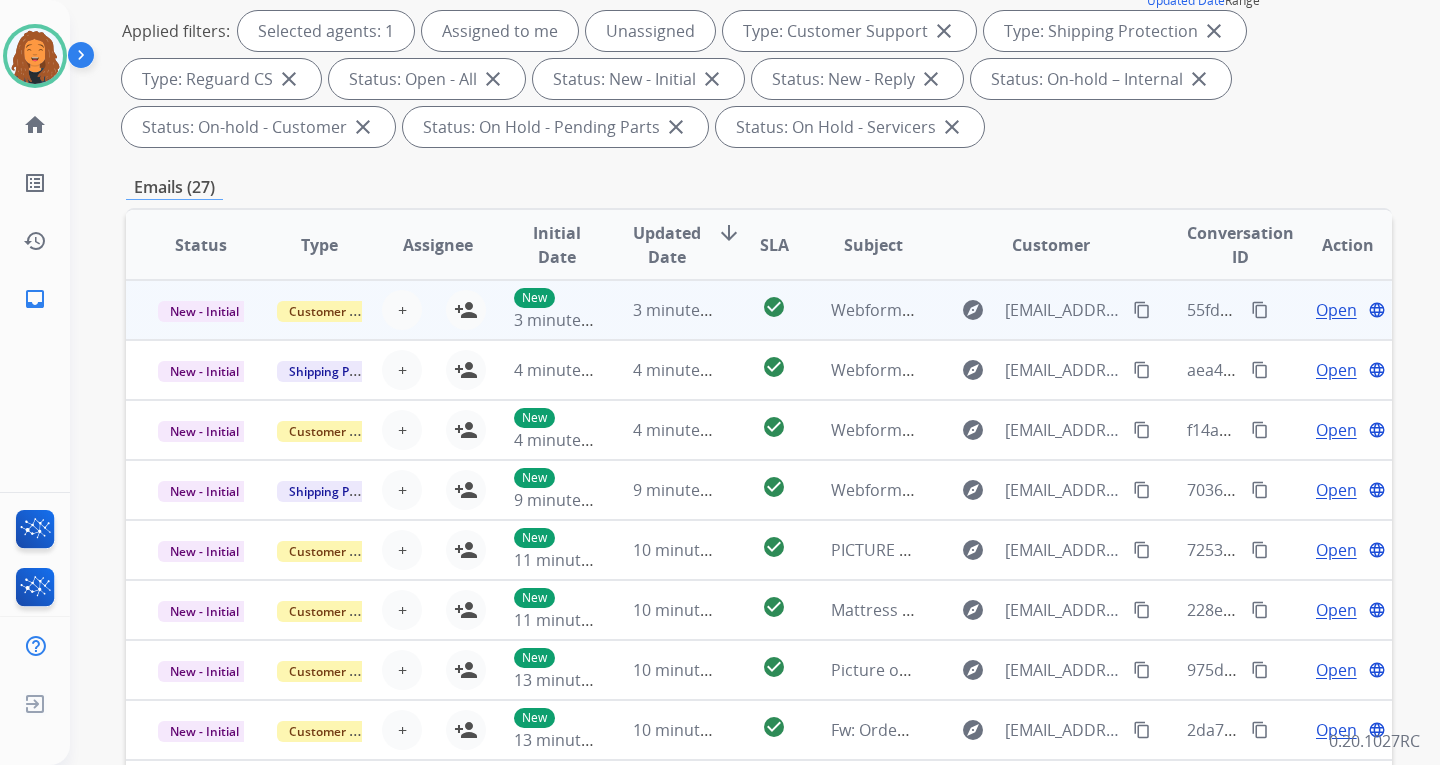 click on "Open" at bounding box center [1336, 310] 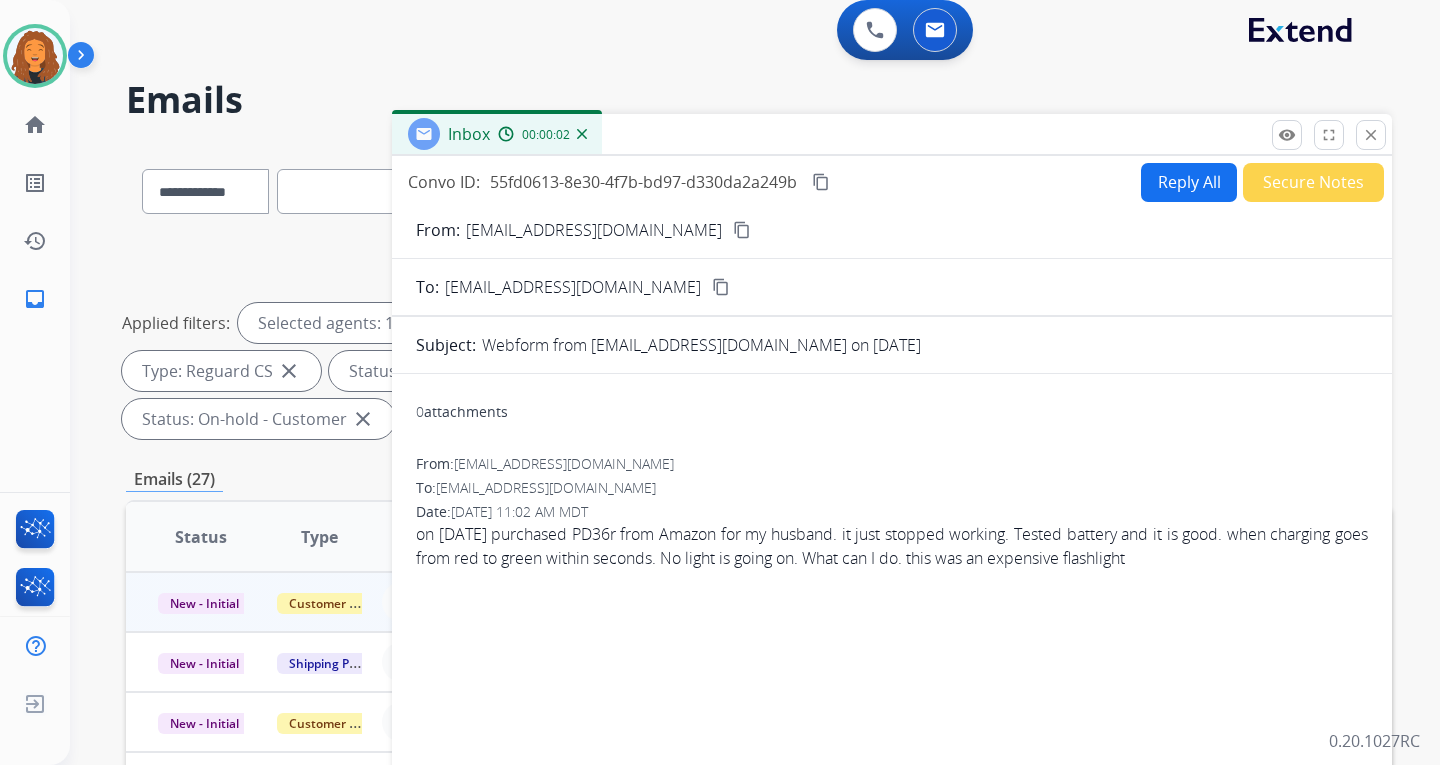 scroll, scrollTop: 0, scrollLeft: 0, axis: both 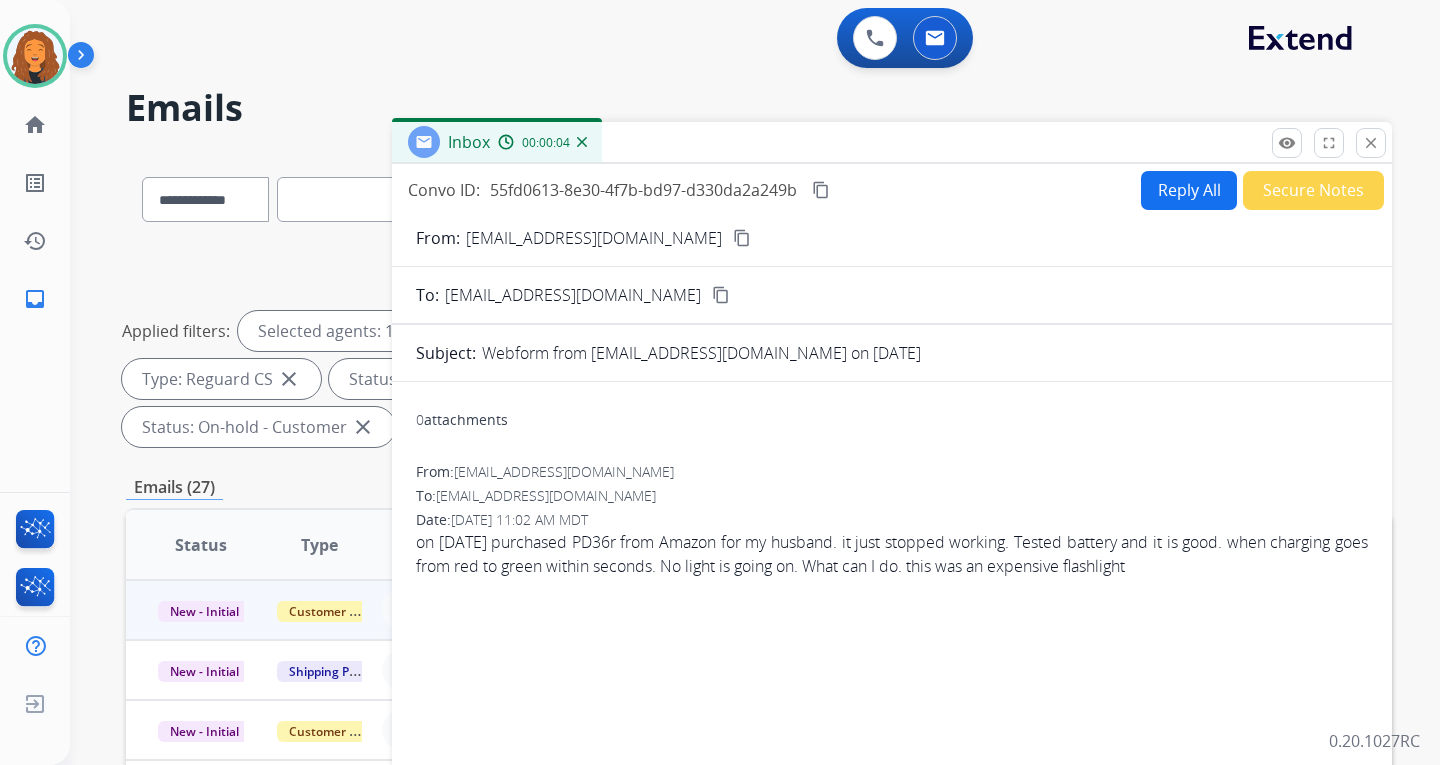 click on "Reply All" at bounding box center (1189, 190) 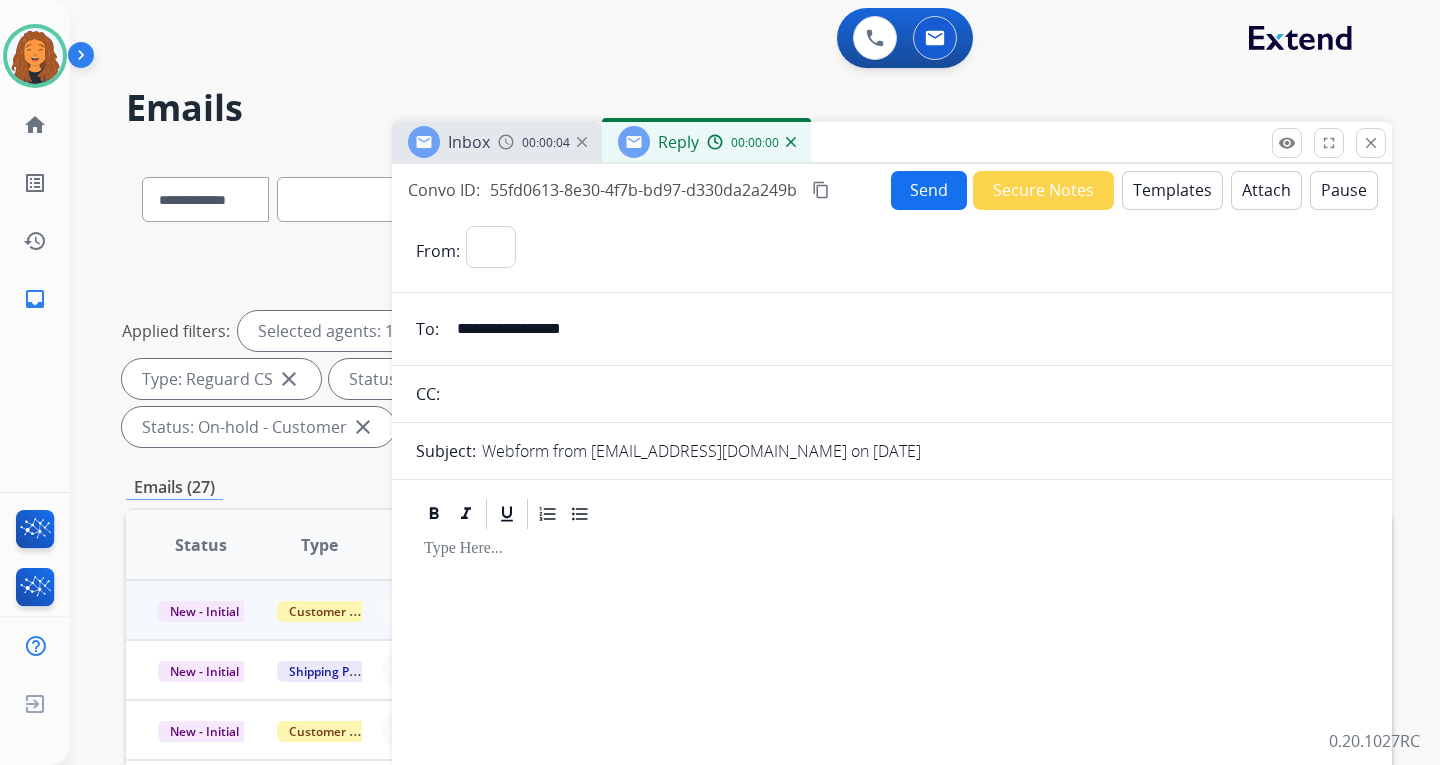 select on "**********" 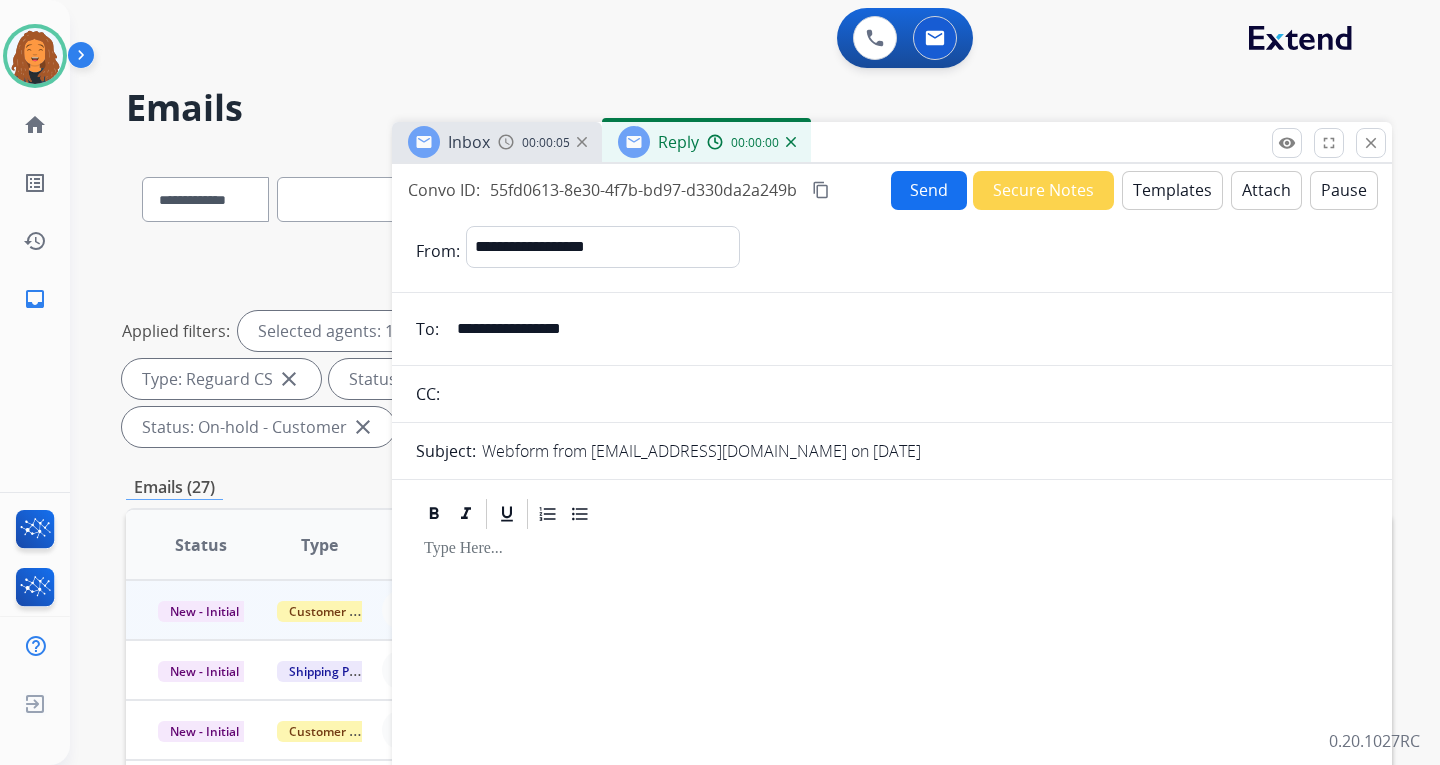 click on "Templates" at bounding box center [1172, 190] 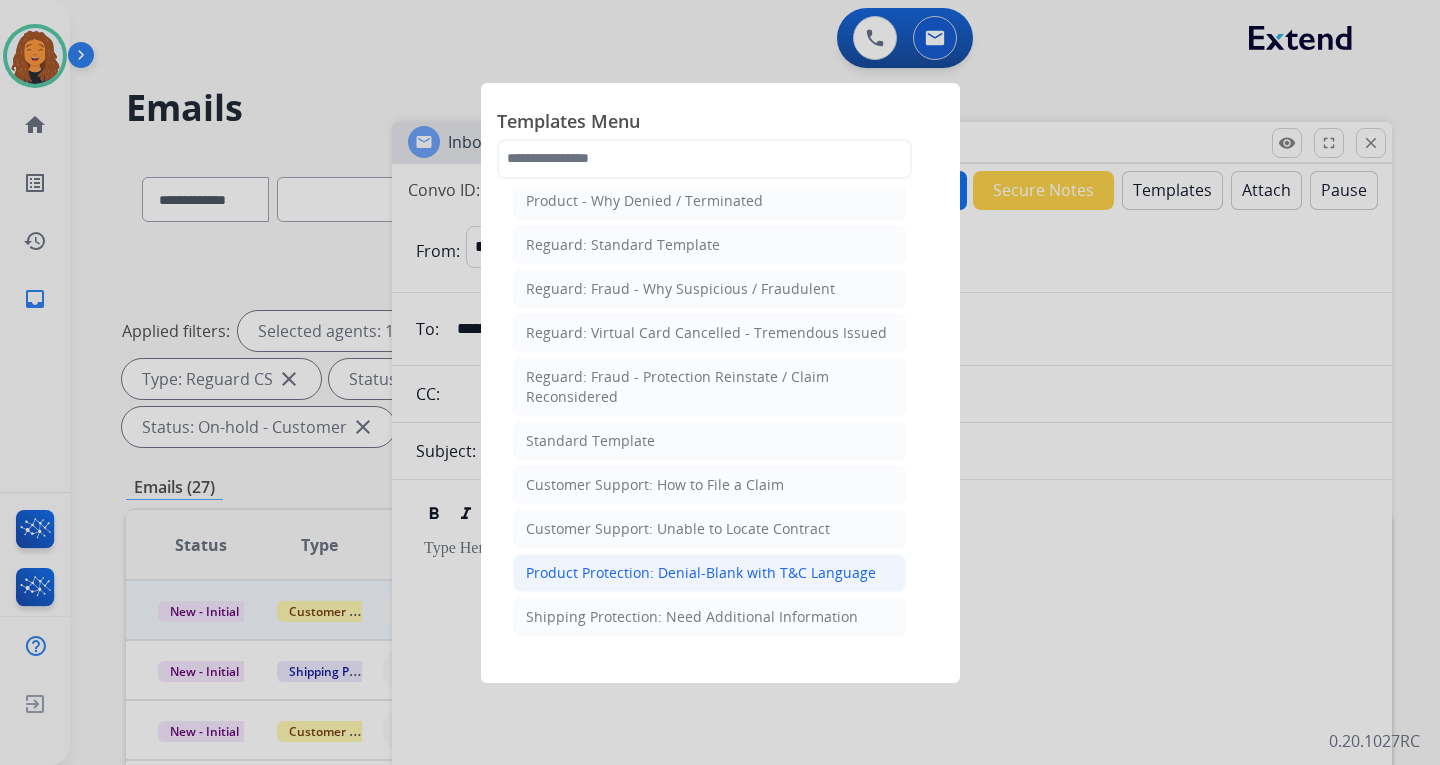 scroll, scrollTop: 100, scrollLeft: 0, axis: vertical 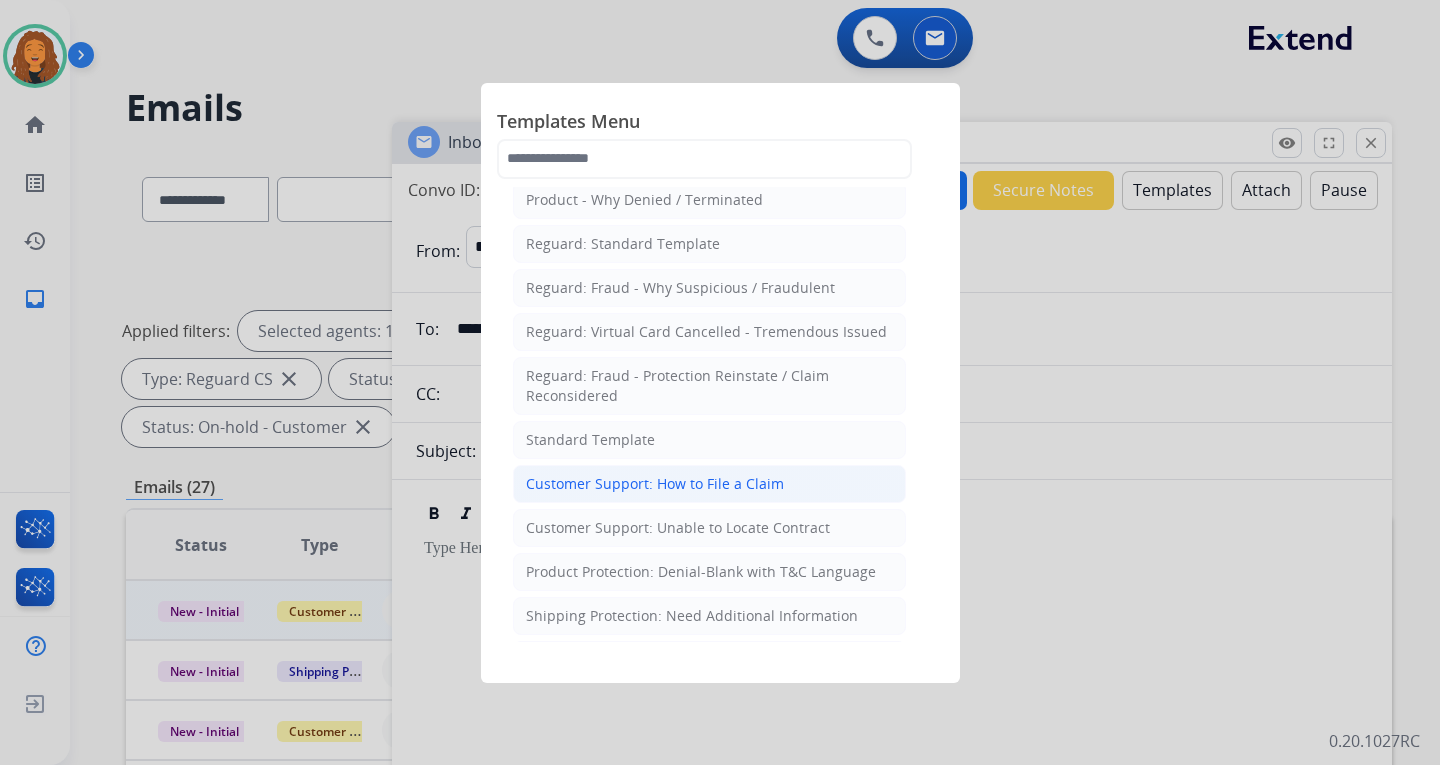 click on "Customer Support: How to File a Claim" 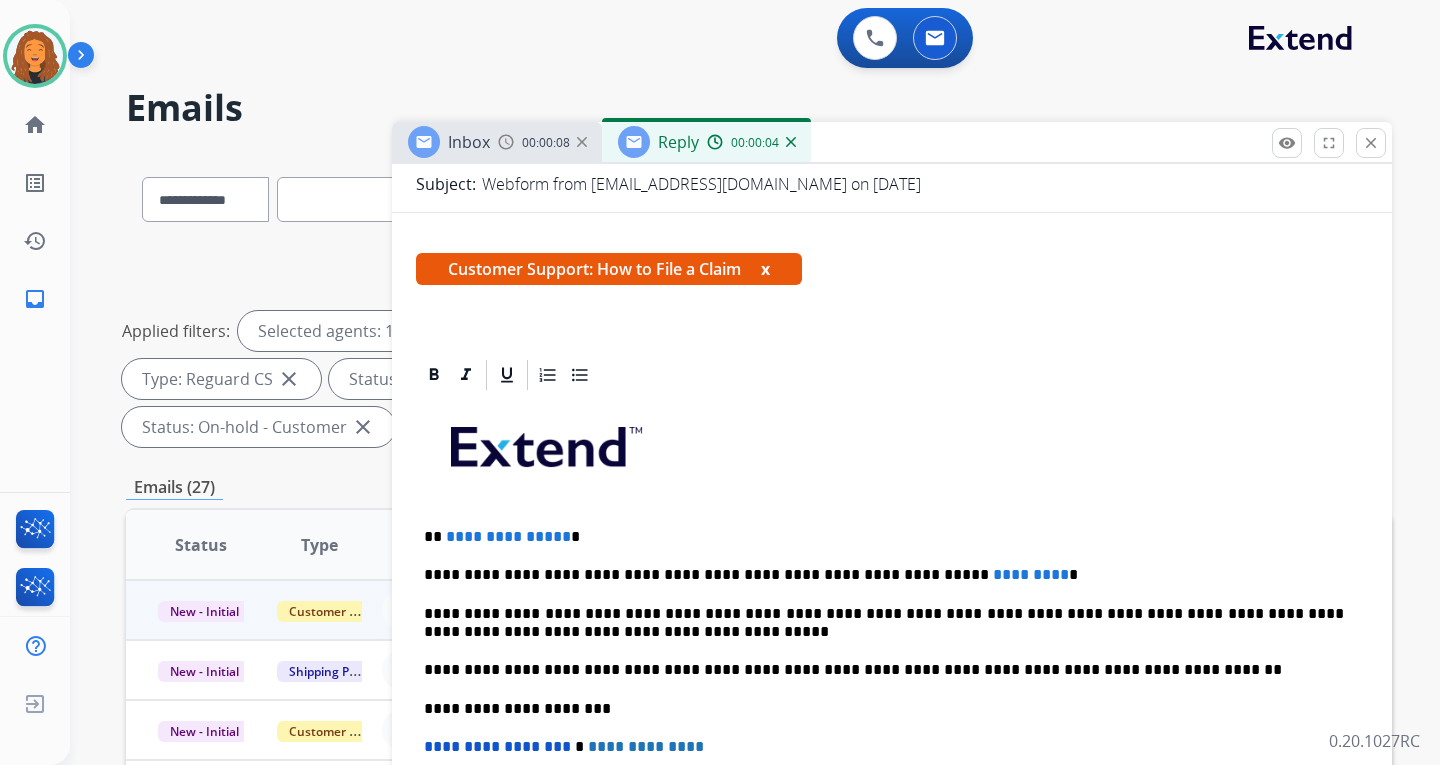 scroll, scrollTop: 300, scrollLeft: 0, axis: vertical 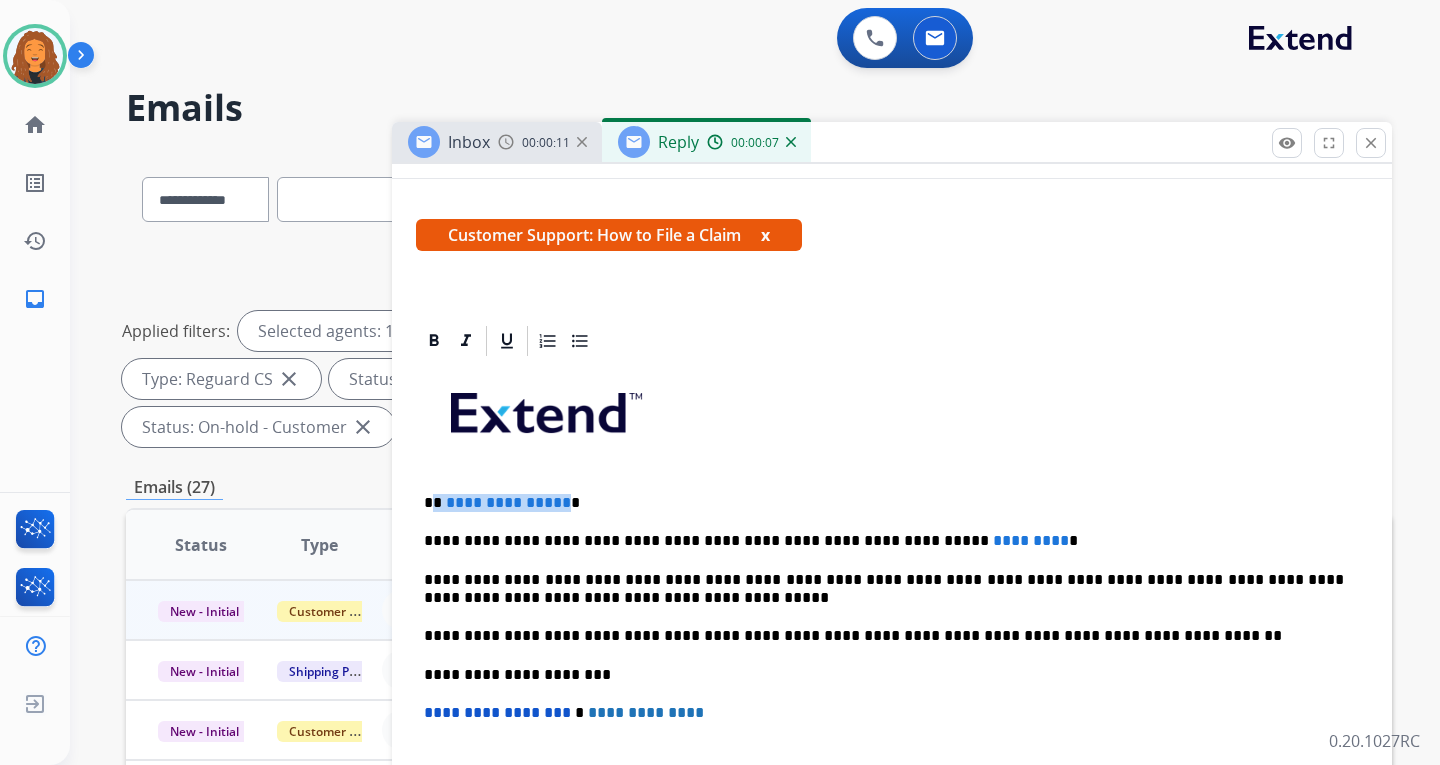 drag, startPoint x: 557, startPoint y: 503, endPoint x: 430, endPoint y: 506, distance: 127.03543 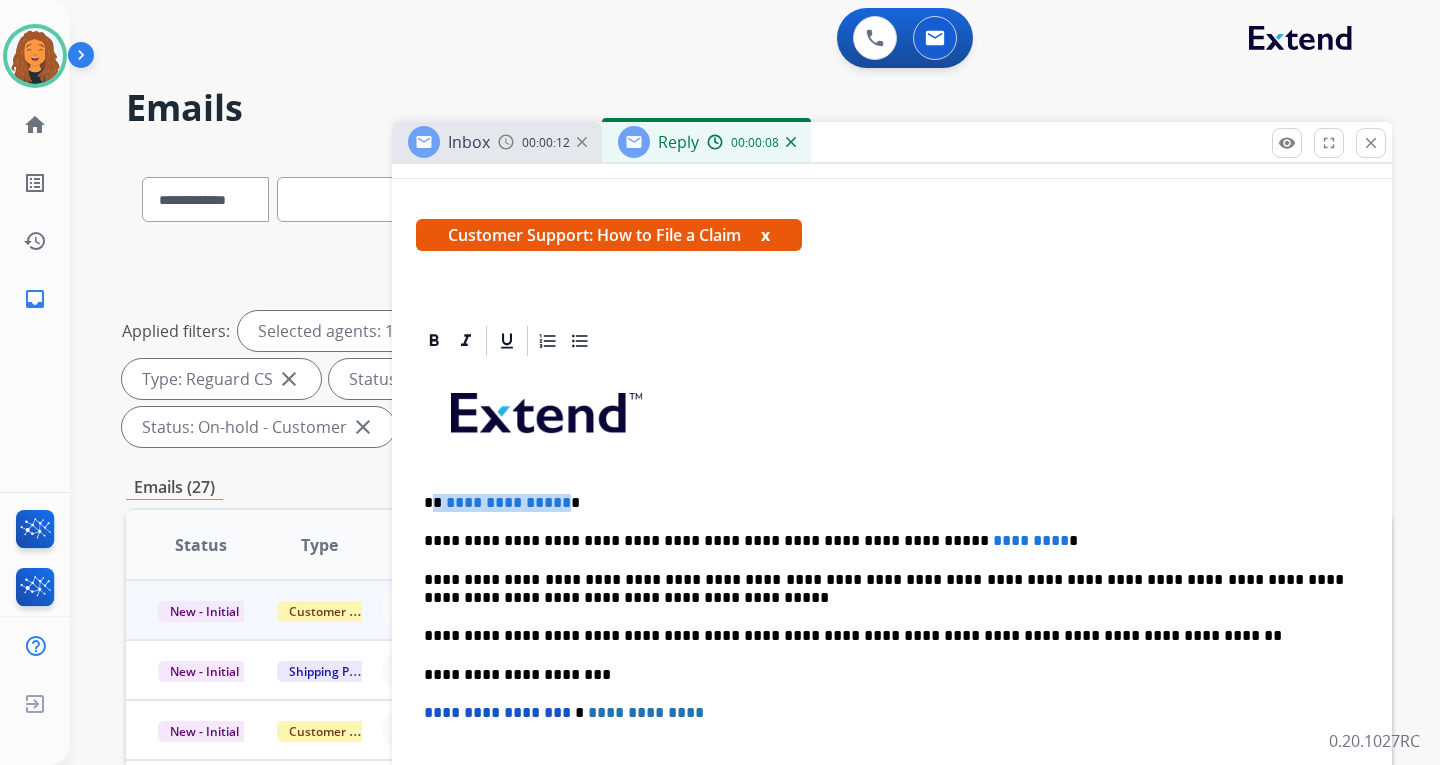 type 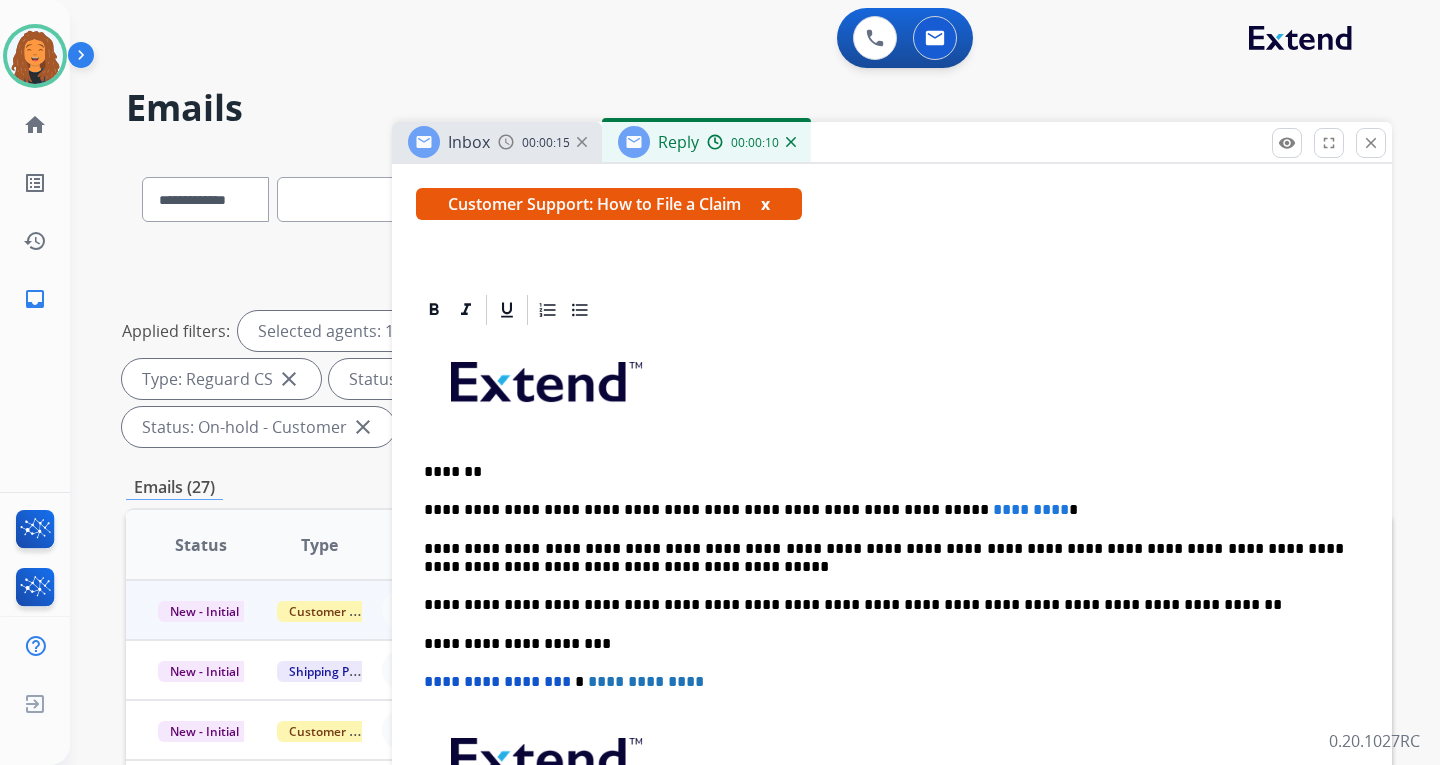 scroll, scrollTop: 386, scrollLeft: 0, axis: vertical 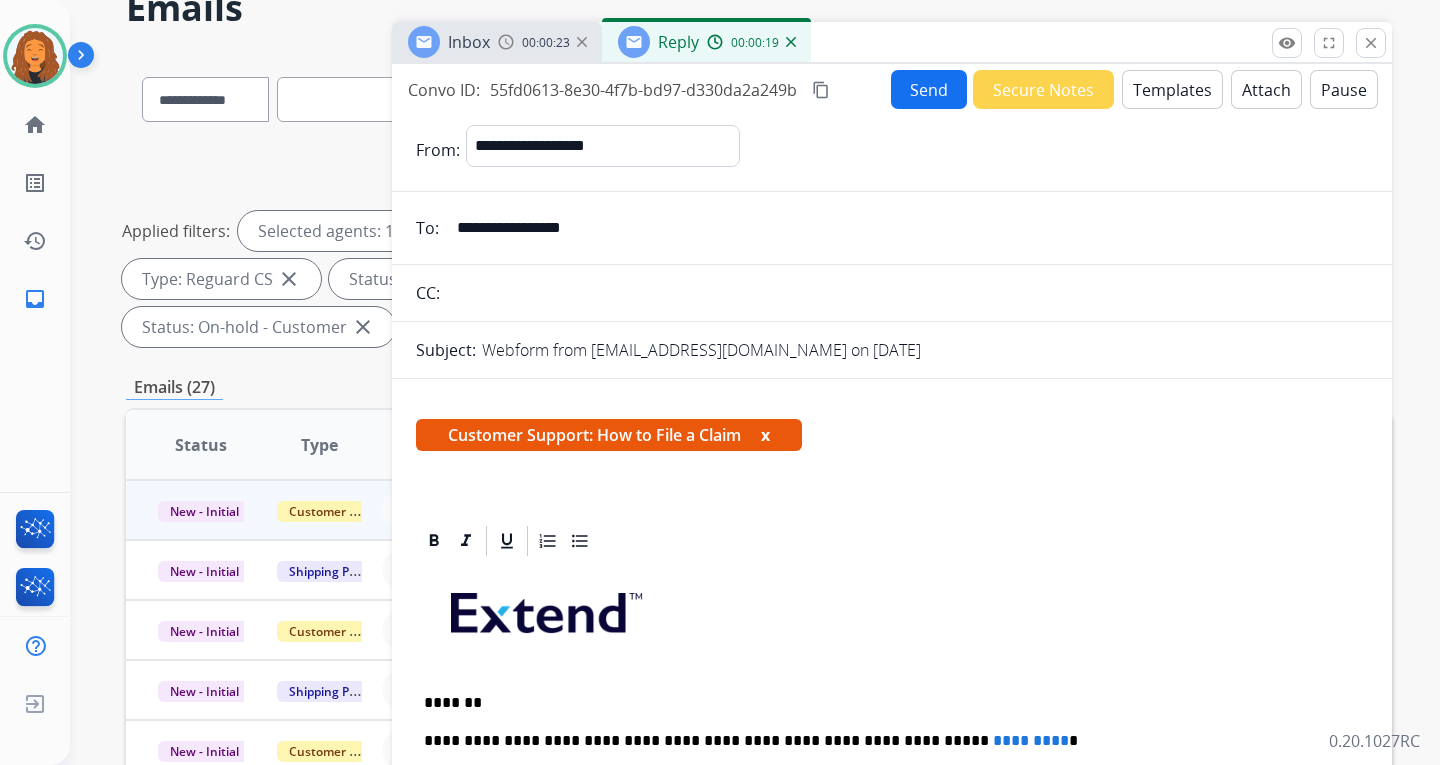 drag, startPoint x: 575, startPoint y: 231, endPoint x: 457, endPoint y: 228, distance: 118.03813 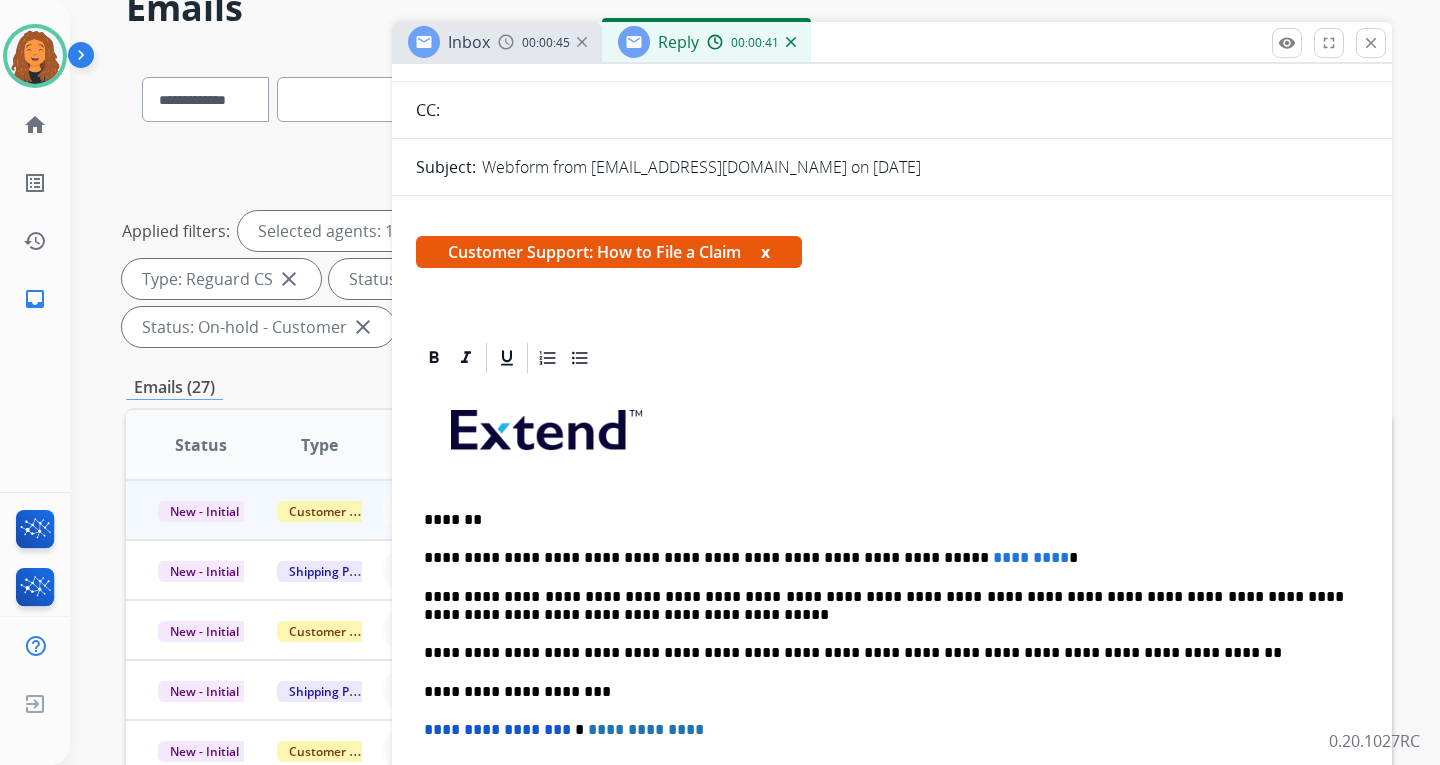 scroll, scrollTop: 200, scrollLeft: 0, axis: vertical 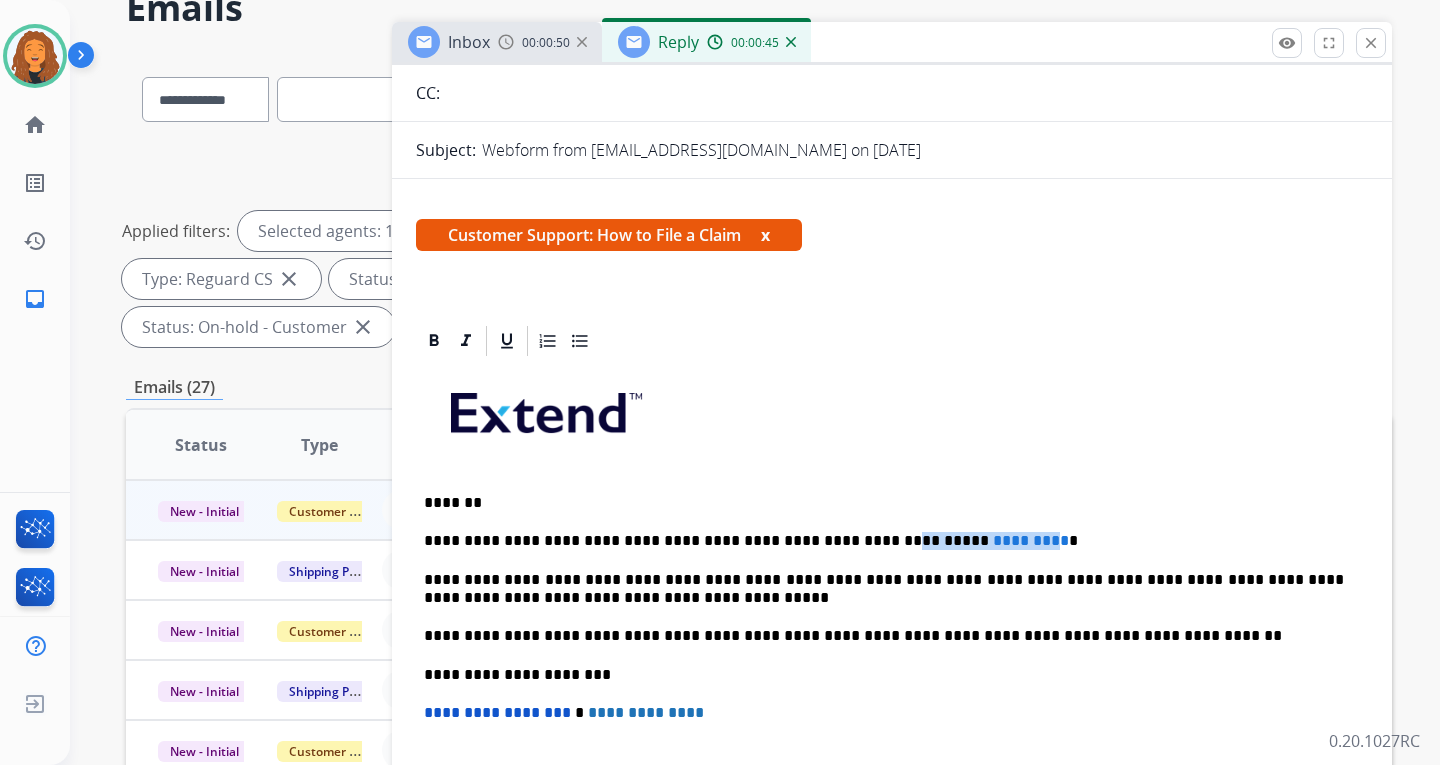 drag, startPoint x: 959, startPoint y: 536, endPoint x: 824, endPoint y: 538, distance: 135.01482 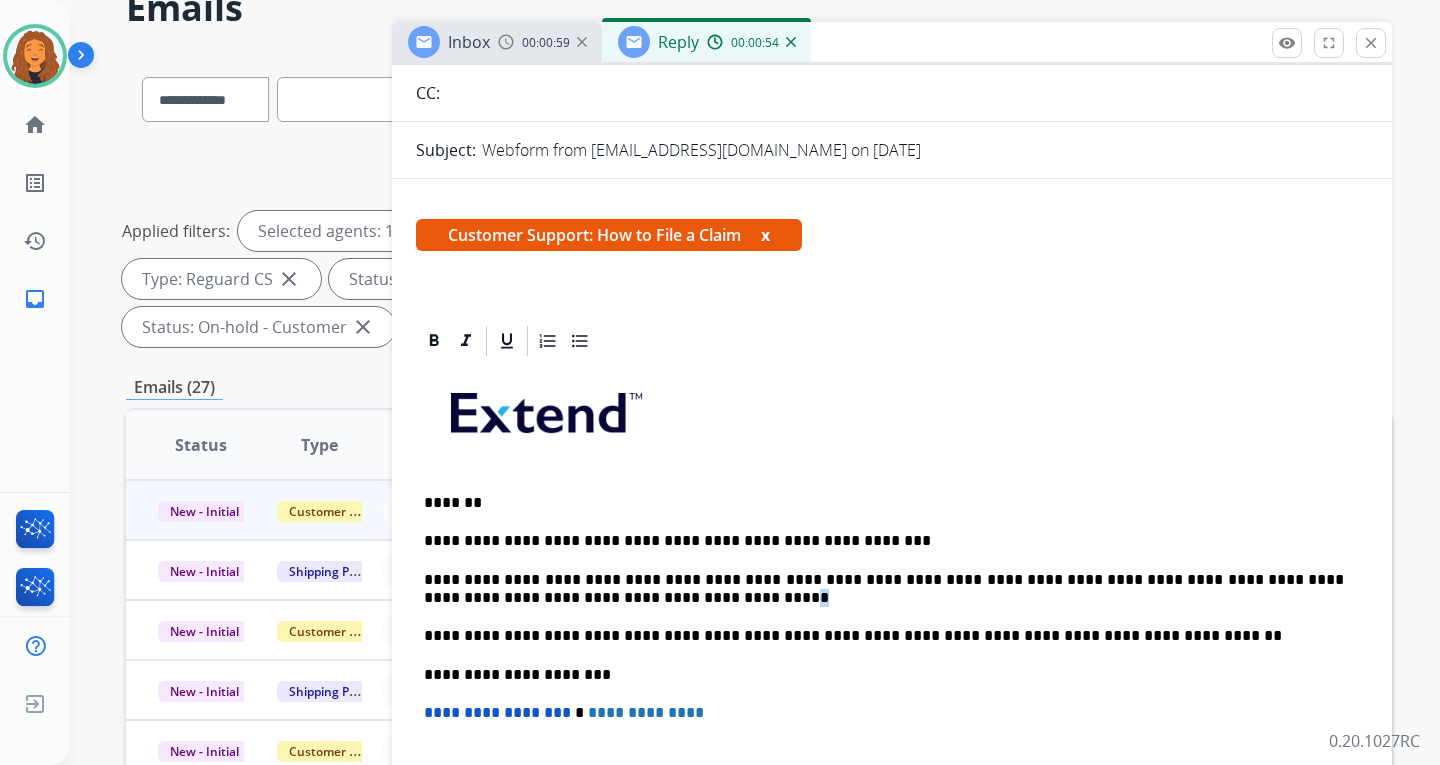click on "**********" at bounding box center (884, 589) 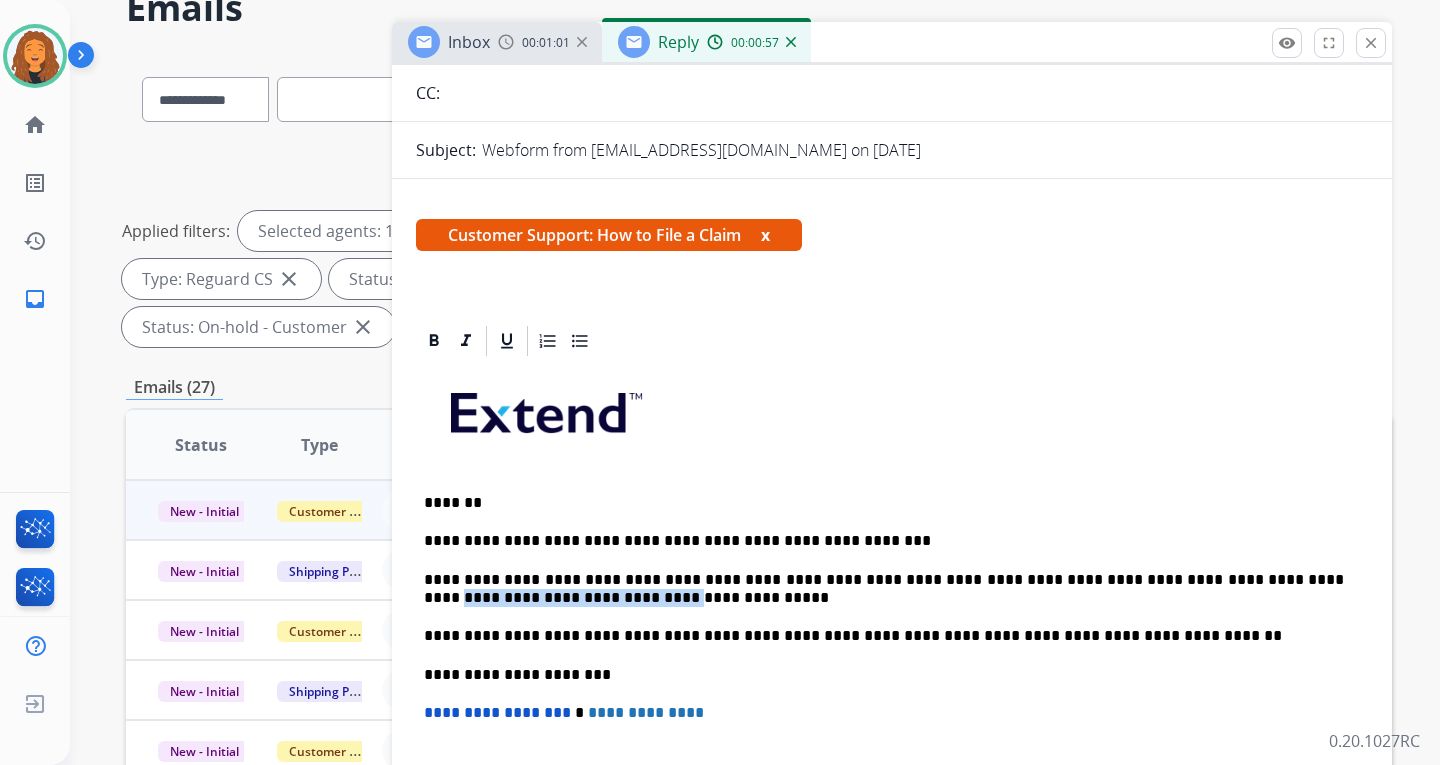drag, startPoint x: 619, startPoint y: 597, endPoint x: 421, endPoint y: 600, distance: 198.02272 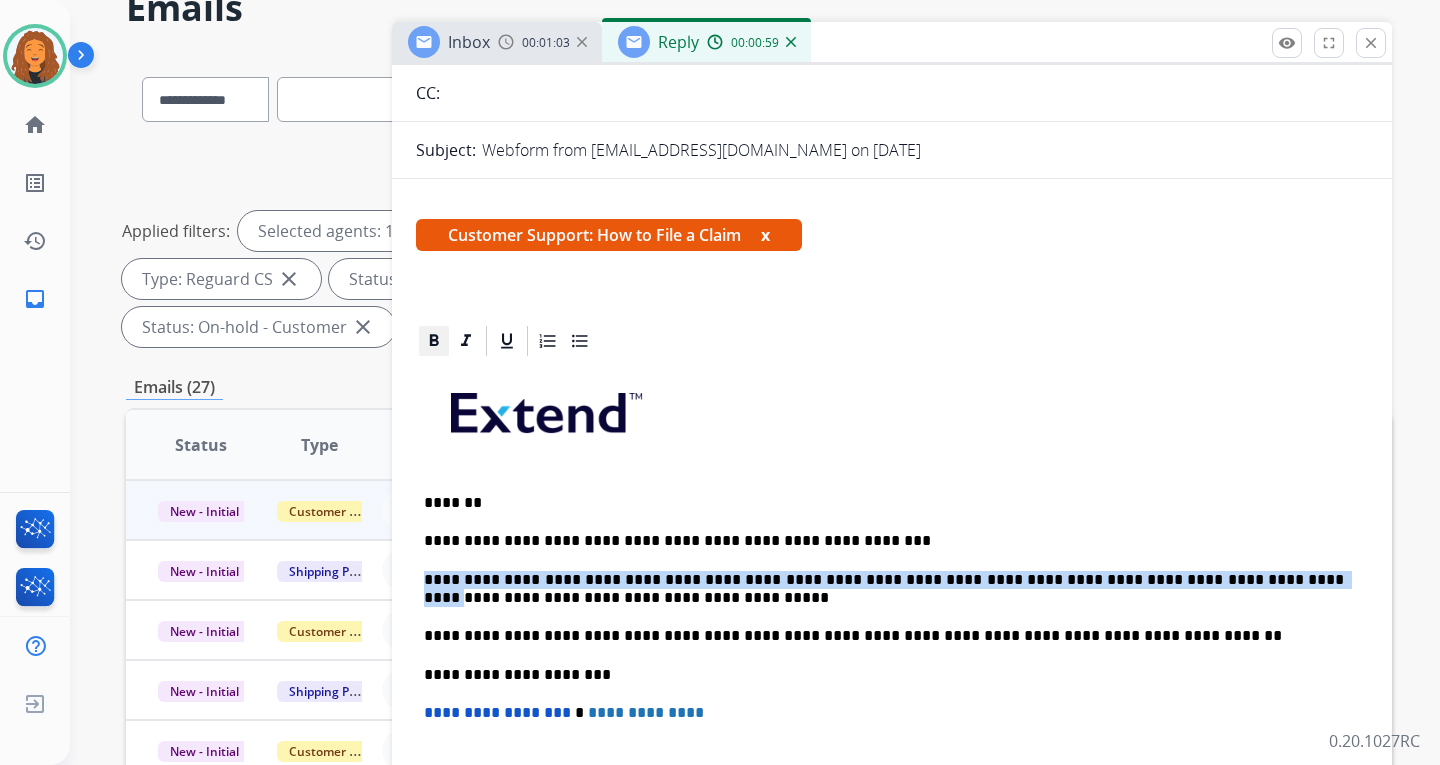 click 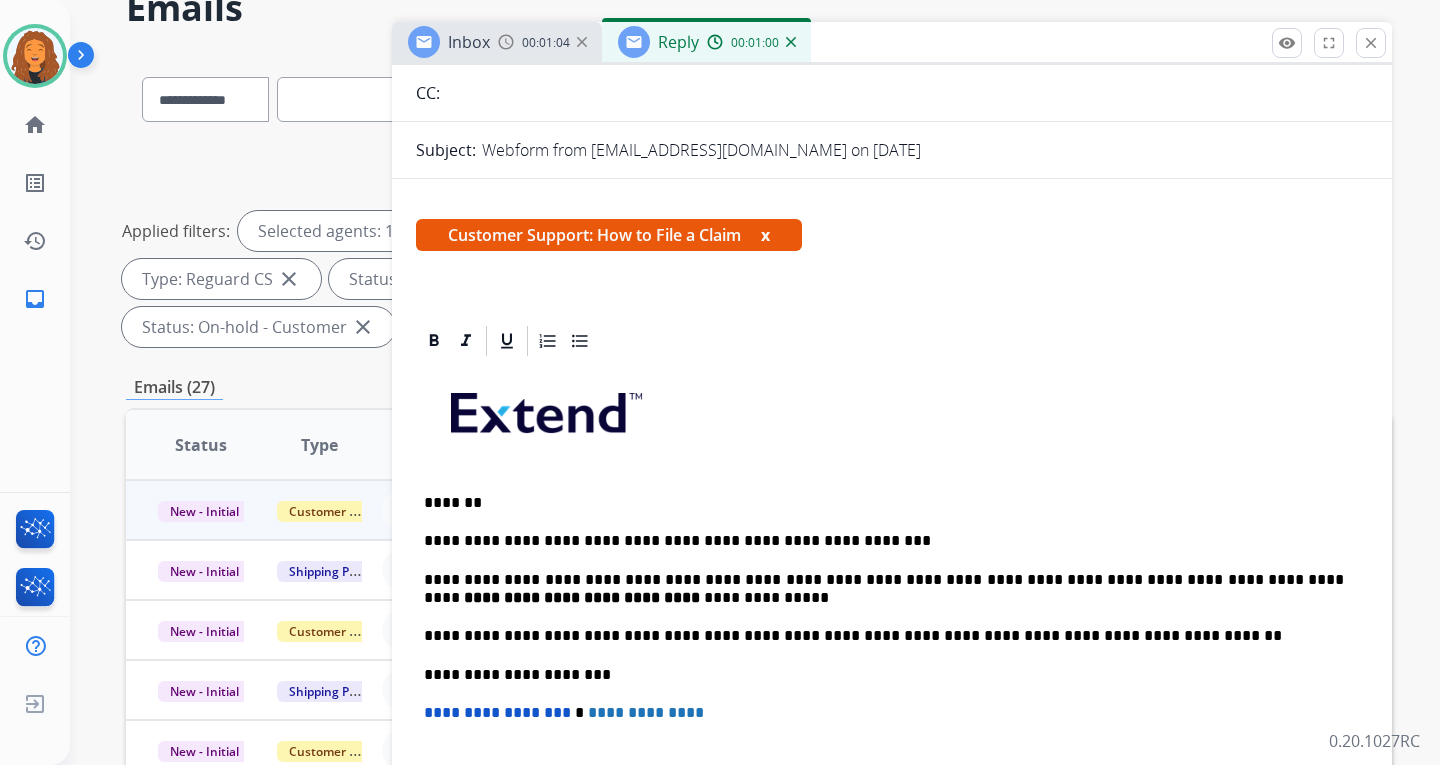 click at bounding box center (892, 420) 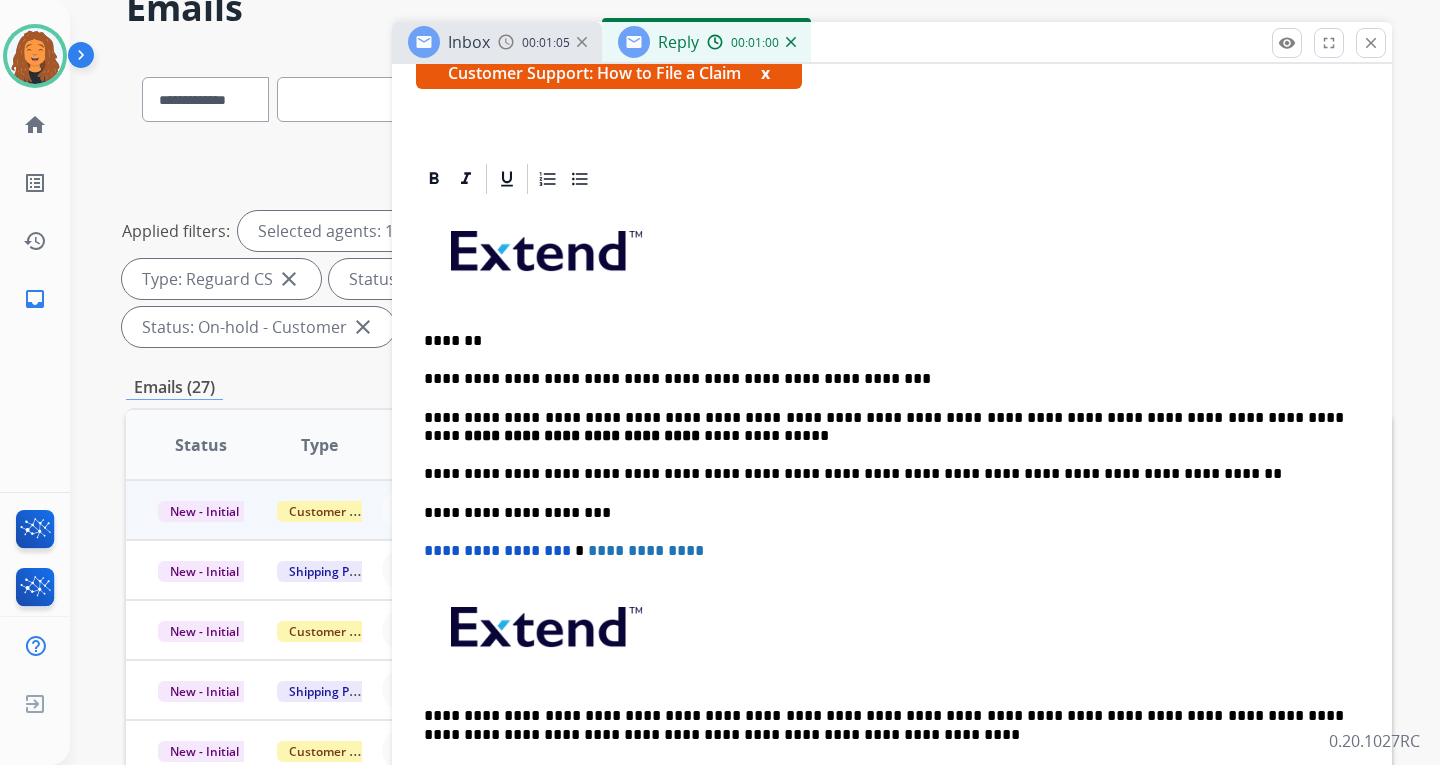 scroll, scrollTop: 386, scrollLeft: 0, axis: vertical 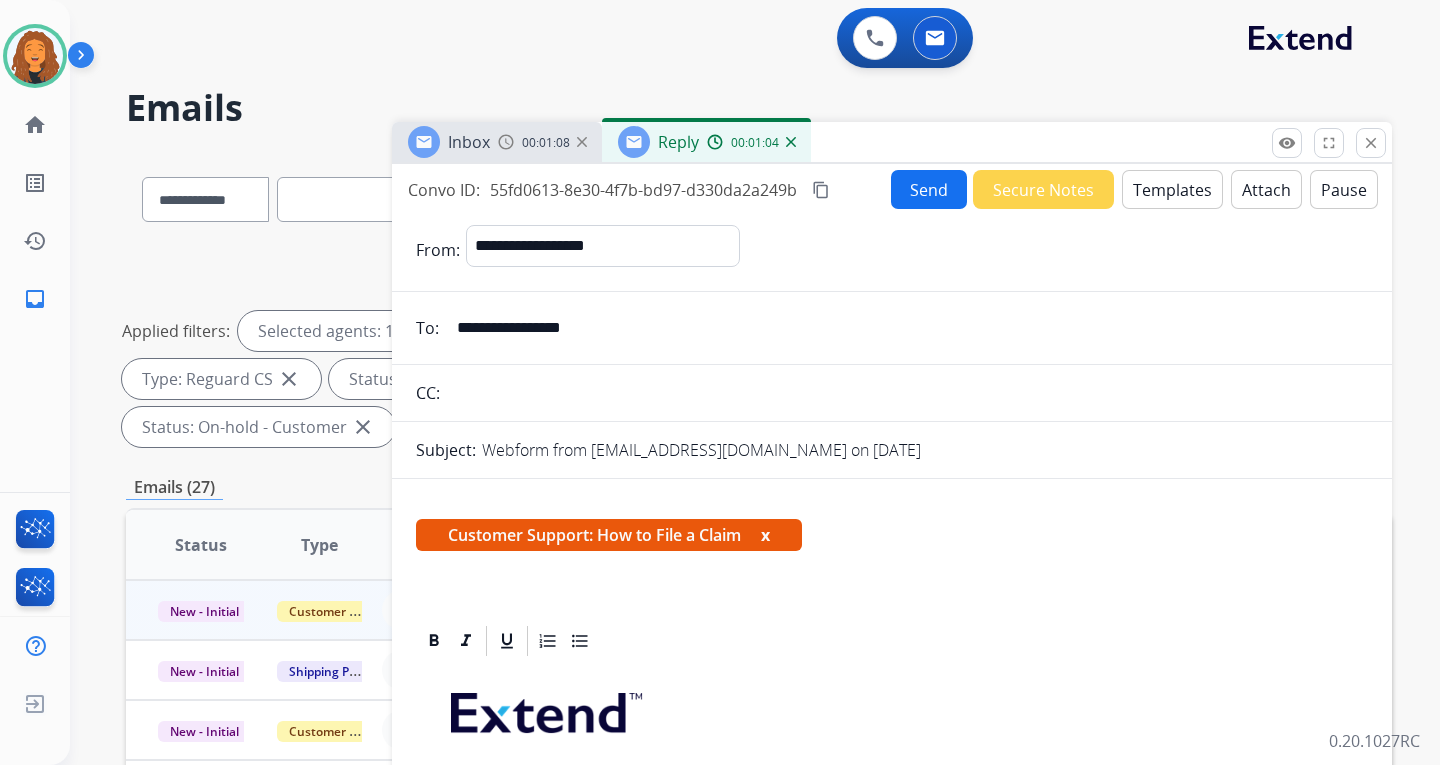 click on "Send" at bounding box center (929, 189) 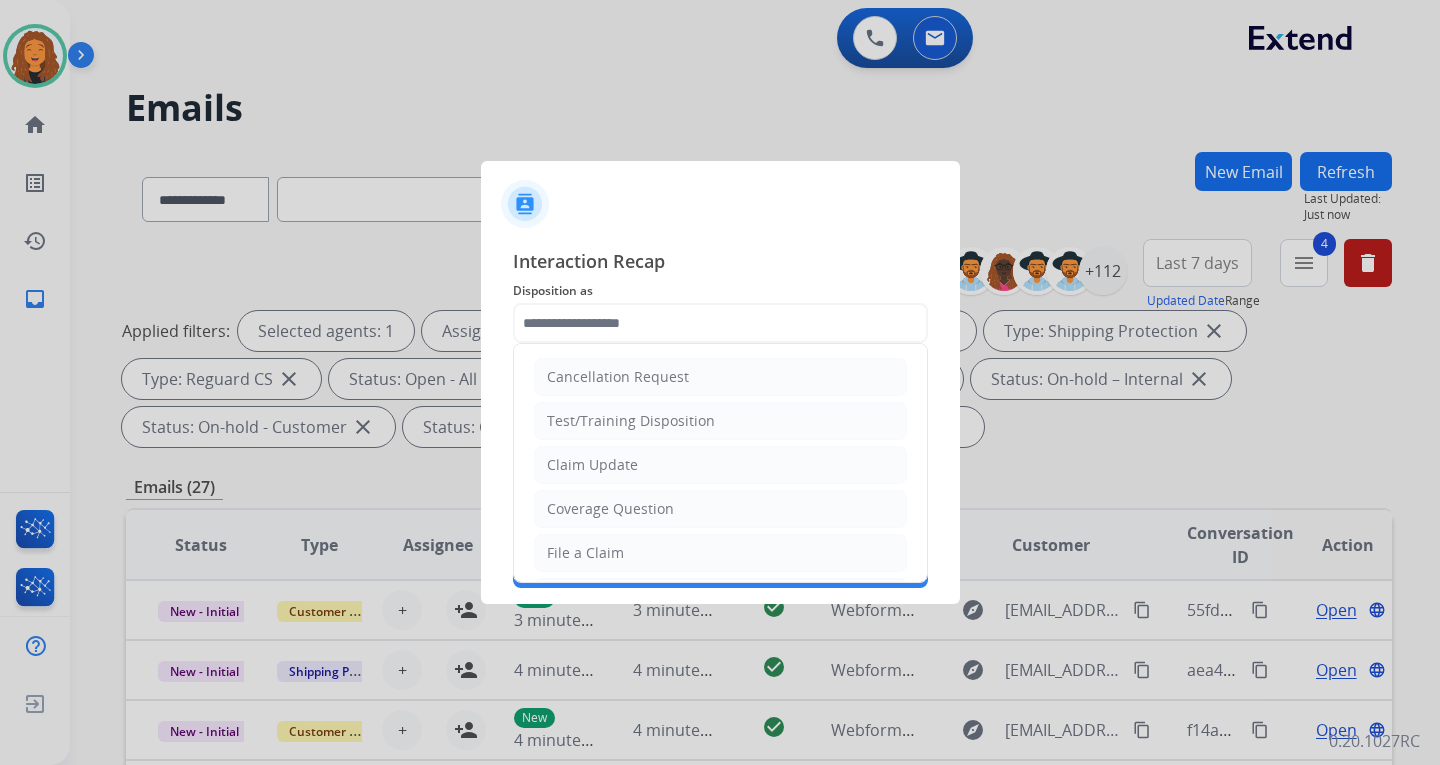 click 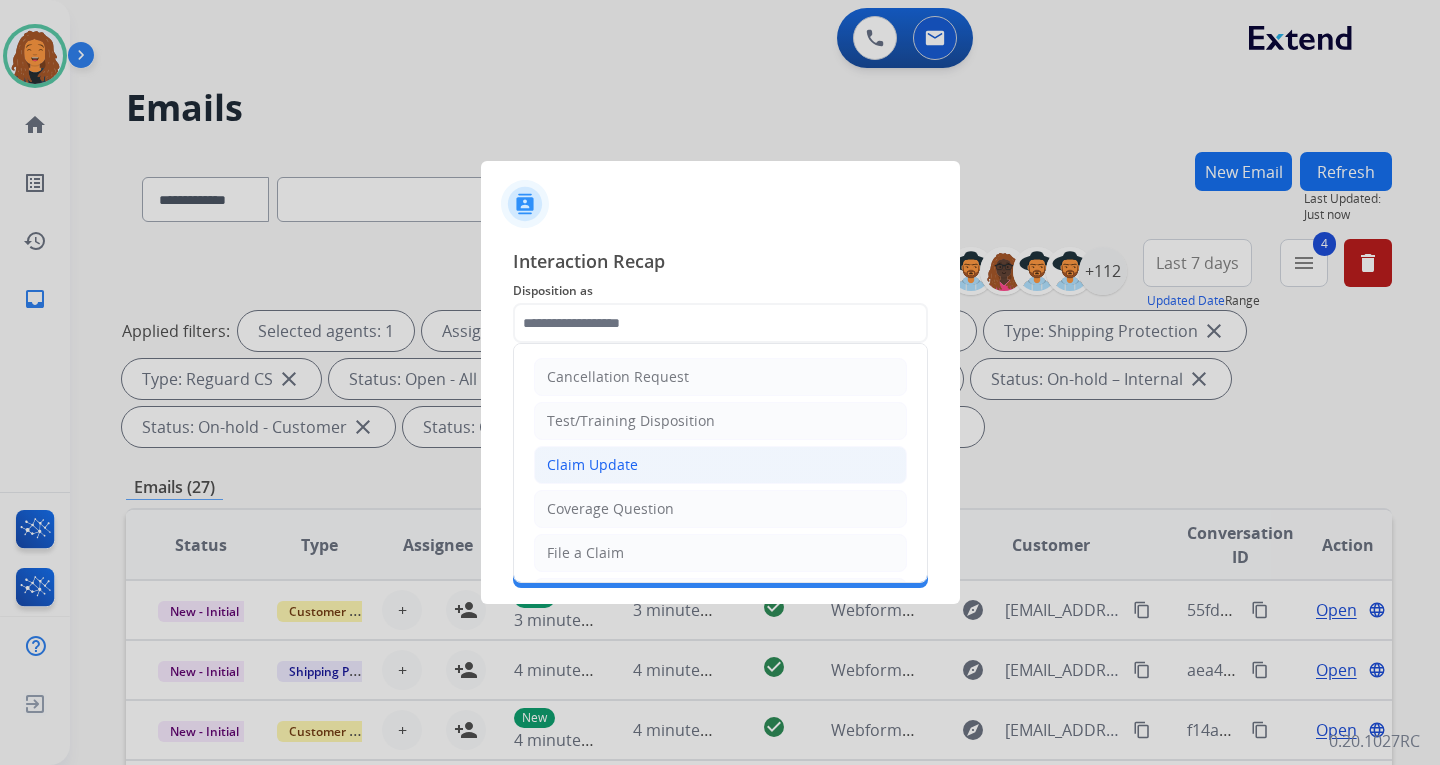 click on "Claim Update" 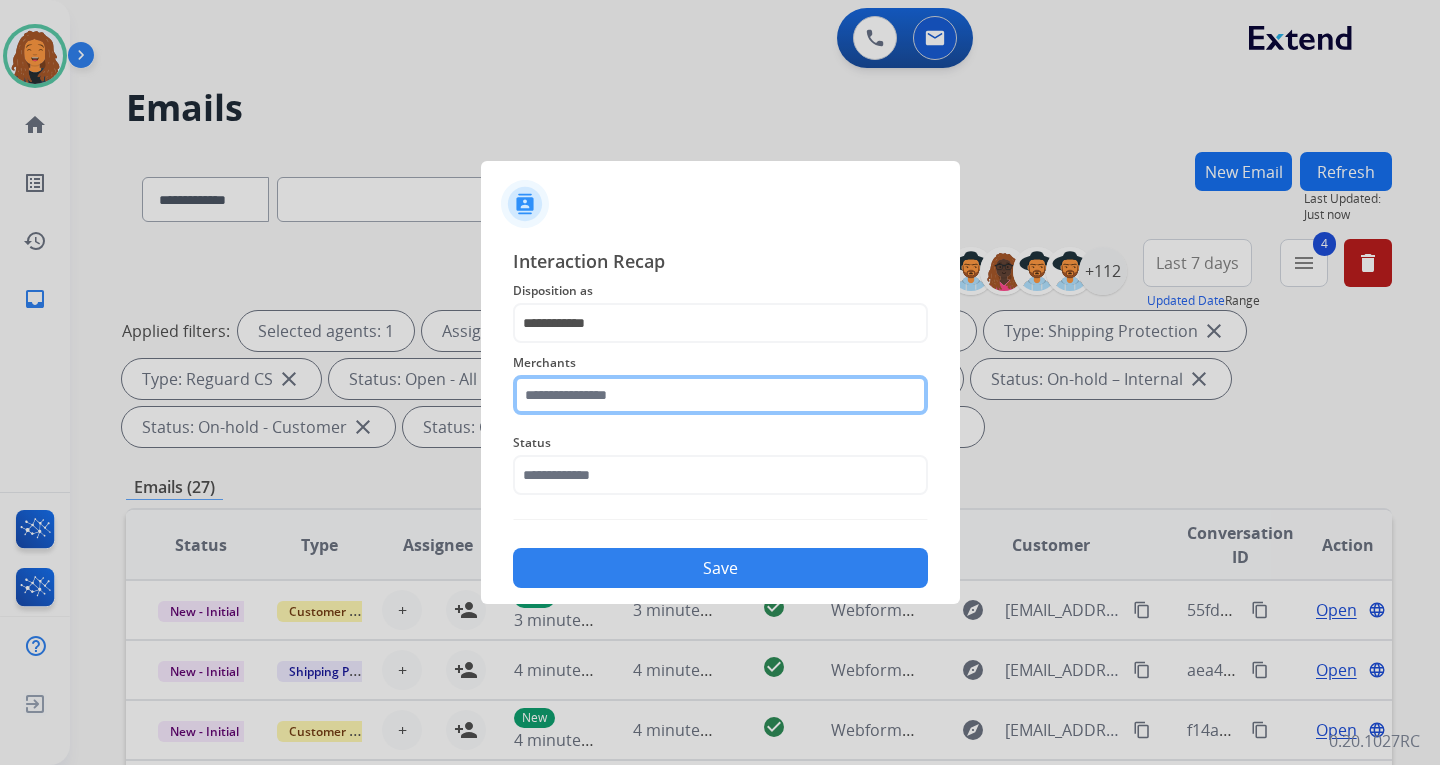 click 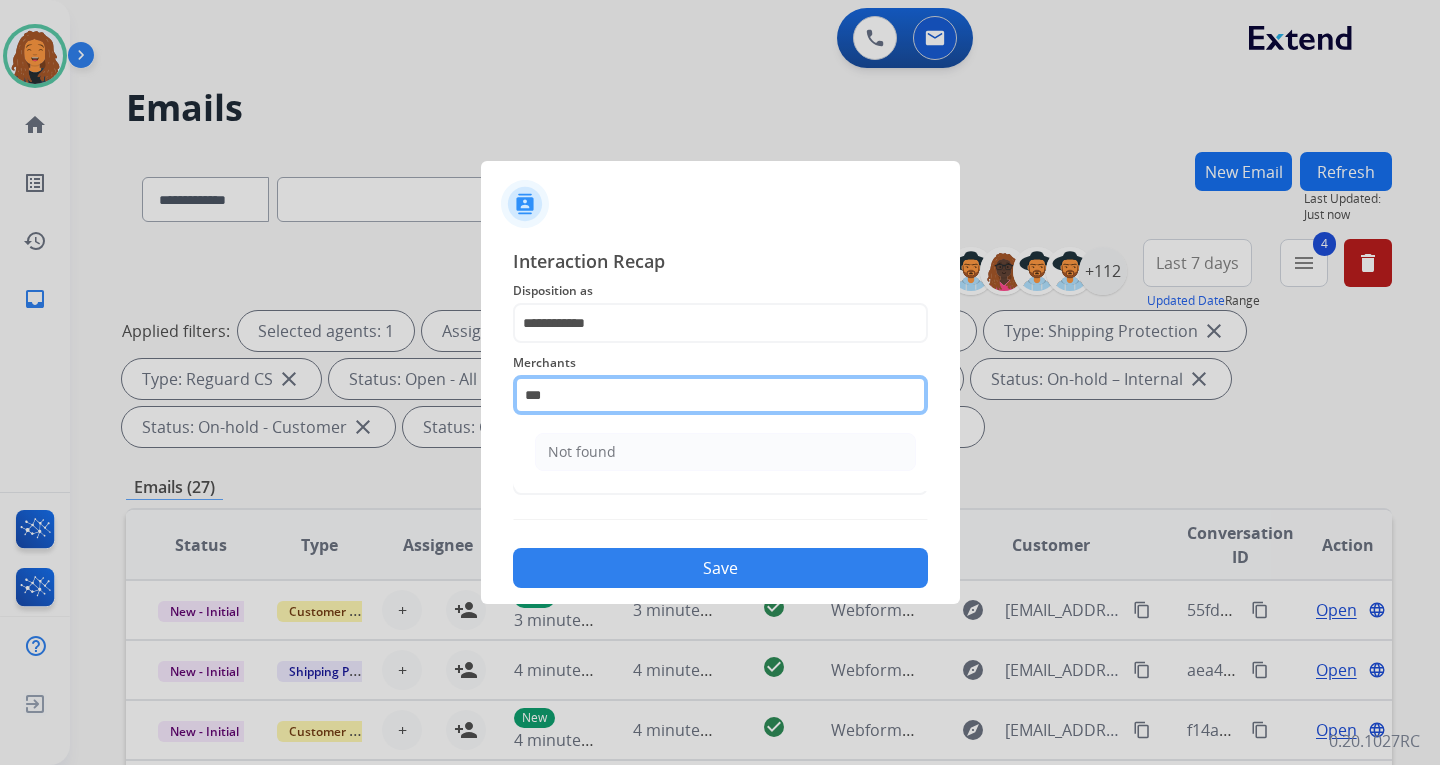 scroll, scrollTop: 0, scrollLeft: 0, axis: both 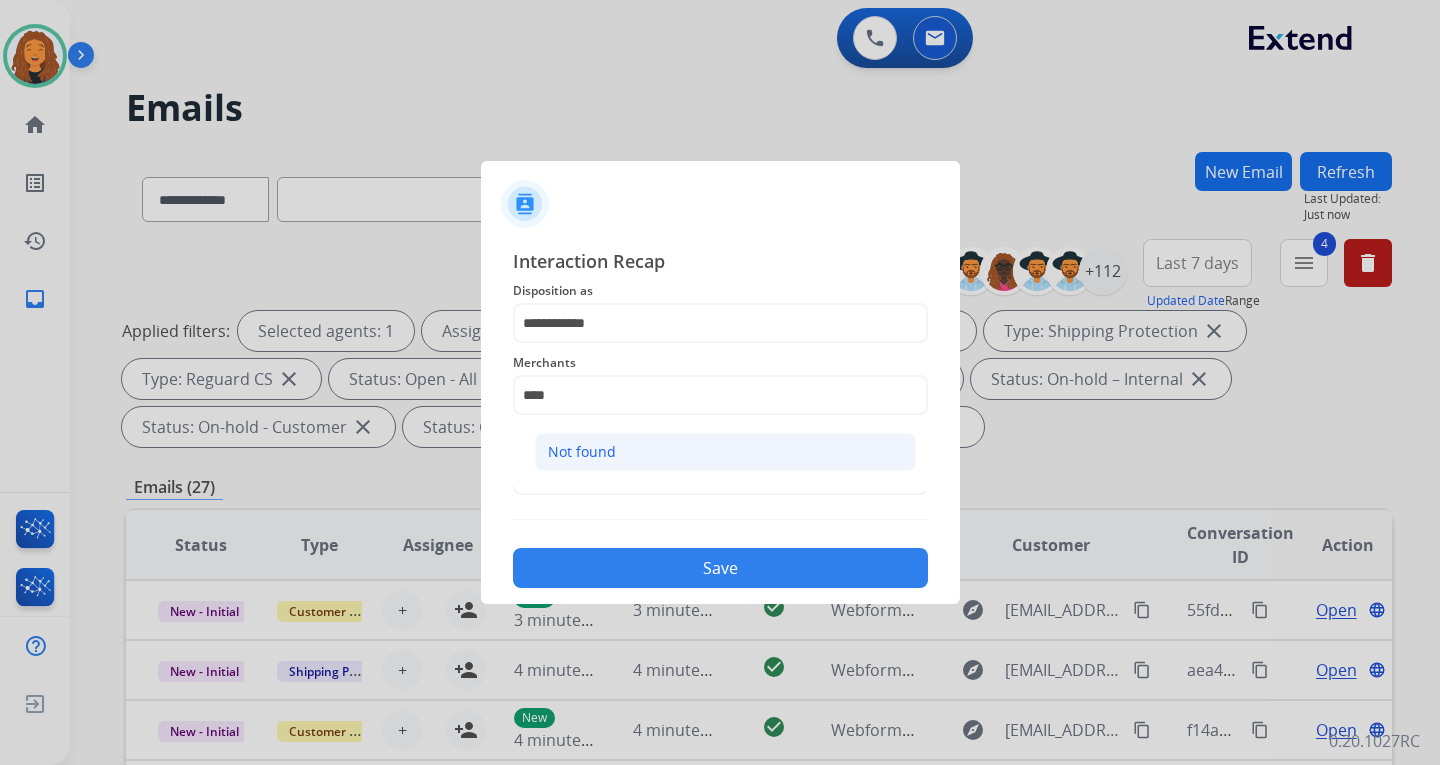 drag, startPoint x: 598, startPoint y: 446, endPoint x: 573, endPoint y: 391, distance: 60.41523 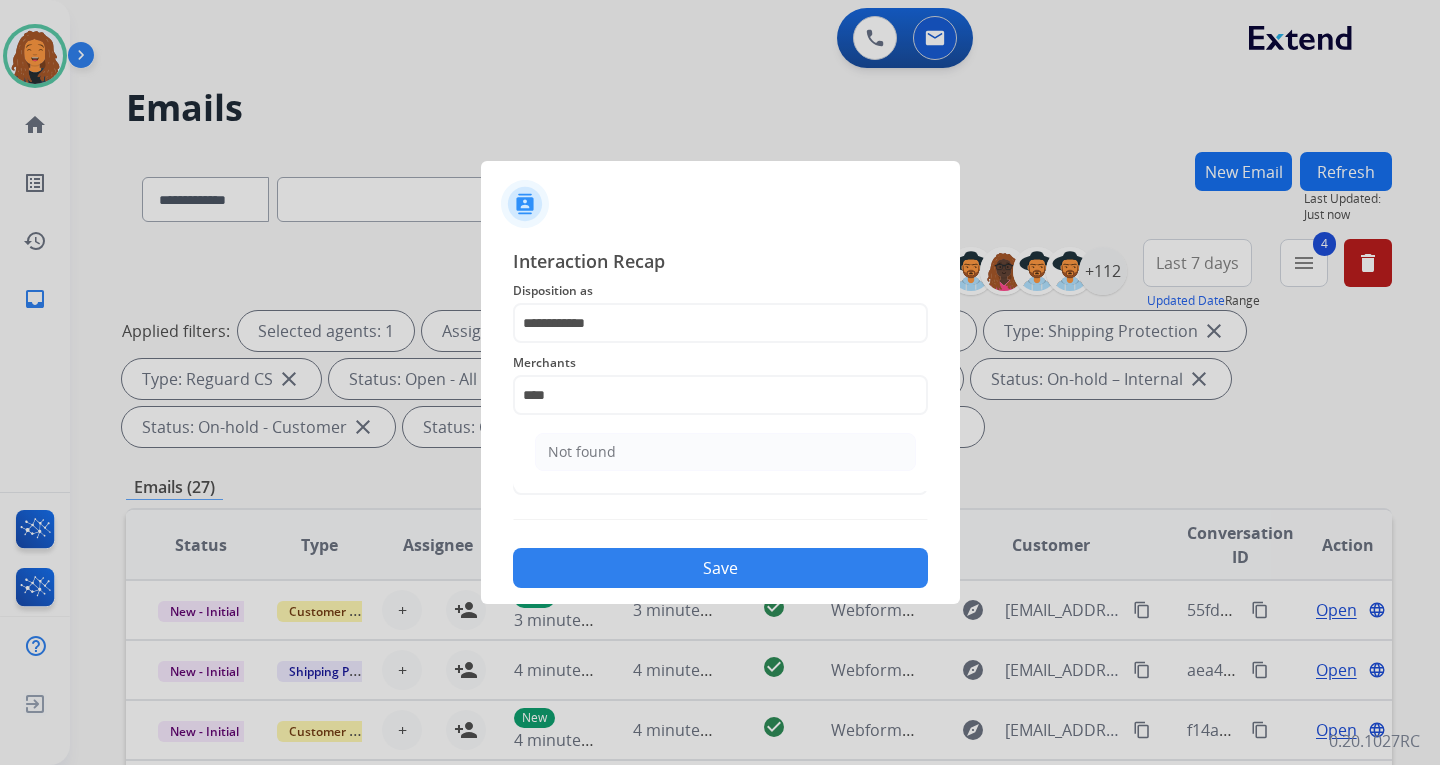 click on "Not found" 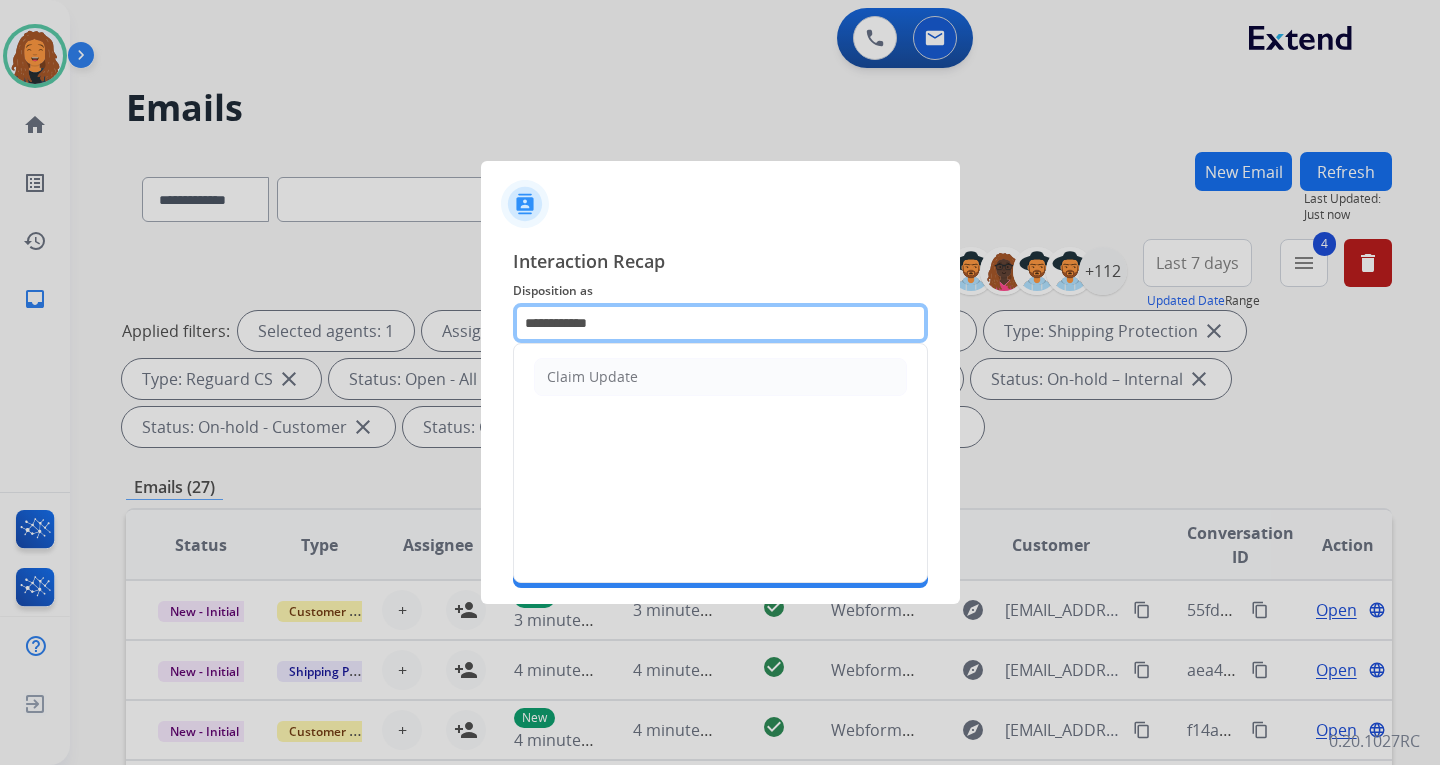 drag, startPoint x: 625, startPoint y: 330, endPoint x: 437, endPoint y: 316, distance: 188.52055 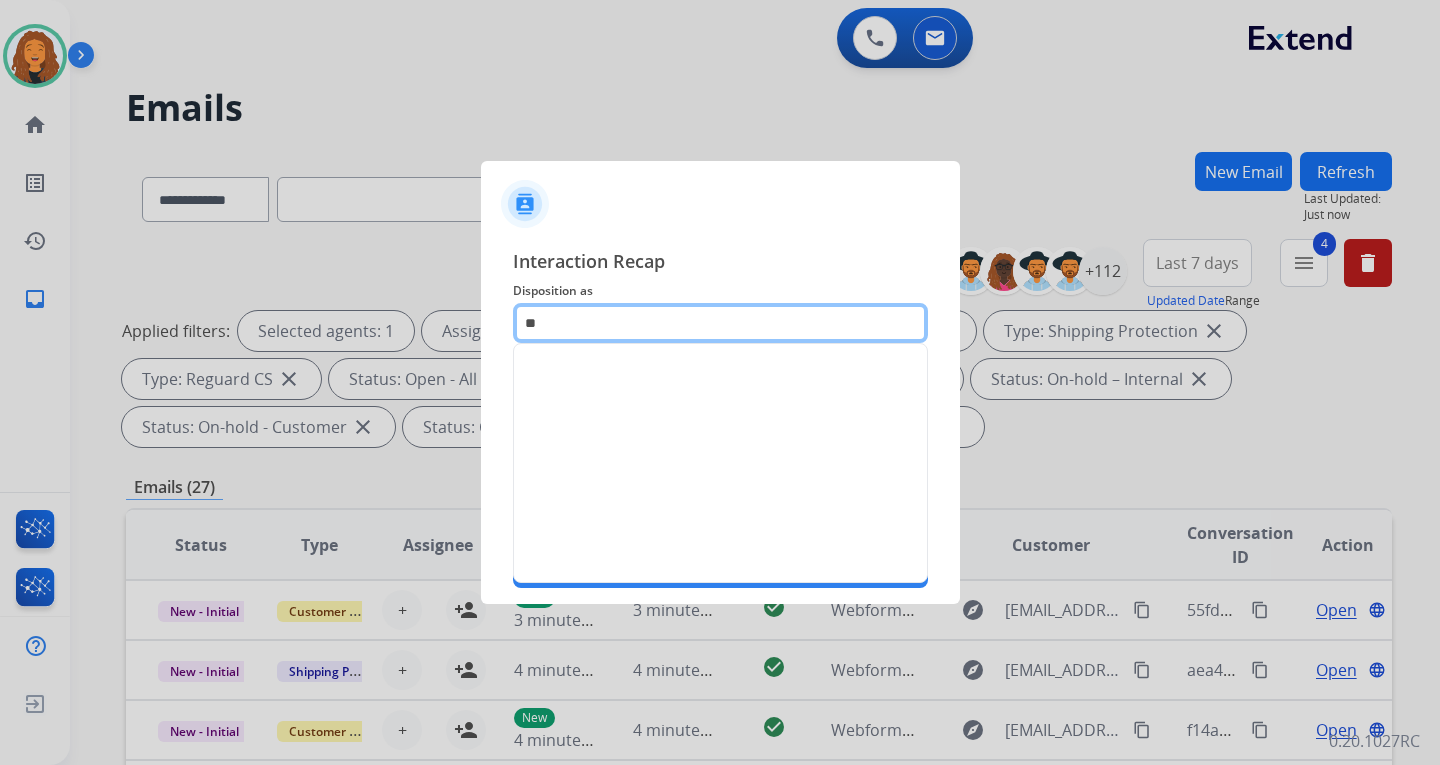 type on "*" 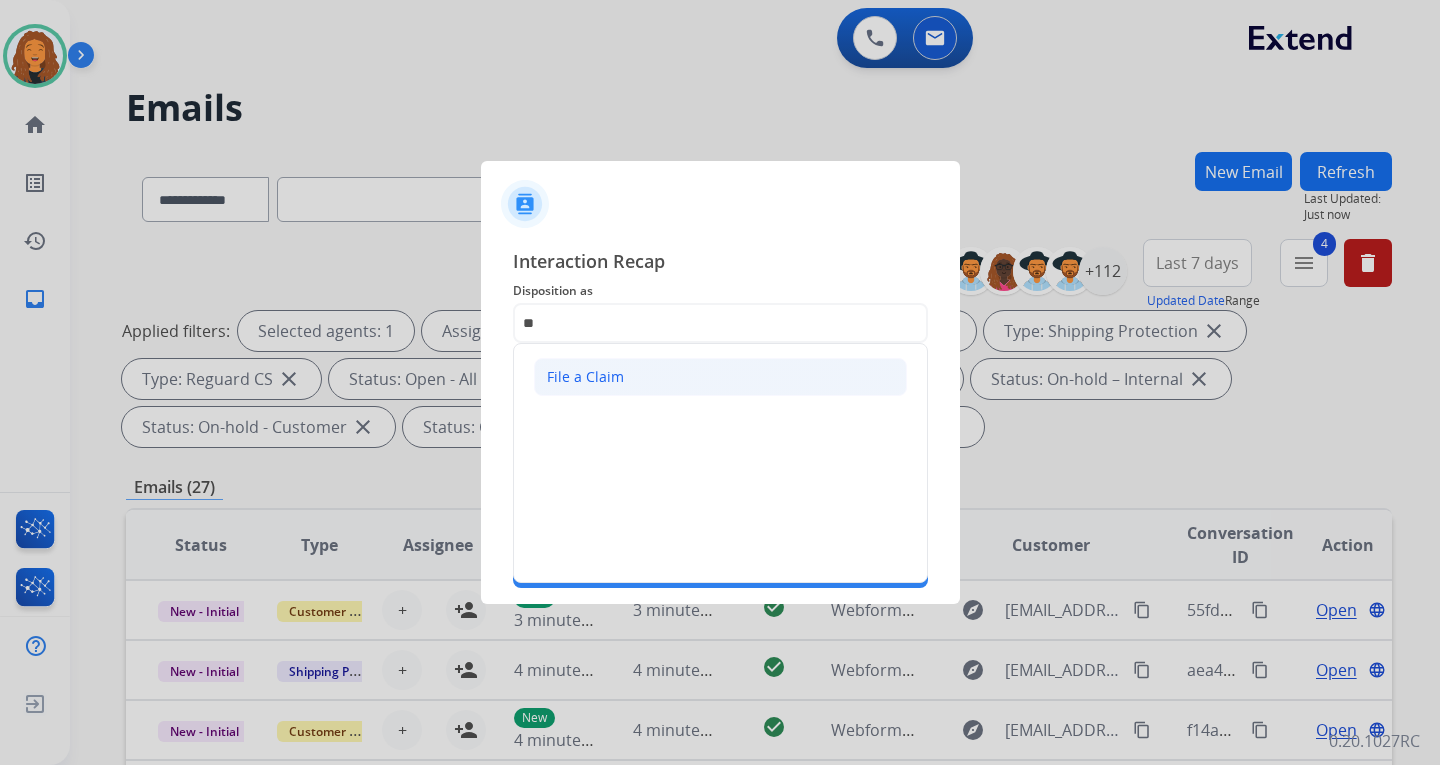 click on "File a Claim" 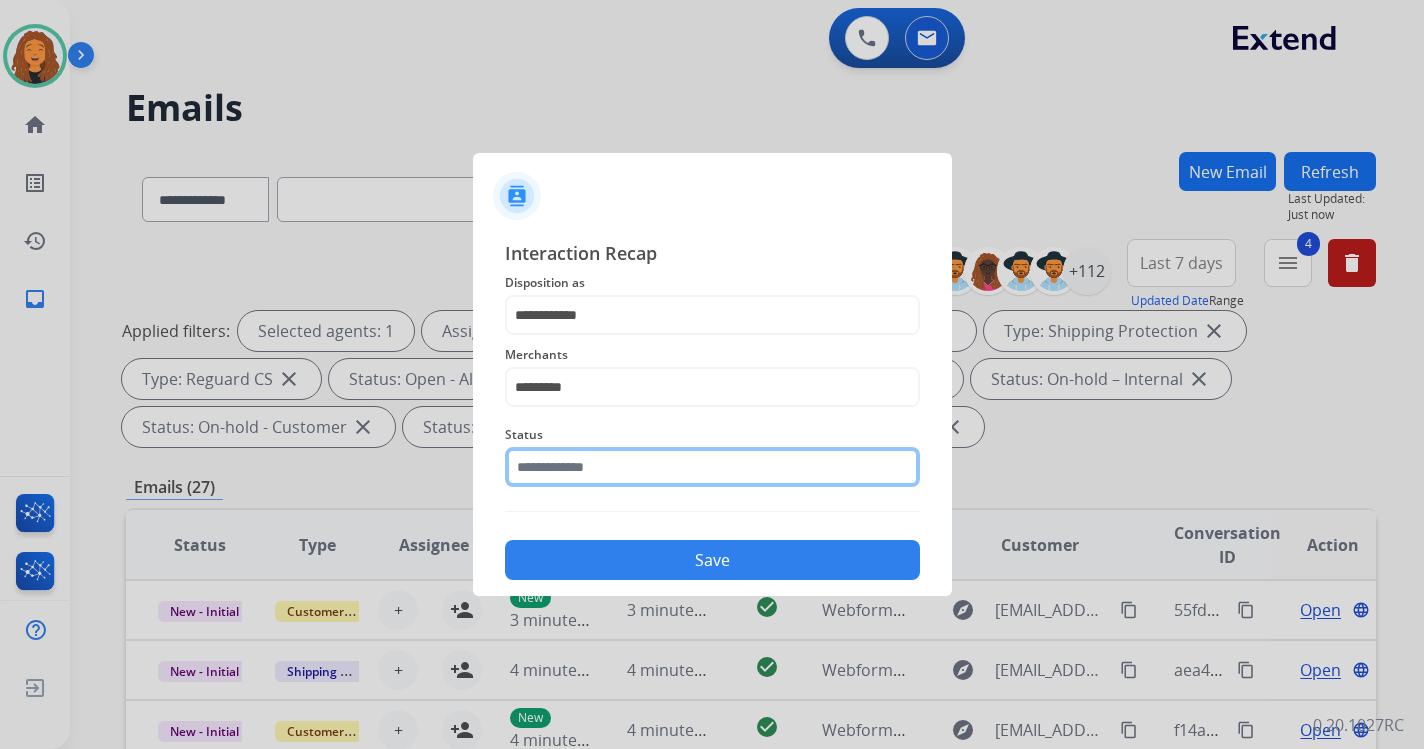 click 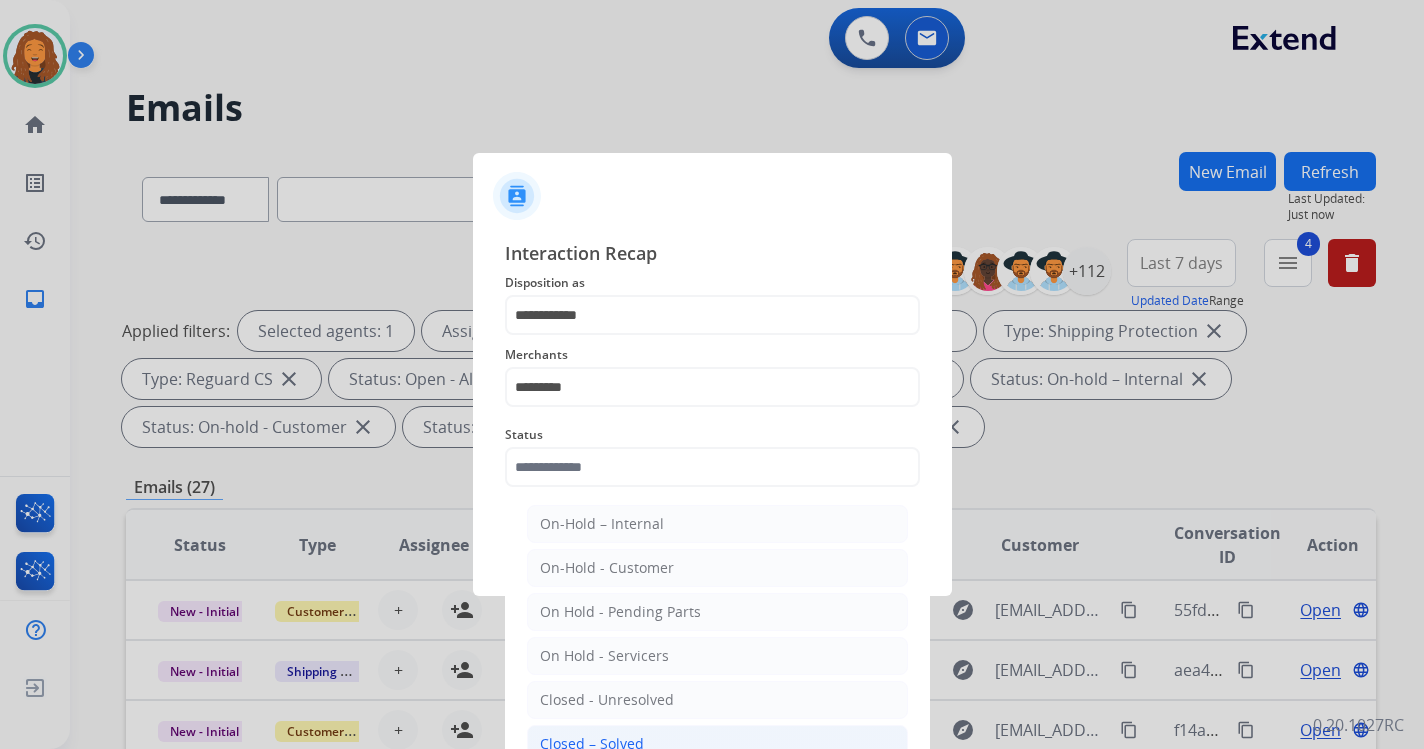 click on "Closed – Solved" 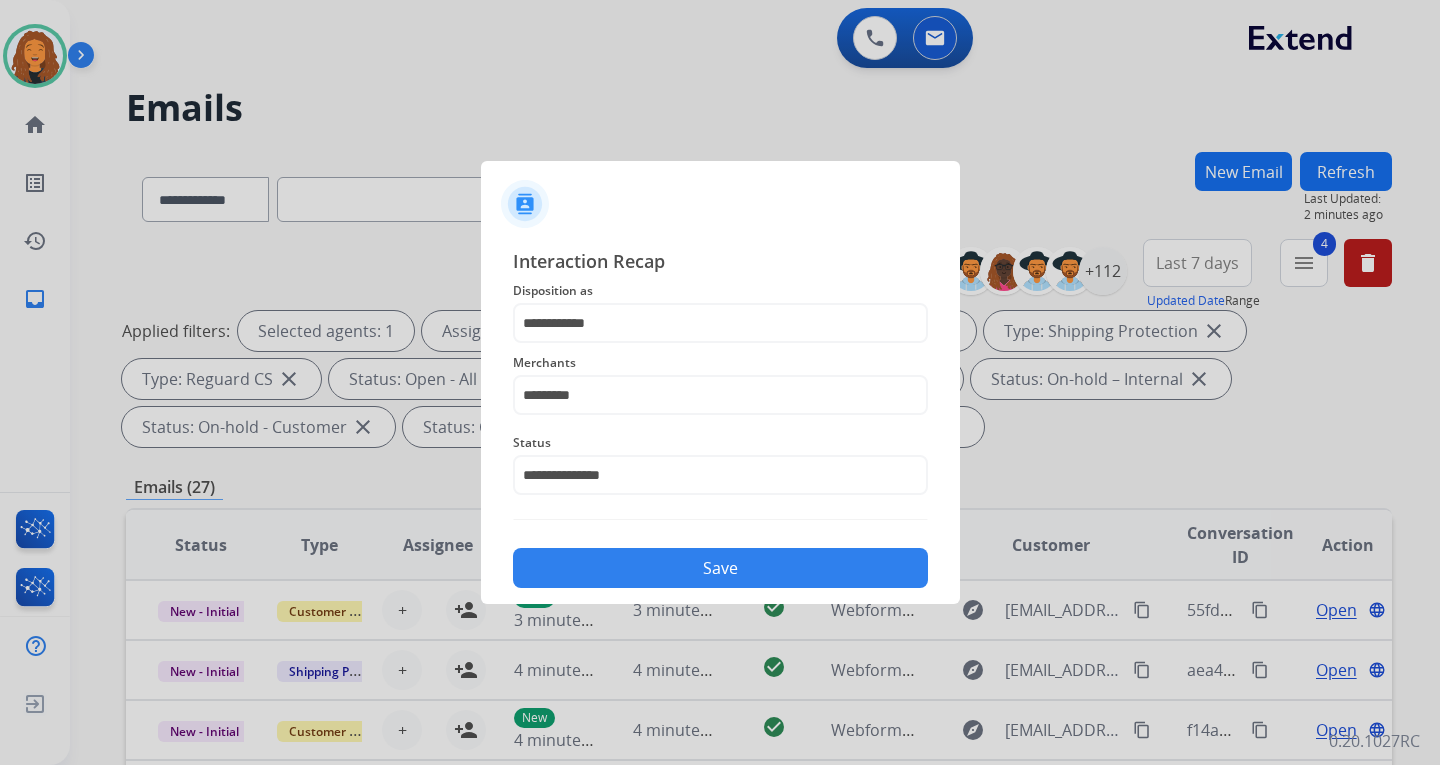 click on "Save" 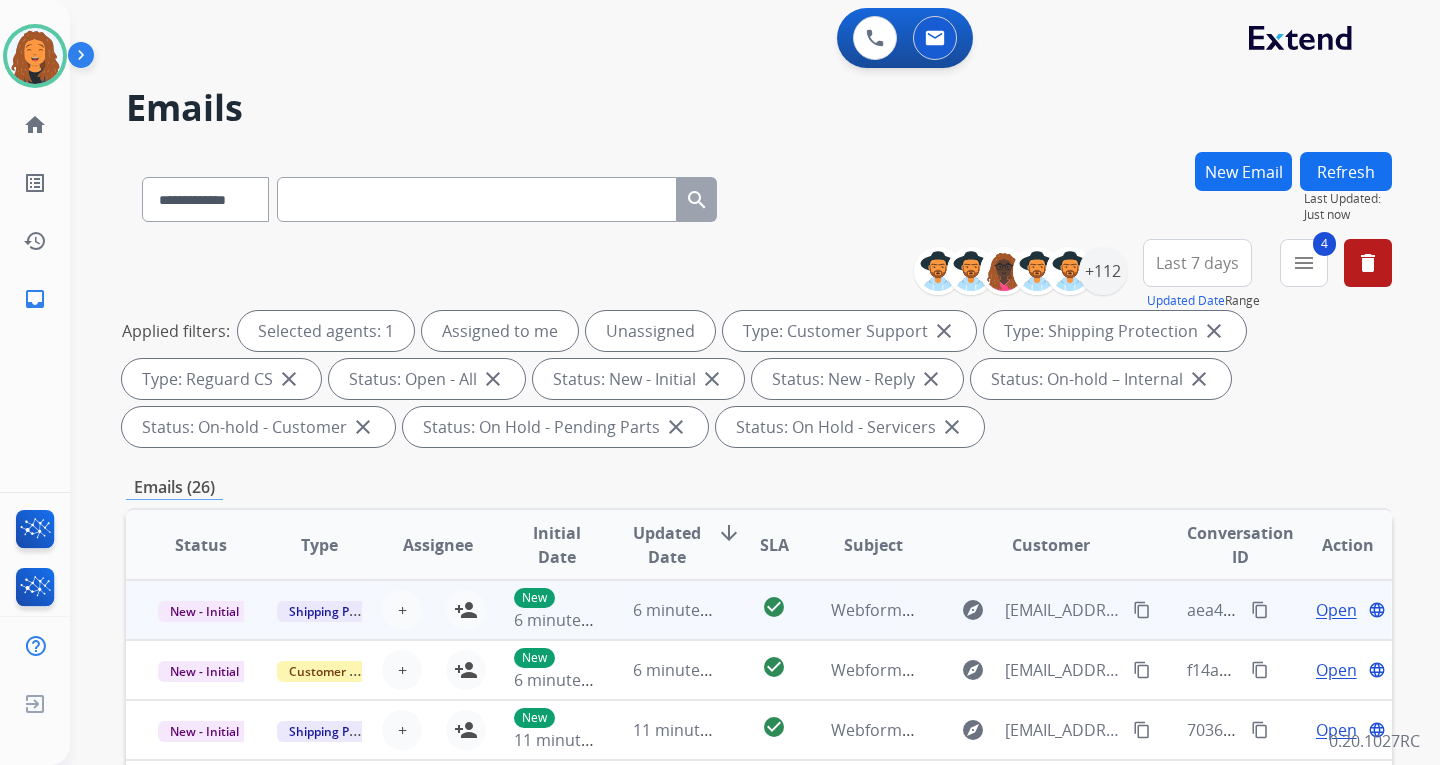 scroll, scrollTop: 2, scrollLeft: 0, axis: vertical 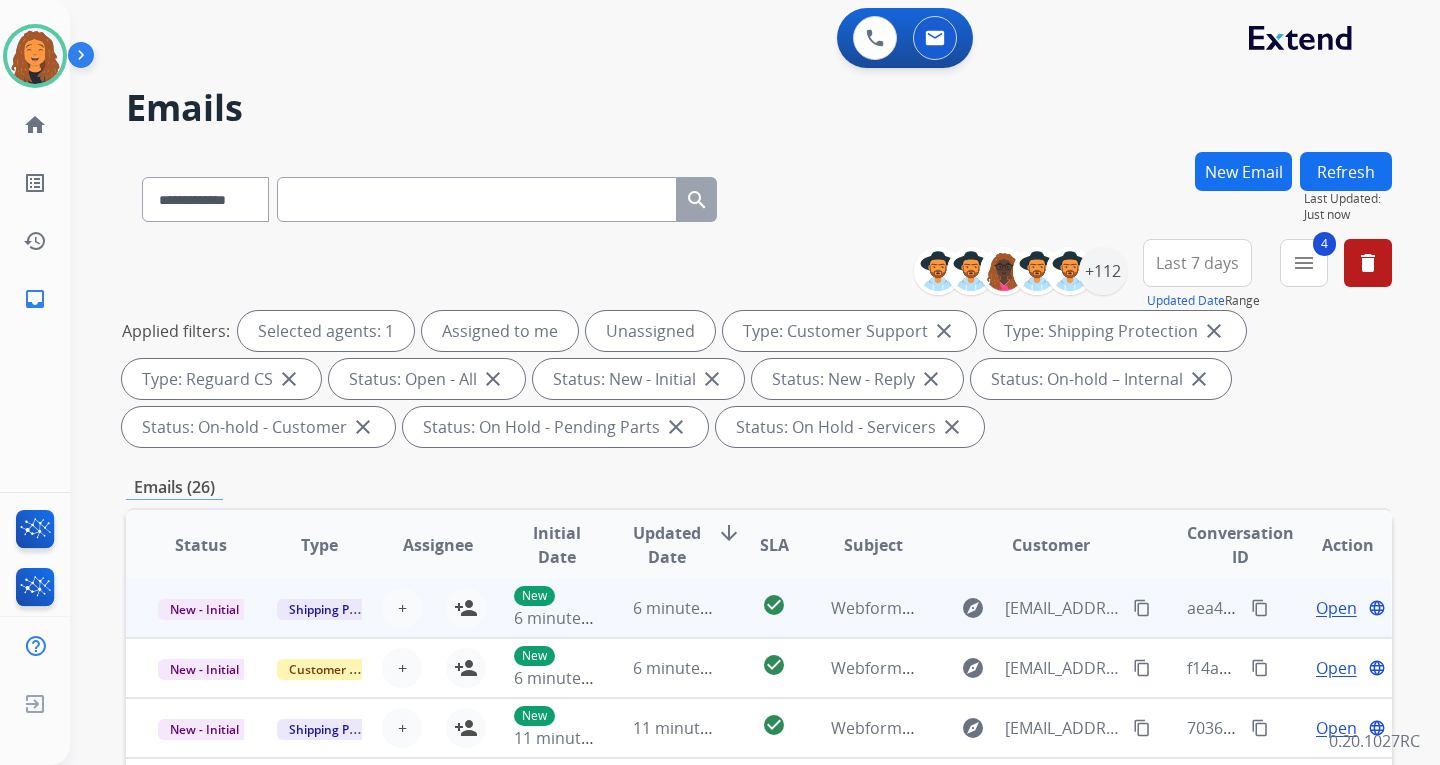 click on "Open" at bounding box center (1336, 608) 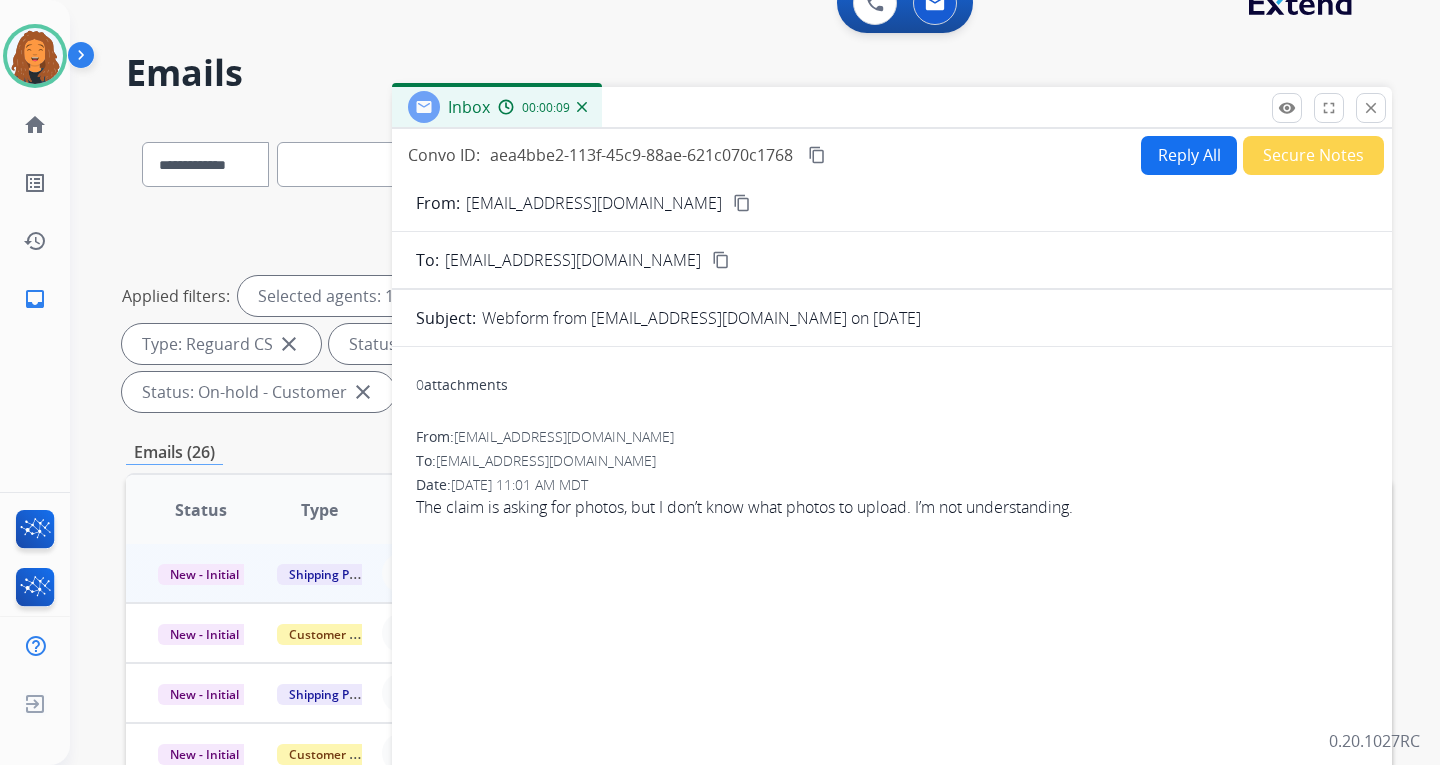 scroll, scrollTop: 0, scrollLeft: 0, axis: both 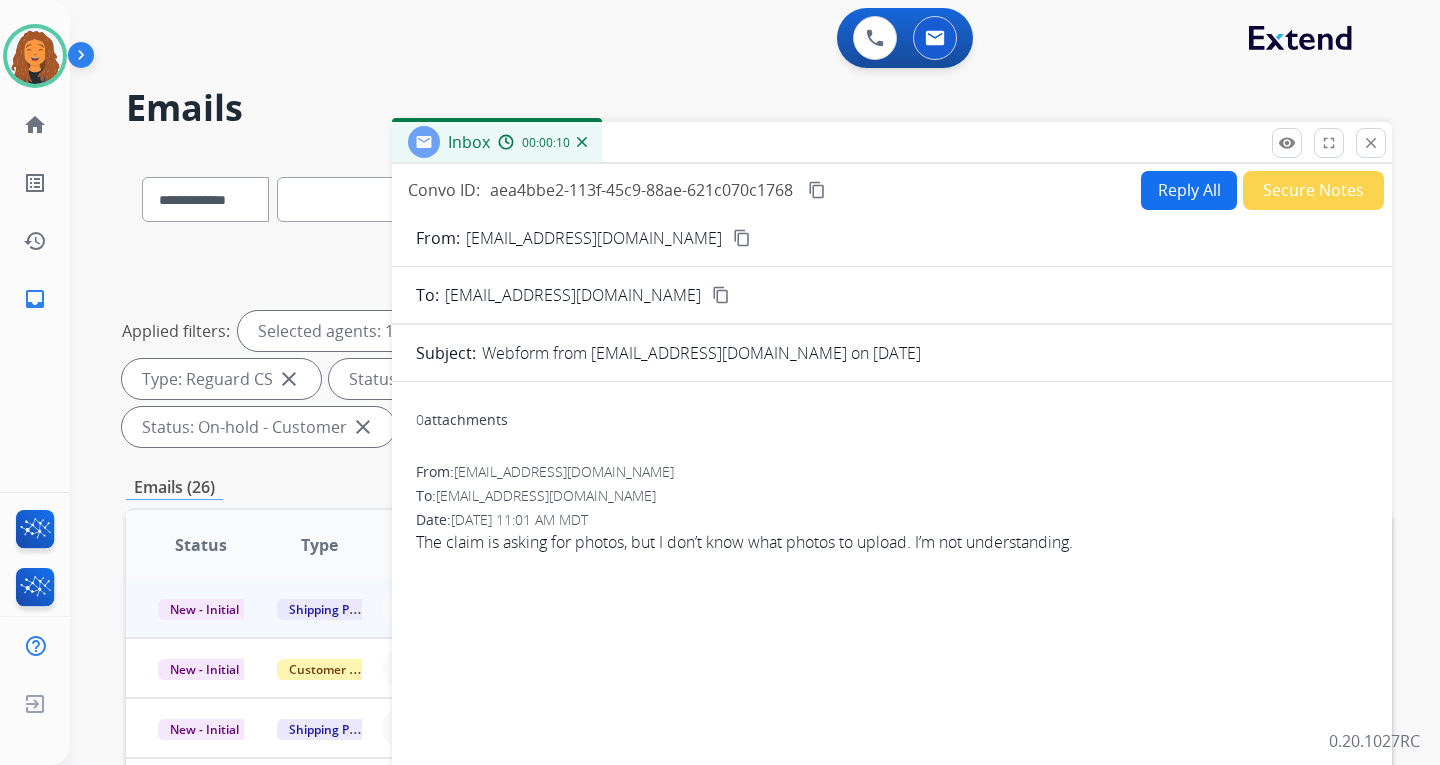 click on "Reply All" at bounding box center [1189, 190] 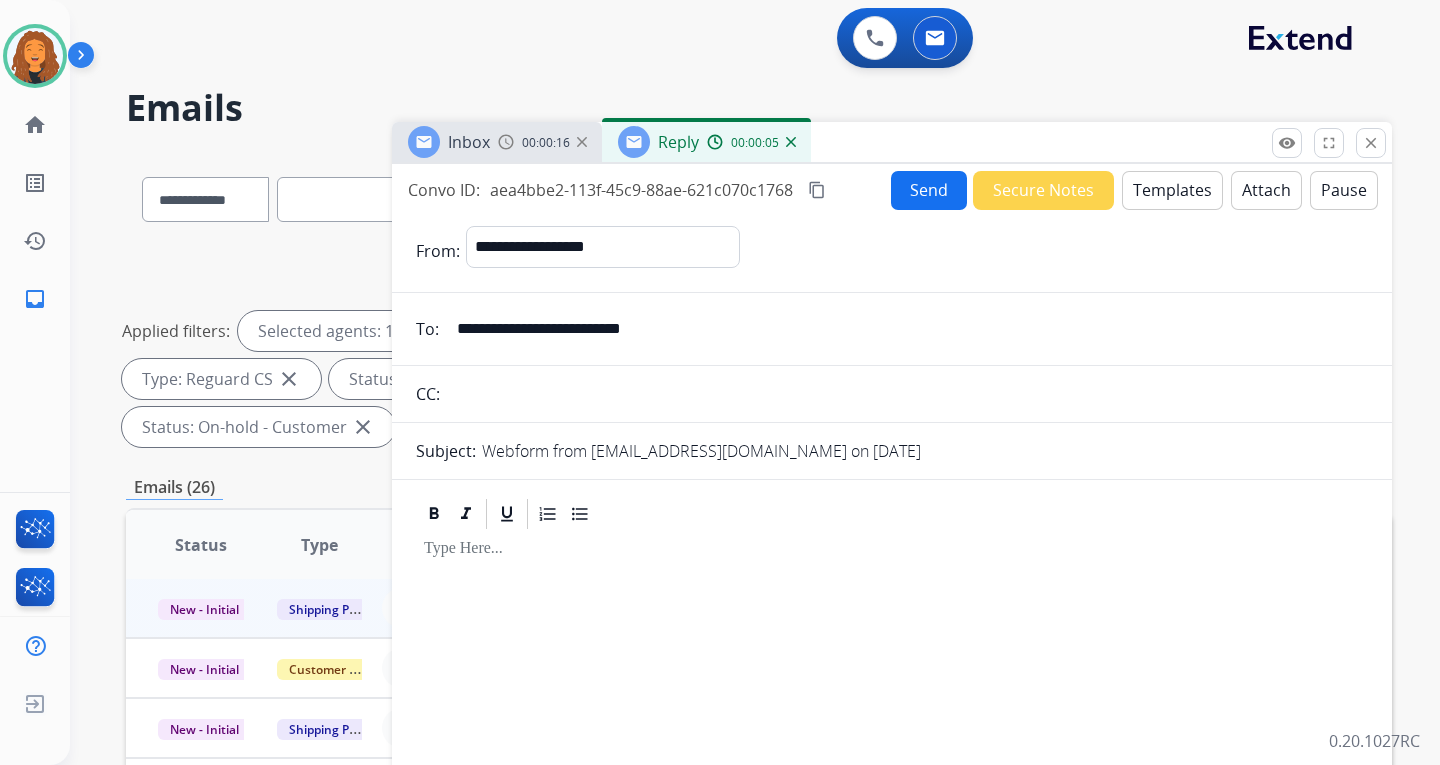 drag, startPoint x: 696, startPoint y: 325, endPoint x: 457, endPoint y: 343, distance: 239.67686 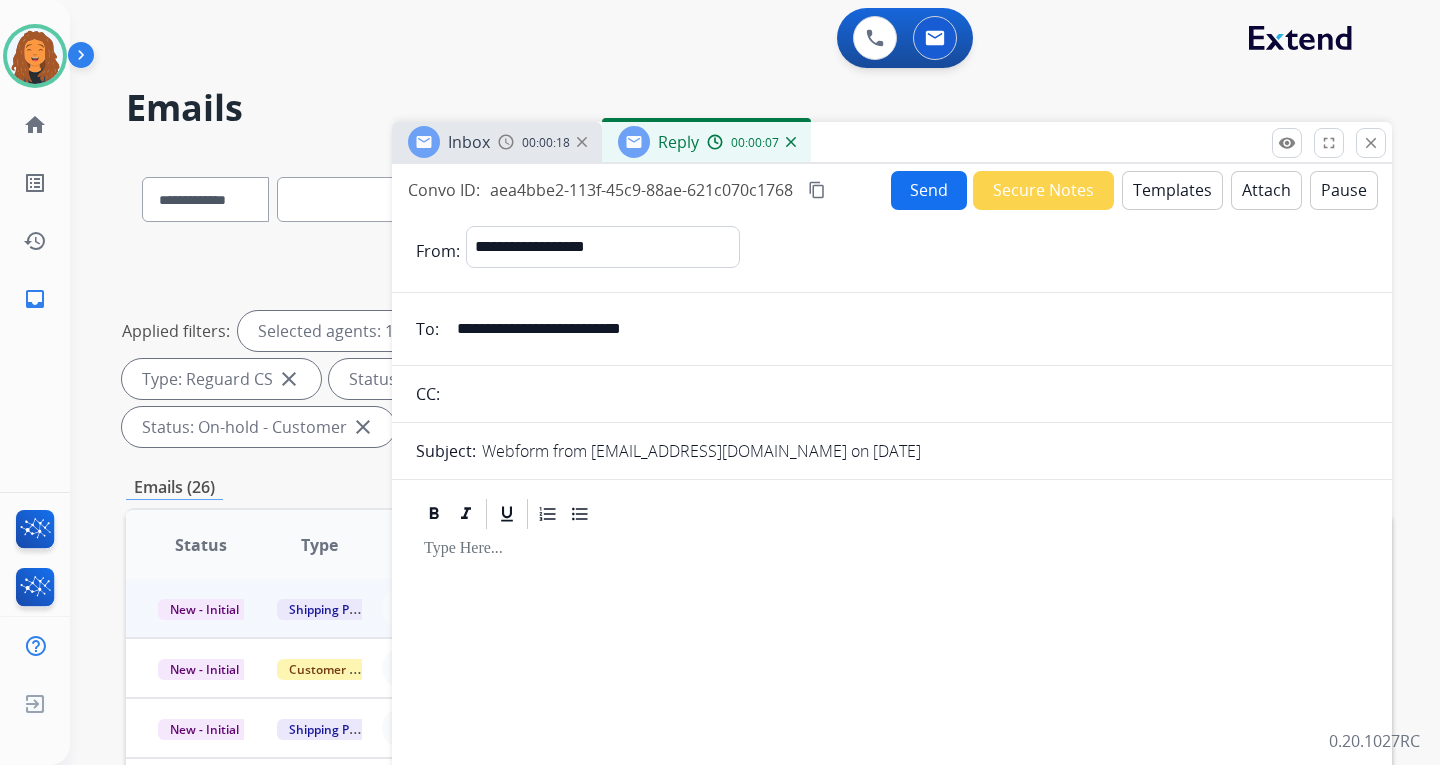 click at bounding box center (791, 142) 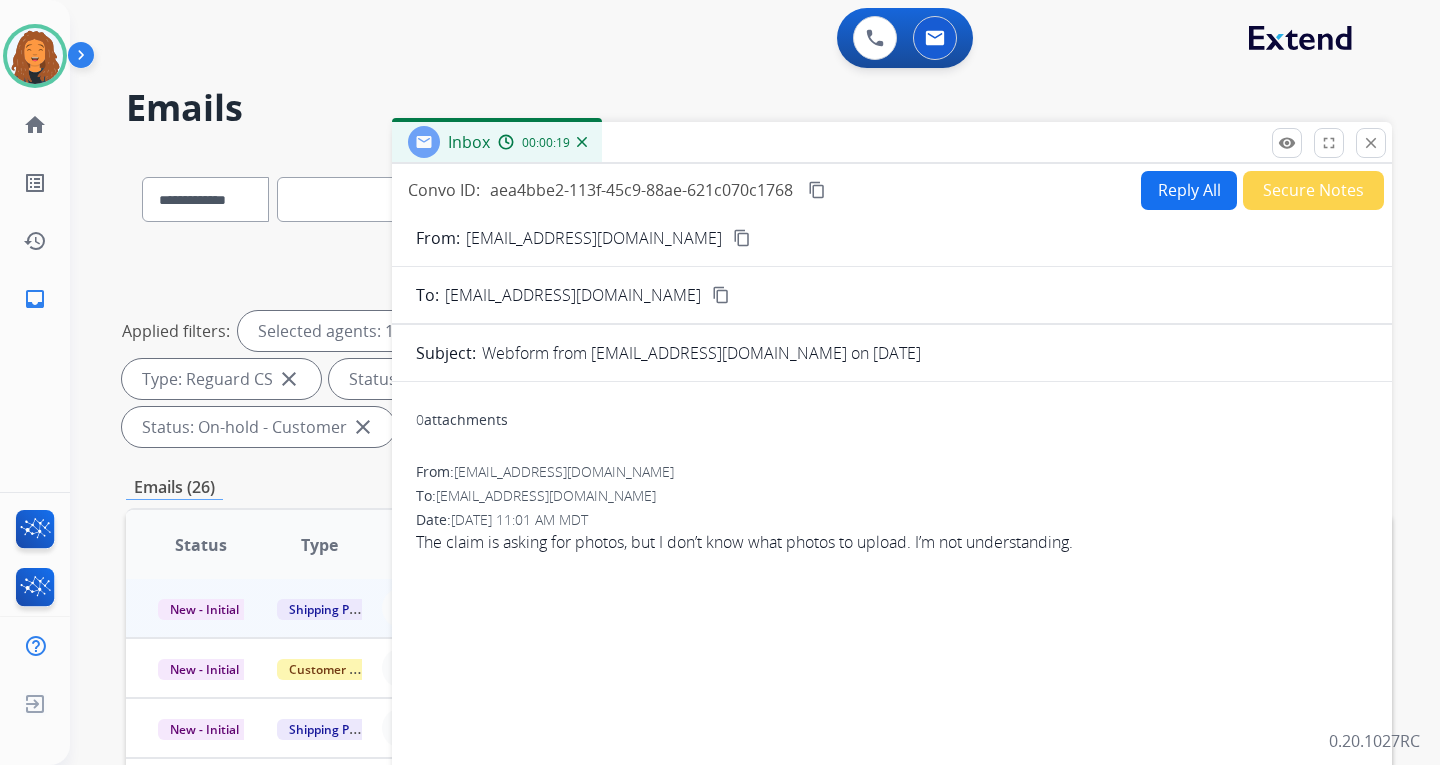 click on "Close" at bounding box center (1371, 114) 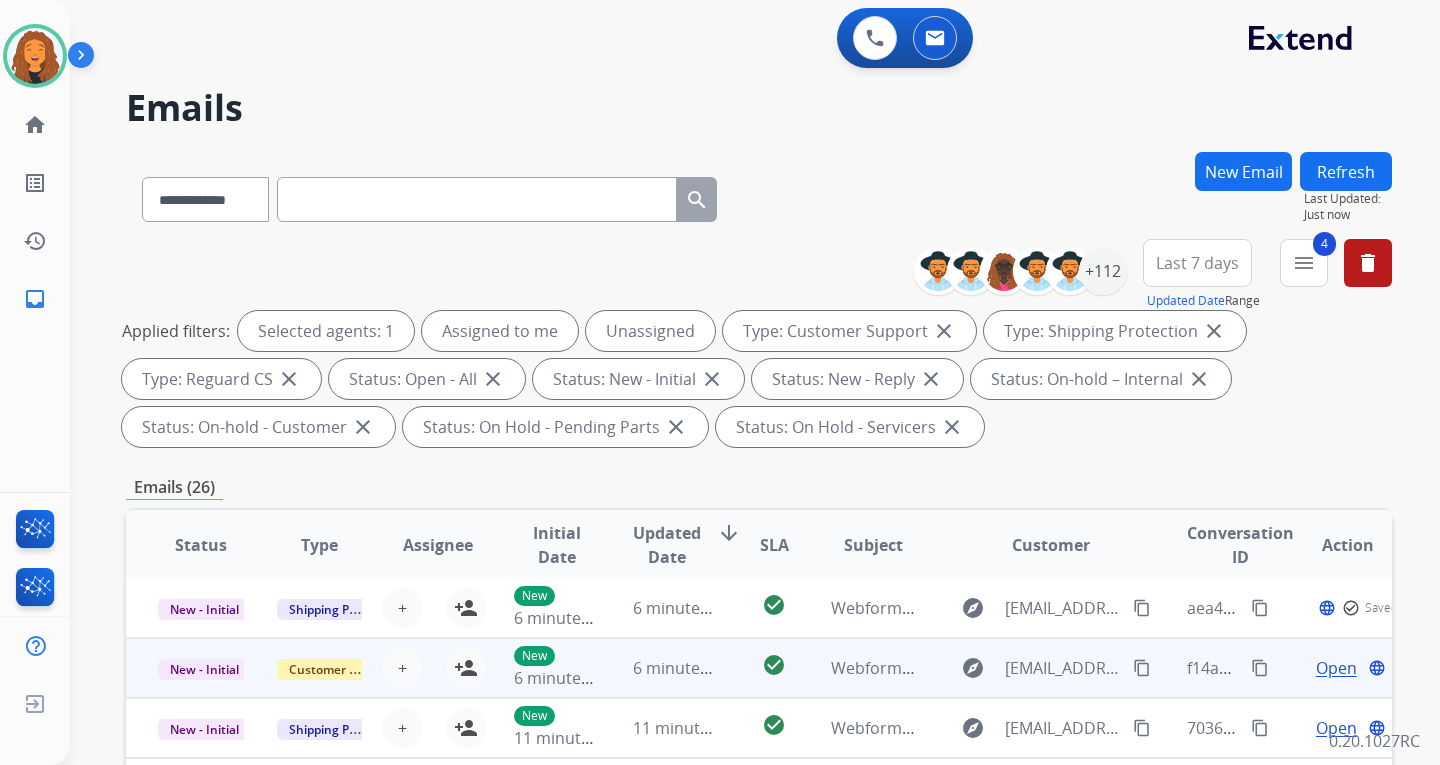 click on "Webform from [EMAIL_ADDRESS][DOMAIN_NAME] on [DATE]" at bounding box center (1057, 668) 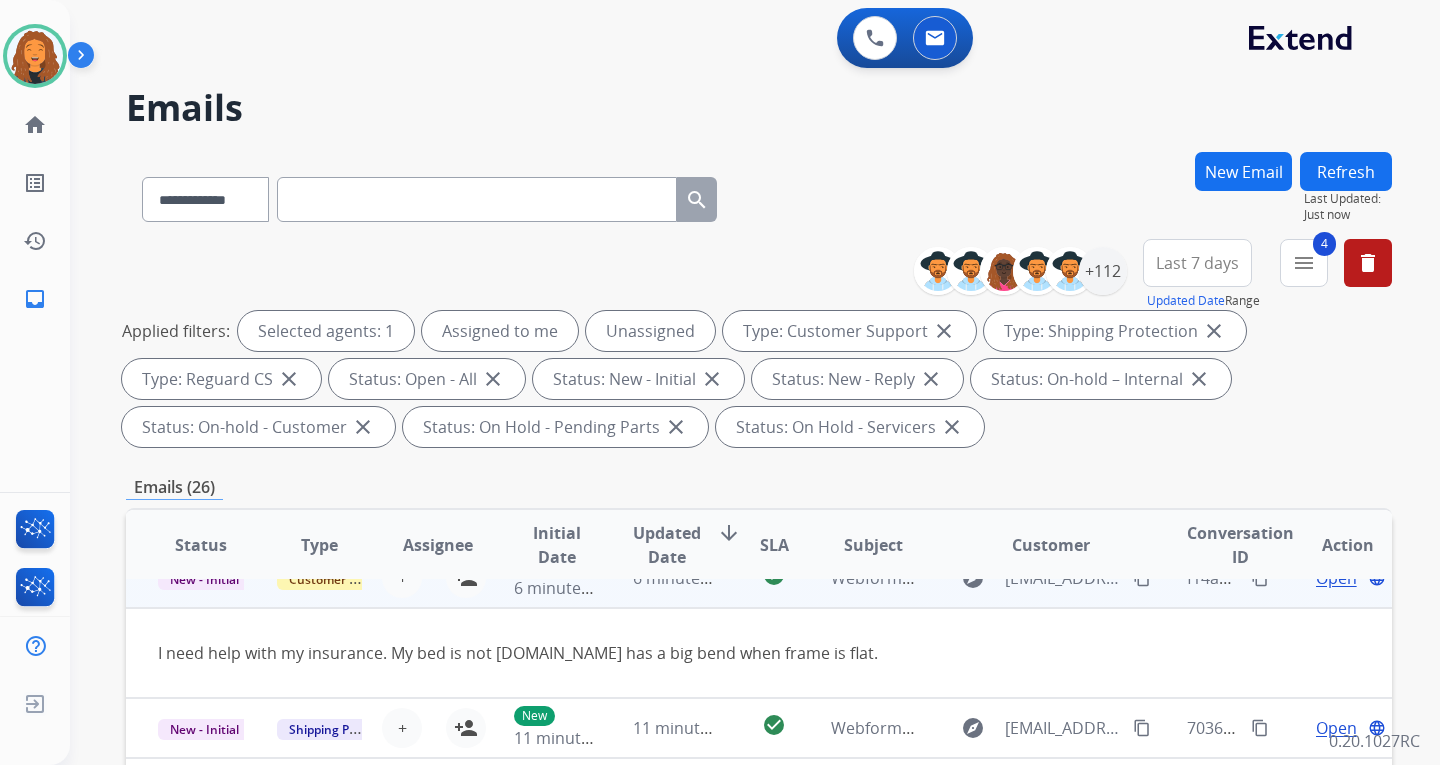 scroll, scrollTop: 0, scrollLeft: 0, axis: both 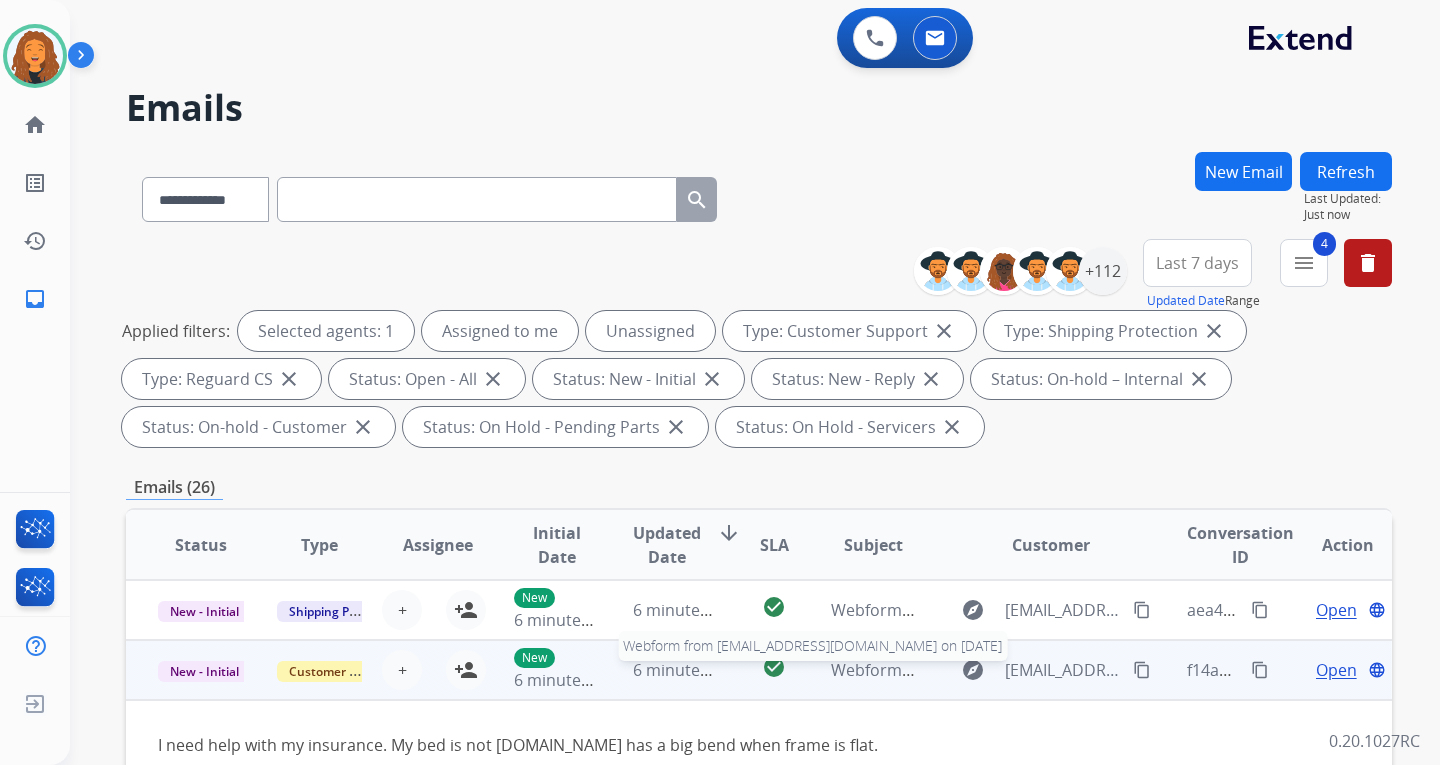 click on "Webform from [EMAIL_ADDRESS][DOMAIN_NAME] on [DATE]" at bounding box center [1057, 670] 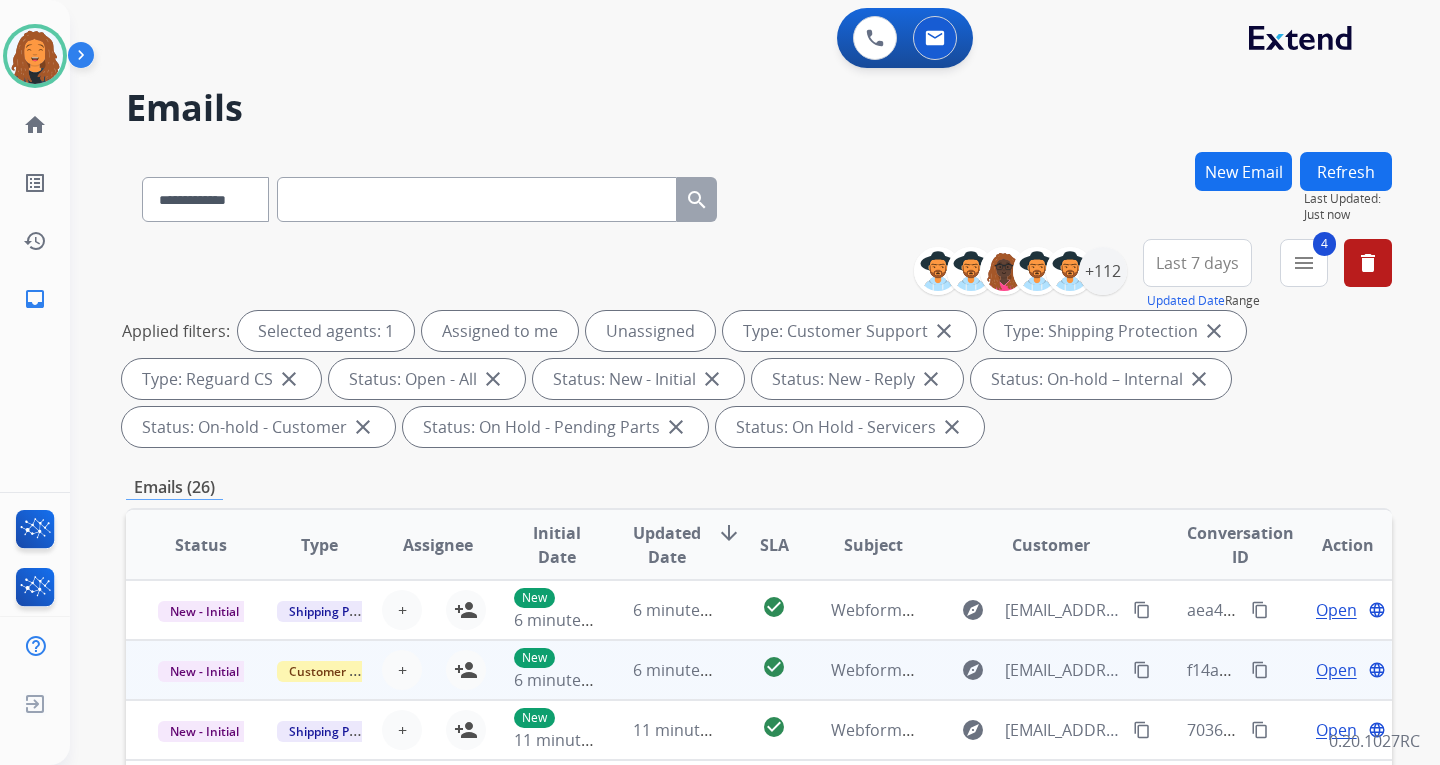 click on "Open" at bounding box center [1336, 670] 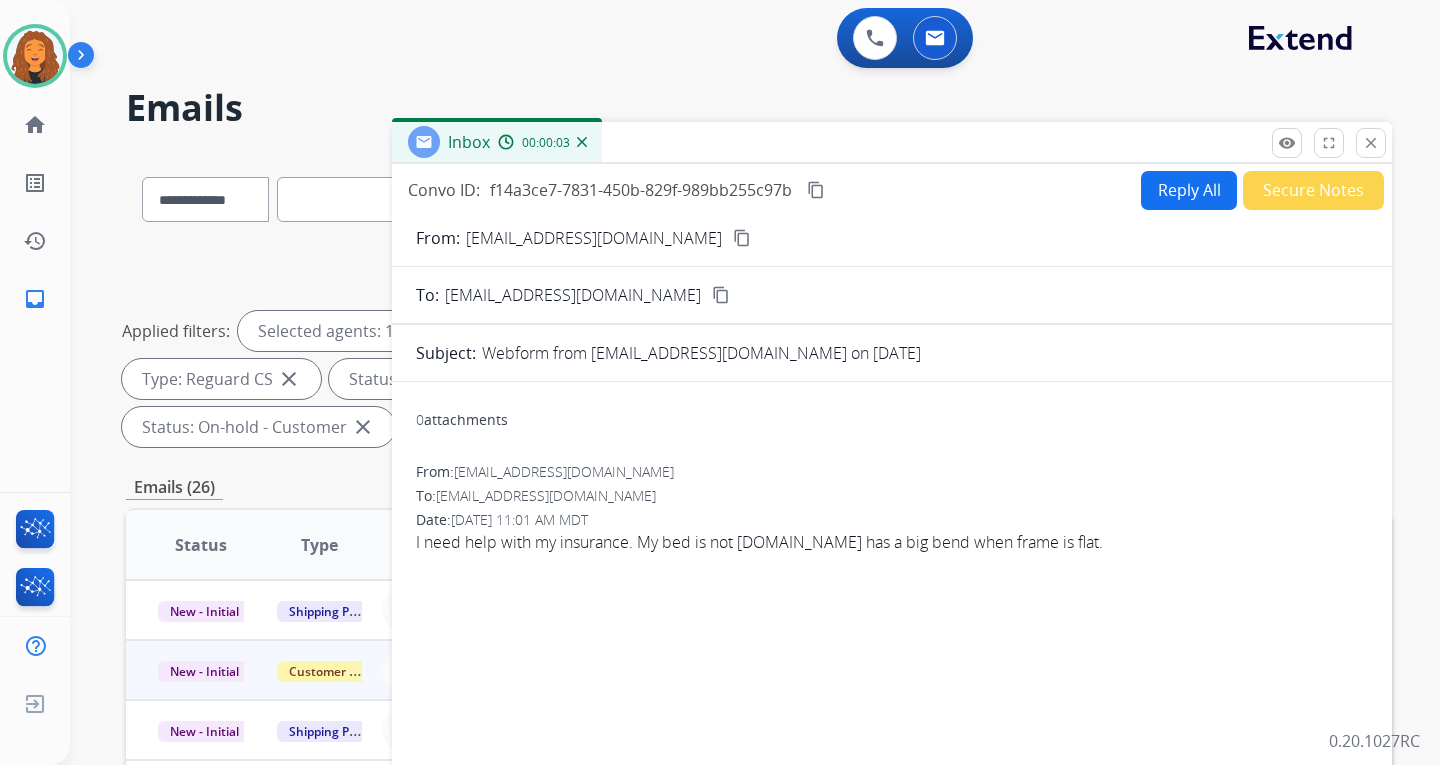 click on "content_copy" at bounding box center [742, 238] 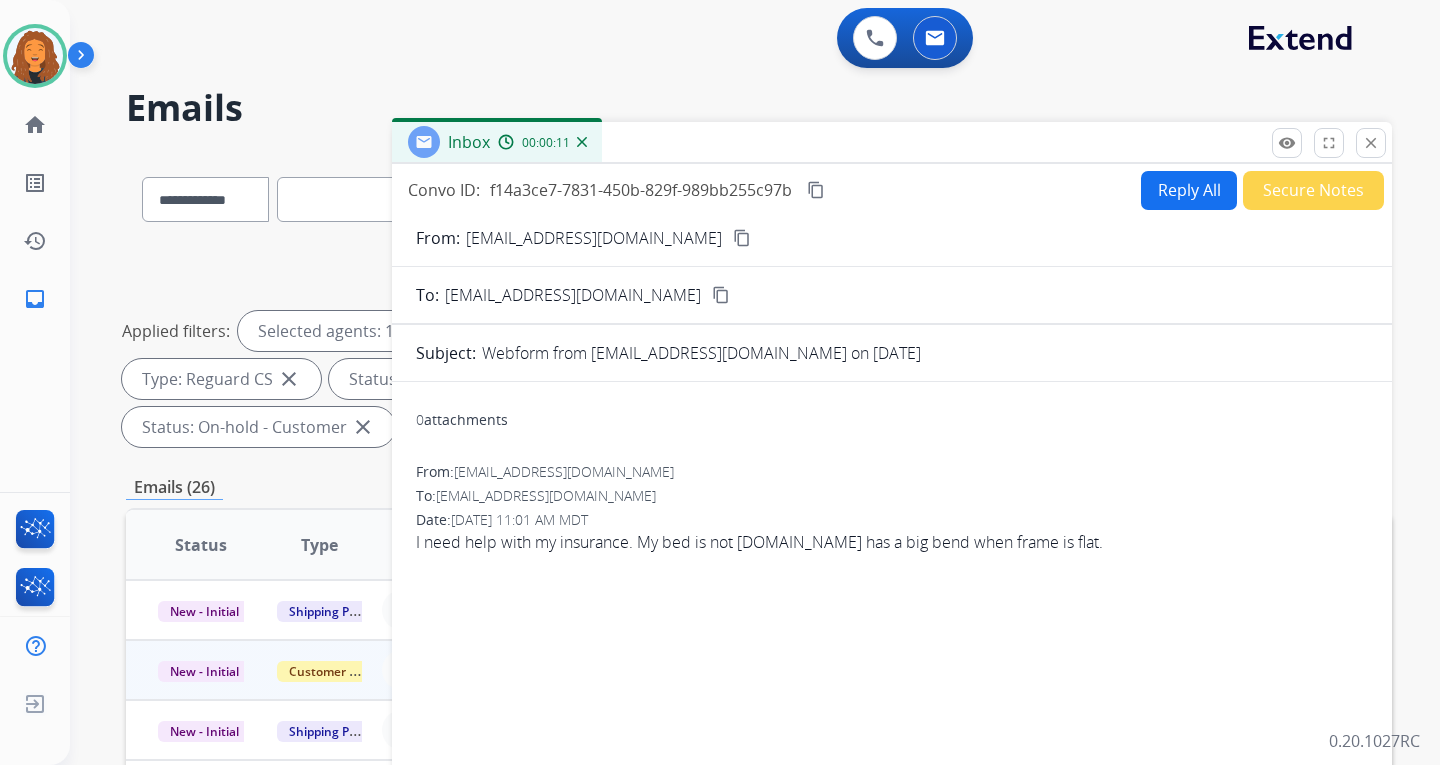 click on "Reply All" at bounding box center [1189, 190] 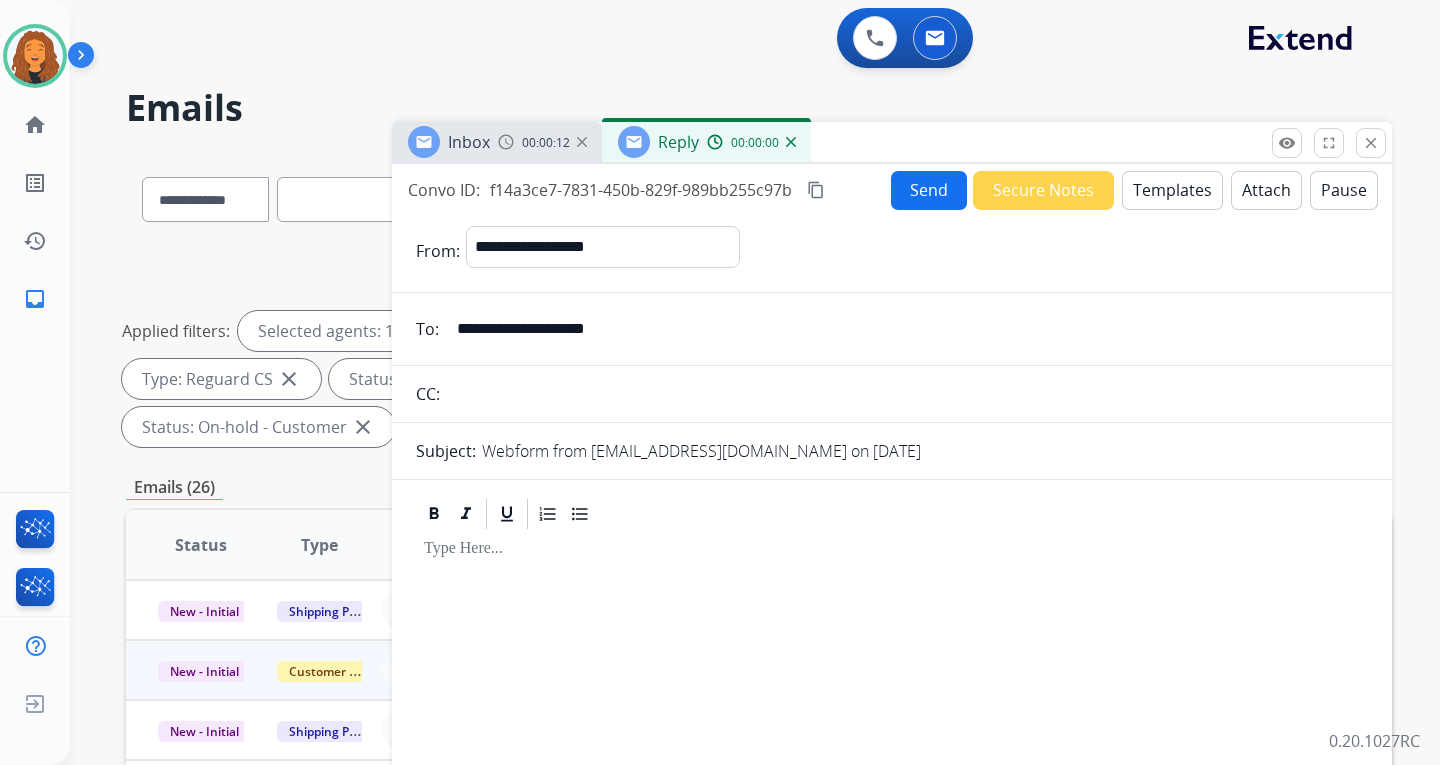 click on "Templates" at bounding box center [1172, 190] 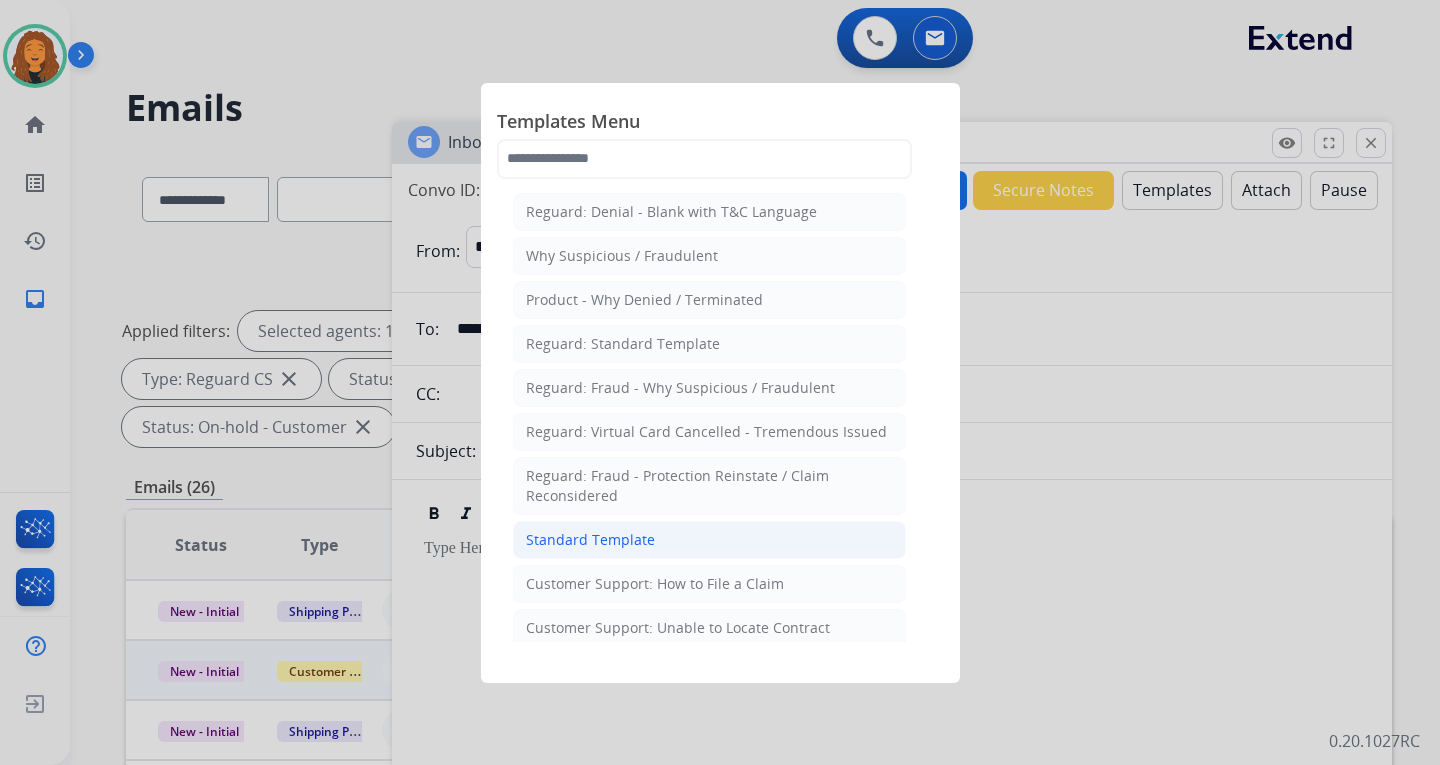click on "Standard Template" 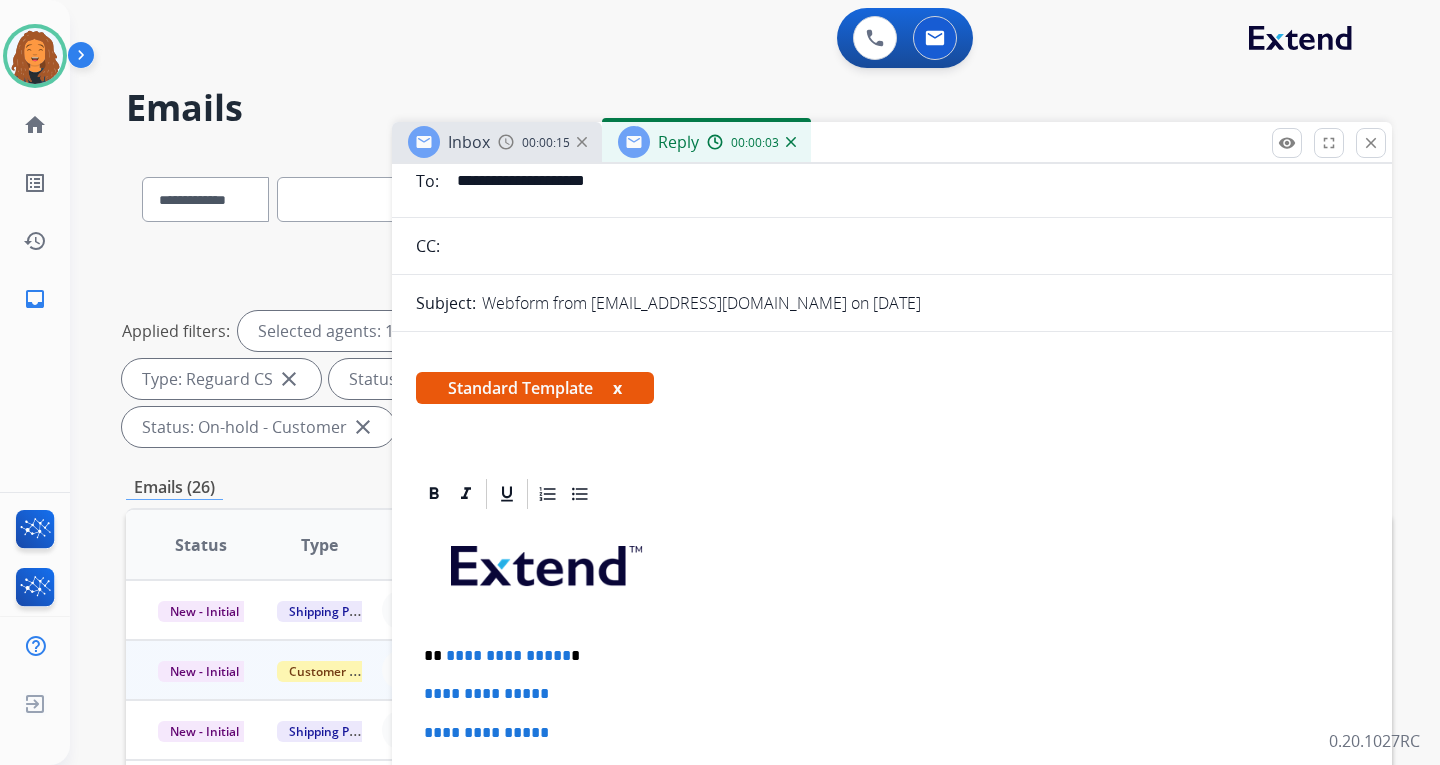 scroll, scrollTop: 200, scrollLeft: 0, axis: vertical 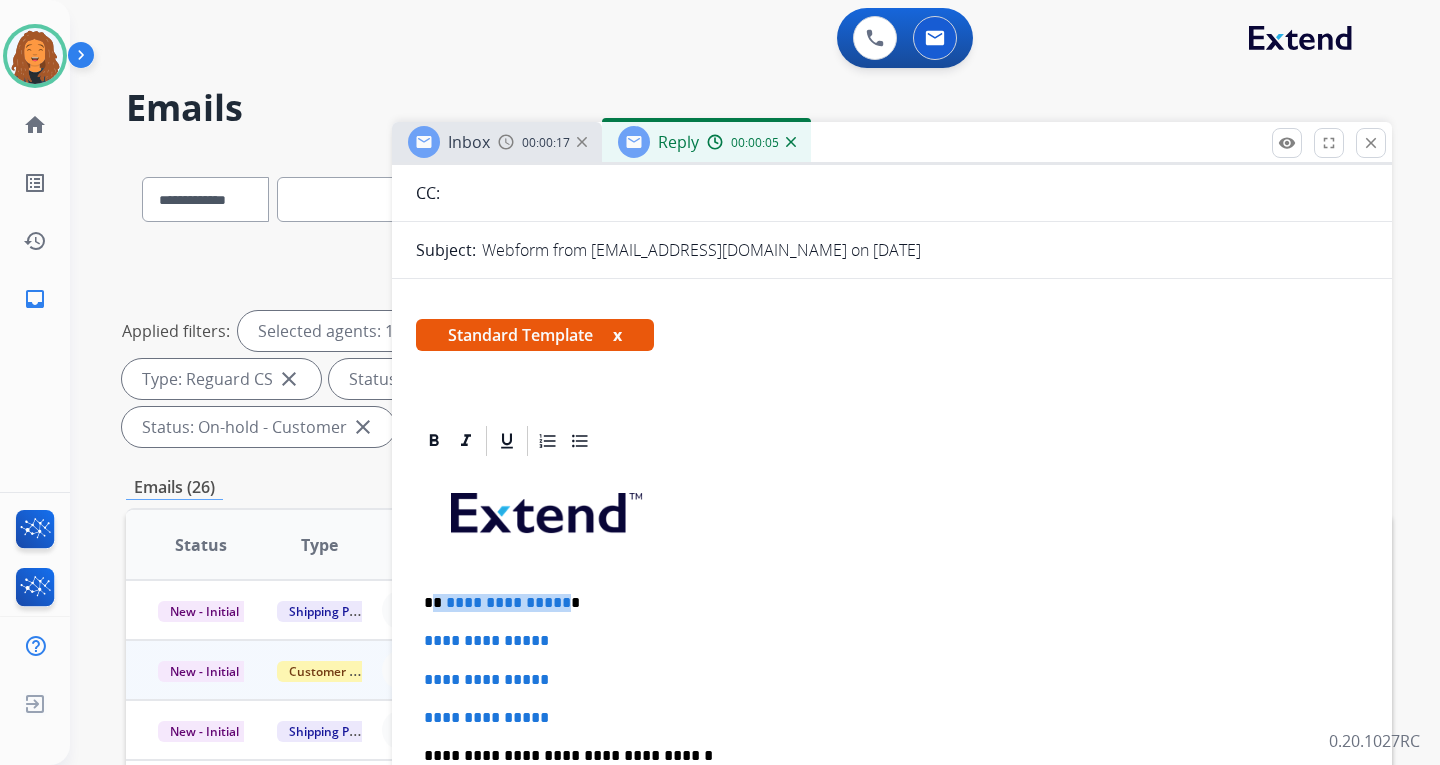 drag, startPoint x: 558, startPoint y: 609, endPoint x: 432, endPoint y: 604, distance: 126.09917 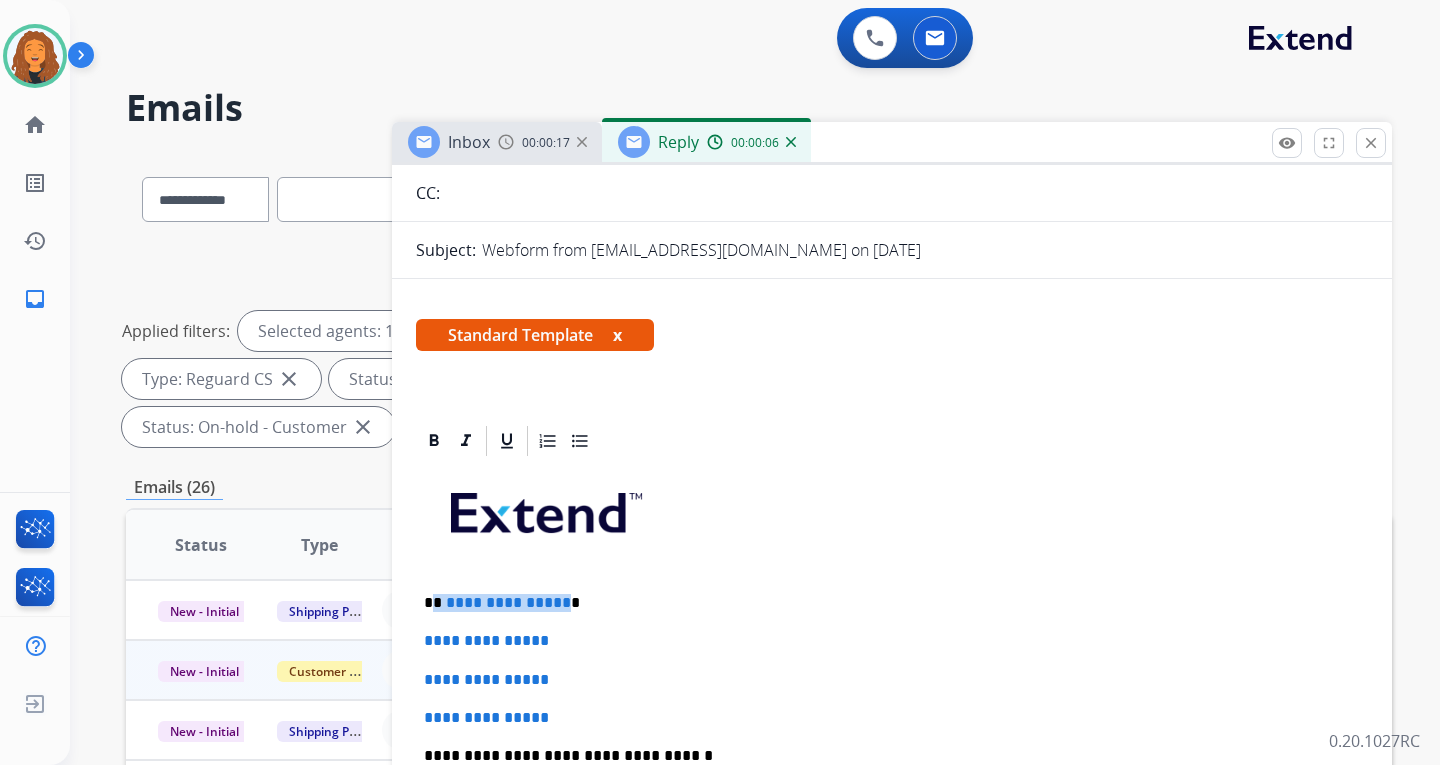 type 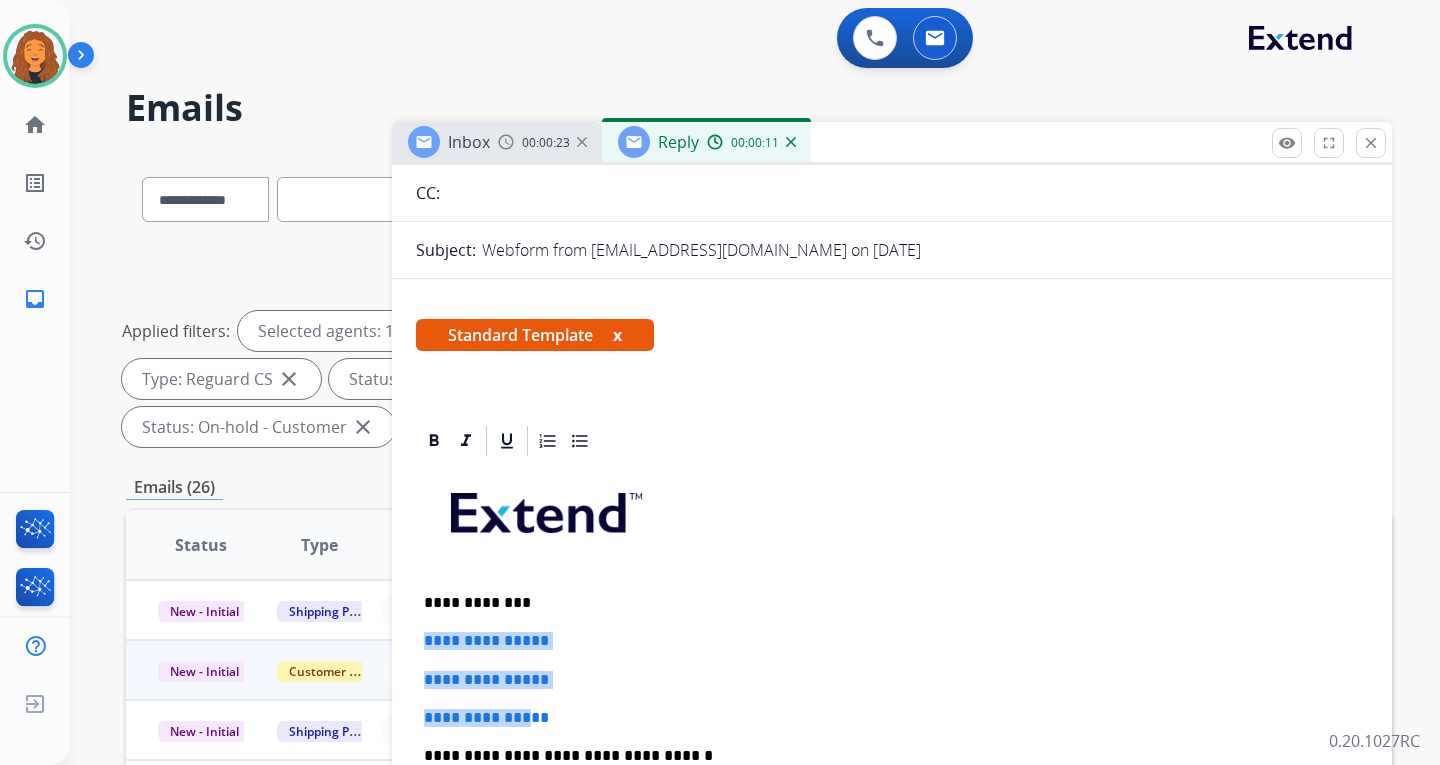 drag, startPoint x: 492, startPoint y: 698, endPoint x: 420, endPoint y: 639, distance: 93.08598 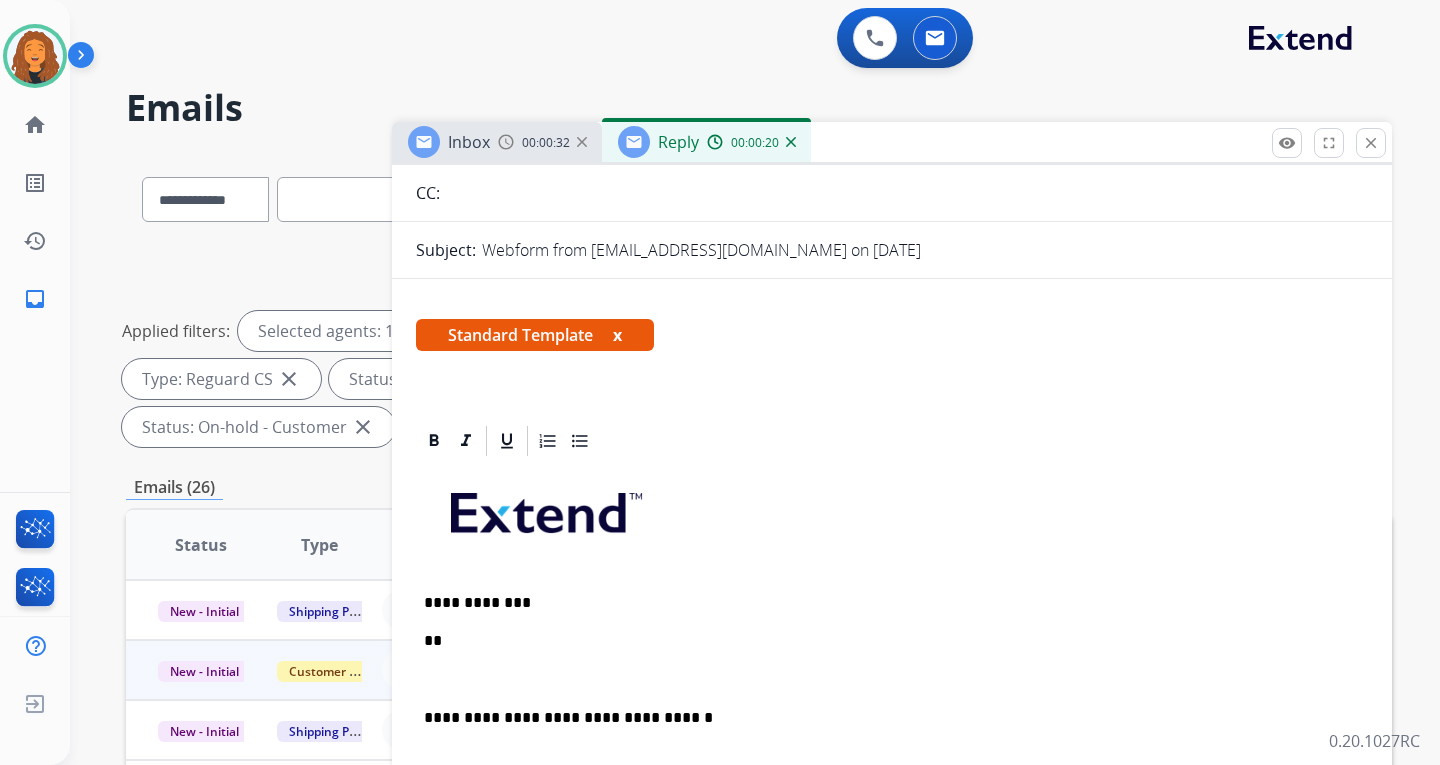 click on "**" at bounding box center (884, 641) 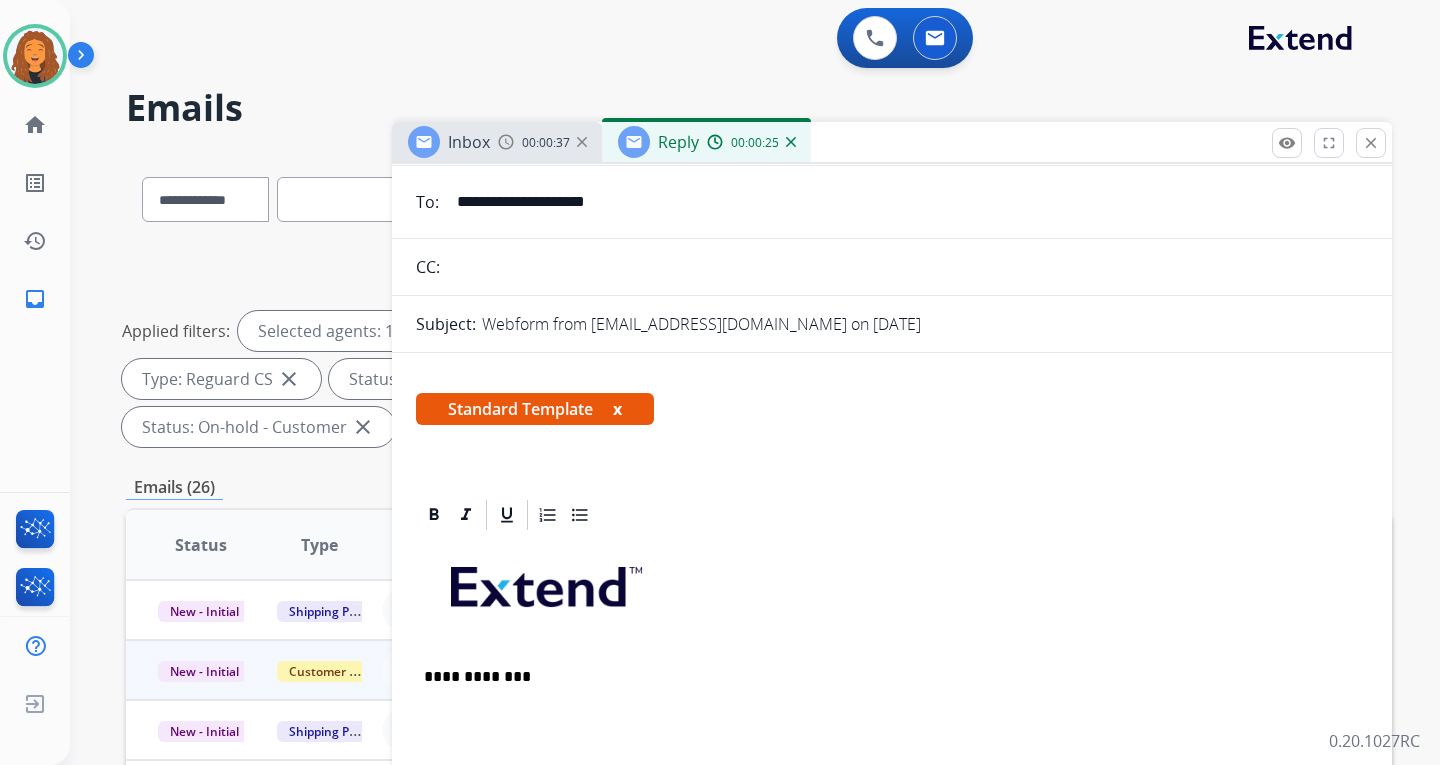 scroll, scrollTop: 101, scrollLeft: 0, axis: vertical 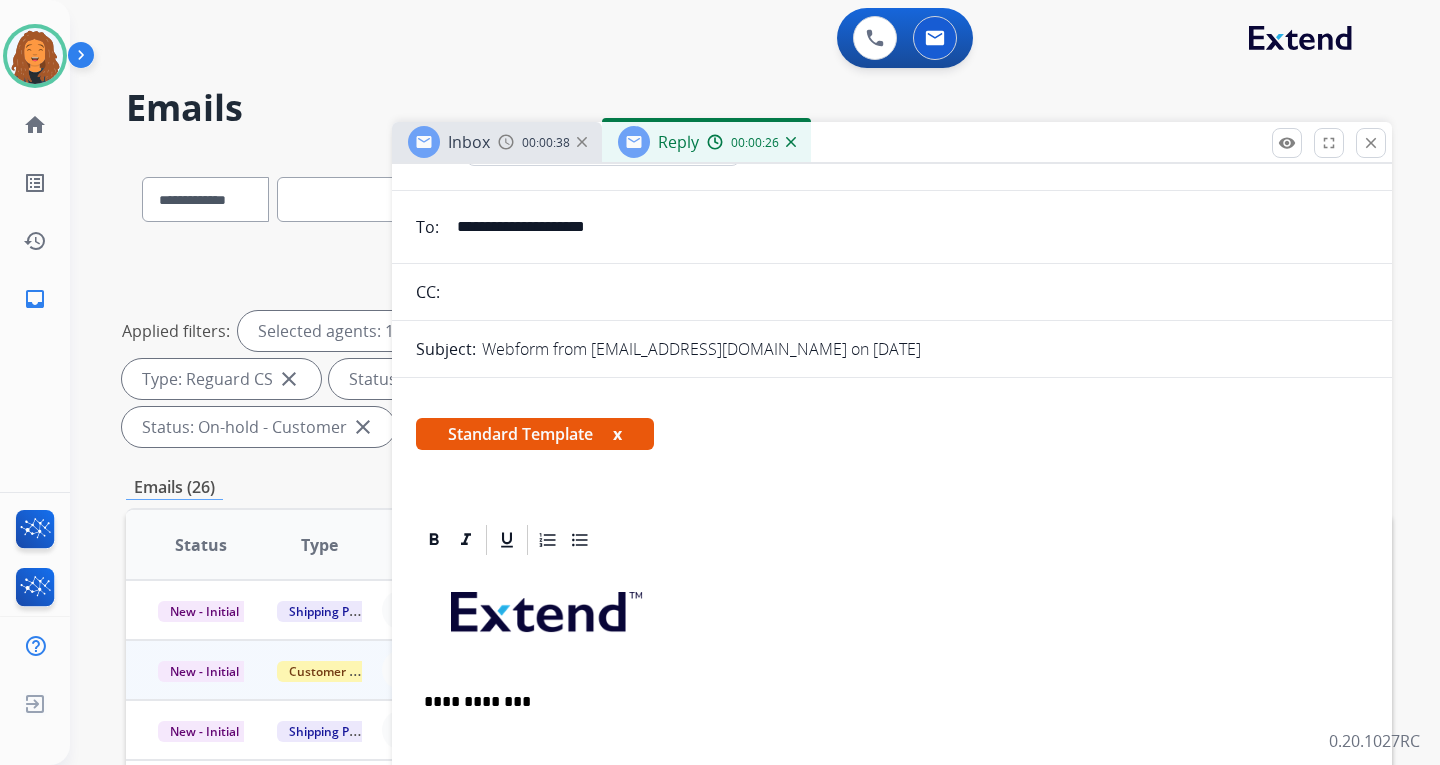click at bounding box center (791, 142) 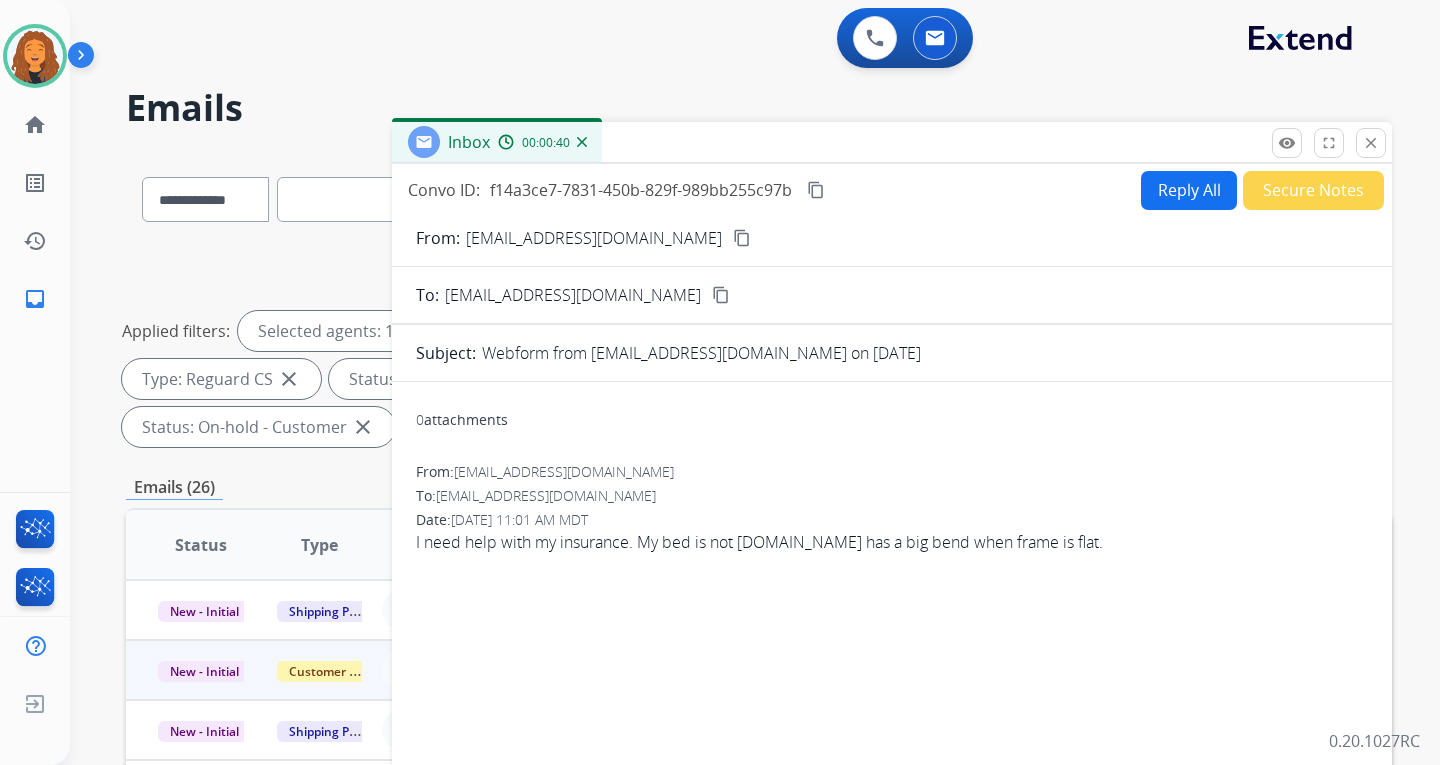 click on "Reply All" at bounding box center [1189, 190] 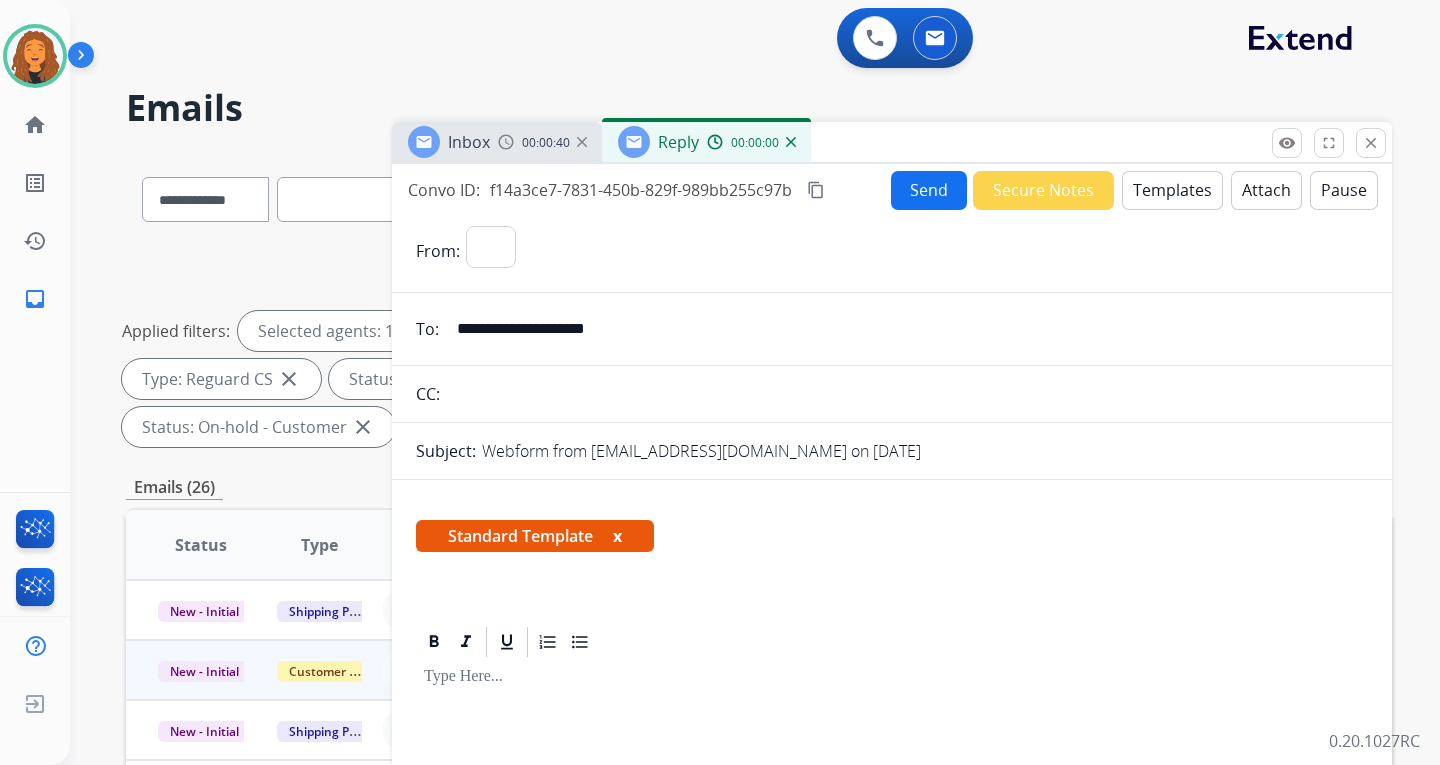 select on "**********" 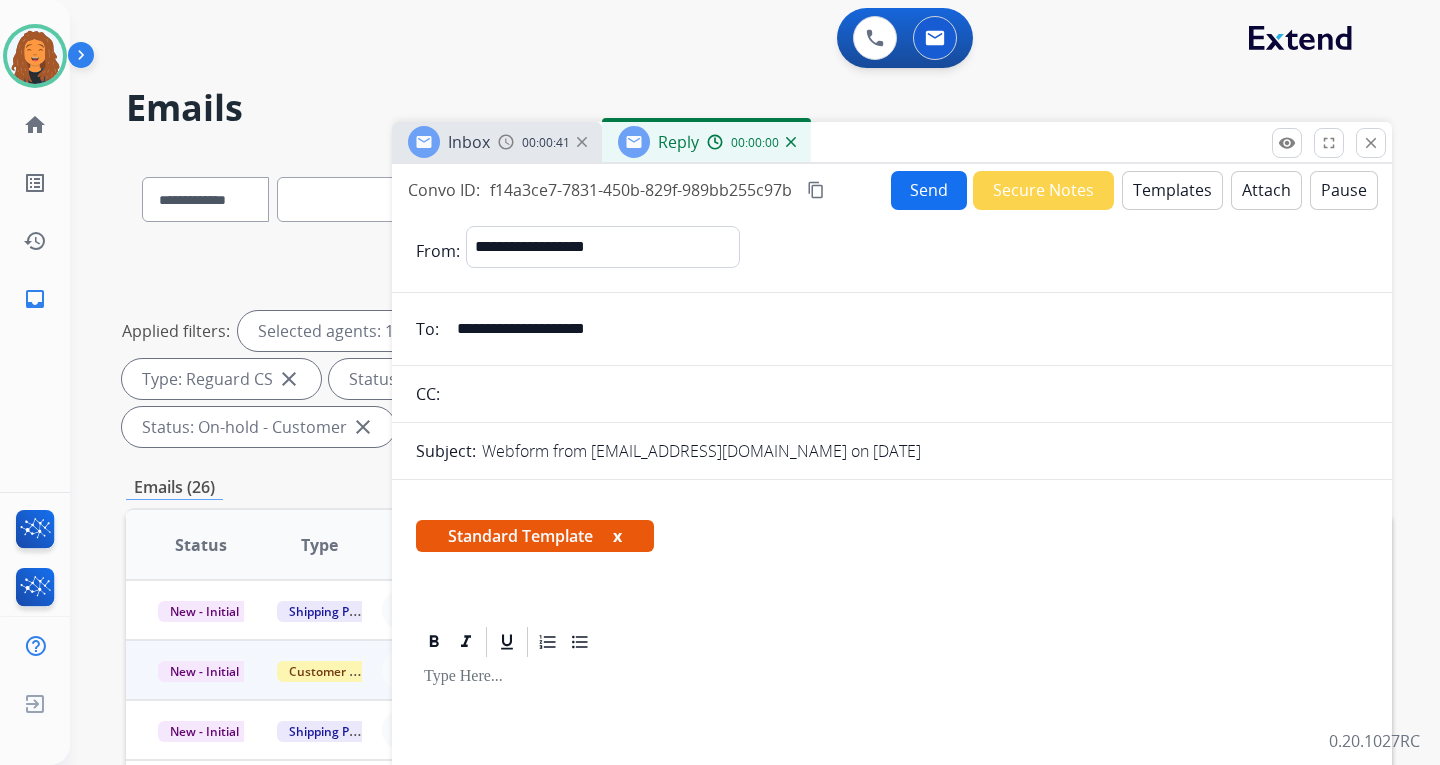 click on "Templates" at bounding box center (1172, 190) 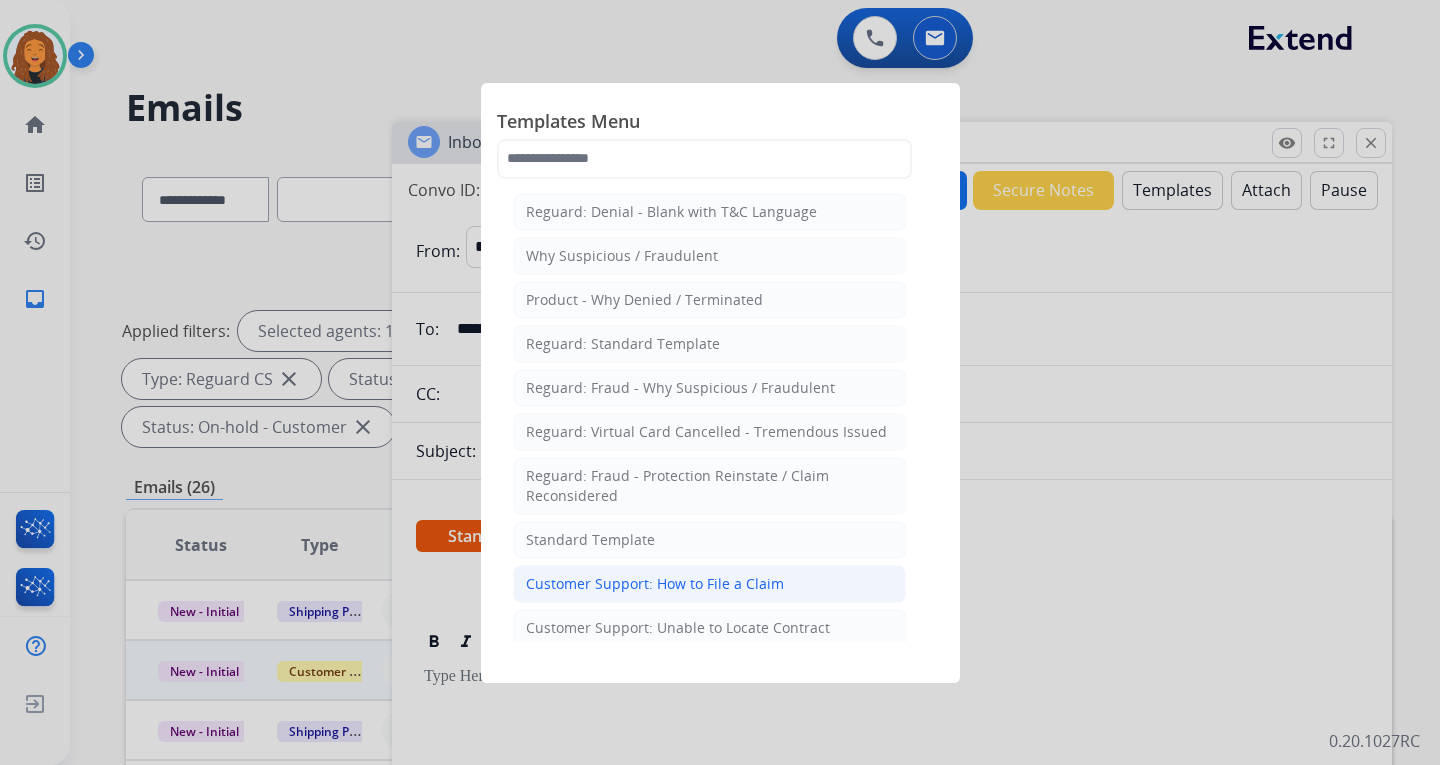 click on "Customer Support: How to File a Claim" 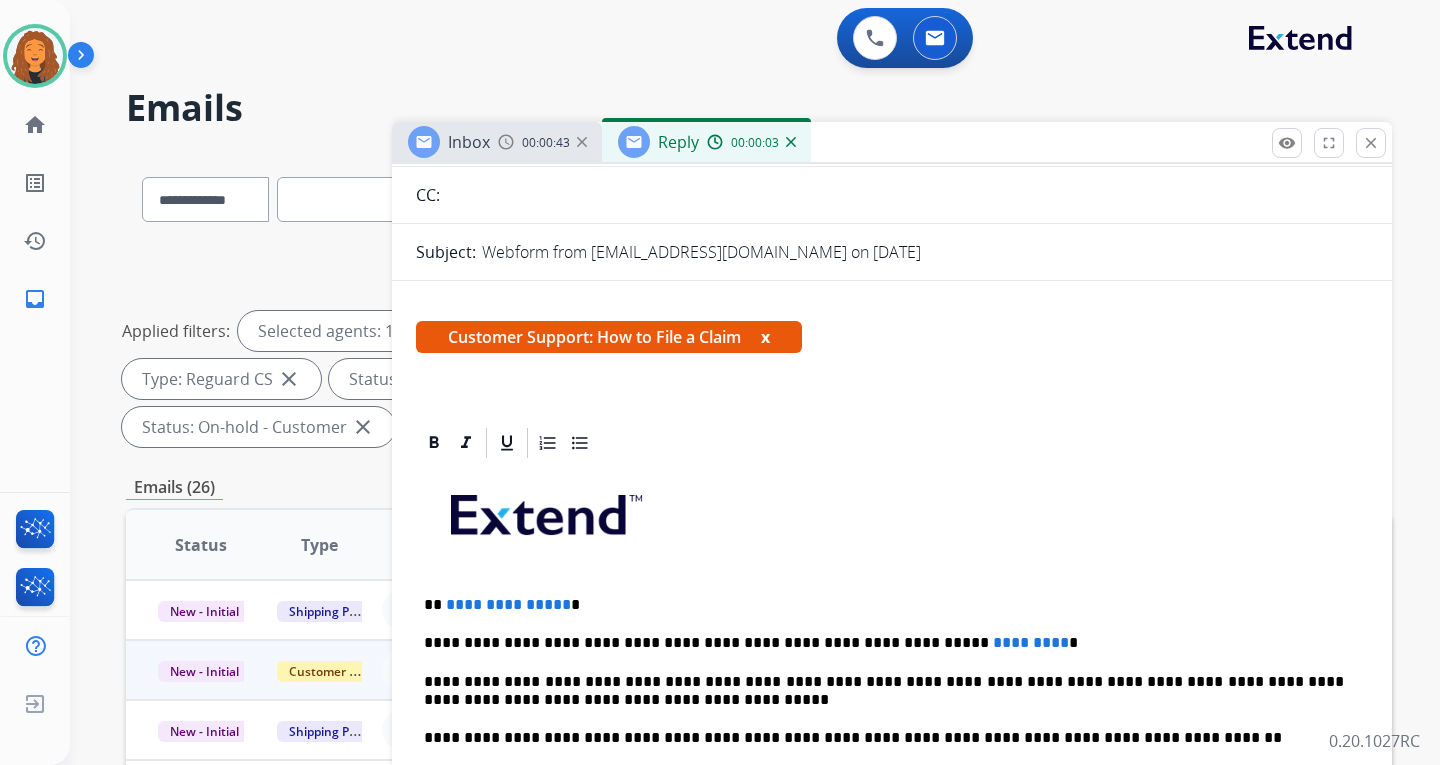 scroll, scrollTop: 200, scrollLeft: 0, axis: vertical 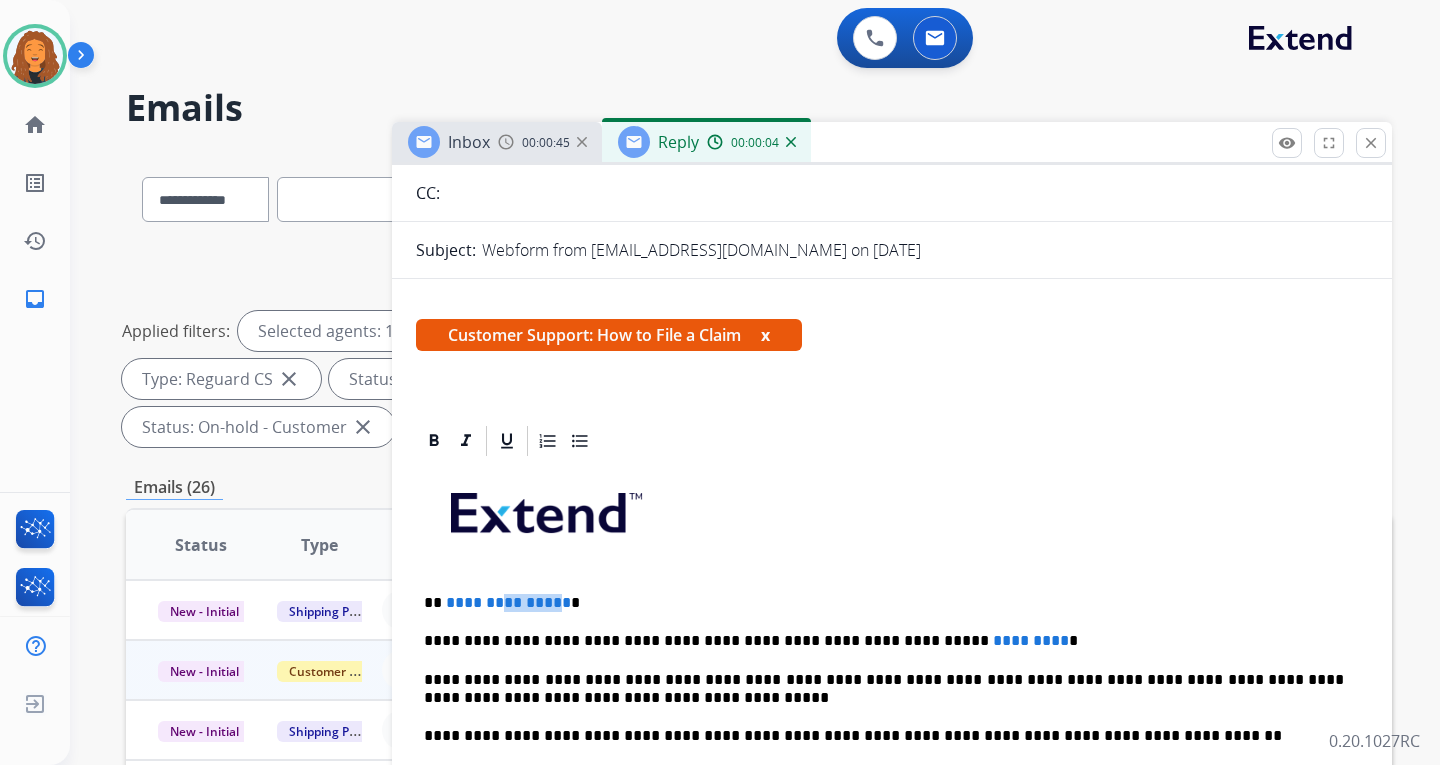 drag, startPoint x: 556, startPoint y: 600, endPoint x: 516, endPoint y: 607, distance: 40.60788 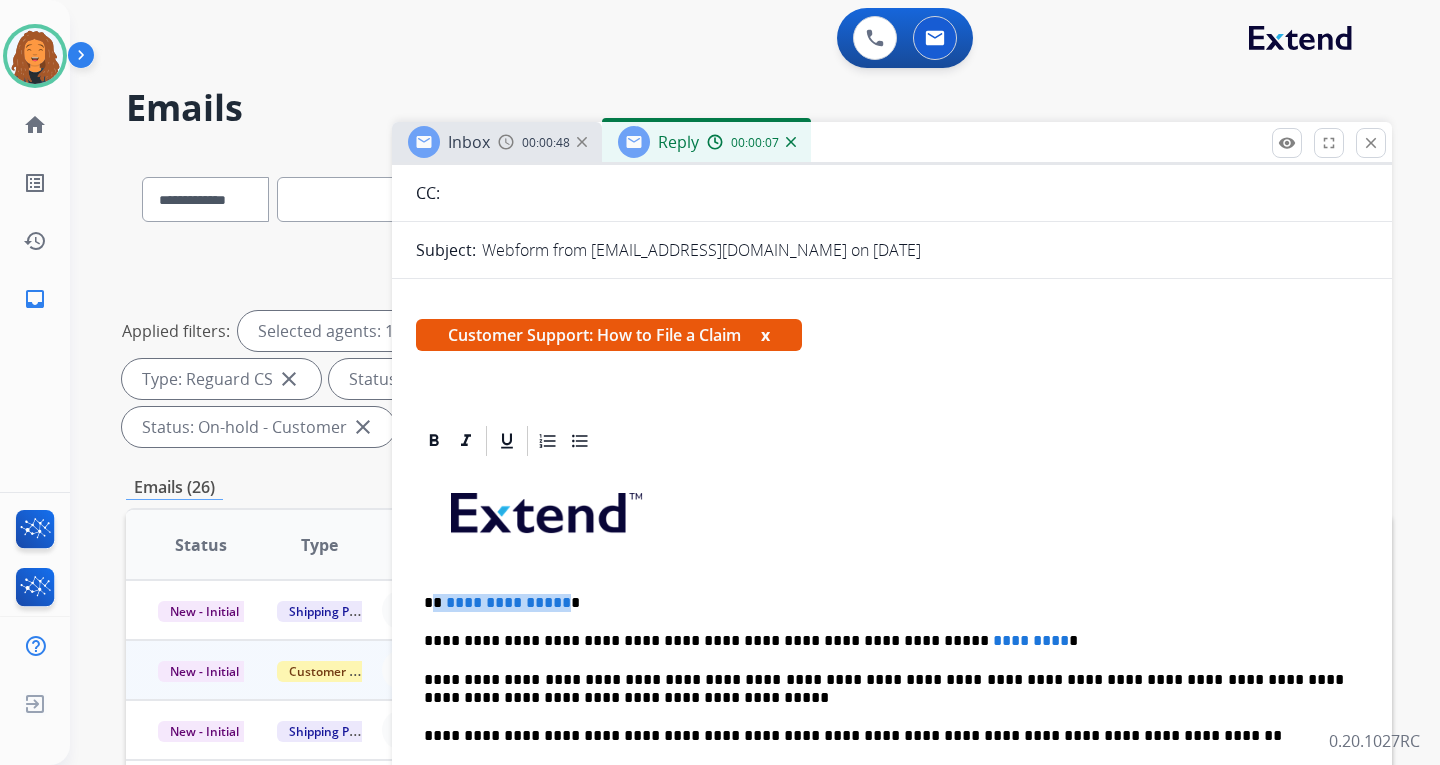 drag, startPoint x: 558, startPoint y: 607, endPoint x: 437, endPoint y: 605, distance: 121.016525 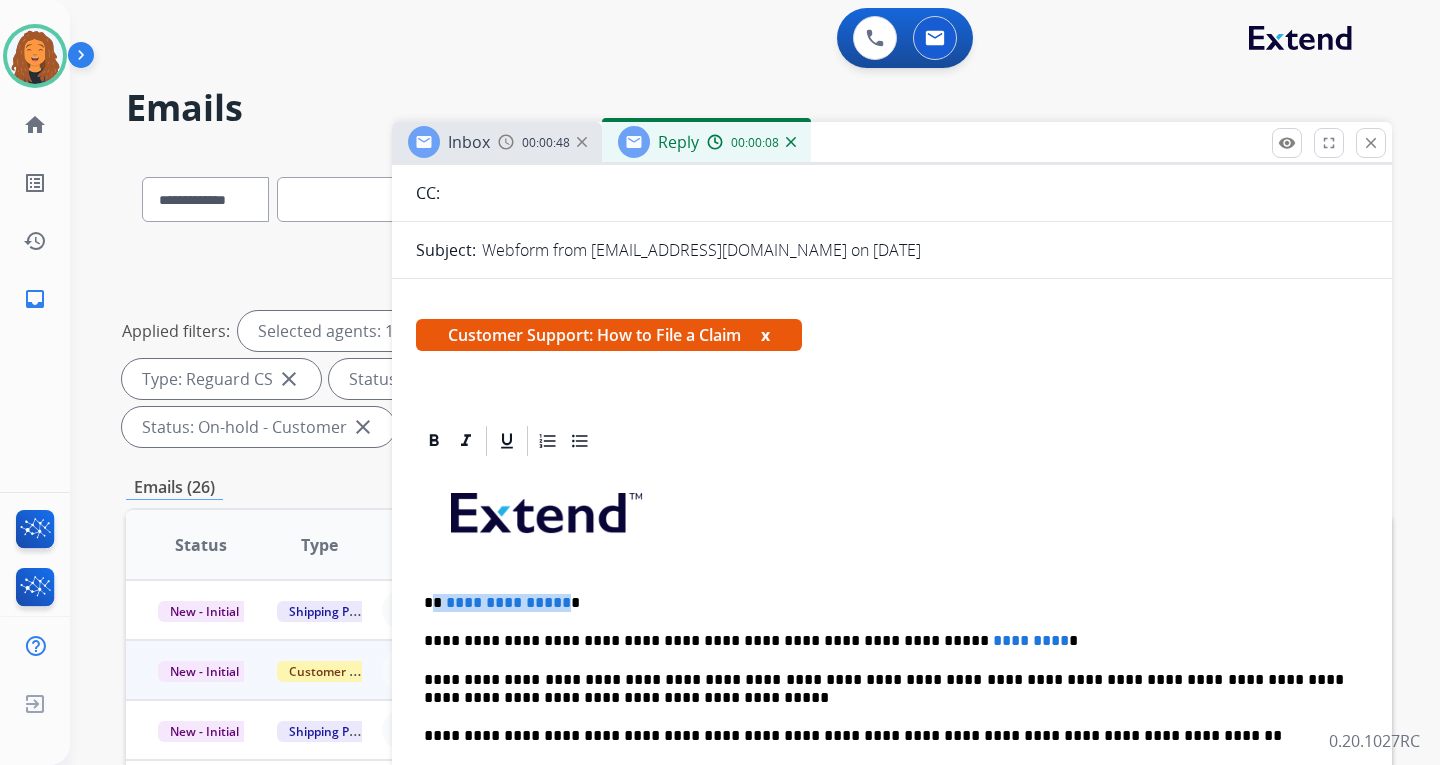 type 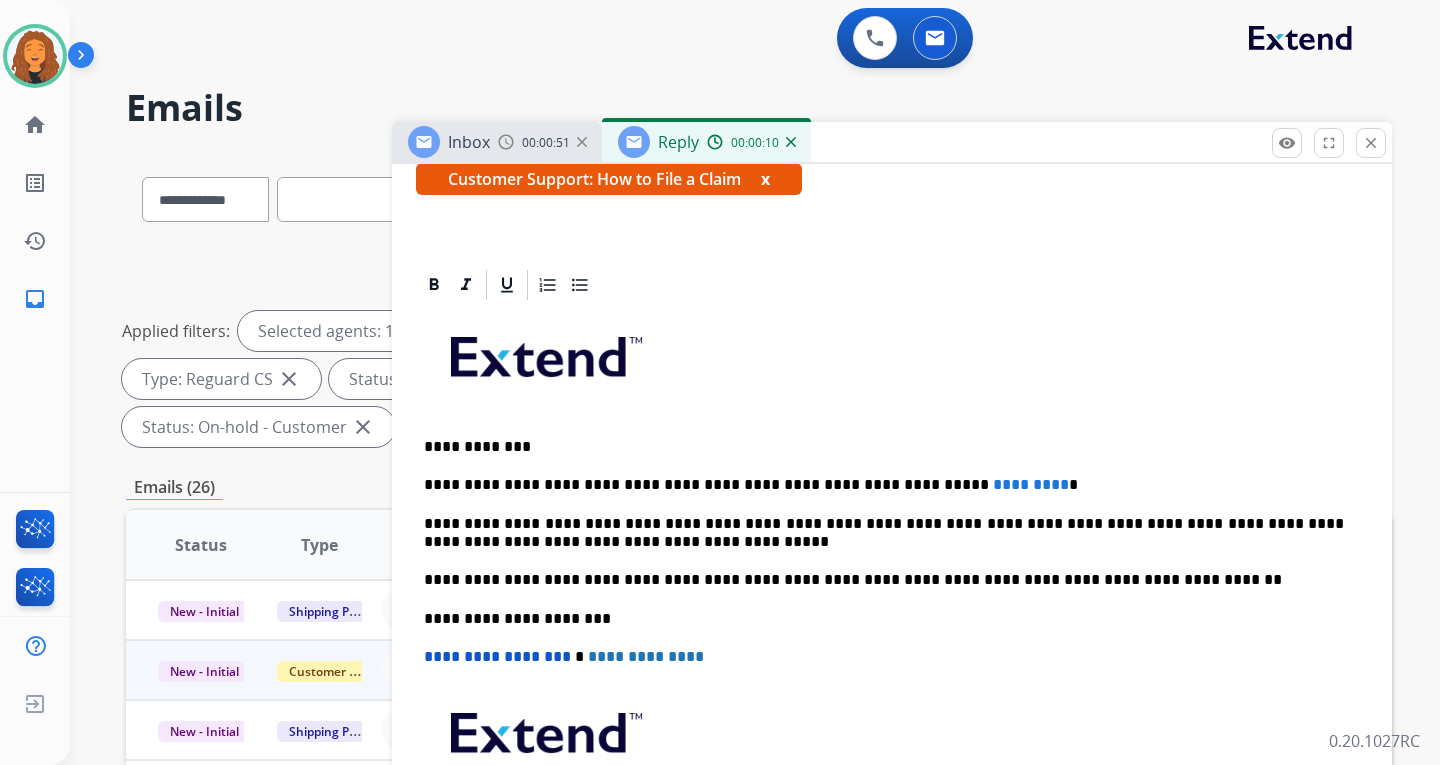 scroll, scrollTop: 362, scrollLeft: 0, axis: vertical 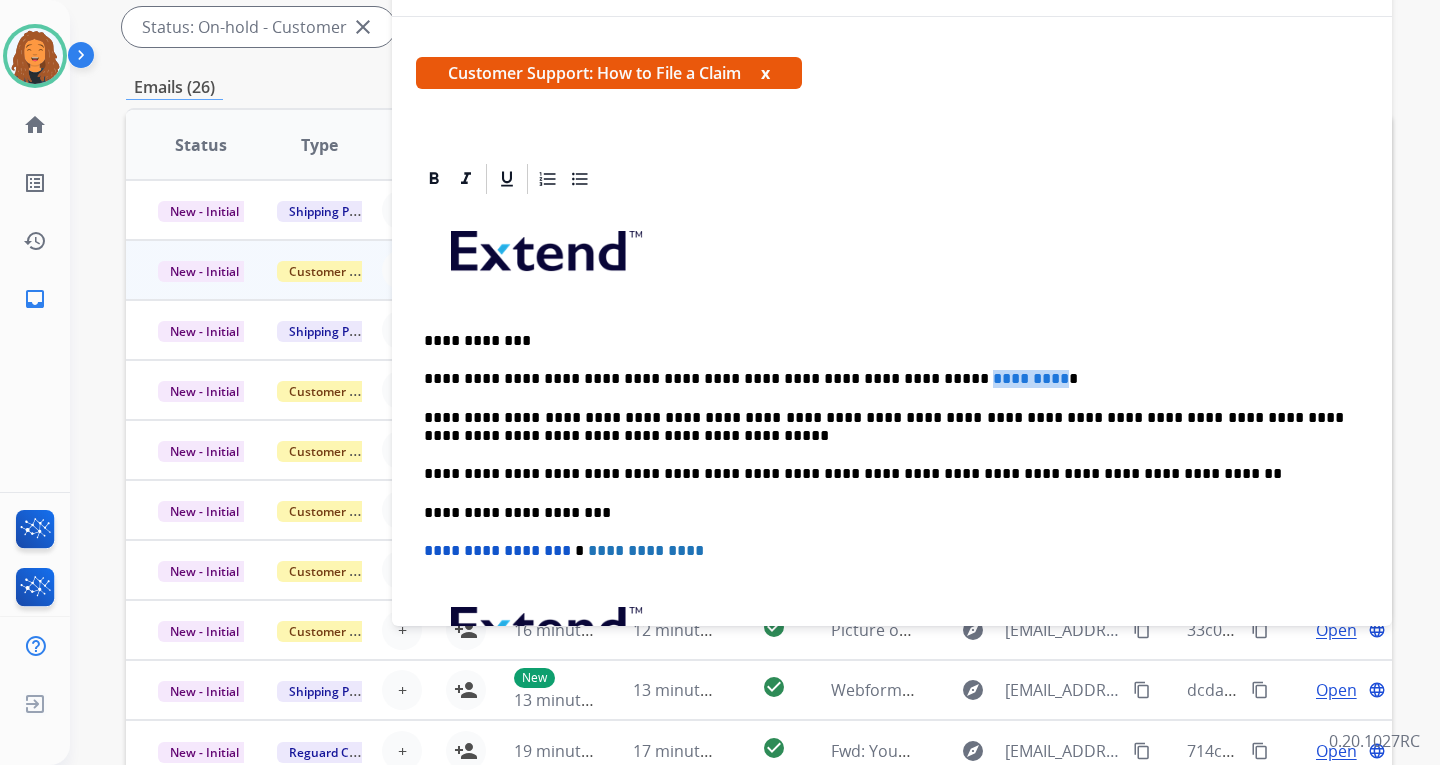 drag, startPoint x: 968, startPoint y: 382, endPoint x: 884, endPoint y: 382, distance: 84 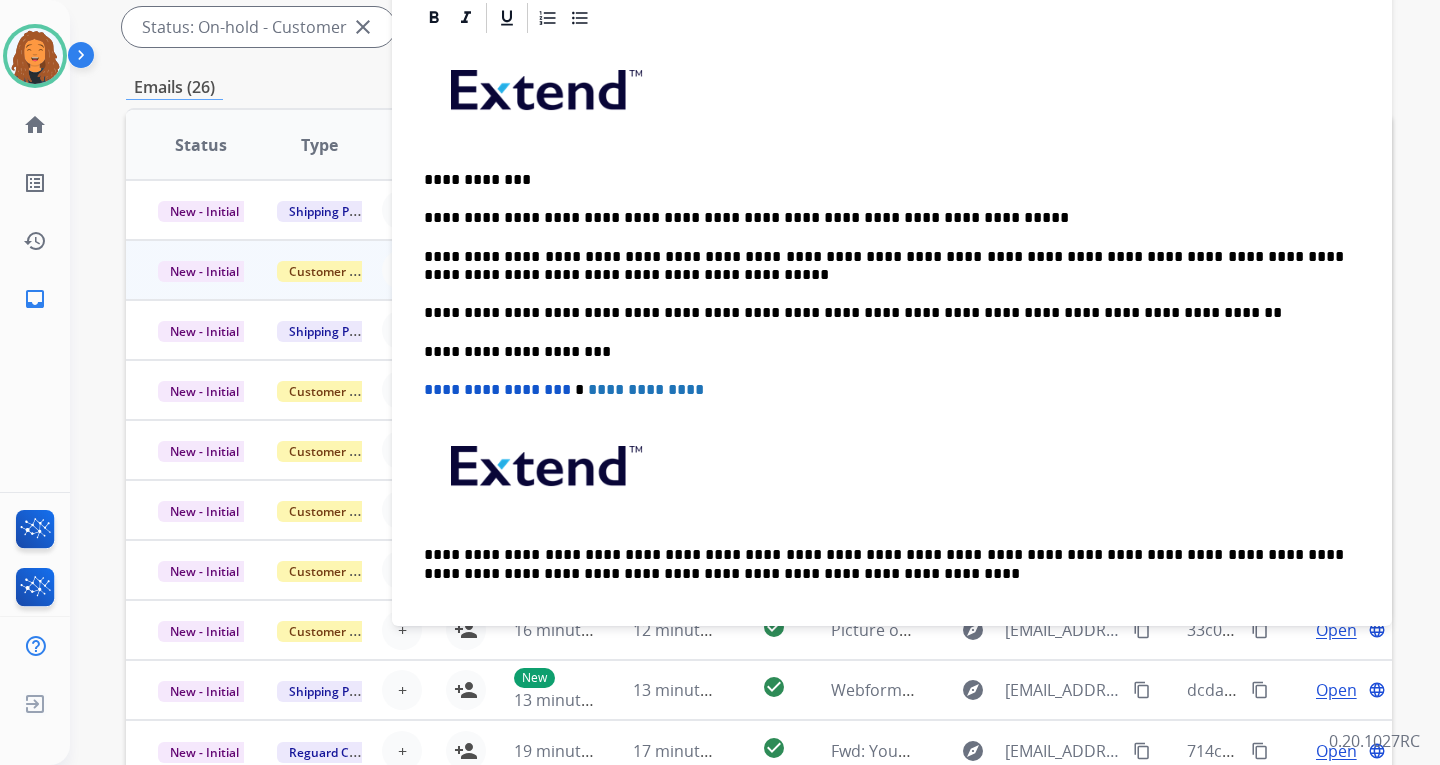 scroll, scrollTop: 162, scrollLeft: 0, axis: vertical 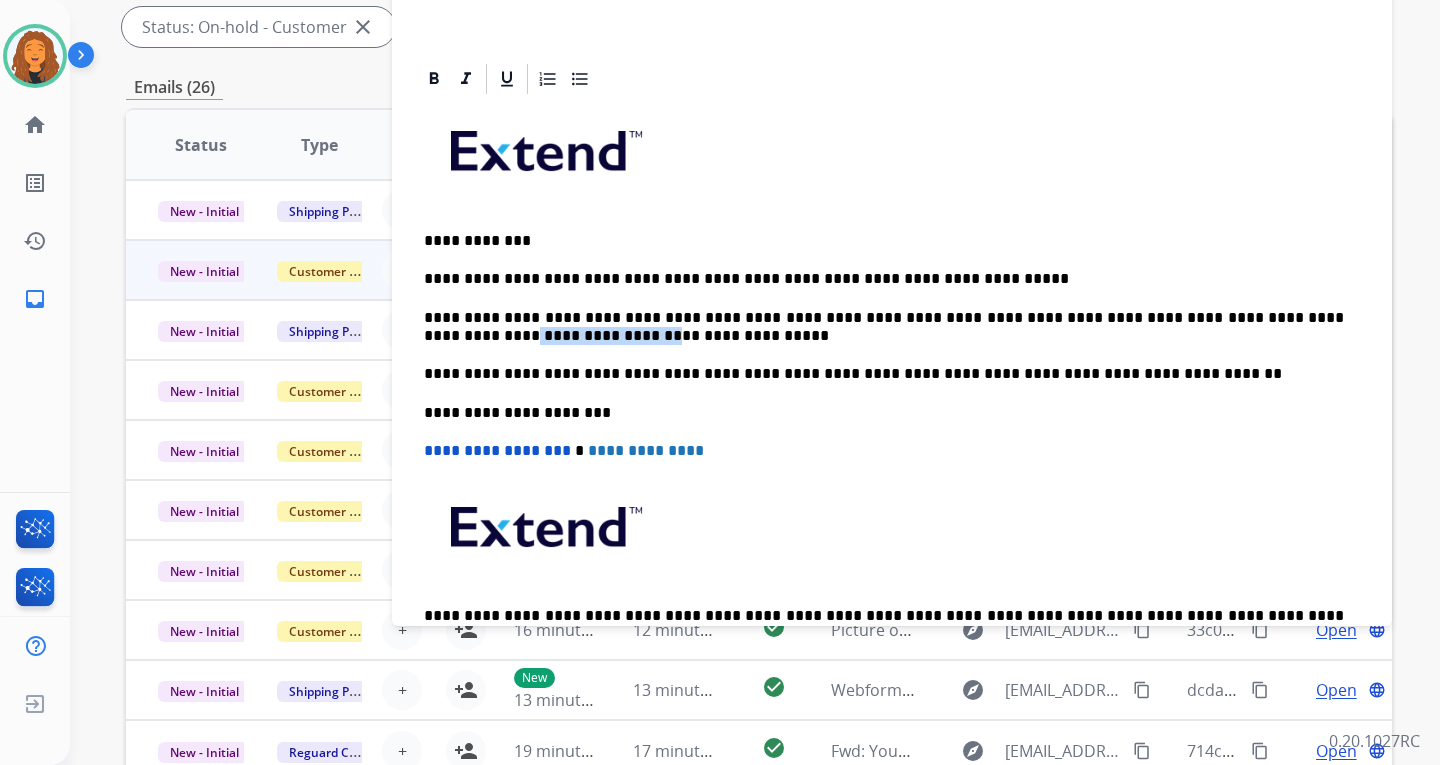 drag, startPoint x: 569, startPoint y: 335, endPoint x: 475, endPoint y: 335, distance: 94 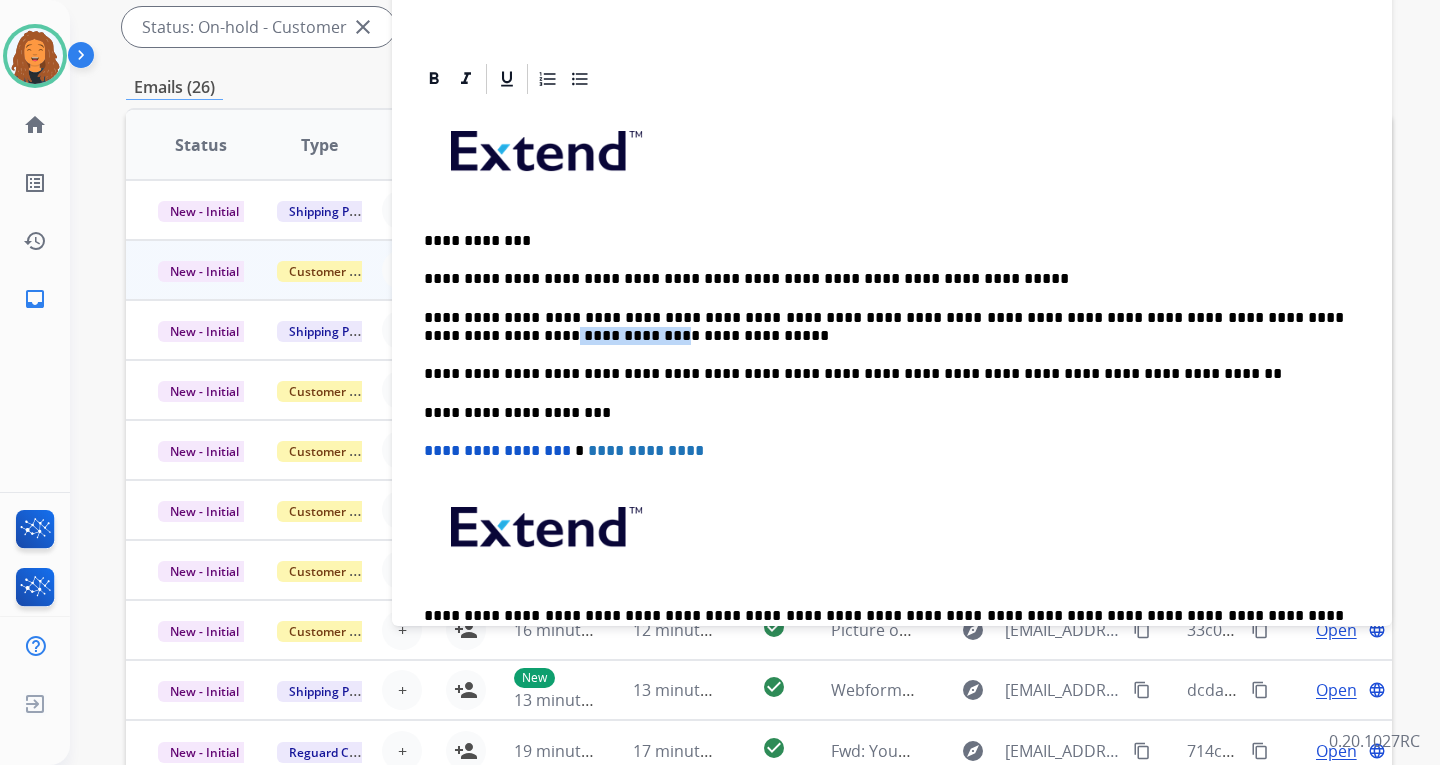 click on "**********" at bounding box center (884, 327) 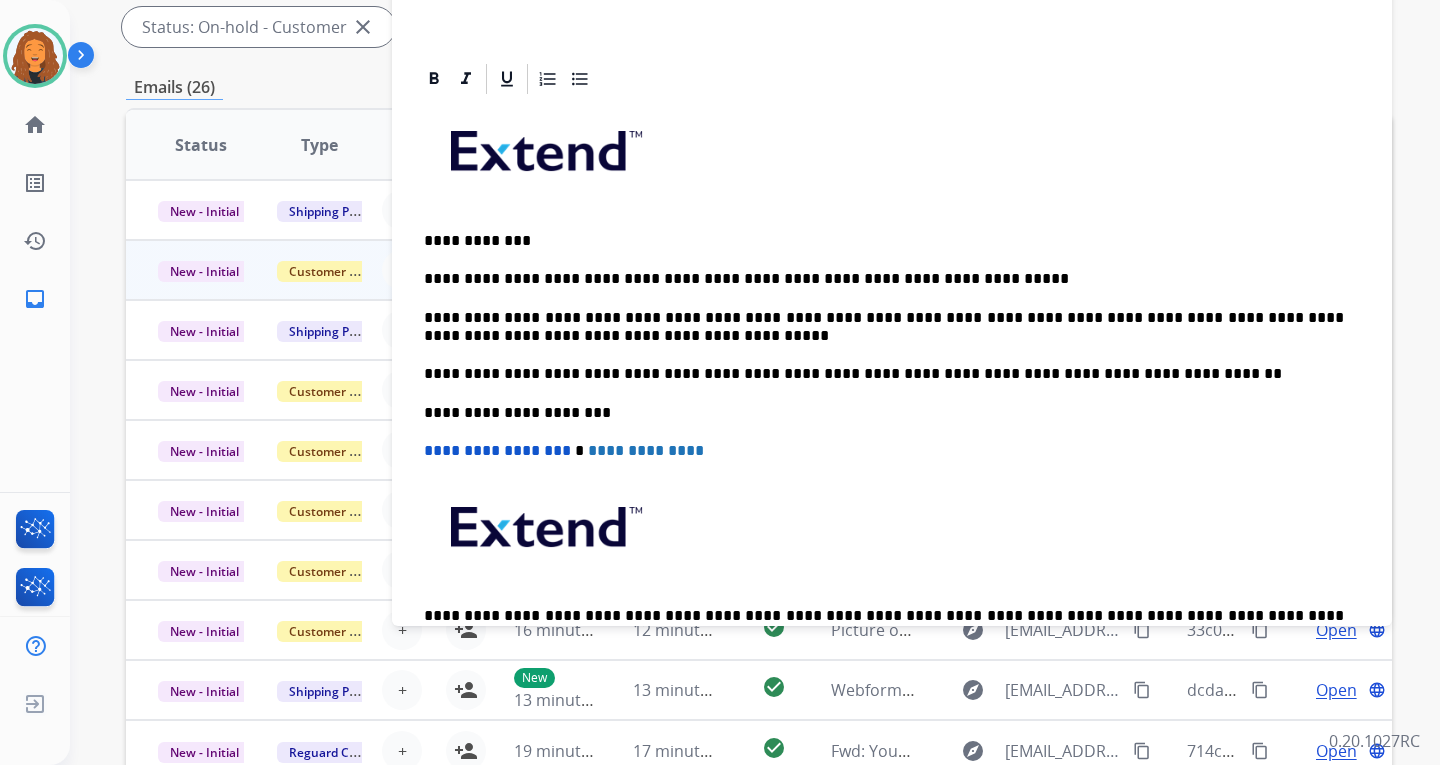 click on "**********" at bounding box center [884, 327] 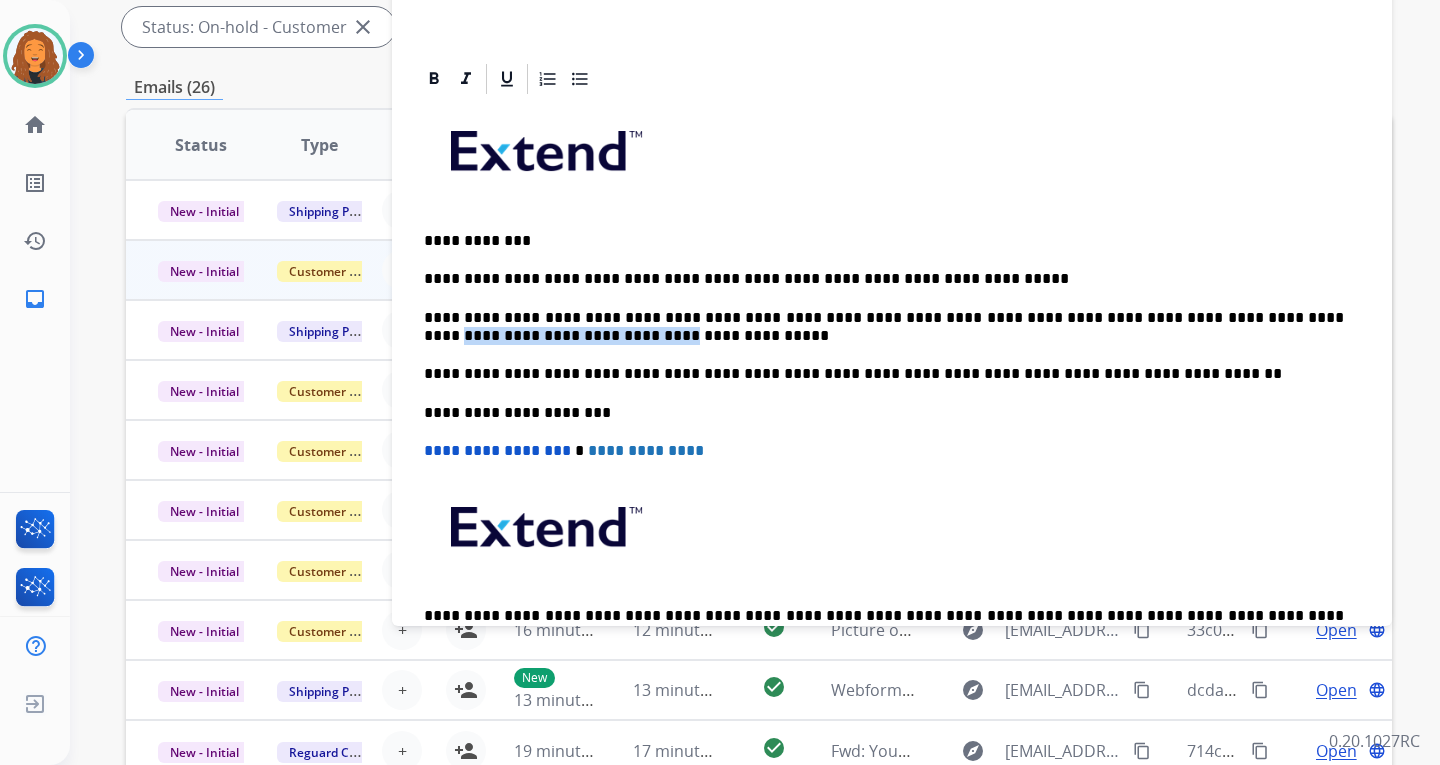 drag, startPoint x: 614, startPoint y: 336, endPoint x: 420, endPoint y: 342, distance: 194.09276 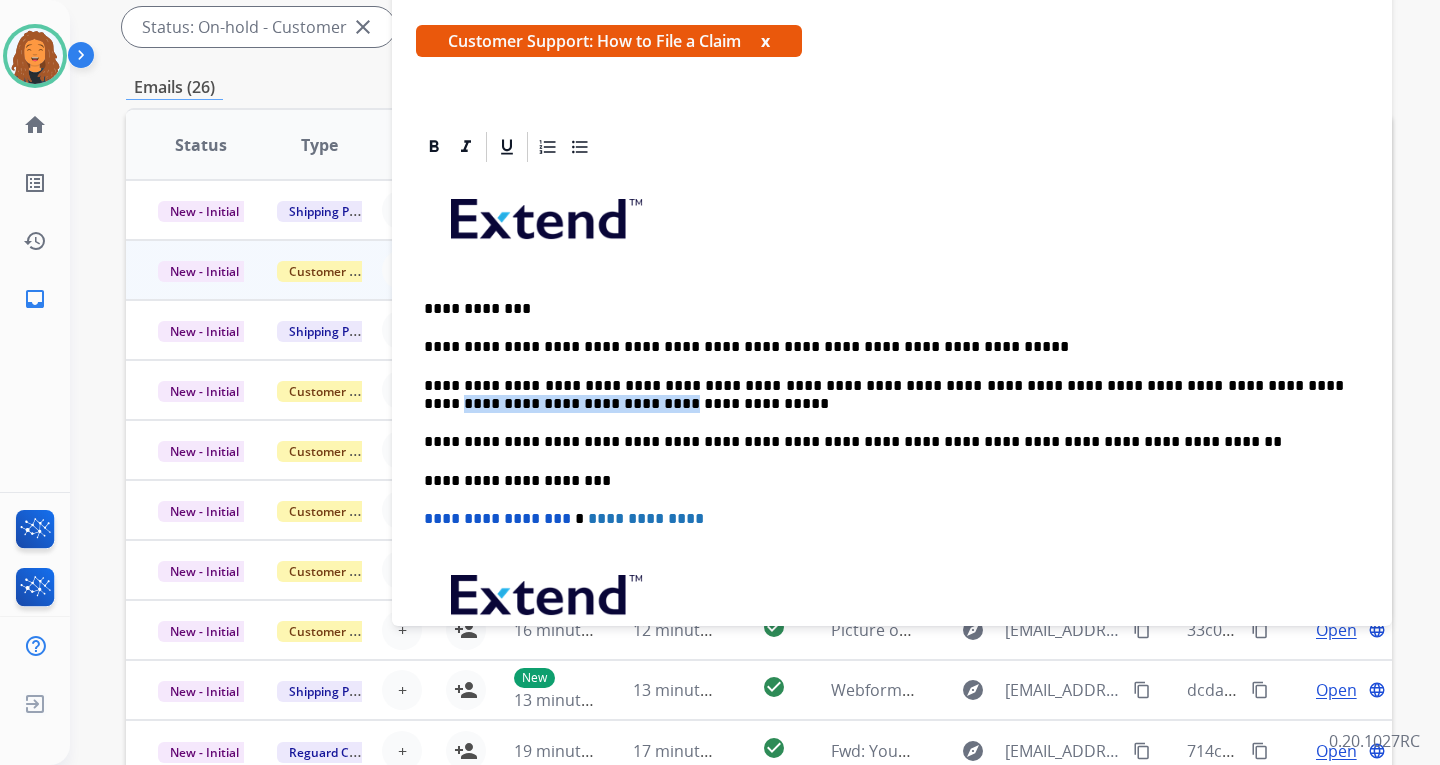 scroll, scrollTop: 0, scrollLeft: 0, axis: both 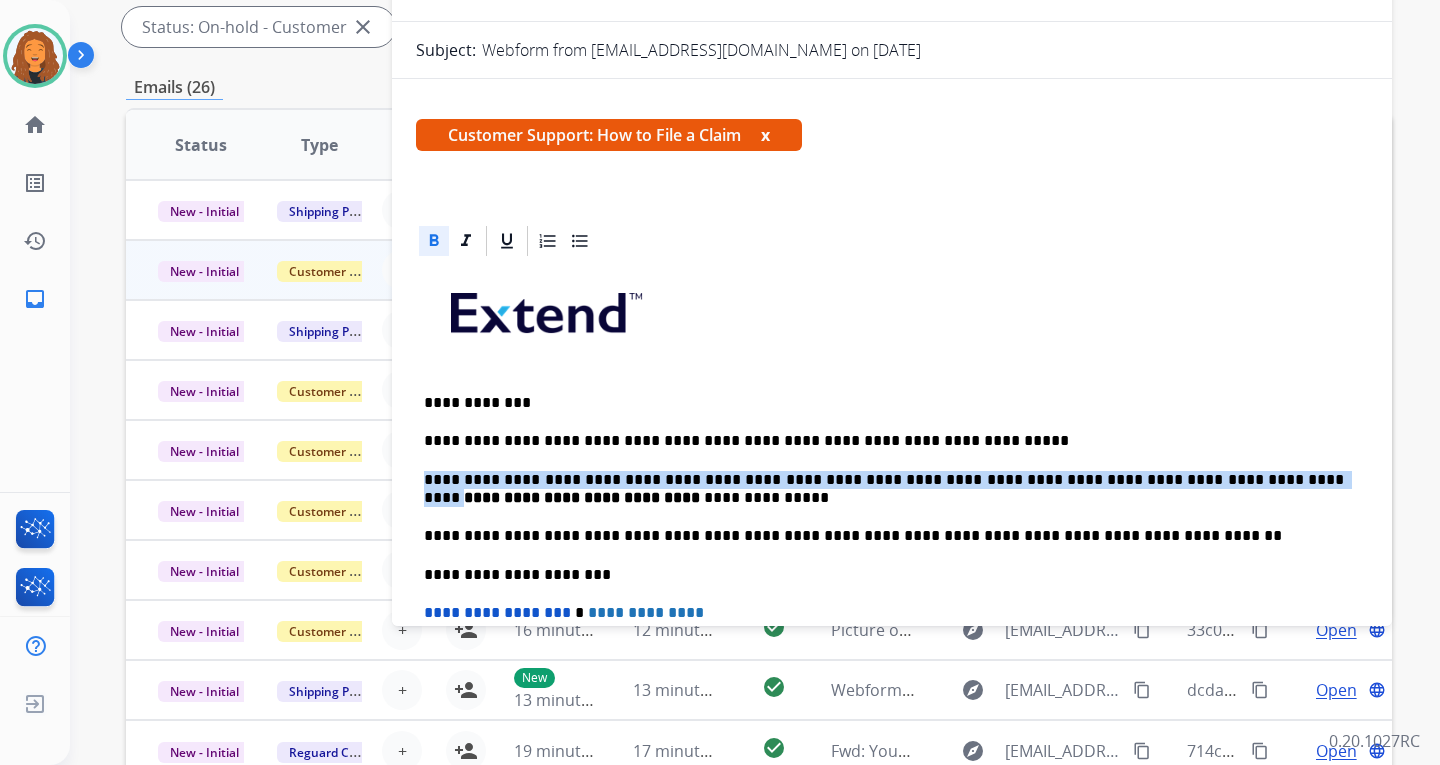 click 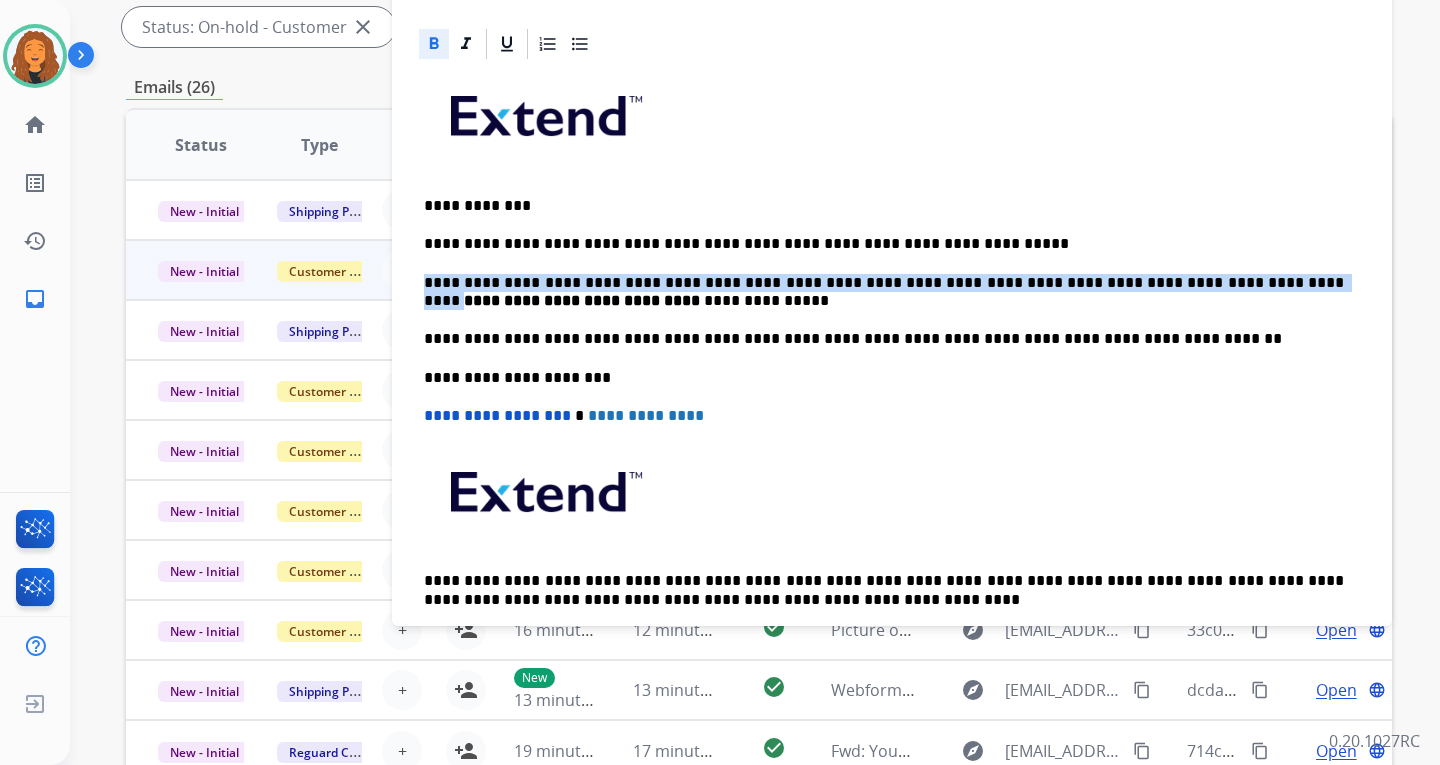scroll, scrollTop: 0, scrollLeft: 0, axis: both 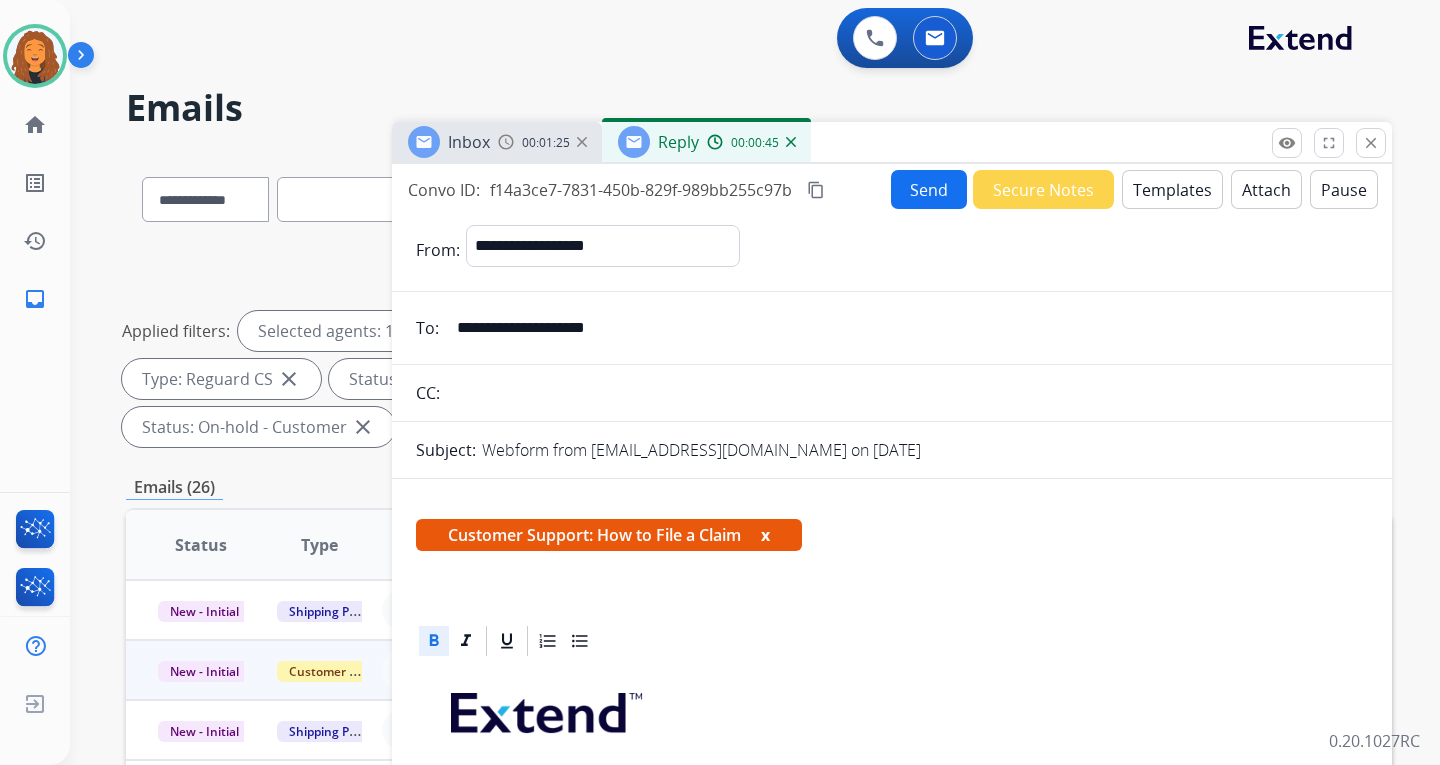 click on "Send" at bounding box center (929, 189) 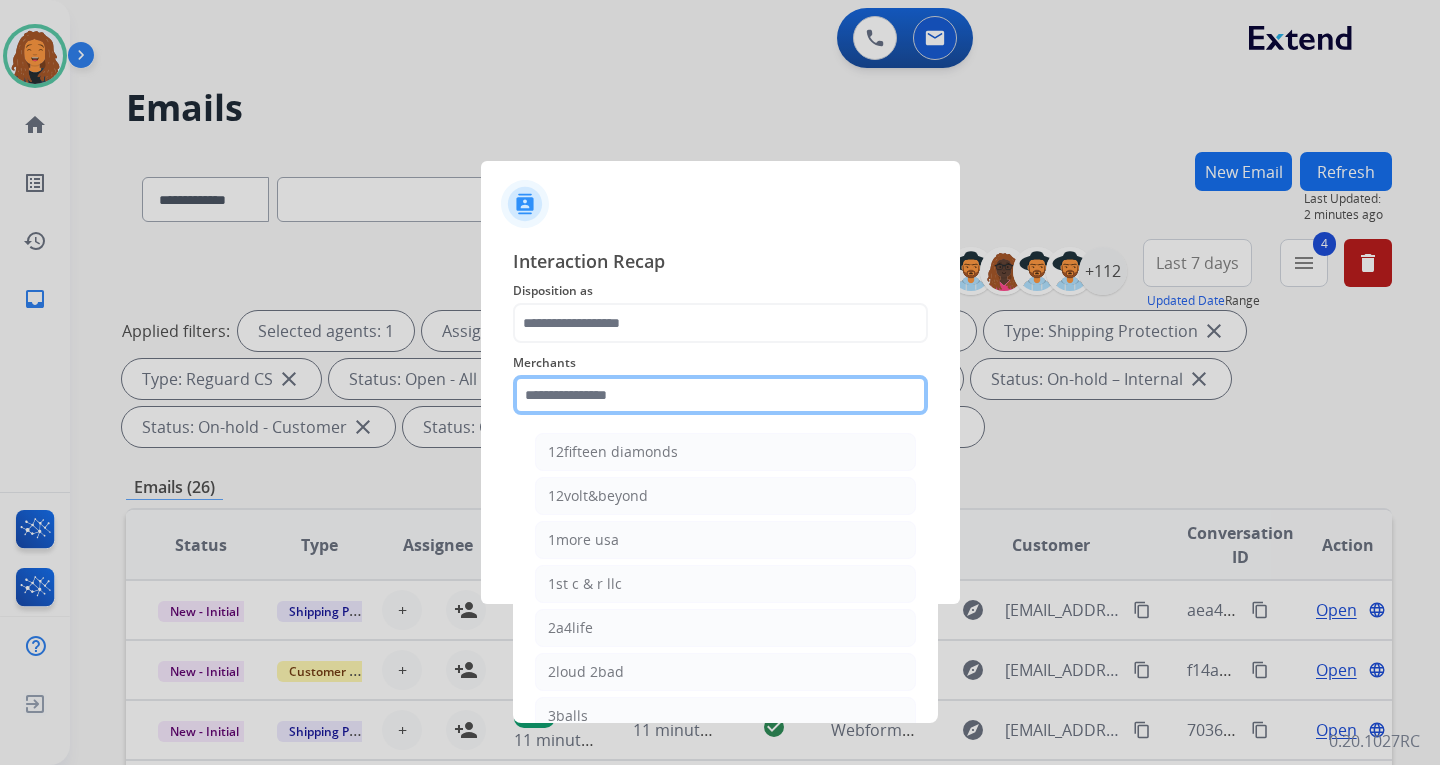 click 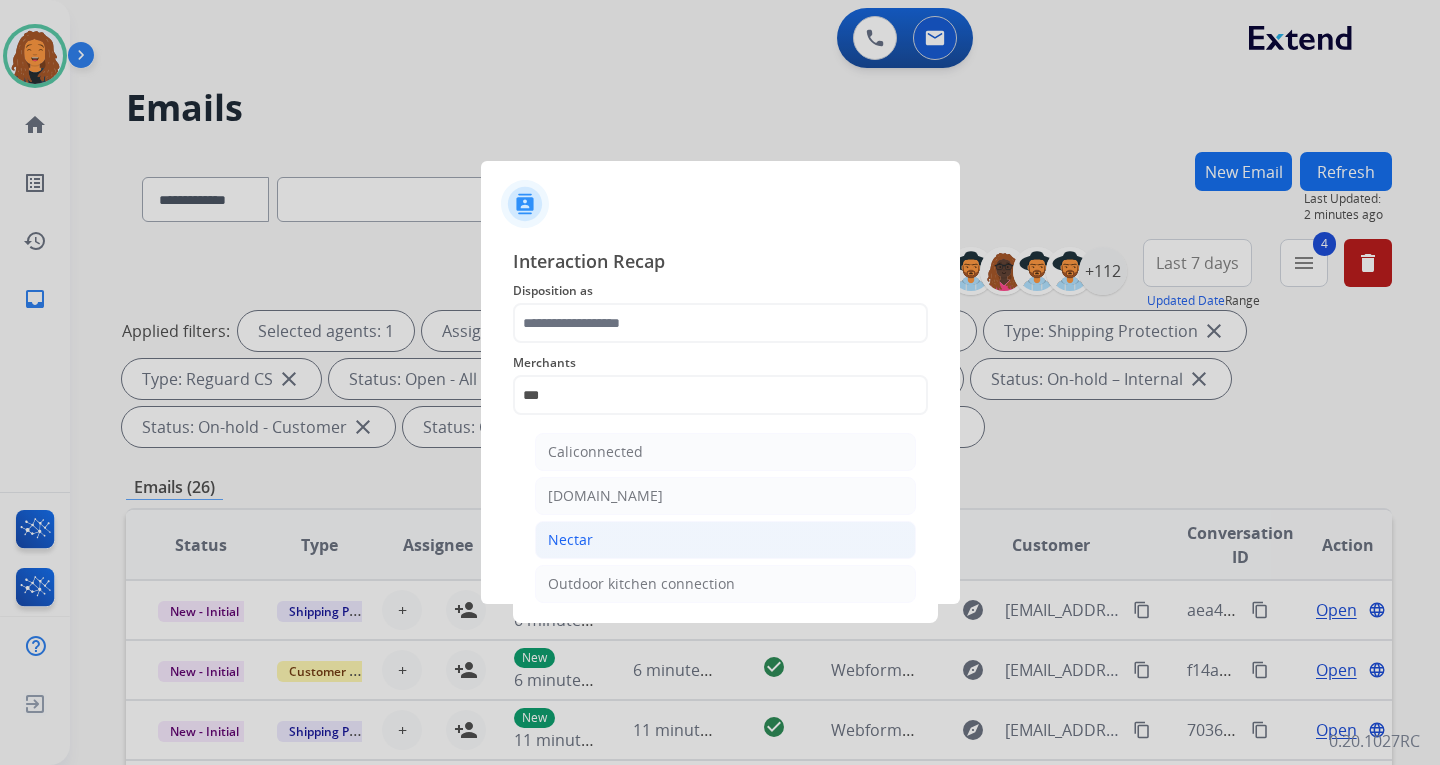 click on "Nectar" 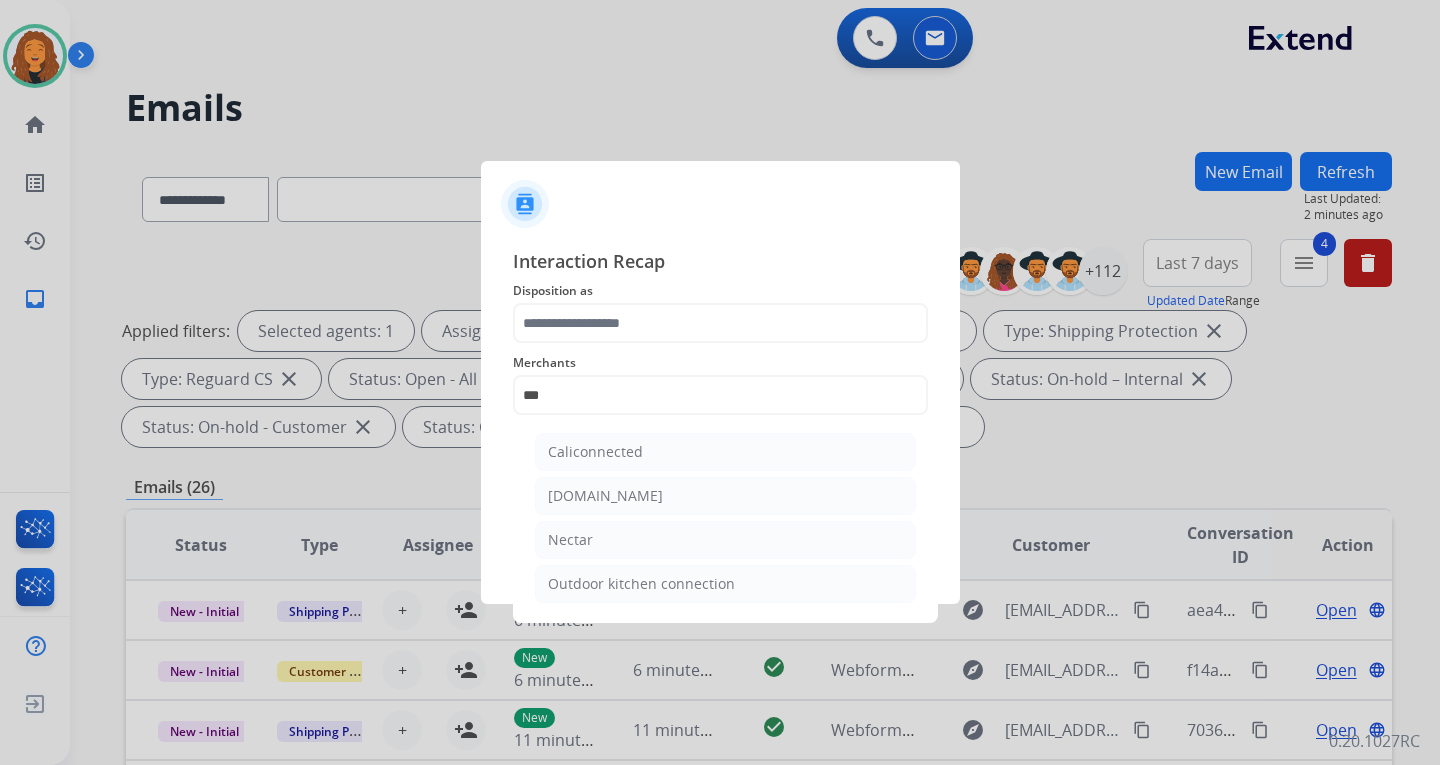 type on "******" 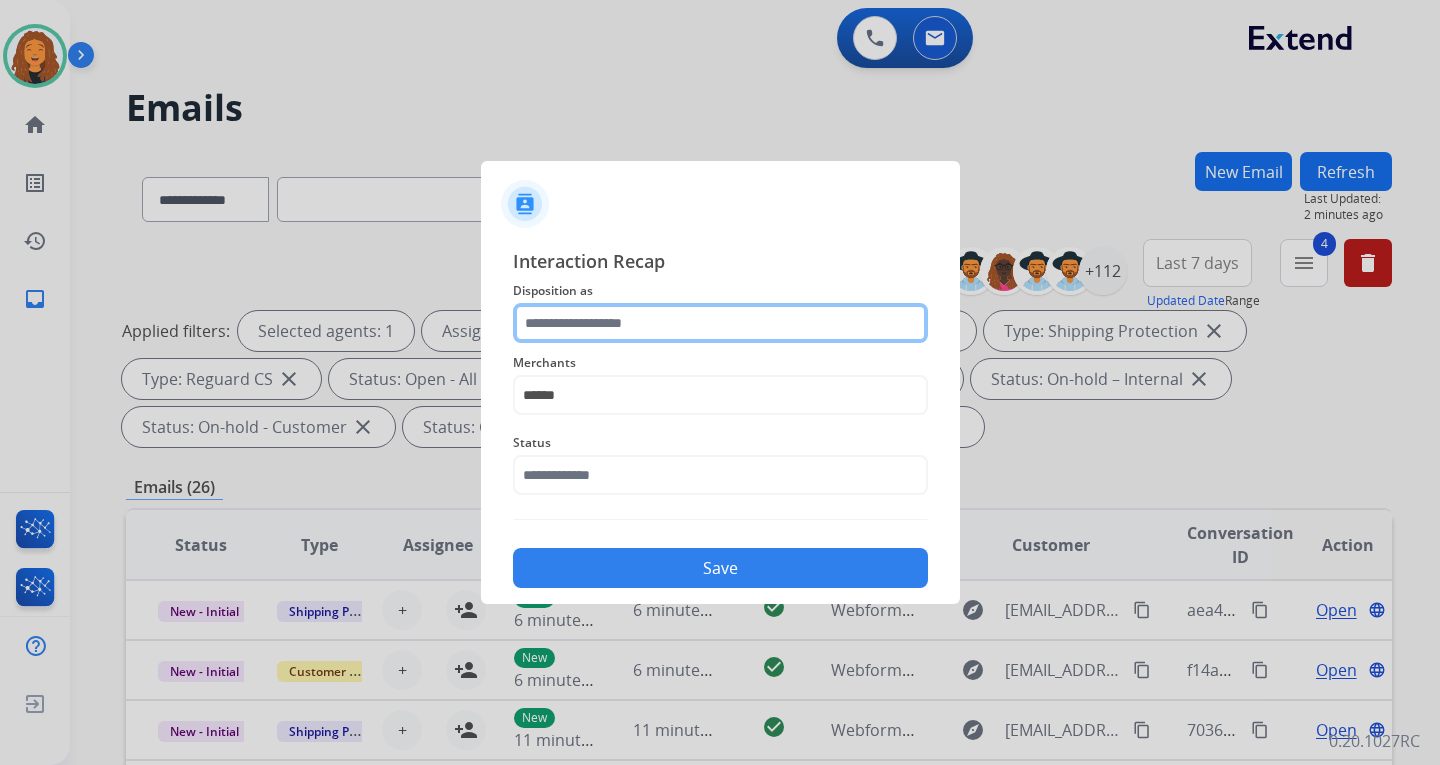 click 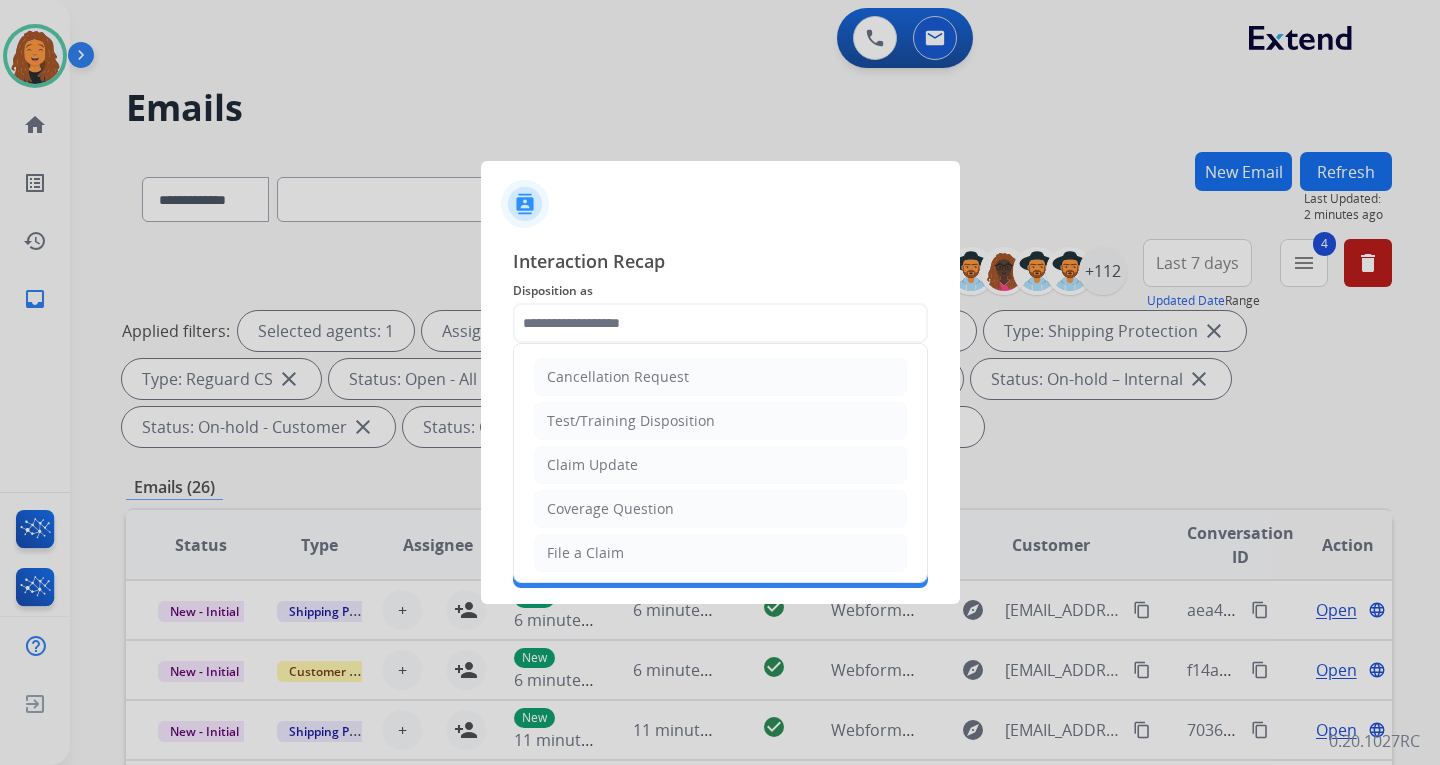 drag, startPoint x: 599, startPoint y: 560, endPoint x: 597, endPoint y: 492, distance: 68.0294 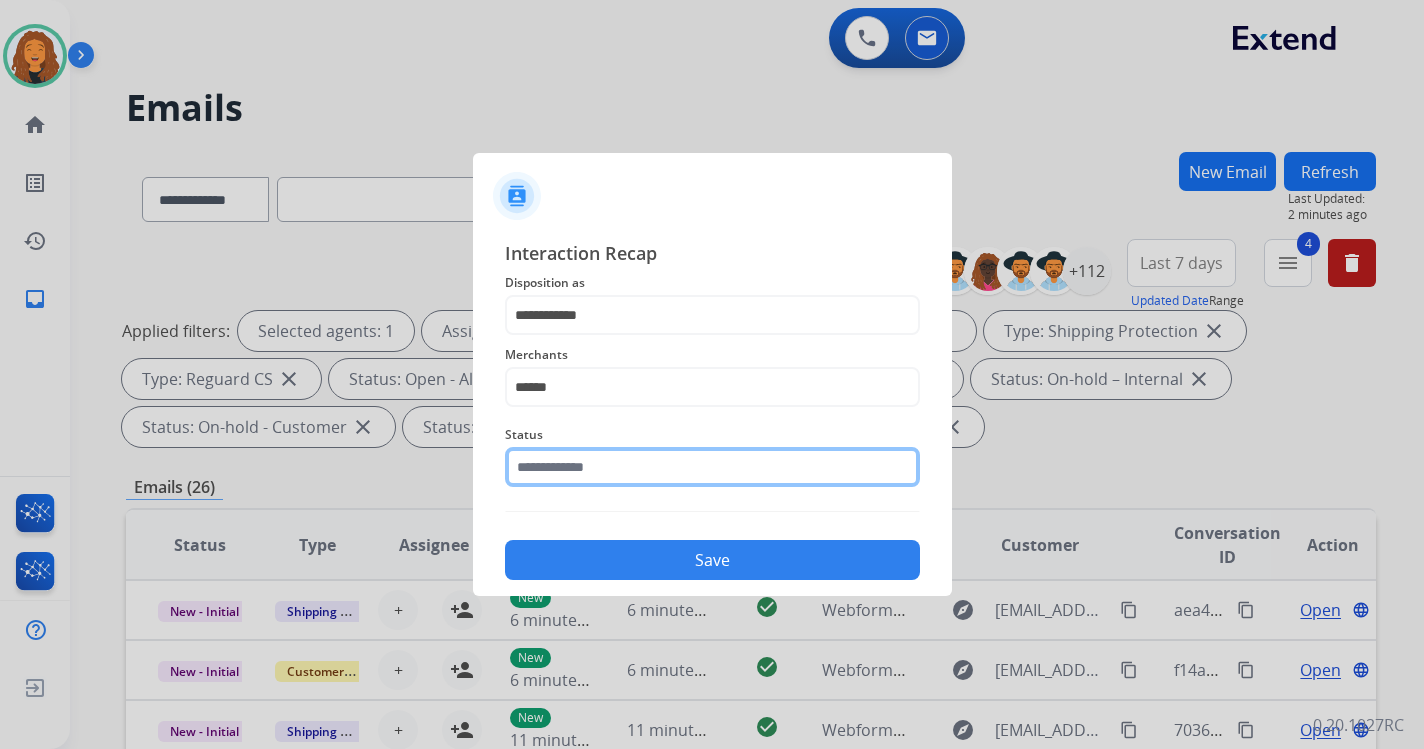click 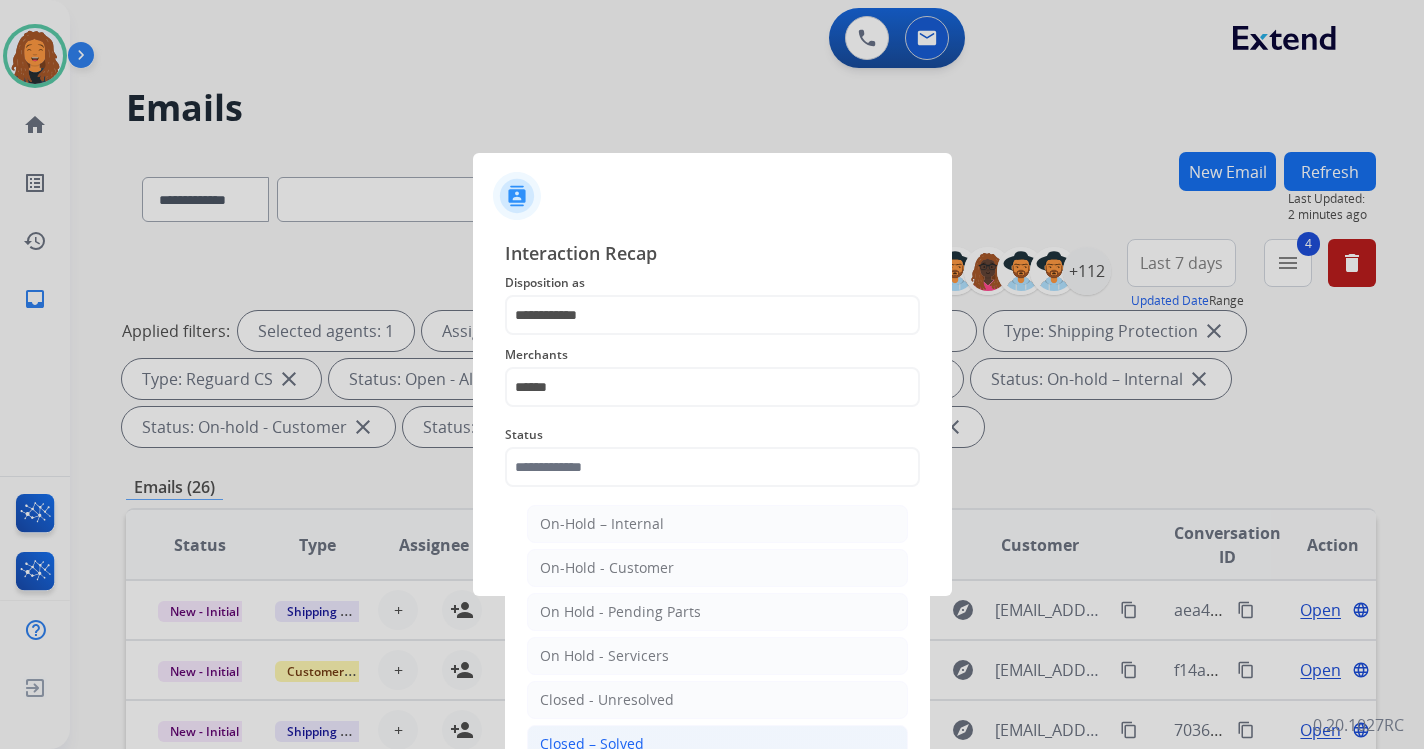 click on "Closed – Solved" 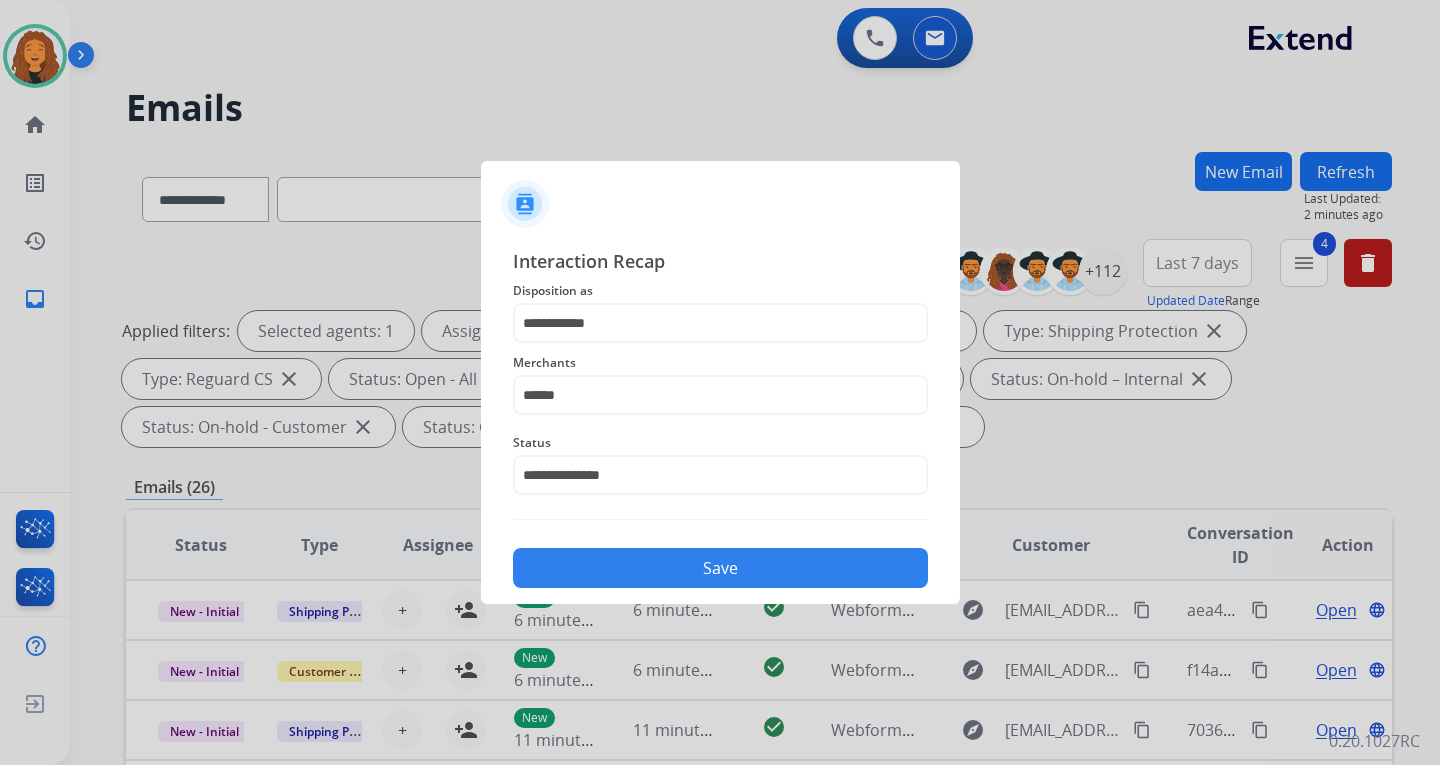click on "Save" 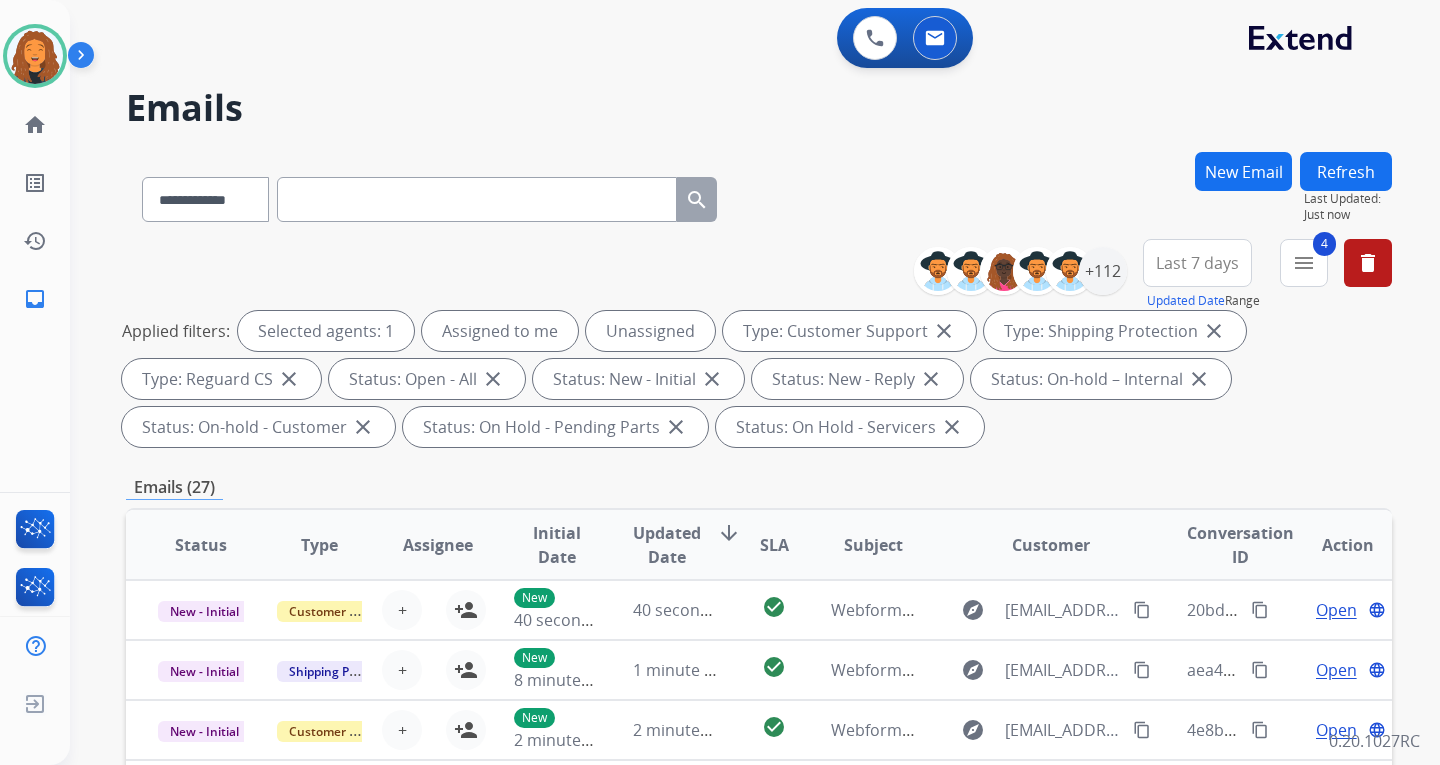 scroll, scrollTop: 2, scrollLeft: 0, axis: vertical 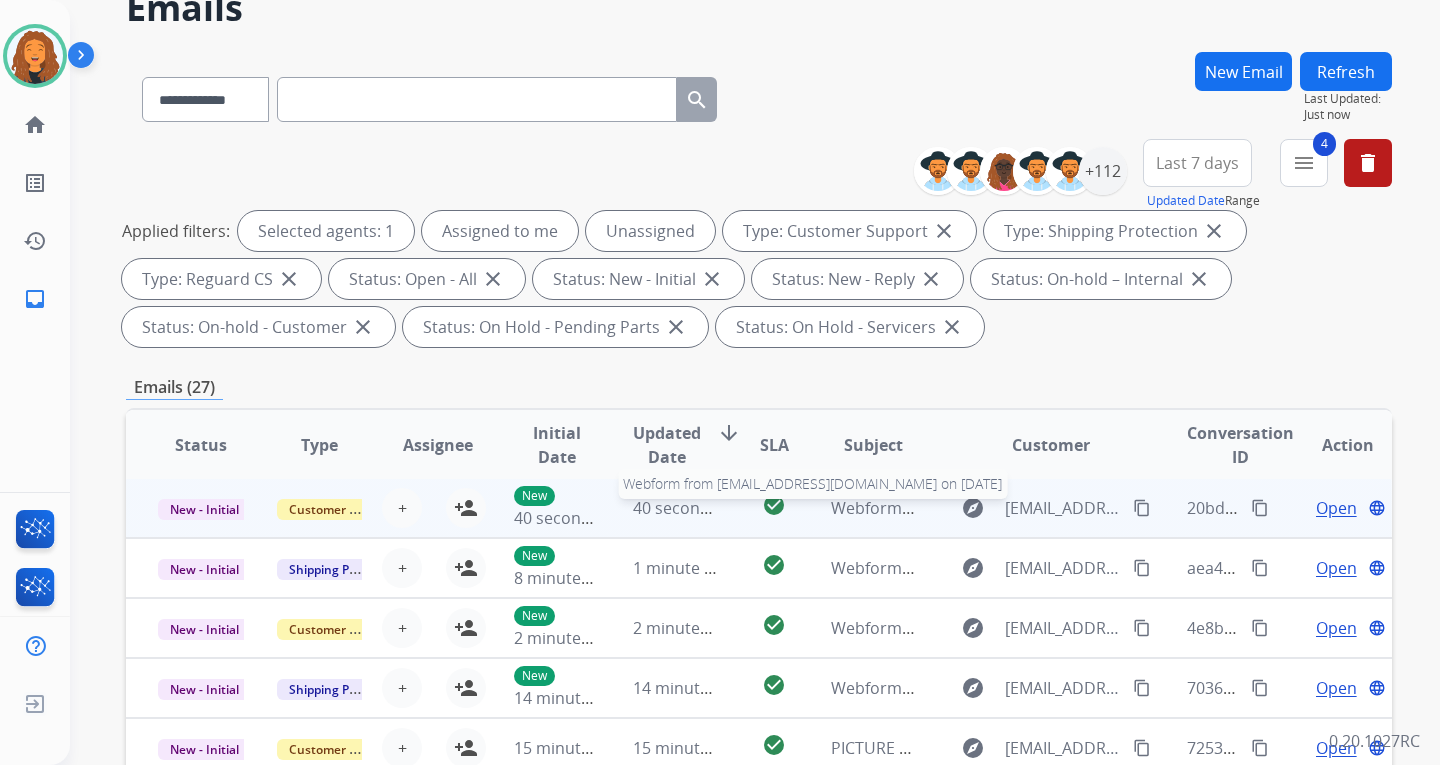 click on "Webform from [EMAIL_ADDRESS][DOMAIN_NAME] on [DATE]" at bounding box center [1057, 508] 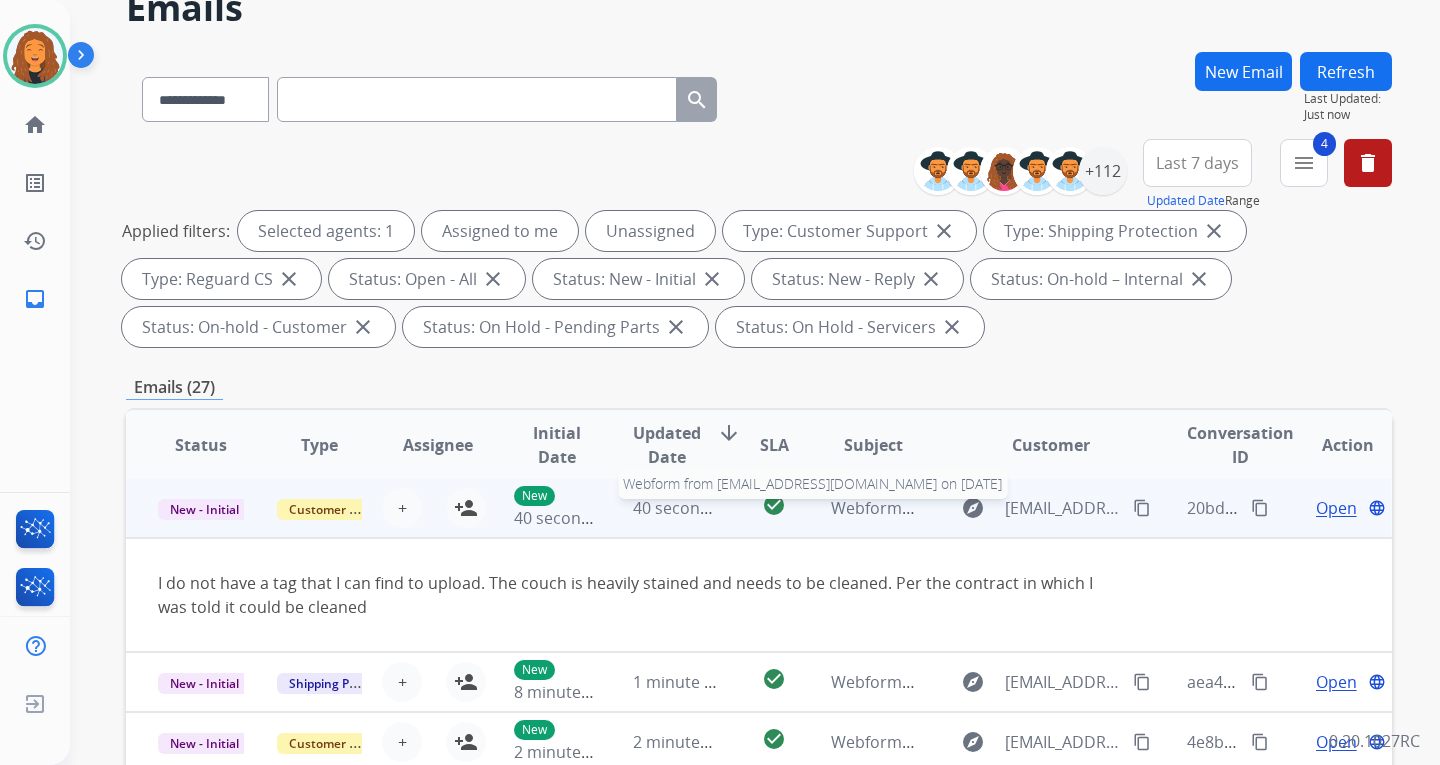 scroll, scrollTop: 0, scrollLeft: 0, axis: both 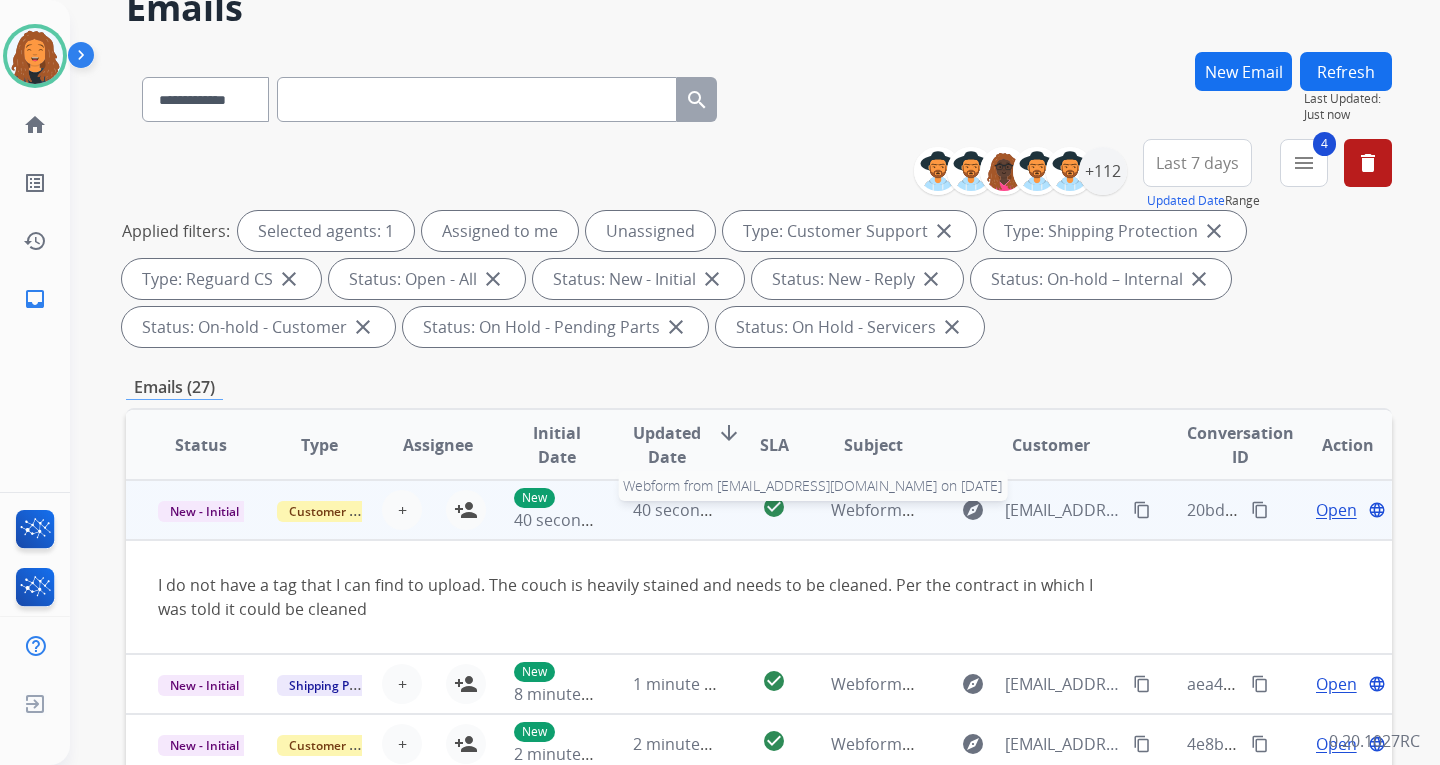 click on "Webform from [EMAIL_ADDRESS][DOMAIN_NAME] on [DATE]" at bounding box center [1057, 510] 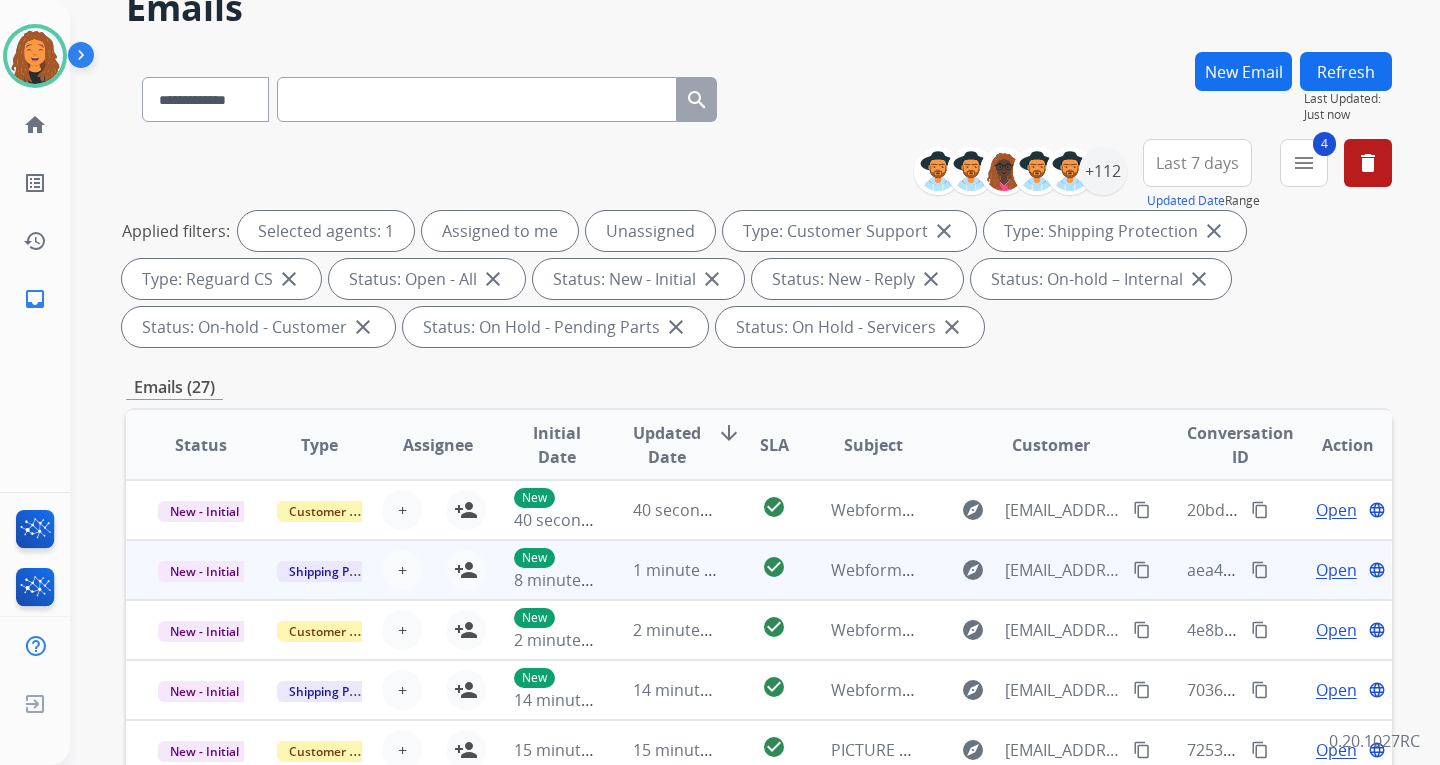 scroll, scrollTop: 2, scrollLeft: 0, axis: vertical 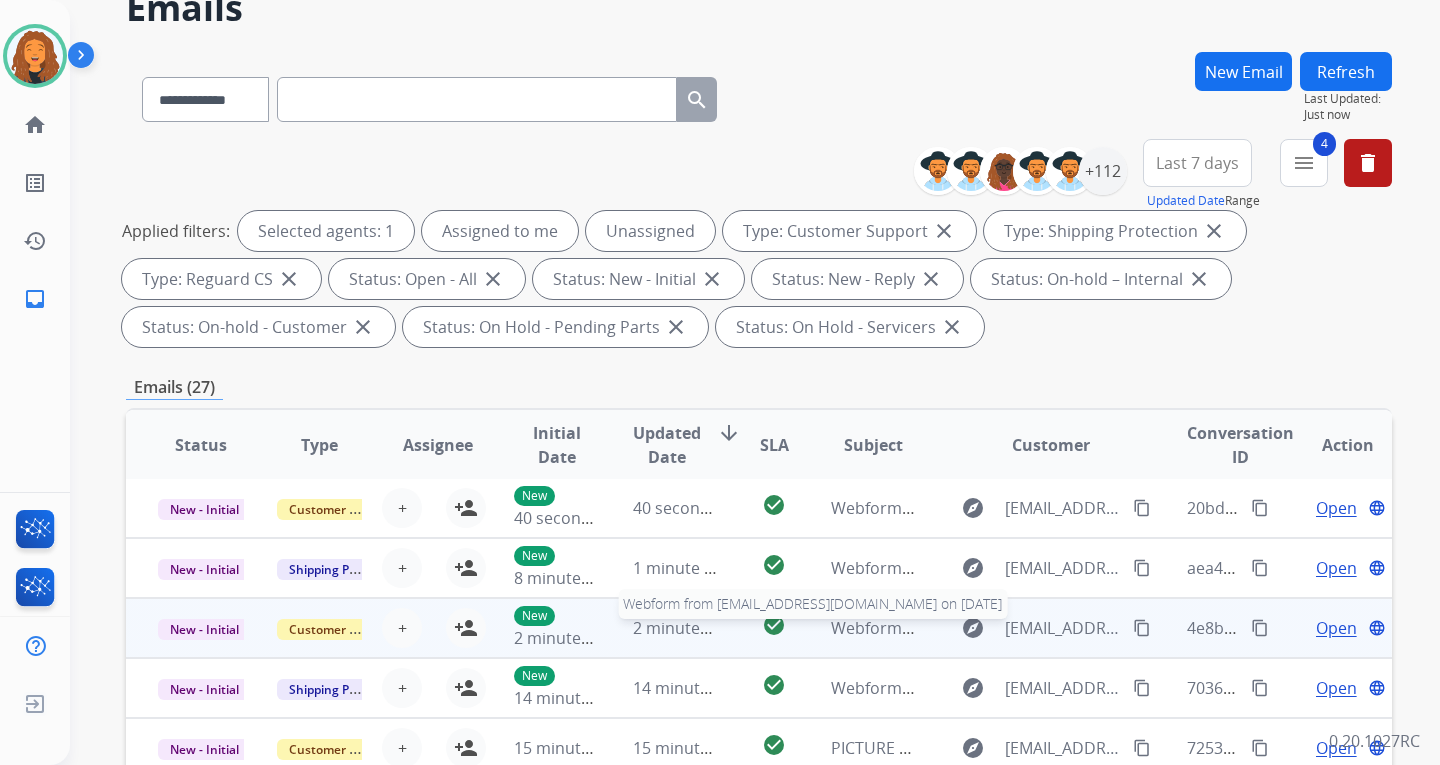click on "Webform from [EMAIL_ADDRESS][DOMAIN_NAME] on [DATE]" at bounding box center [1057, 628] 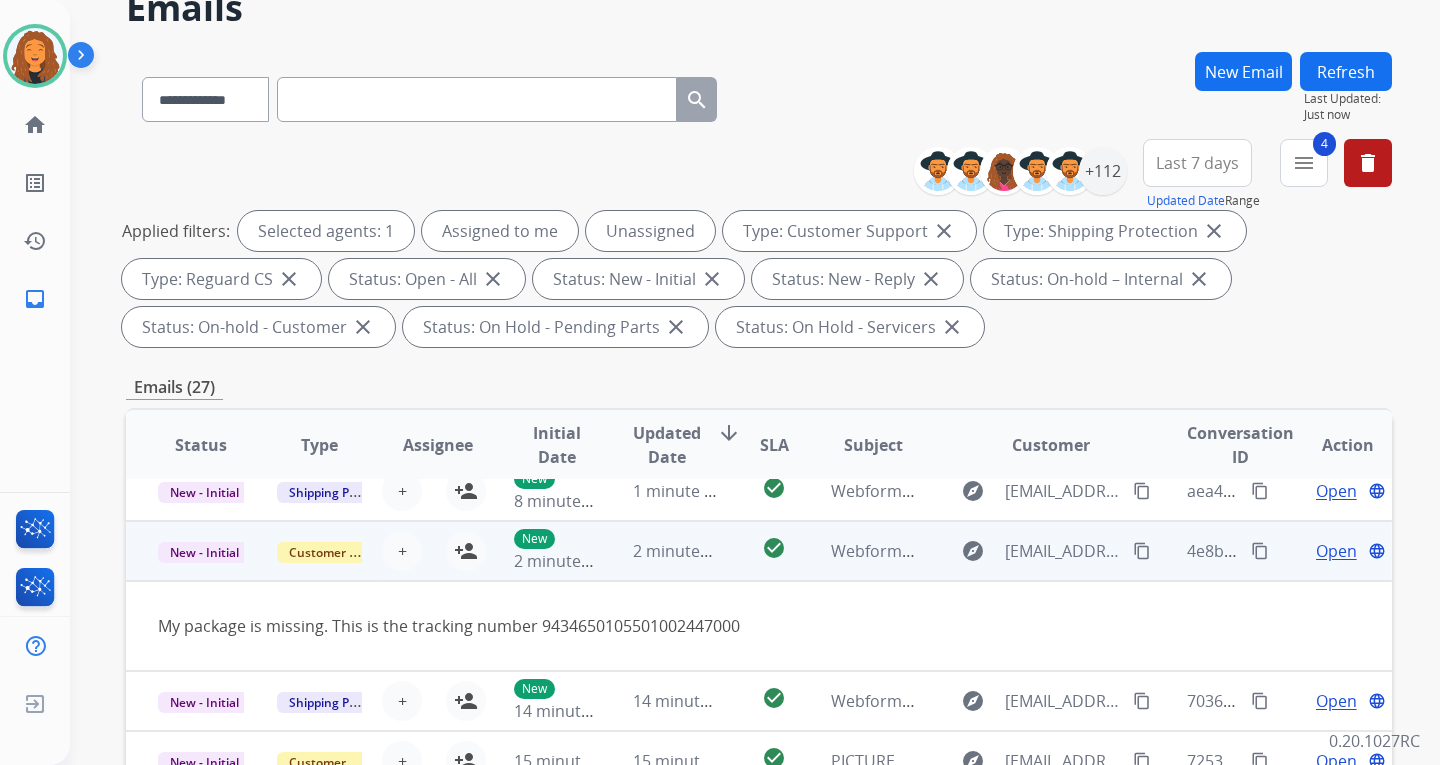 scroll, scrollTop: 92, scrollLeft: 0, axis: vertical 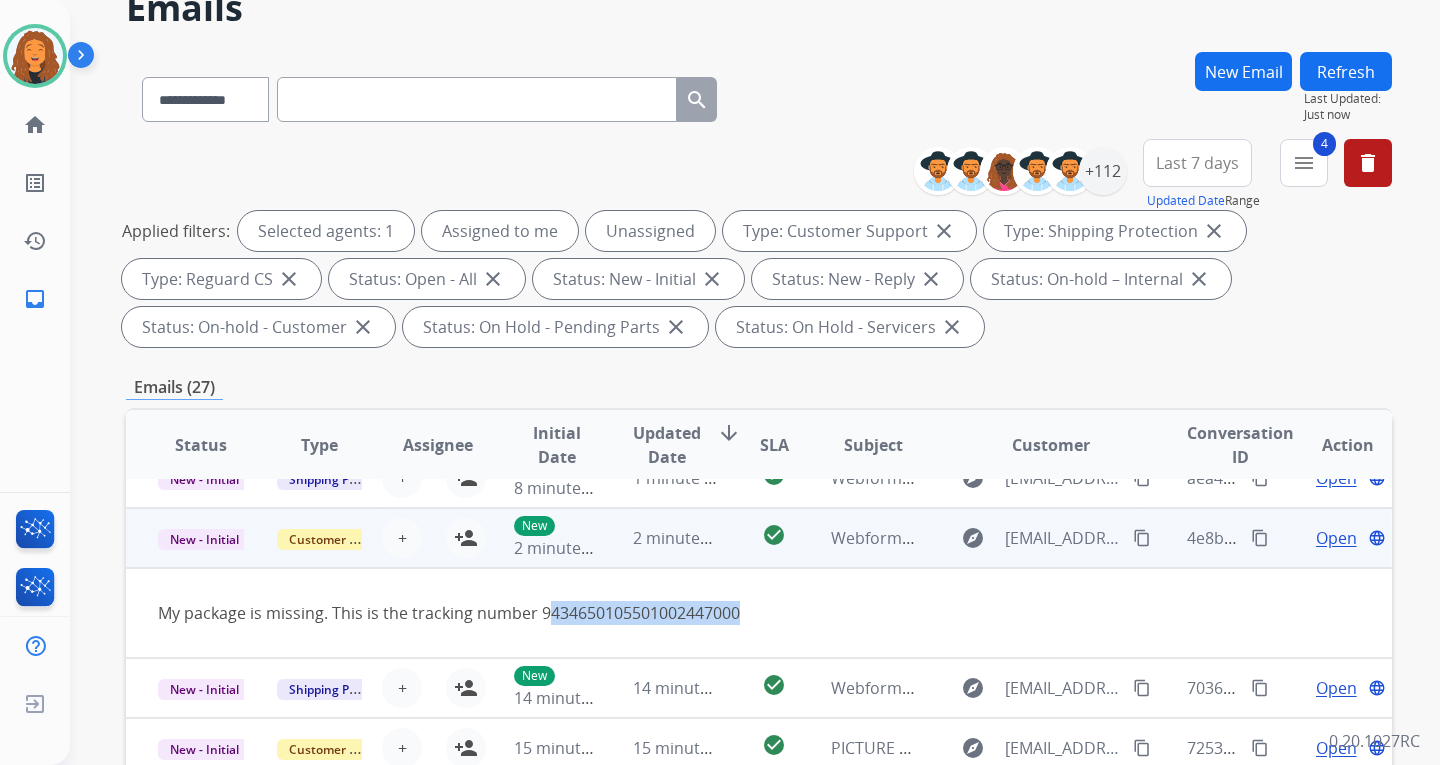 drag, startPoint x: 757, startPoint y: 615, endPoint x: 543, endPoint y: 613, distance: 214.00934 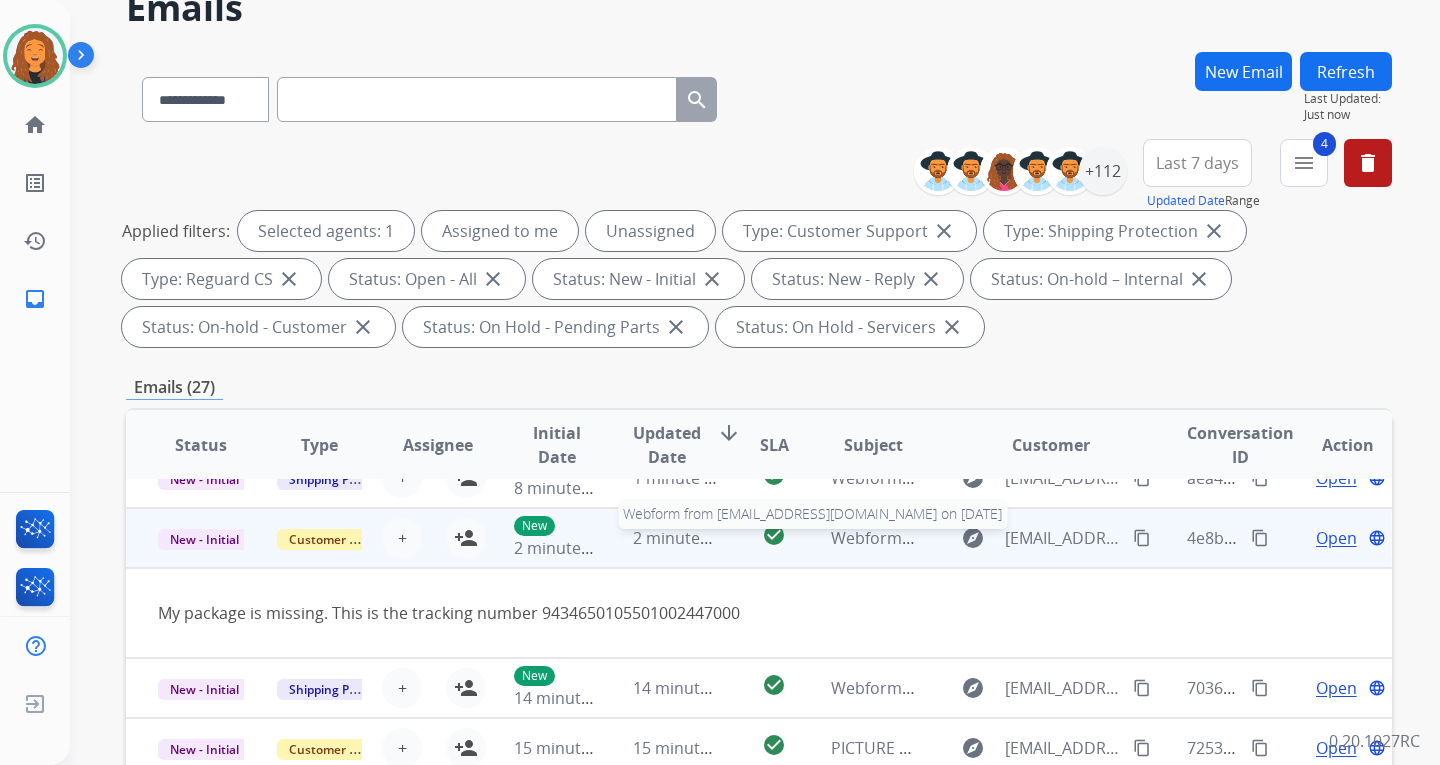 click on "Webform from [EMAIL_ADDRESS][DOMAIN_NAME] on [DATE]" at bounding box center (1057, 538) 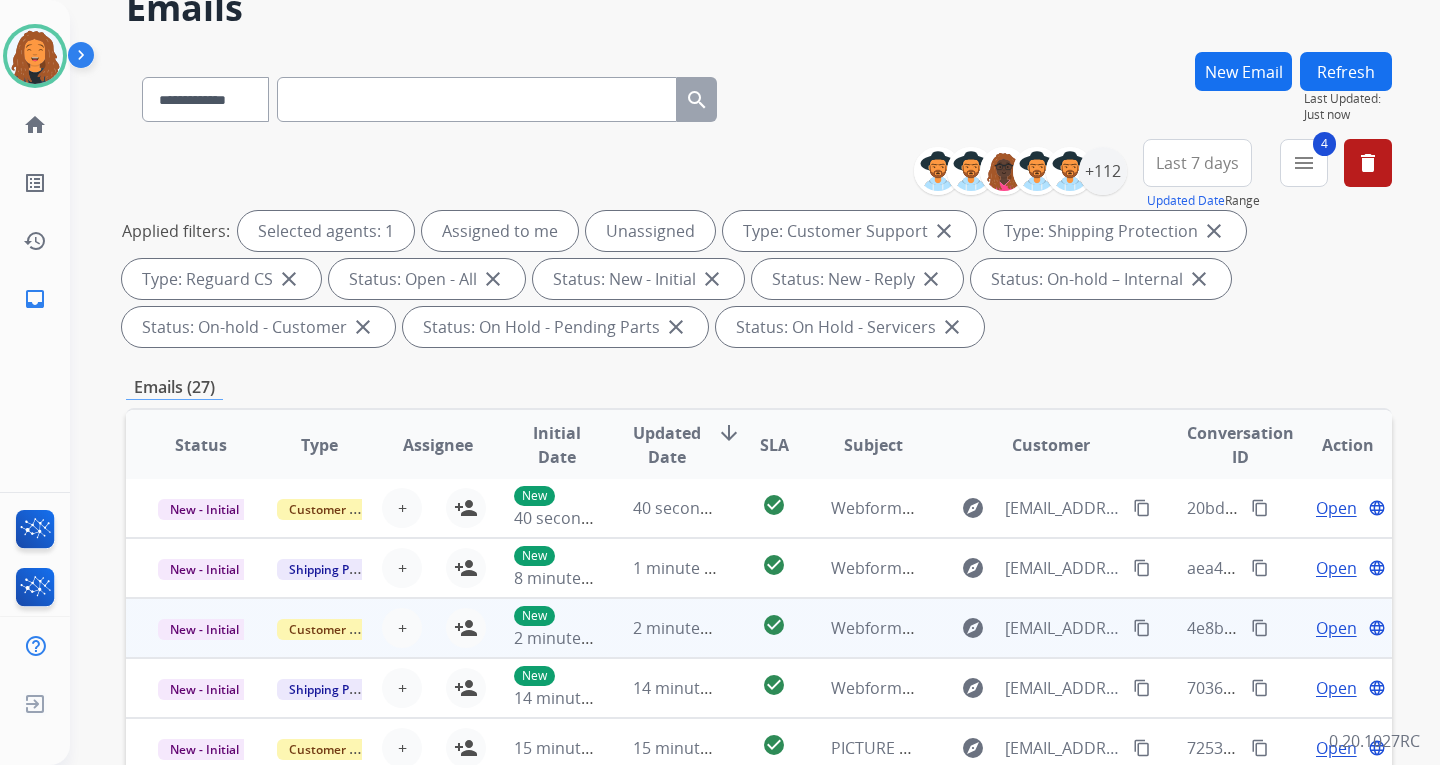 click on "Open" at bounding box center [1336, 628] 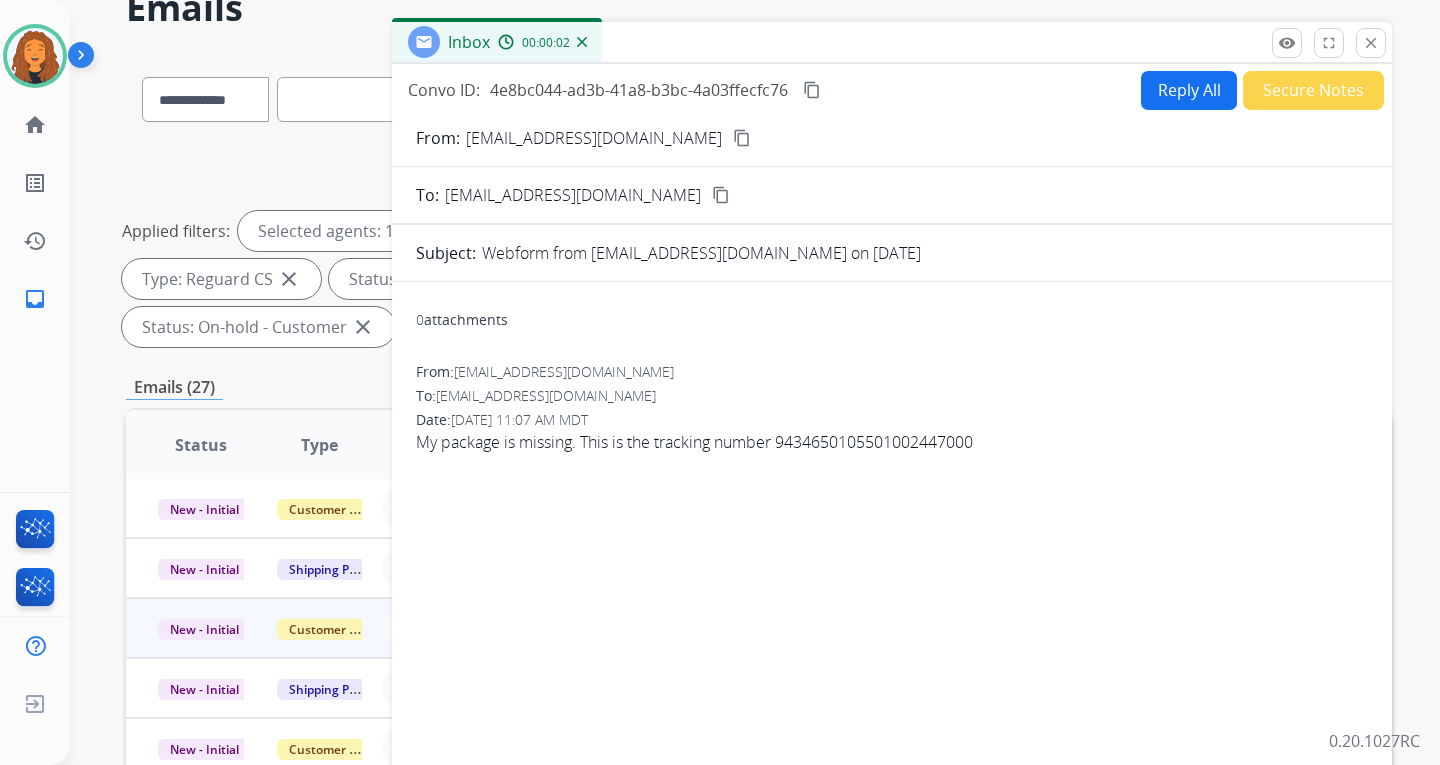 click on "content_copy" at bounding box center [742, 138] 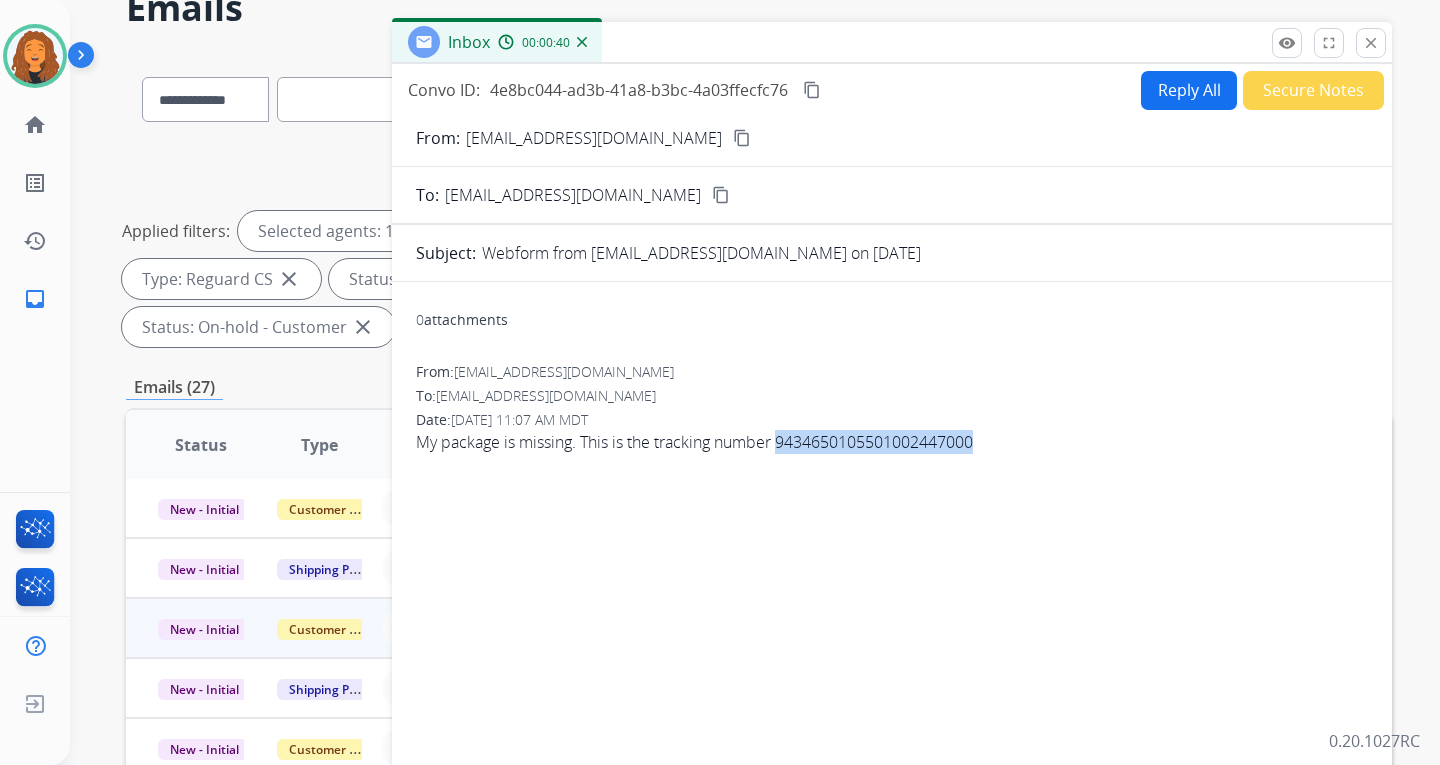 drag, startPoint x: 991, startPoint y: 432, endPoint x: 790, endPoint y: 434, distance: 201.00995 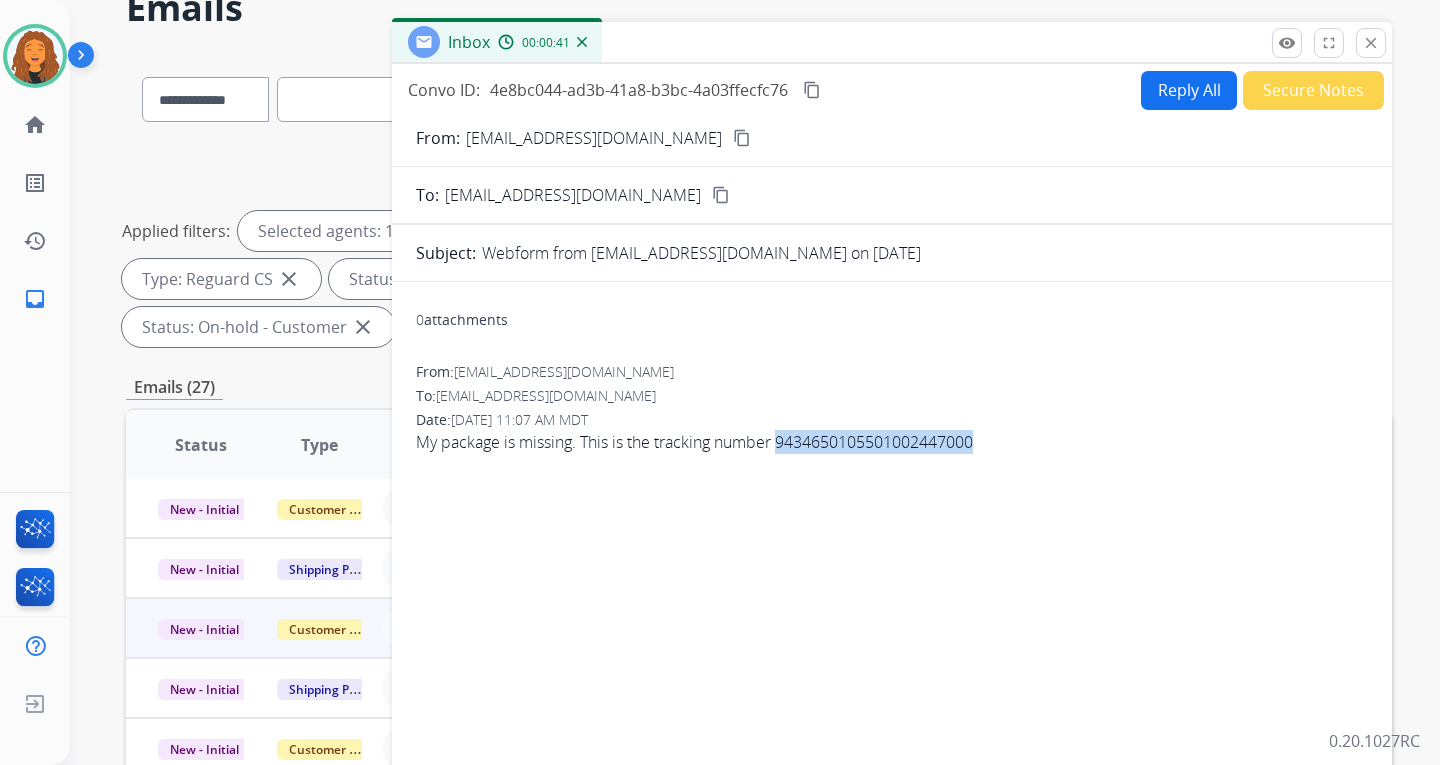copy on "9434650105501002447000" 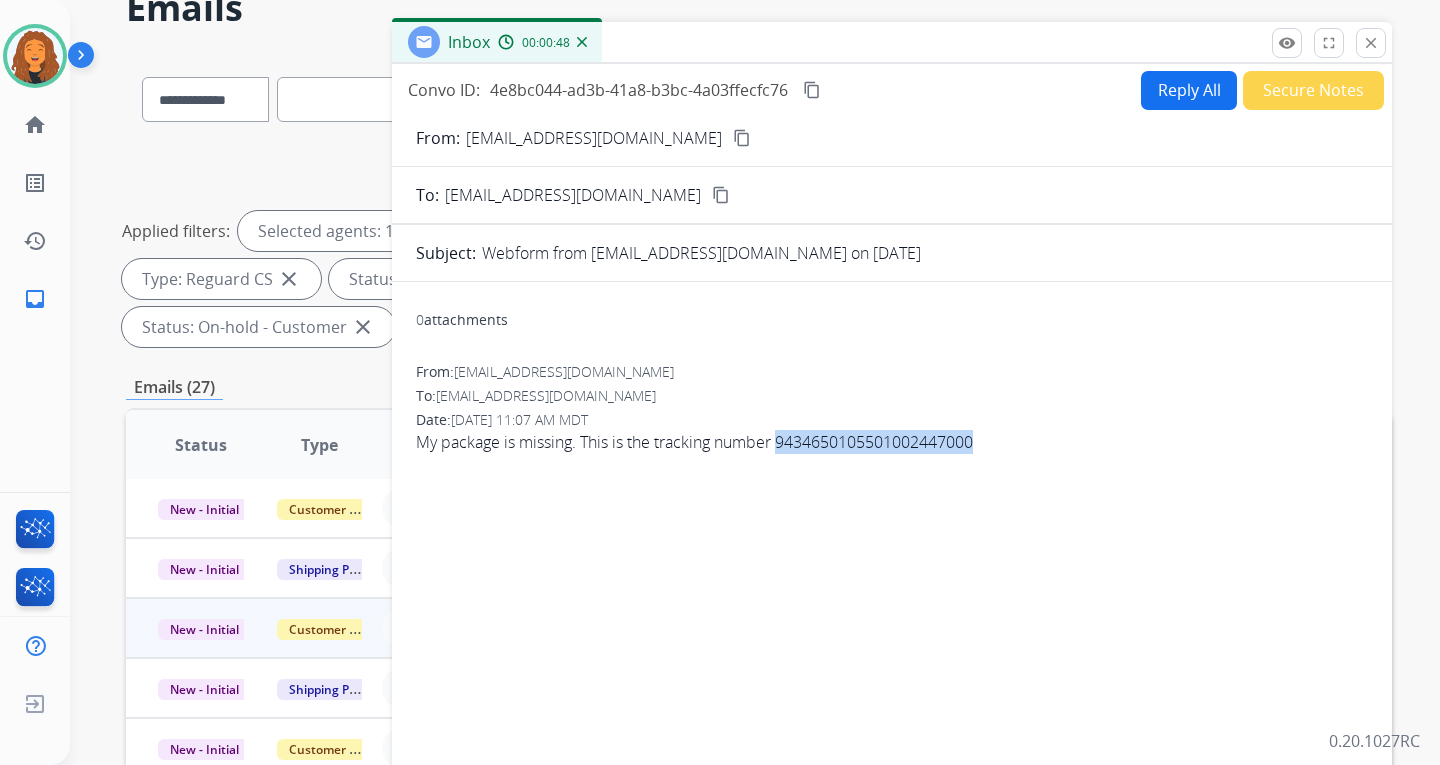 click on "Reply All" at bounding box center (1189, 90) 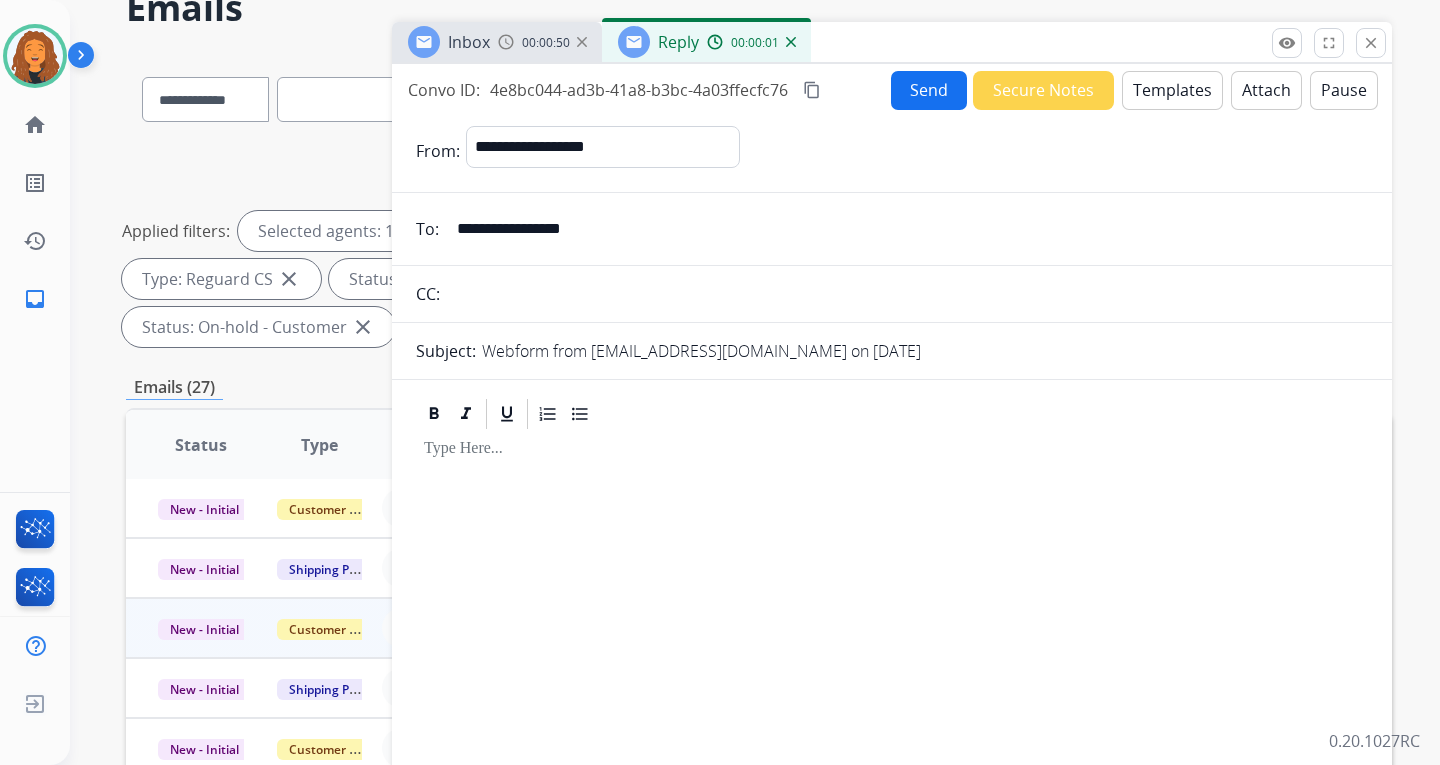 click on "Templates" at bounding box center [1172, 90] 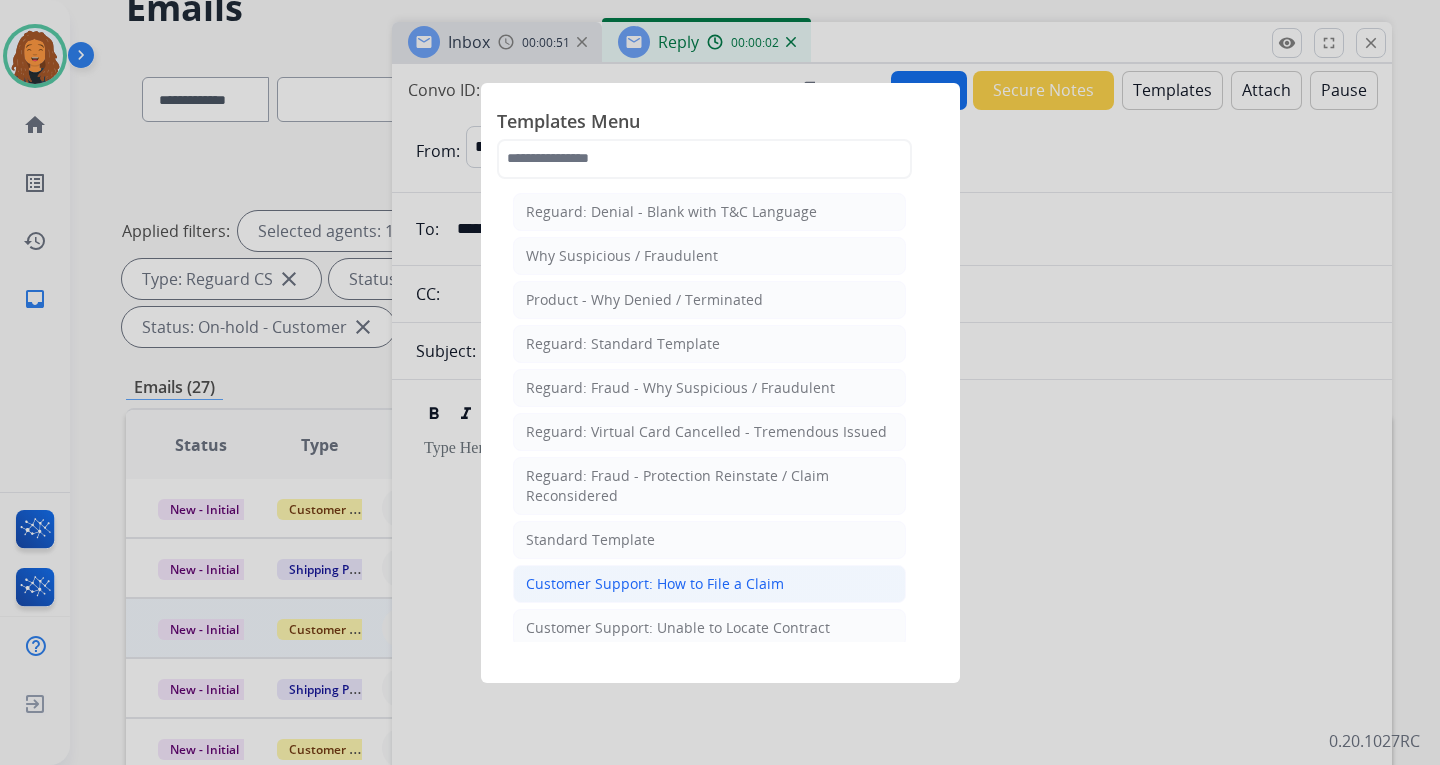 click on "Customer Support: How to File a Claim" 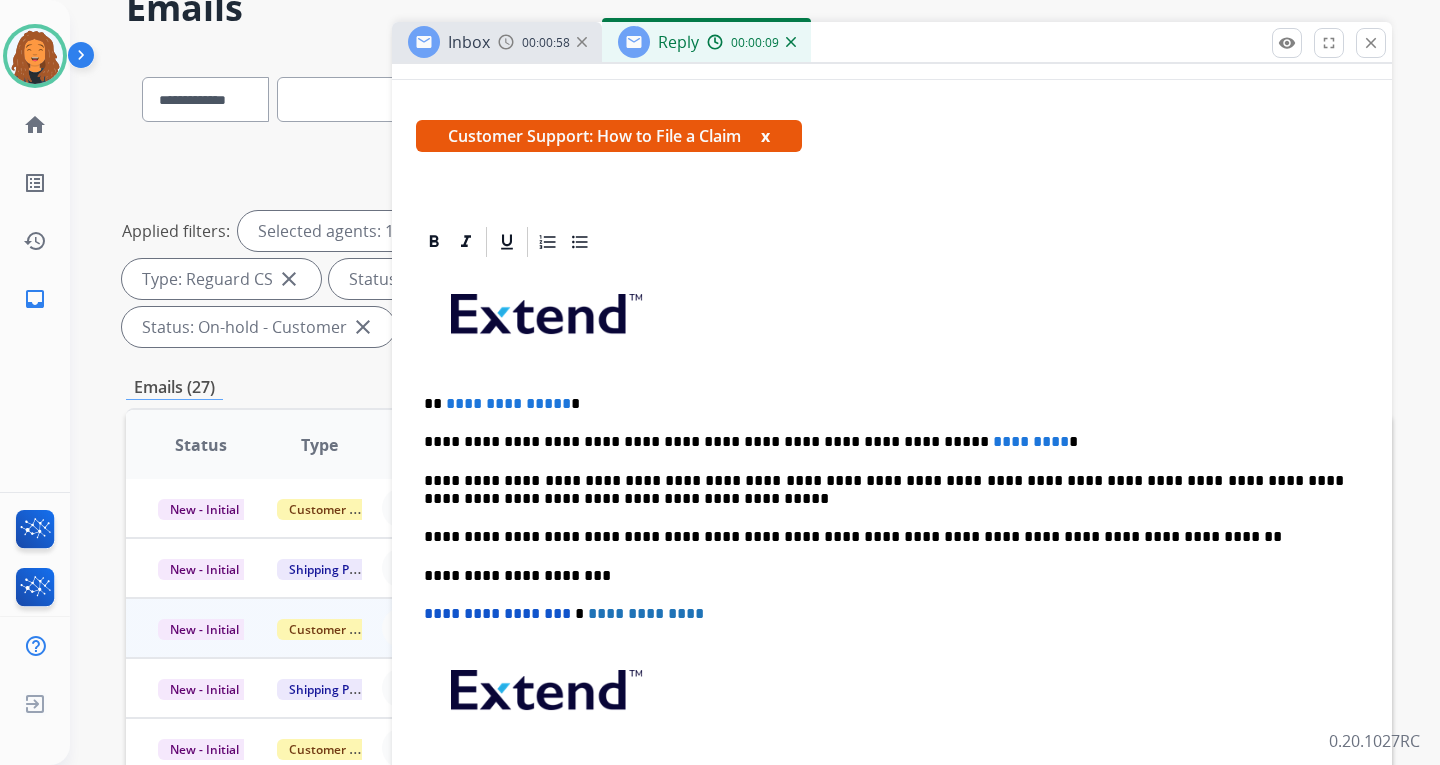 scroll, scrollTop: 300, scrollLeft: 0, axis: vertical 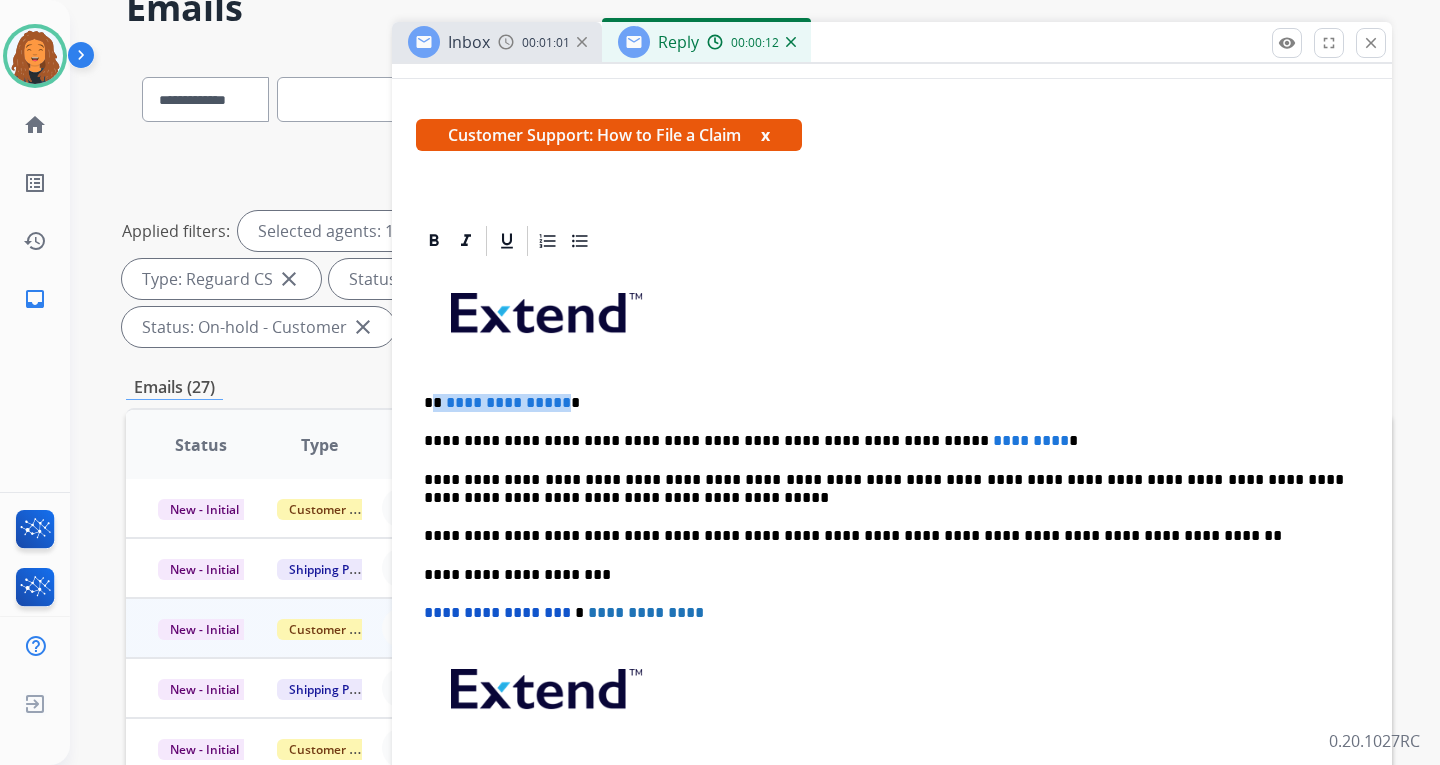 drag, startPoint x: 558, startPoint y: 402, endPoint x: 435, endPoint y: 404, distance: 123.01626 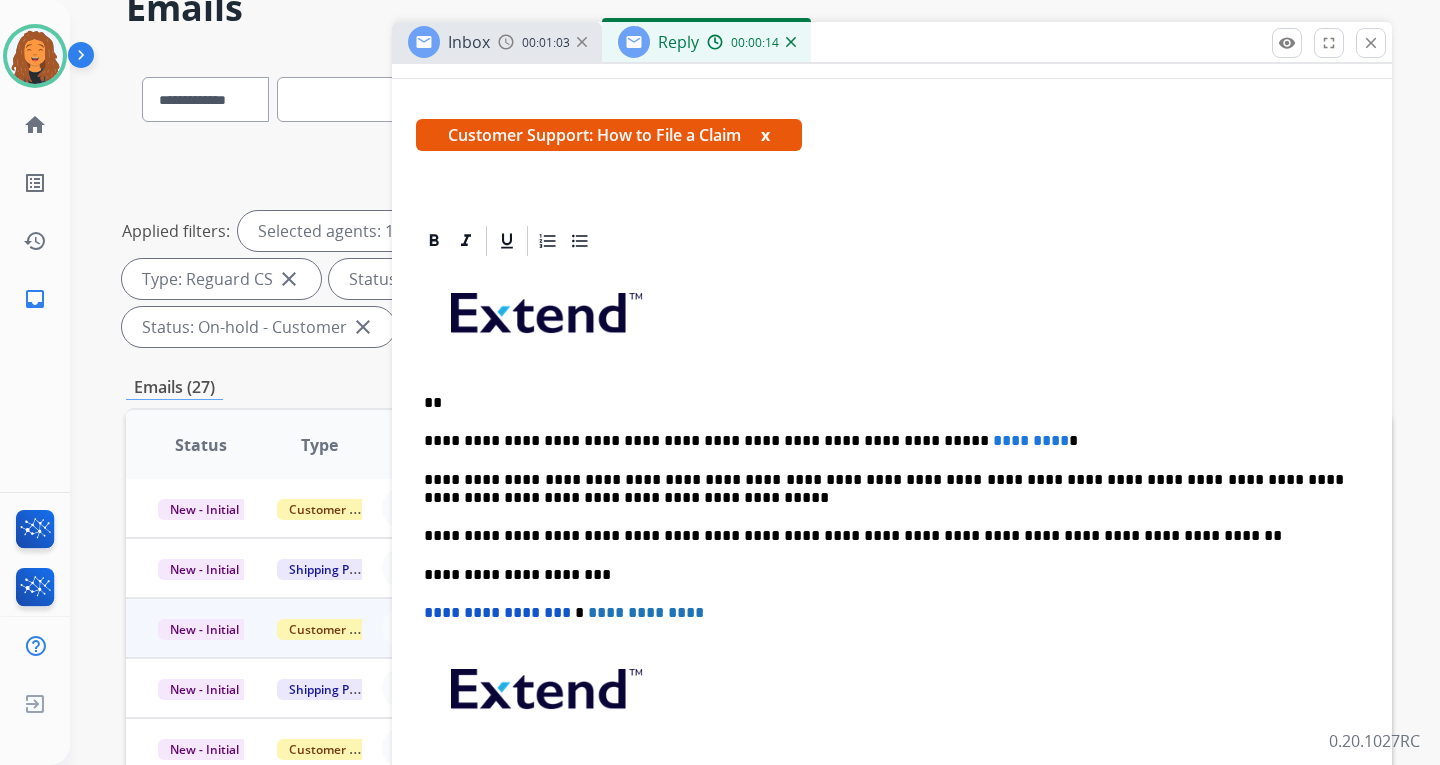 type 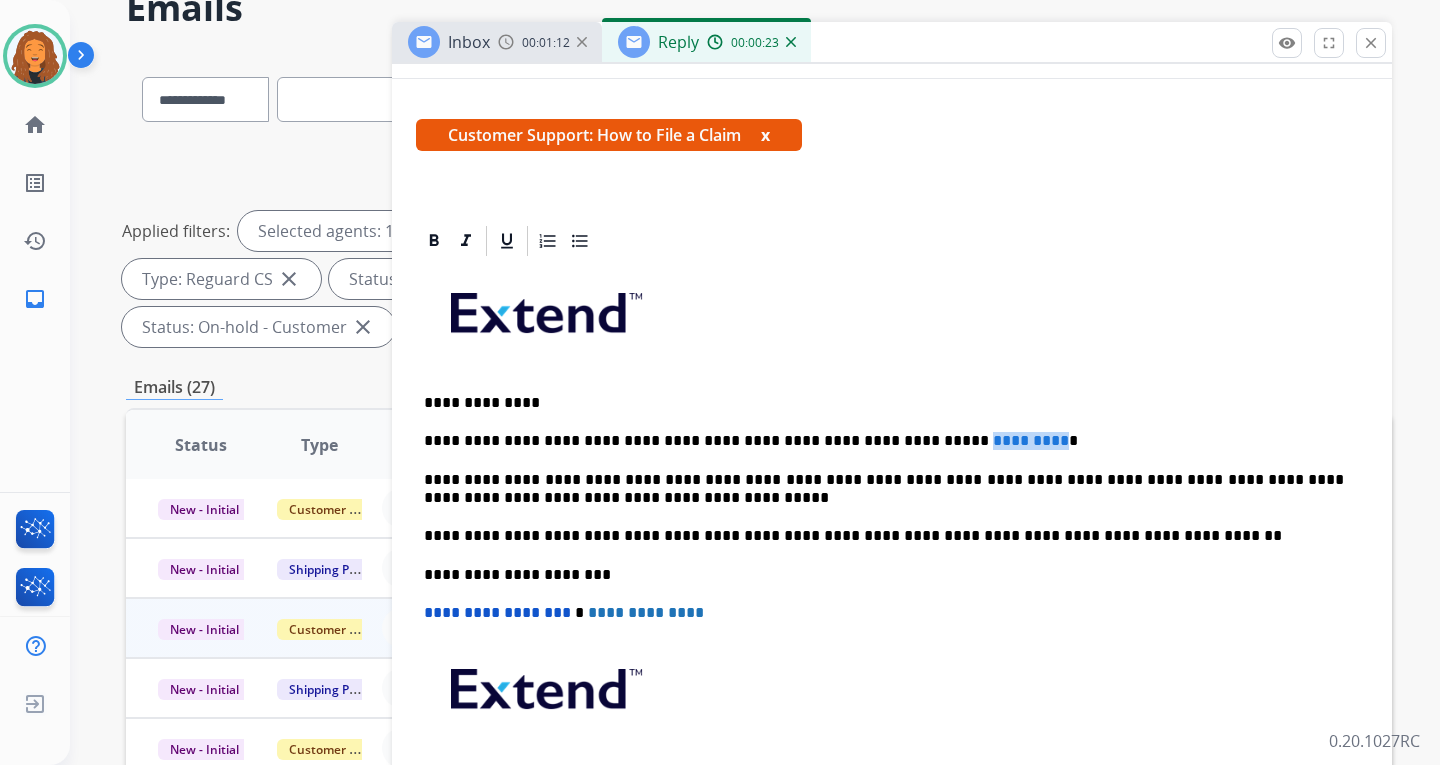 drag, startPoint x: 967, startPoint y: 440, endPoint x: 883, endPoint y: 443, distance: 84.05355 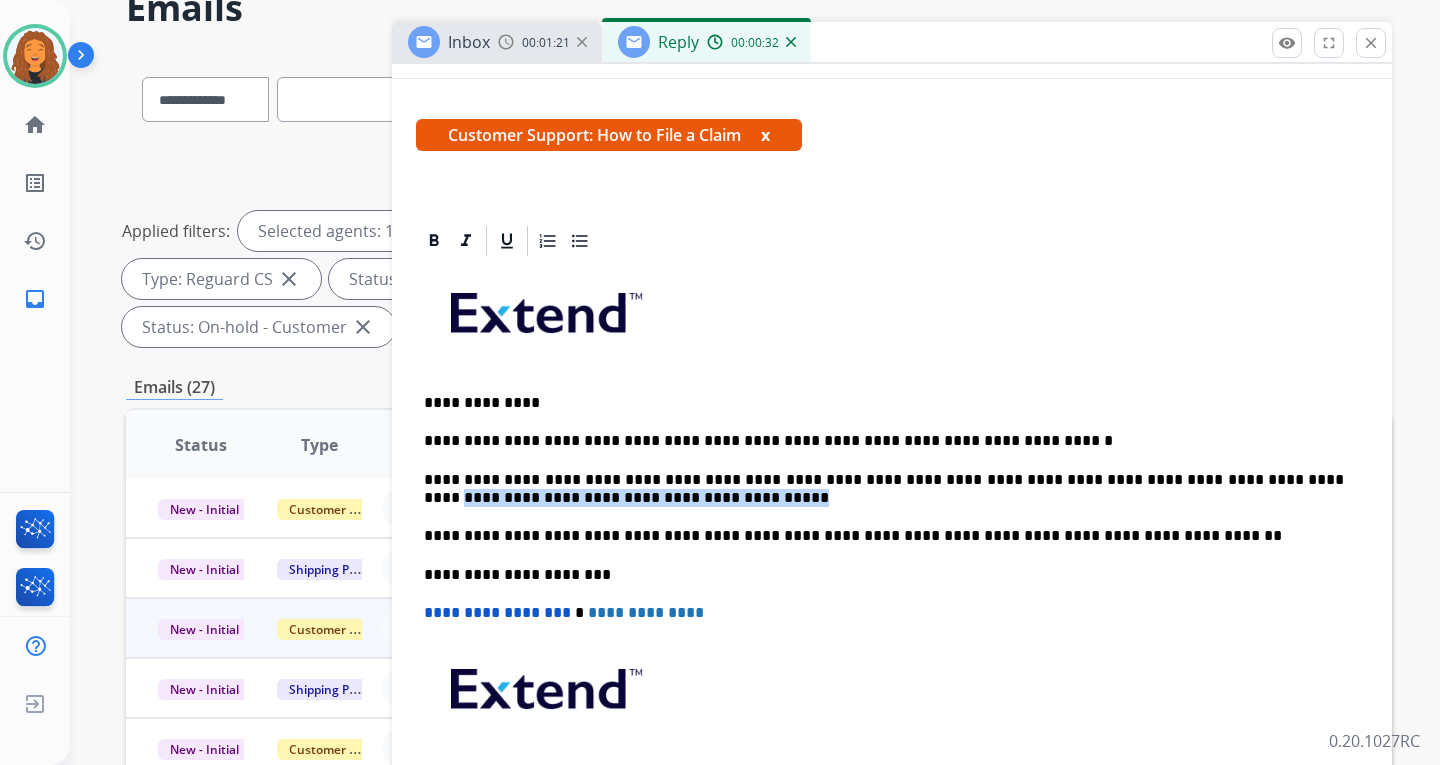 drag, startPoint x: 719, startPoint y: 503, endPoint x: 437, endPoint y: 479, distance: 283.01944 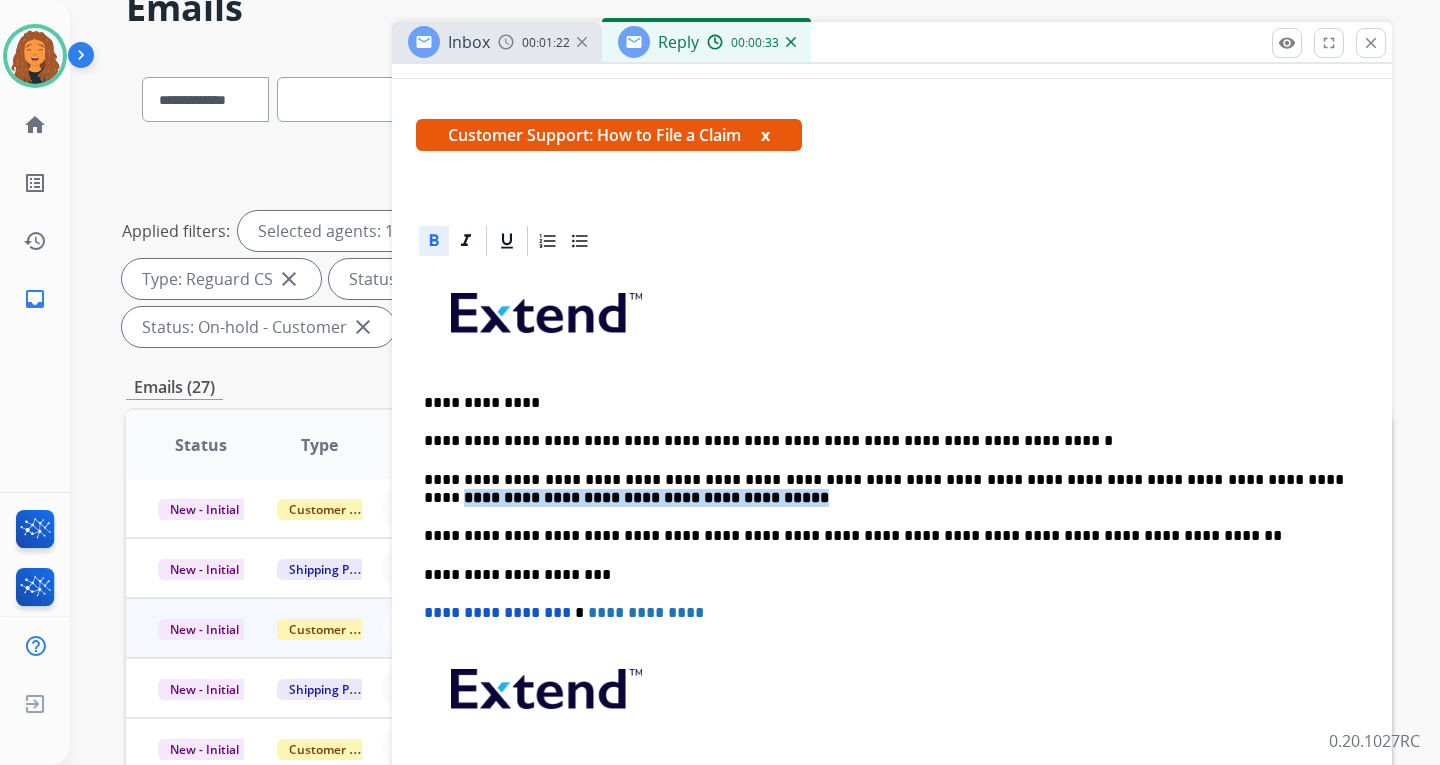 click 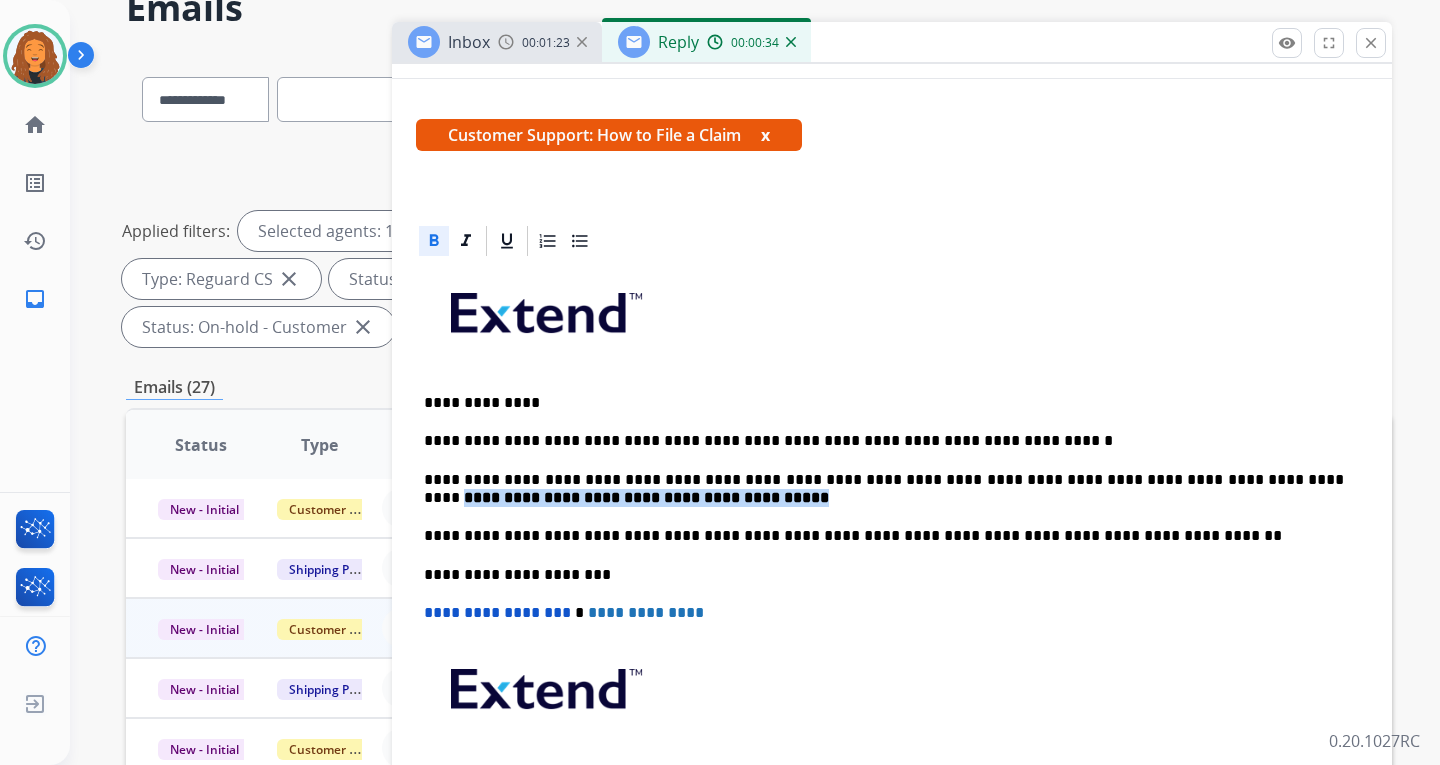 click on "**********" at bounding box center (884, 489) 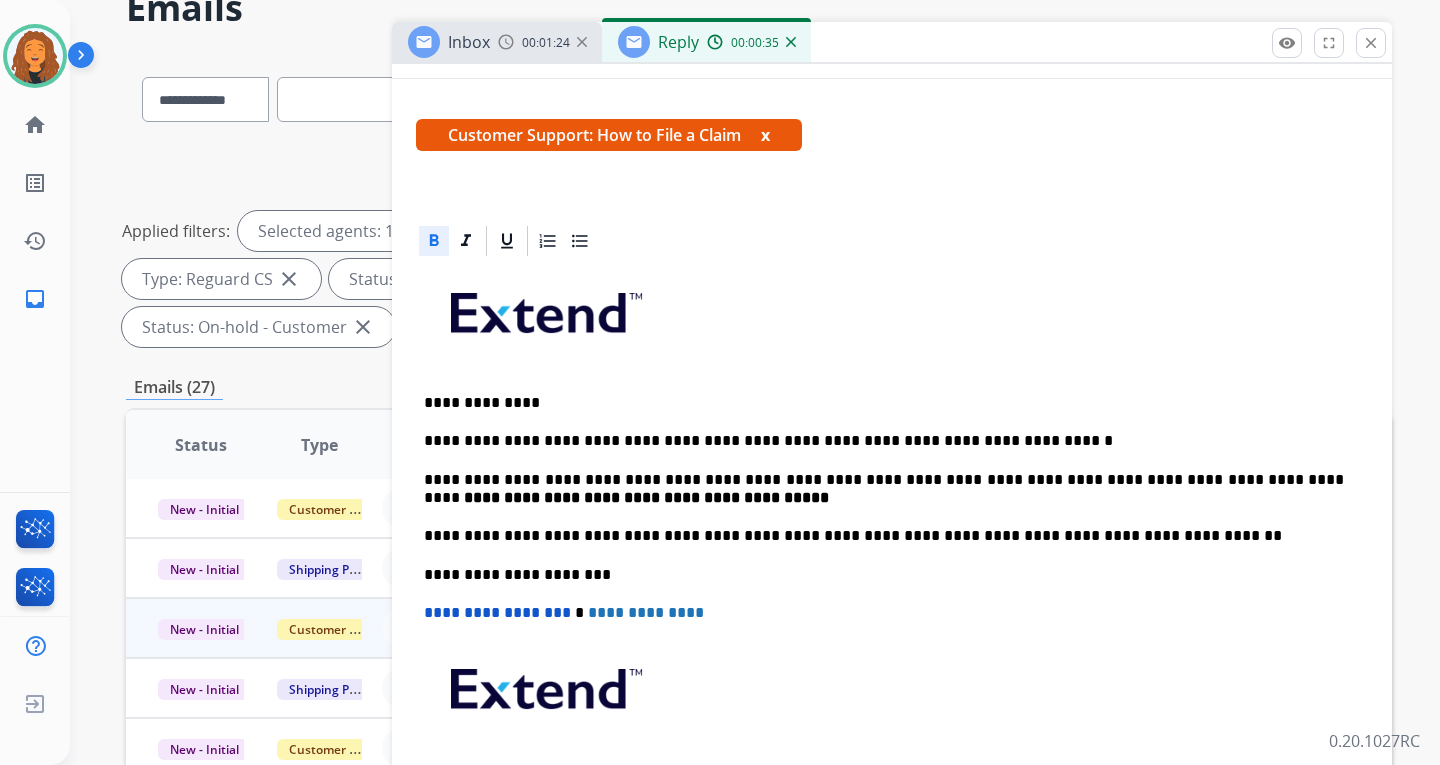 click on "**********" at bounding box center [892, 564] 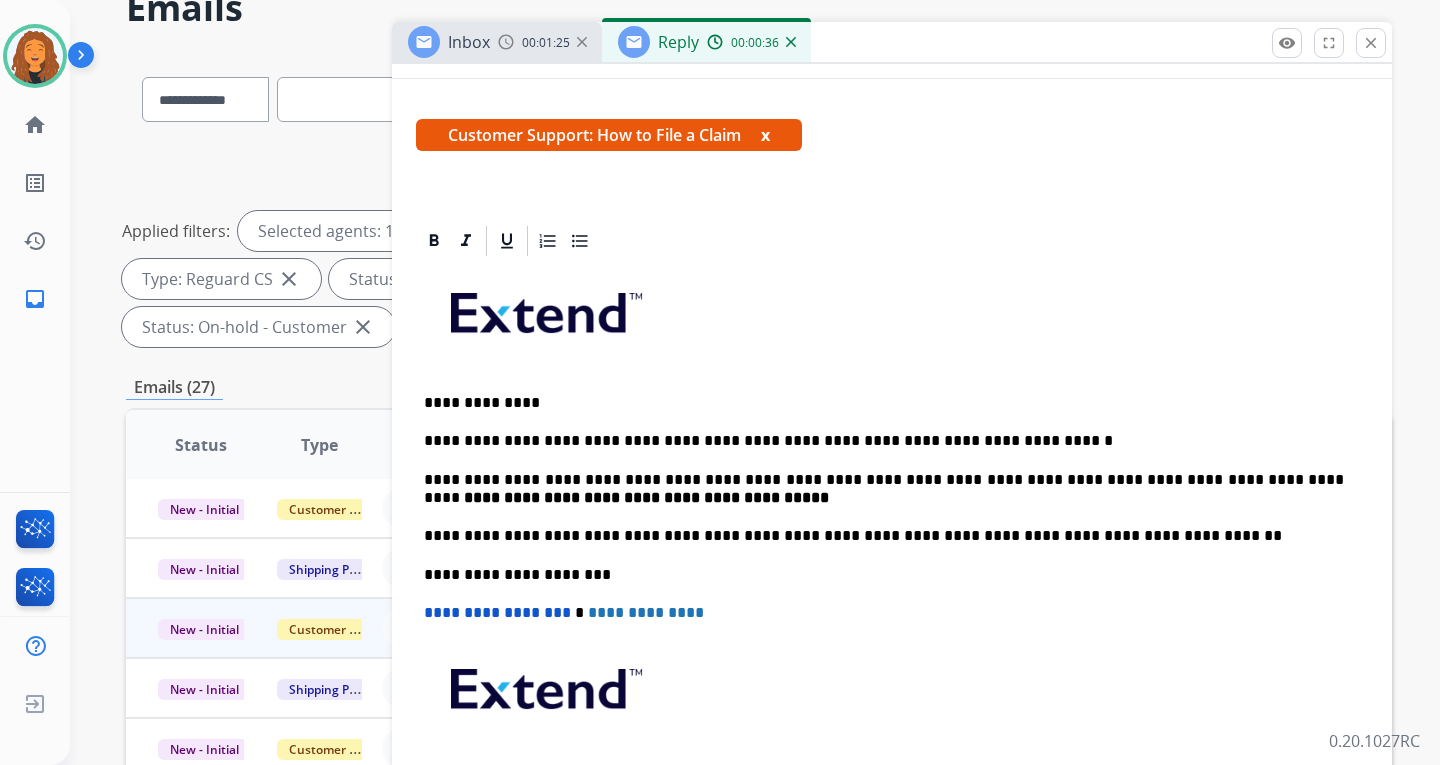 click on "**********" at bounding box center (884, 489) 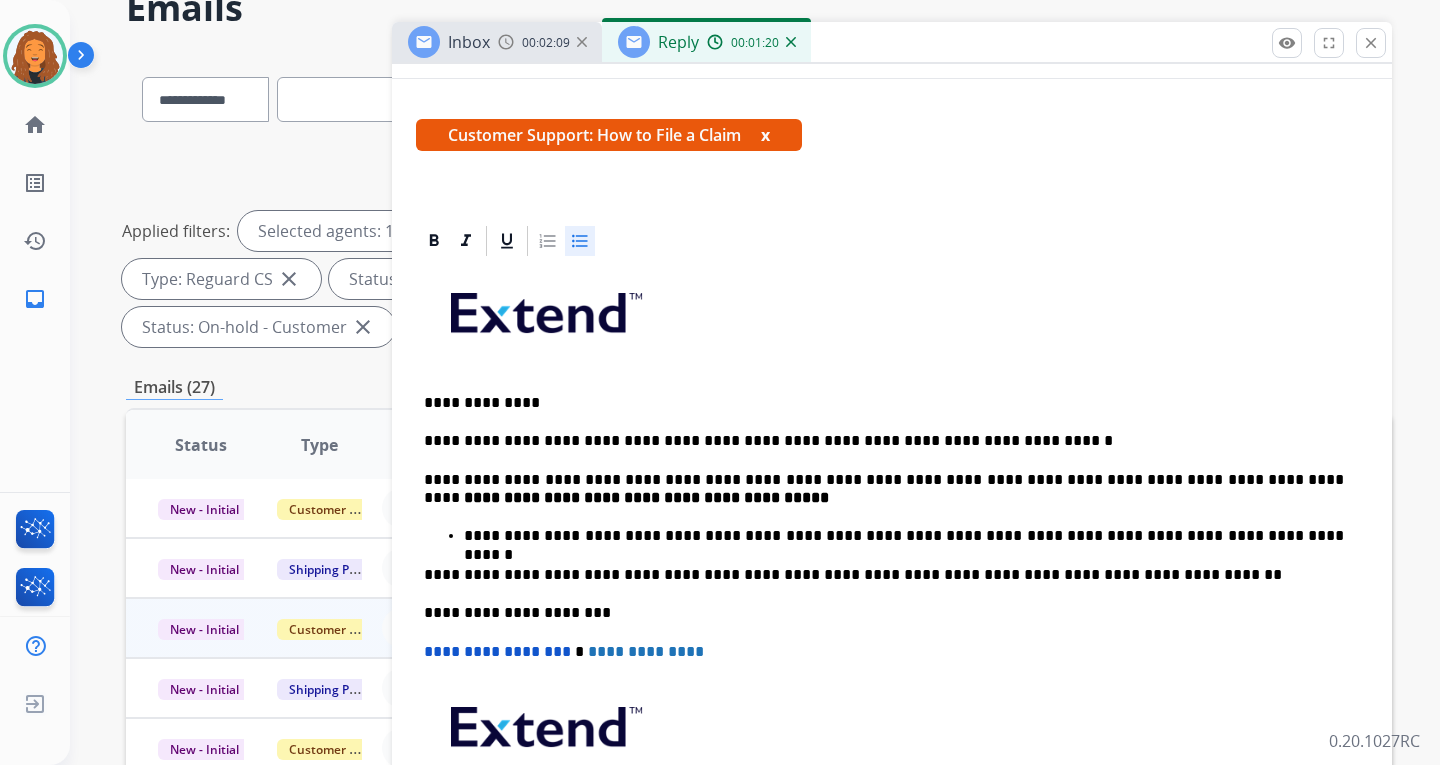 click on "**********" at bounding box center (904, 536) 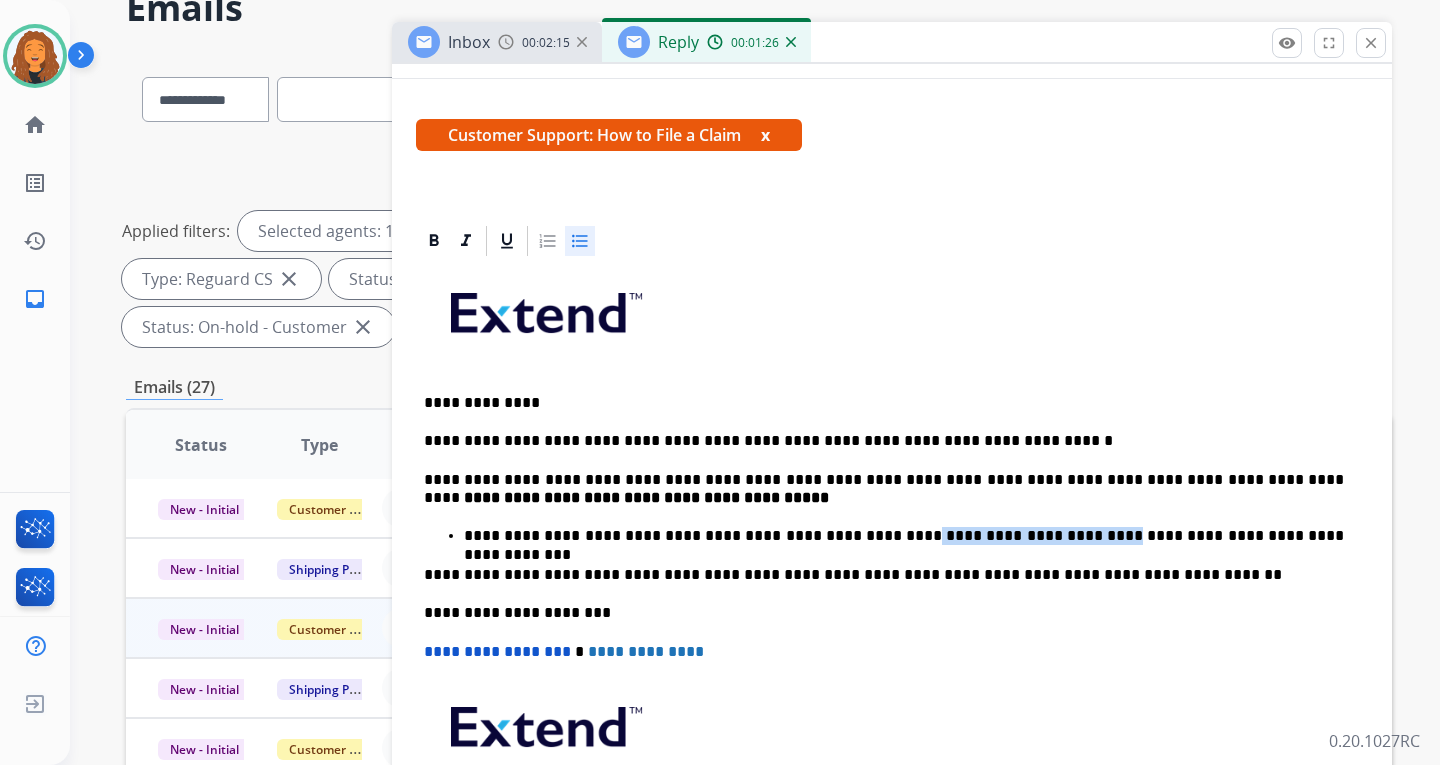drag, startPoint x: 831, startPoint y: 534, endPoint x: 982, endPoint y: 534, distance: 151 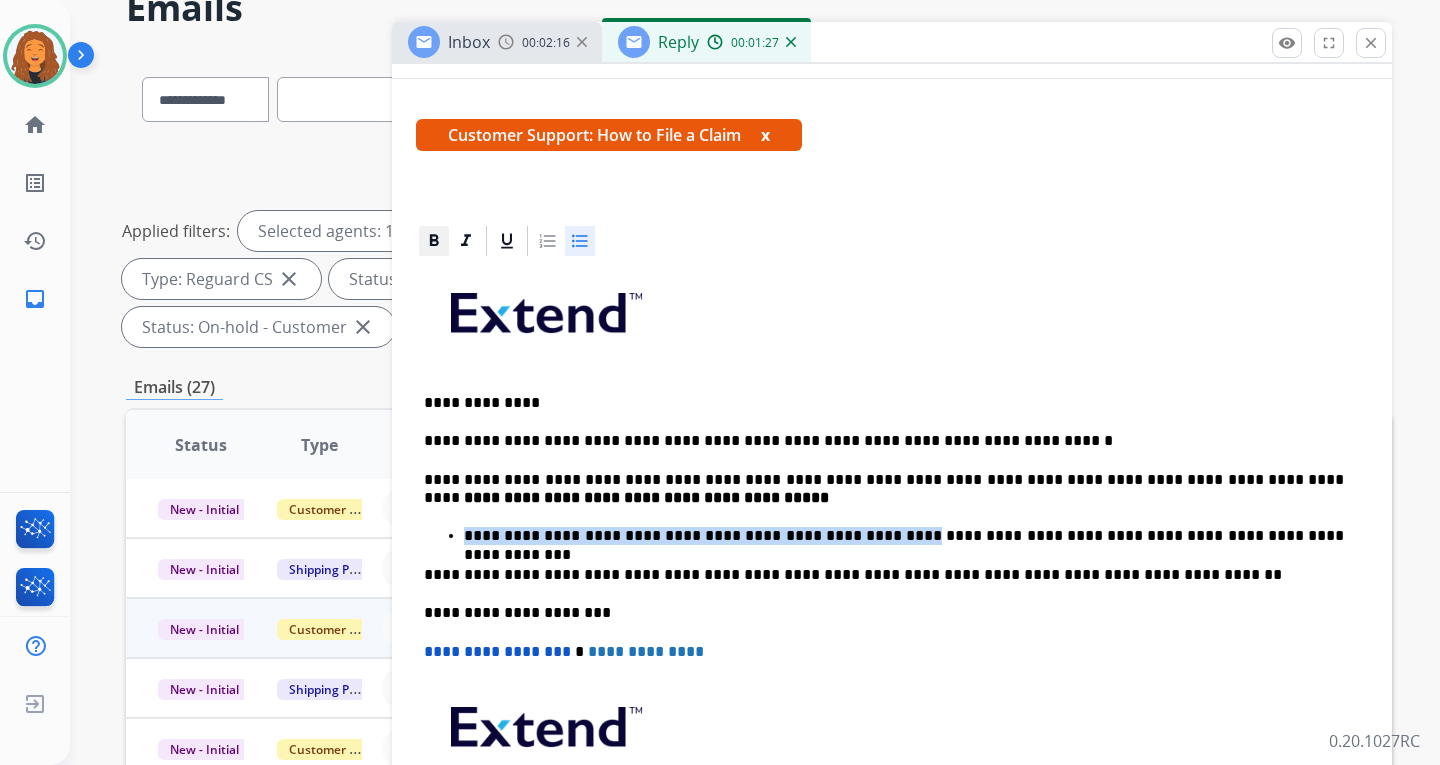 drag, startPoint x: 435, startPoint y: 241, endPoint x: 442, endPoint y: 250, distance: 11.401754 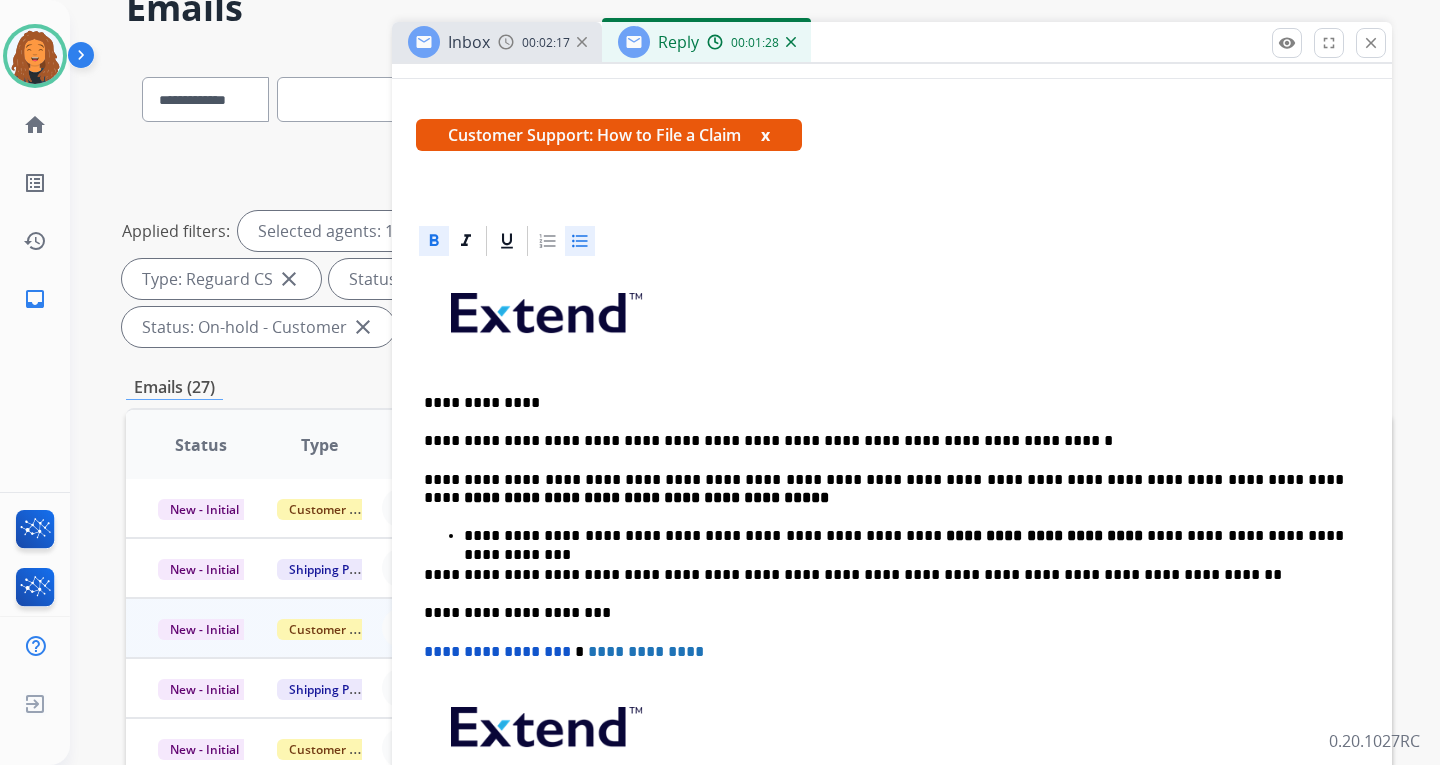drag, startPoint x: 951, startPoint y: 333, endPoint x: 948, endPoint y: 350, distance: 17.262676 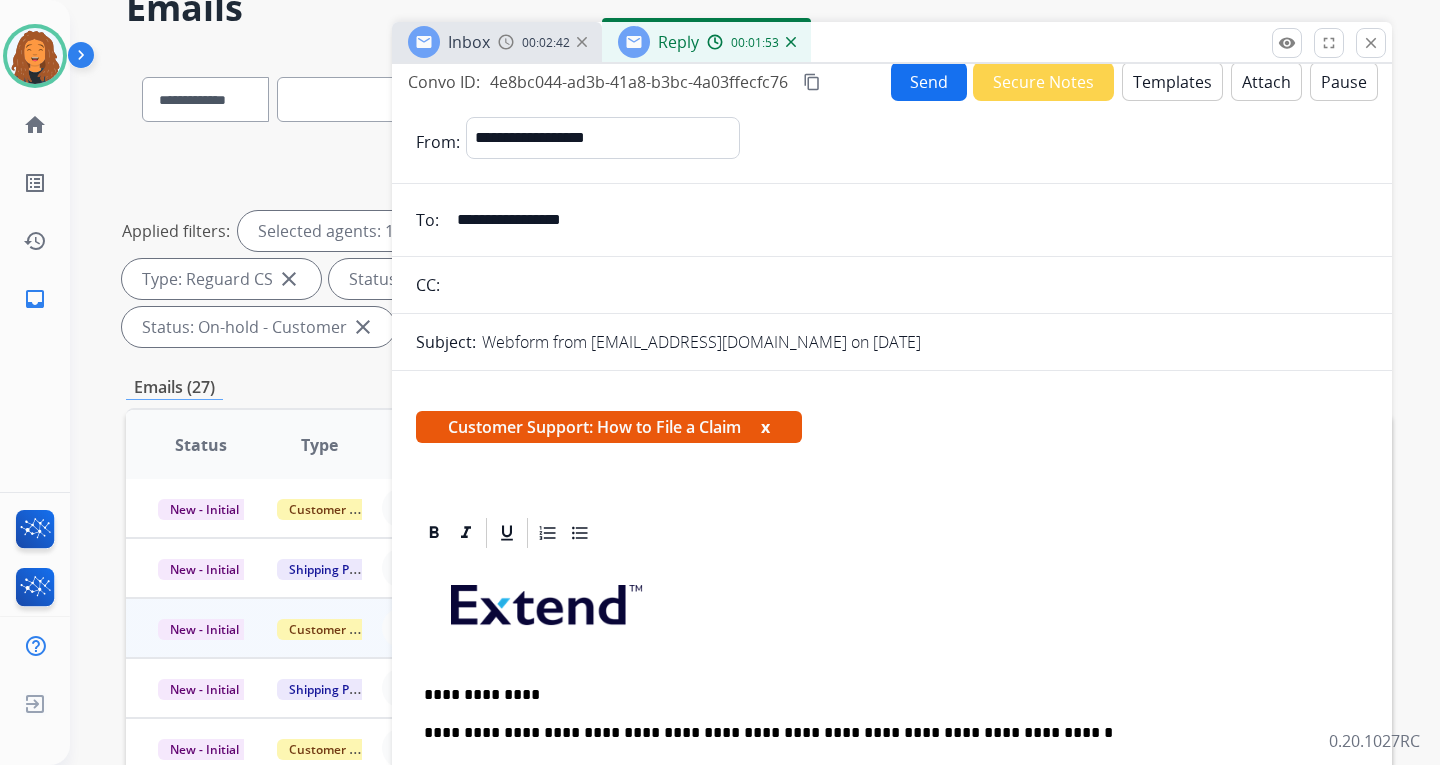 scroll, scrollTop: 0, scrollLeft: 0, axis: both 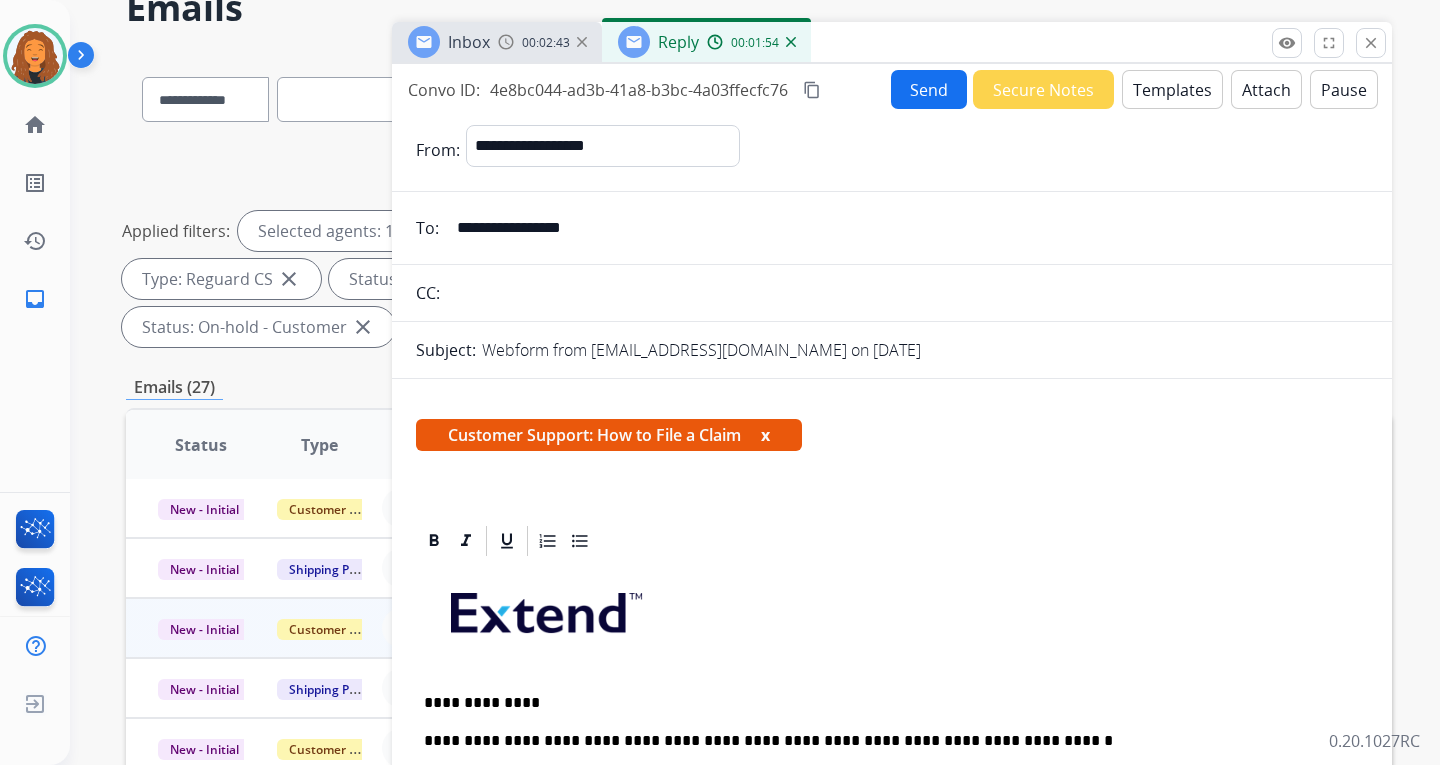click on "Send" at bounding box center (929, 89) 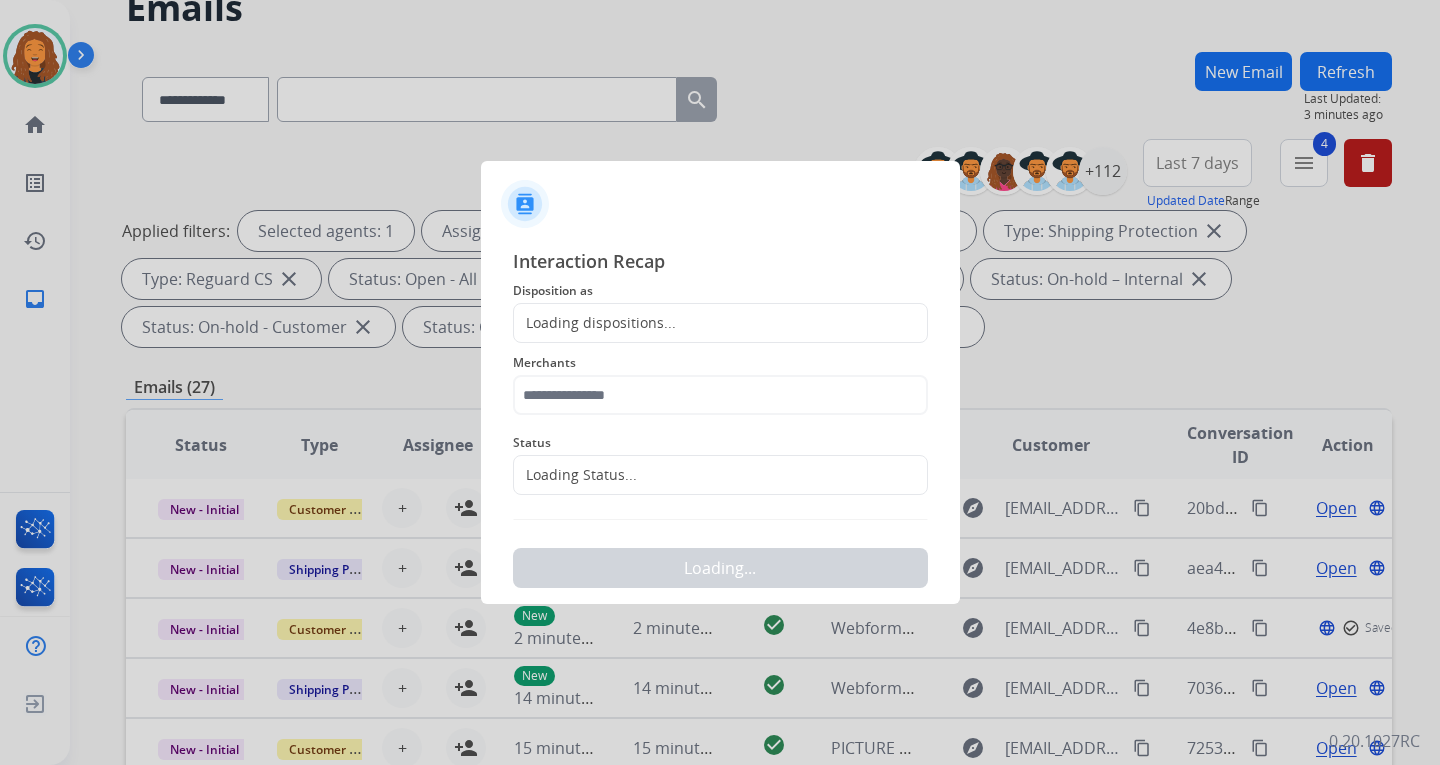 scroll, scrollTop: 2, scrollLeft: 0, axis: vertical 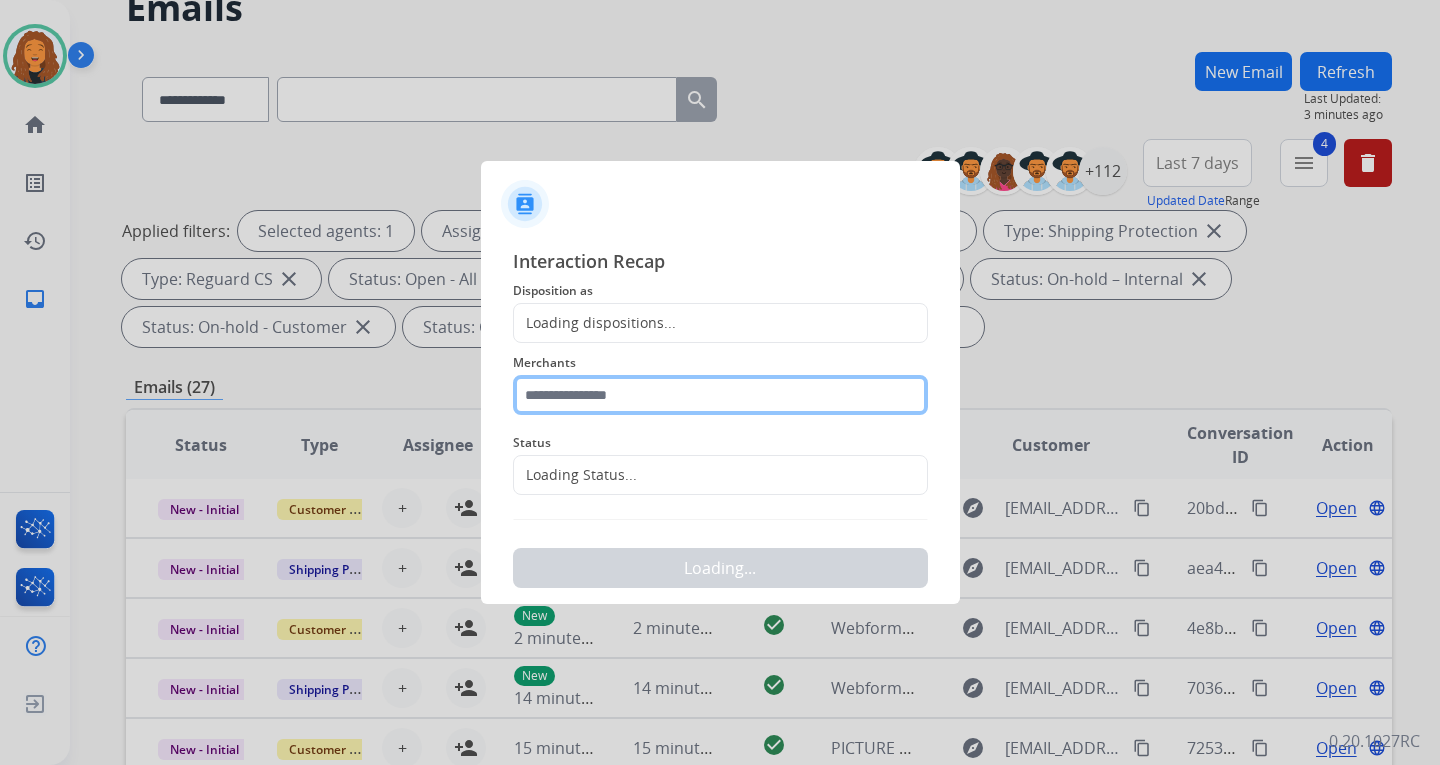 click 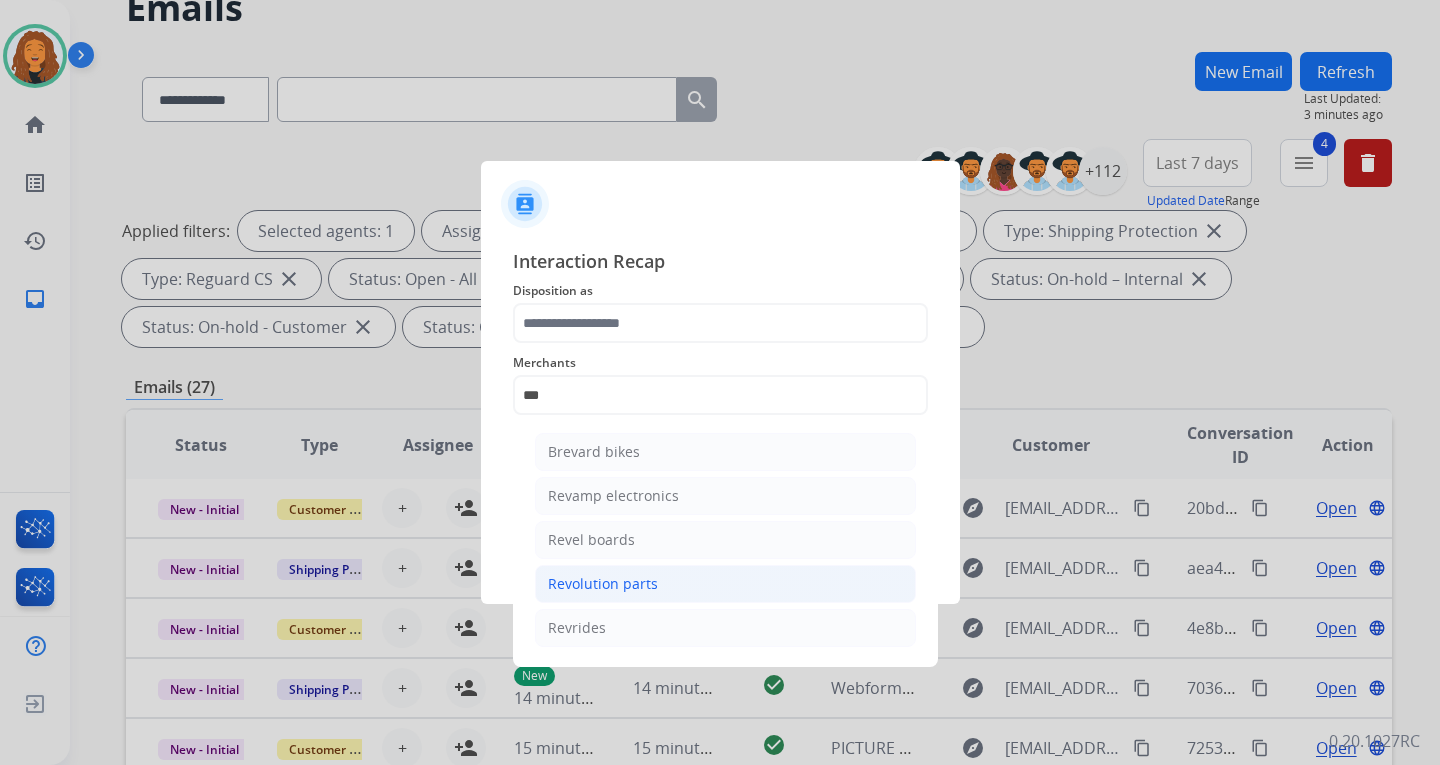drag, startPoint x: 583, startPoint y: 579, endPoint x: 563, endPoint y: 445, distance: 135.48431 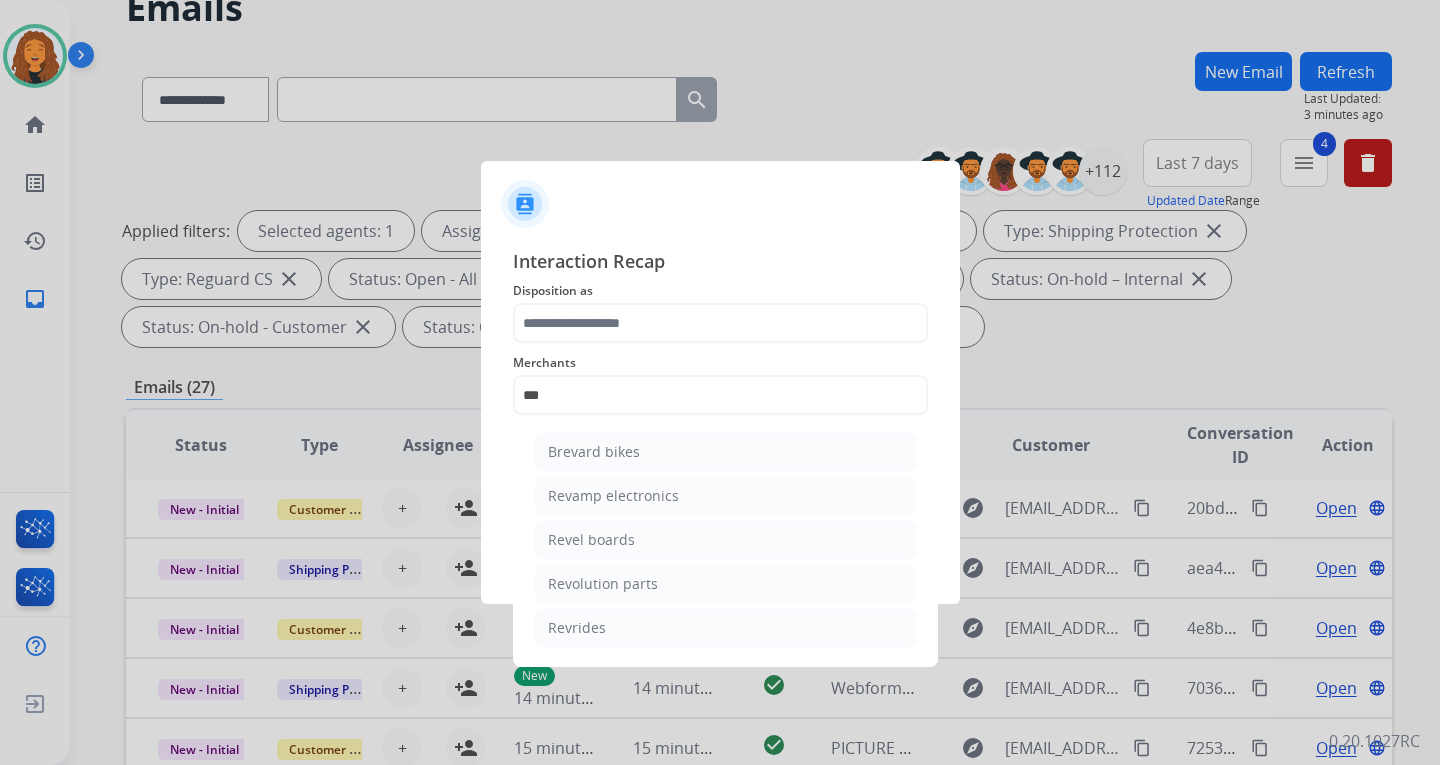 click on "Revolution parts" 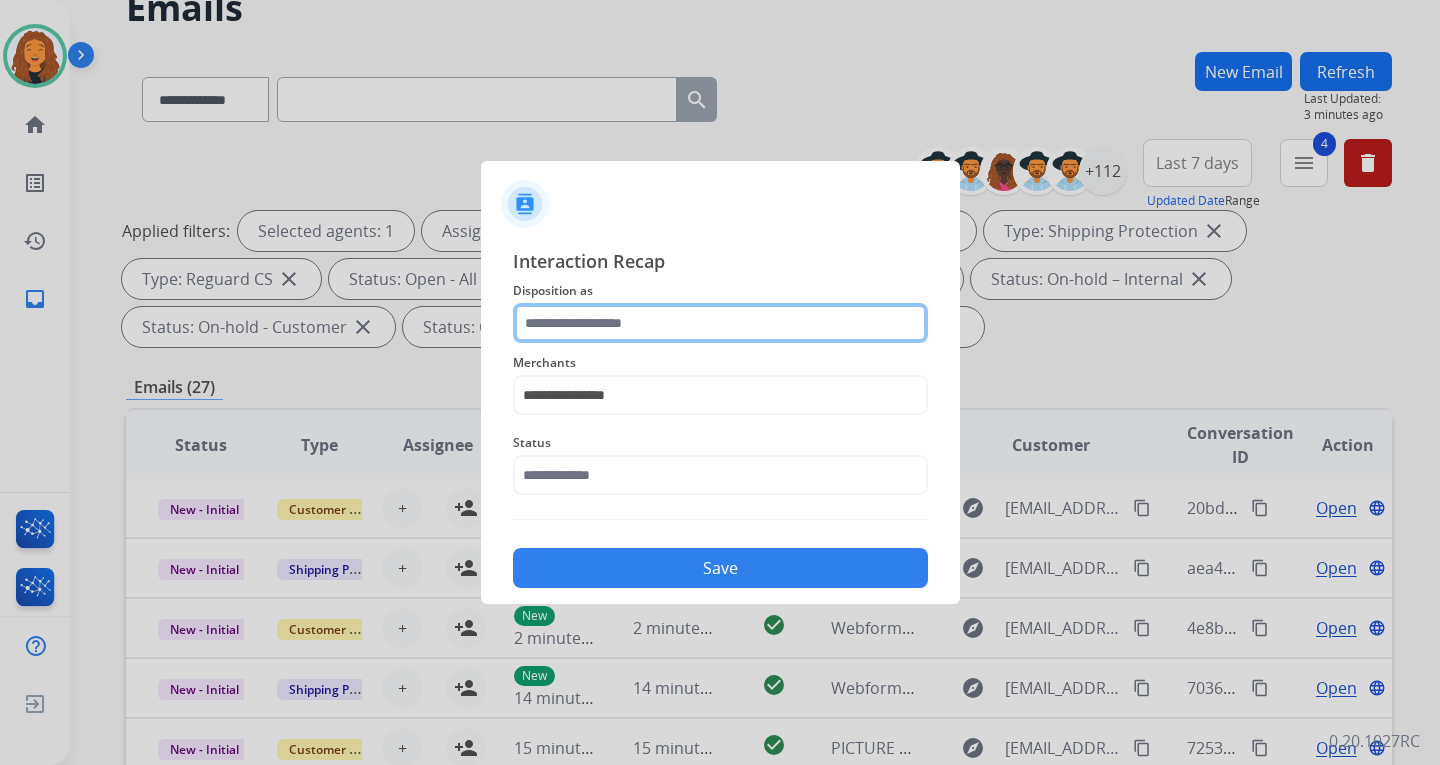click 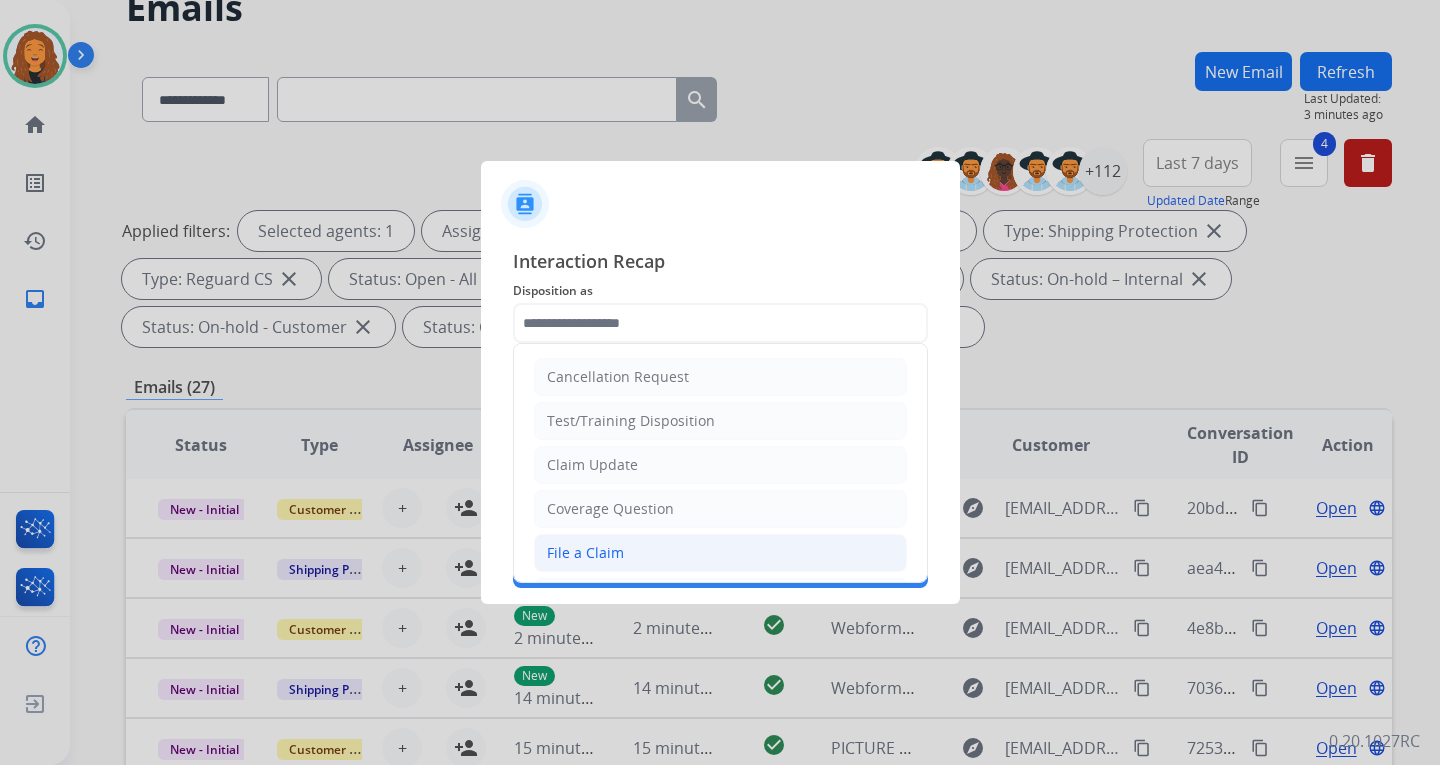 click on "File a Claim" 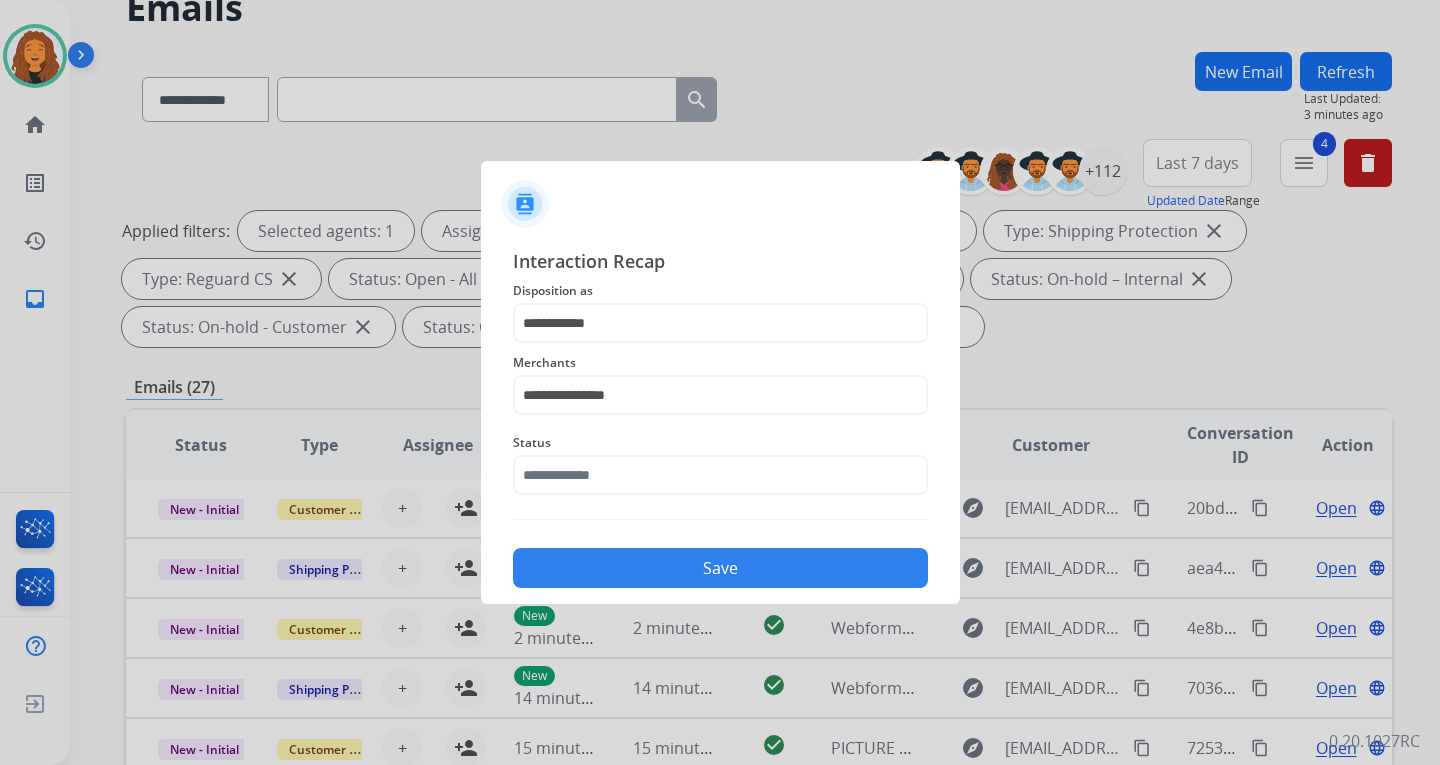 drag, startPoint x: 587, startPoint y: 549, endPoint x: 587, endPoint y: 512, distance: 37 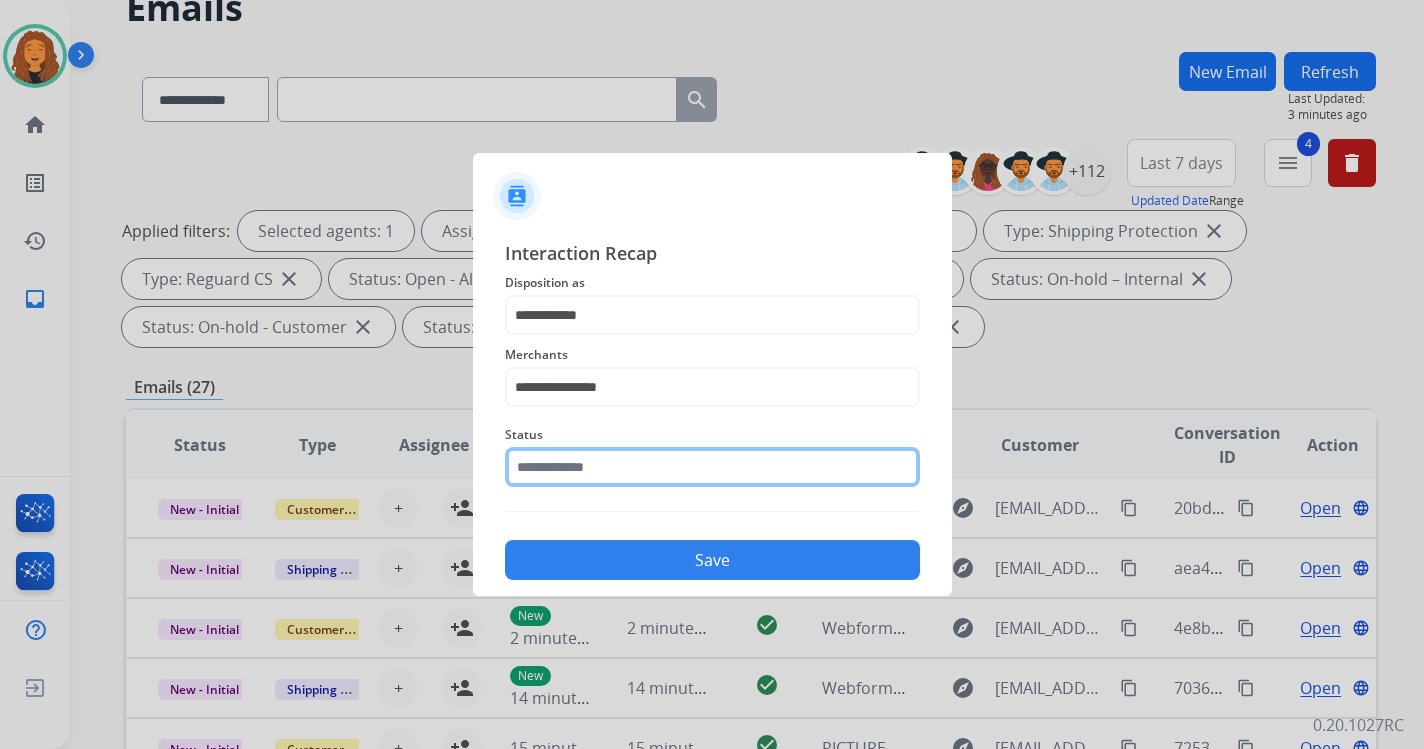click 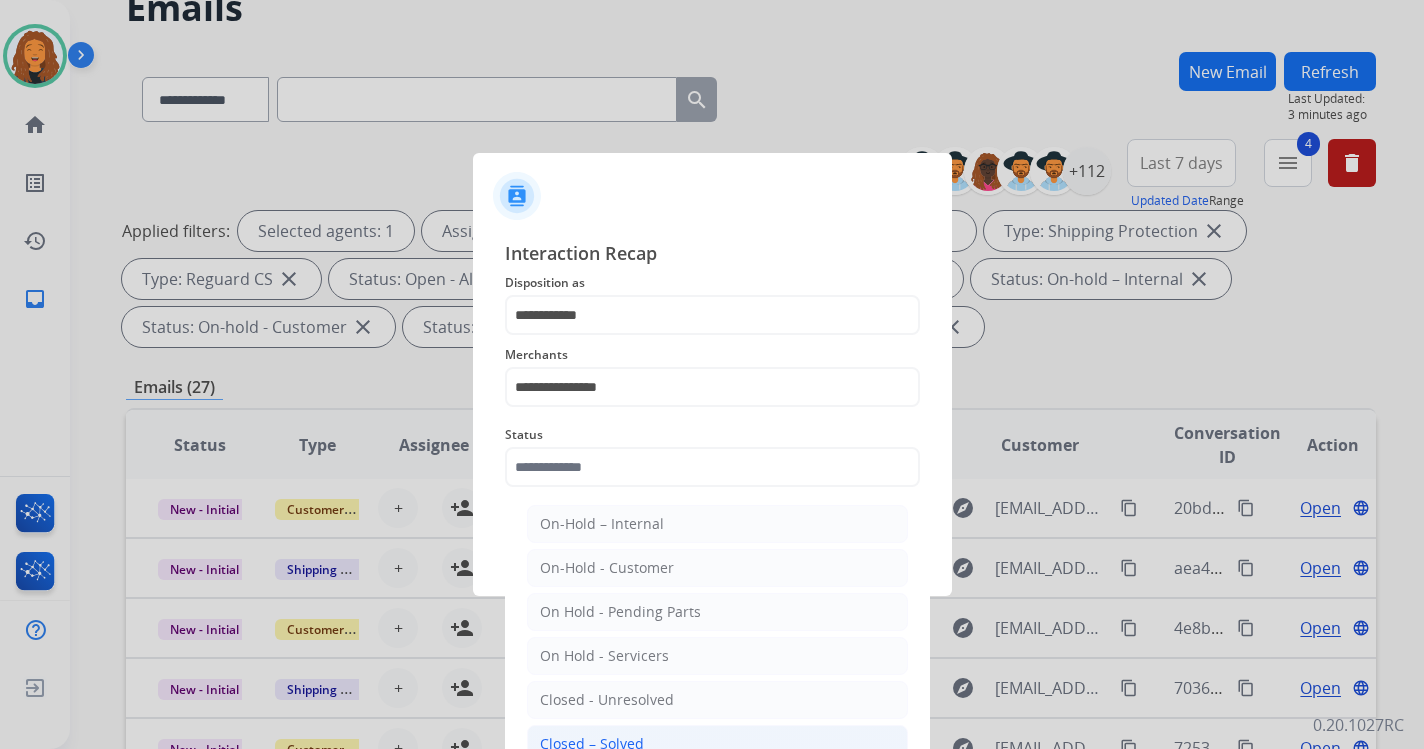 click on "Closed – Solved" 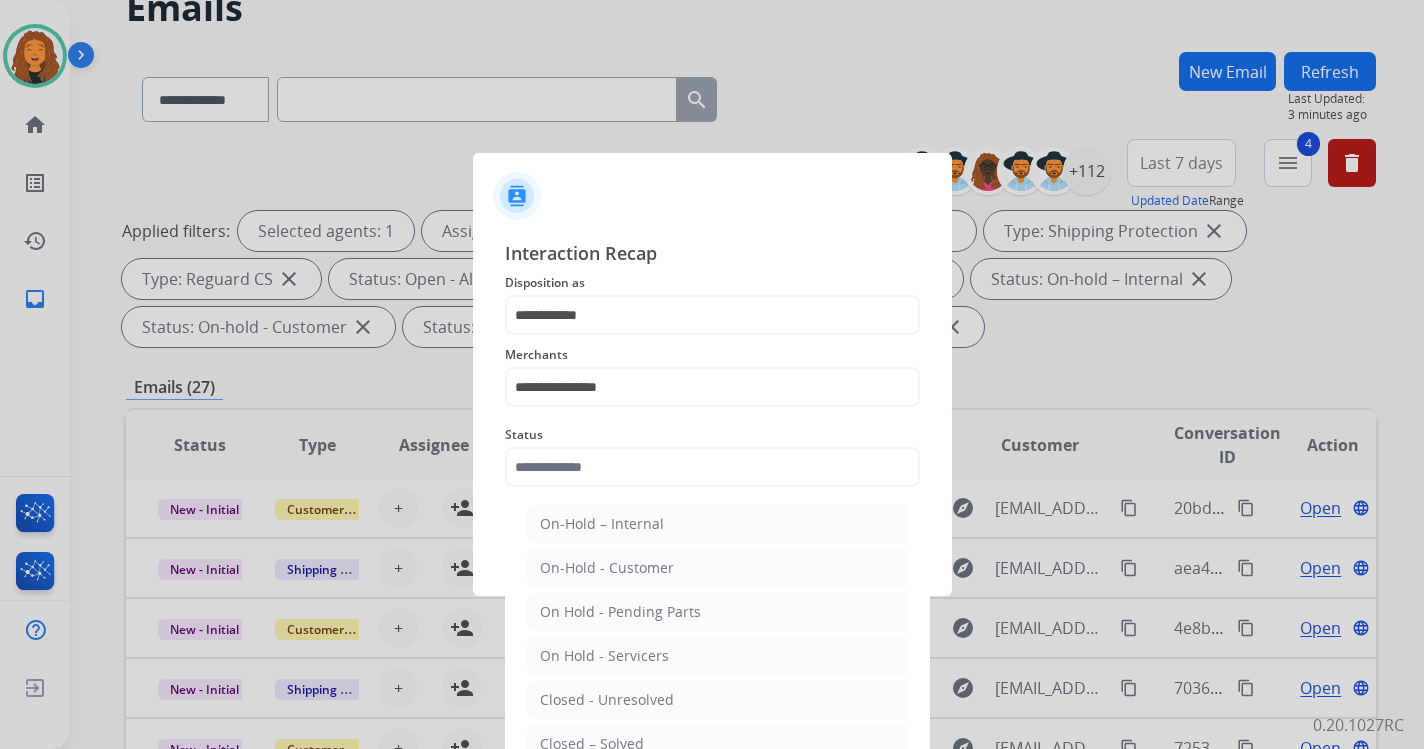 type on "**********" 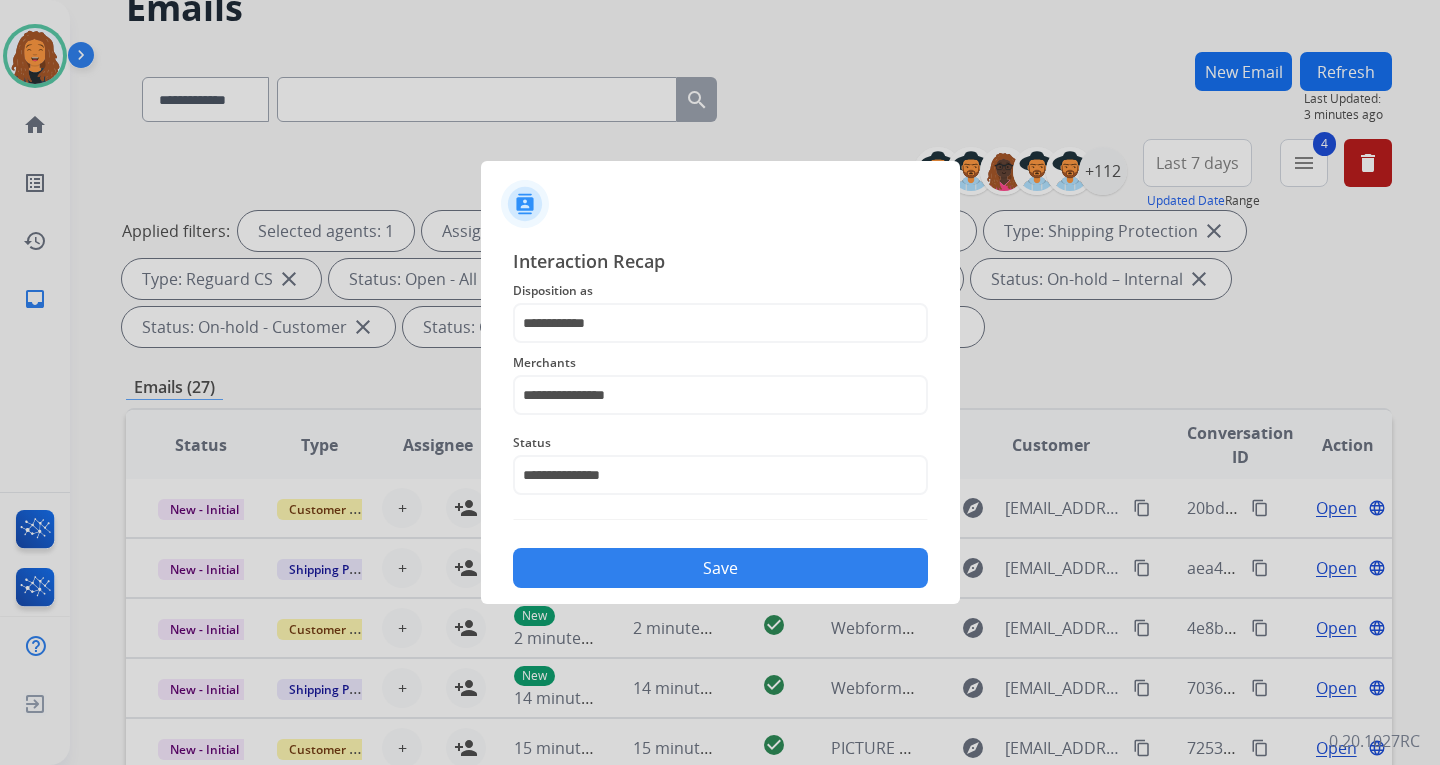 click on "Save" 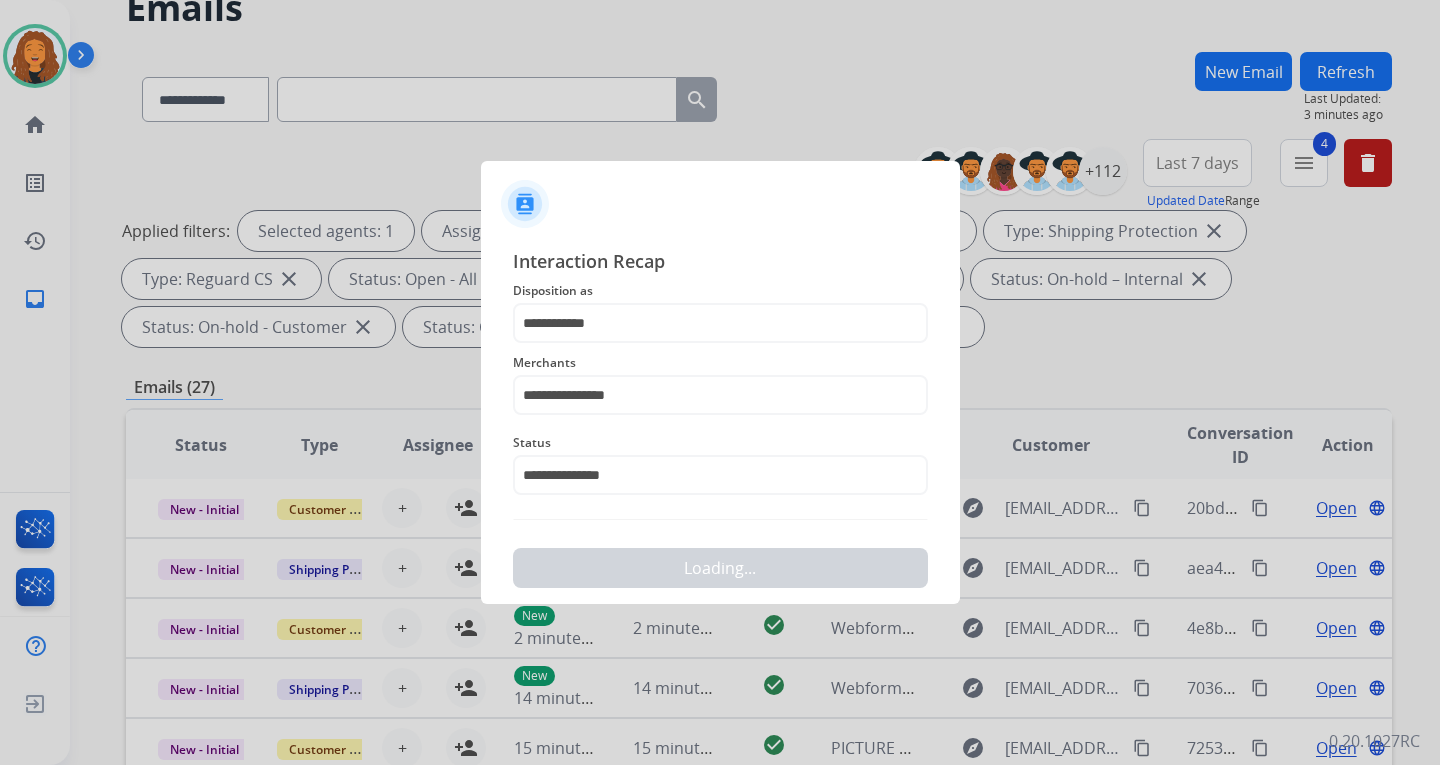 scroll, scrollTop: 0, scrollLeft: 0, axis: both 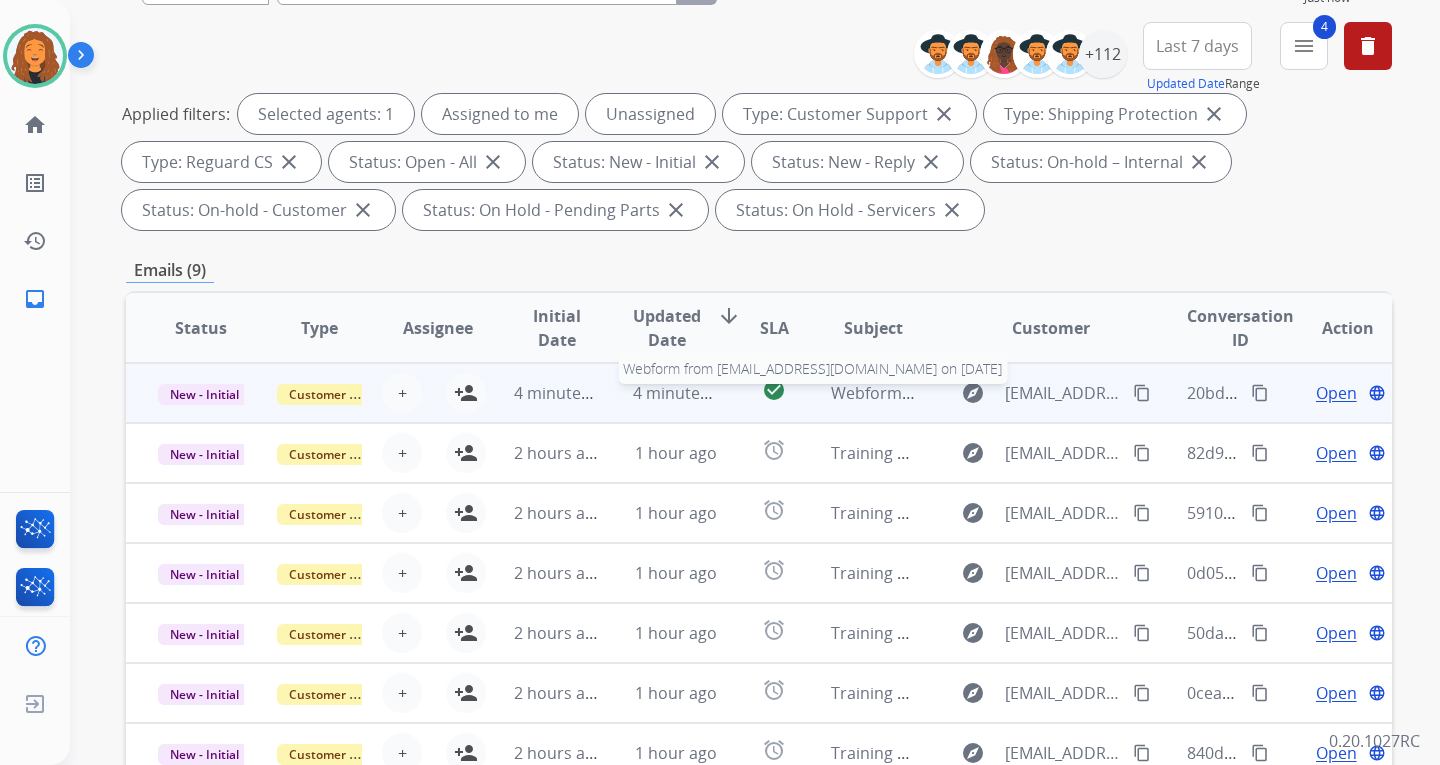click on "Webform from [EMAIL_ADDRESS][DOMAIN_NAME] on [DATE]" at bounding box center [1057, 393] 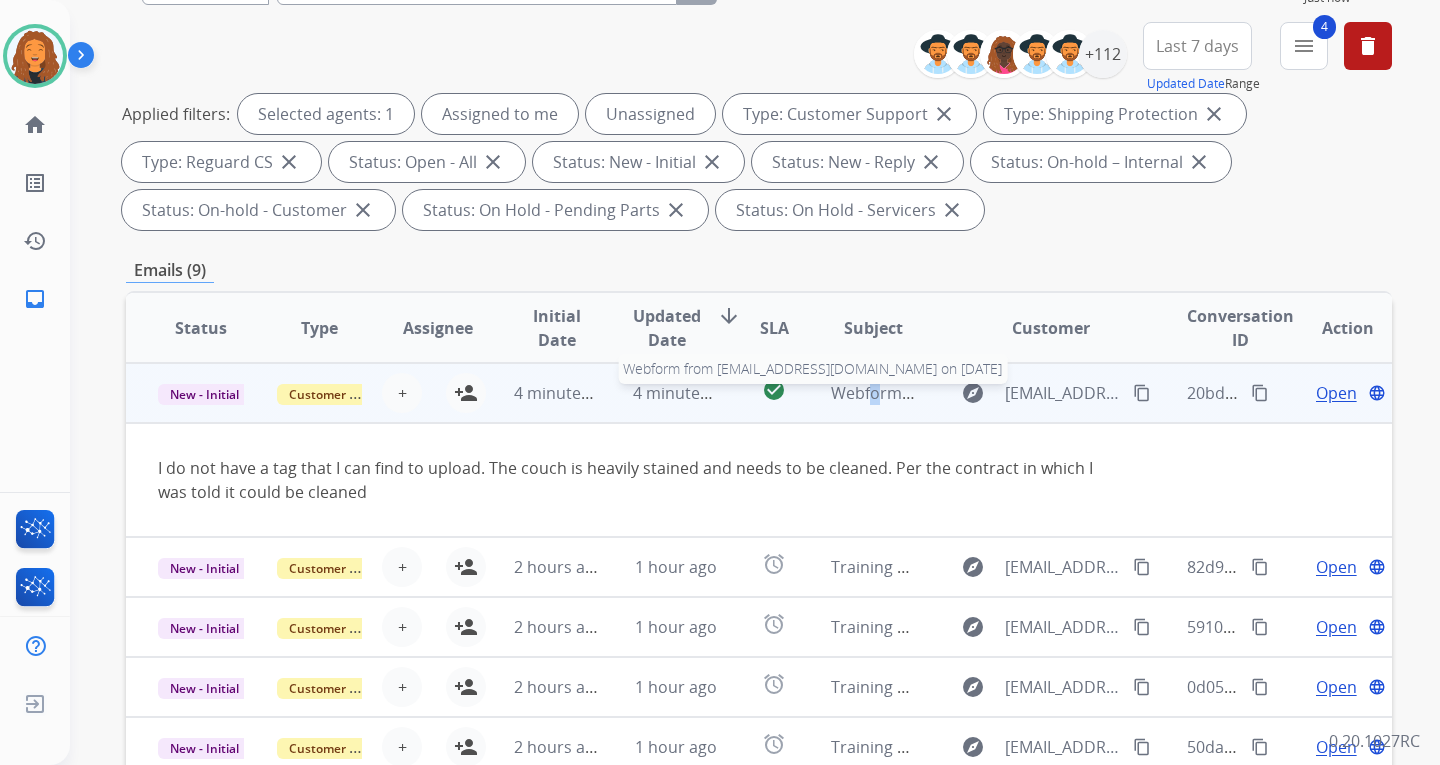 click on "Webform from [EMAIL_ADDRESS][DOMAIN_NAME] on [DATE]" at bounding box center [1057, 393] 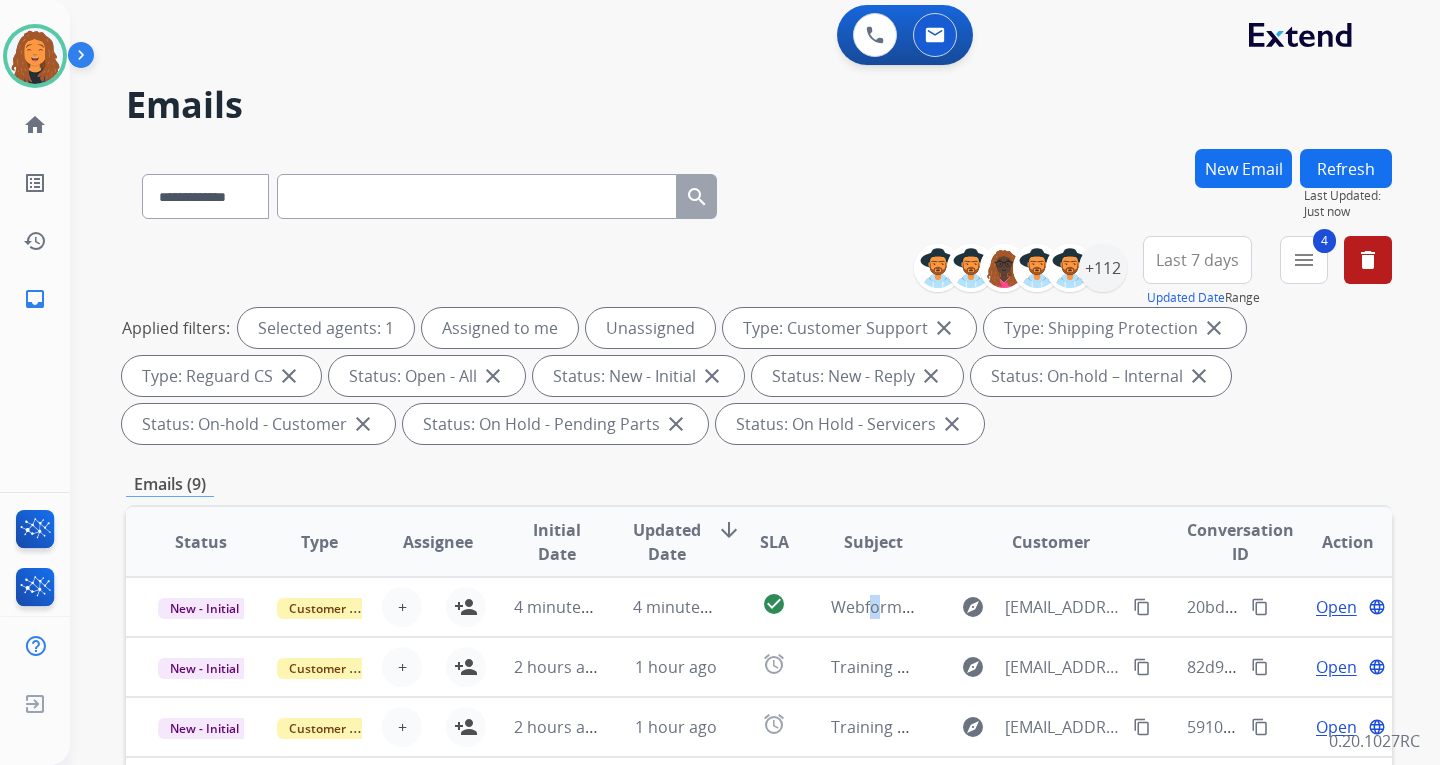scroll, scrollTop: 0, scrollLeft: 0, axis: both 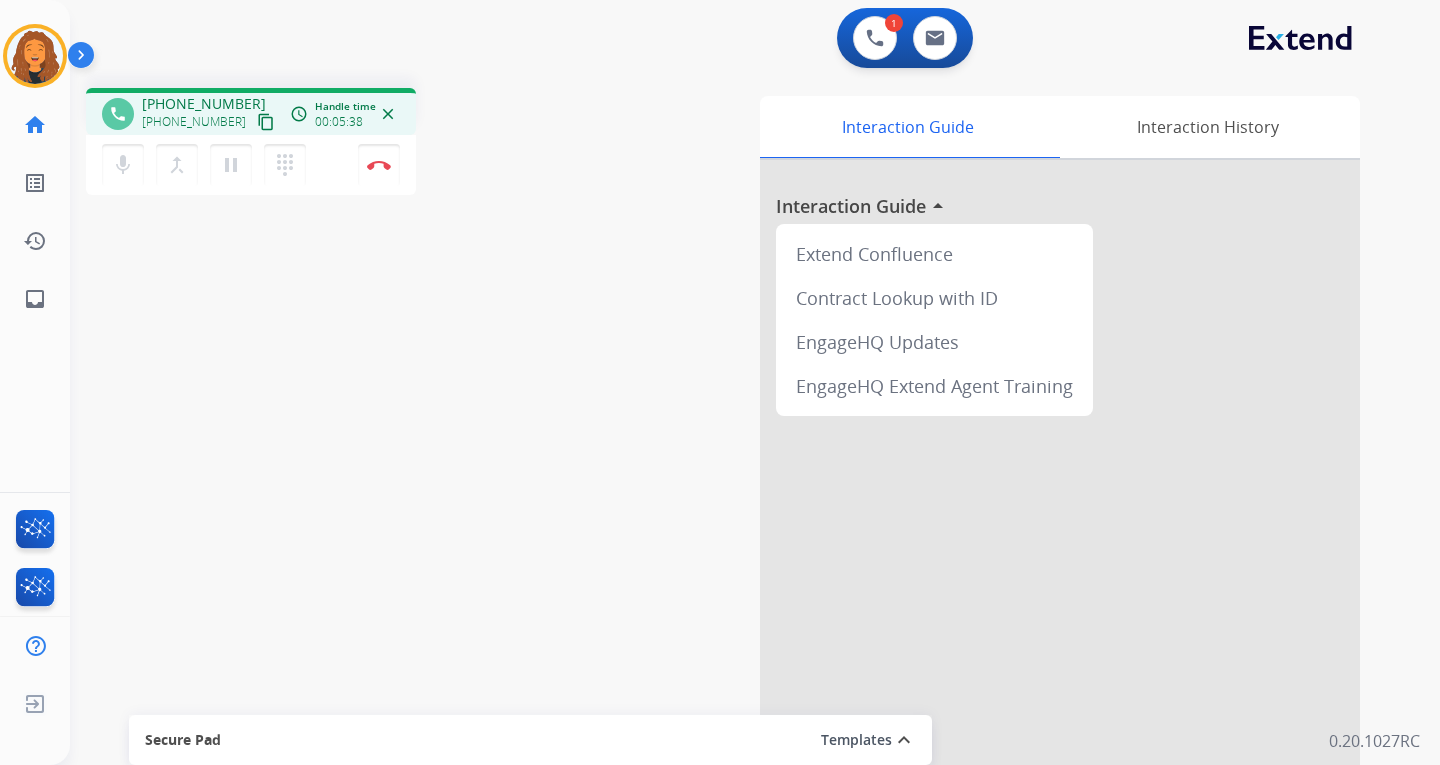 drag, startPoint x: 376, startPoint y: 155, endPoint x: 377, endPoint y: 139, distance: 16.03122 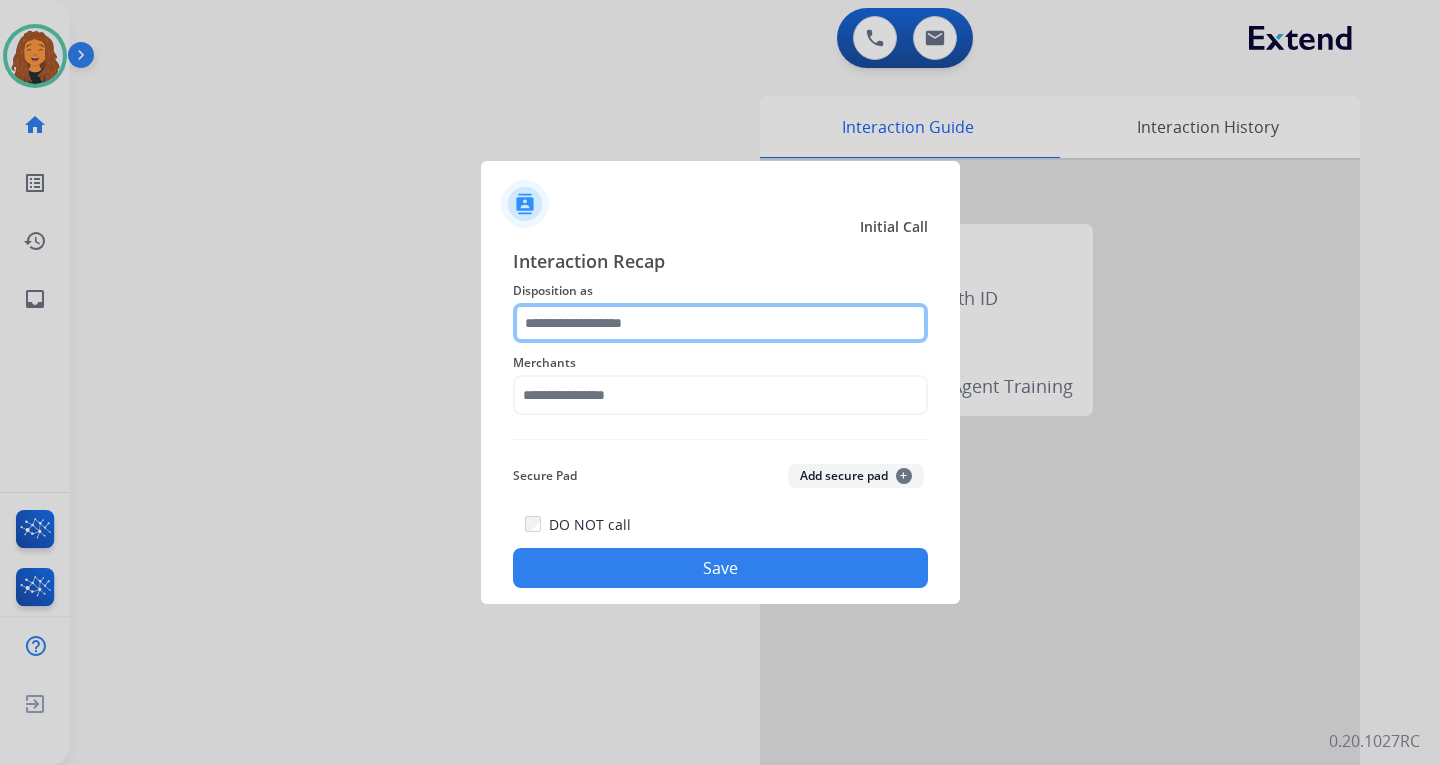drag, startPoint x: 637, startPoint y: 308, endPoint x: 633, endPoint y: 319, distance: 11.7046995 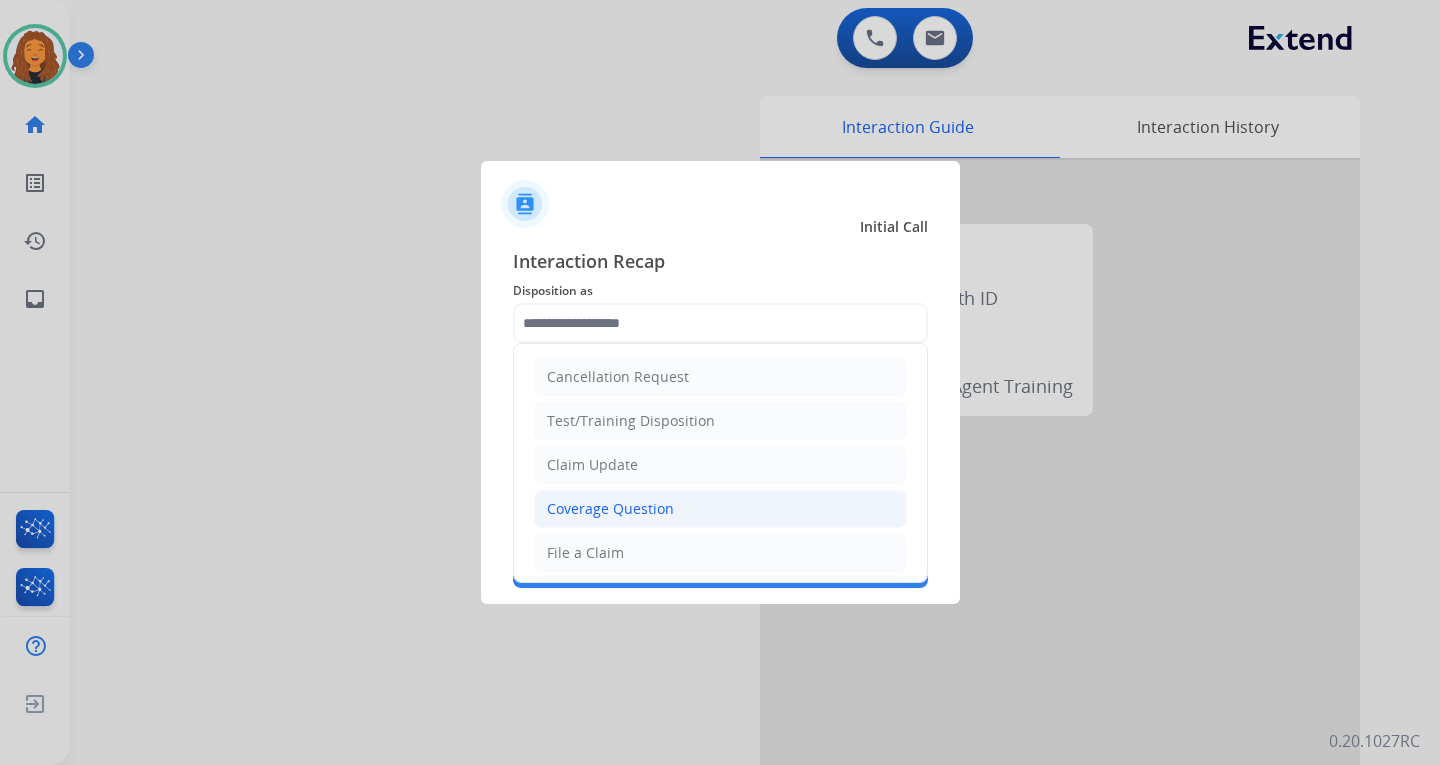 click on "Coverage Question" 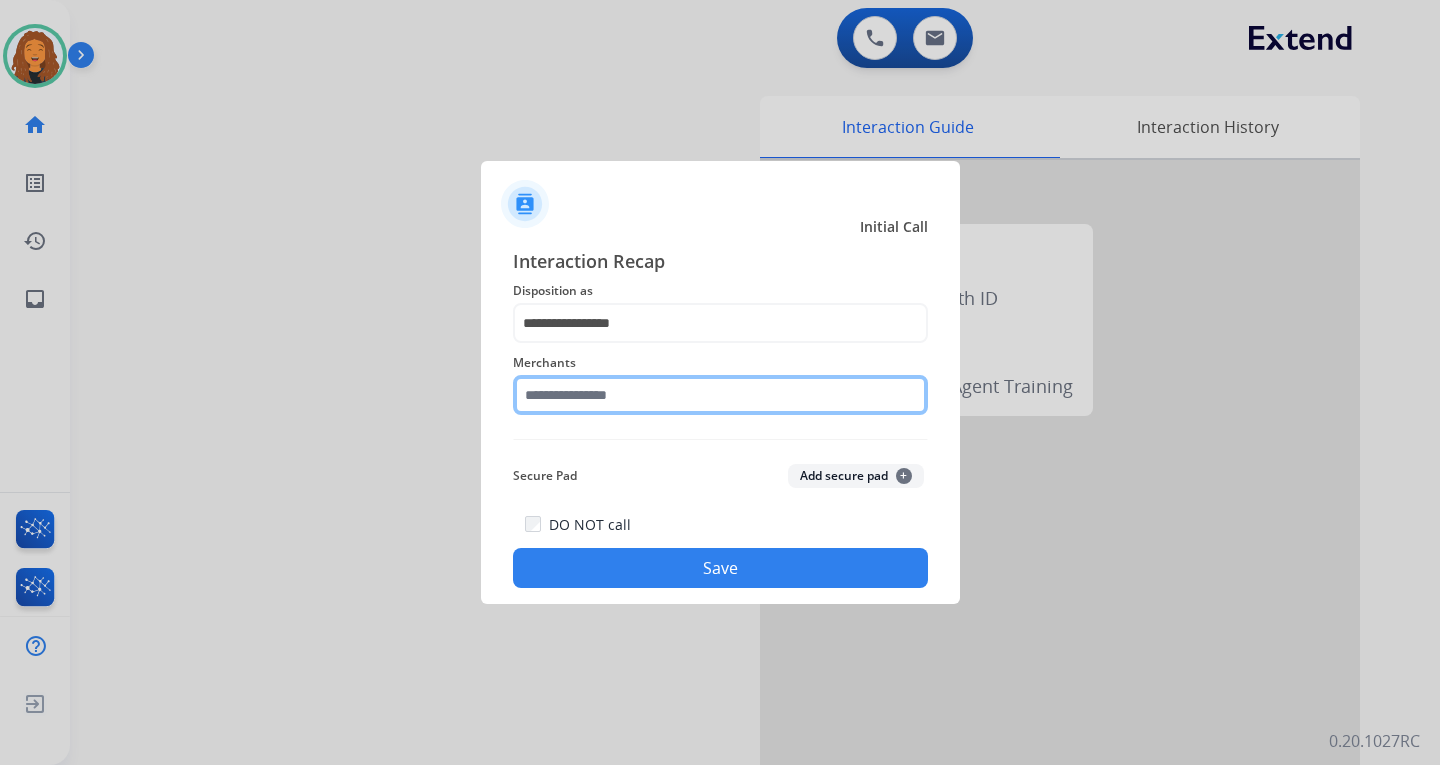 click 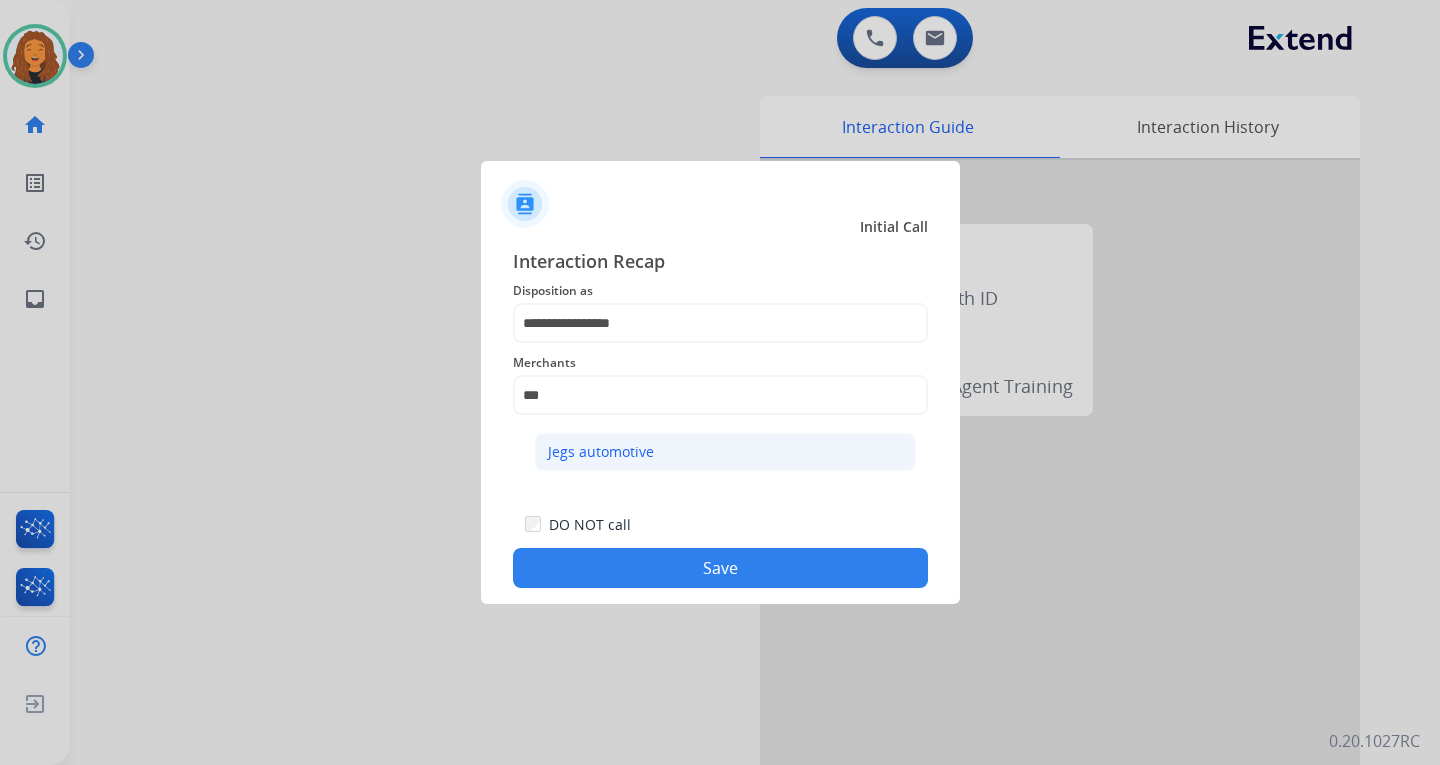 click on "Jegs automotive" 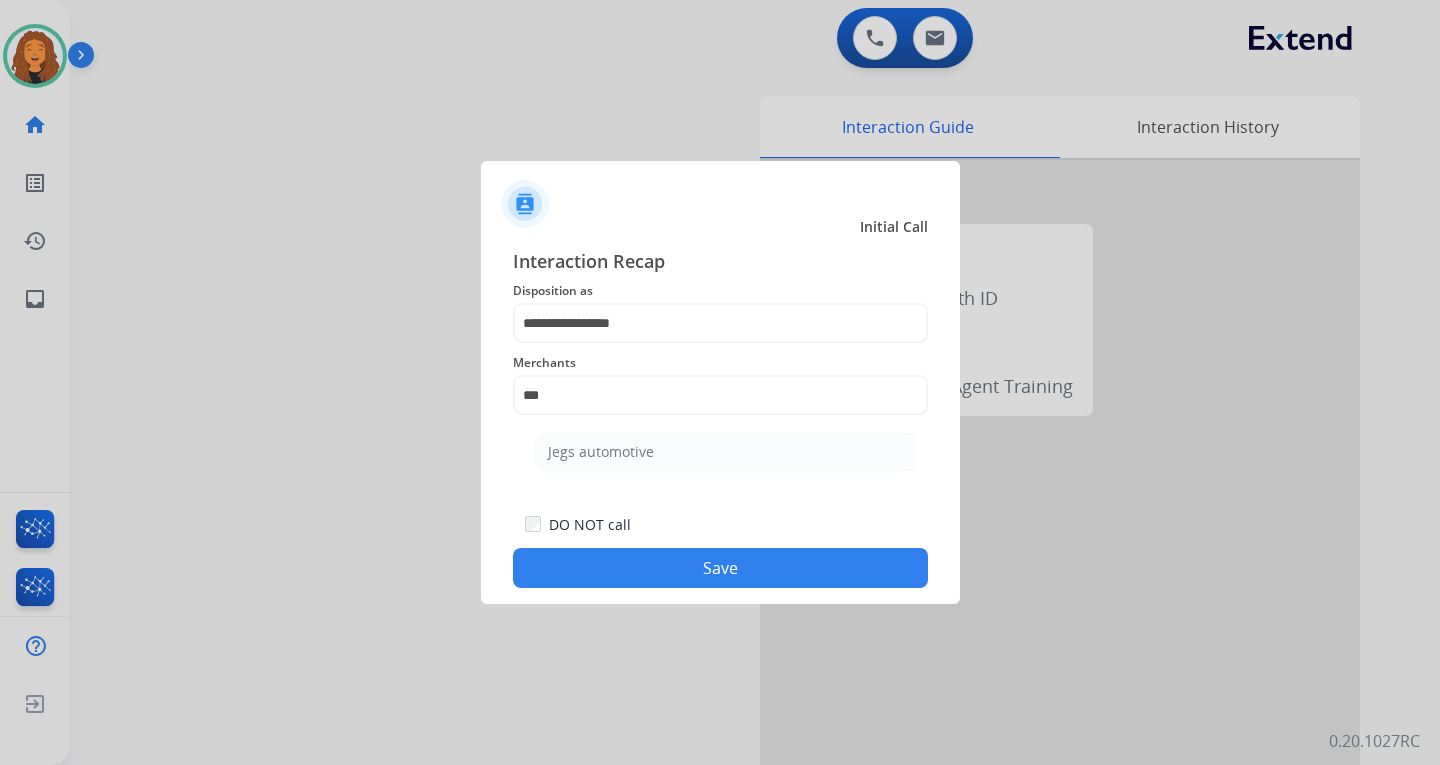 type on "**********" 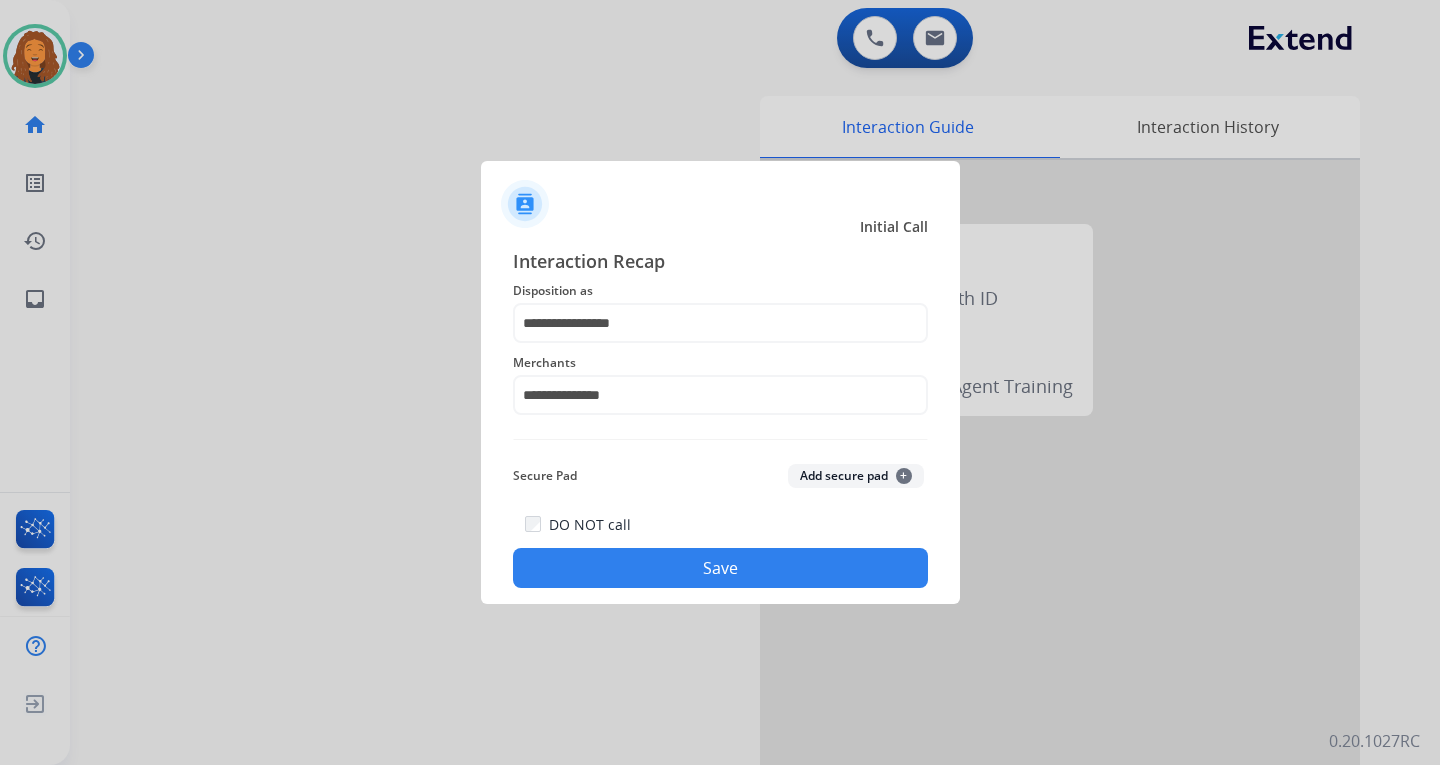 click on "Save" 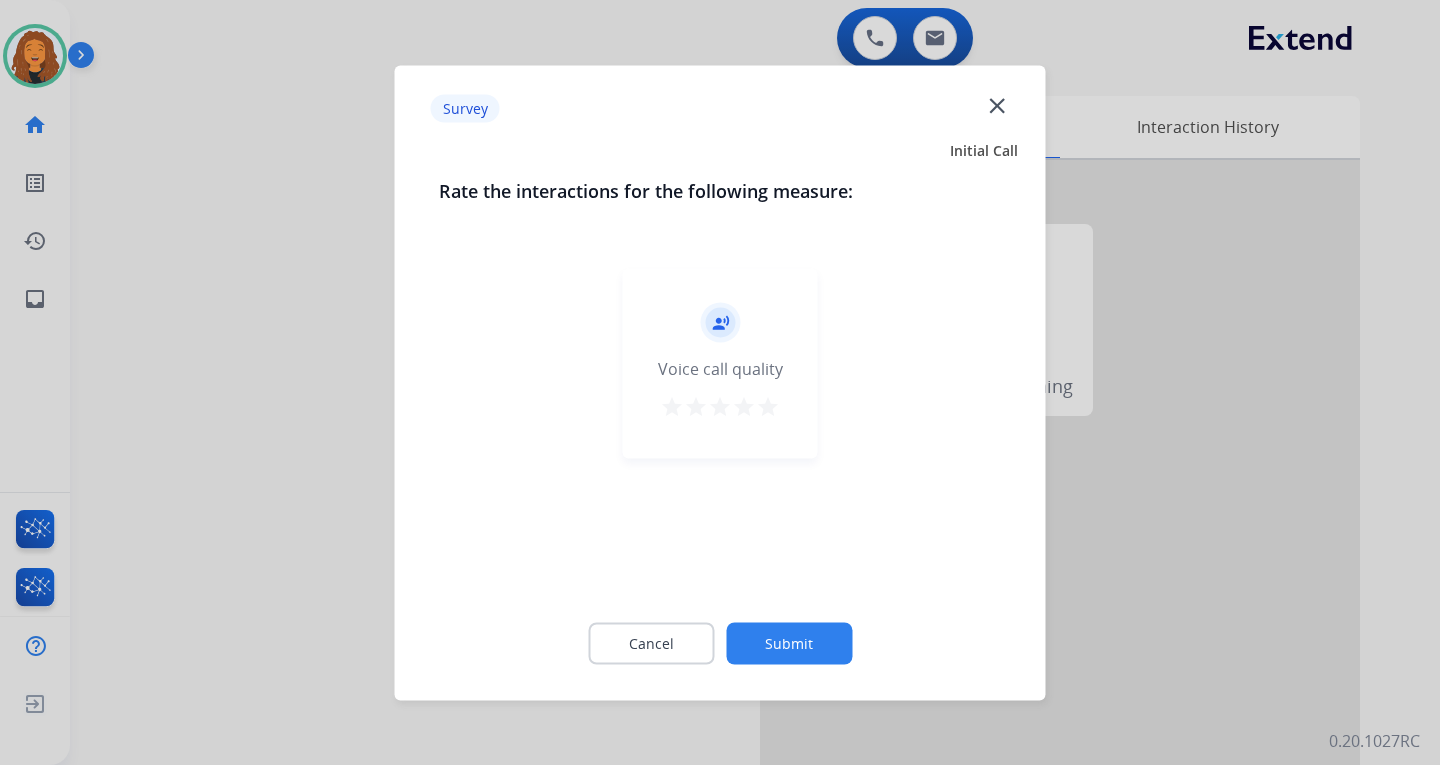 click on "Submit" 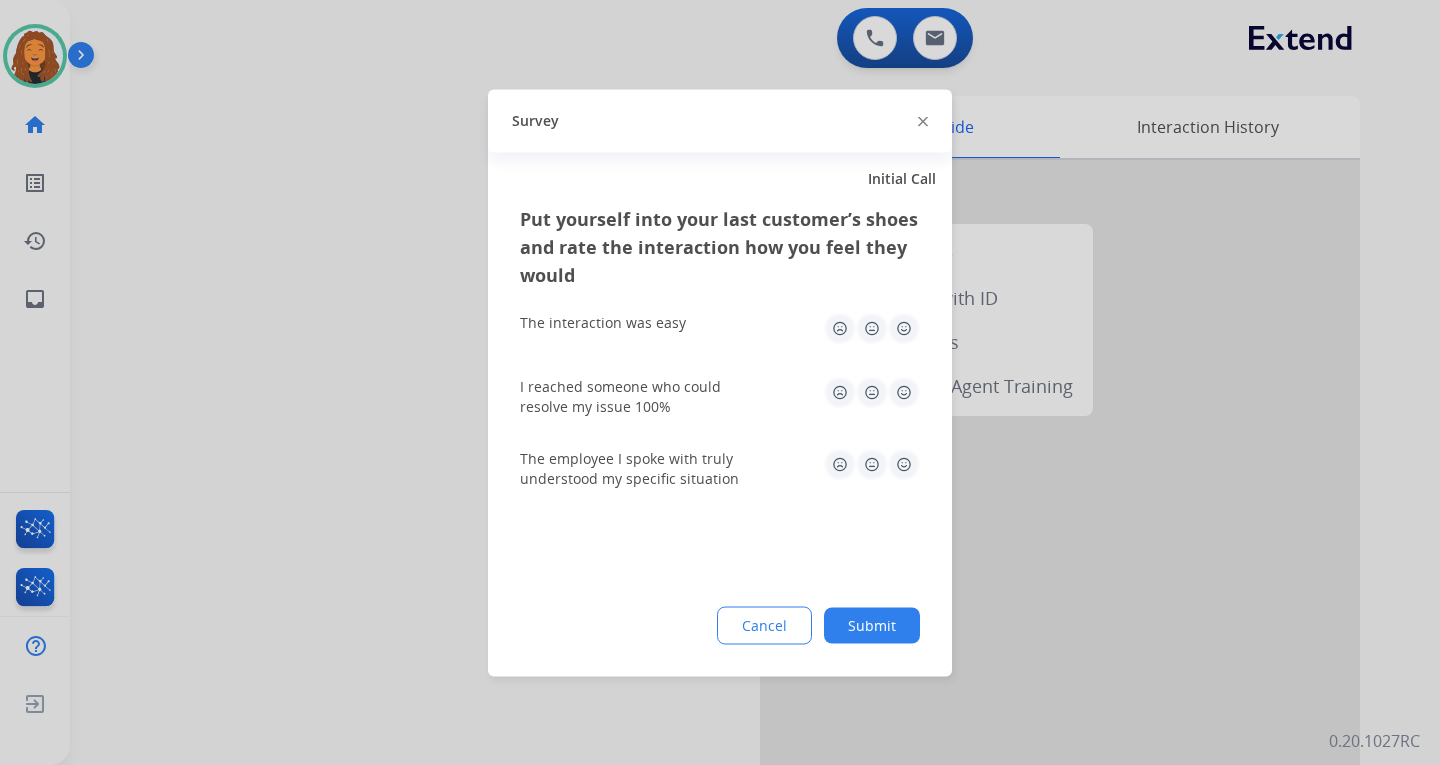 drag, startPoint x: 862, startPoint y: 616, endPoint x: 823, endPoint y: 599, distance: 42.544094 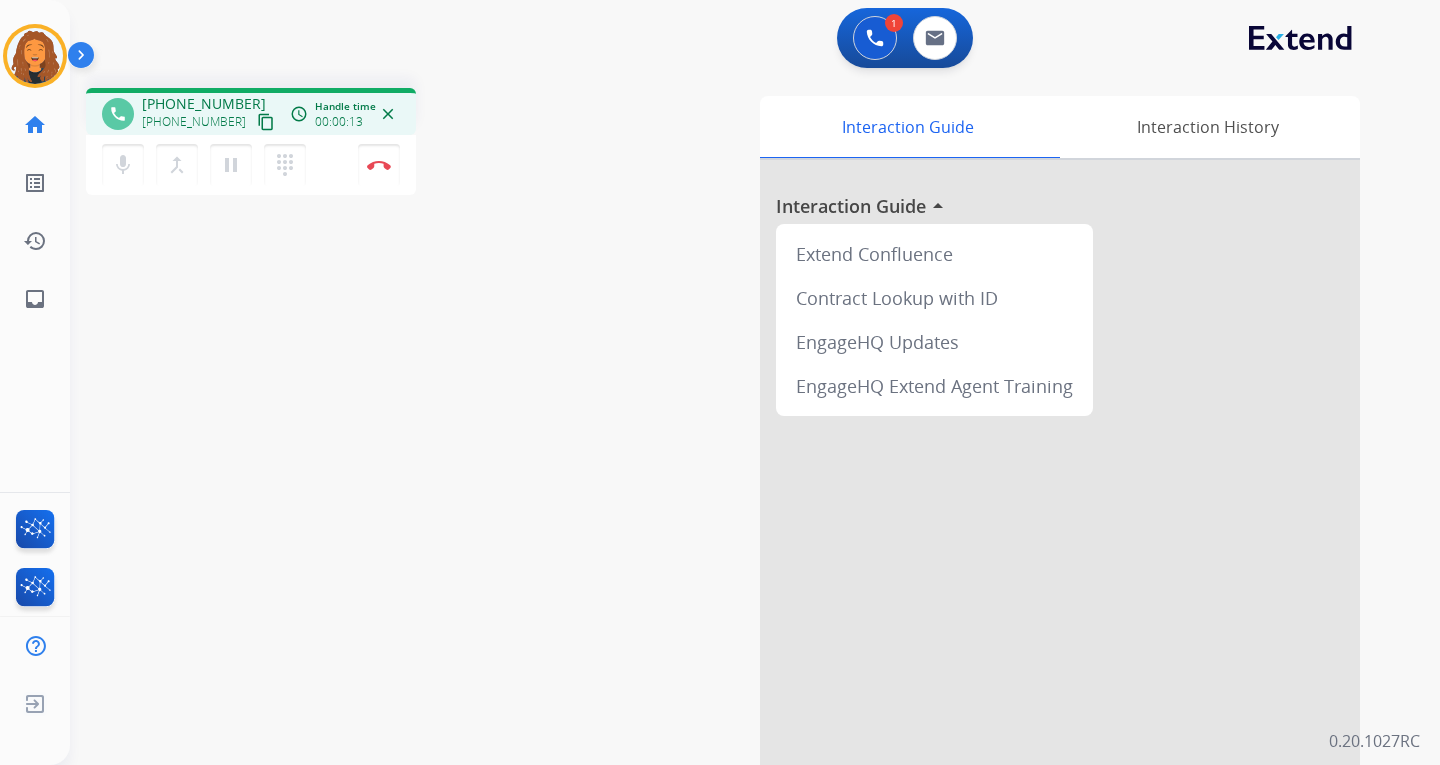 drag, startPoint x: 321, startPoint y: 645, endPoint x: 629, endPoint y: 764, distance: 330.18933 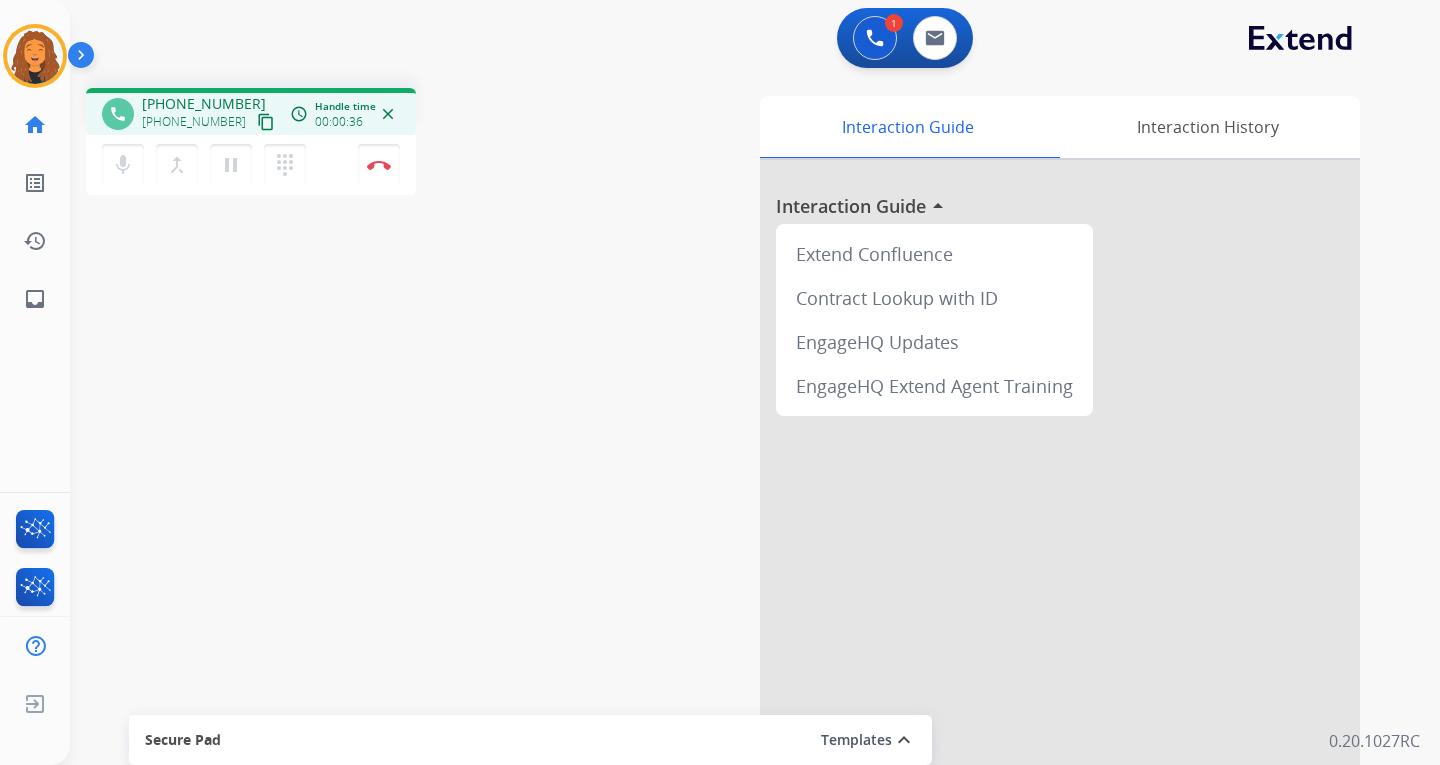 click on "phone [PHONE_NUMBER] [PHONE_NUMBER] content_copy access_time Call metrics Queue   00:09 Hold   00:00 Talk   00:37 Total   00:45 Handle time 00:00:36 close mic Mute merge_type Bridge pause Hold dialpad Dialpad Disconnect swap_horiz Break voice bridge close_fullscreen Connect 3-Way Call merge_type Separate 3-Way Call  Interaction Guide   Interaction History  Interaction Guide arrow_drop_up  Extend Confluence   Contract Lookup with ID   EngageHQ Updates   EngageHQ Extend Agent Training  Secure Pad Templates expand_less Choose a template Save" at bounding box center [731, 489] 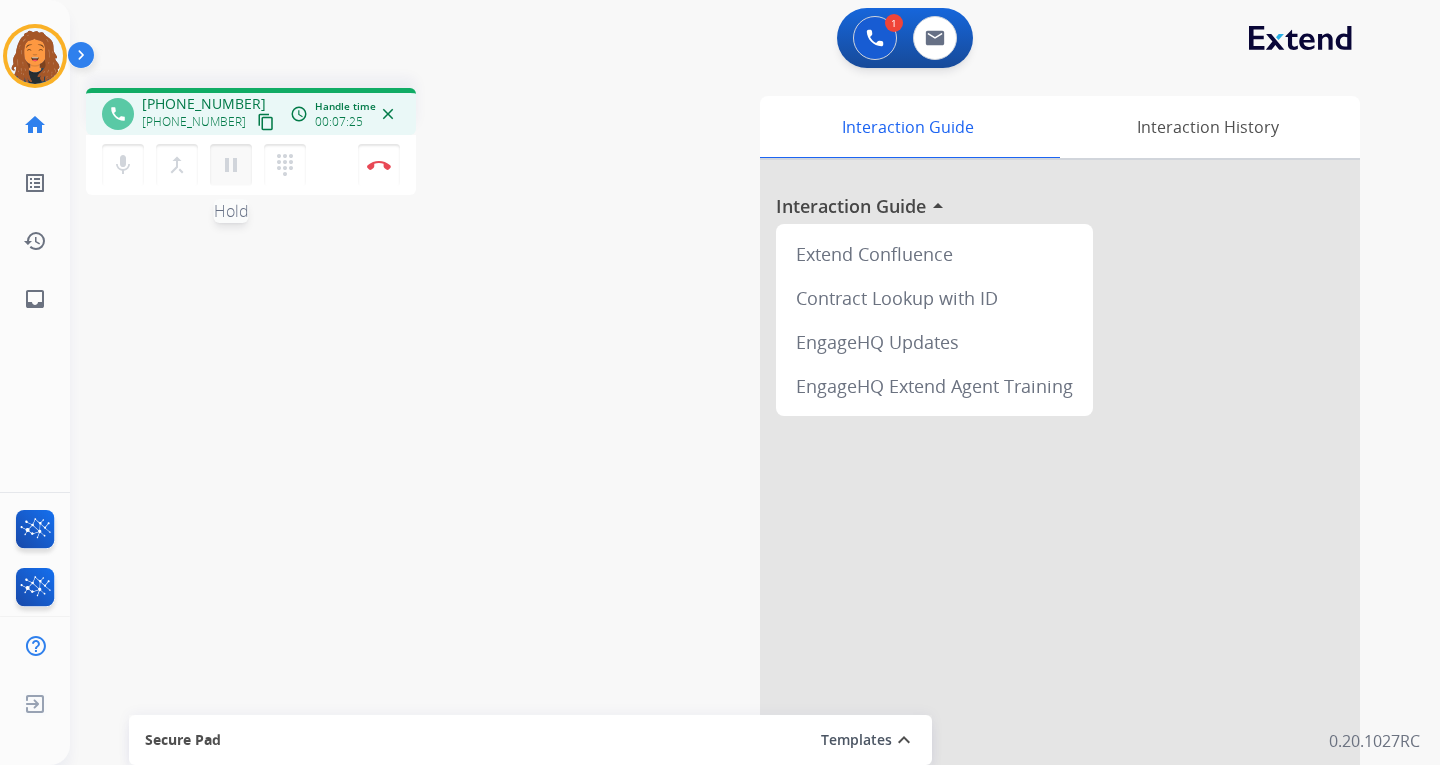 click on "pause" at bounding box center (231, 165) 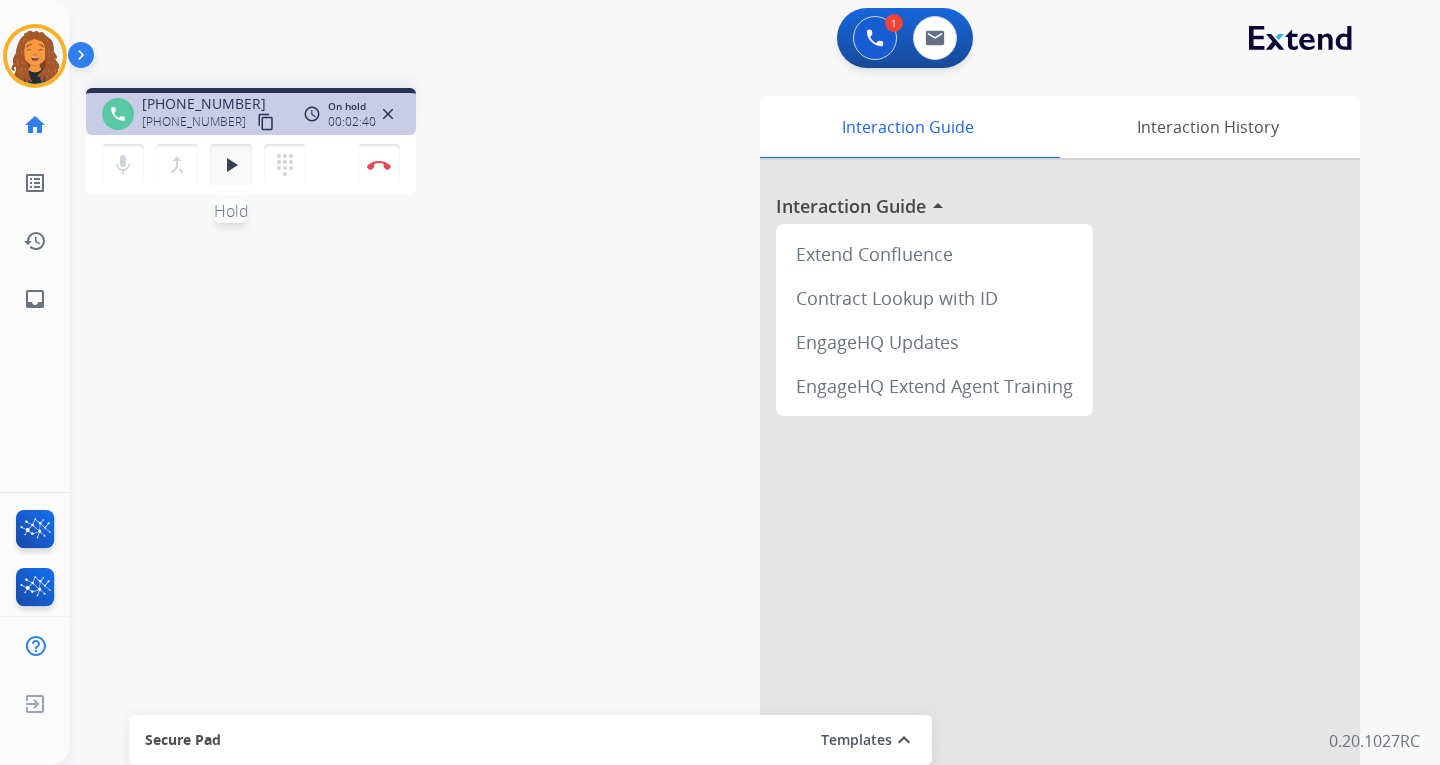 click on "play_arrow" at bounding box center [231, 165] 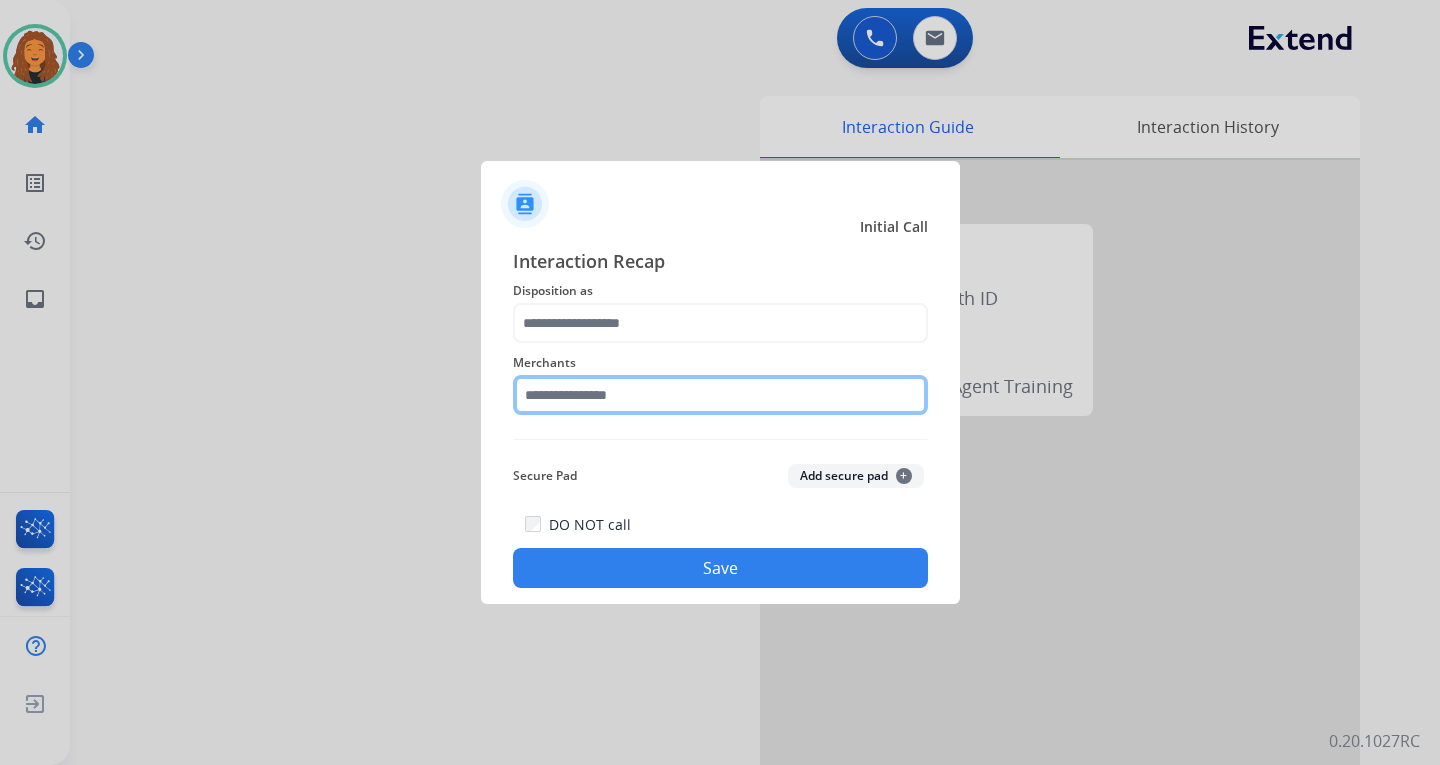 click 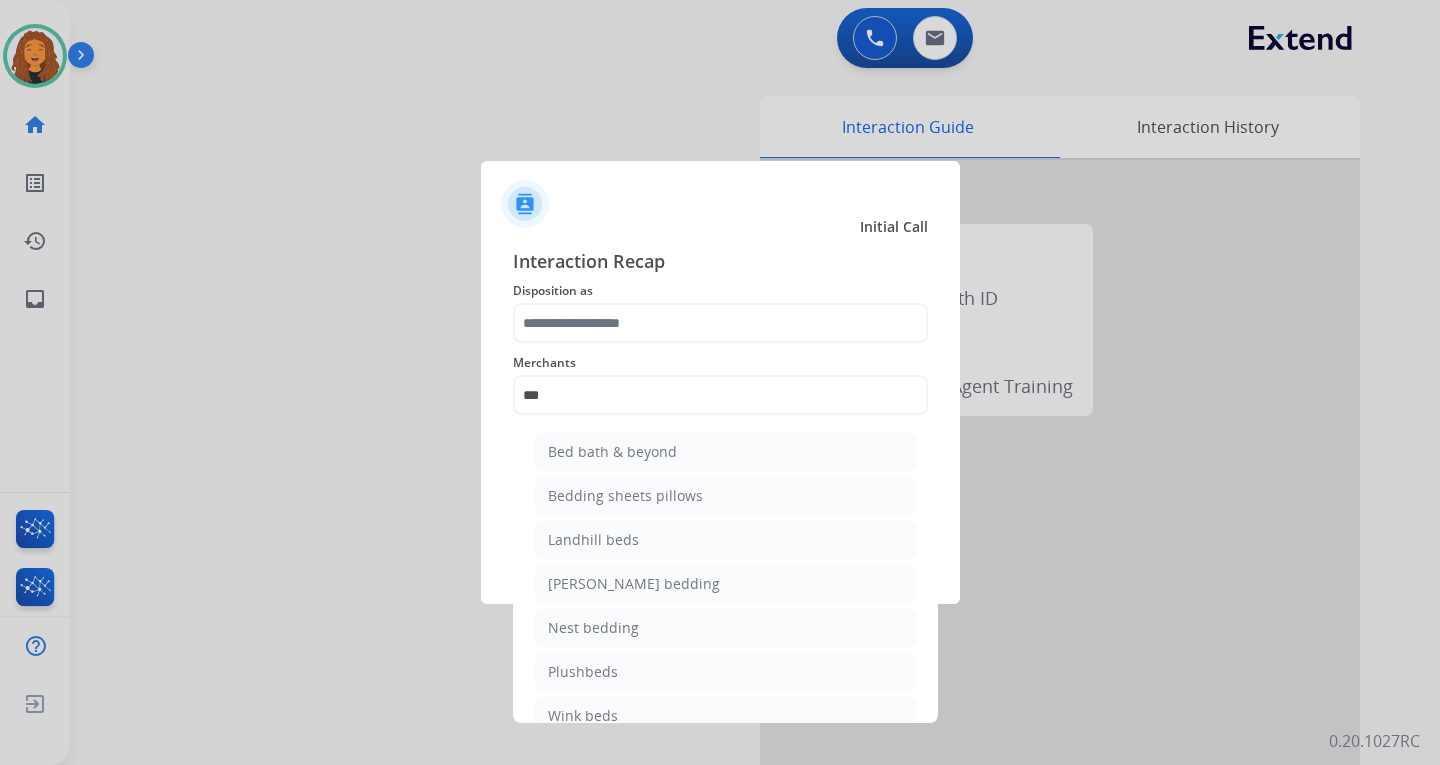 click on "Bed bath & beyond" 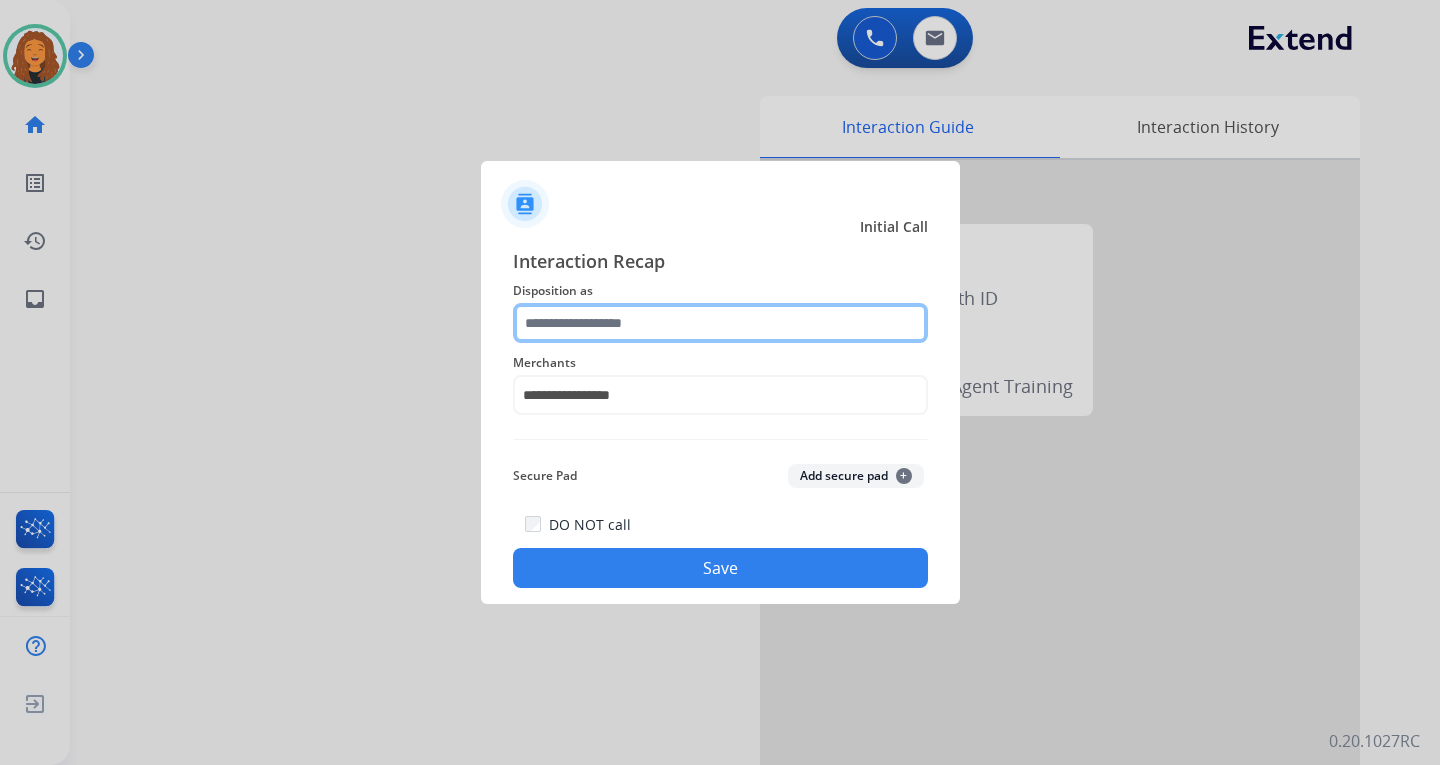 click 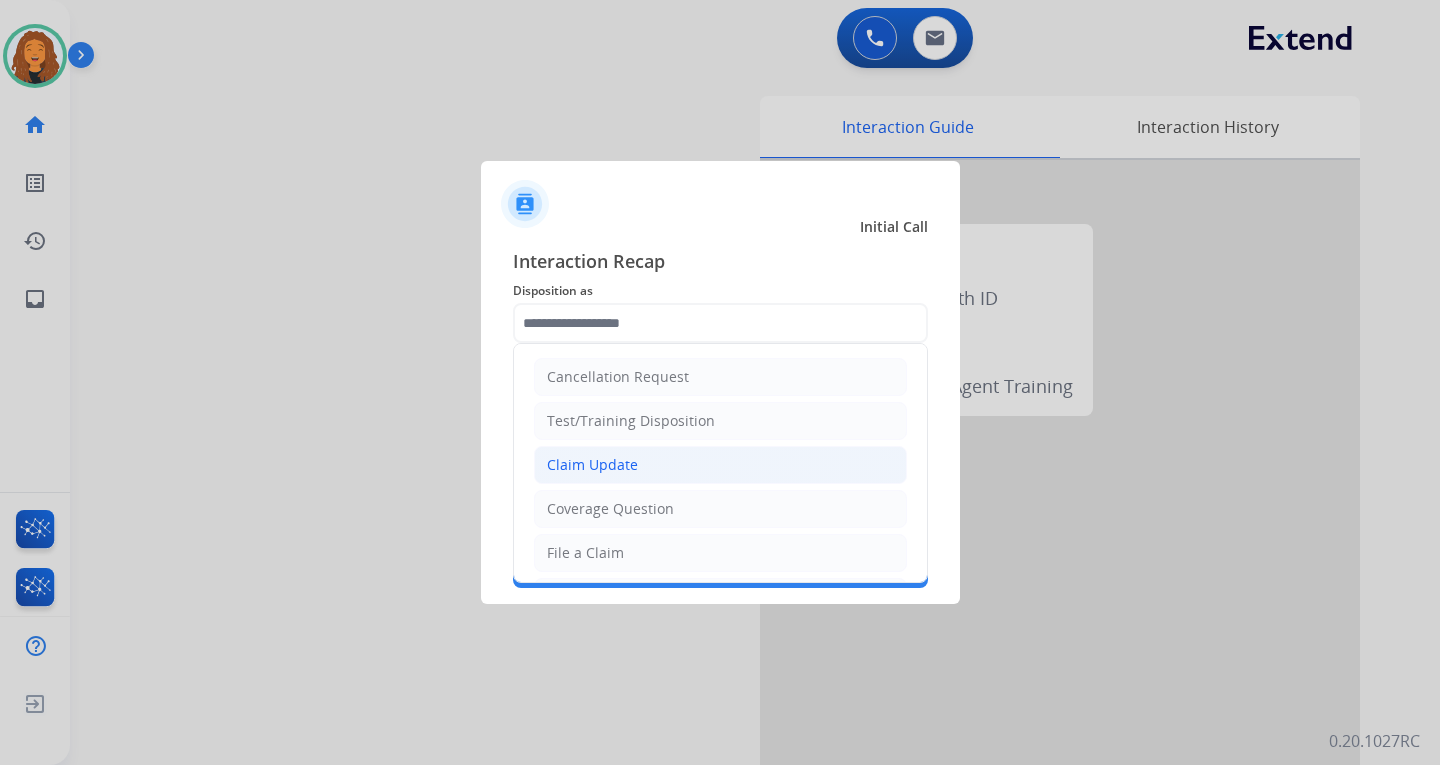 click on "Claim Update" 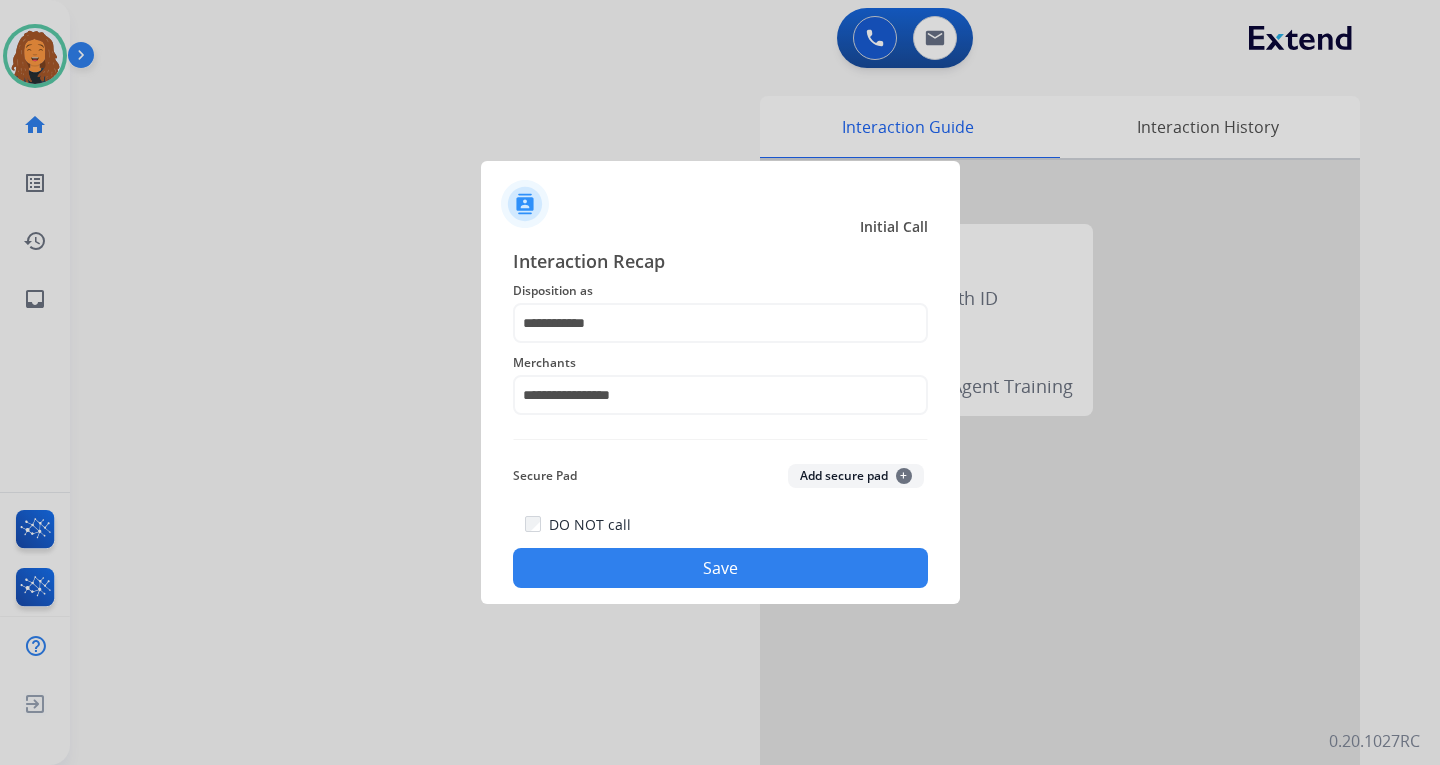 click on "Save" 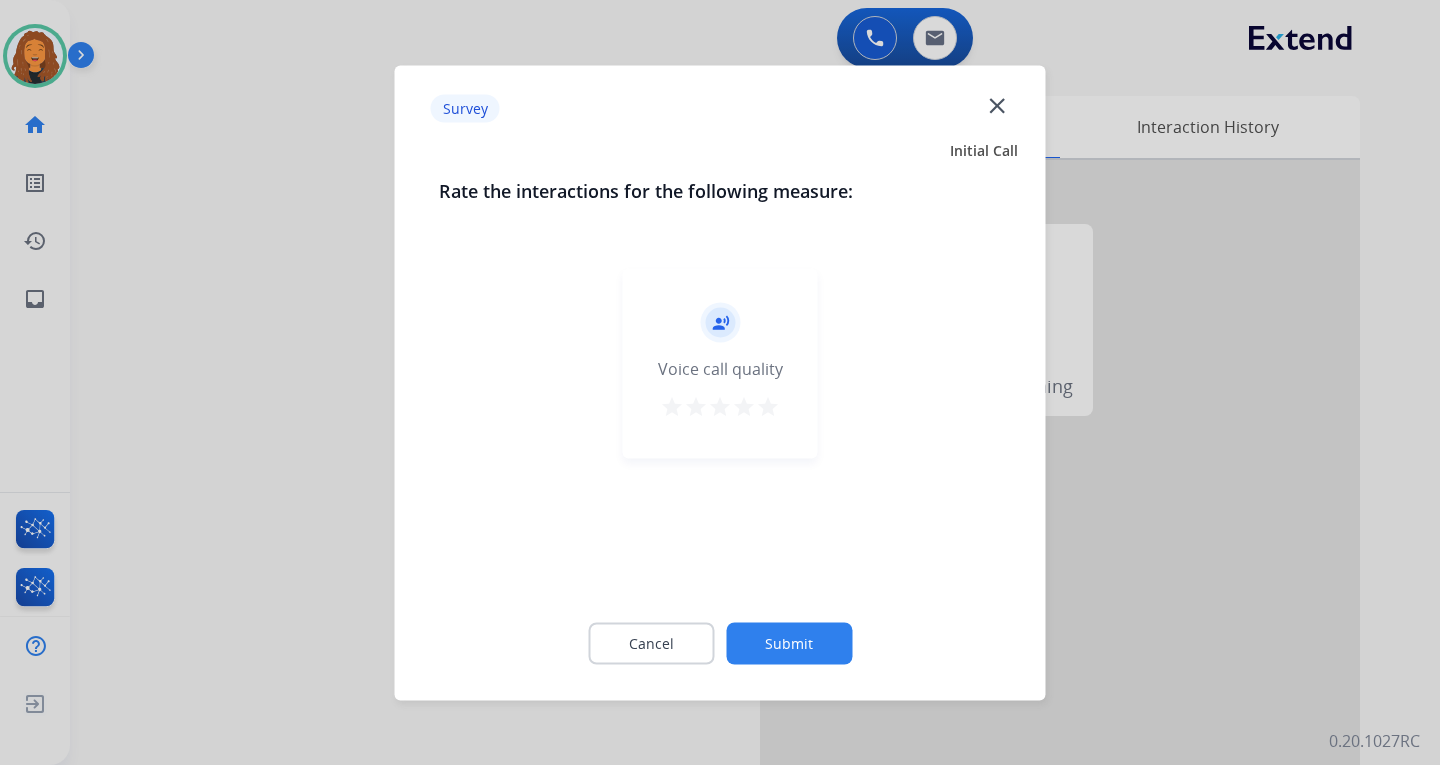 click on "Submit" 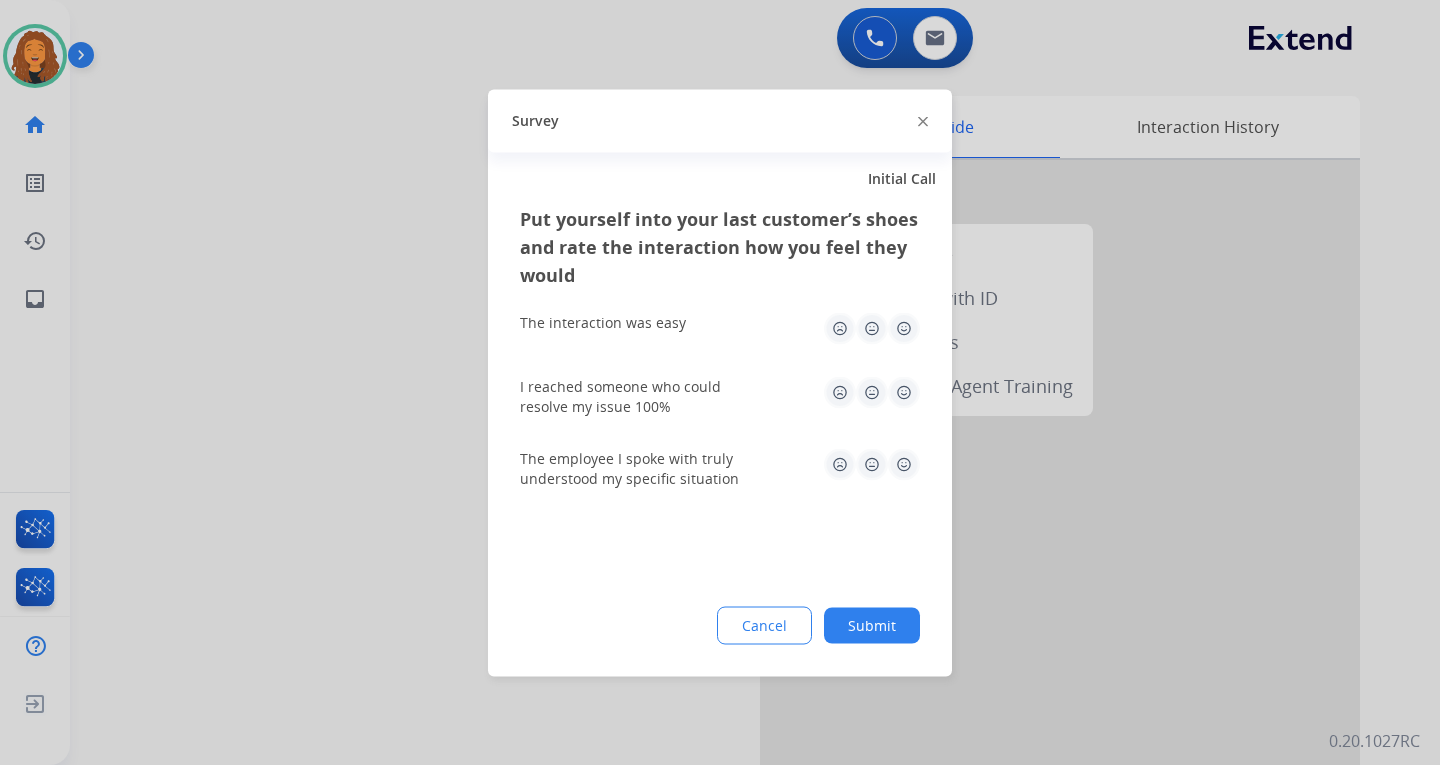 click on "Submit" 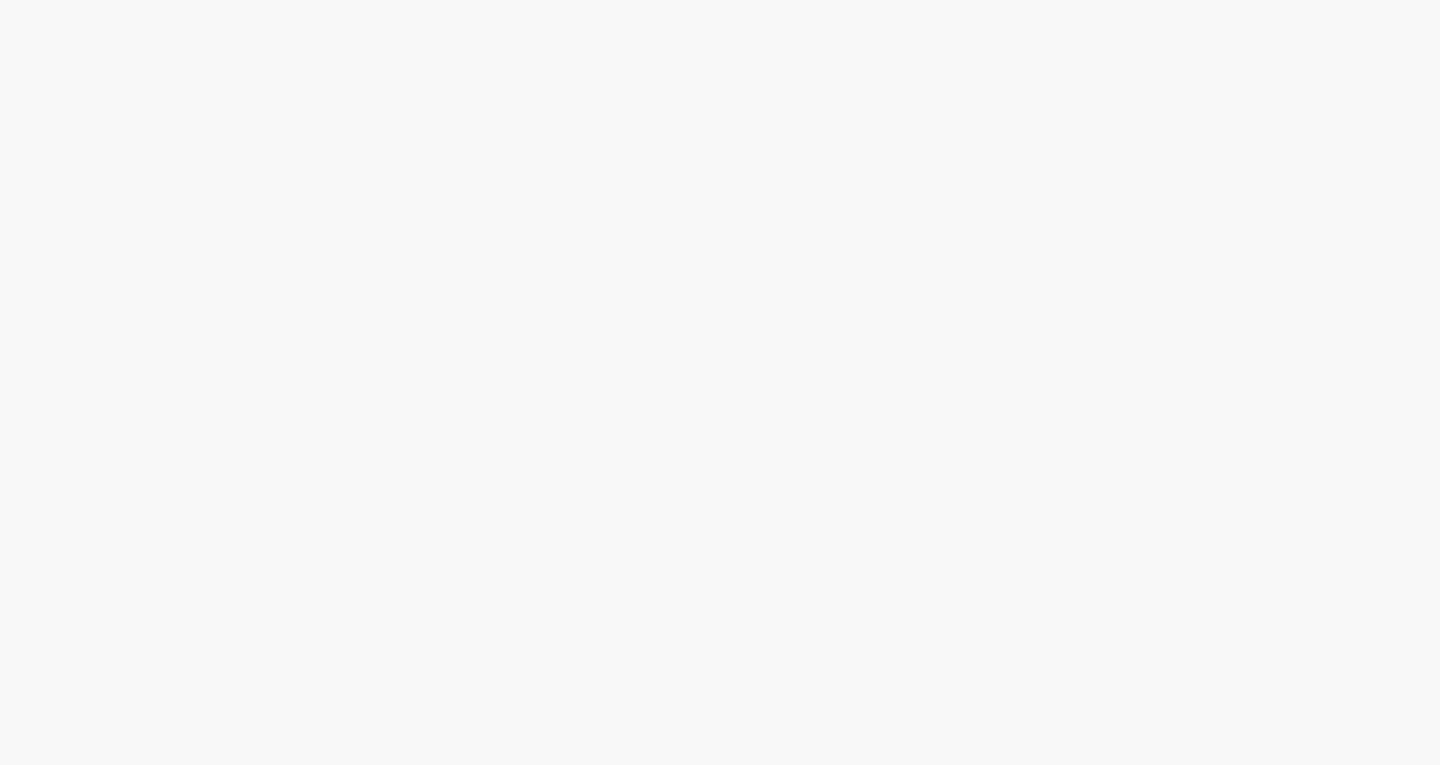 scroll, scrollTop: 0, scrollLeft: 0, axis: both 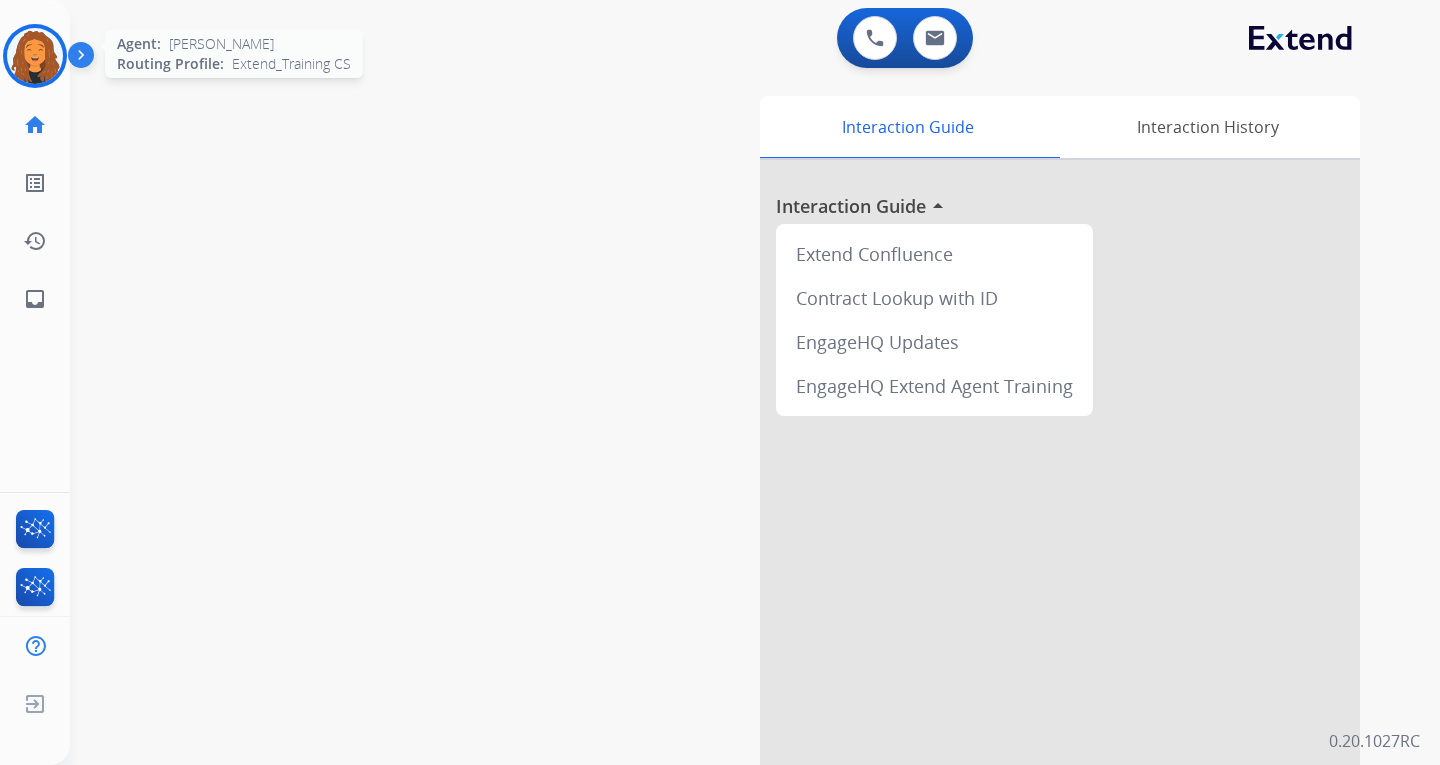 click at bounding box center (35, 56) 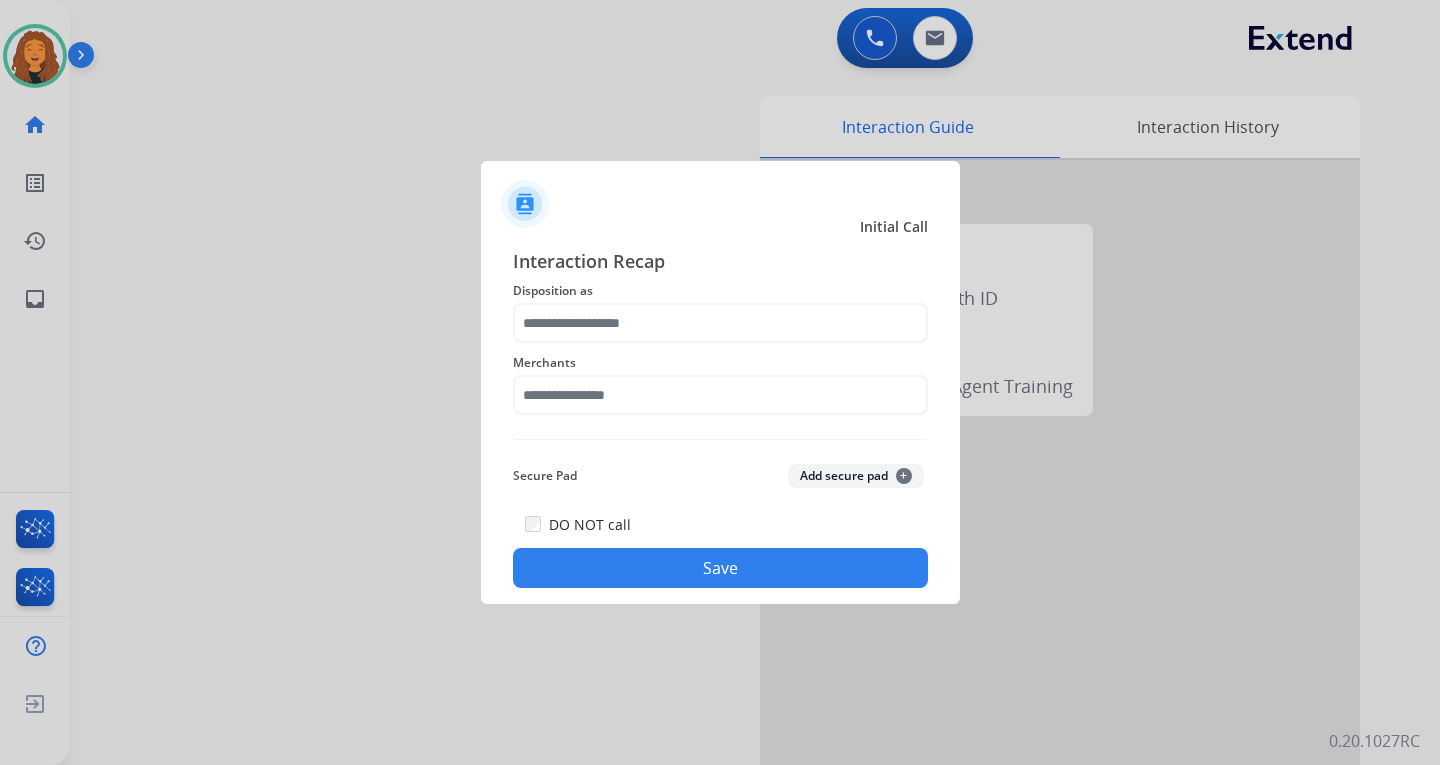 scroll, scrollTop: 0, scrollLeft: 0, axis: both 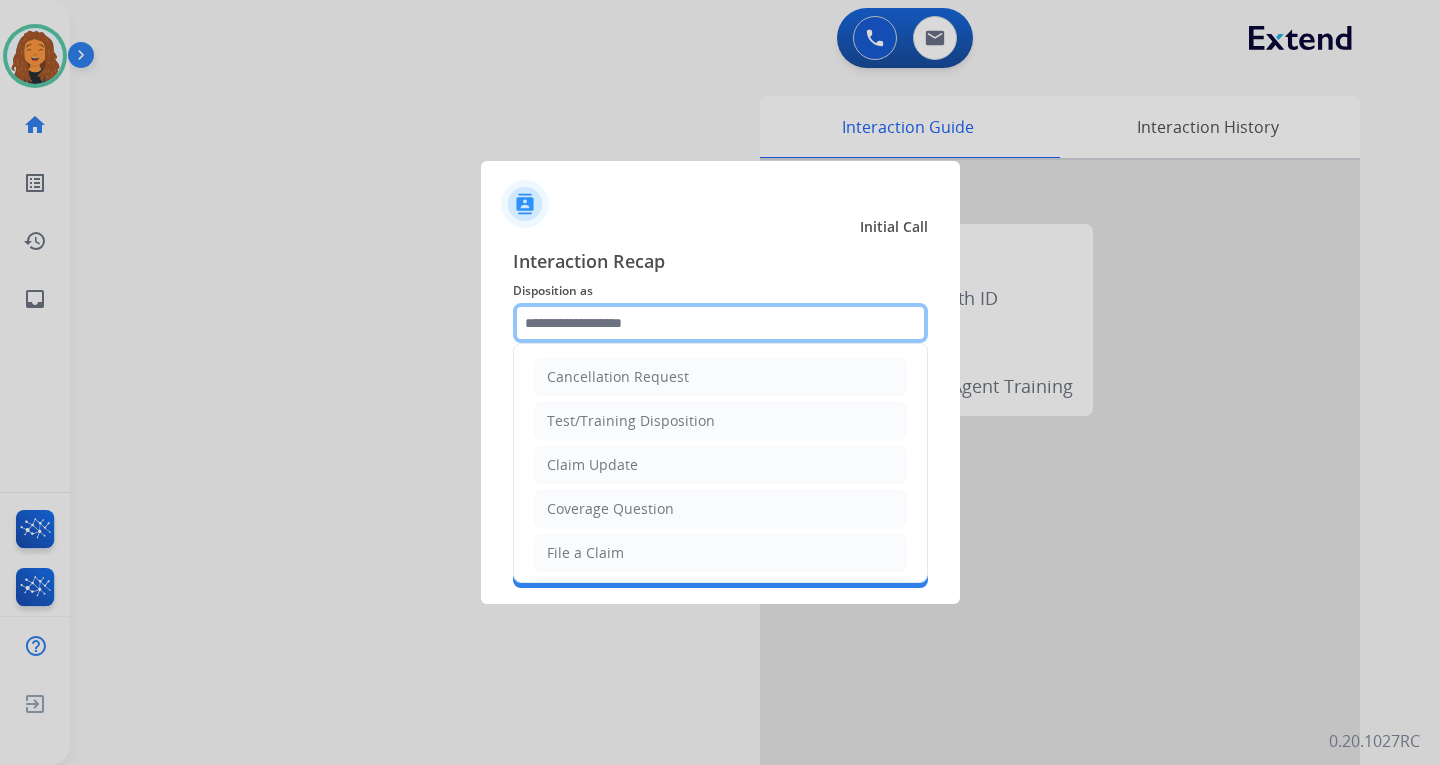 click 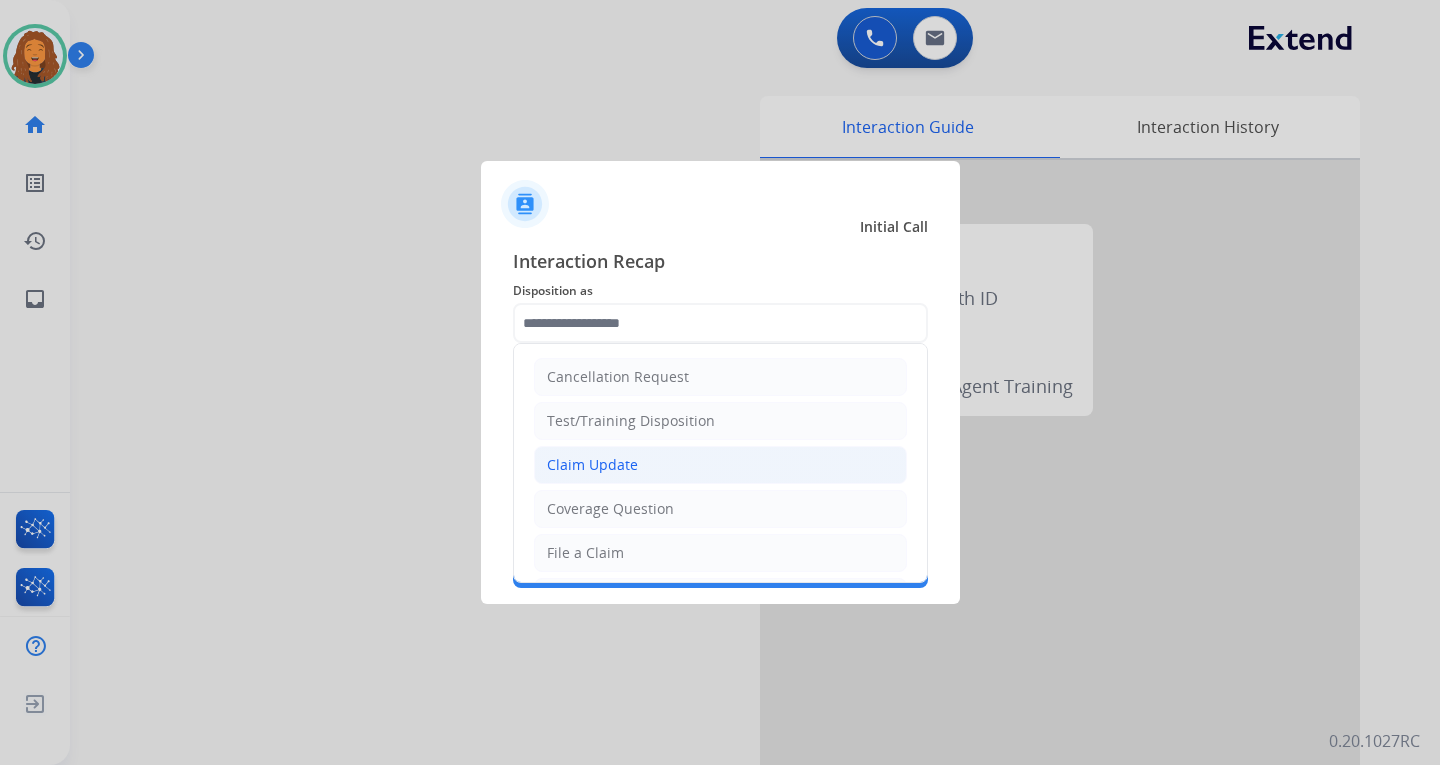 click on "Claim Update" 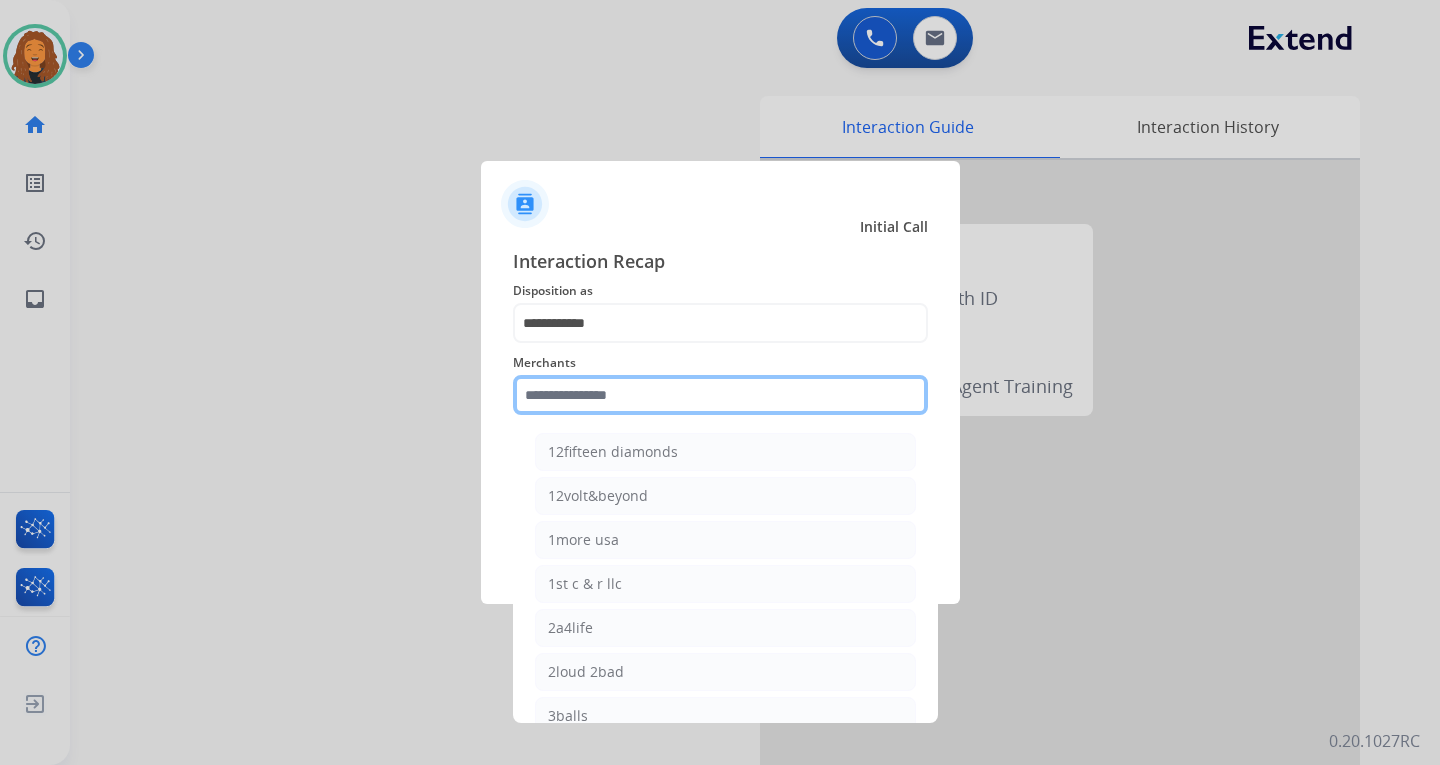 click 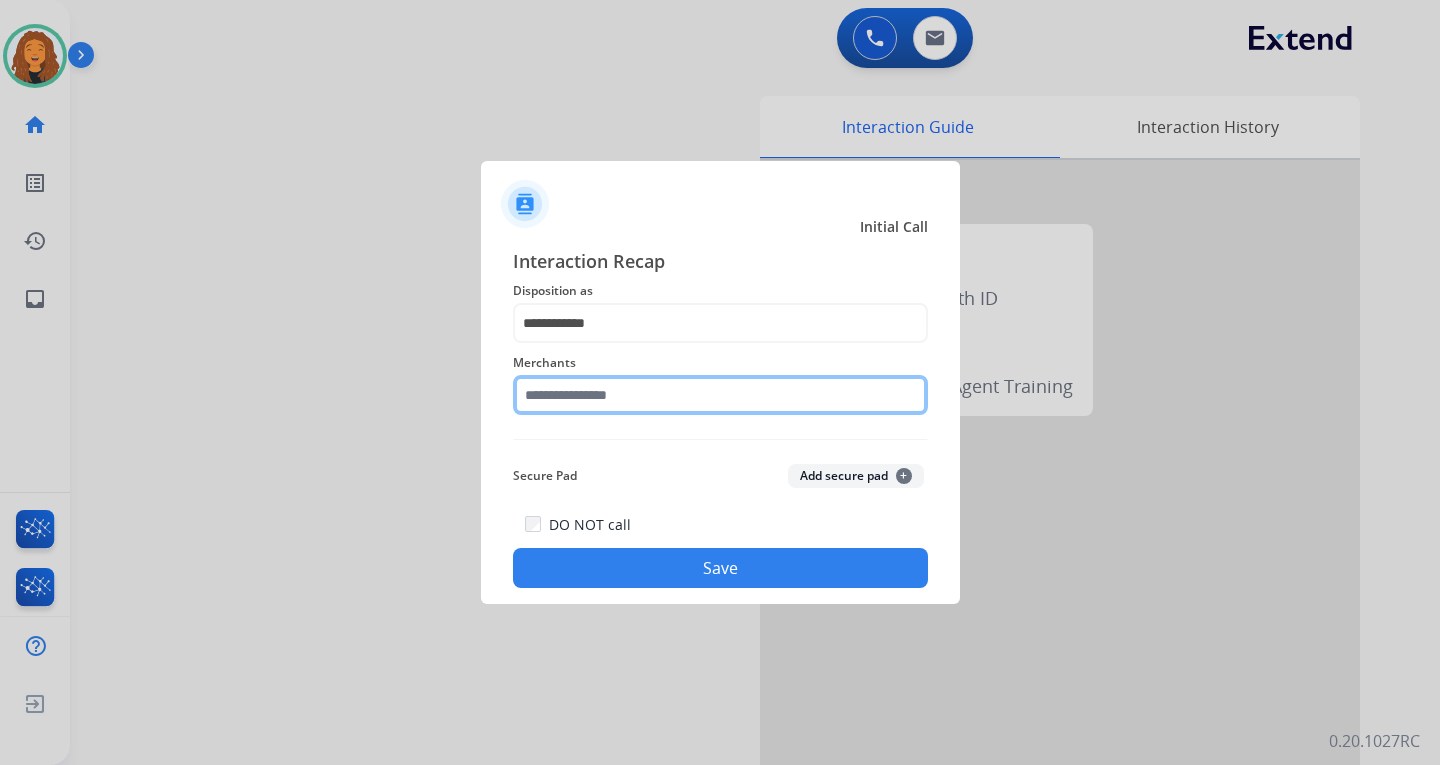 click 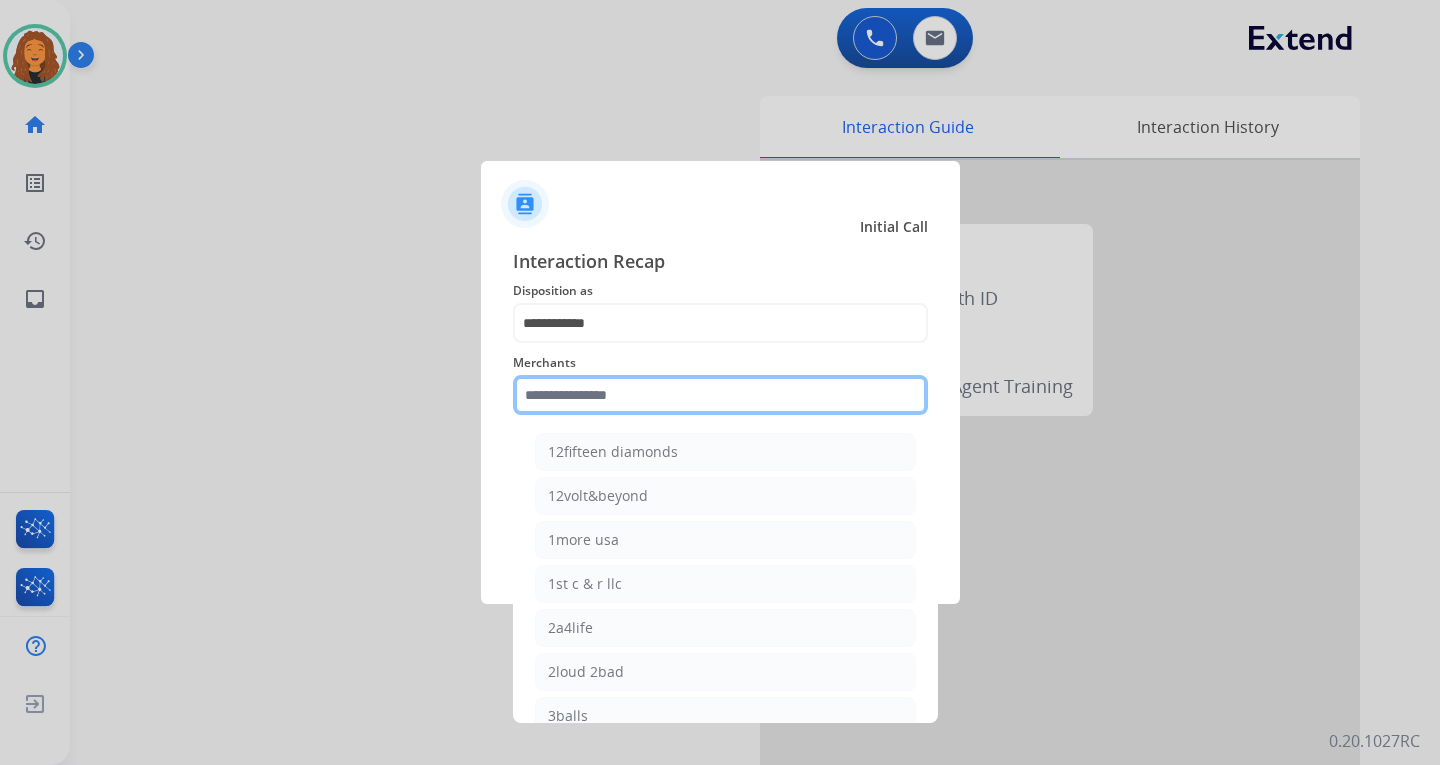 click 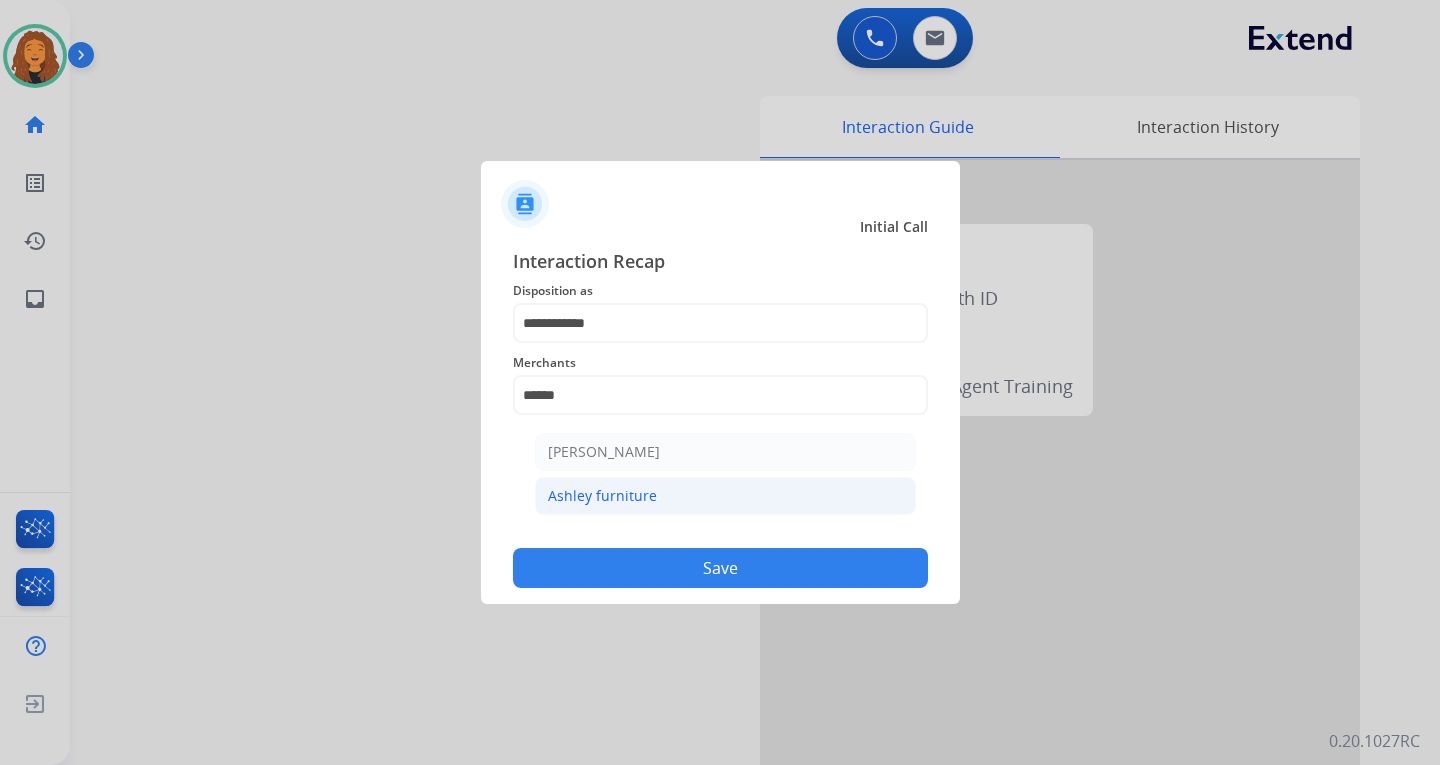 click on "Ashley furniture" 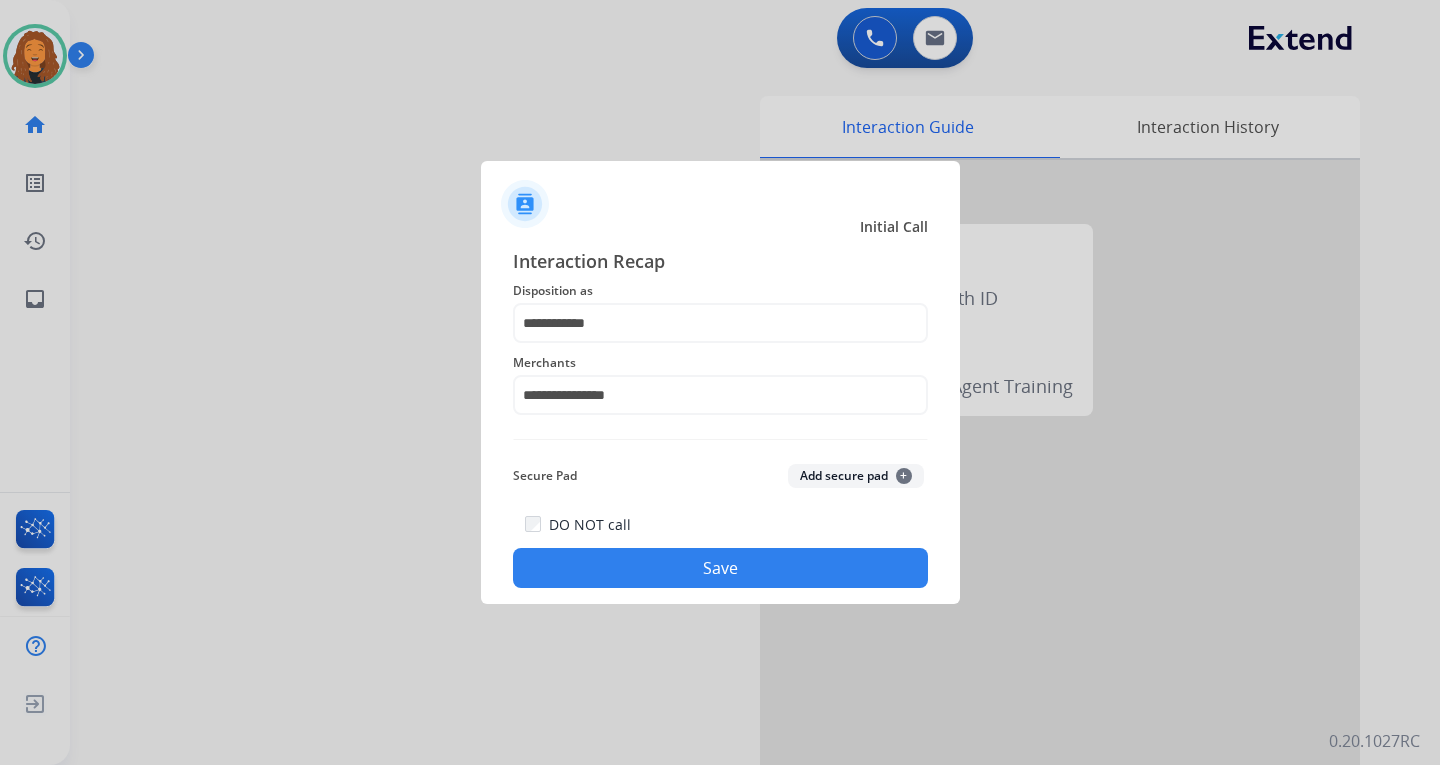 click on "Save" 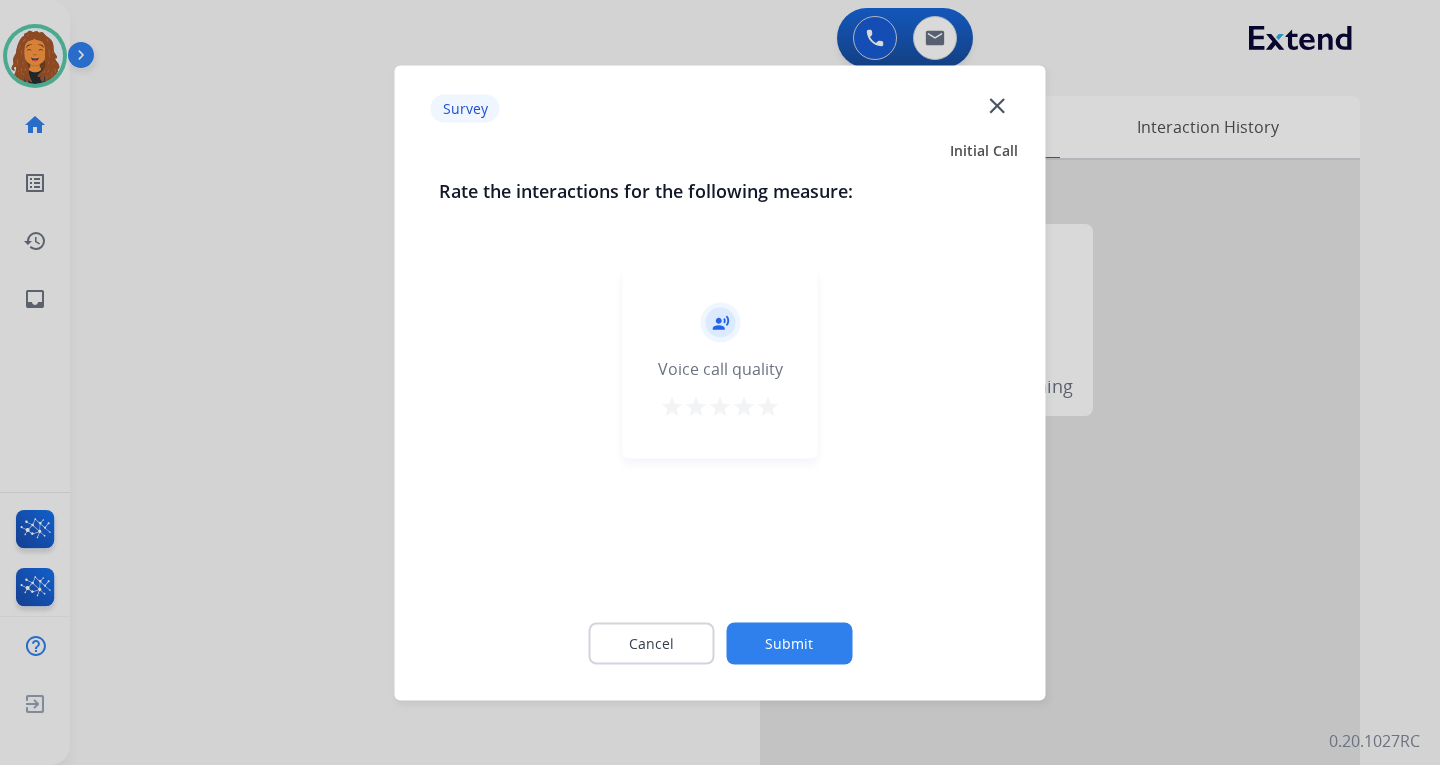click on "Submit" 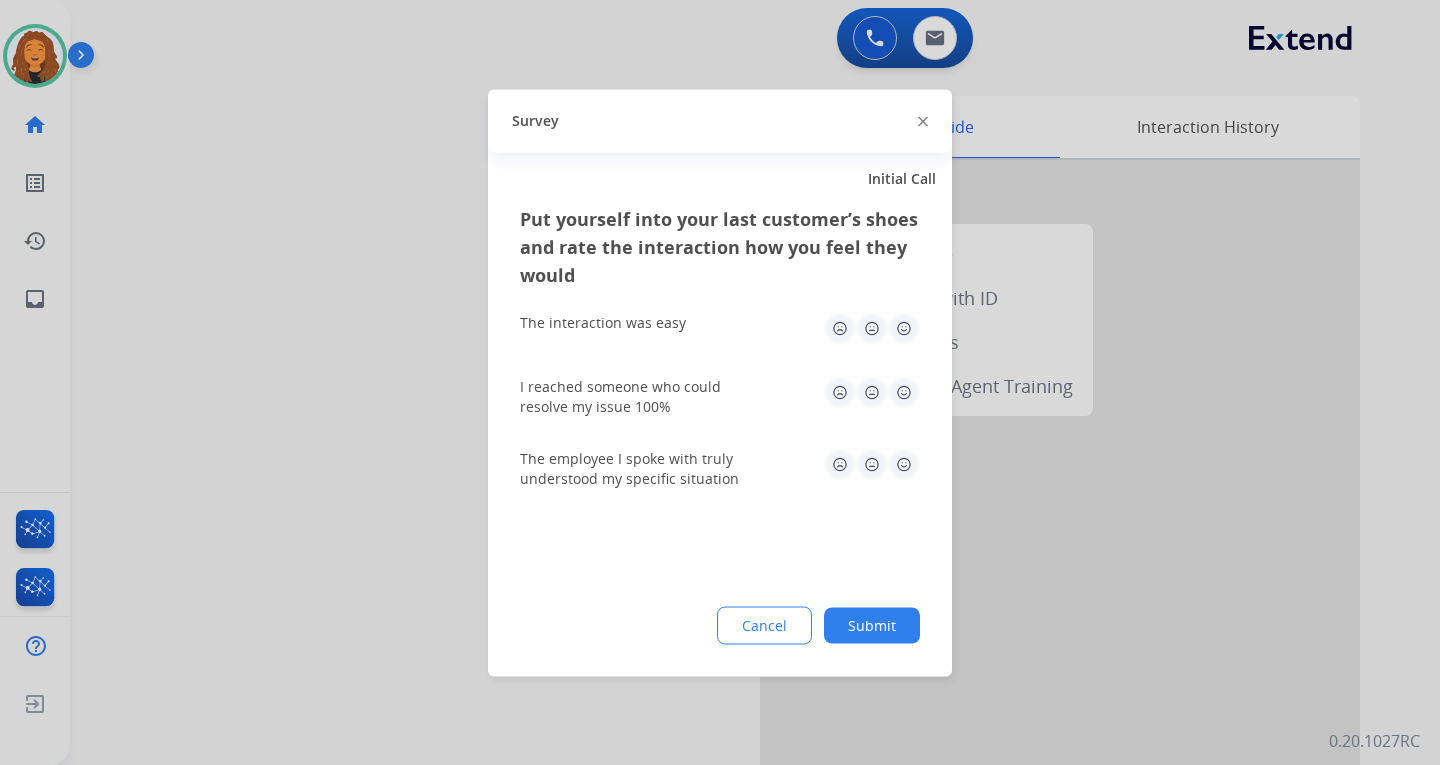 click on "Submit" 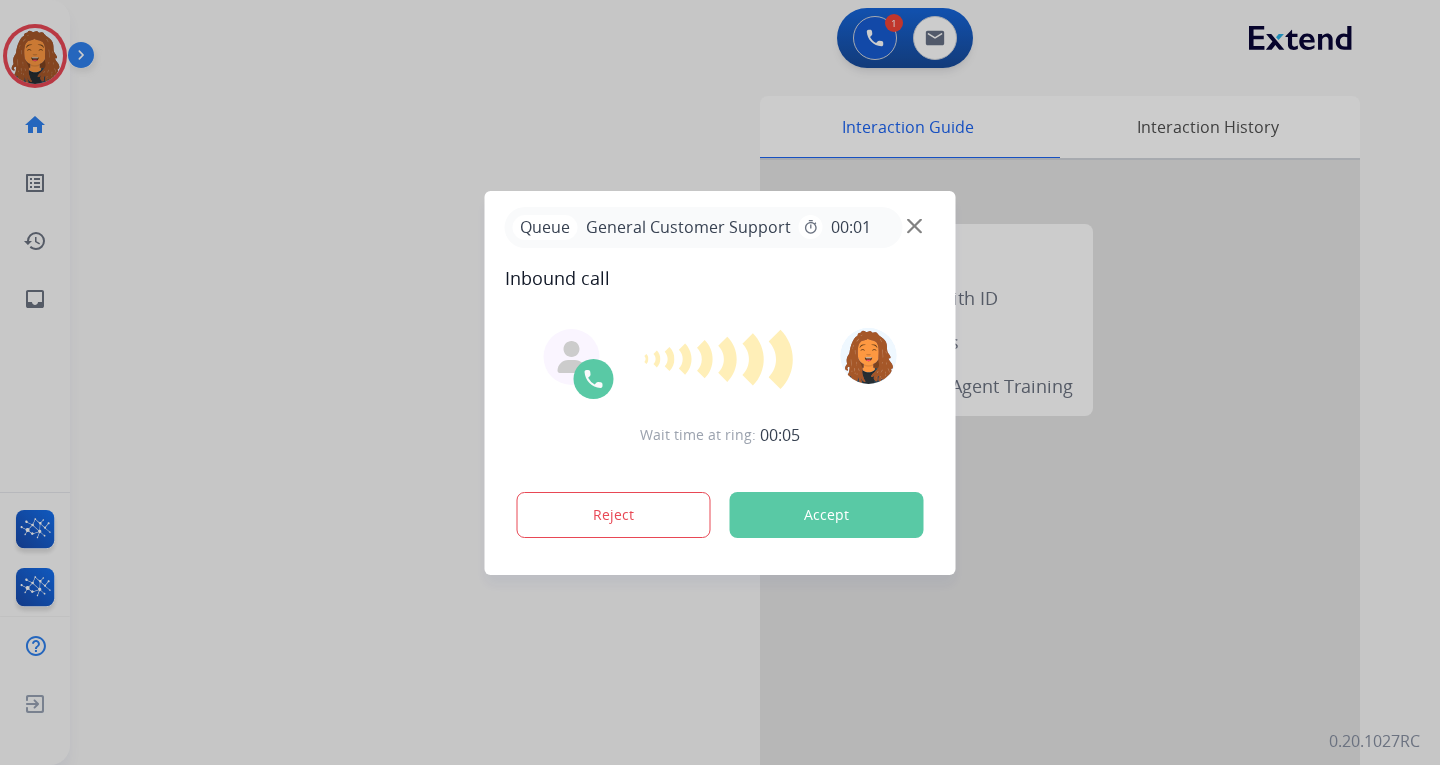 click on "Queue General Customer Support  timer 00:01 Inbound call Wait time at ring:  00:05 Reject Accept" at bounding box center (720, 383) 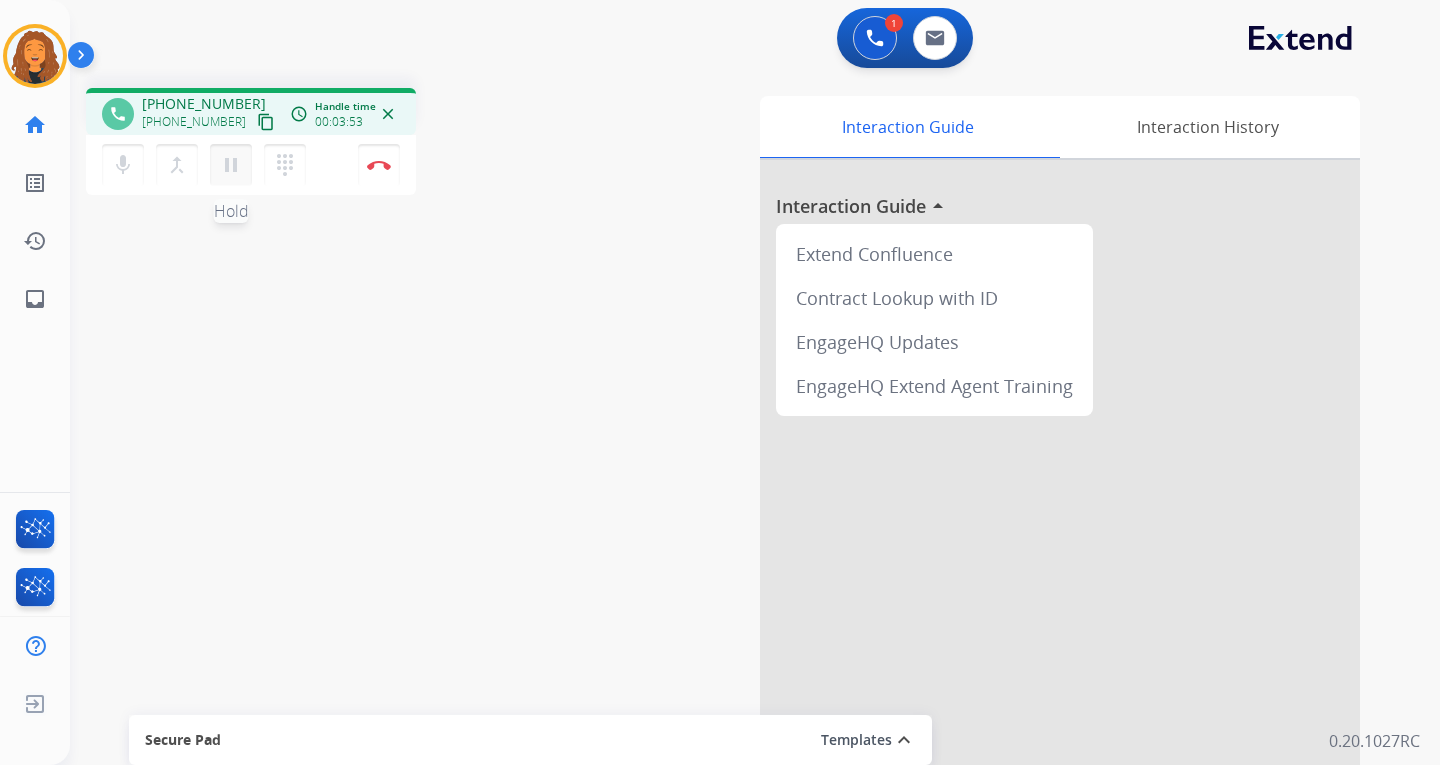 click on "pause" at bounding box center (231, 165) 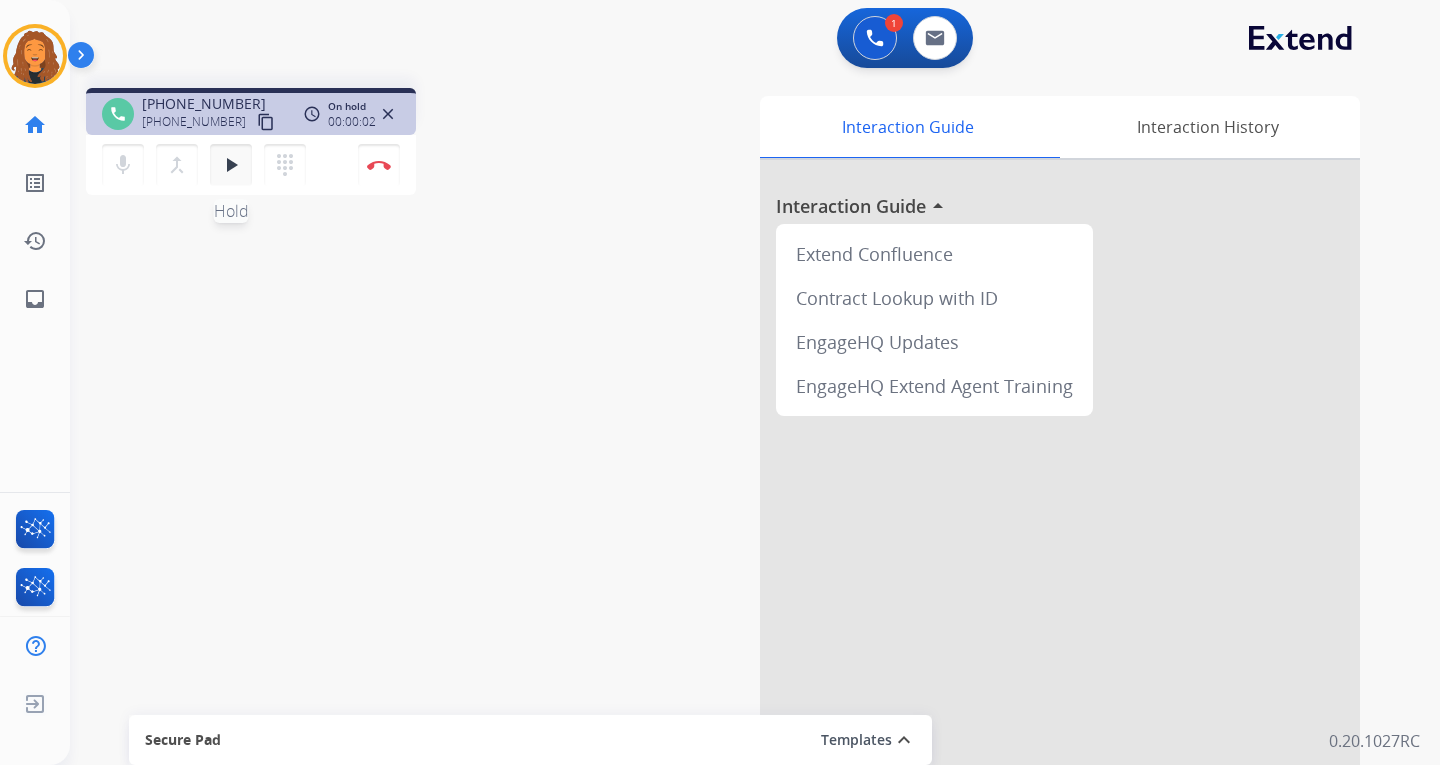 type 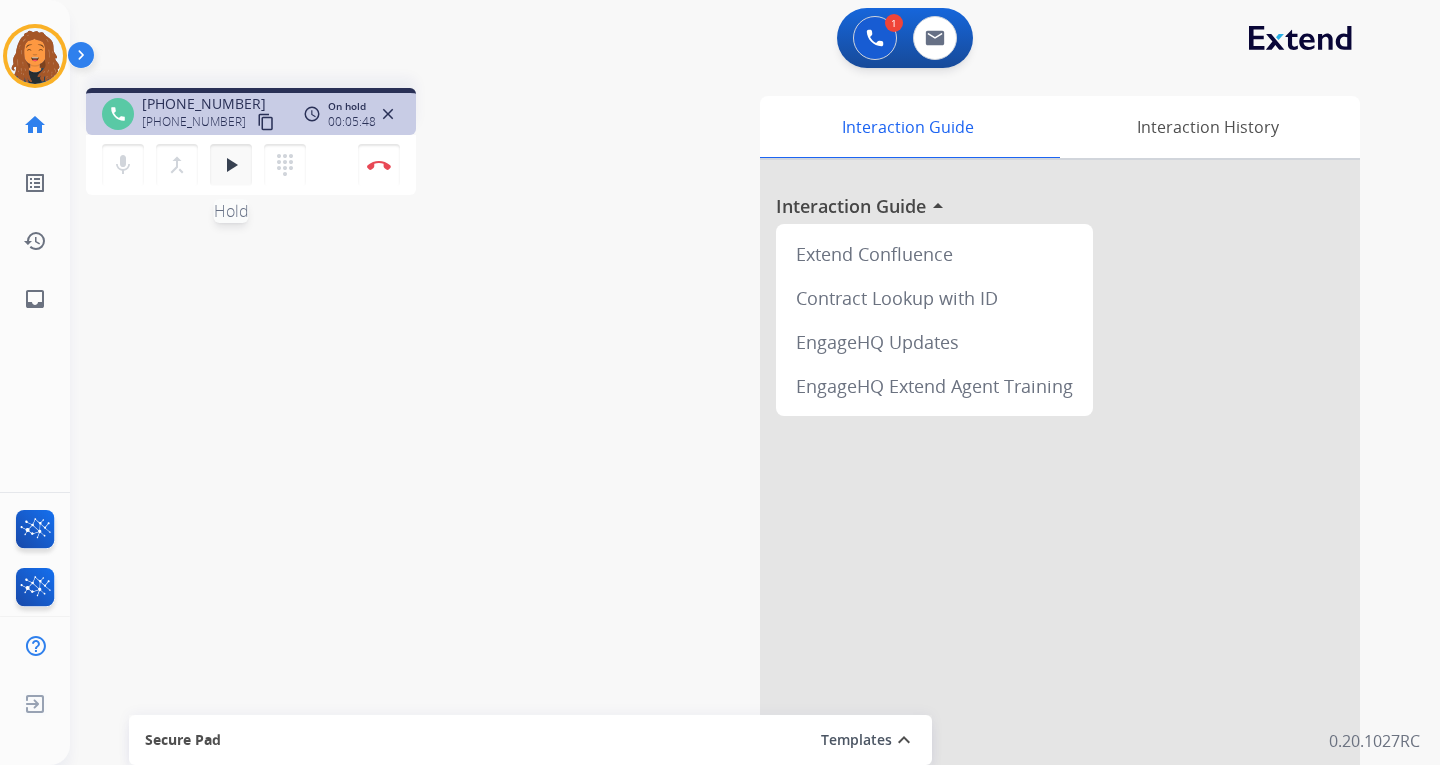 click on "play_arrow" at bounding box center (231, 165) 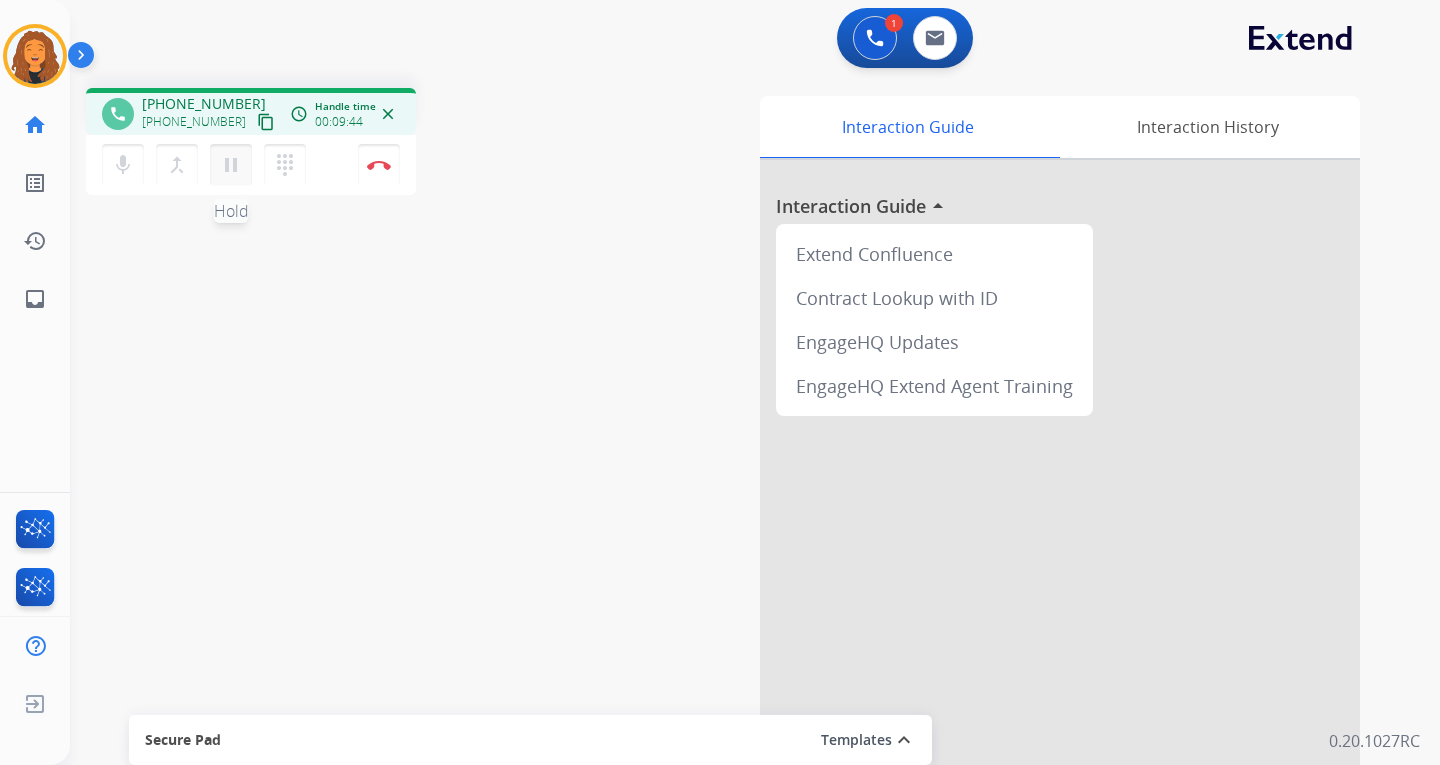 click on "pause" at bounding box center (231, 165) 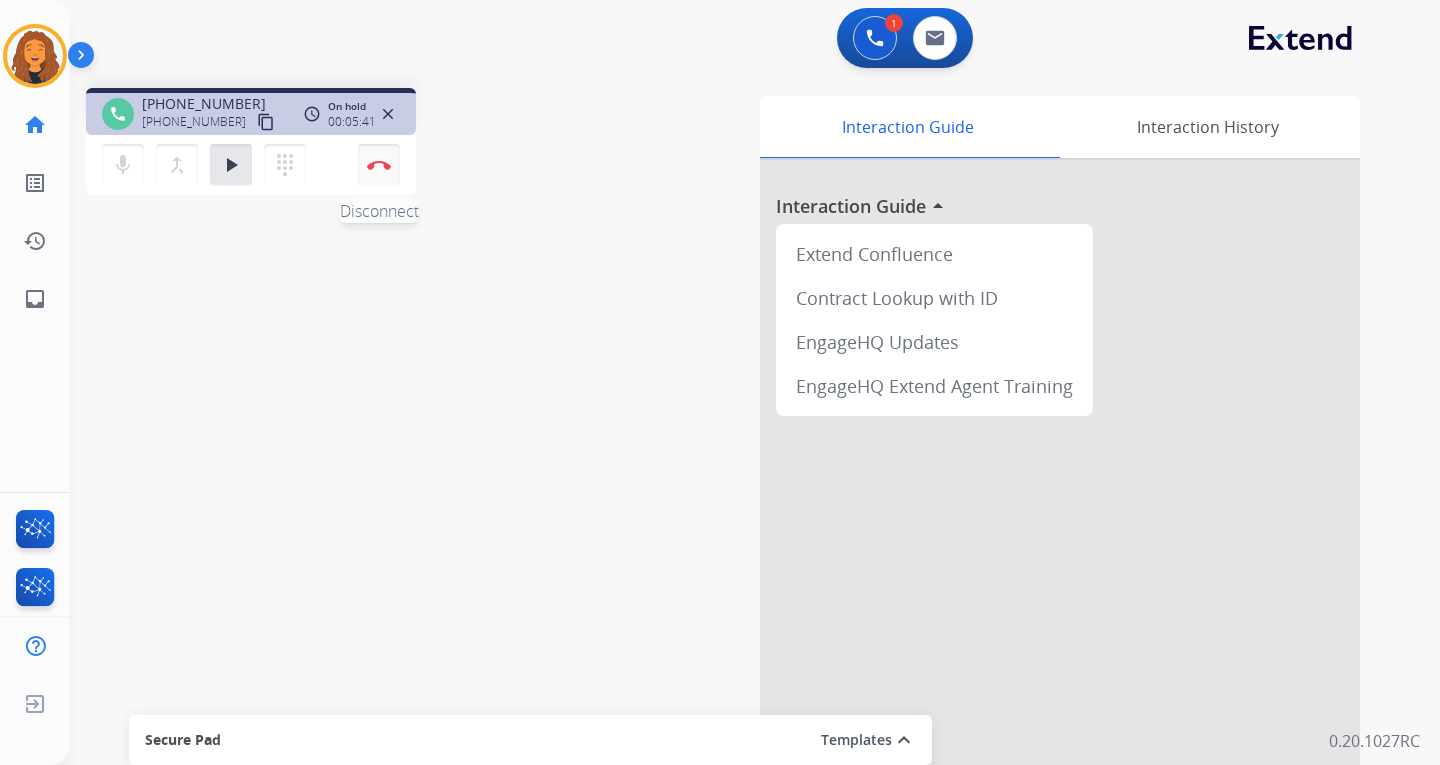 click on "Disconnect" at bounding box center [379, 165] 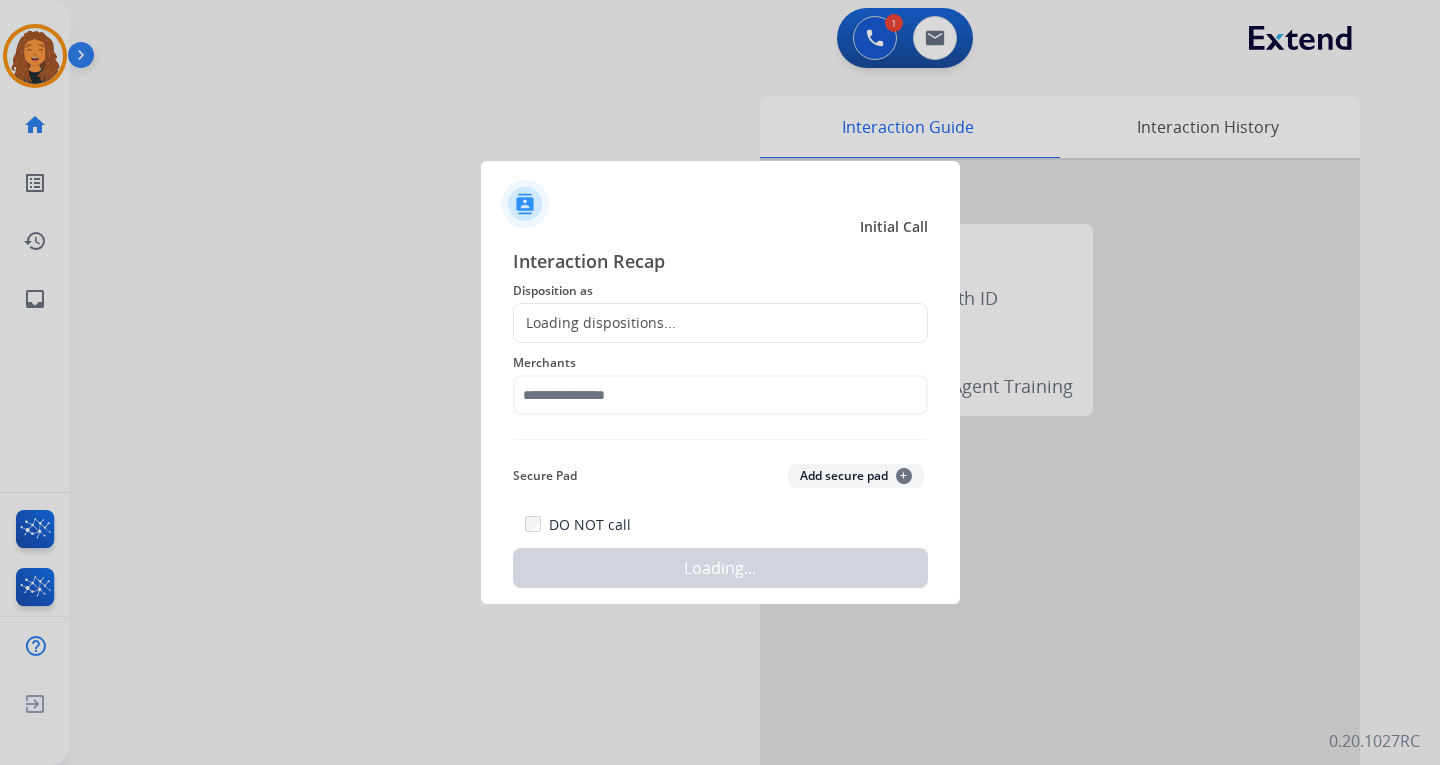 click on "Loading dispositions..." 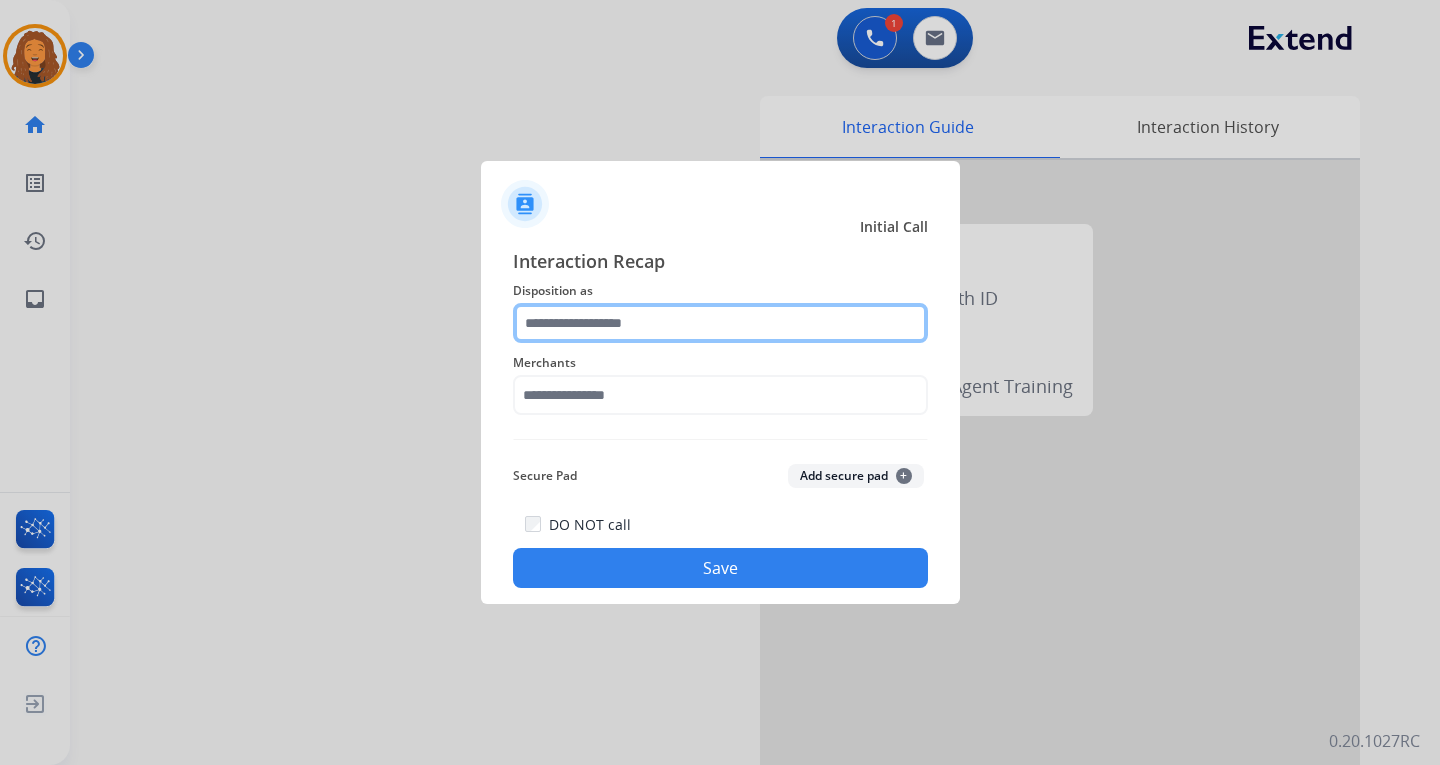 click 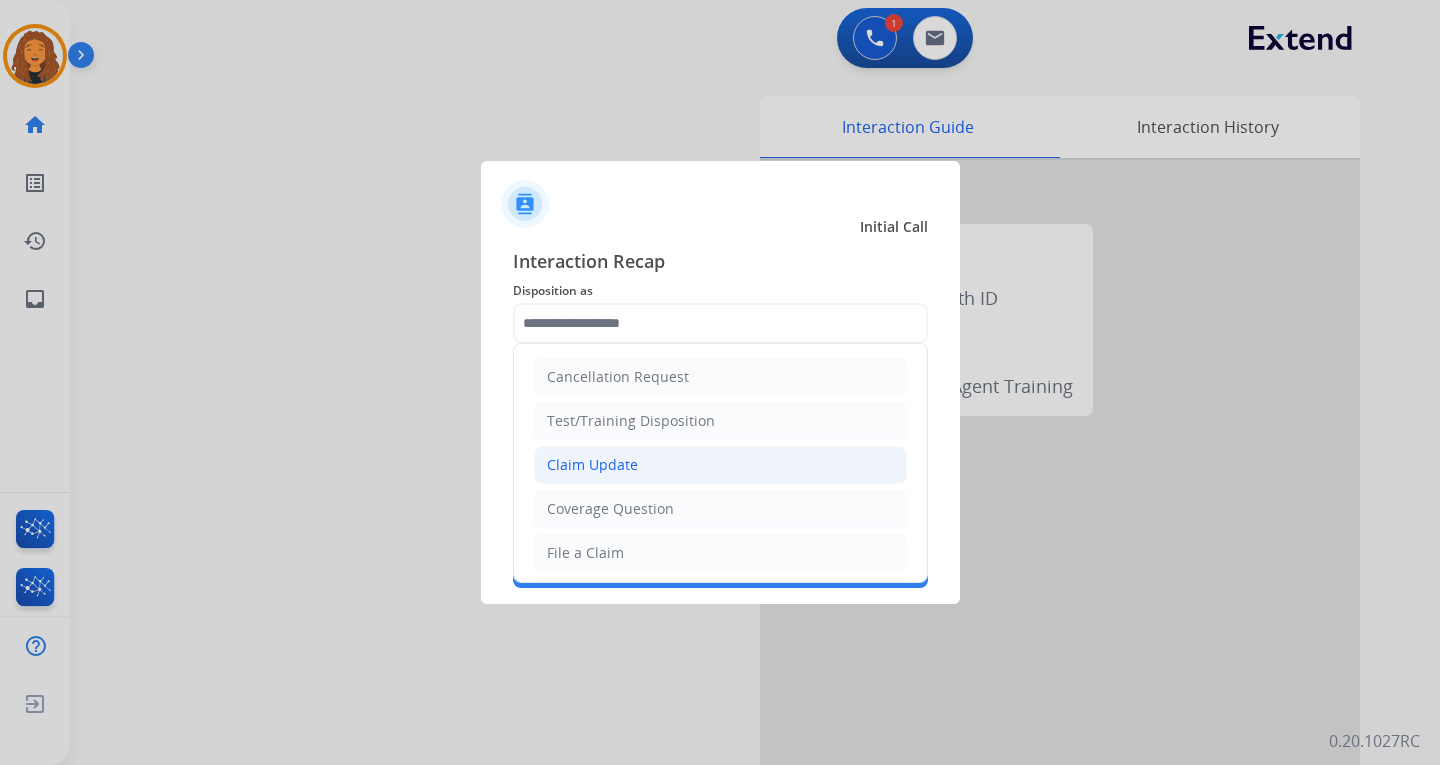 click on "Claim Update" 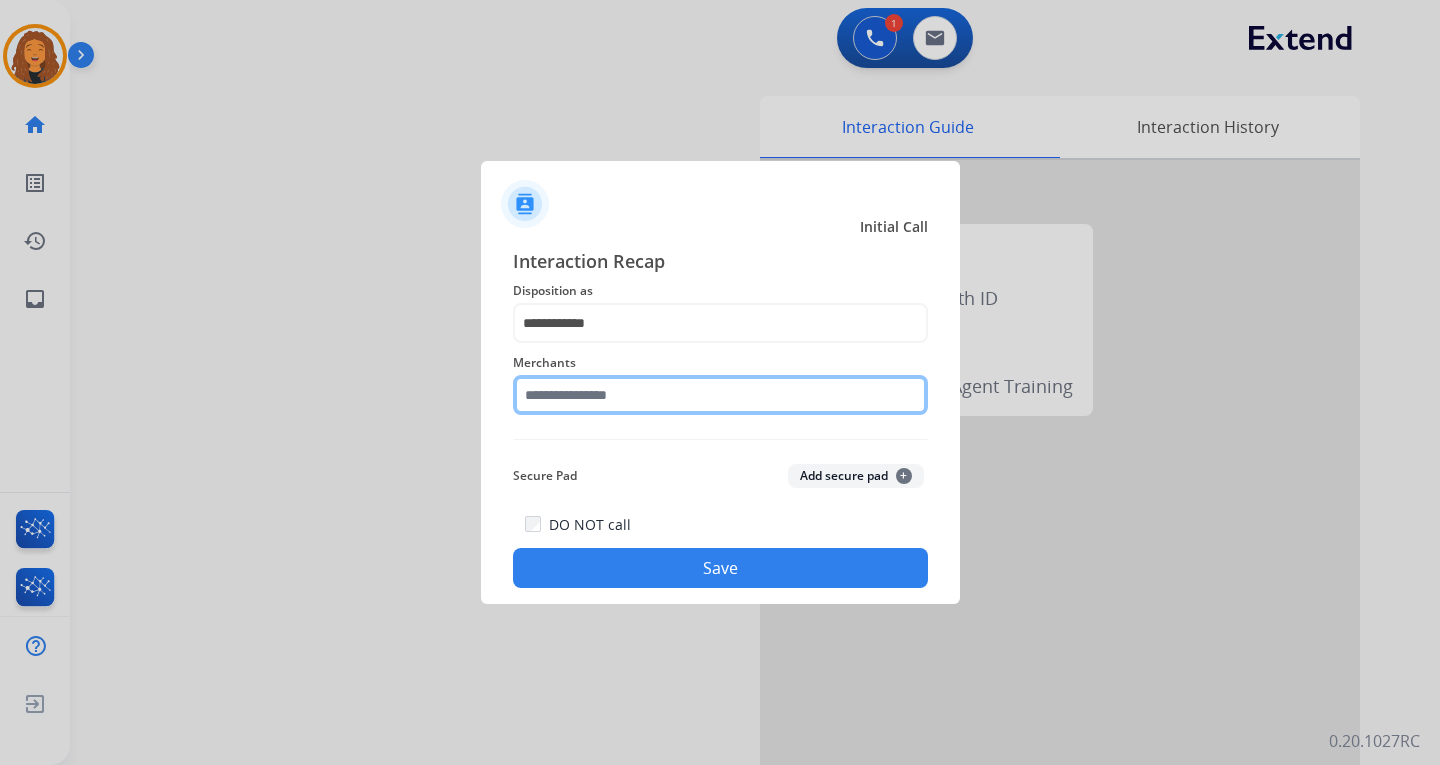click 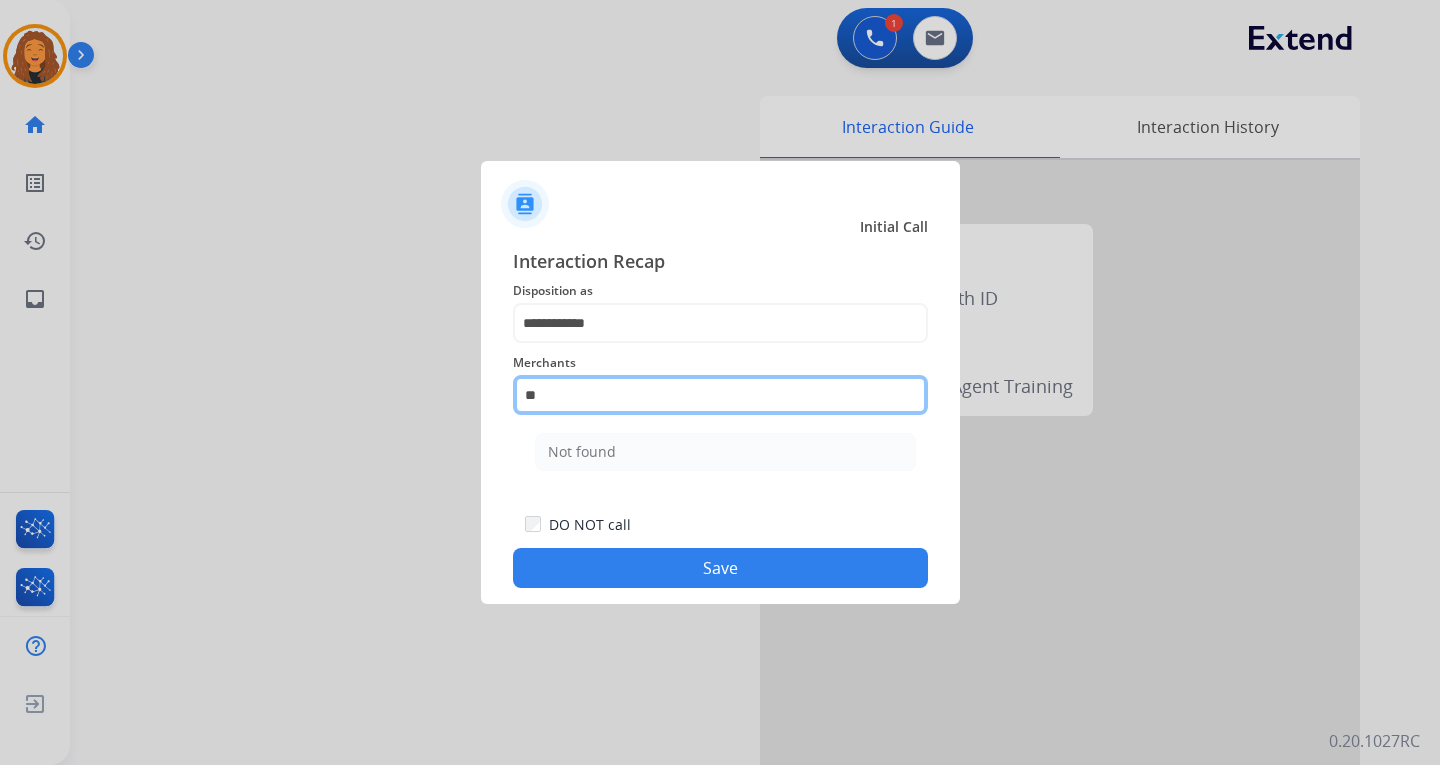 type on "*" 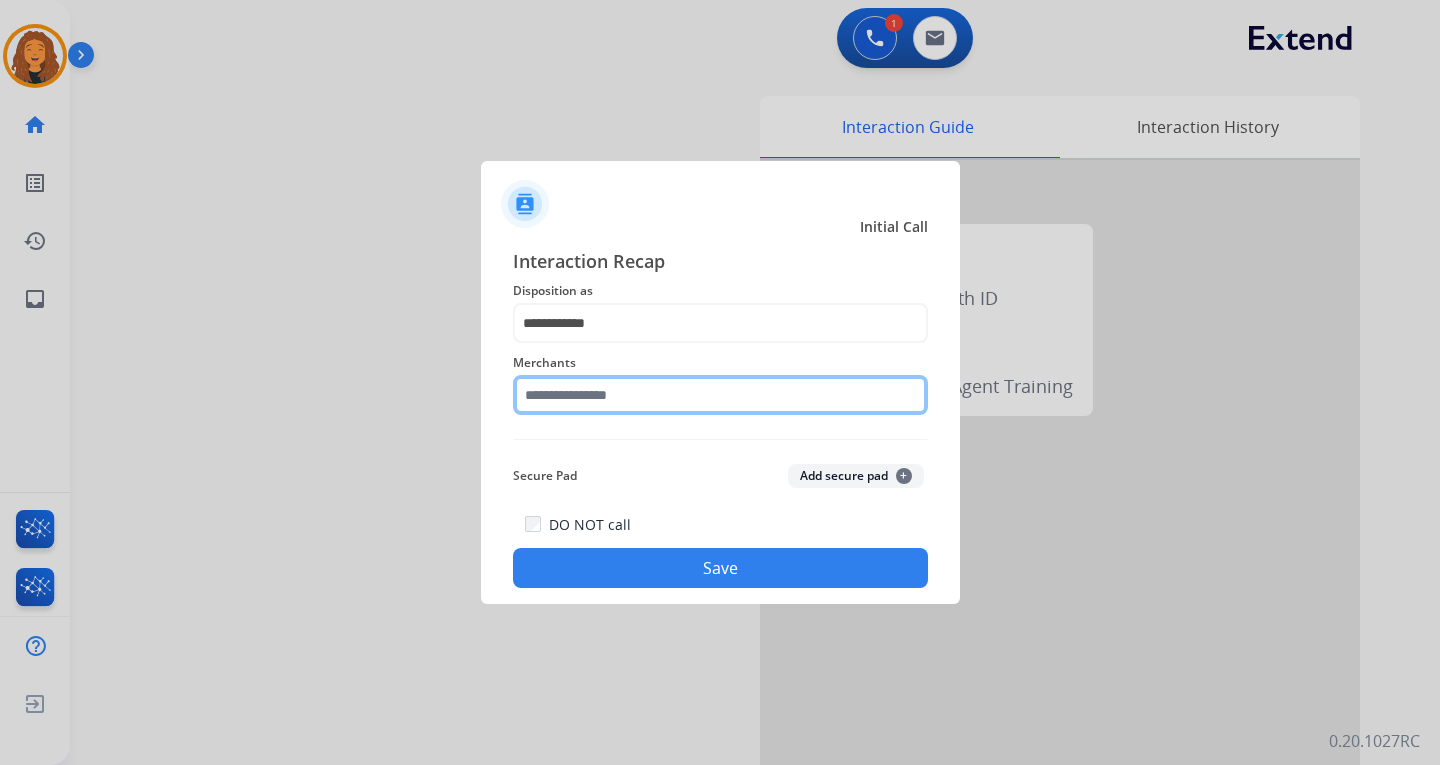click 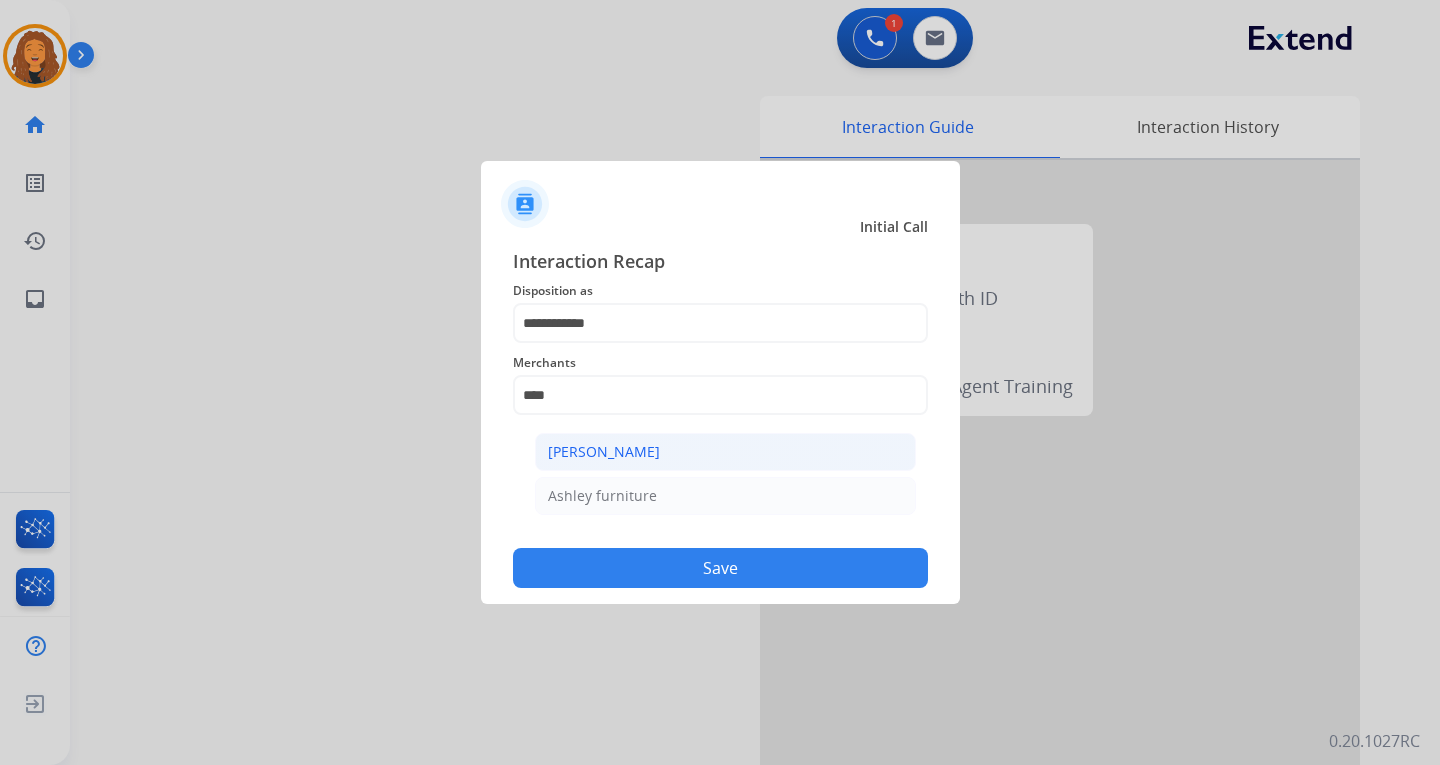 click on "[PERSON_NAME]" 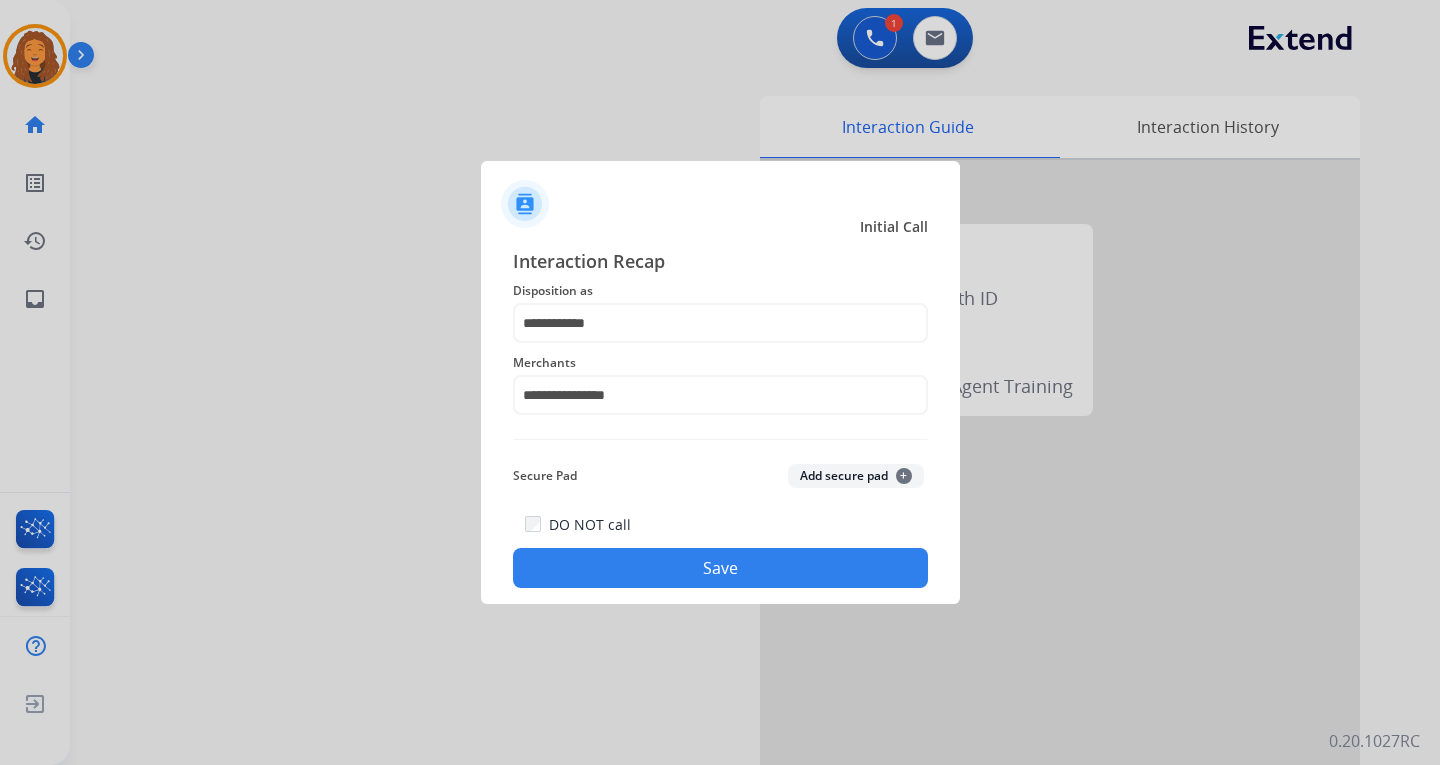 click on "Save" 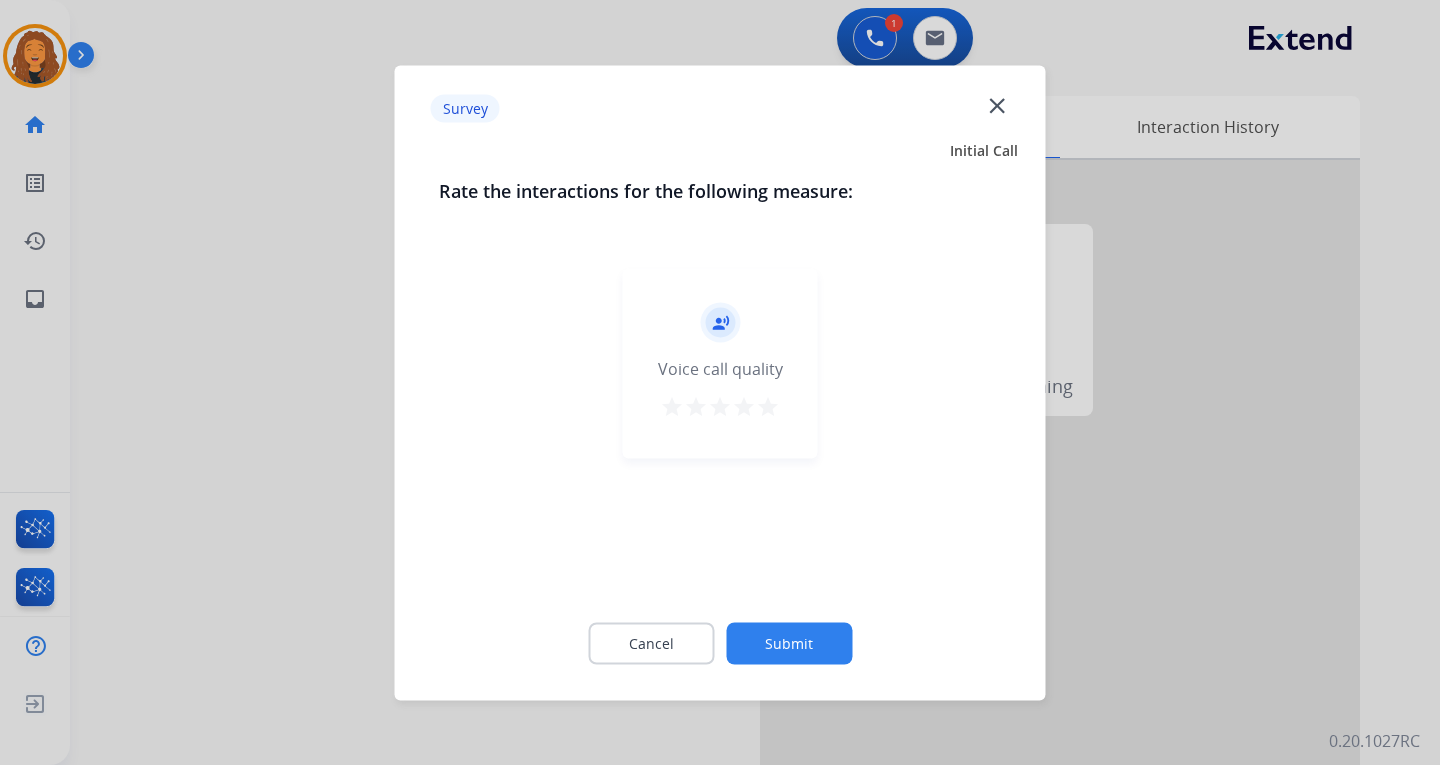click on "Submit" 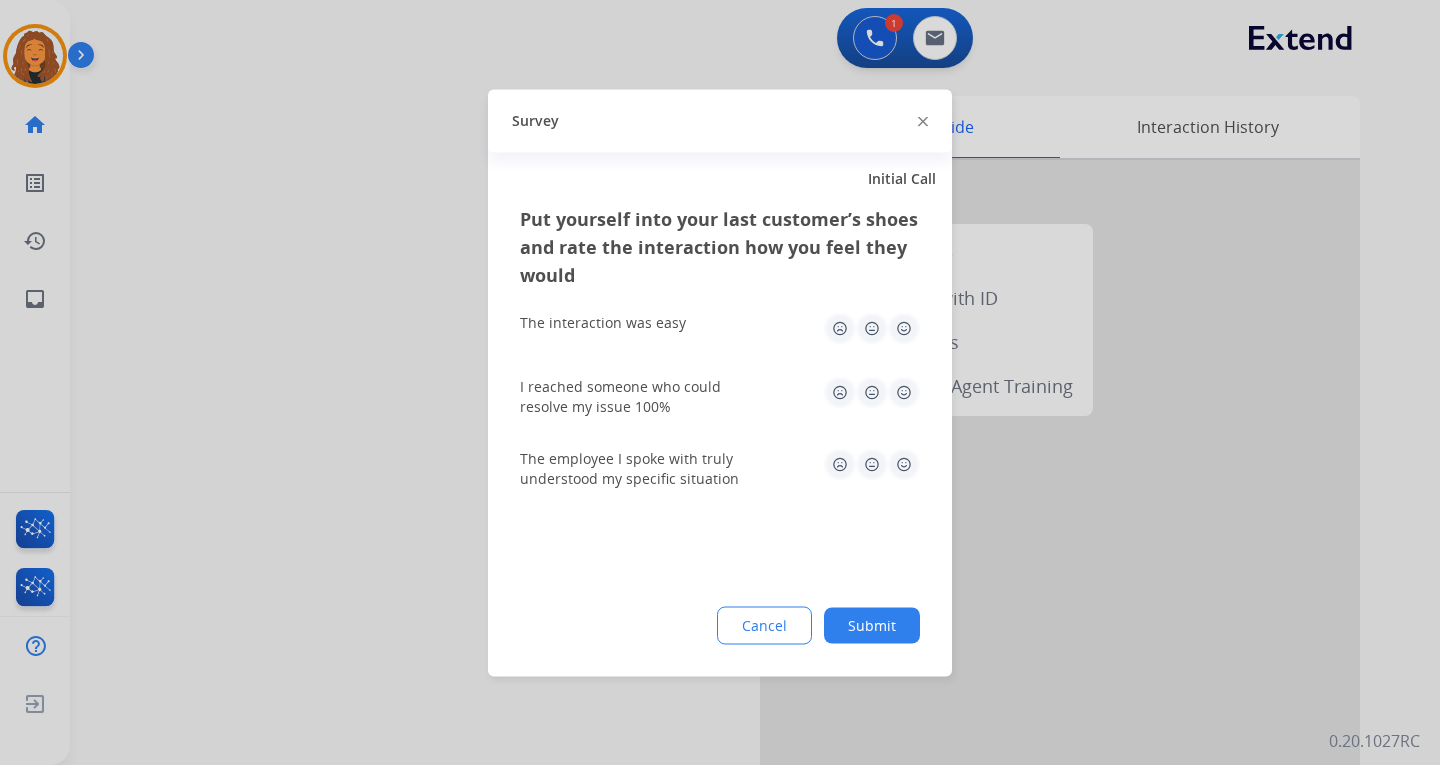 click on "Submit" 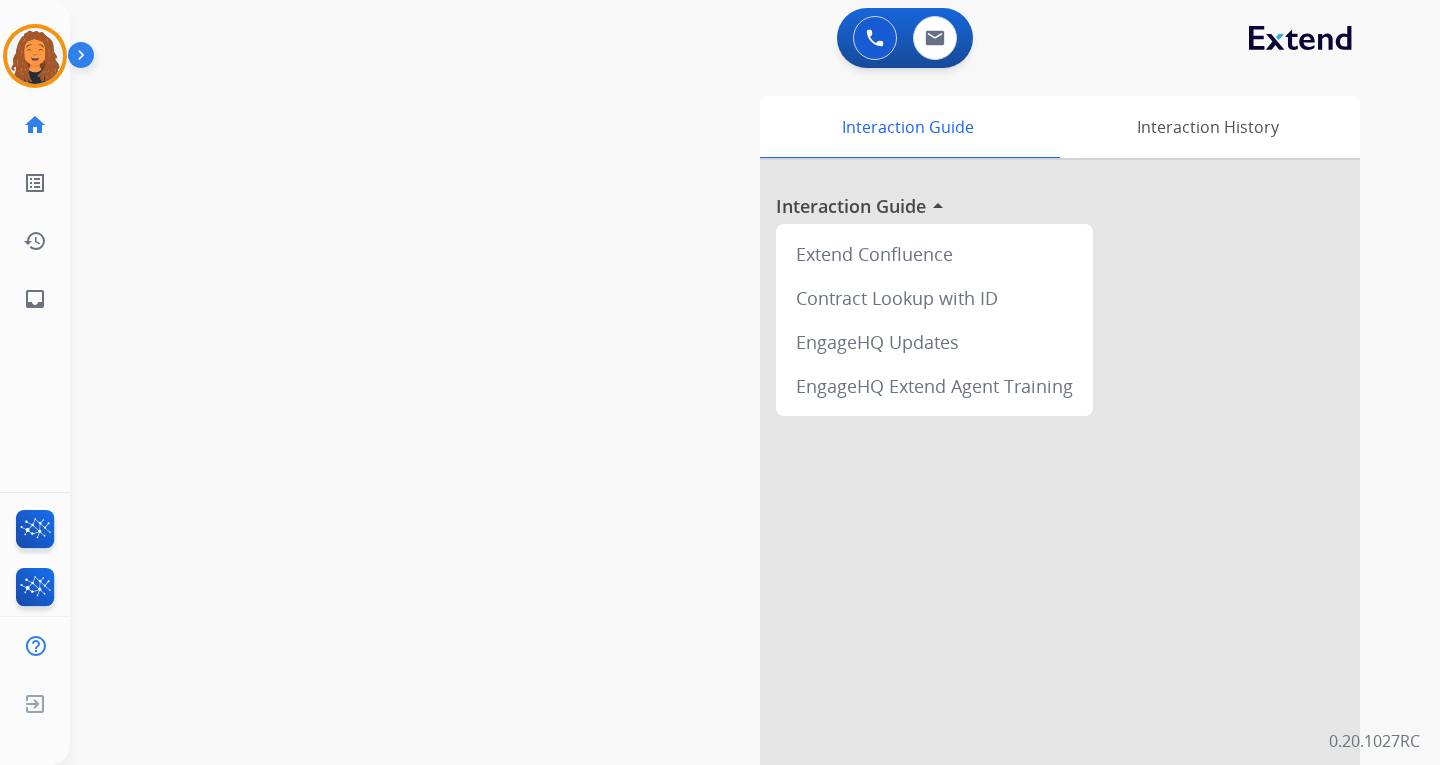 click on "swap_horiz Break voice bridge close_fullscreen Connect 3-Way Call merge_type Separate 3-Way Call  Interaction Guide   Interaction History  Interaction Guide arrow_drop_up  Extend Confluence   Contract Lookup with ID   EngageHQ Updates   EngageHQ Extend Agent Training" at bounding box center [731, 489] 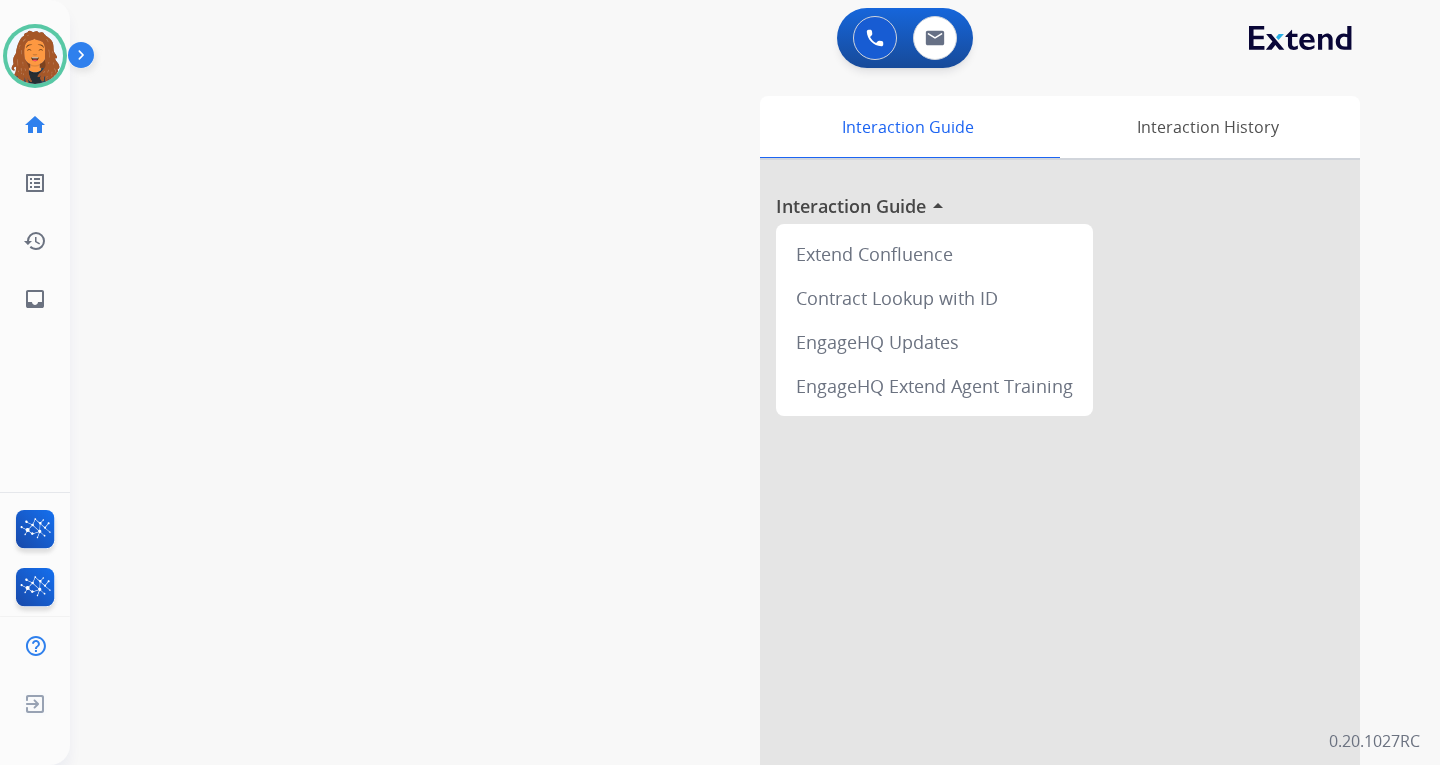 click on "swap_horiz Break voice bridge close_fullscreen Connect 3-Way Call merge_type Separate 3-Way Call  Interaction Guide   Interaction History  Interaction Guide arrow_drop_up  Extend Confluence   Contract Lookup with ID   EngageHQ Updates   EngageHQ Extend Agent Training" at bounding box center [731, 489] 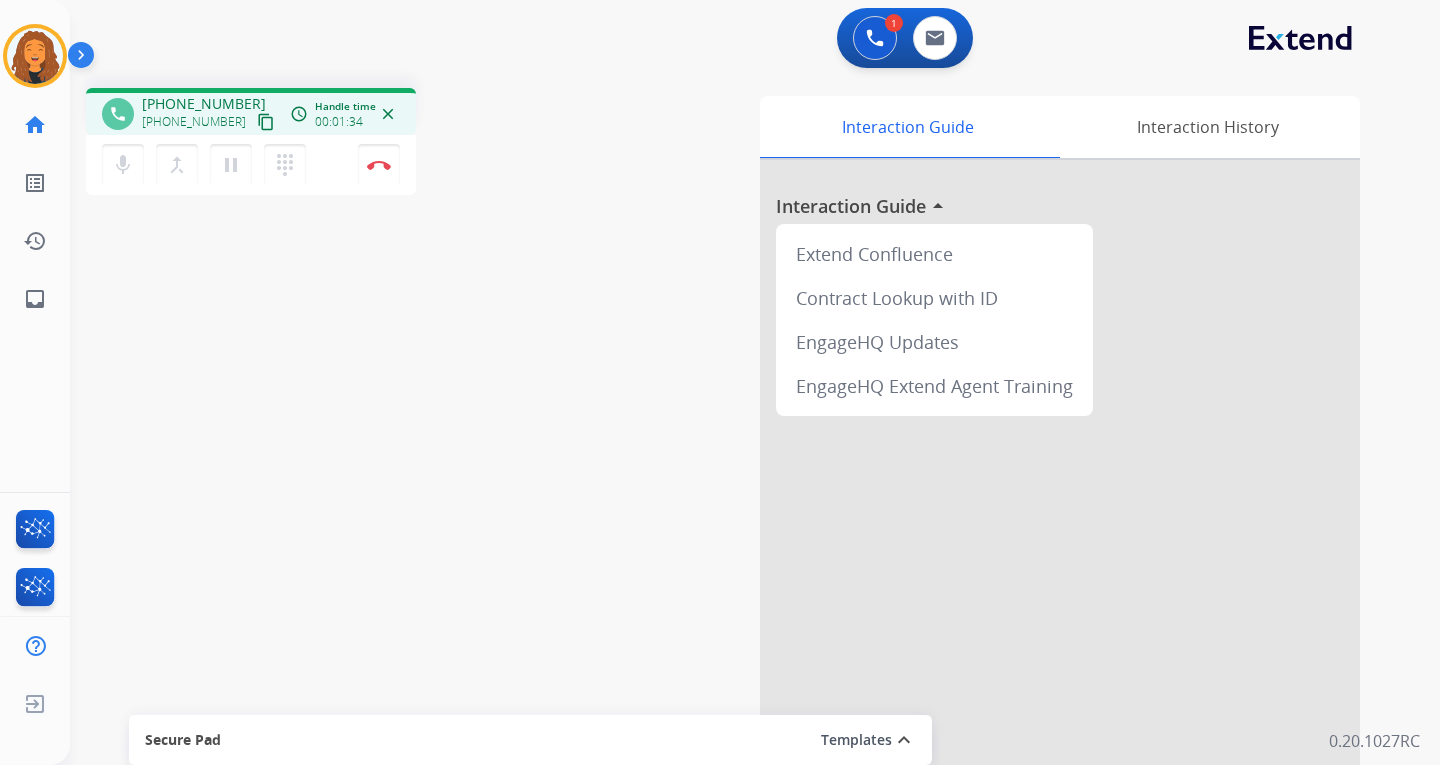 click on "phone +12532936180 +12532936180 content_copy access_time Call metrics Queue   00:09 Hold   00:00 Talk   01:35 Total   01:43 Handle time 00:01:34 close mic Mute merge_type Bridge pause Hold dialpad Dialpad Disconnect swap_horiz Break voice bridge close_fullscreen Connect 3-Way Call merge_type Separate 3-Way Call  Interaction Guide   Interaction History  Interaction Guide arrow_drop_up  Extend Confluence   Contract Lookup with ID   EngageHQ Updates   EngageHQ Extend Agent Training  Secure Pad Templates expand_less Choose a template Save" at bounding box center (731, 489) 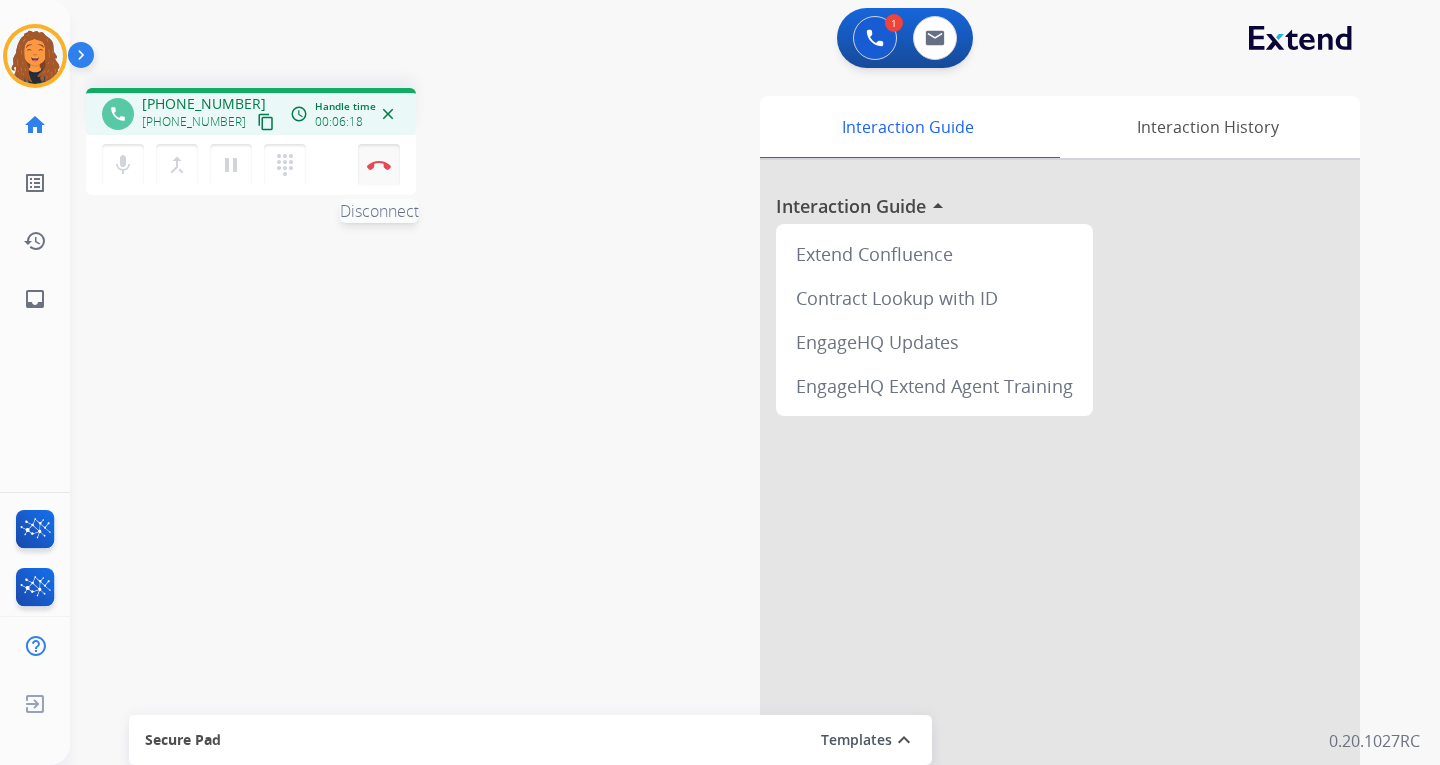 click at bounding box center (379, 165) 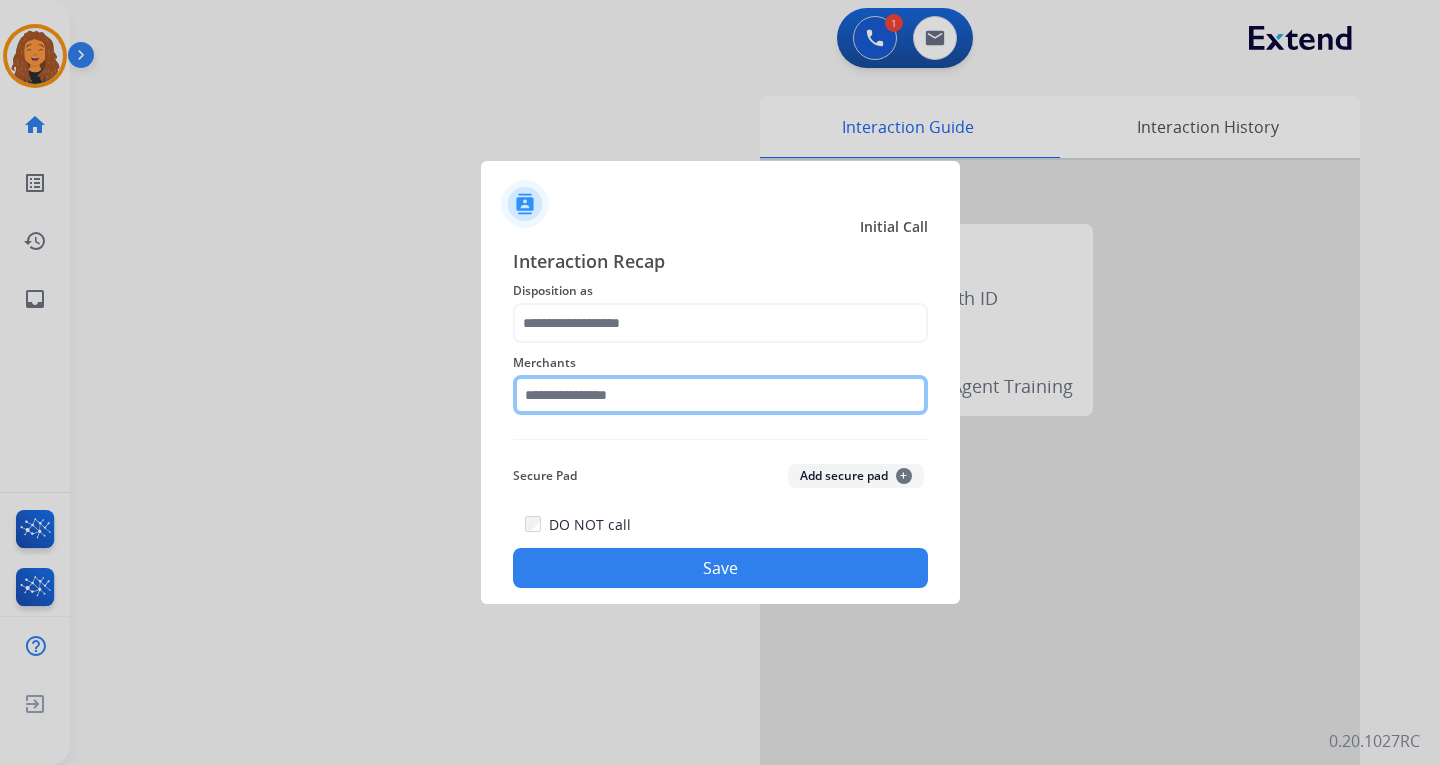 click 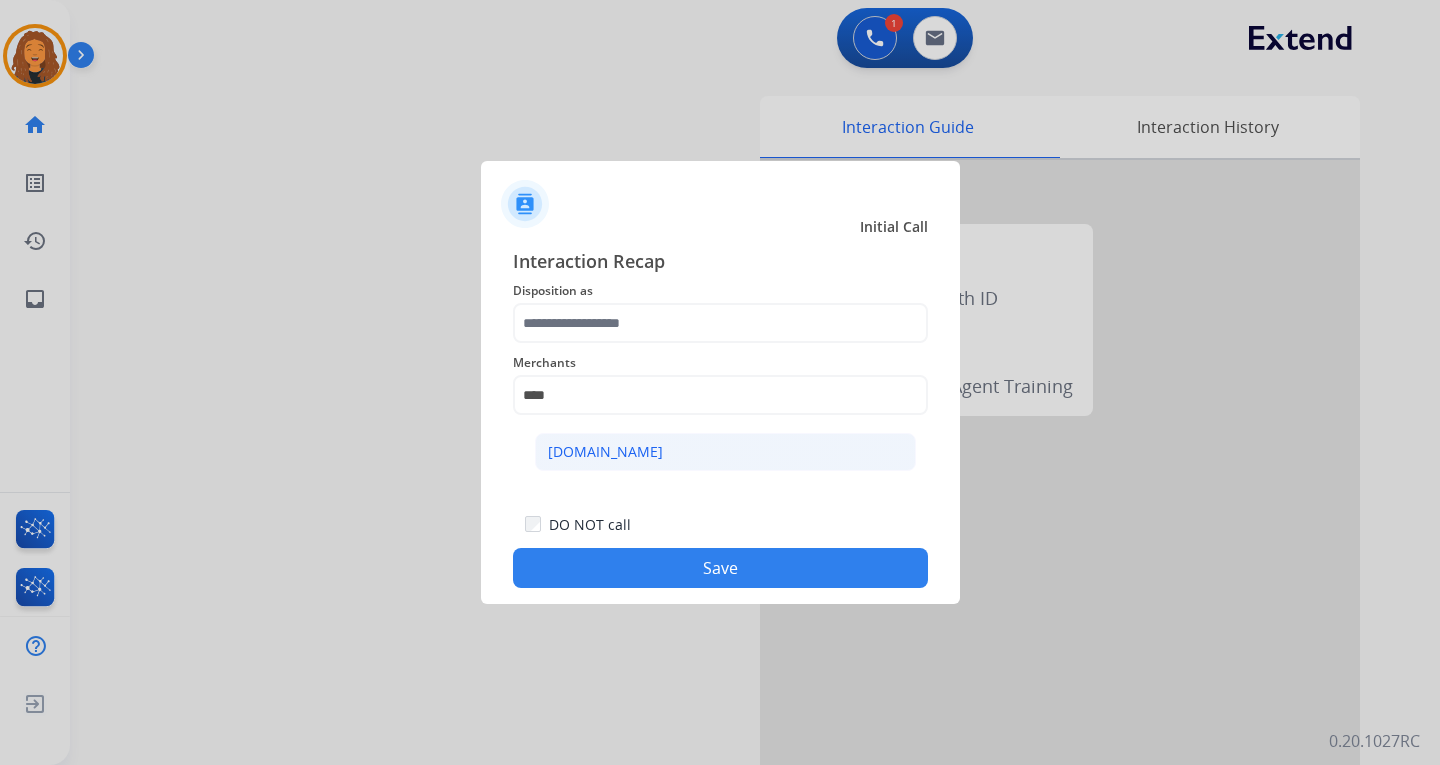 click on "[DOMAIN_NAME]" 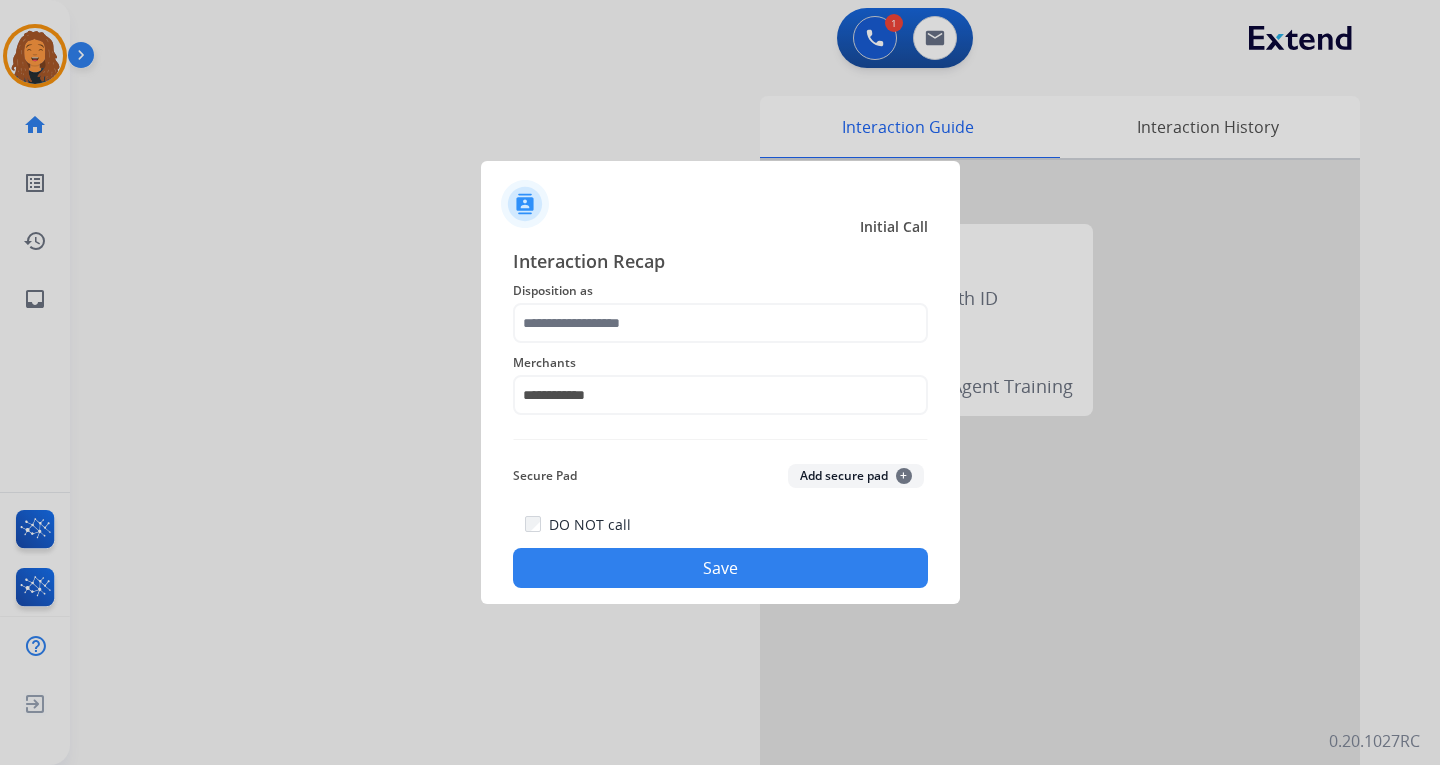 drag, startPoint x: 607, startPoint y: 347, endPoint x: 607, endPoint y: 331, distance: 16 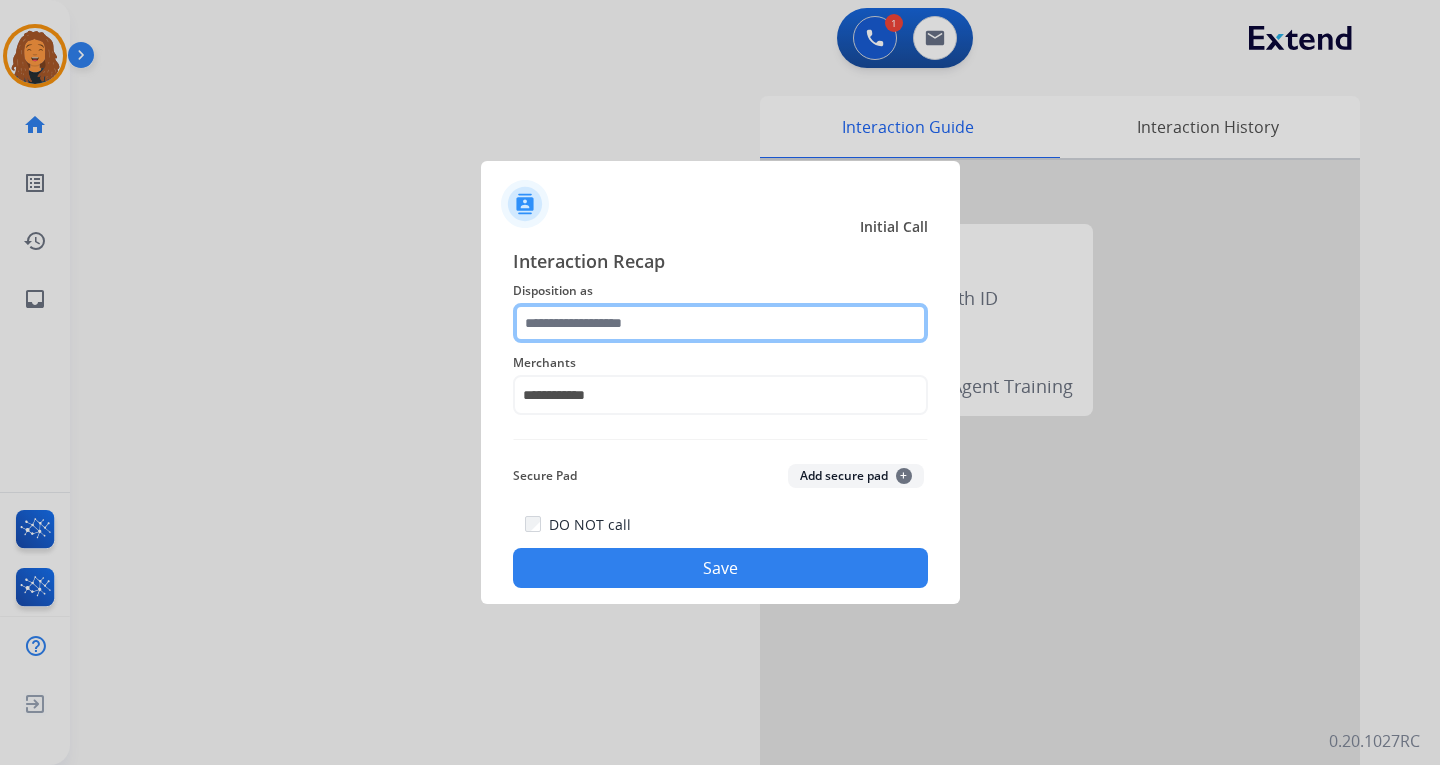 click 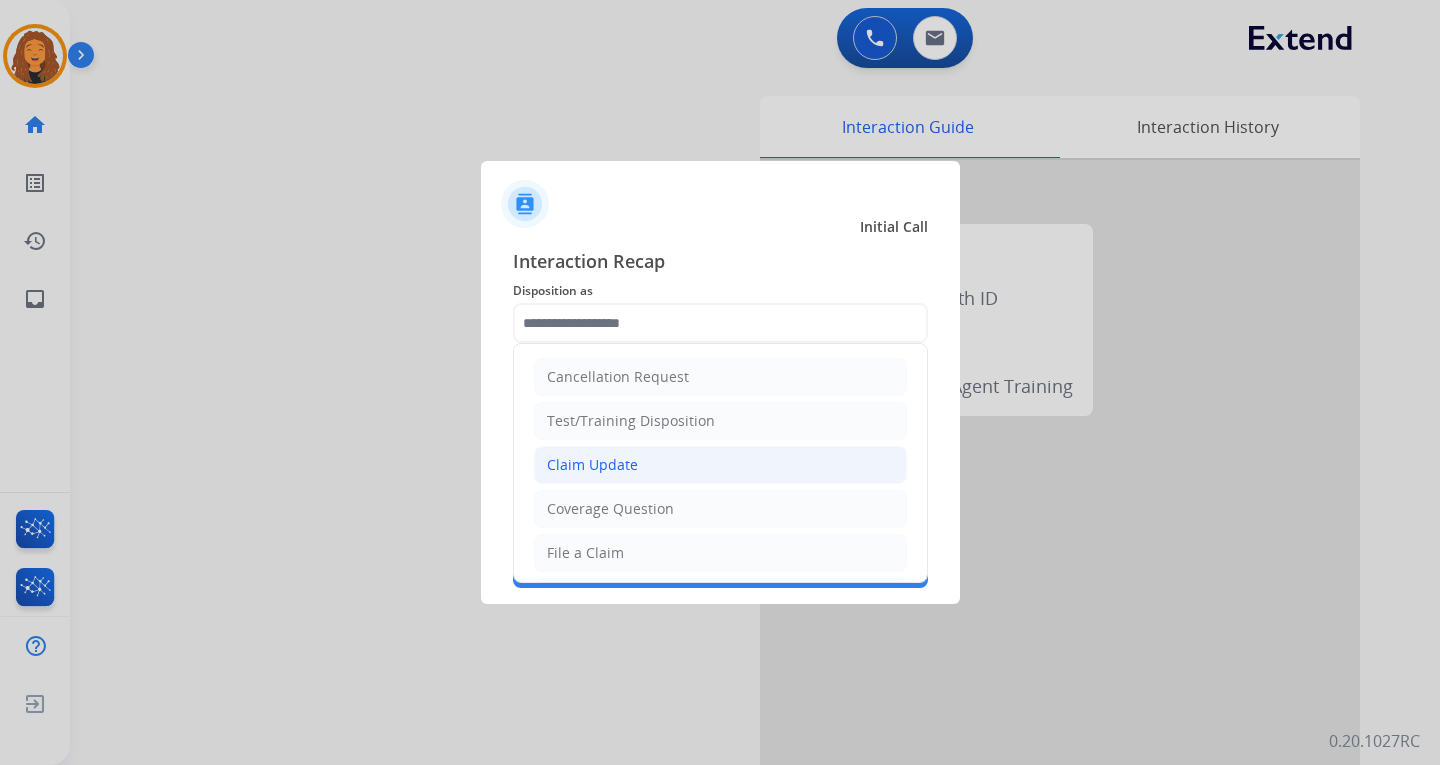 click on "Claim Update" 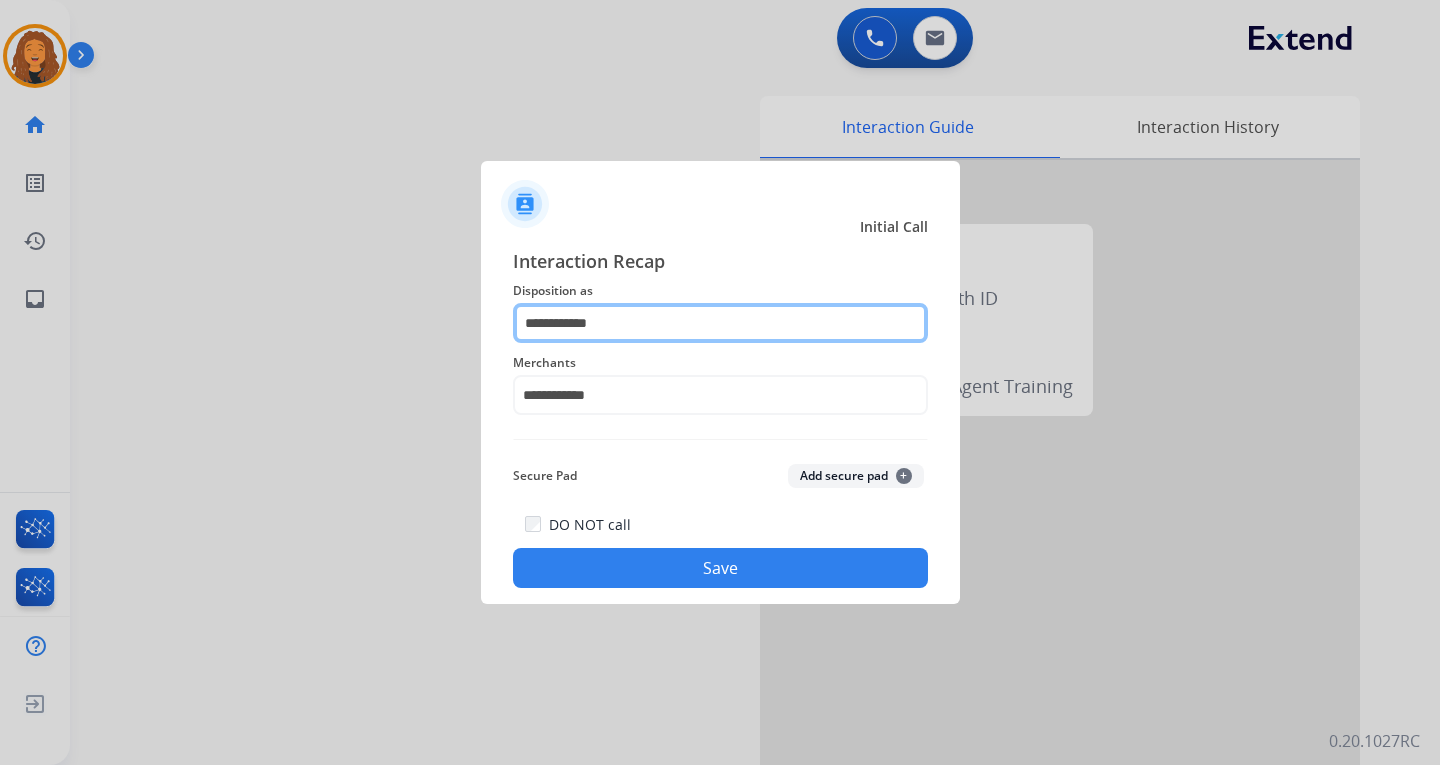 drag, startPoint x: 626, startPoint y: 322, endPoint x: 453, endPoint y: 311, distance: 173.34937 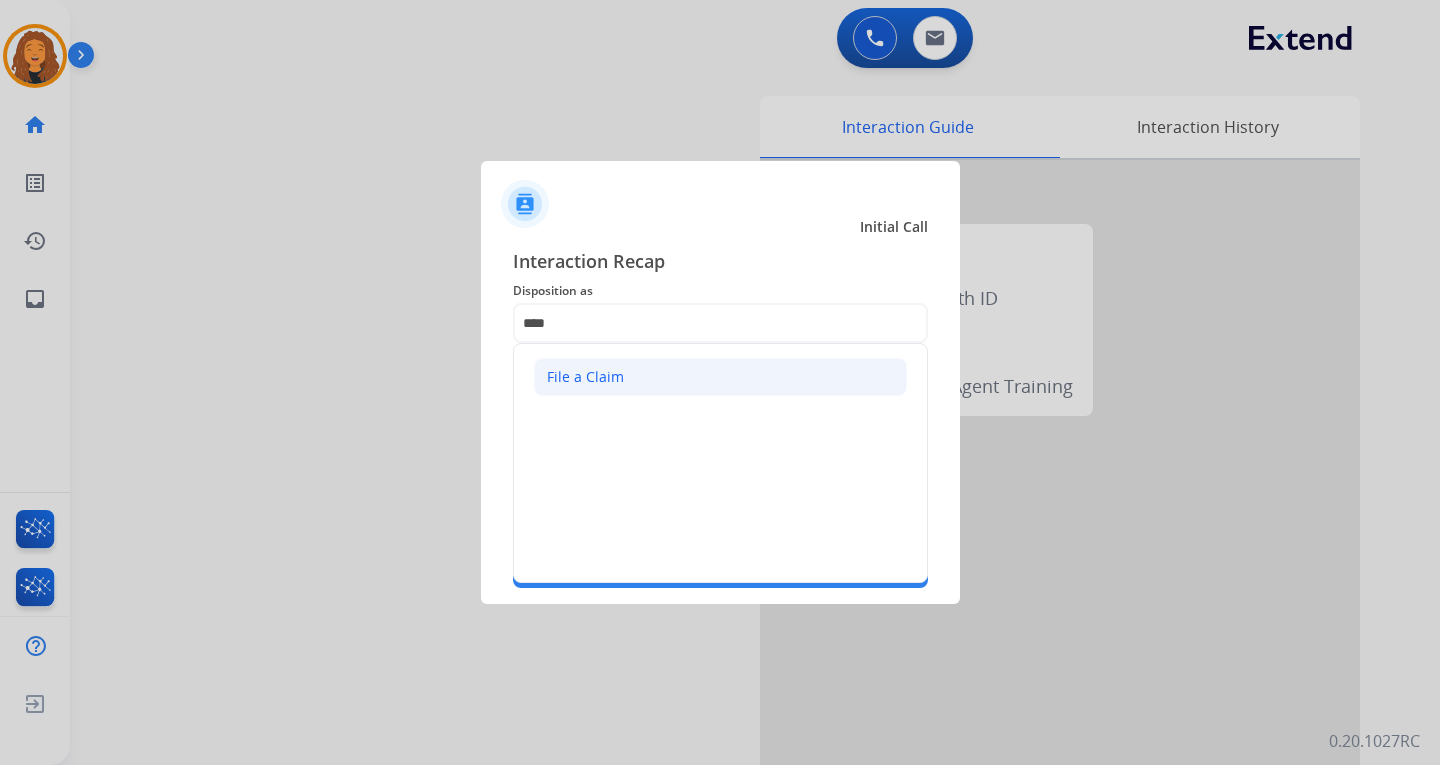 click on "File a Claim" 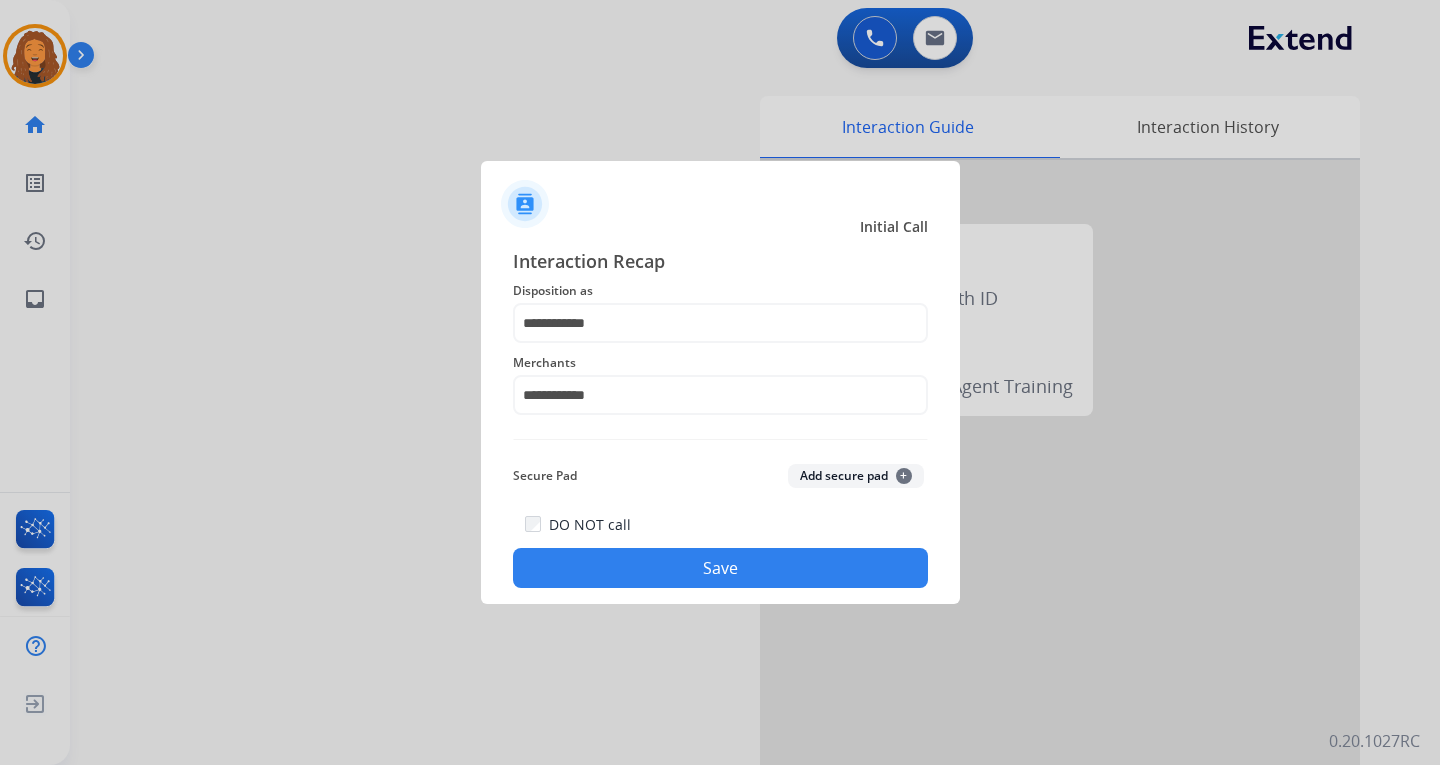 click on "Save" 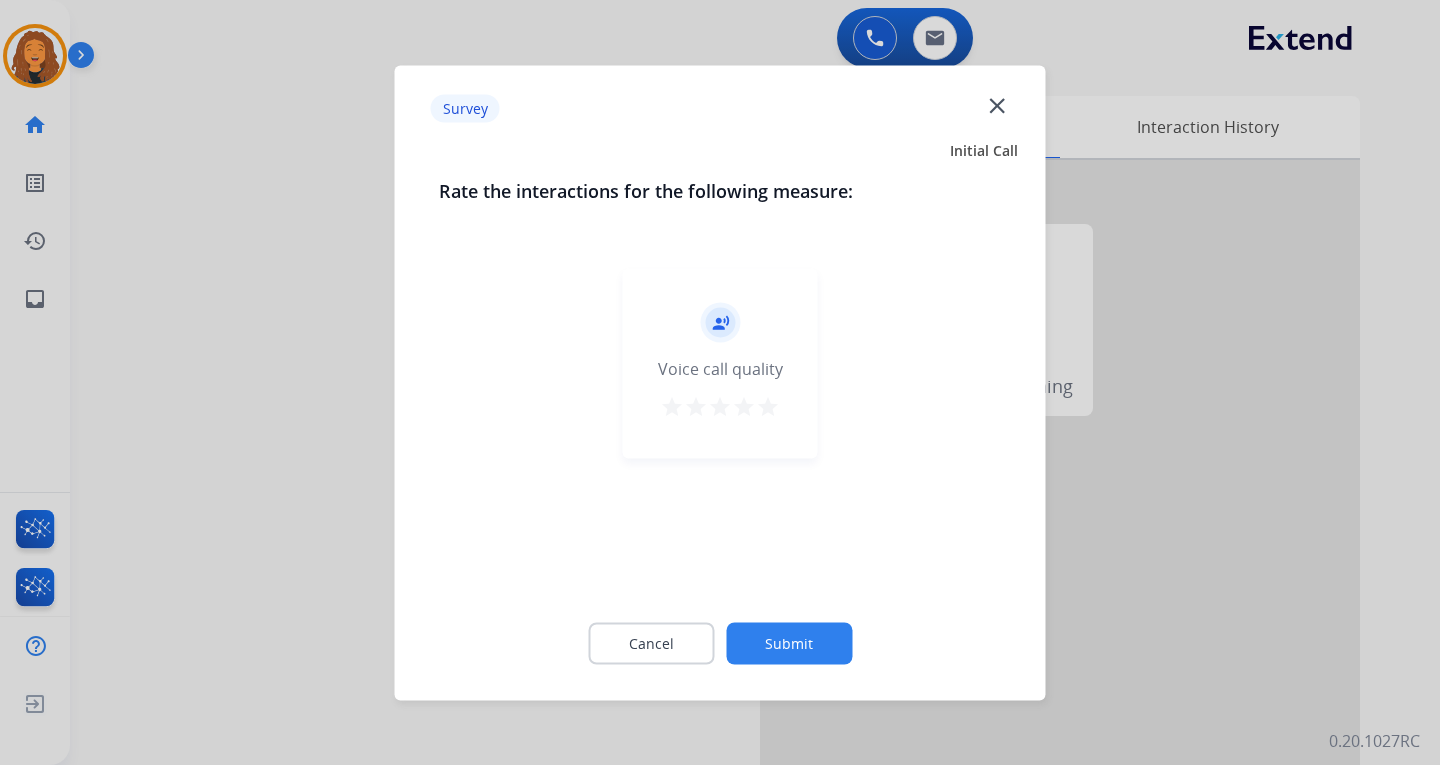 click on "Submit" 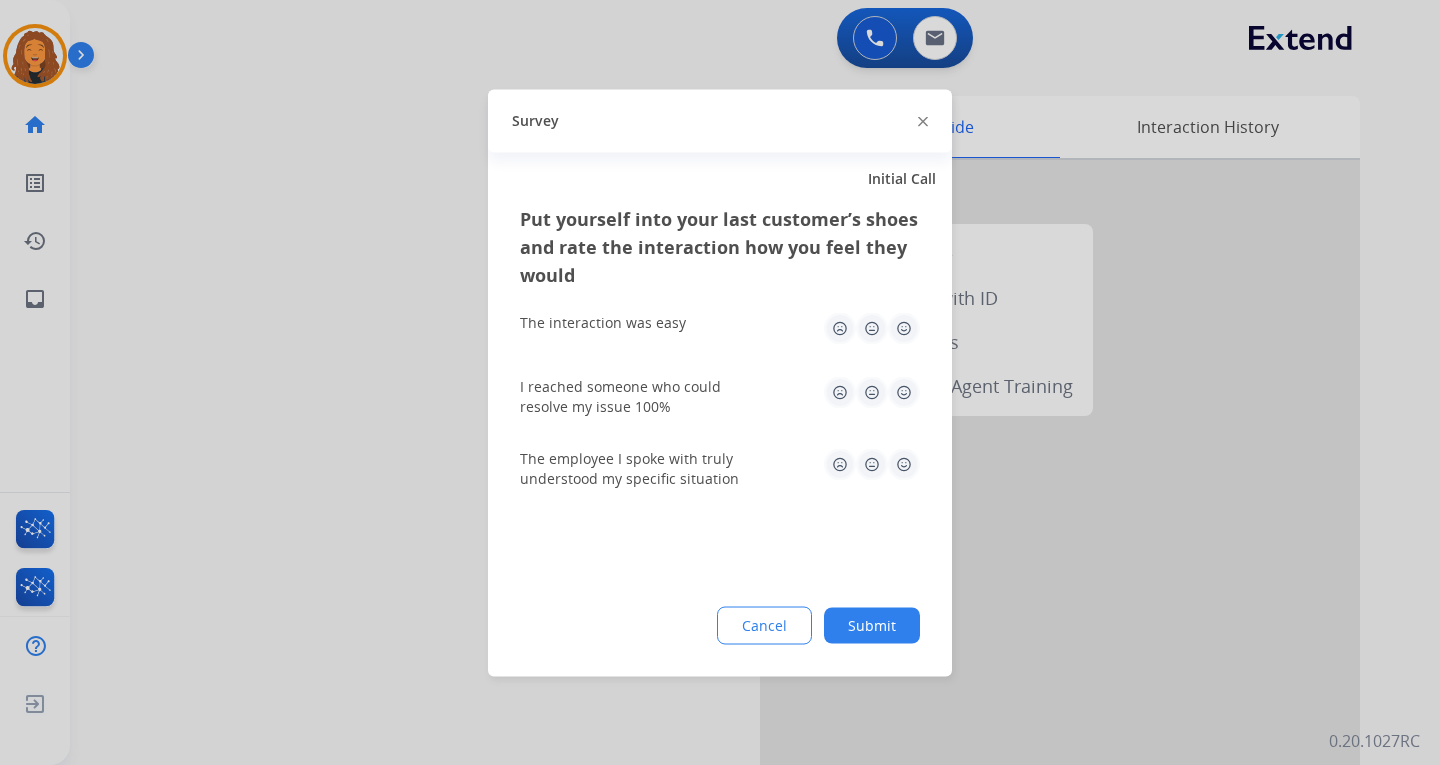 click on "Submit" 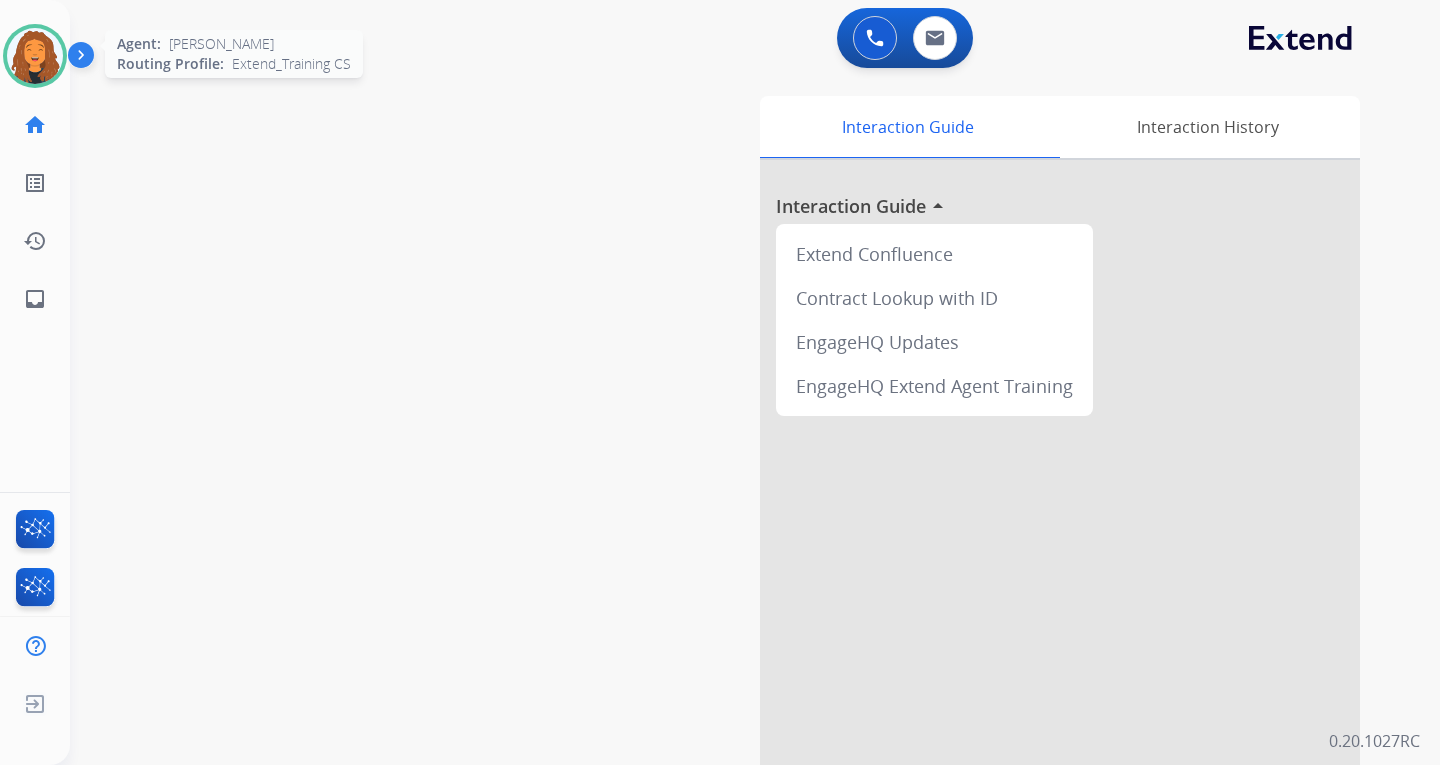 click at bounding box center [35, 56] 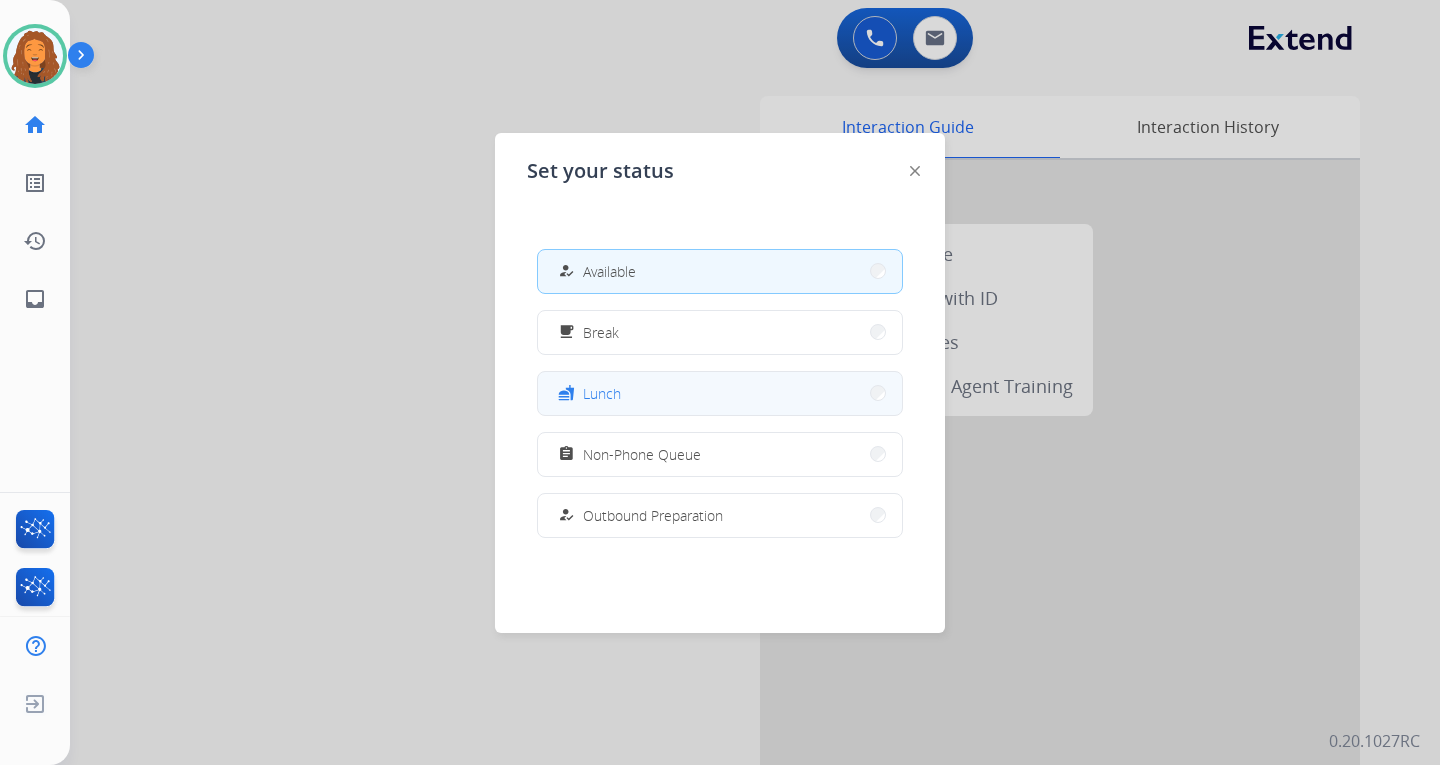 click on "fastfood Lunch" at bounding box center [720, 393] 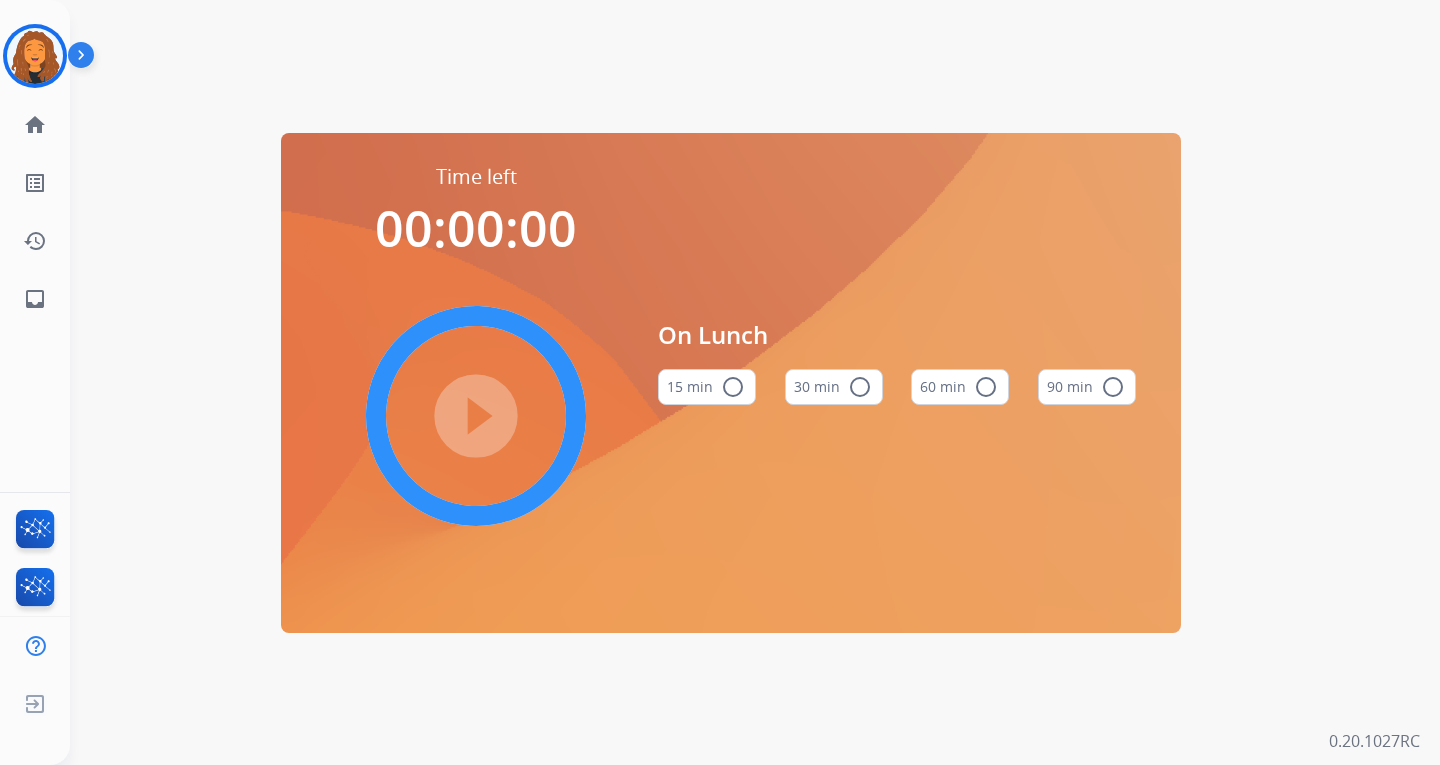 click on "30 min  radio_button_unchecked" at bounding box center [834, 387] 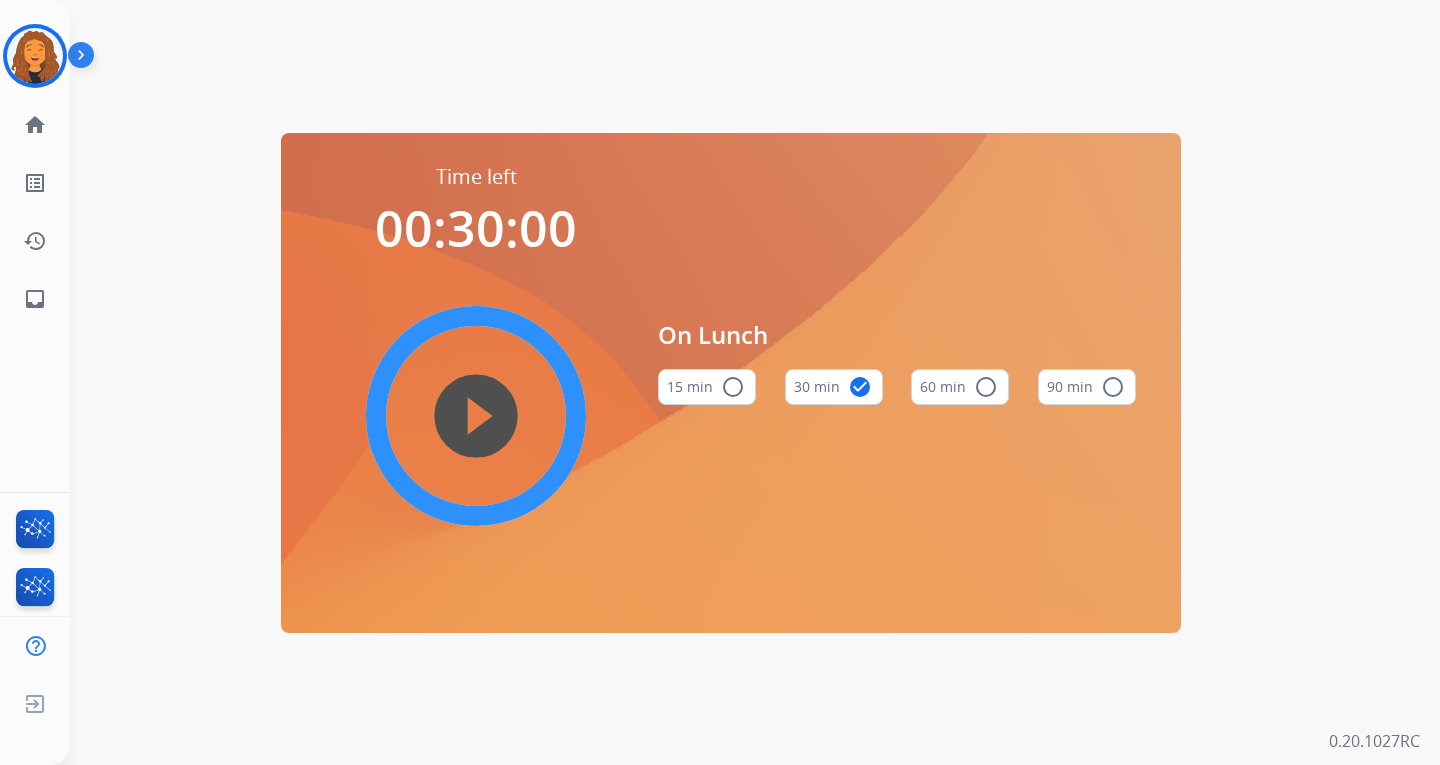 click on "play_circle_filled" at bounding box center (476, 416) 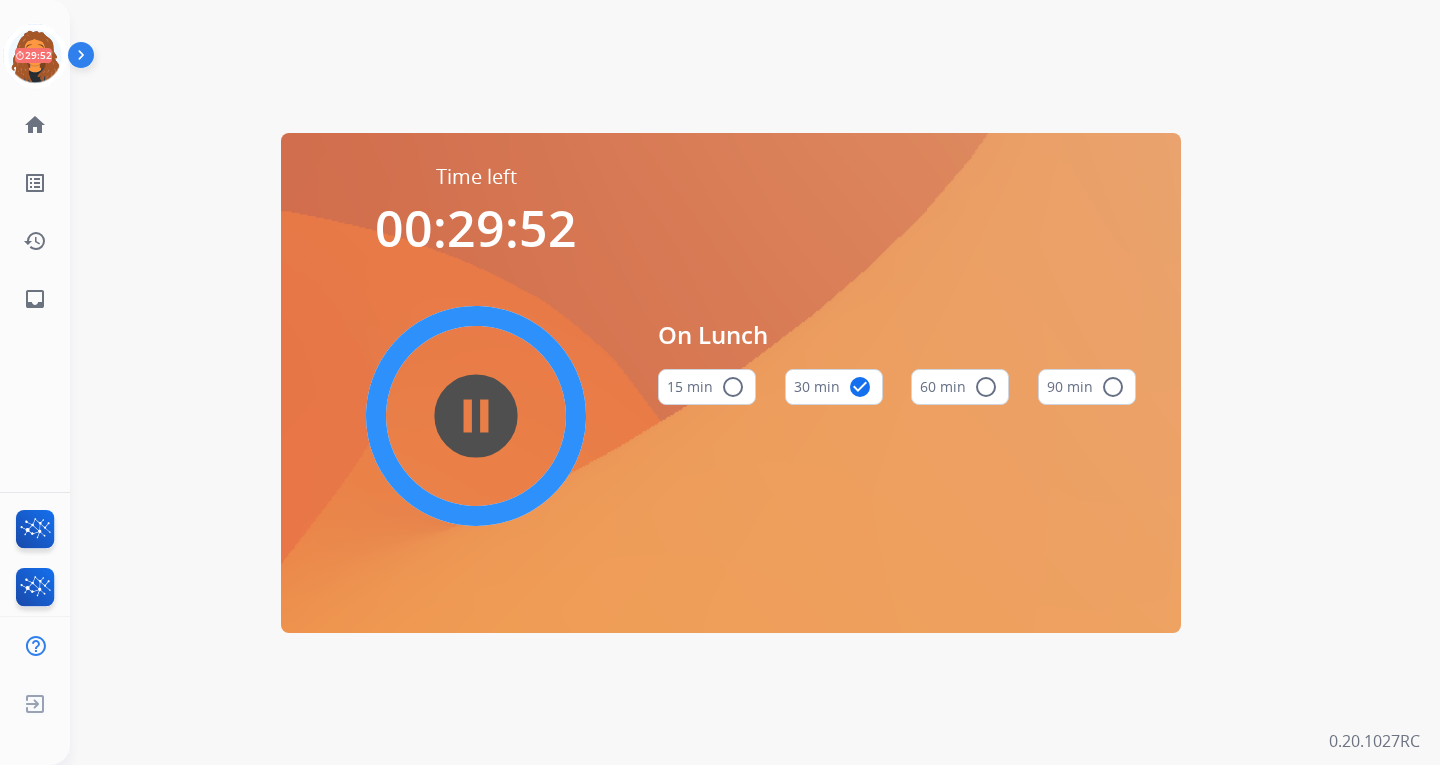 click on "pause_circle_filled" at bounding box center [476, 416] 